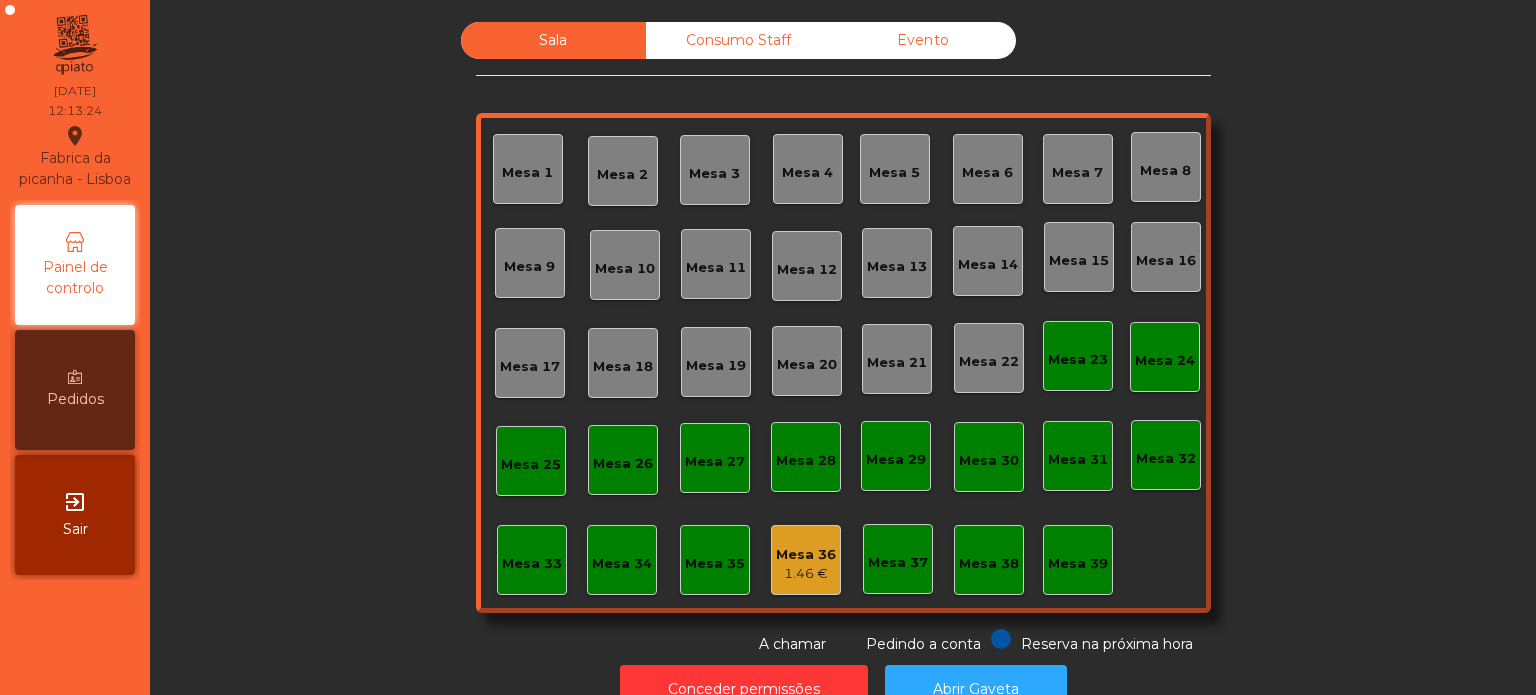 scroll, scrollTop: 0, scrollLeft: 0, axis: both 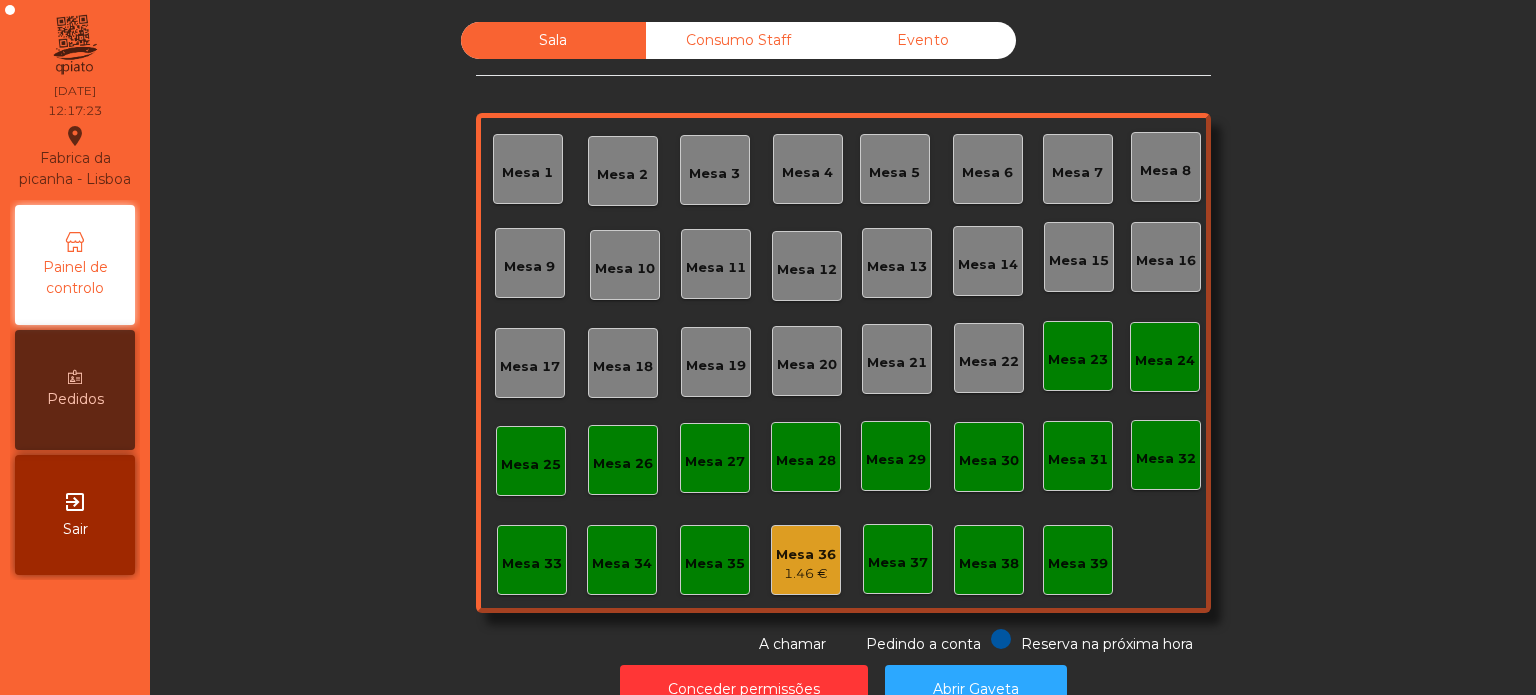 click on "Sala   Consumo Staff   Evento   Mesa 1   Mesa 2   Mesa 3   Mesa 4   Mesa 5   Mesa 6   Mesa 7   Mesa 8   Mesa 9   Mesa 10   Mesa 11   Mesa 12   Mesa 13   Mesa 14   Mesa 15   Mesa 16   Mesa 17   Mesa 18   Mesa 19   Mesa 20   Mesa 21   Mesa 22   Mesa 23   Mesa 24   Mesa 25   Mesa 26   Mesa 27   Mesa 28   Mesa 29   Mesa 30   Mesa 31   Mesa 32   Mesa 33   Mesa 34   Mesa 35   Mesa 36   1.46 €   Mesa 37   Mesa 38   Mesa 39  Reserva na próxima hora Pedindo a conta A chamar" 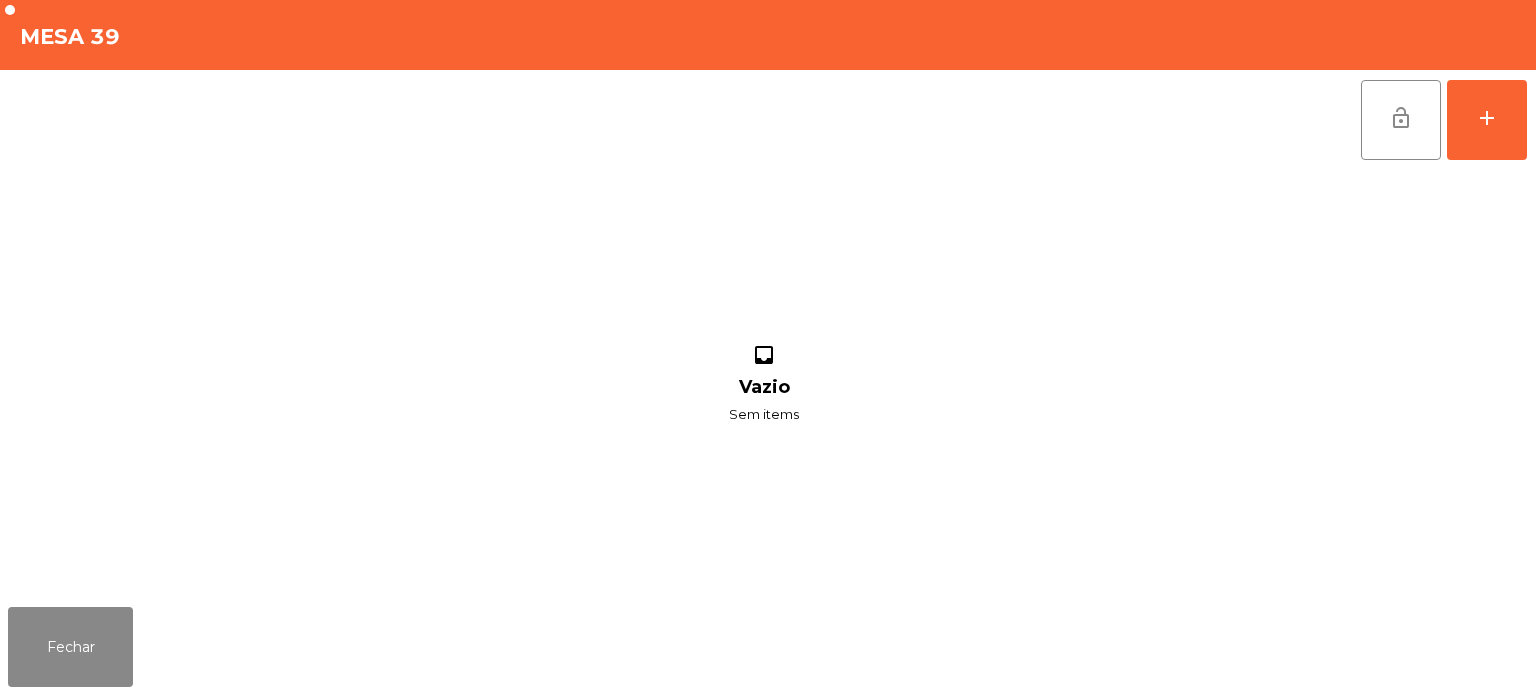 click on "lock_open   add" 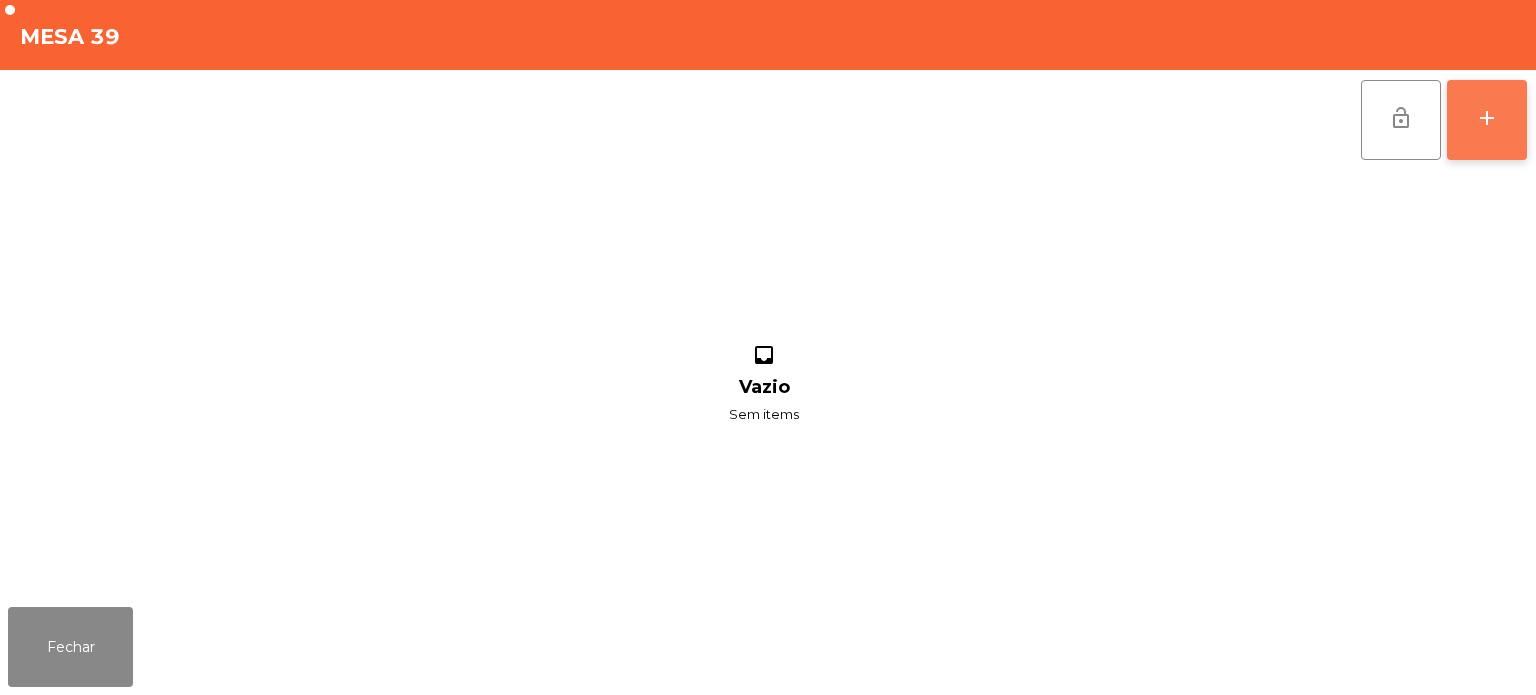 click on "add" 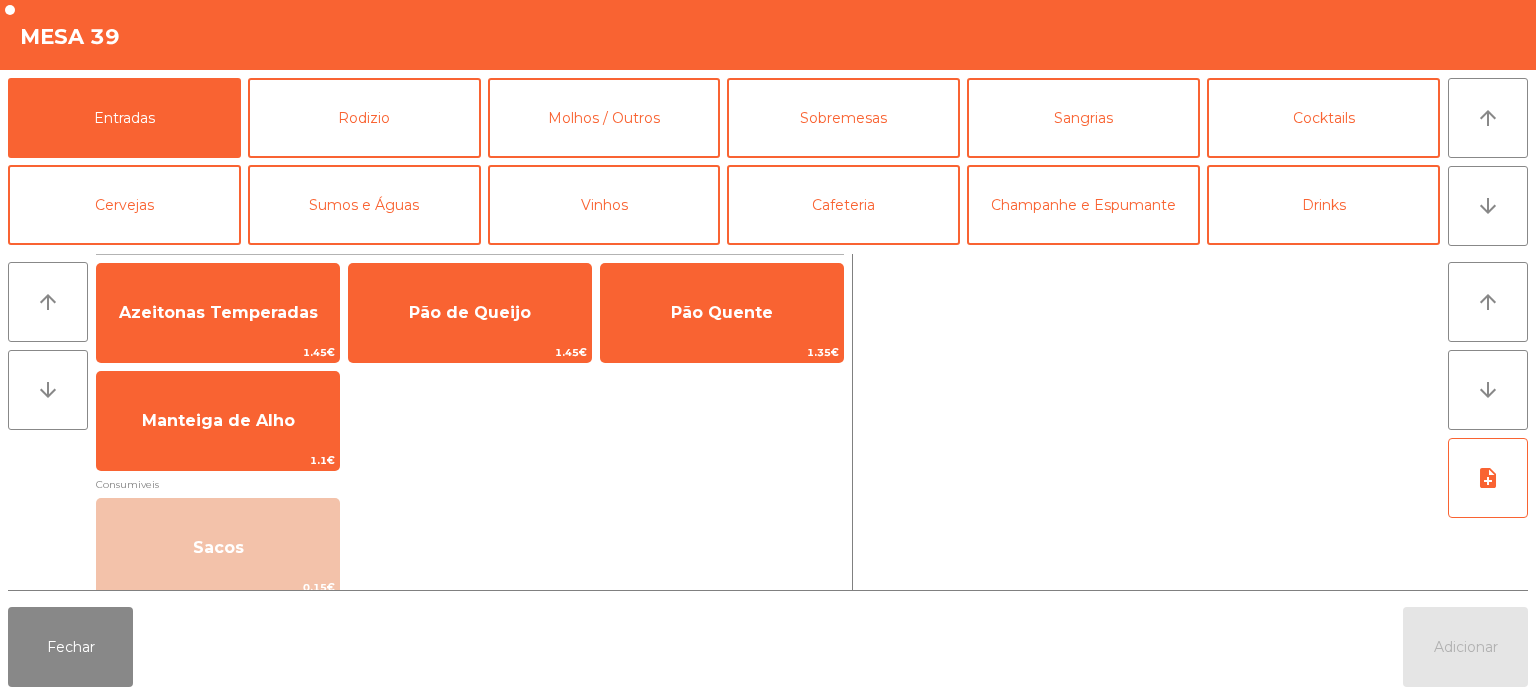 scroll, scrollTop: 126, scrollLeft: 0, axis: vertical 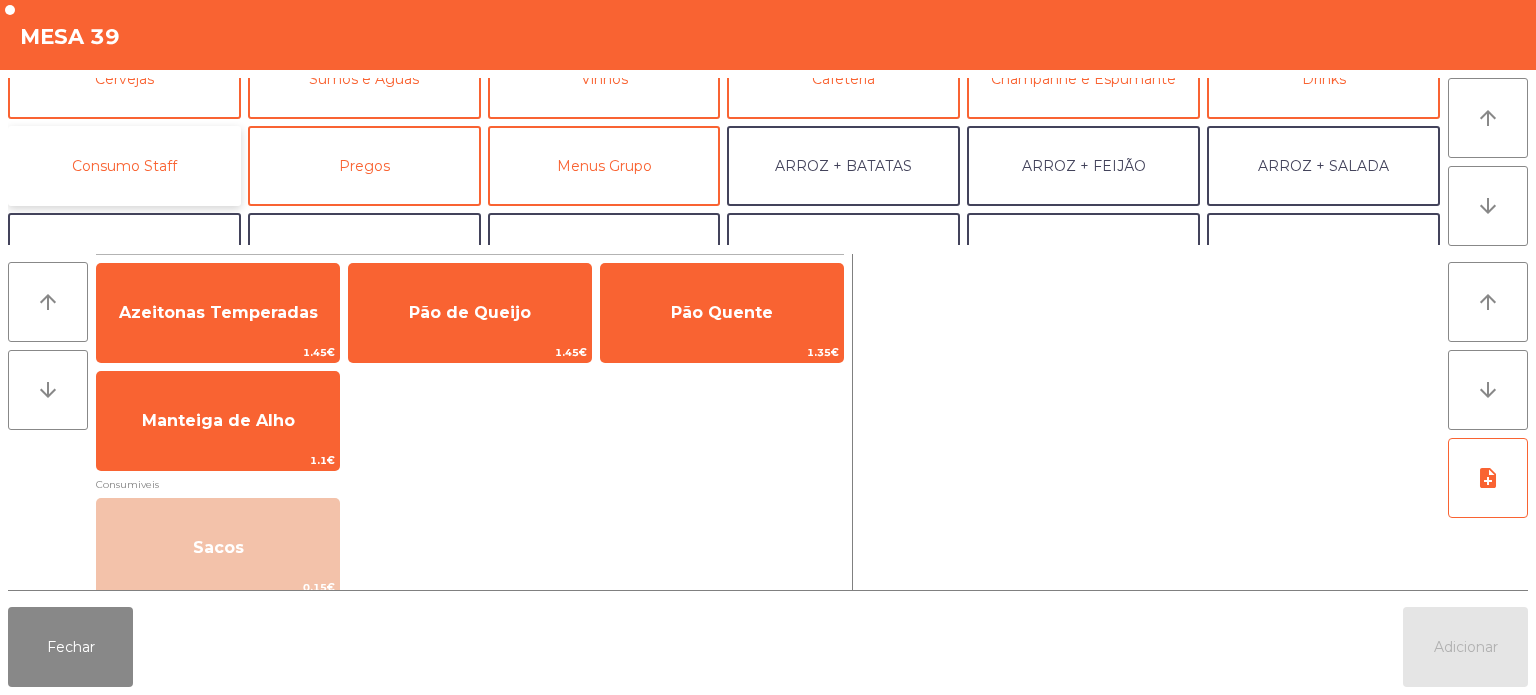 click on "Consumo Staff" 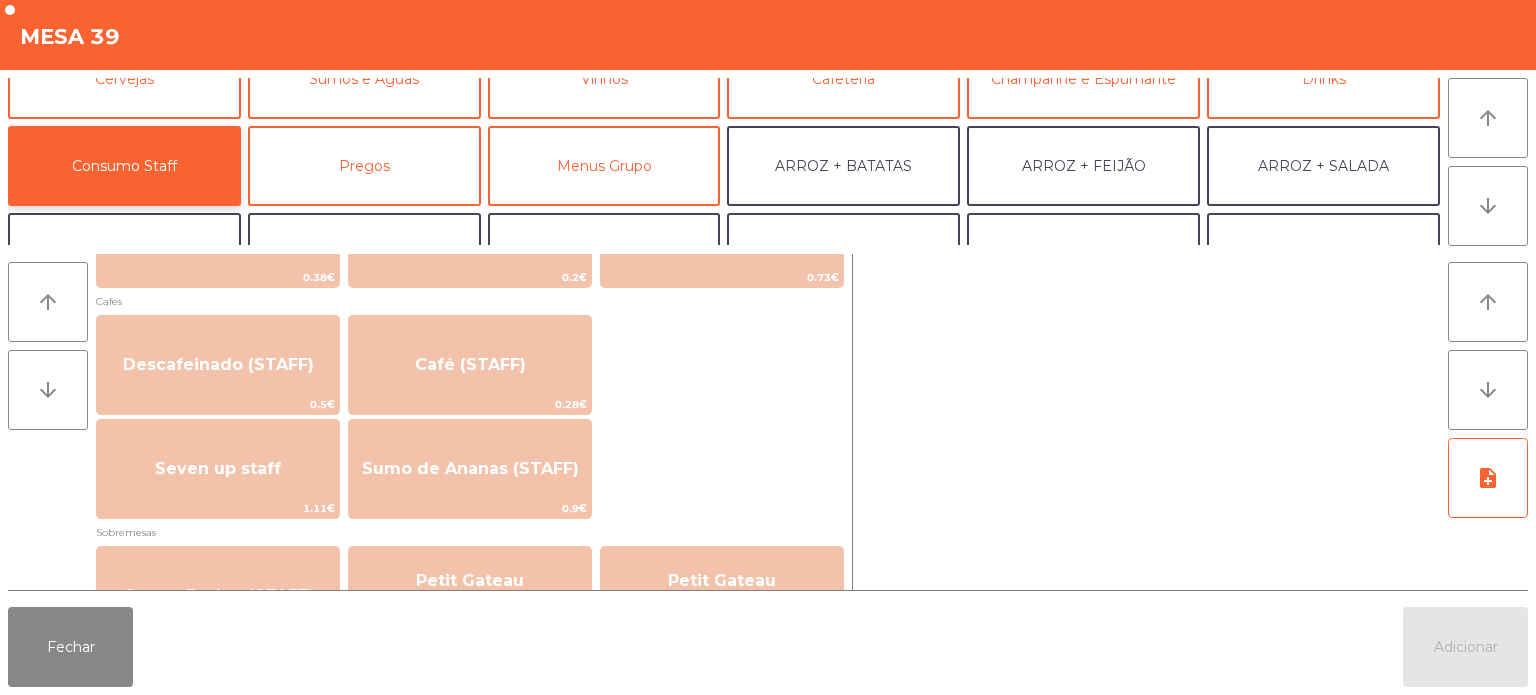 scroll, scrollTop: 1151, scrollLeft: 0, axis: vertical 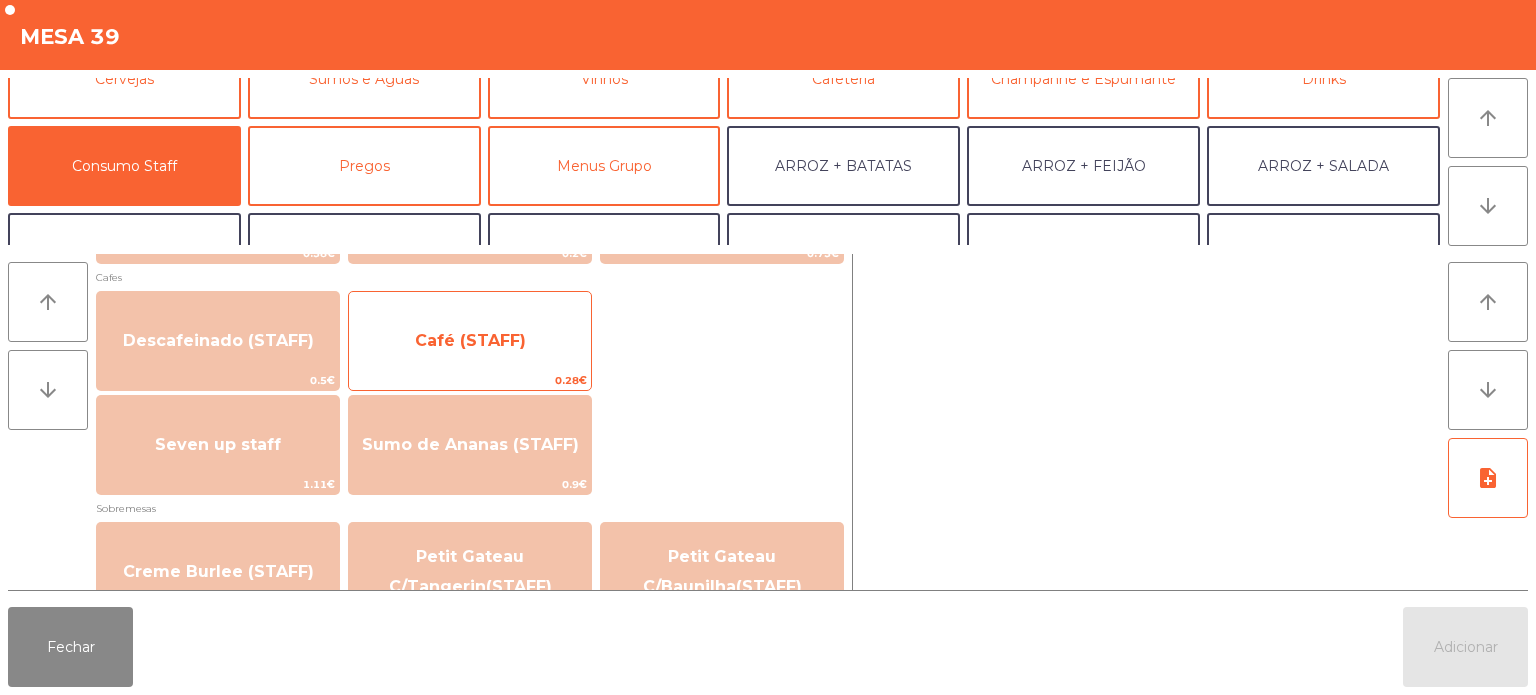 click on "Café (STAFF)" 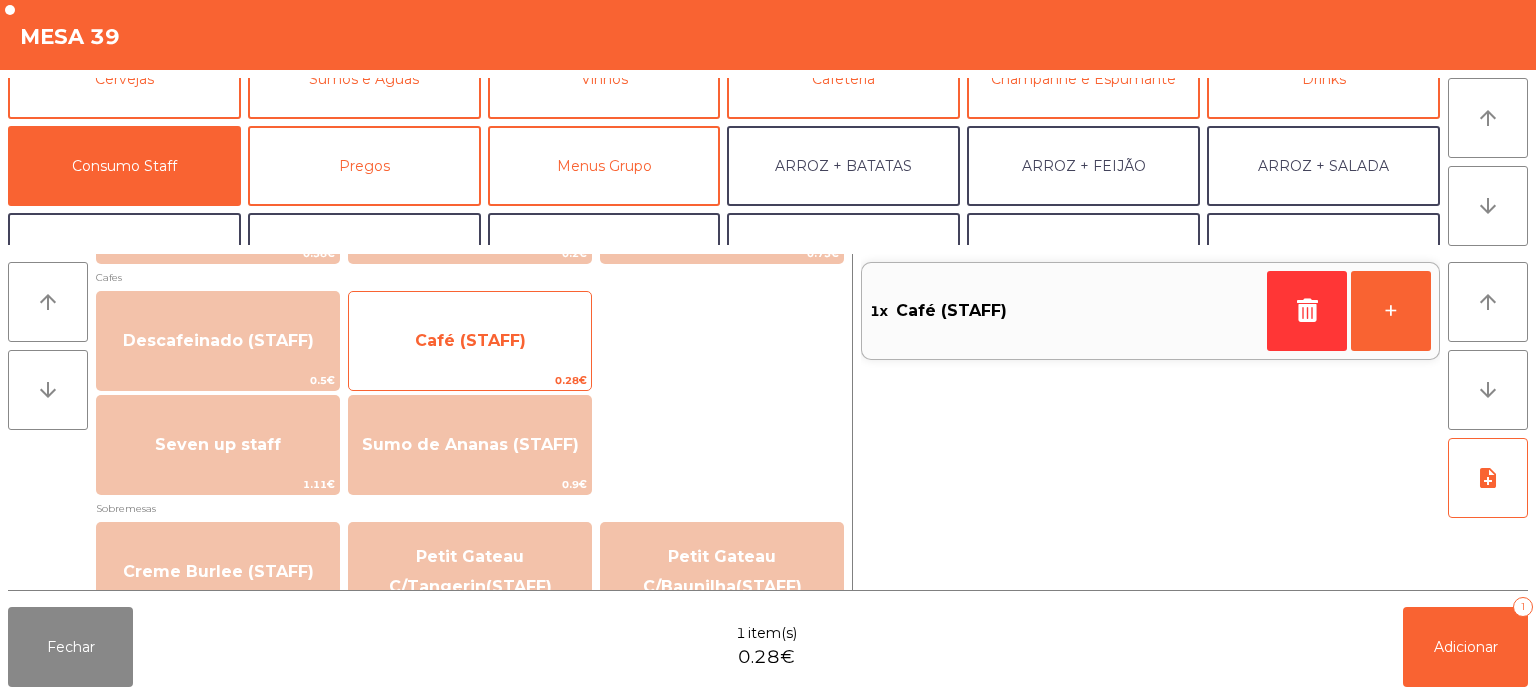 click on "Café (STAFF)" 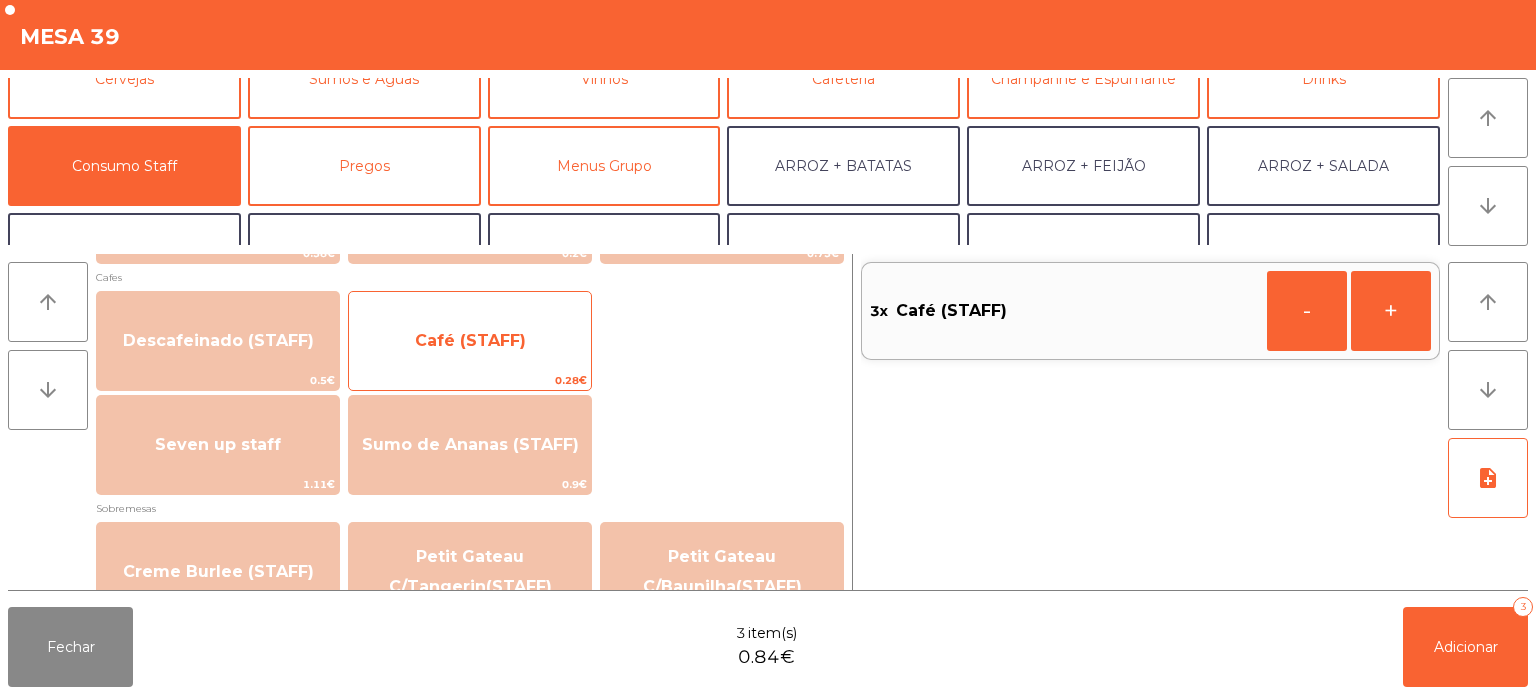 click on "Café (STAFF)" 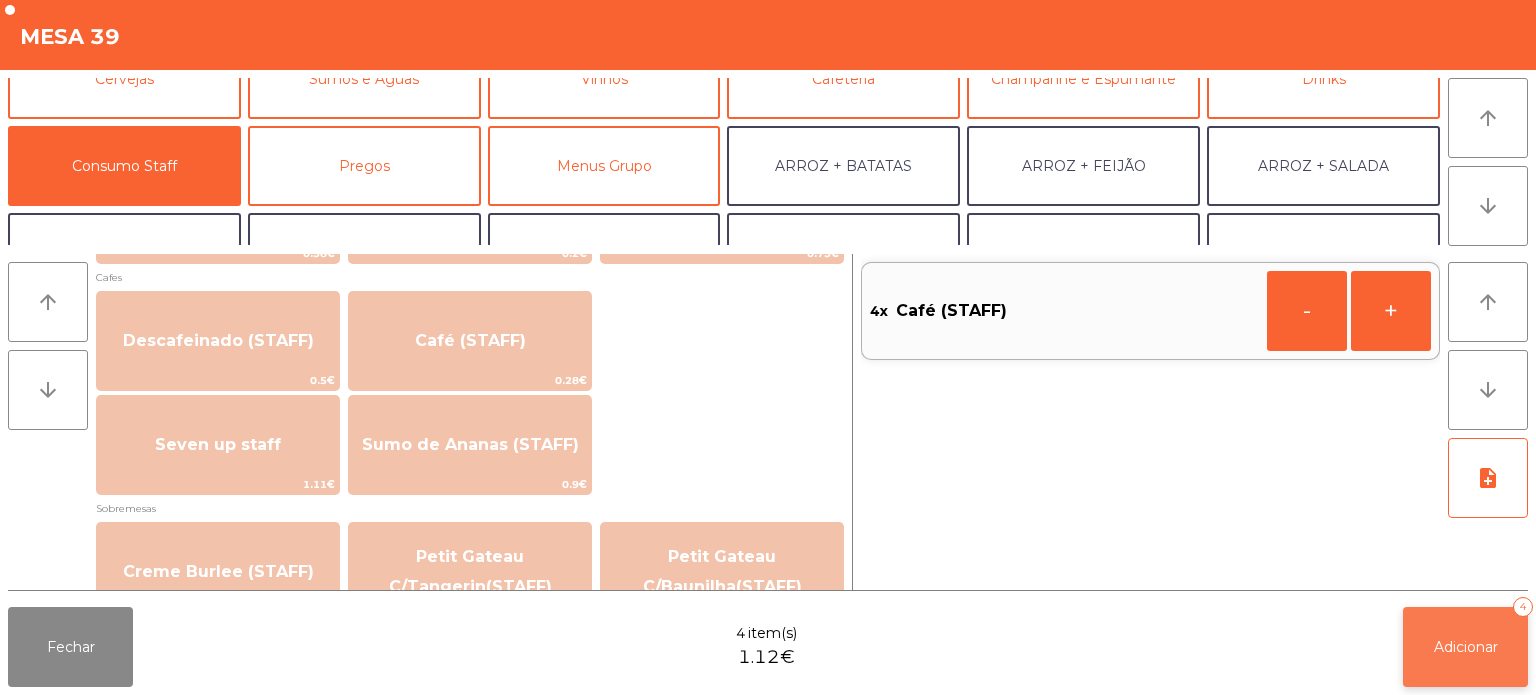 click on "Adicionar   4" 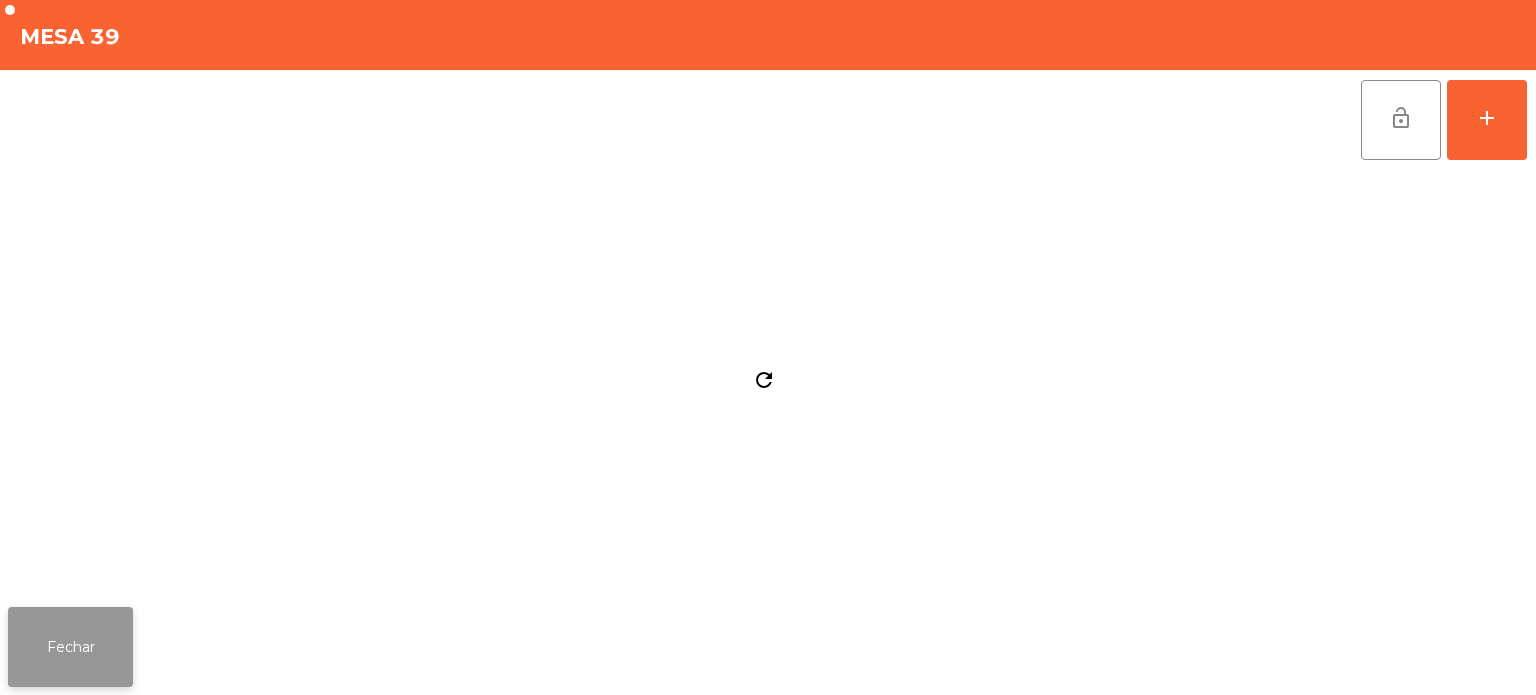 click on "Fechar" 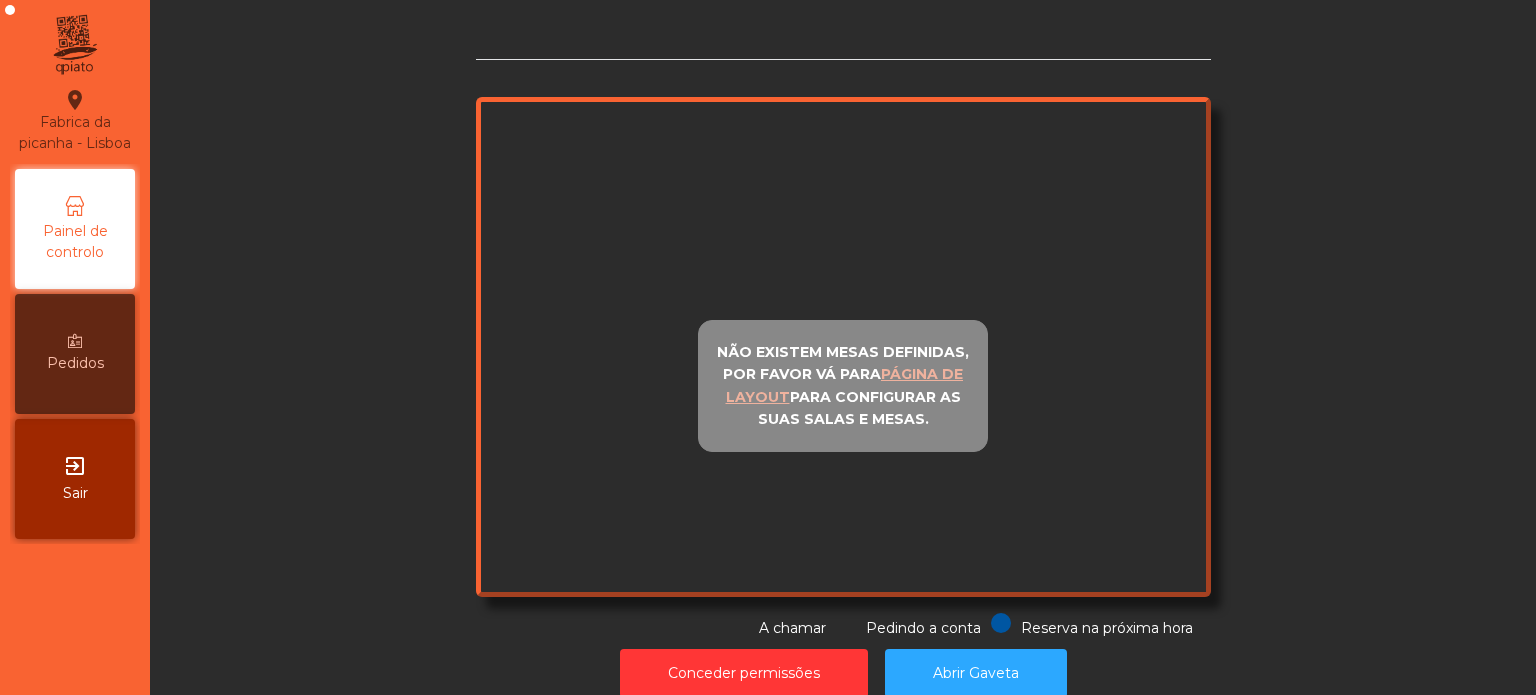 scroll, scrollTop: 0, scrollLeft: 0, axis: both 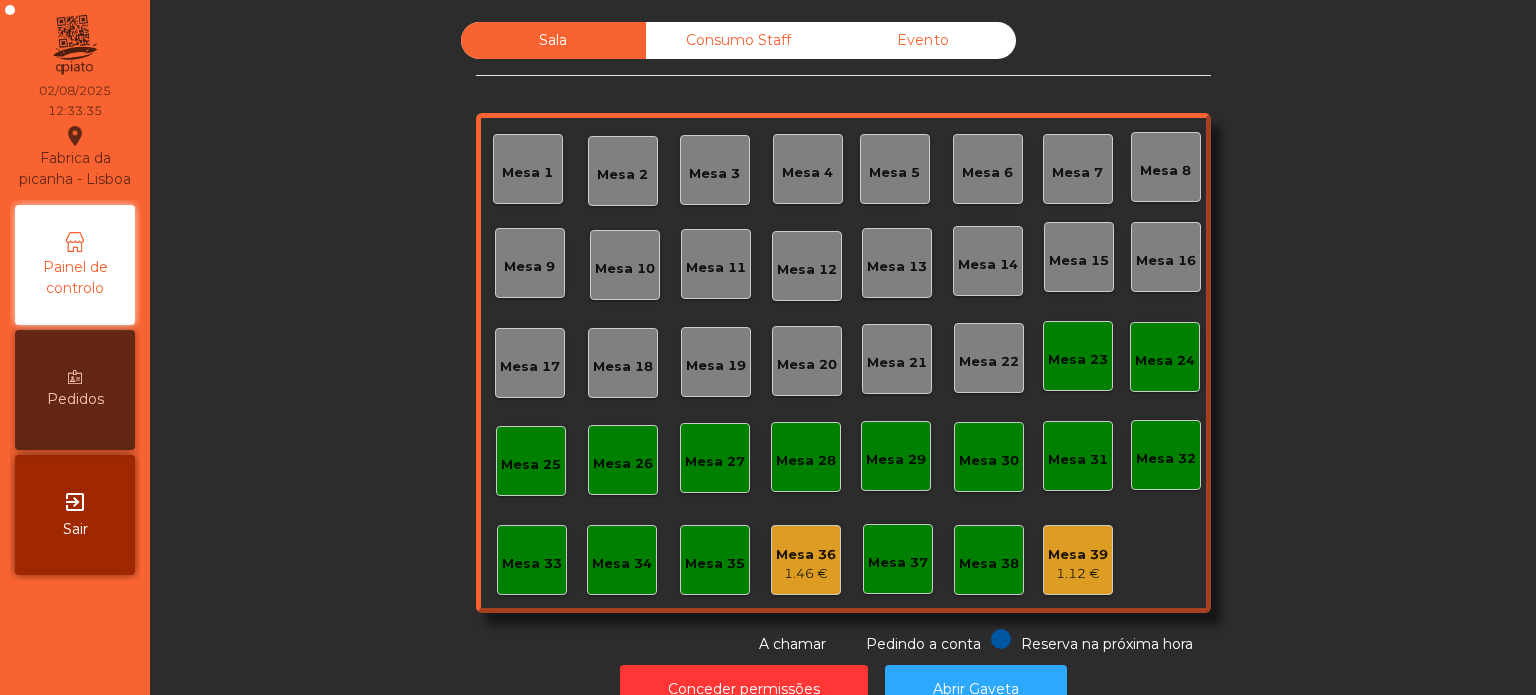 click on "Consumo Staff" 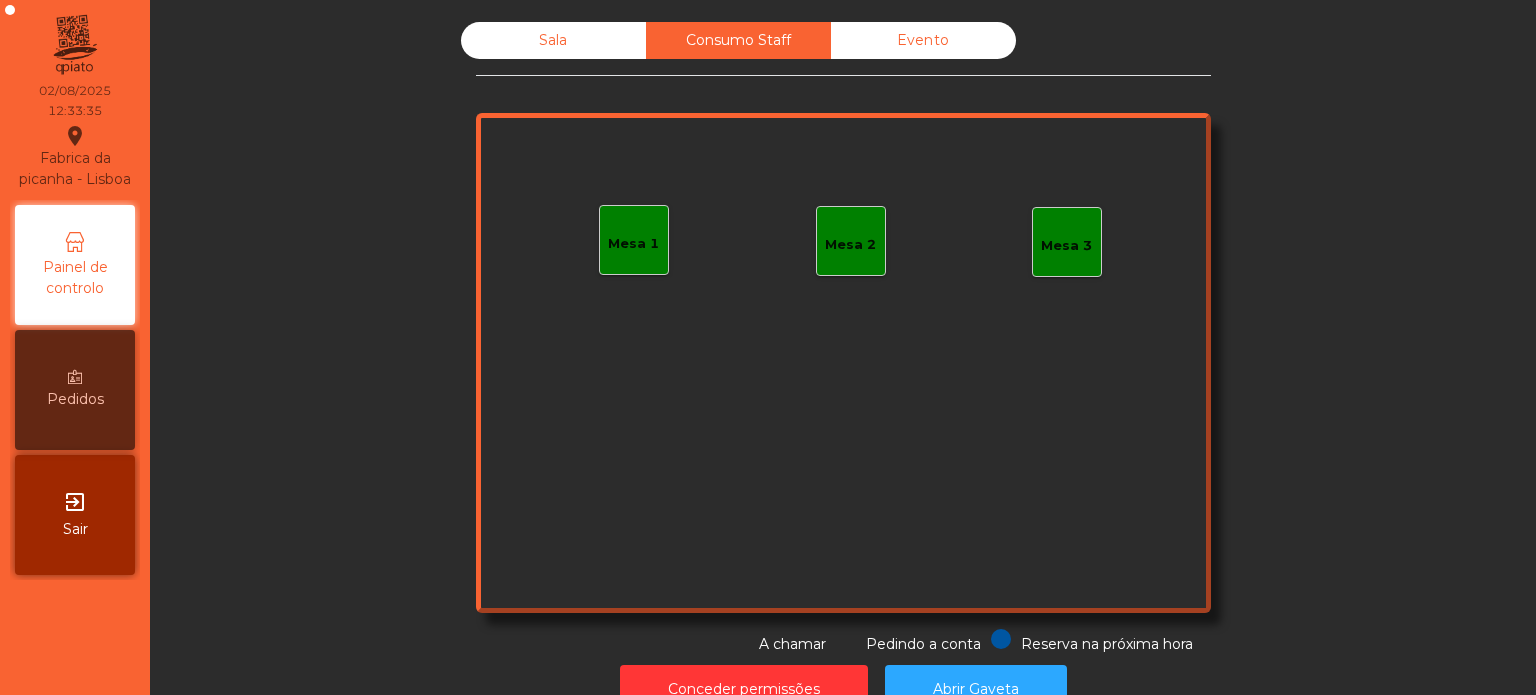 click on "Mesa 1" 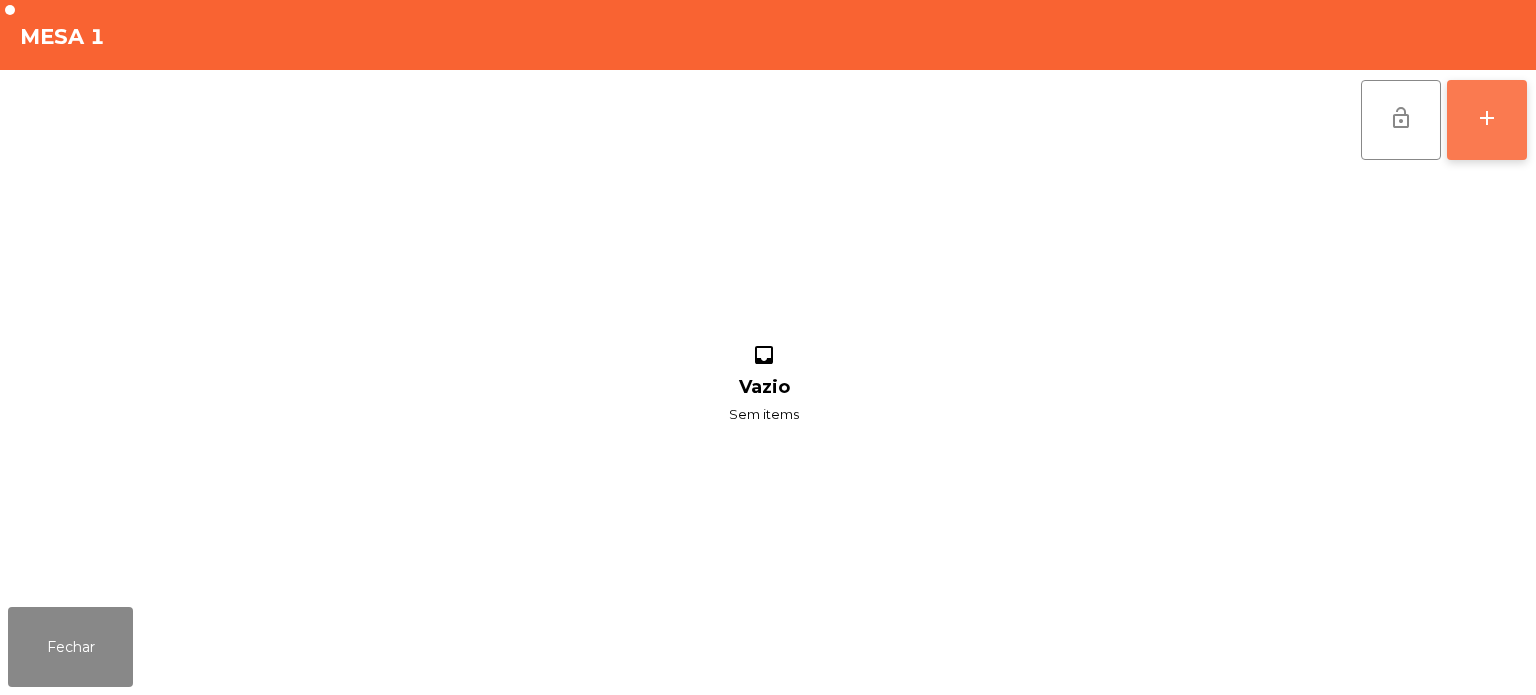click on "add" 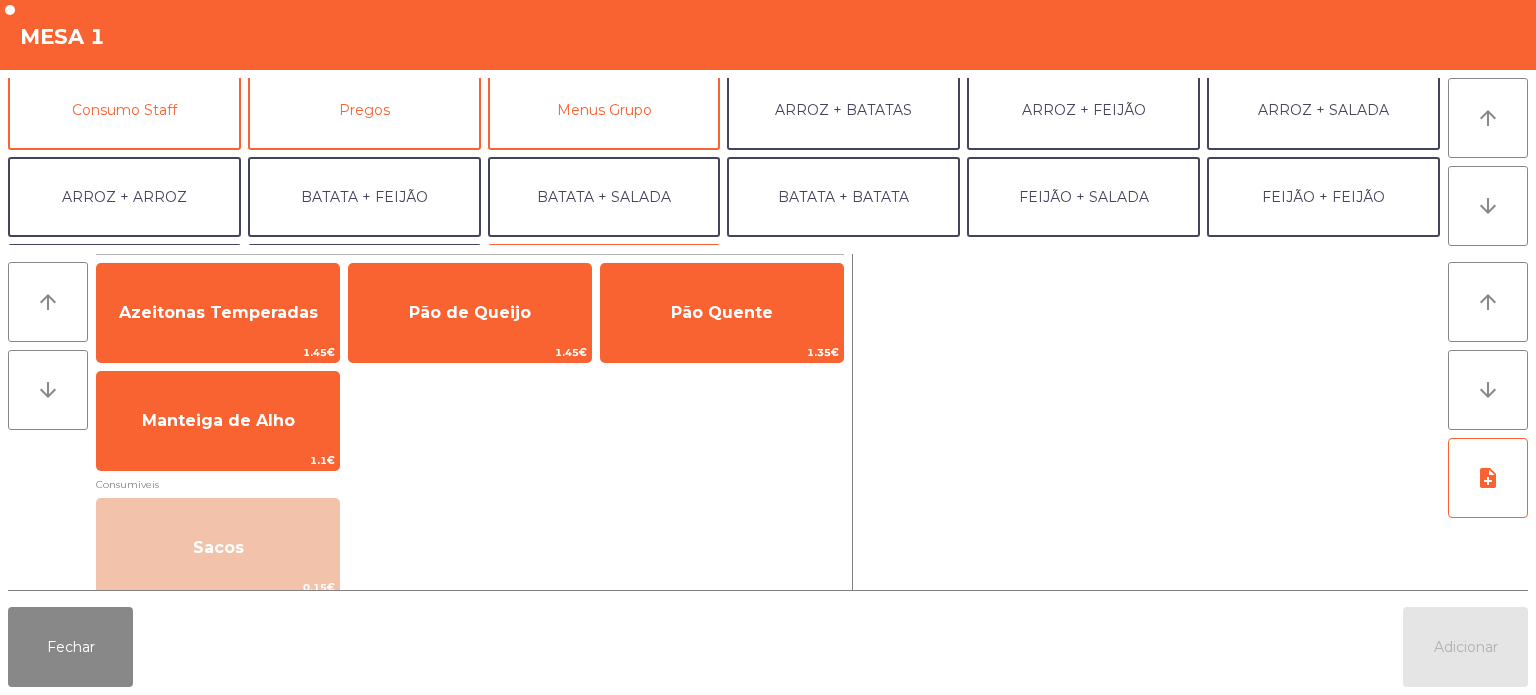scroll, scrollTop: 181, scrollLeft: 0, axis: vertical 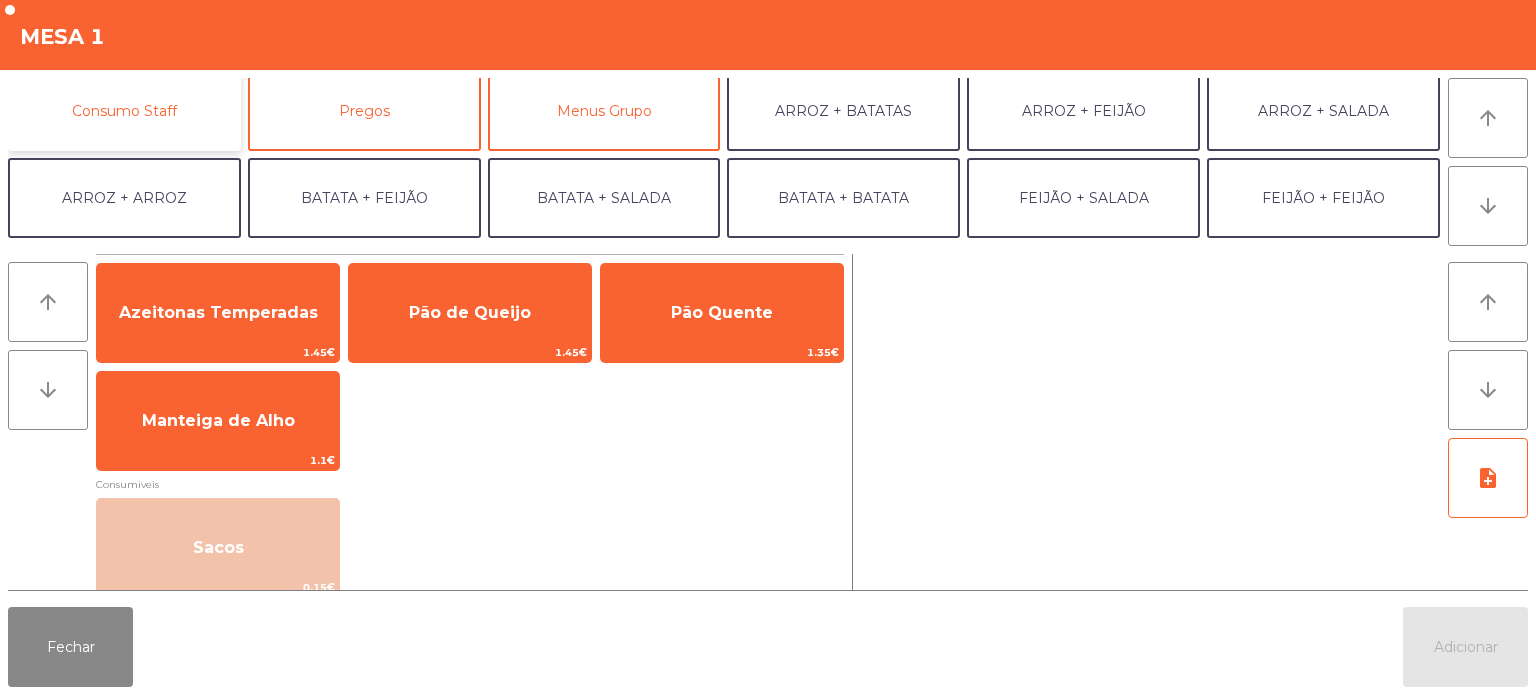 click on "Consumo Staff" 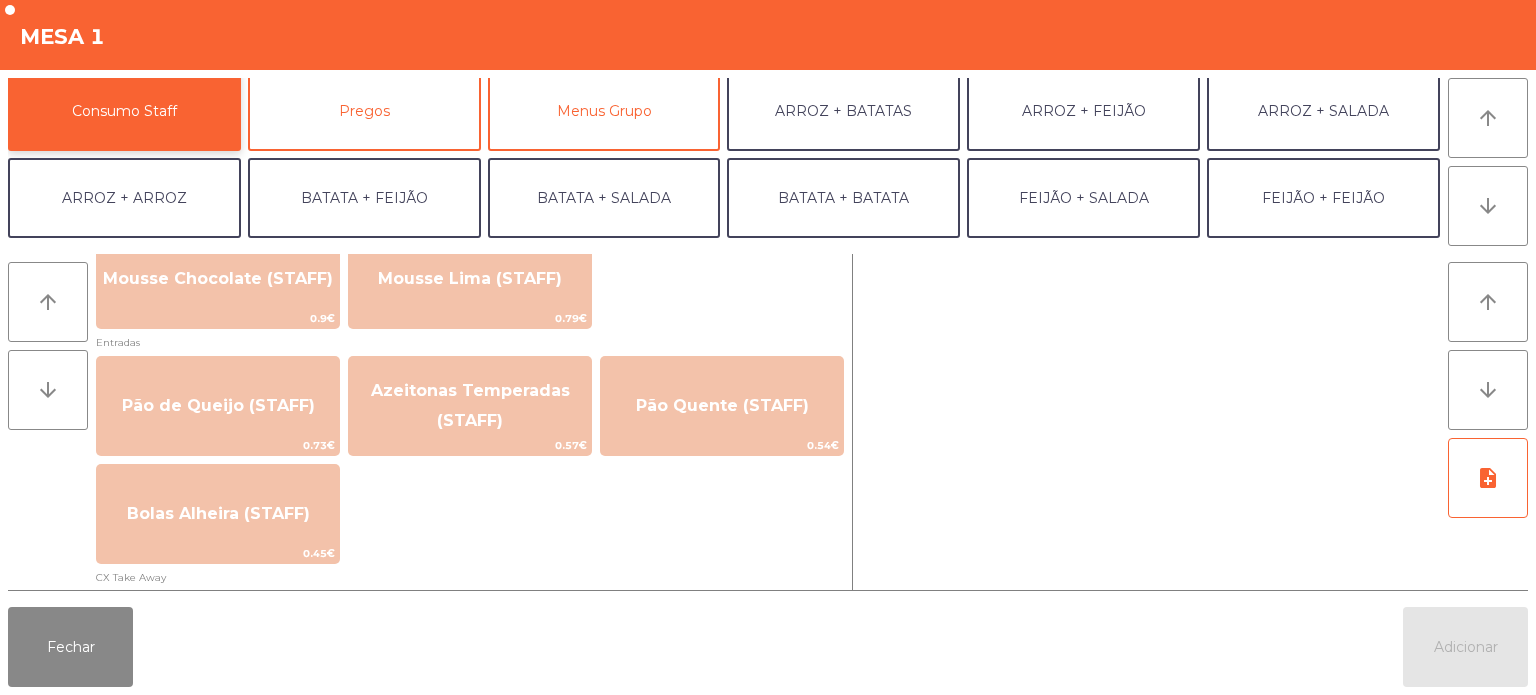 scroll, scrollTop: 1560, scrollLeft: 0, axis: vertical 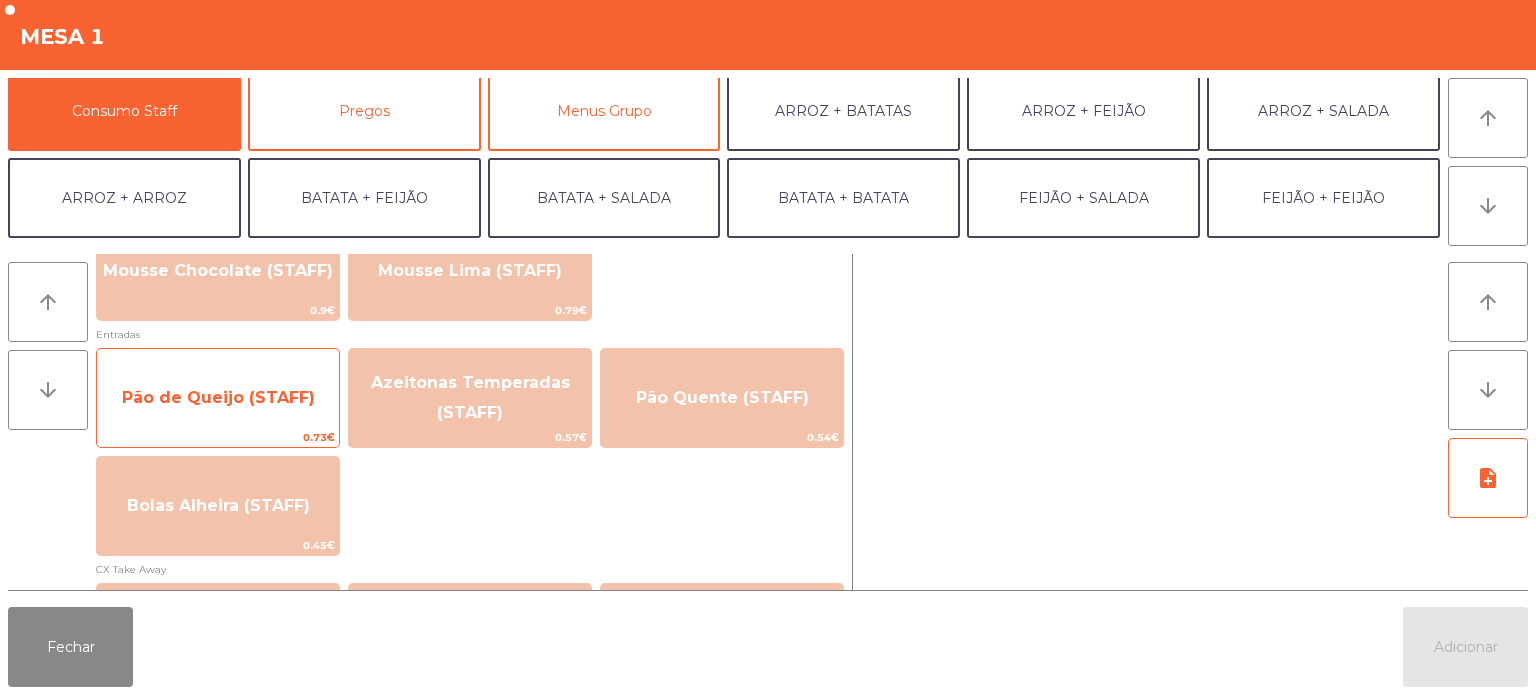 click on "Pão de Queijo (STAFF)" 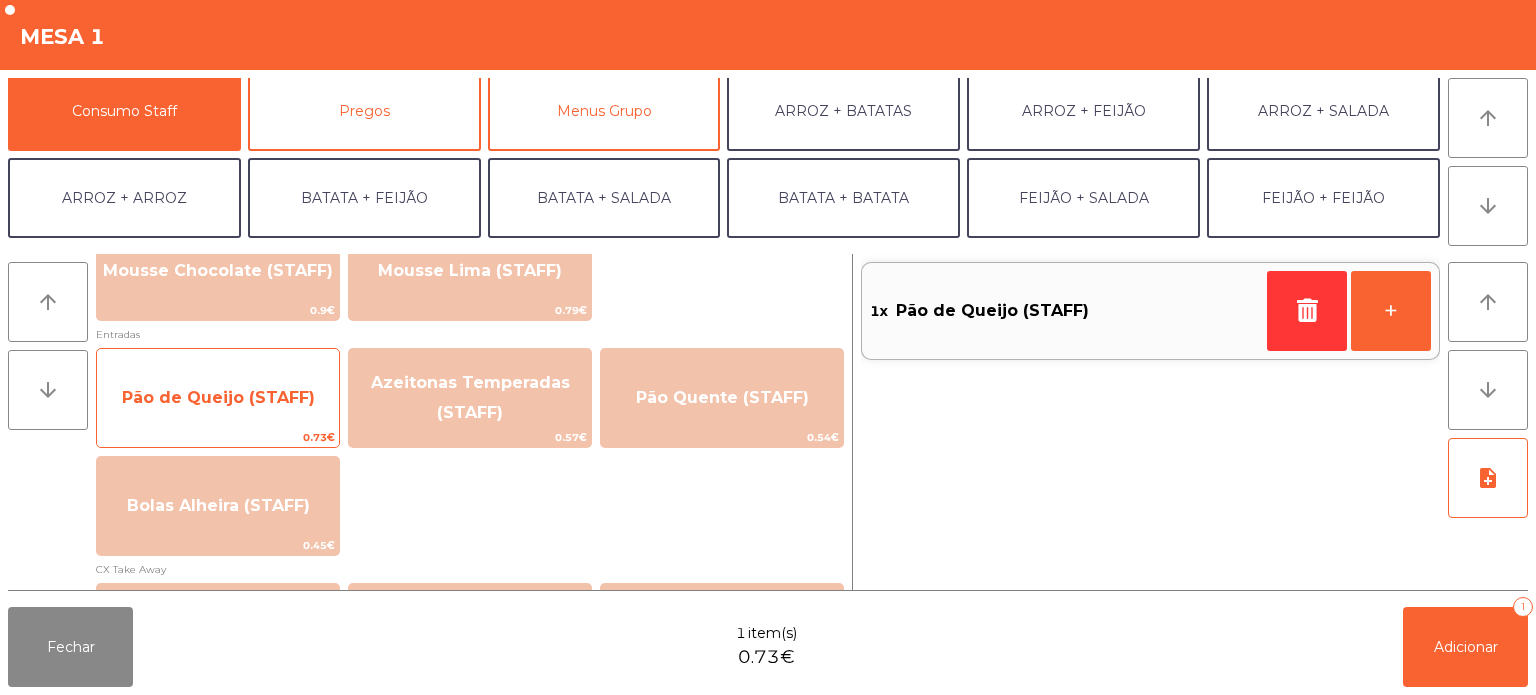 click on "Pão de Queijo (STAFF)" 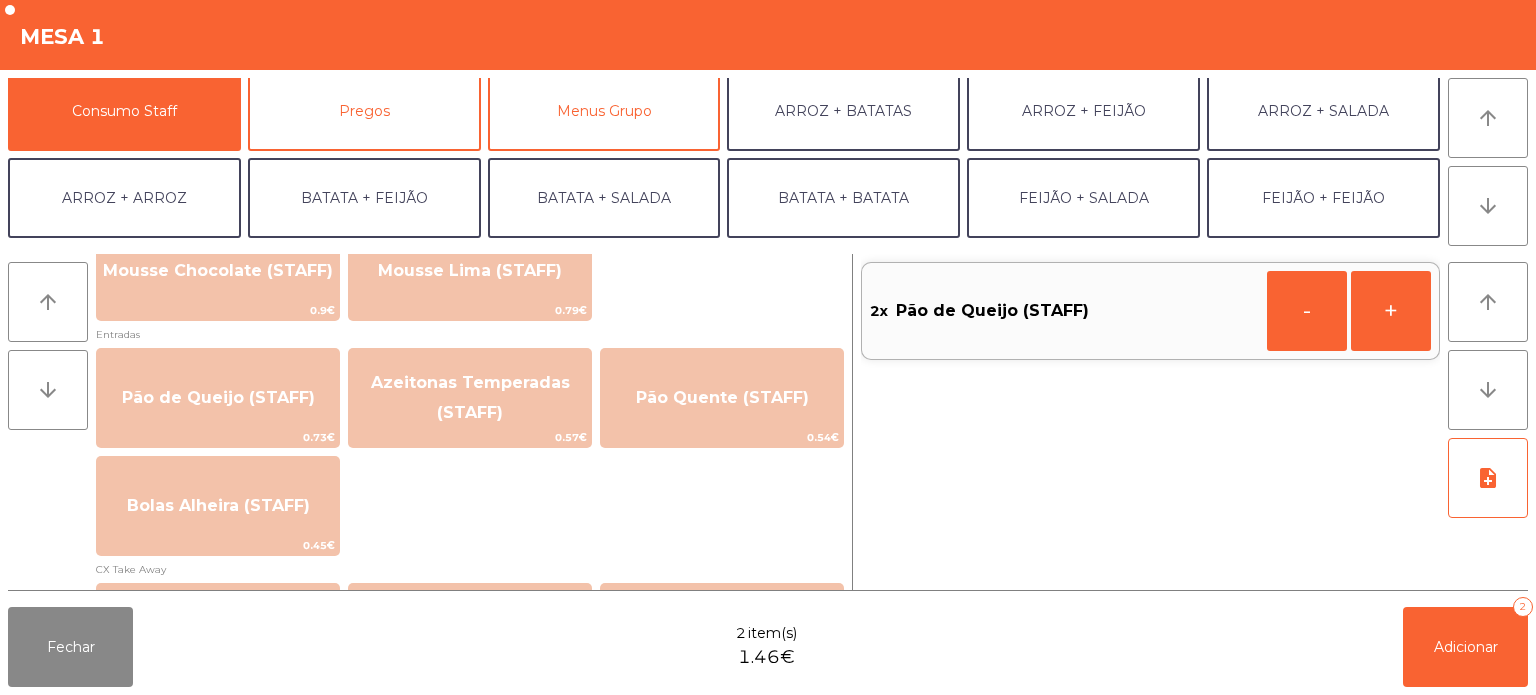 click on "Fechar  2 item(s)  1.46€   Adicionar   2" 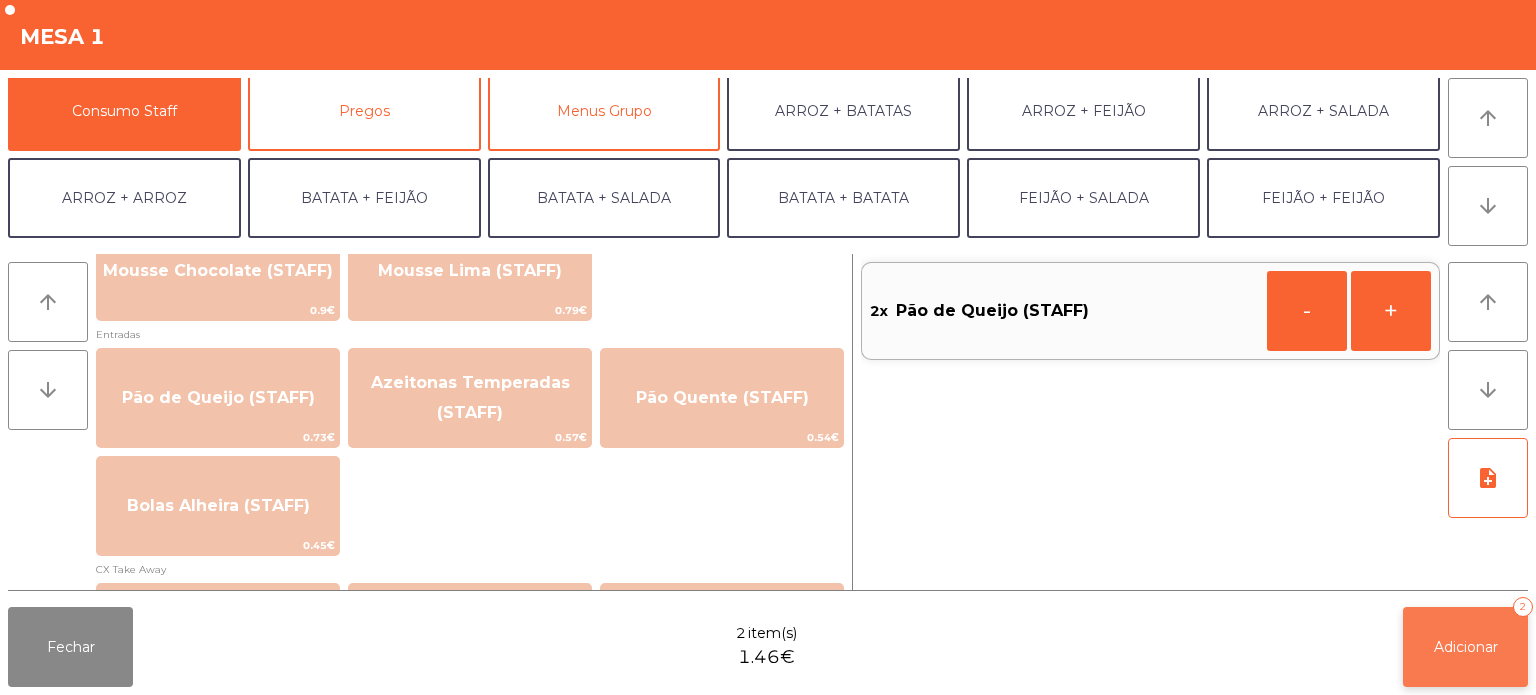 click on "Adicionar" 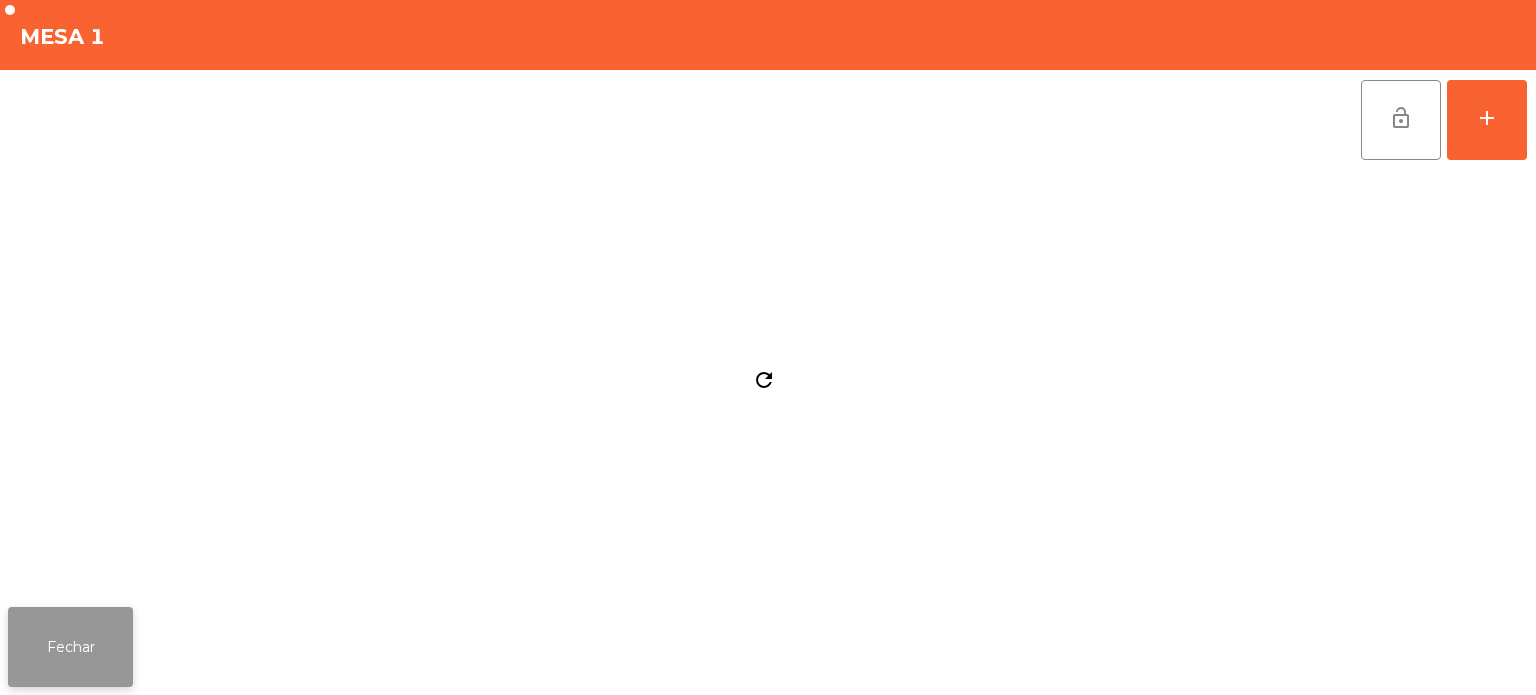 click on "Fechar" 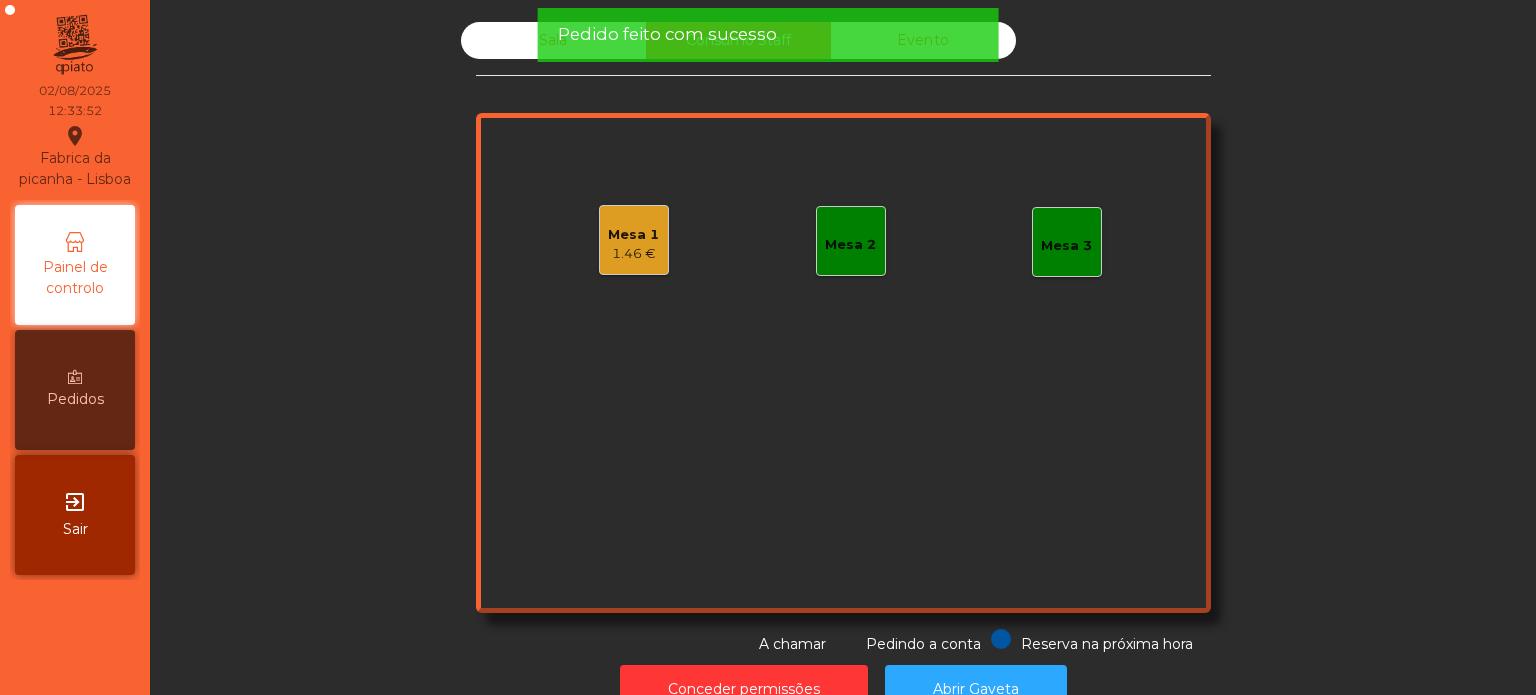 click on "Sala" 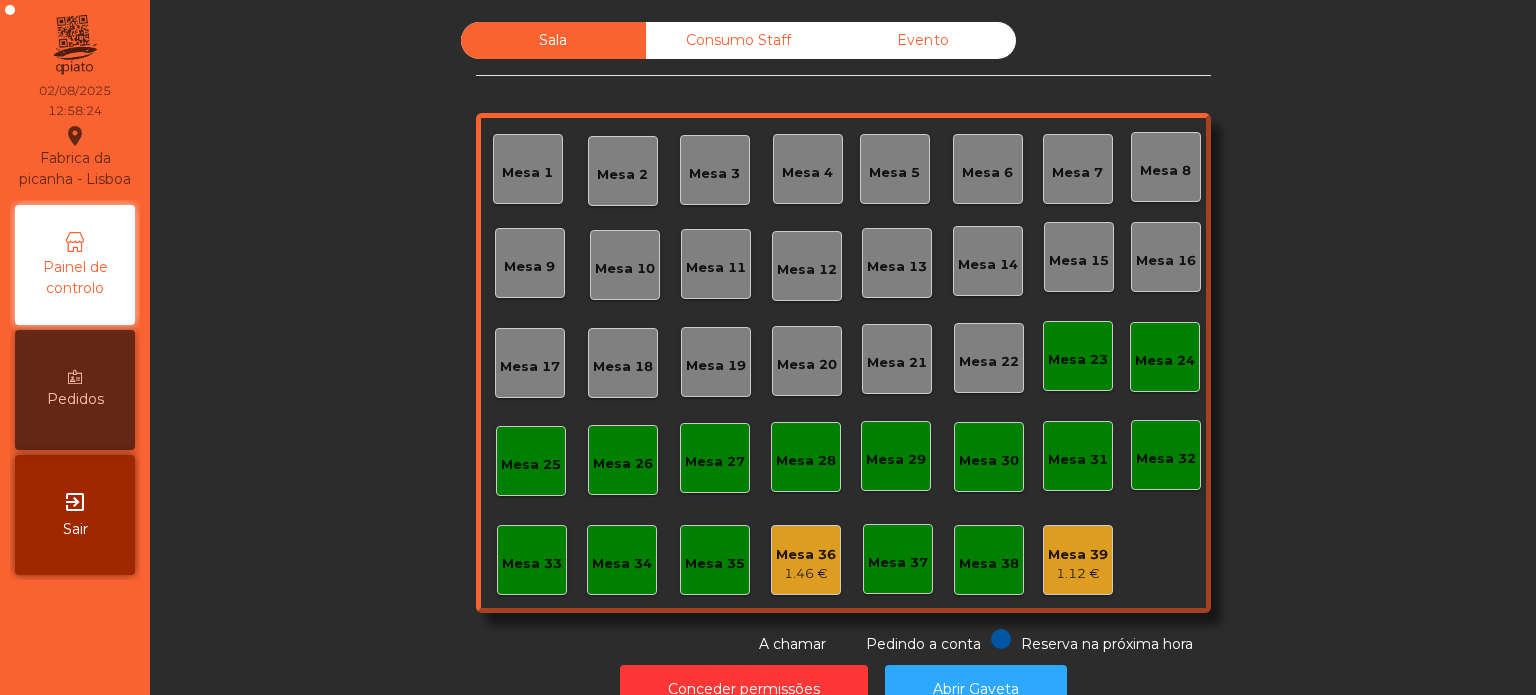 click on "Mesa 33" 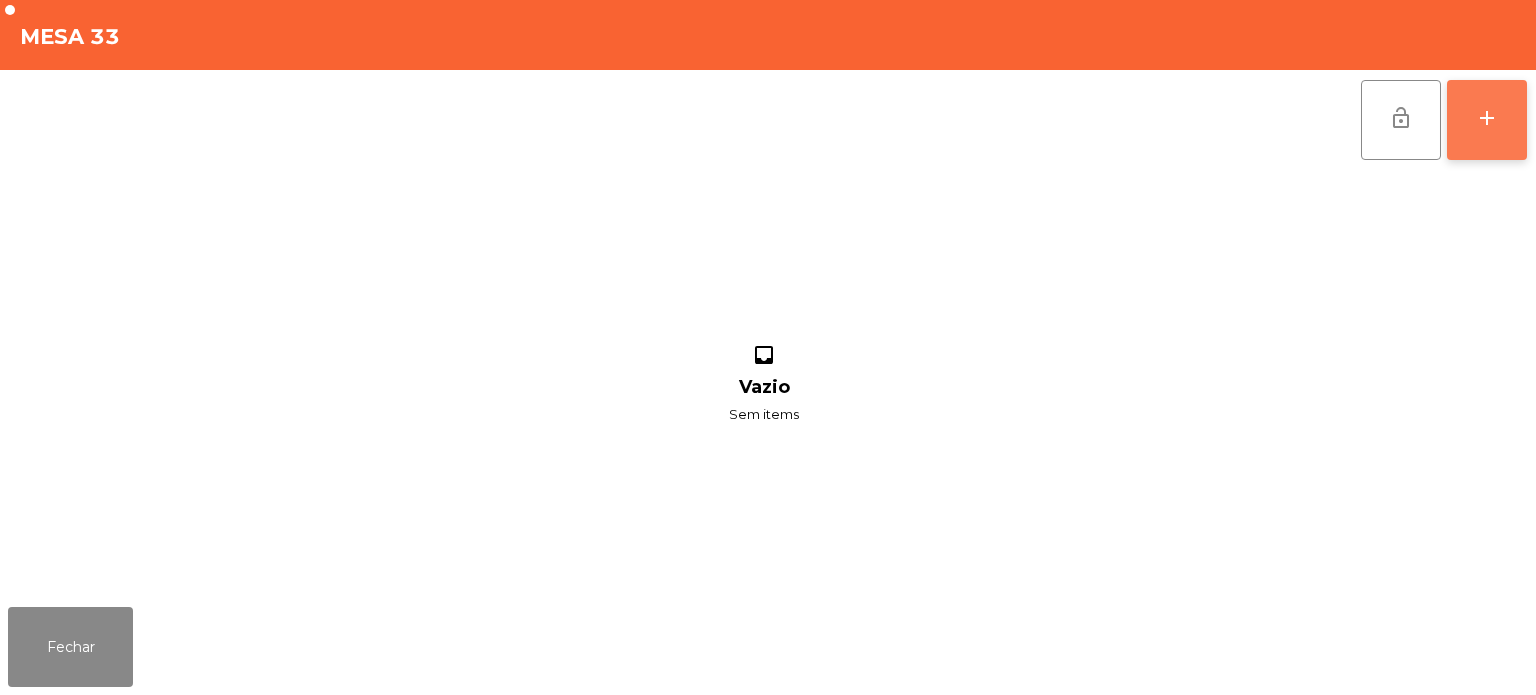 click on "add" 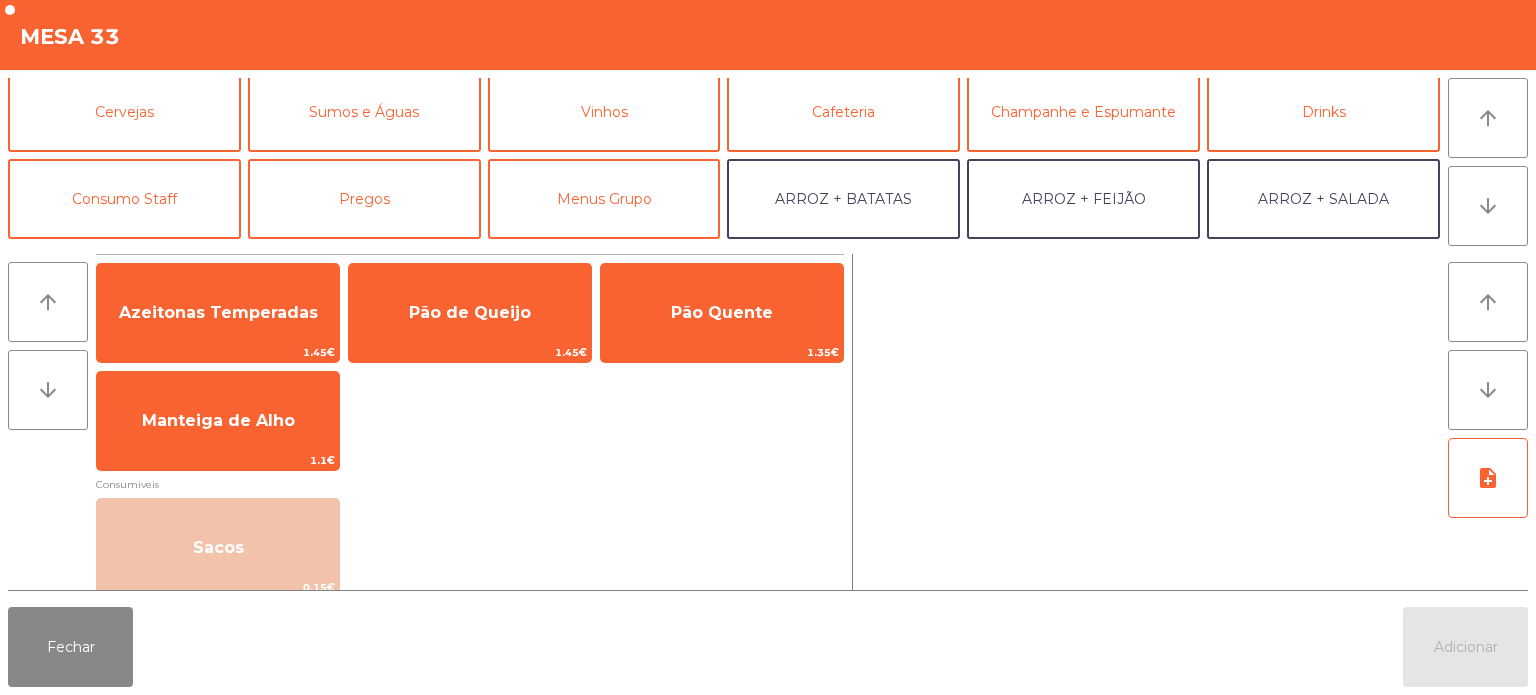 scroll, scrollTop: 109, scrollLeft: 0, axis: vertical 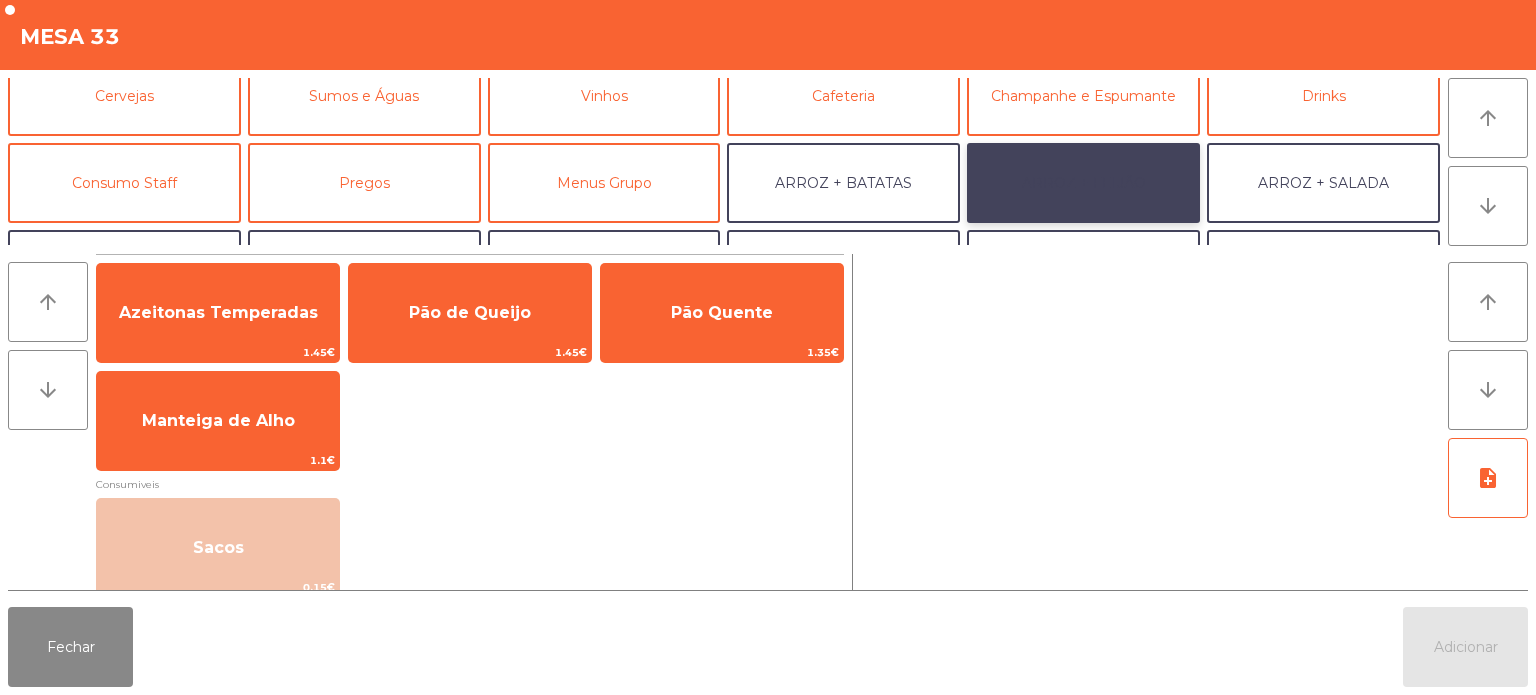 click on "ARROZ + FEIJÃO" 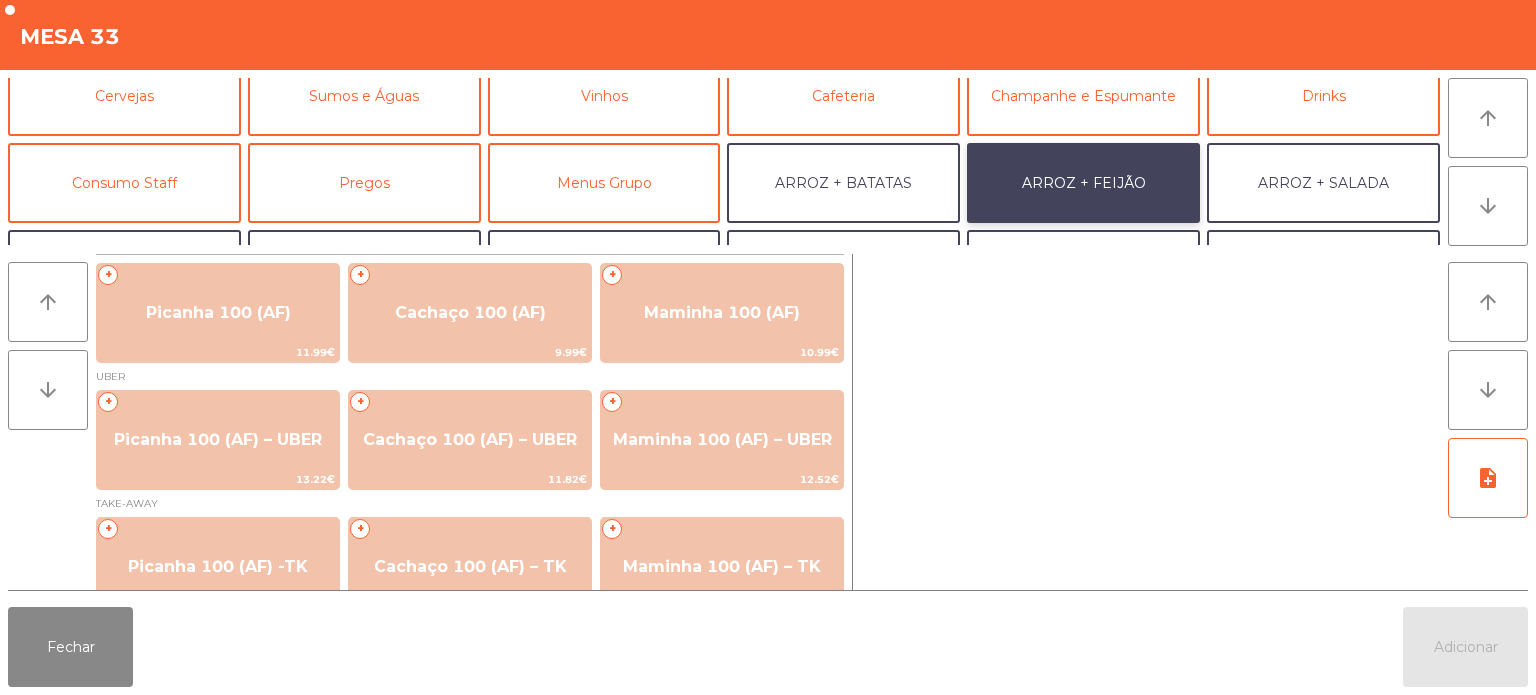 scroll, scrollTop: 34, scrollLeft: 0, axis: vertical 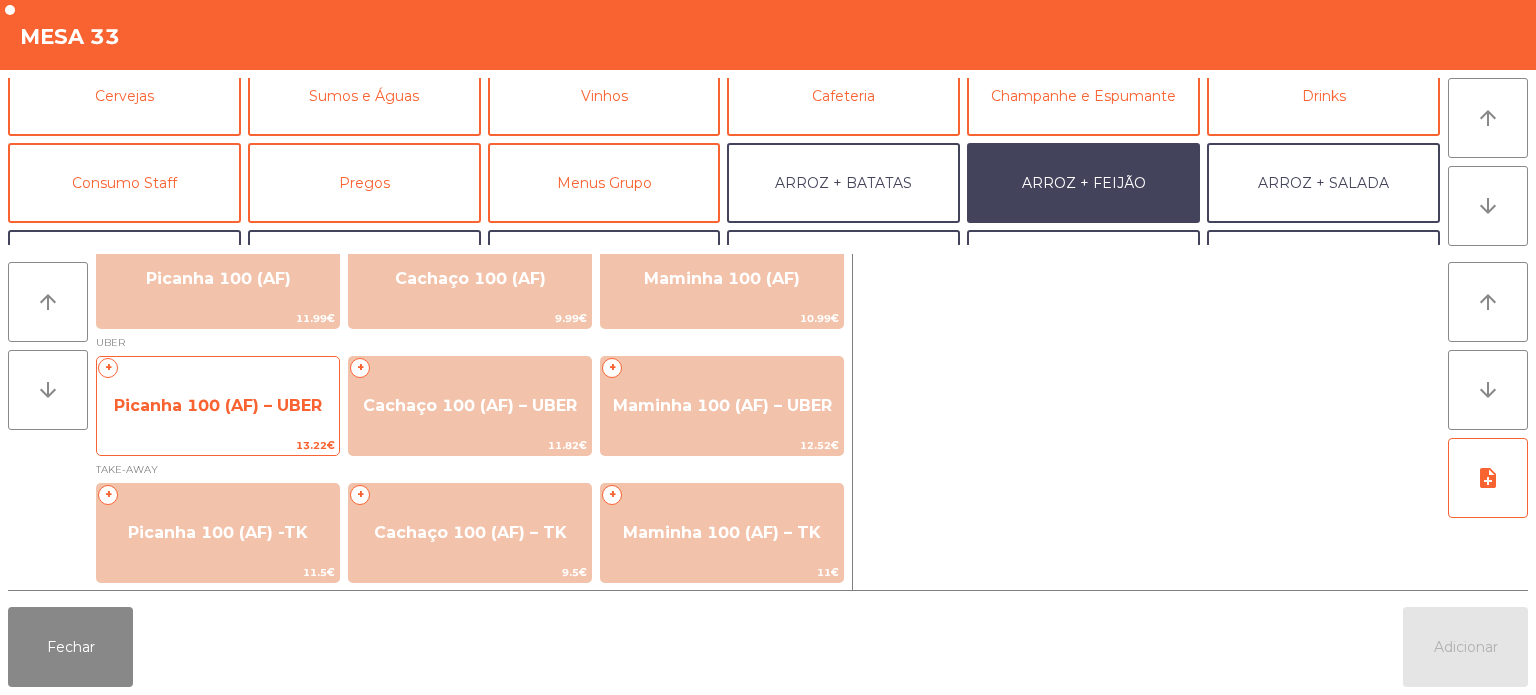click on "Picanha 100 (AF) – UBER" 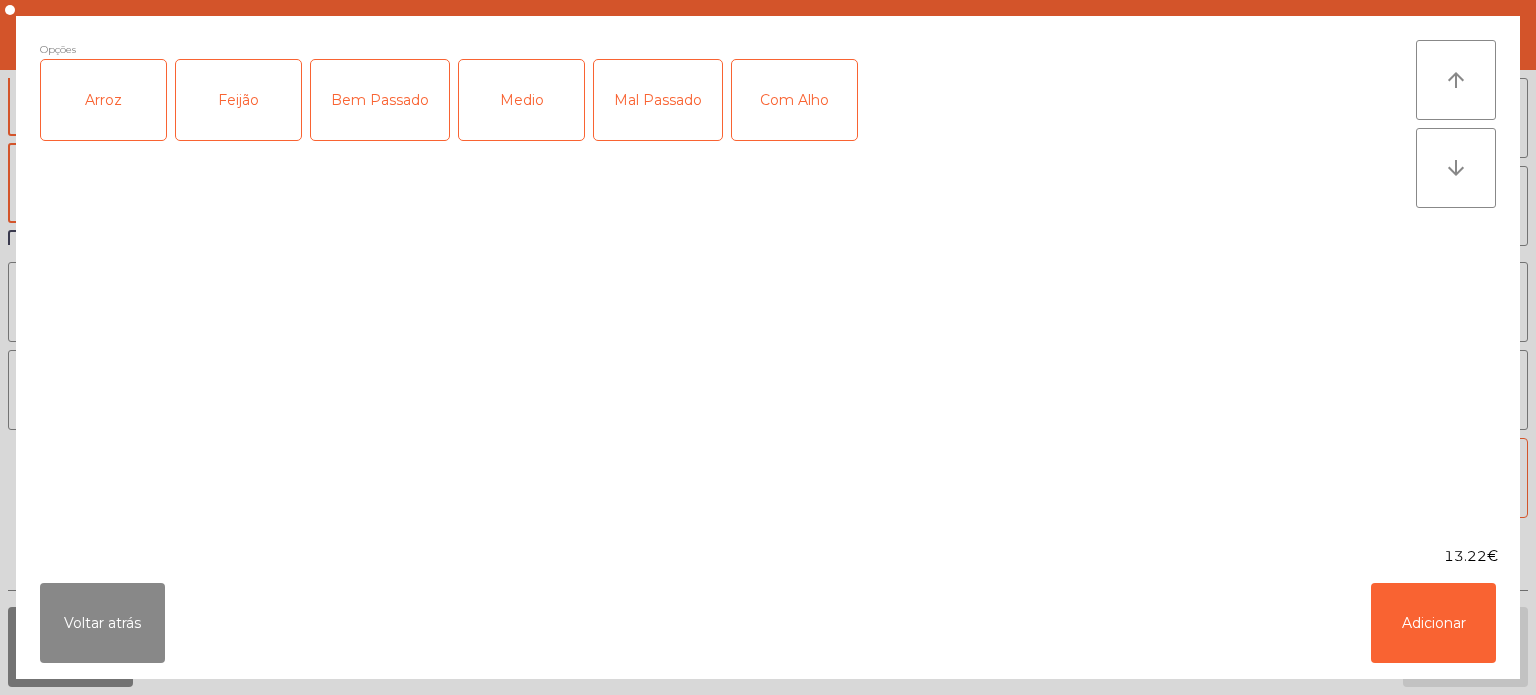 click on "Arroz" 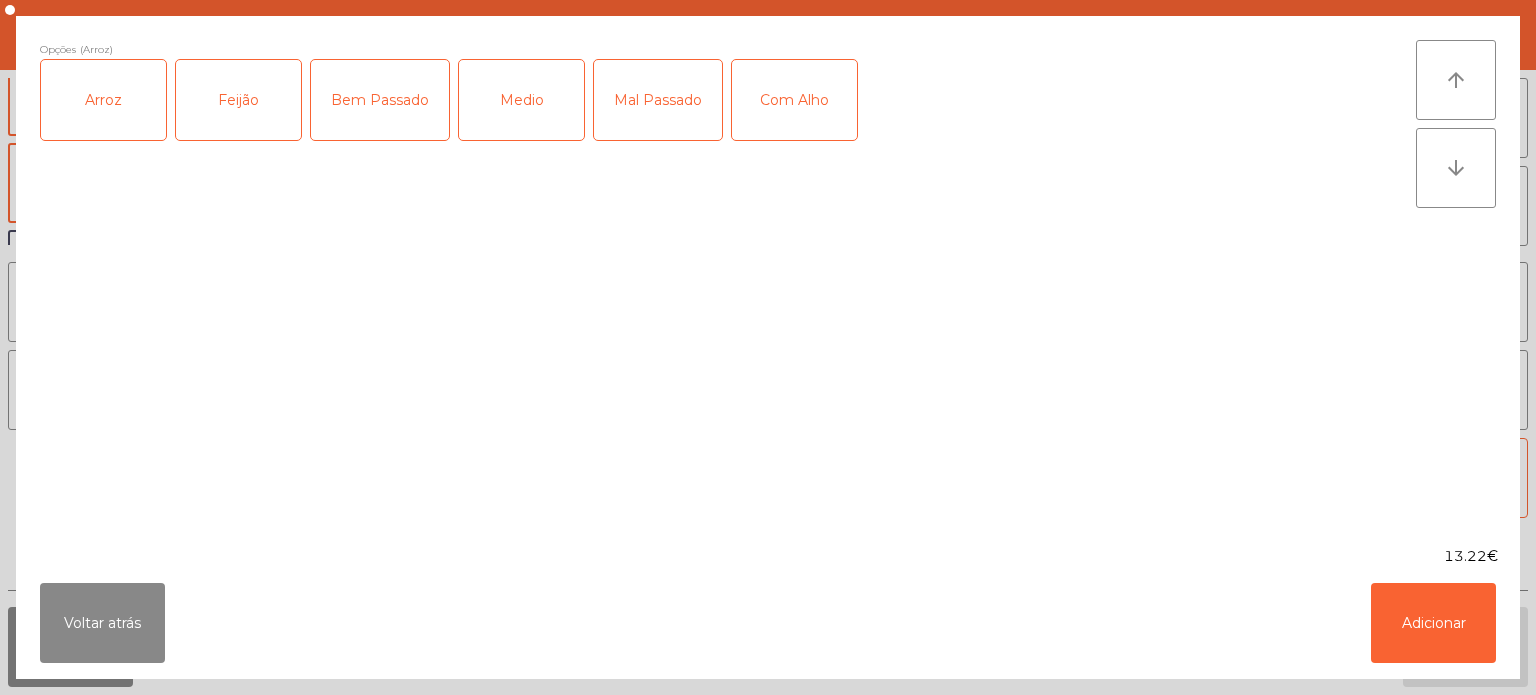 click on "Feijão" 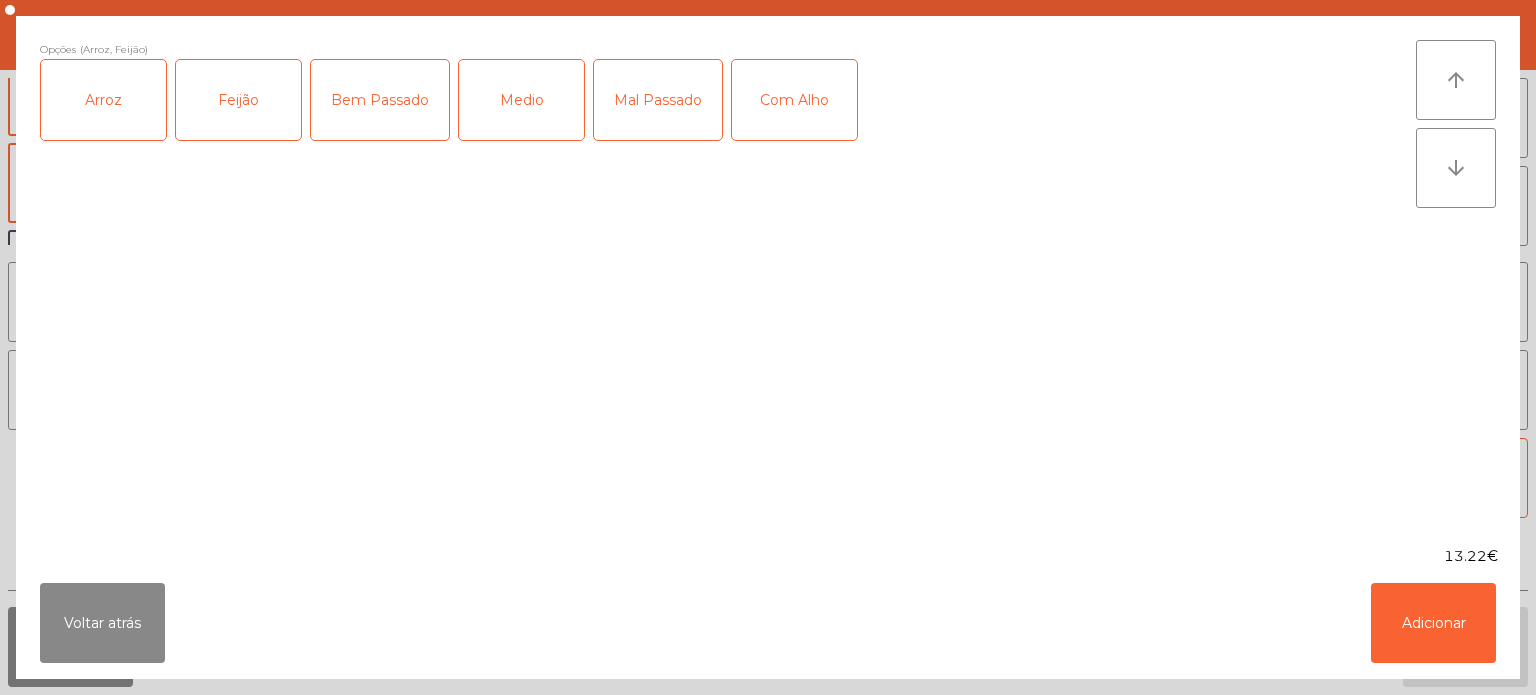 click on "Medio" 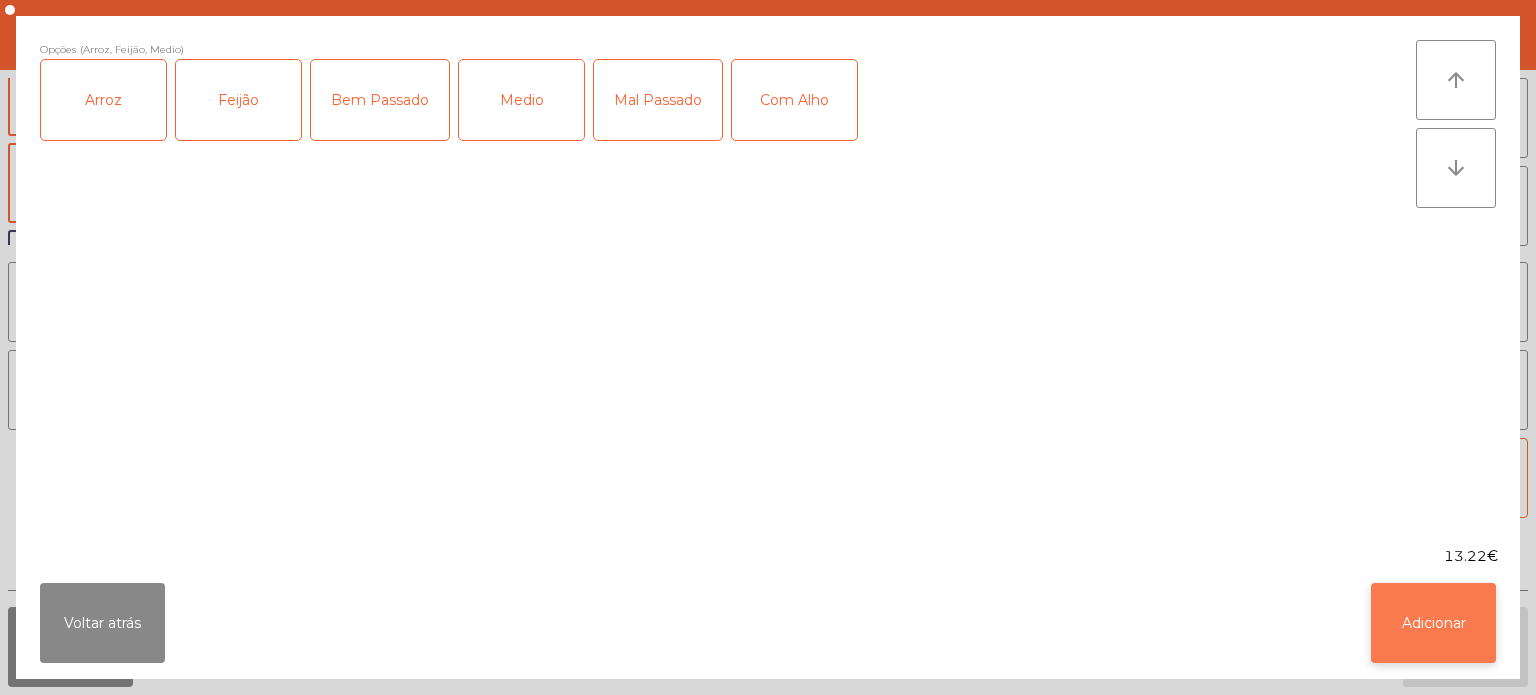 click on "Adicionar" 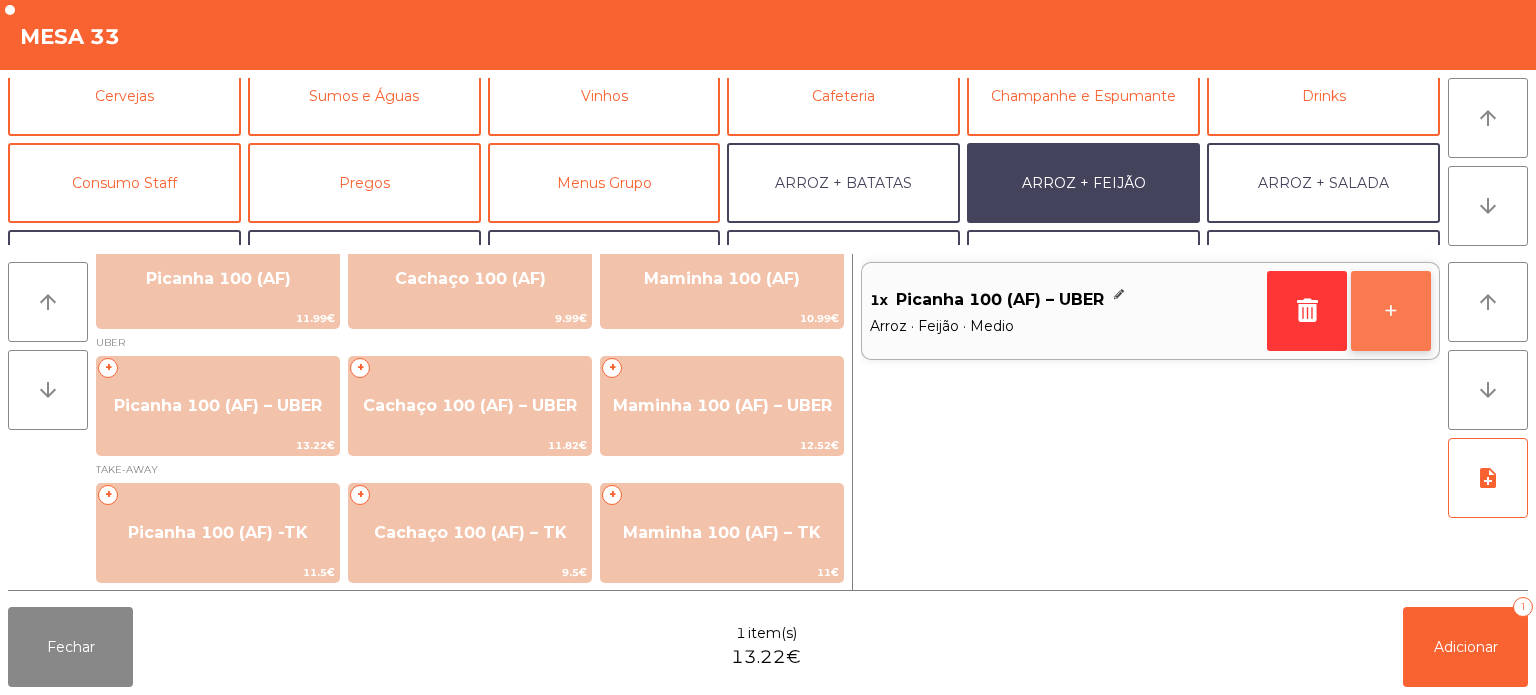 click on "+" 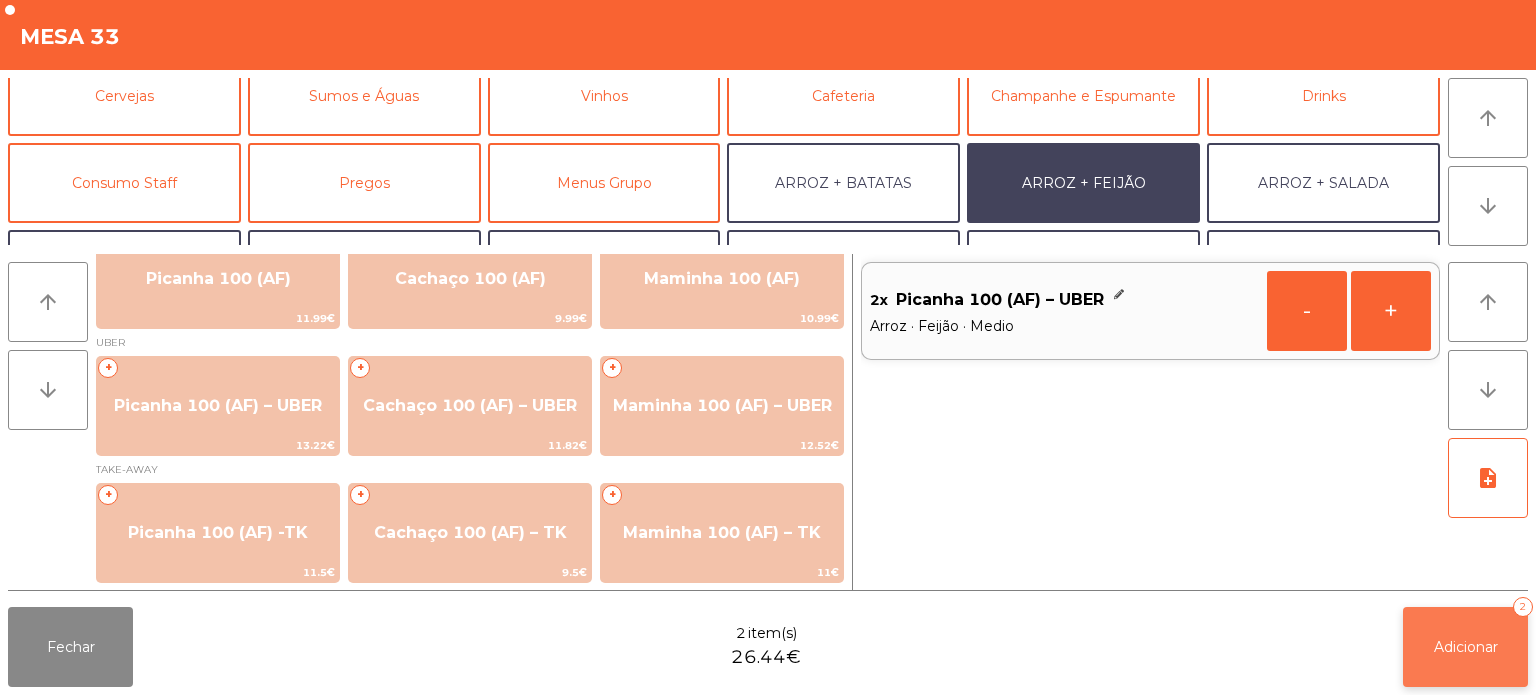 click on "Adicionar   2" 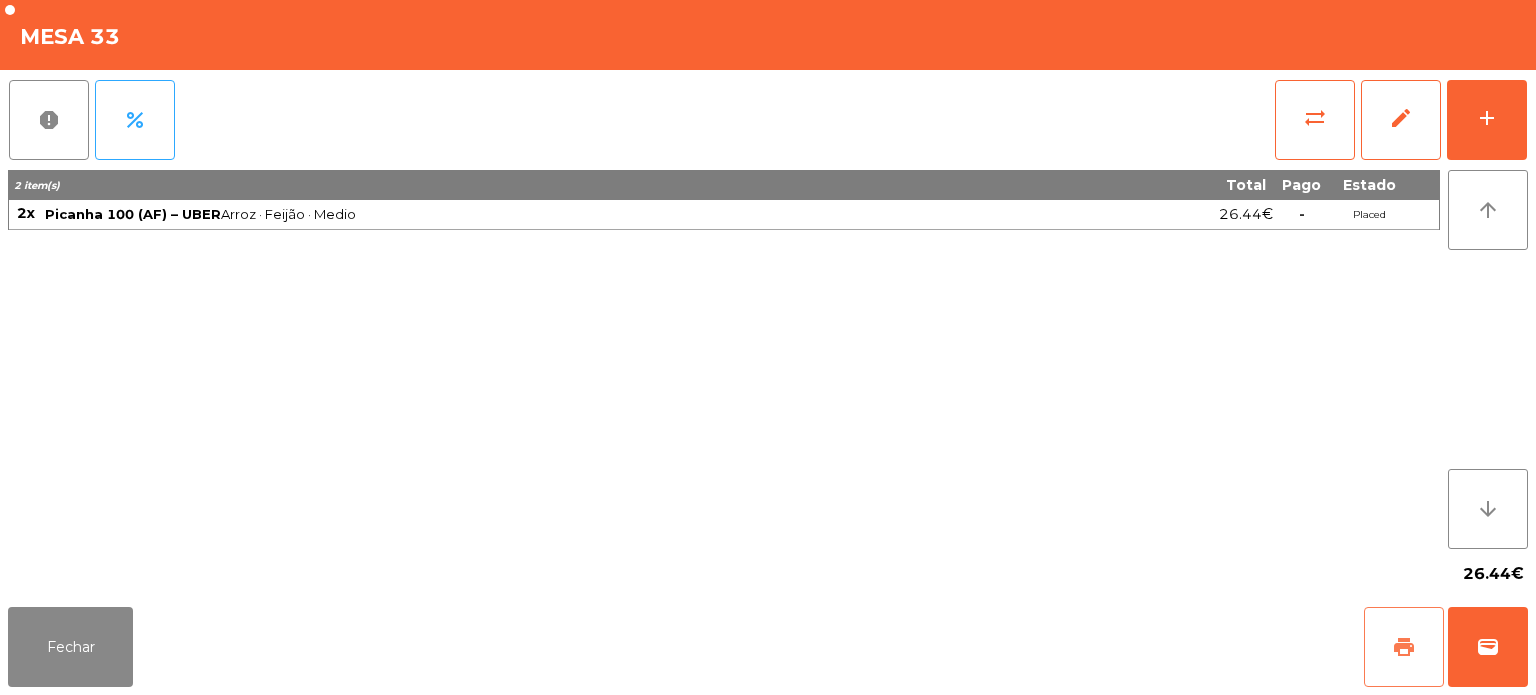 click on "print" 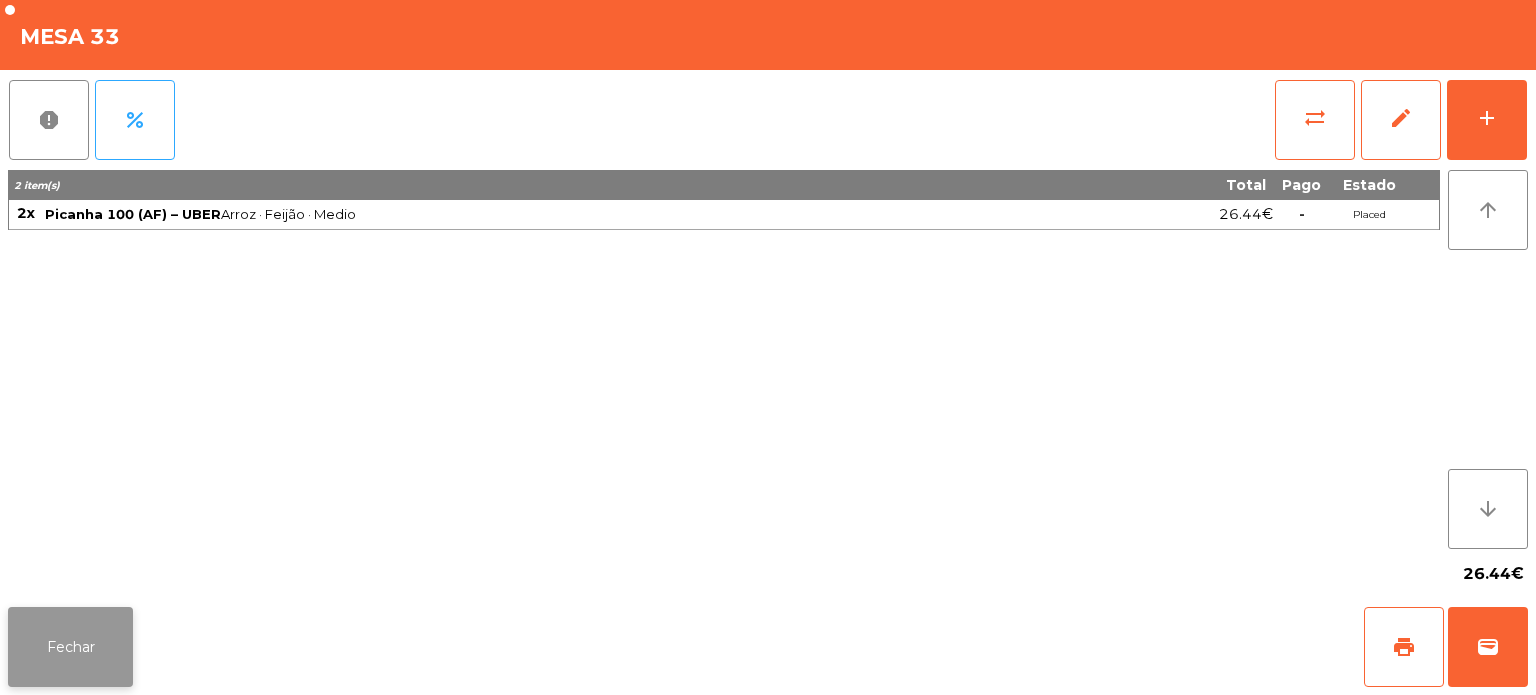 click on "Fechar" 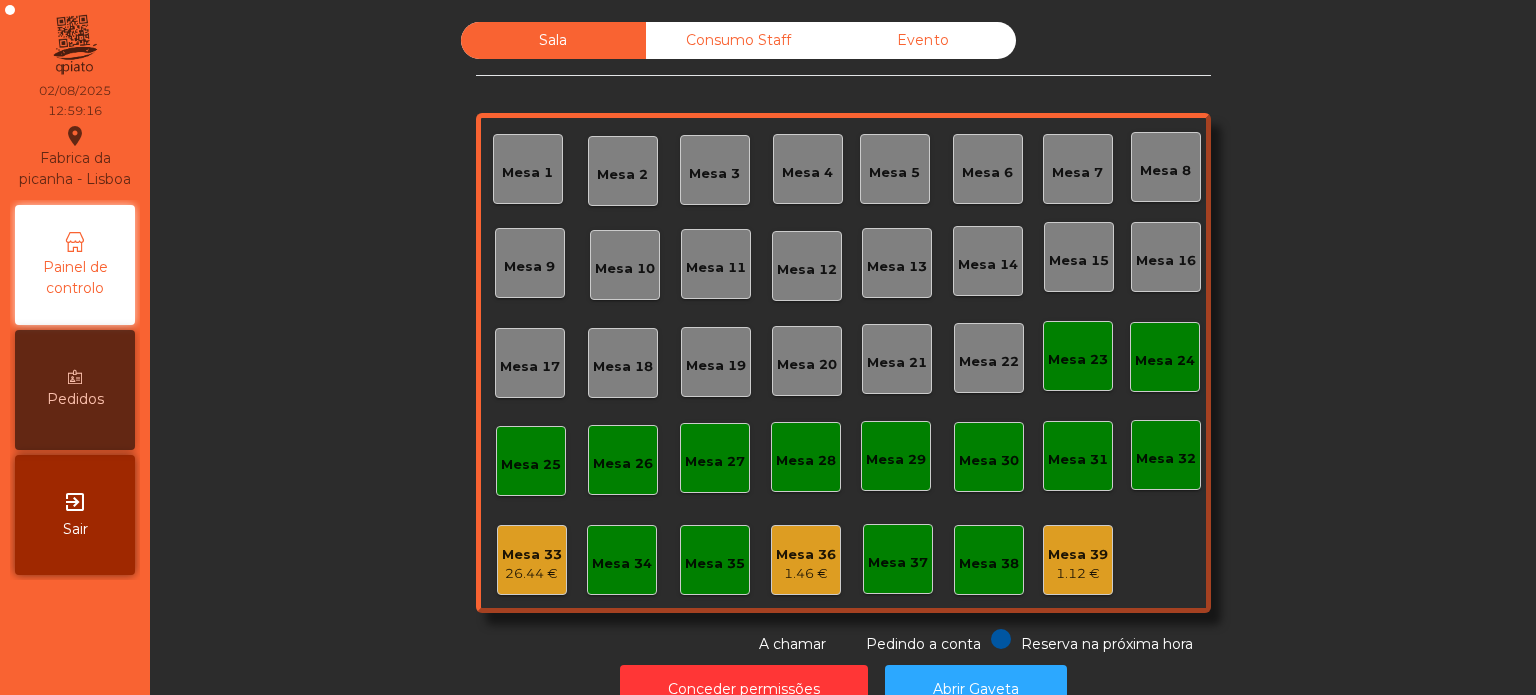 scroll, scrollTop: 55, scrollLeft: 0, axis: vertical 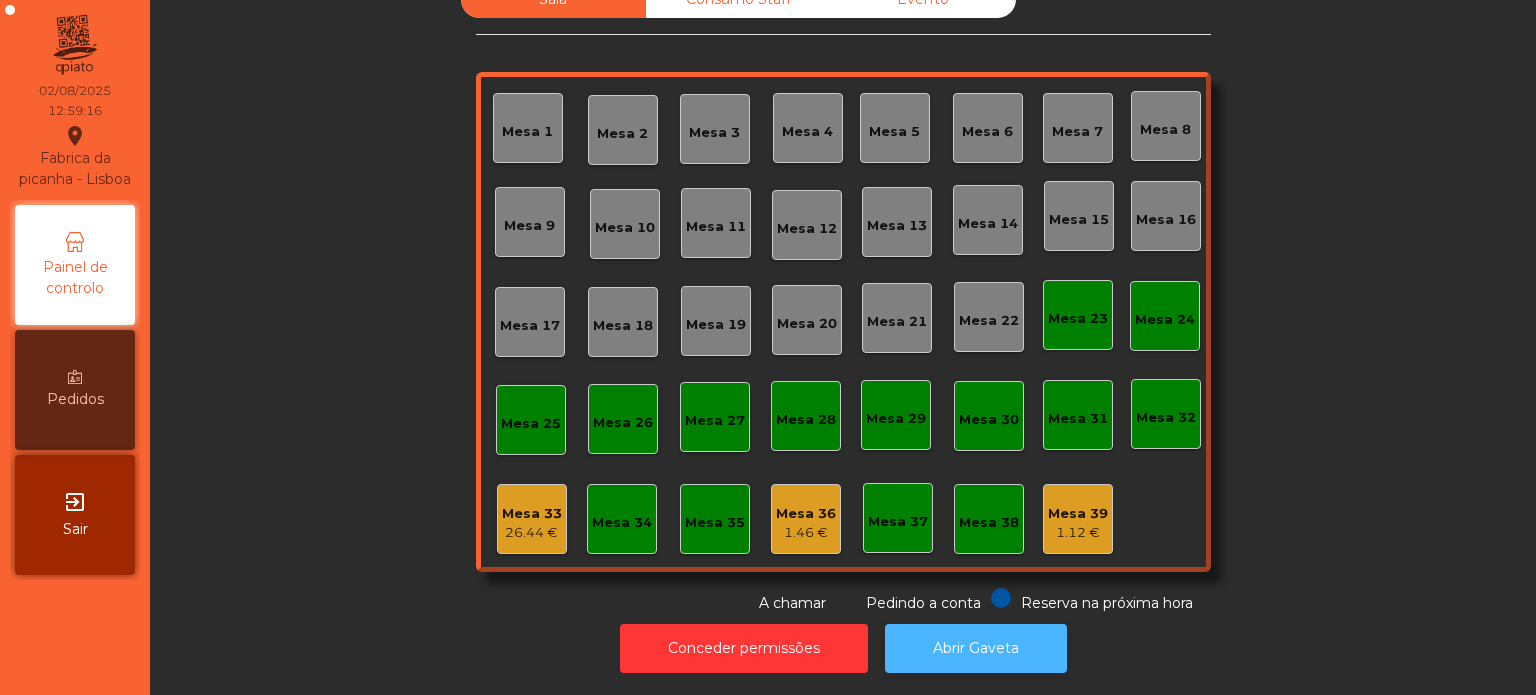 click on "Abrir Gaveta" 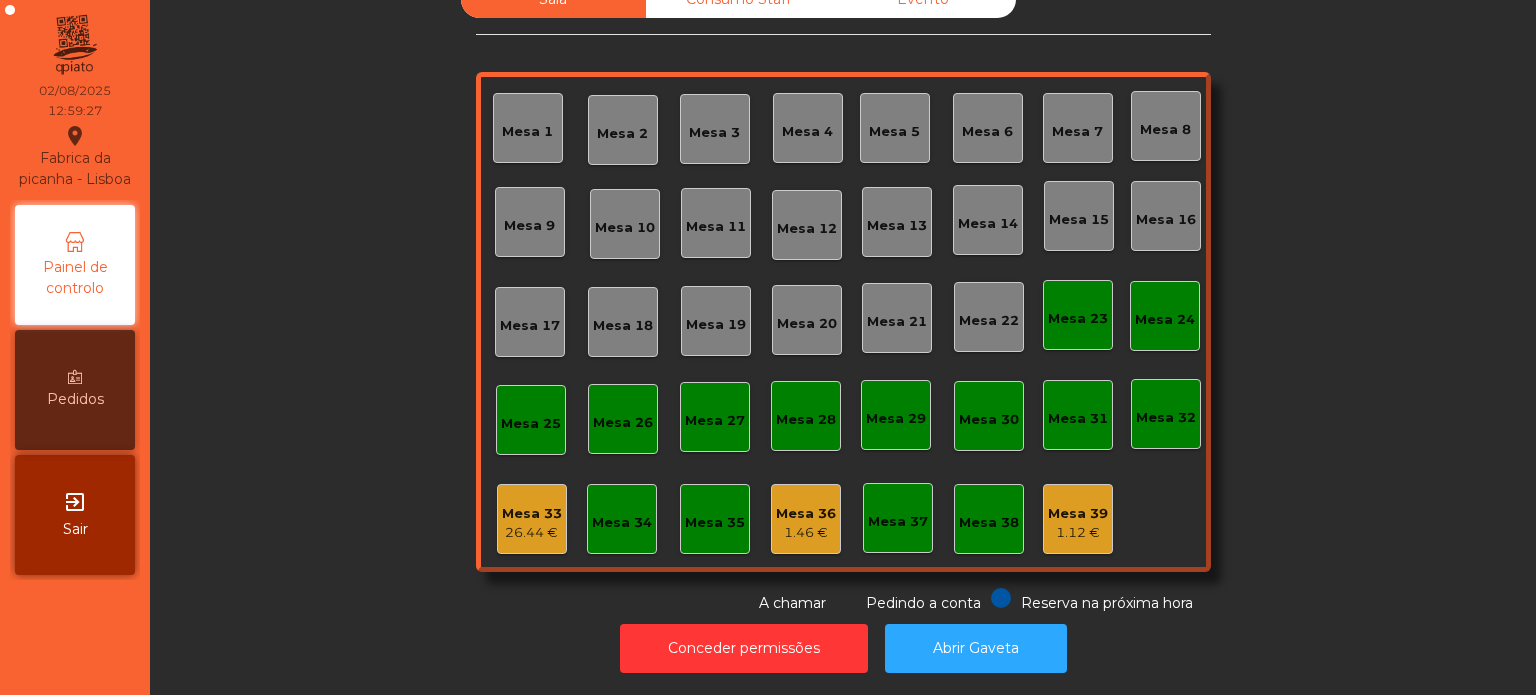 click on "Mesa 33   26.44 €" 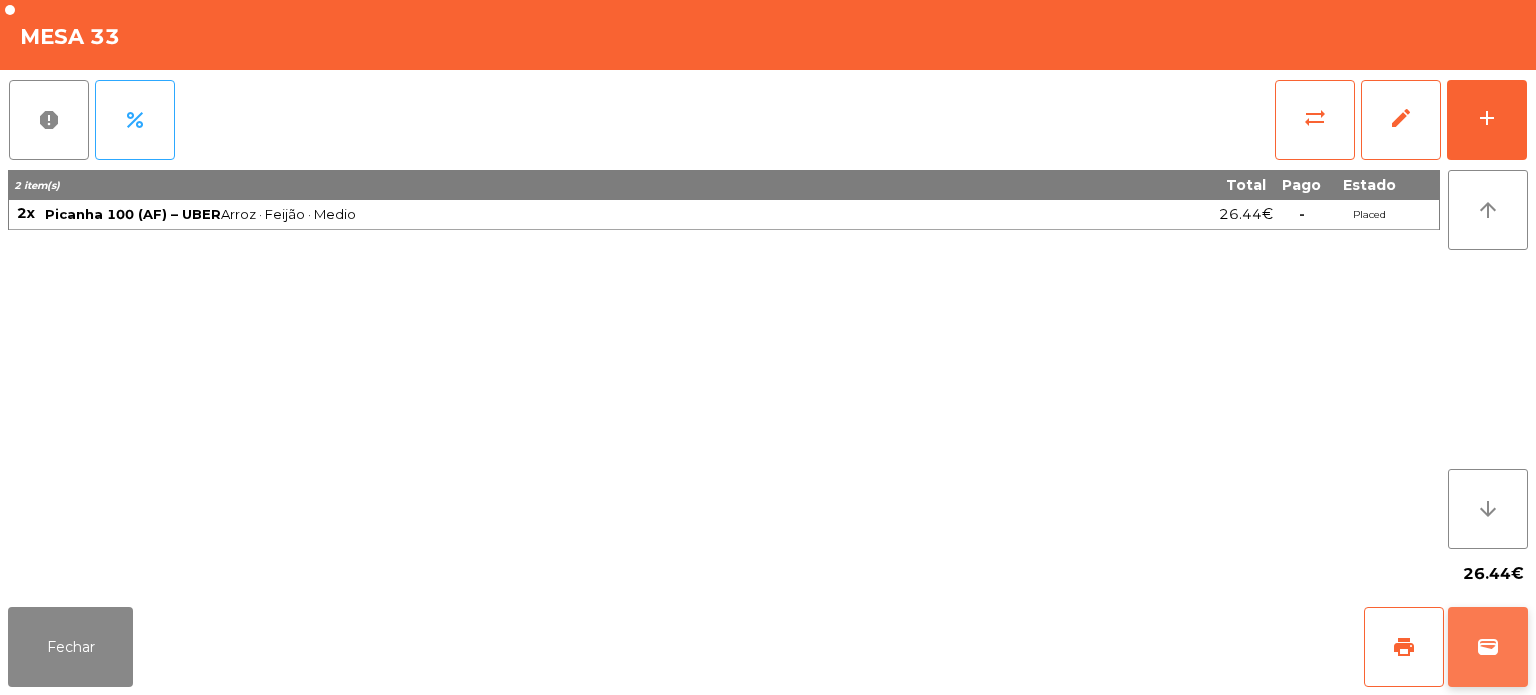 click on "wallet" 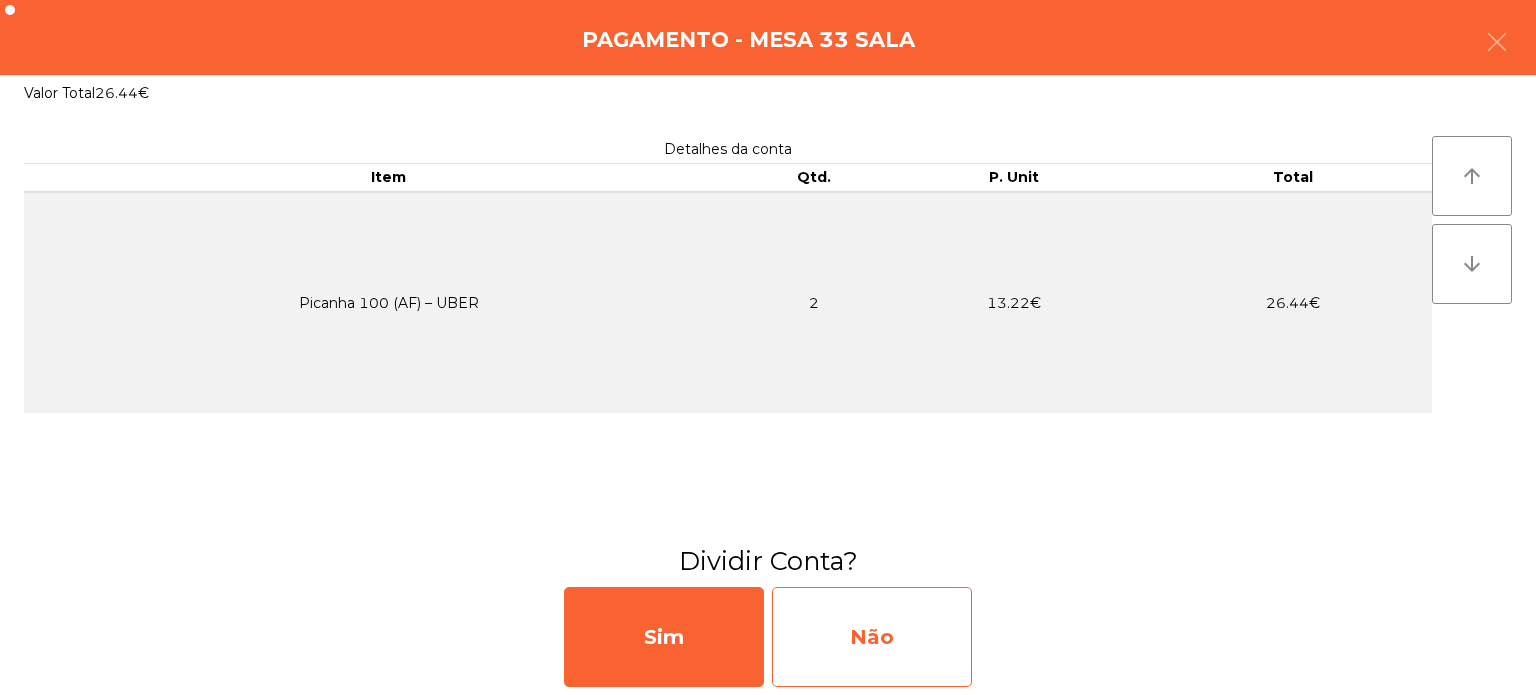 click on "Não" 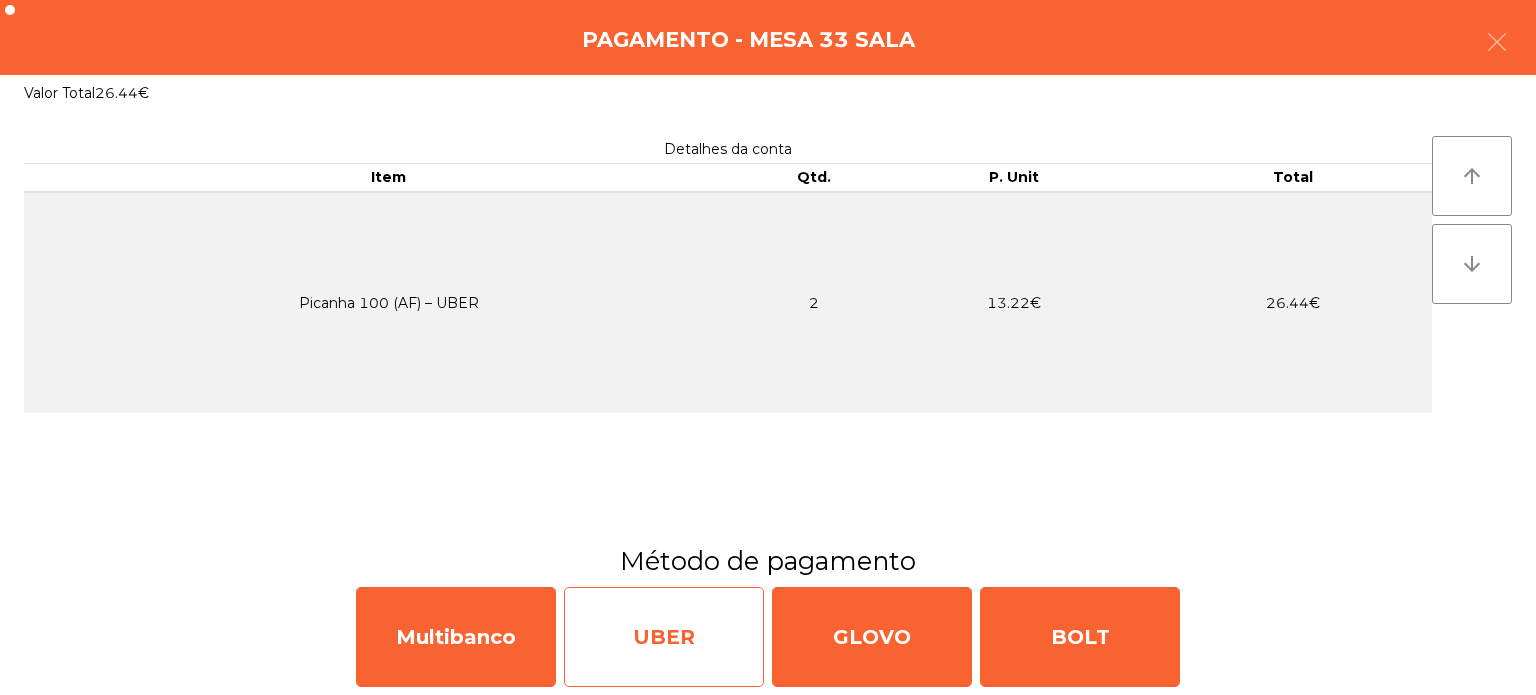 click on "UBER" 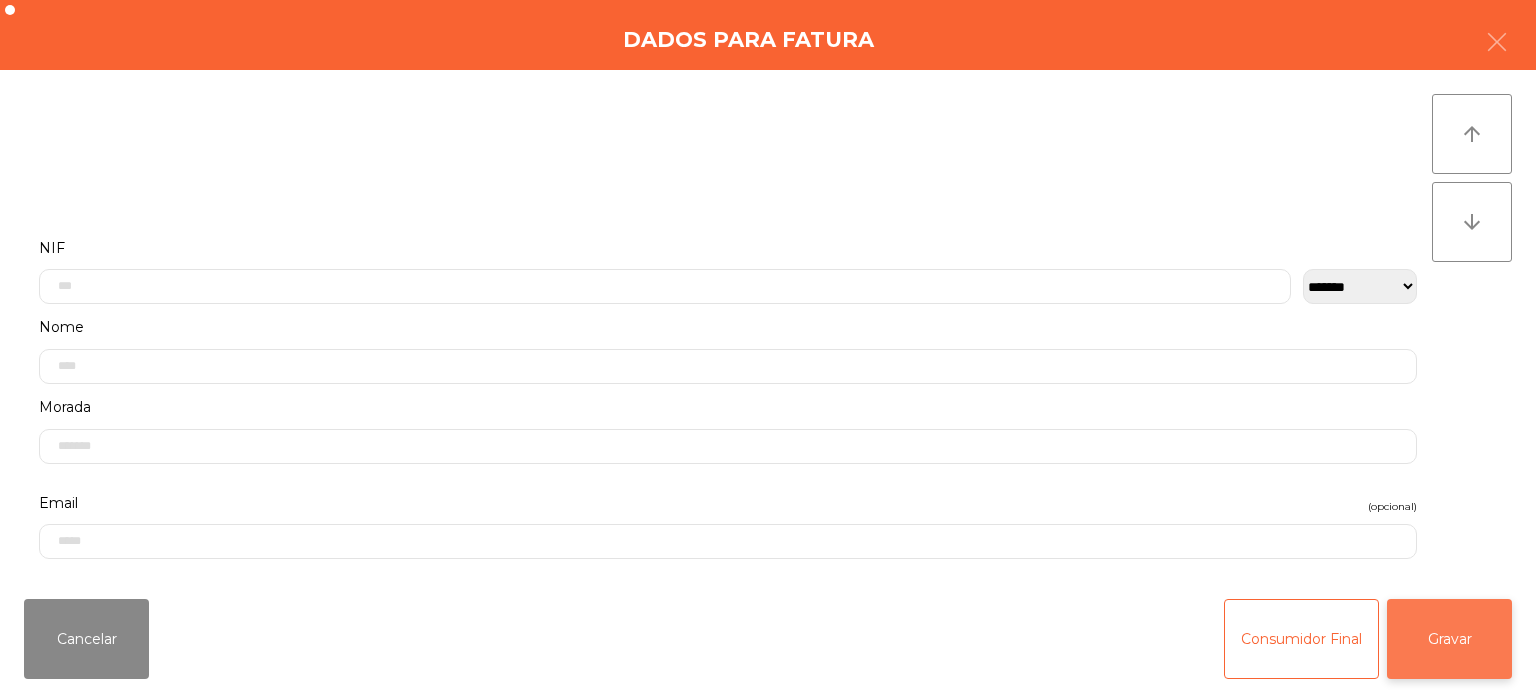 click on "Gravar" 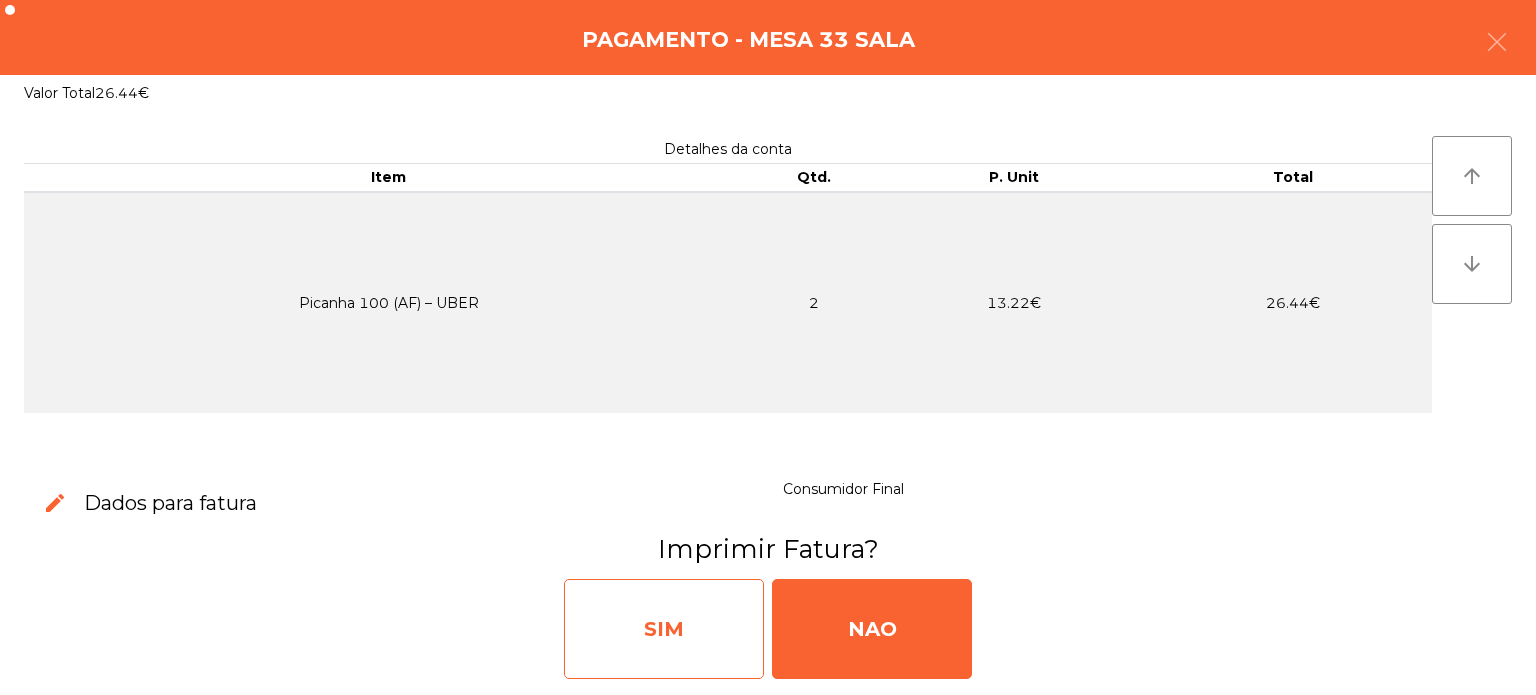 click on "SIM" 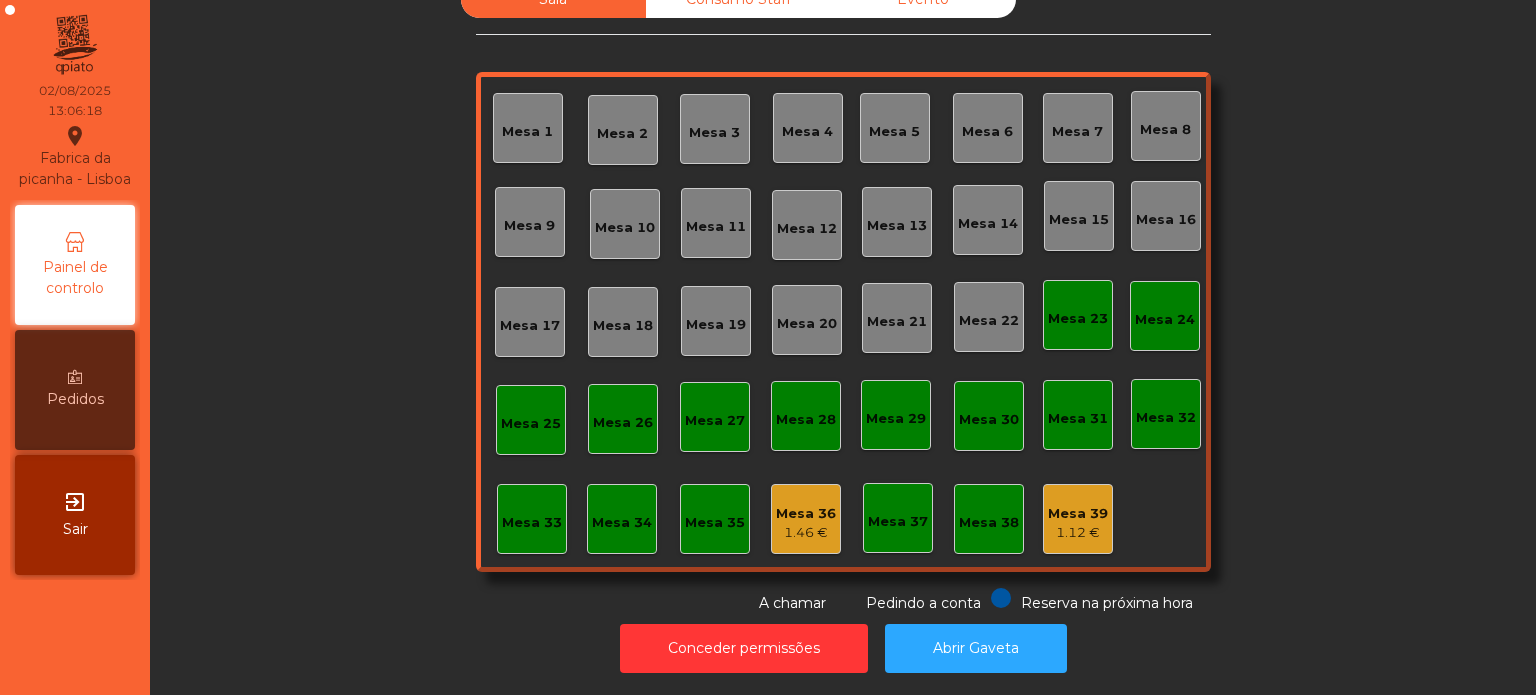 click on "Mesa 8" 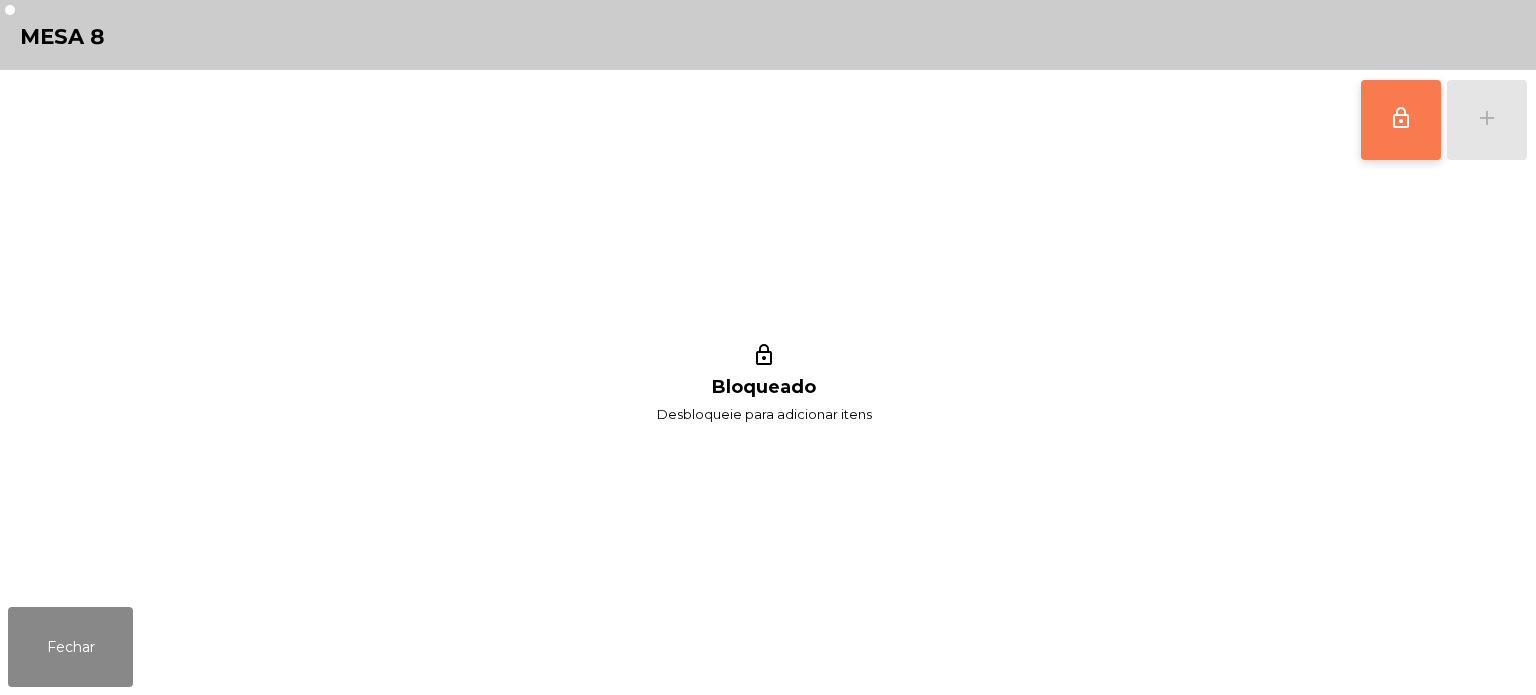click on "lock_outline" 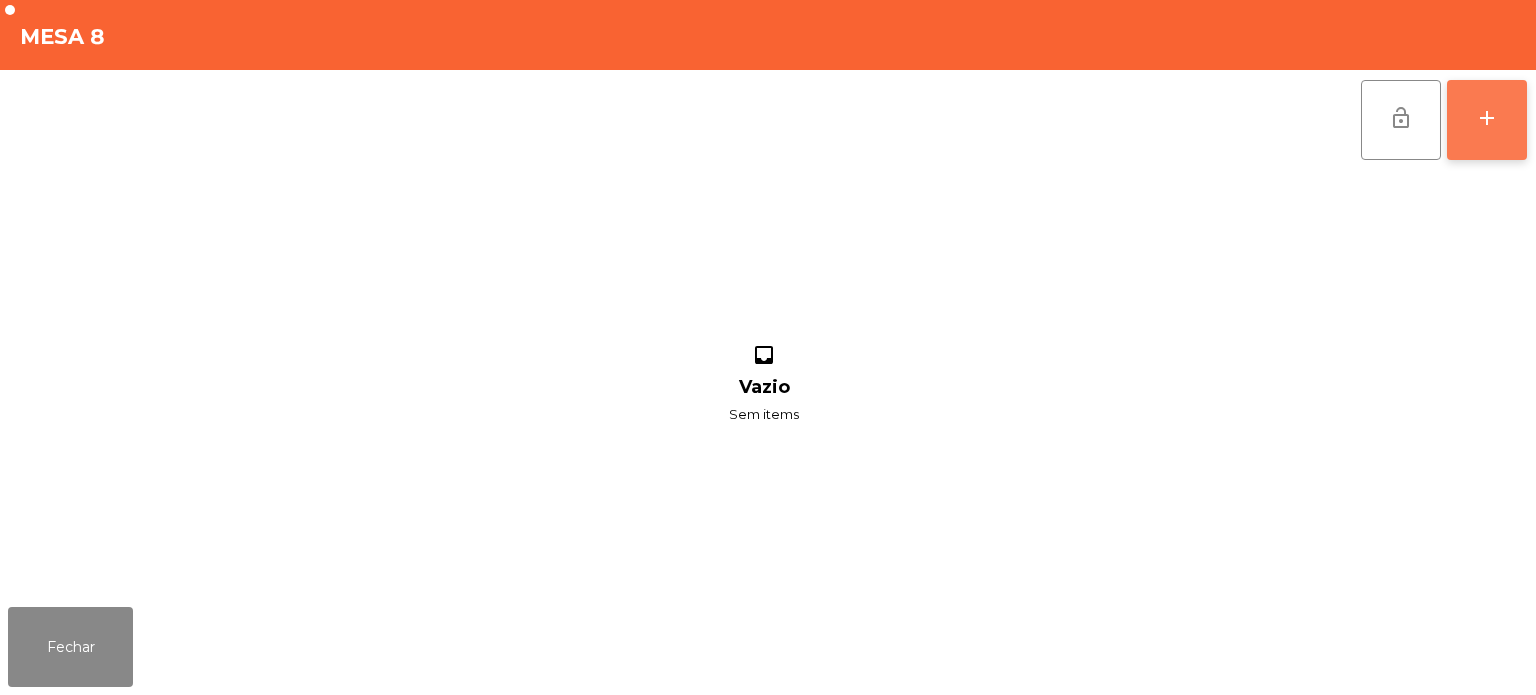 click on "add" 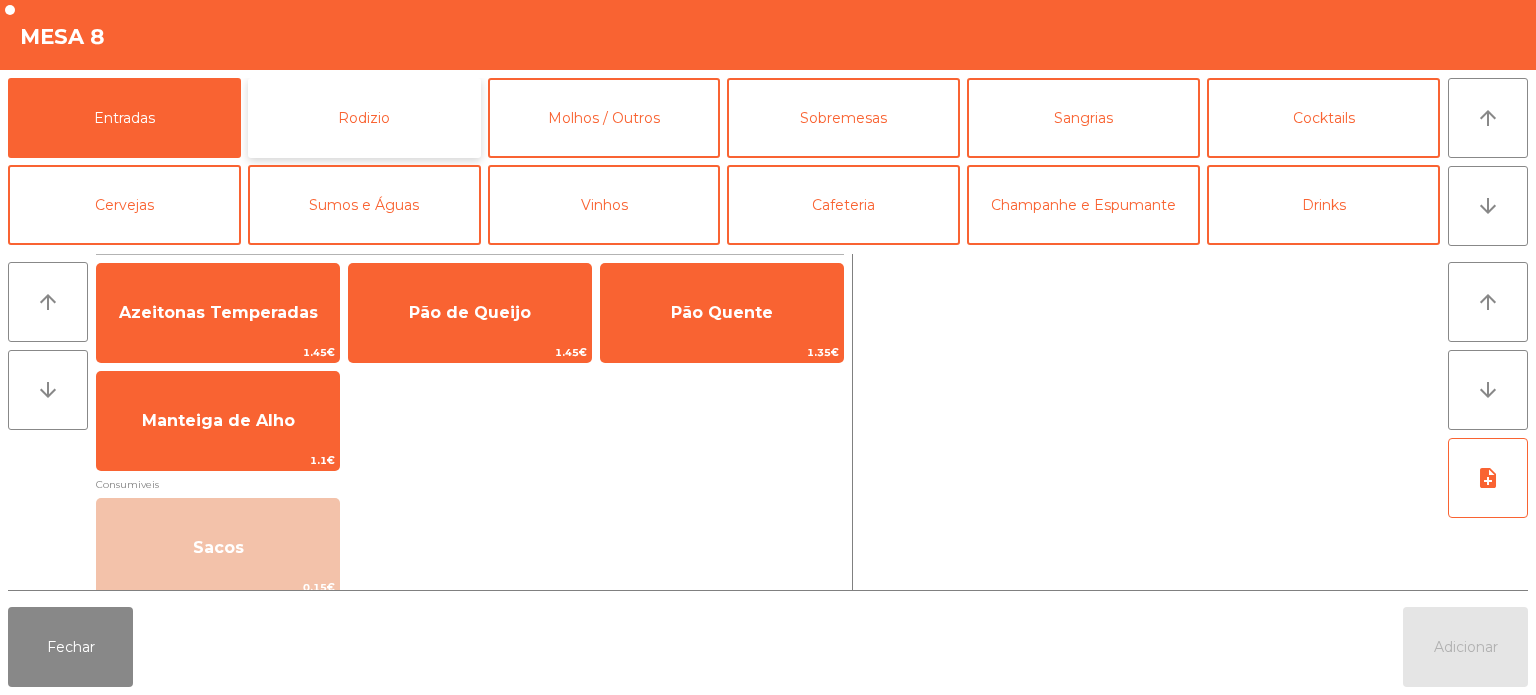 click on "Rodizio" 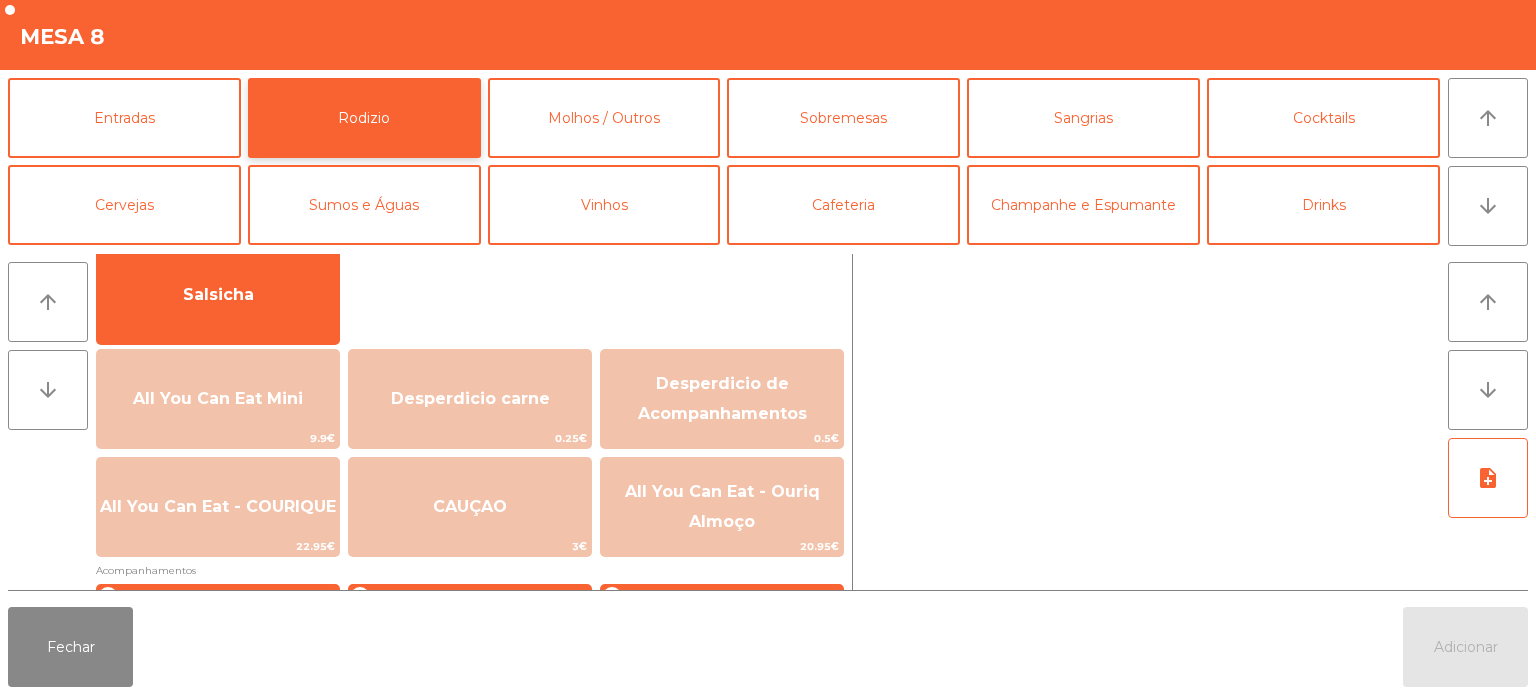 scroll, scrollTop: 154, scrollLeft: 0, axis: vertical 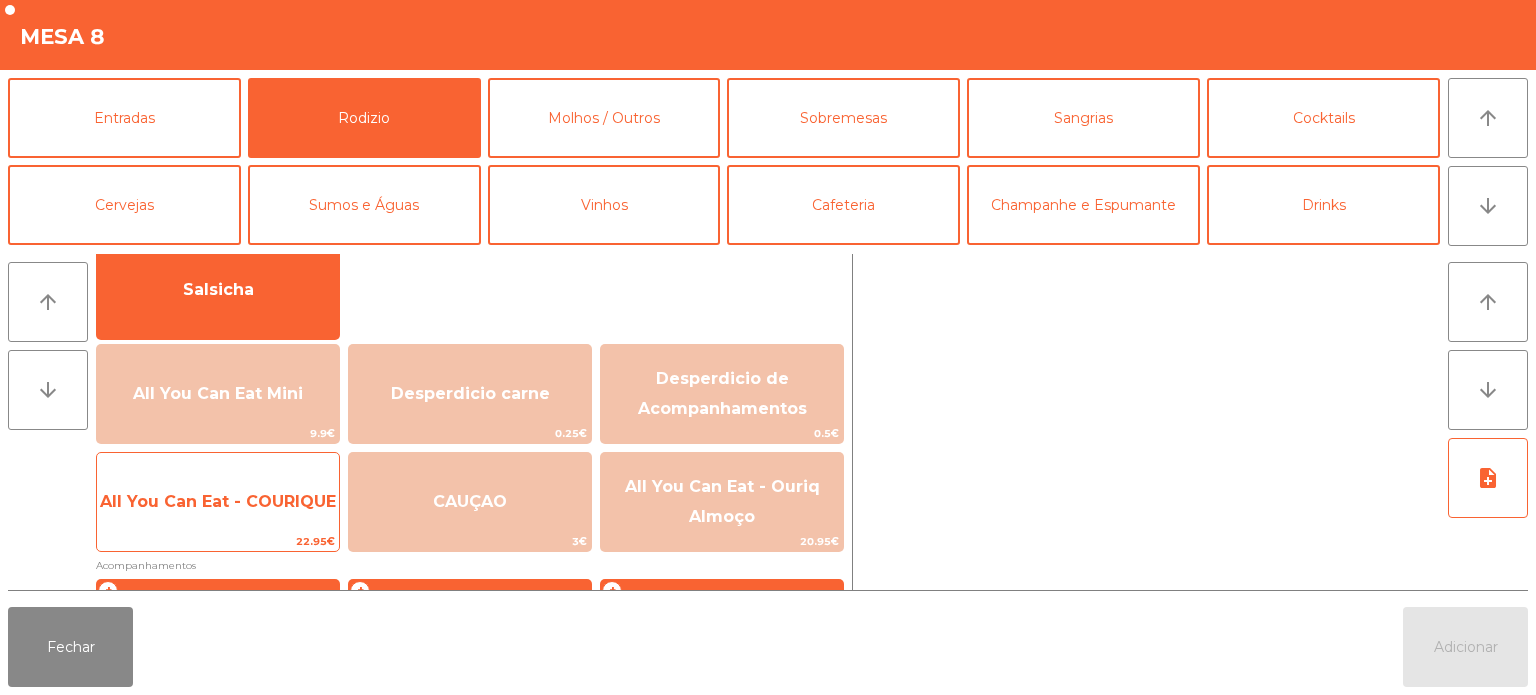 click on "All You Can Eat - COURIQUE" 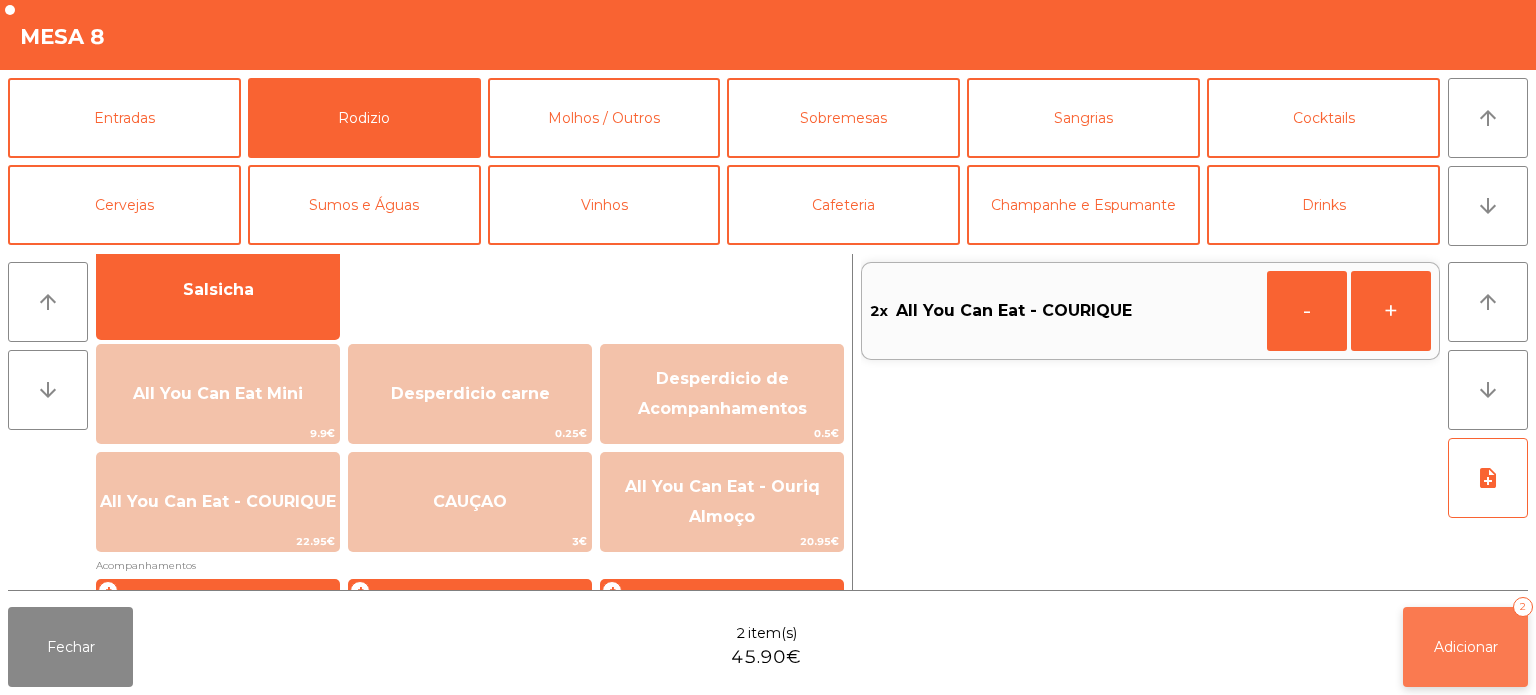 click on "Adicionar" 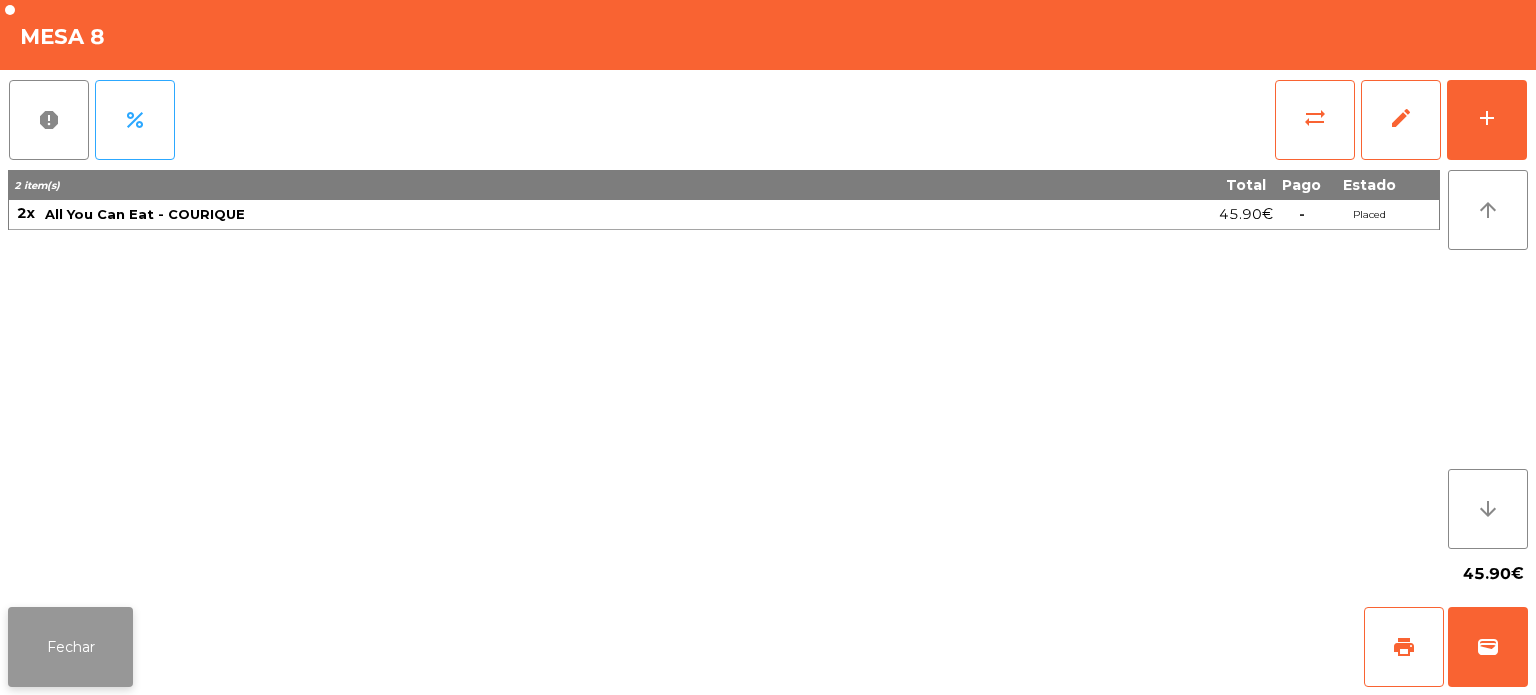 click on "Fechar" 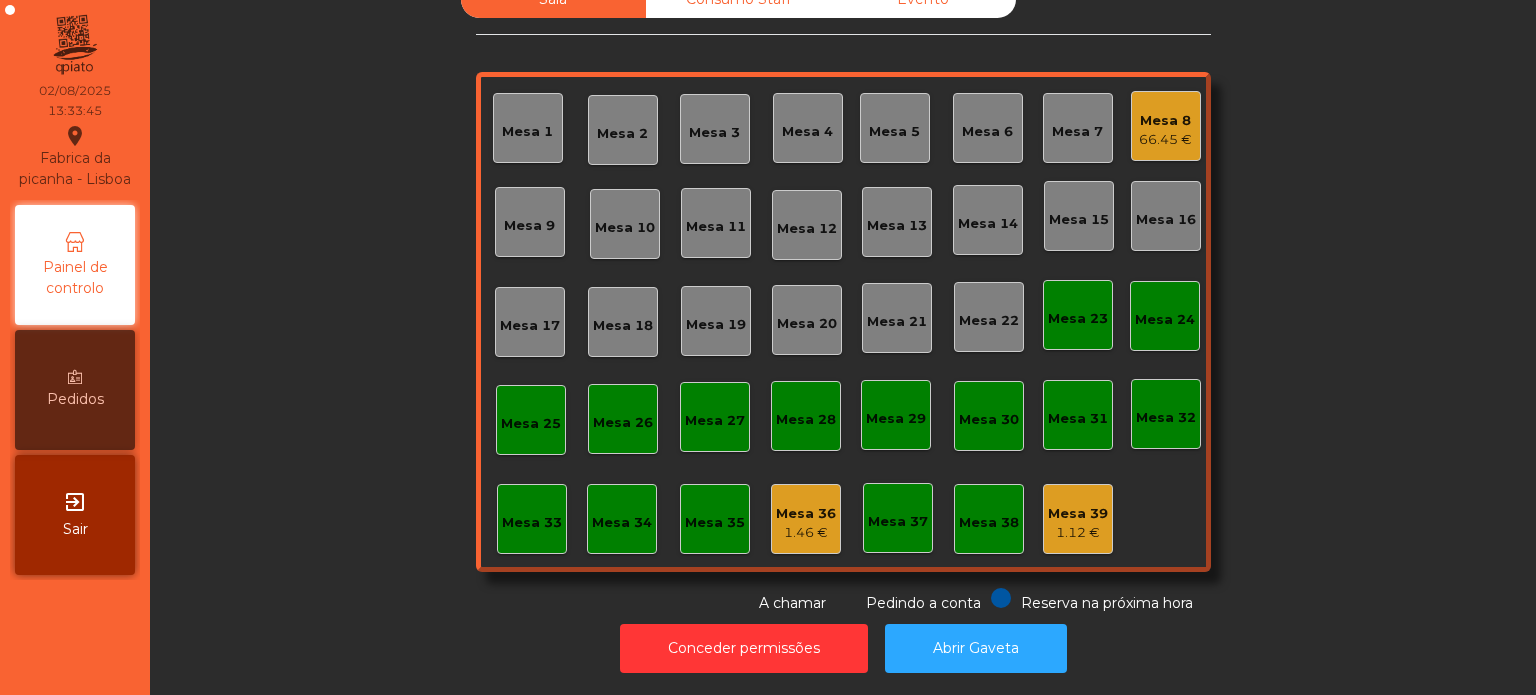 click on "Sala   Consumo Staff   Evento   Mesa 1   Mesa 2   Mesa 3   Mesa 4   Mesa 5   Mesa 6   Mesa 7   Mesa 8   66.45 €   Mesa 9   Mesa 10   Mesa 11   Mesa 12   Mesa 13   Mesa 14   Mesa 15   Mesa 16   Mesa 17   Mesa 18   Mesa 19   Mesa 20   Mesa 21   Mesa 22   Mesa 23   Mesa 24   Mesa 25   Mesa 26   Mesa 27   Mesa 28   Mesa 29   Mesa 30   Mesa 31   Mesa 32   Mesa 33   Mesa 34   Mesa 35   Mesa 36   1.46 €   Mesa 37   Mesa 38   Mesa 39   1.12 €  Reserva na próxima hora Pedindo a conta A chamar" 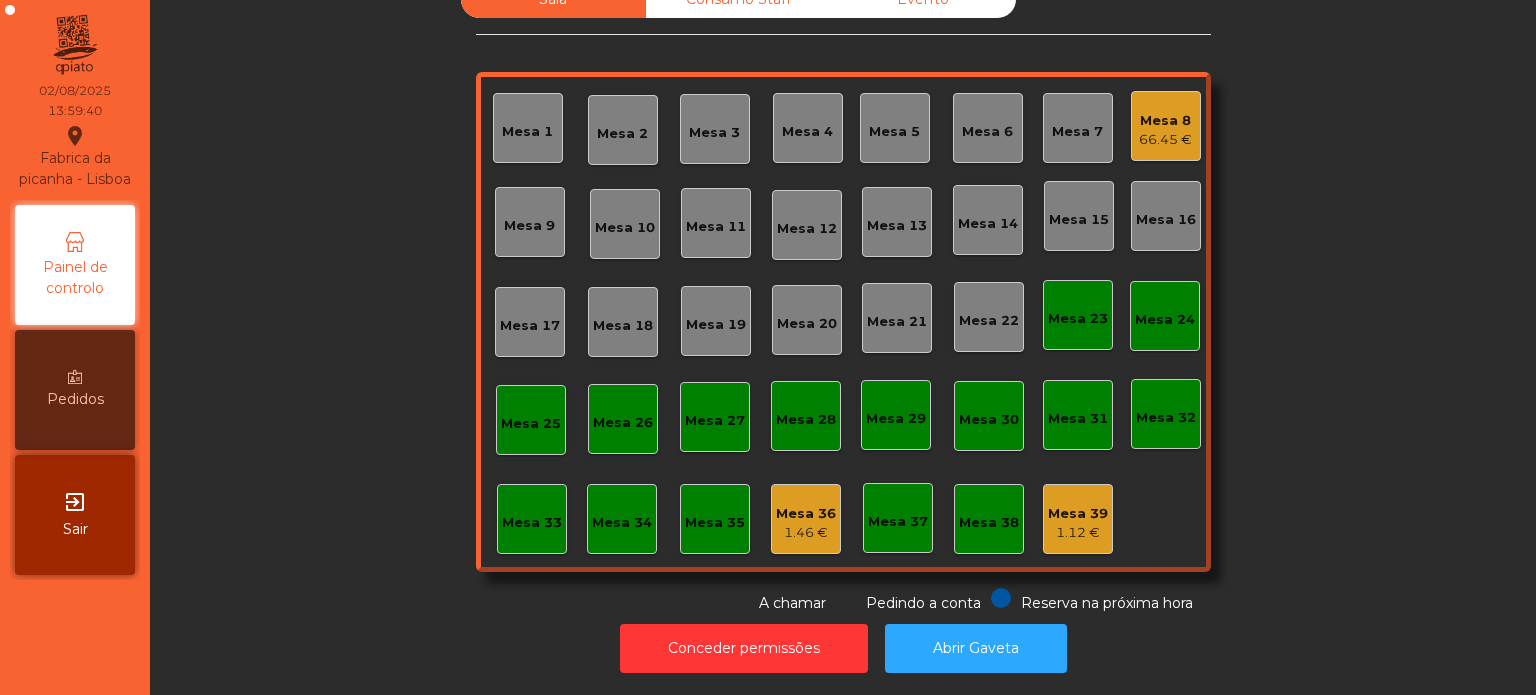 click on "Mesa 21" 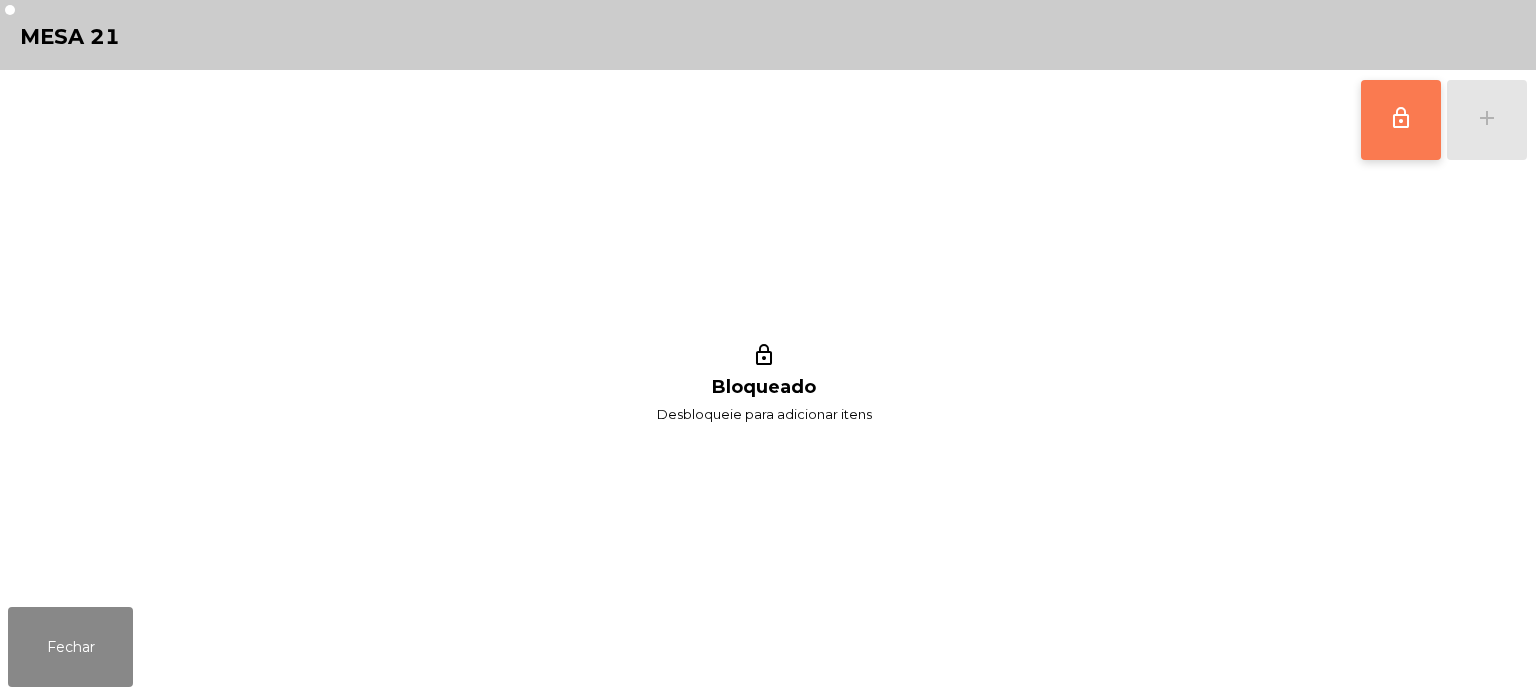 click on "lock_outline" 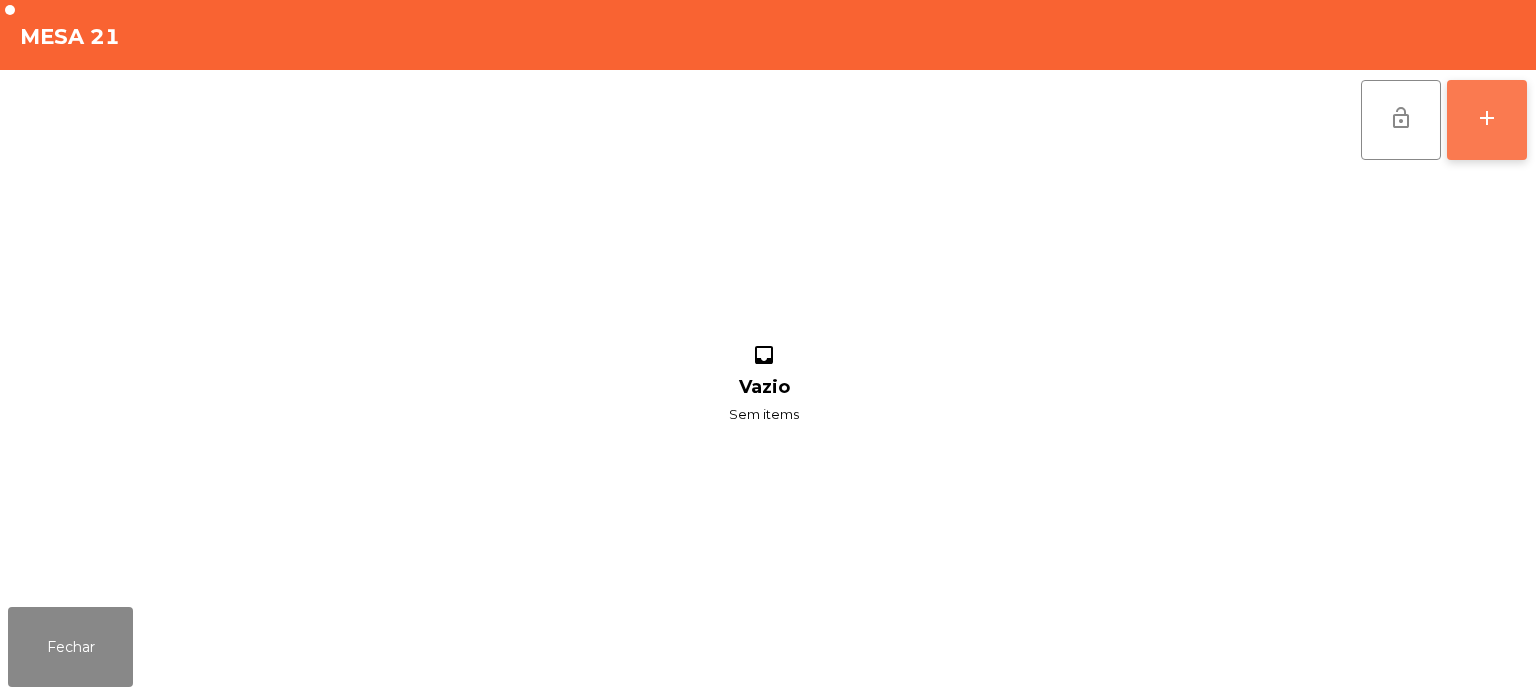 click on "add" 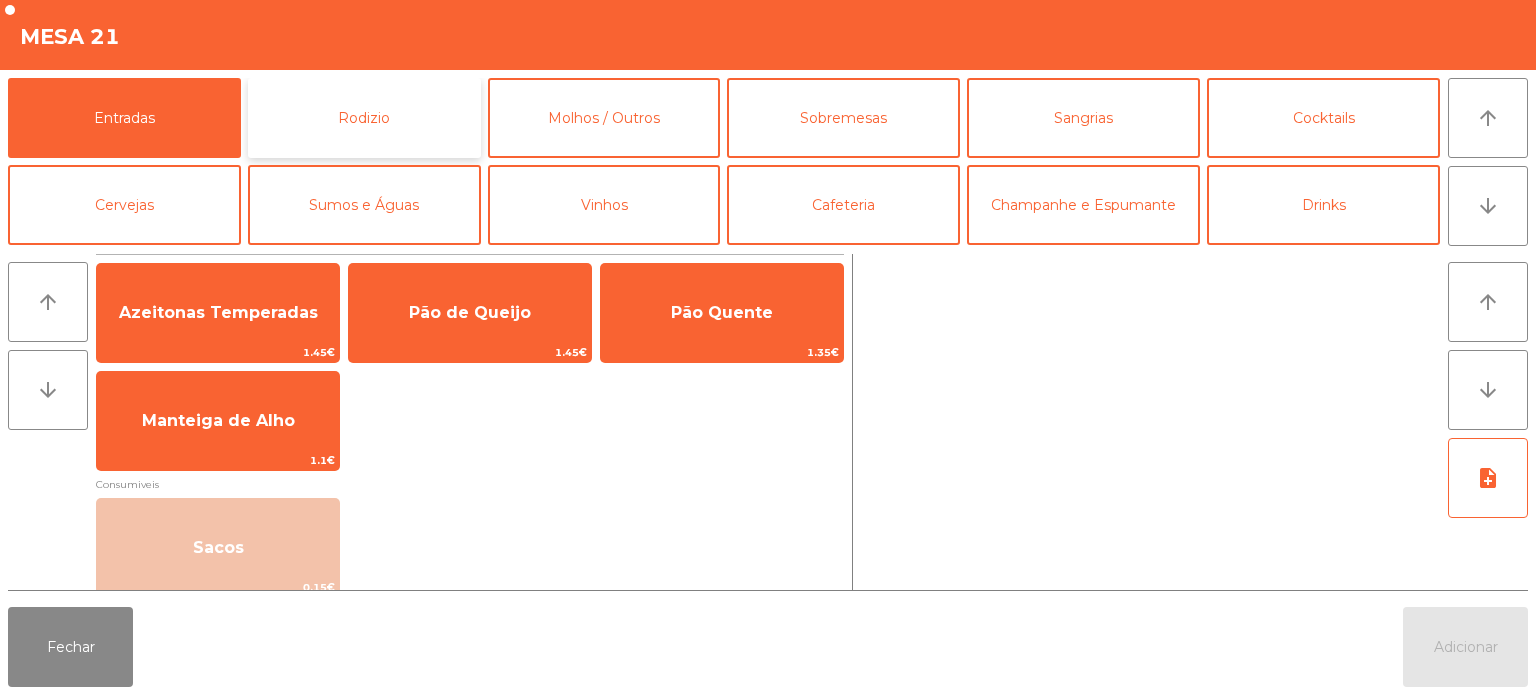 click on "Rodizio" 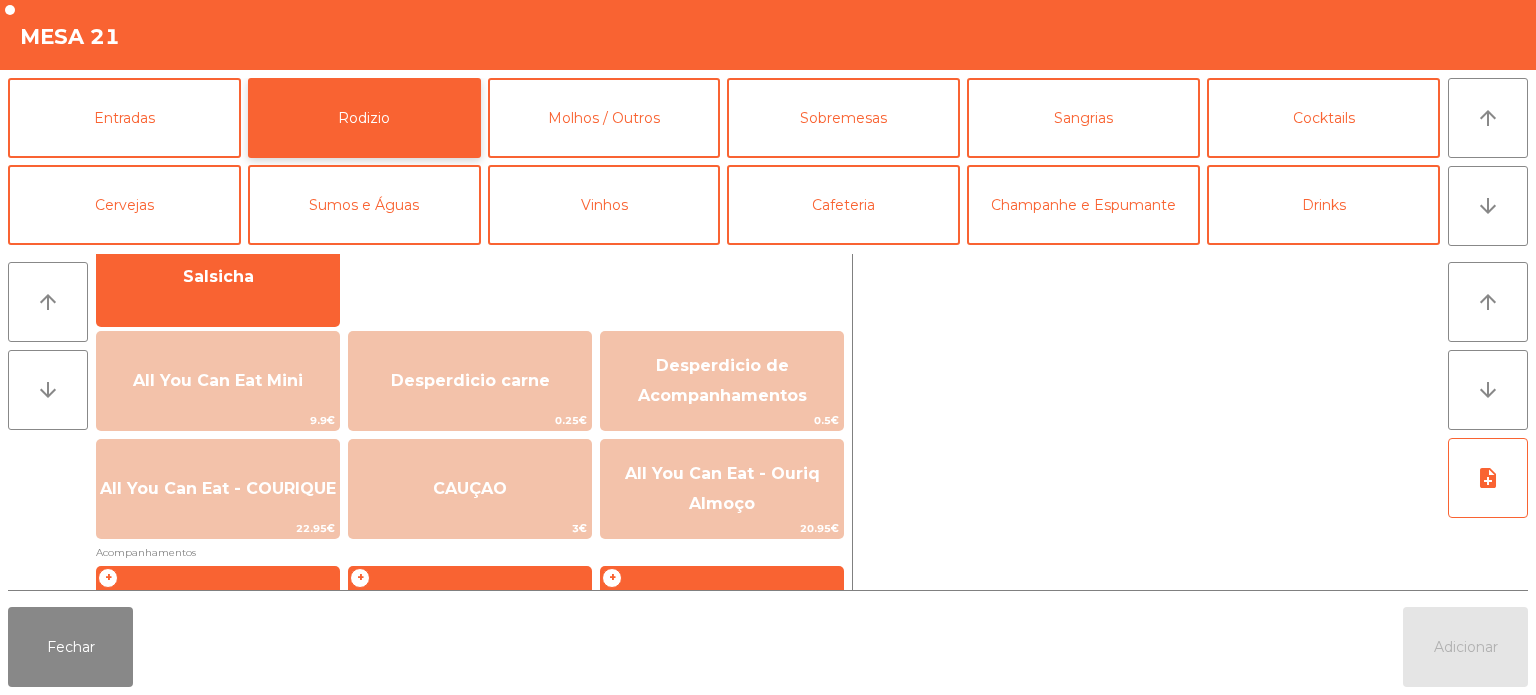 scroll, scrollTop: 168, scrollLeft: 0, axis: vertical 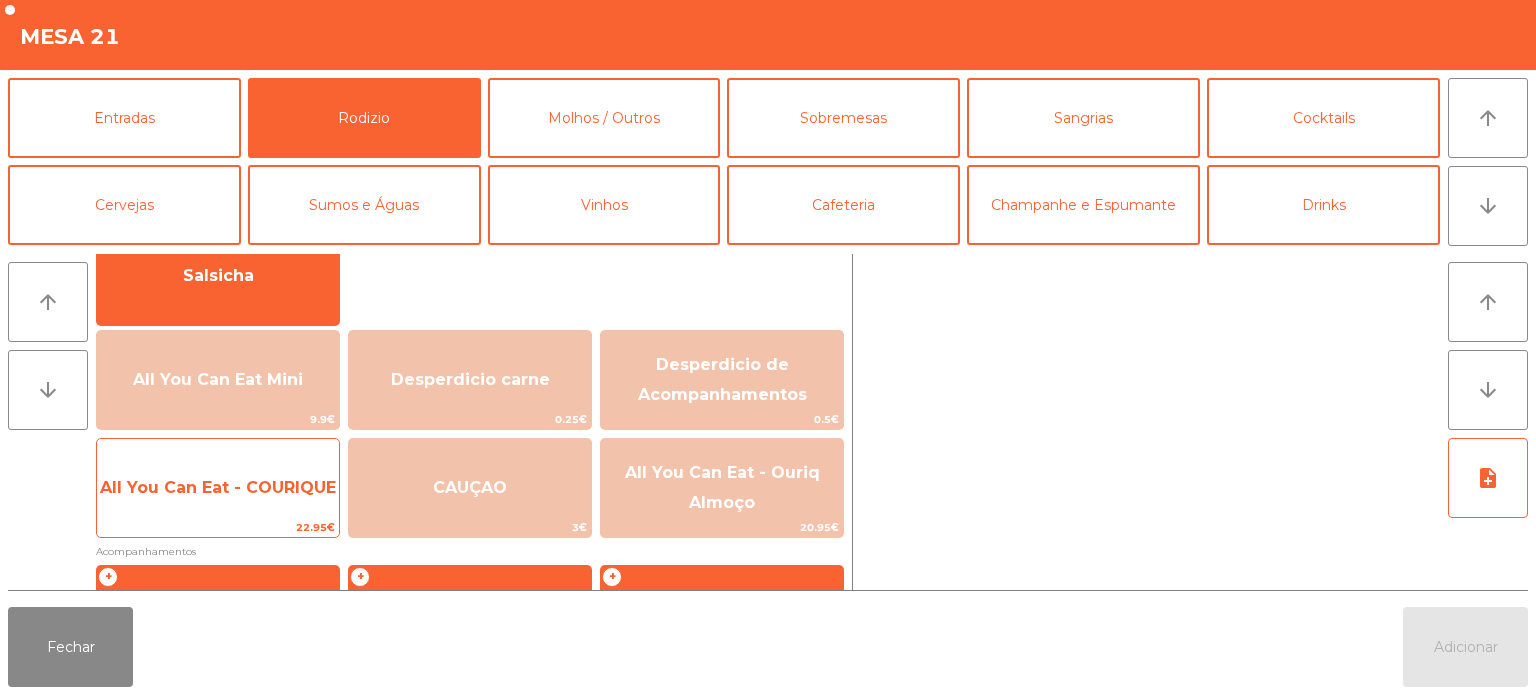 click on "All You Can Eat - COURIQUE" 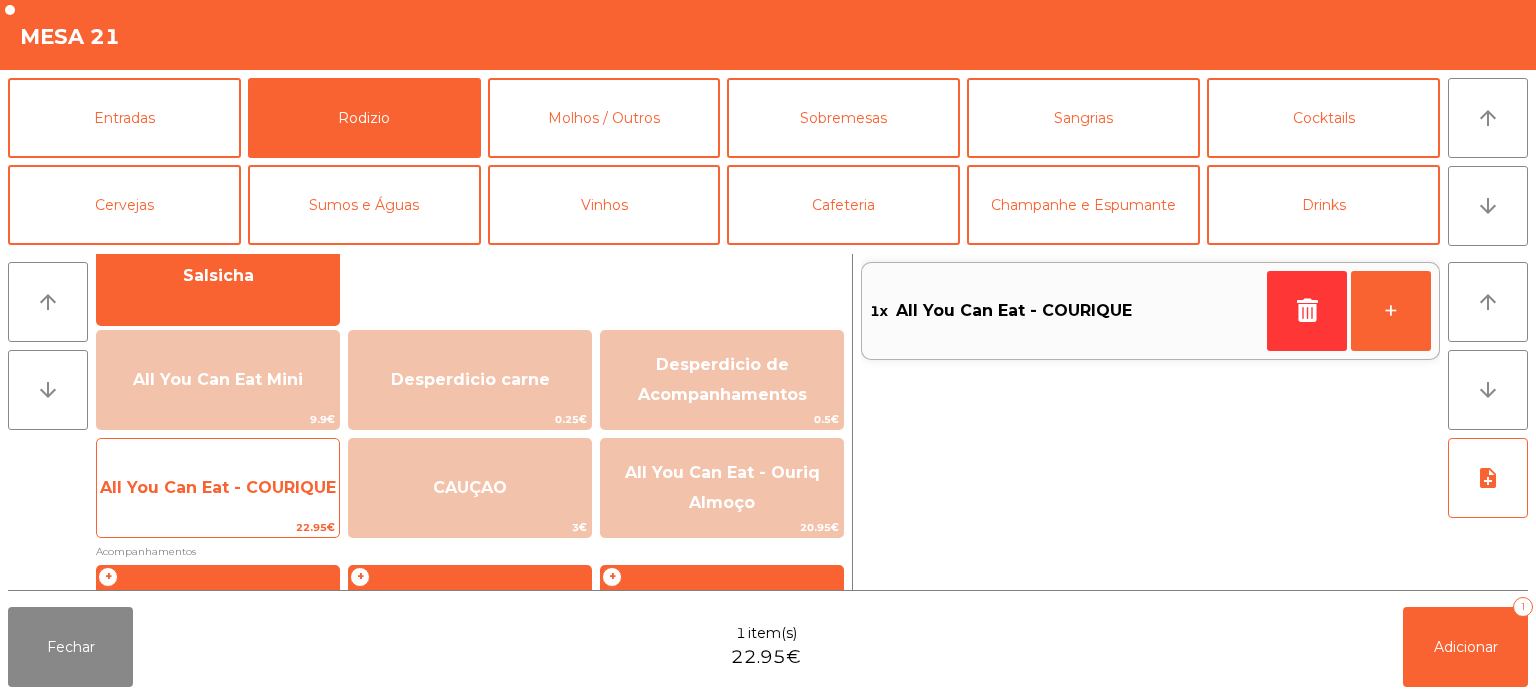 click on "All You Can Eat - COURIQUE" 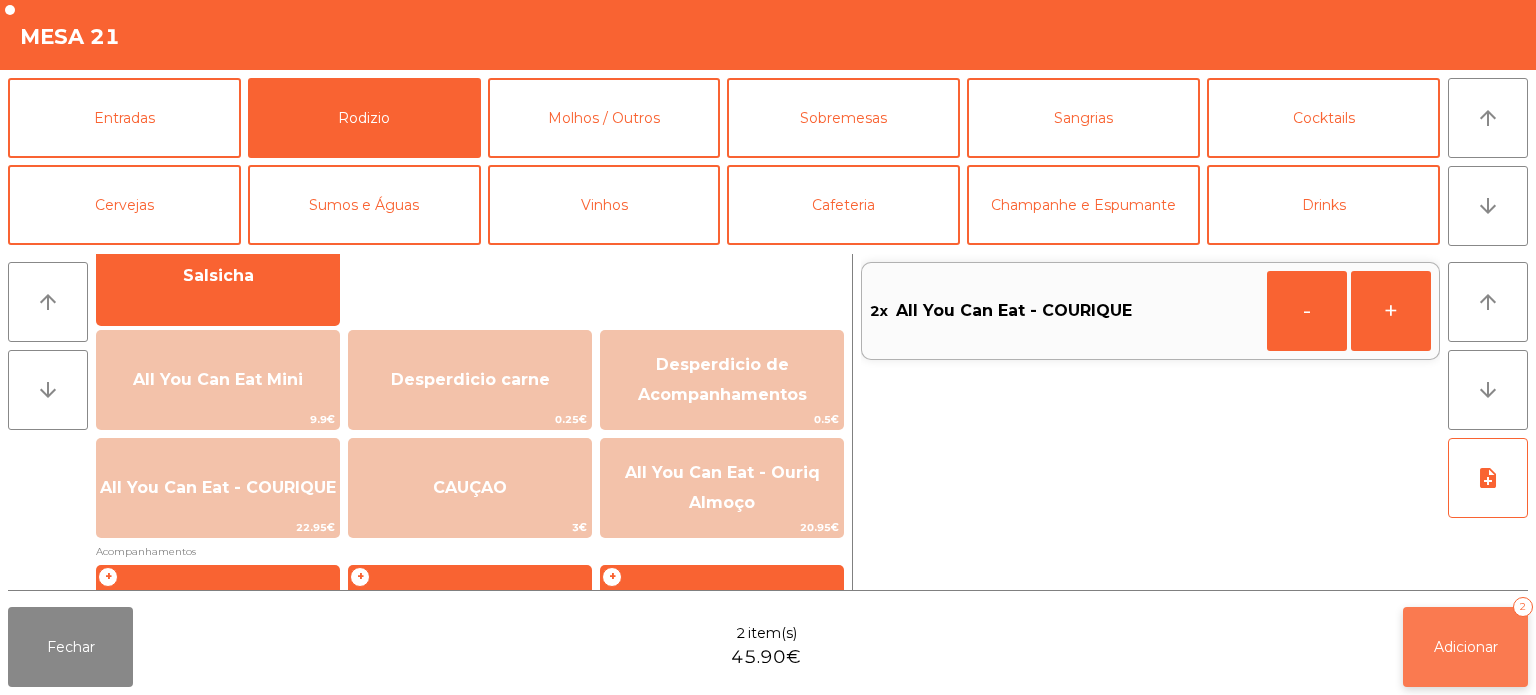 click on "Adicionar   2" 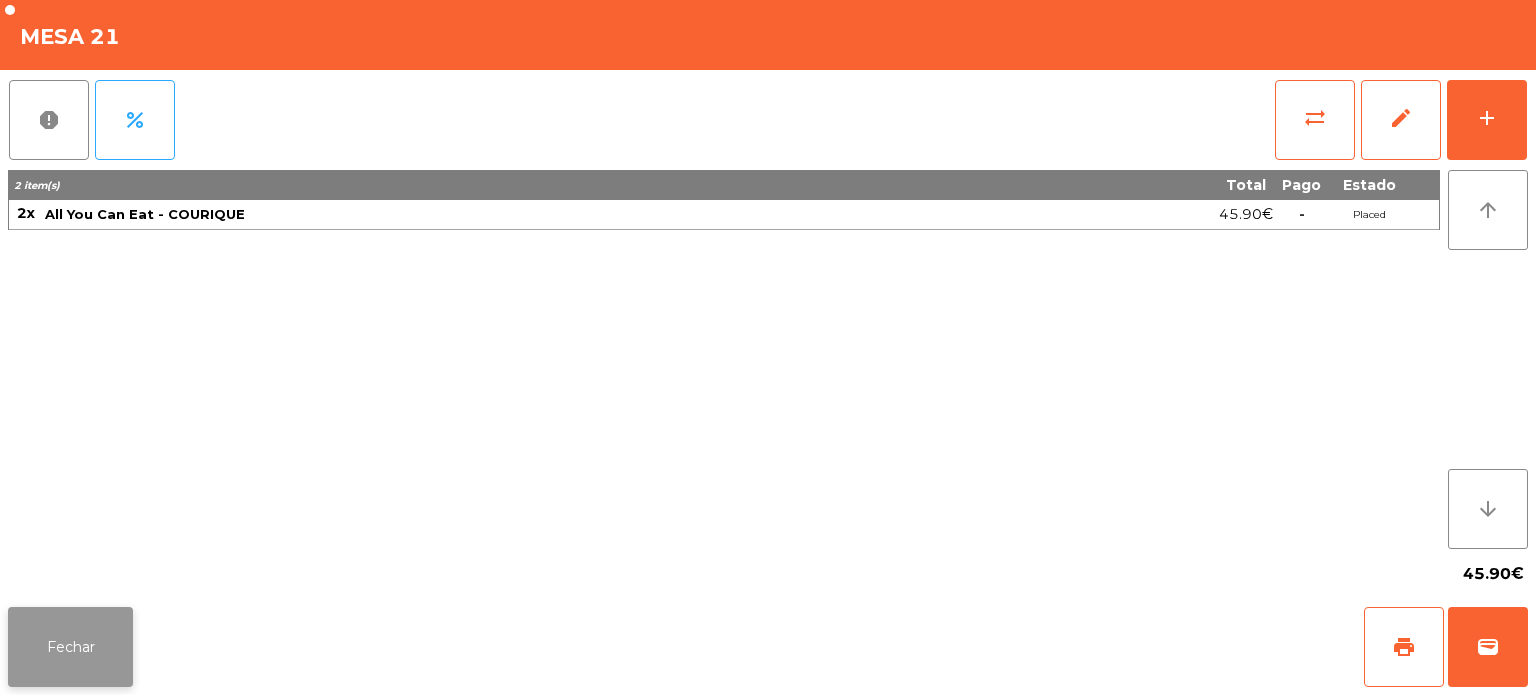click on "Fechar" 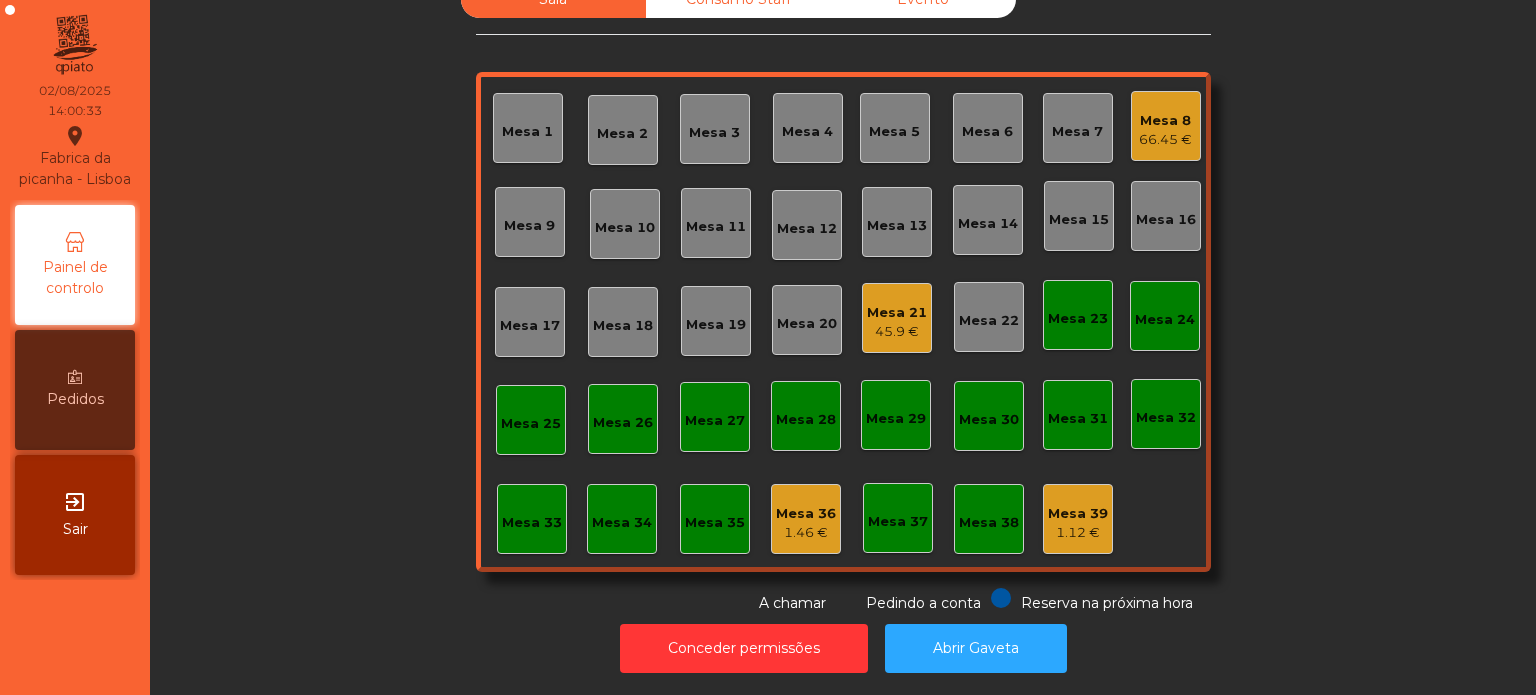 click on "Sala   Consumo Staff   Evento   Mesa 1   Mesa 2   Mesa 3   Mesa 4   Mesa 5   Mesa 6   Mesa 7   Mesa 8   66.45 €   Mesa 9   Mesa 10   Mesa 11   Mesa 12   Mesa 13   Mesa 14   Mesa 15   Mesa 16   Mesa 17   Mesa 18   Mesa 19   Mesa 20   Mesa 21   45.9 €   Mesa 22   Mesa 23   Mesa 24   Mesa 25   Mesa 26   Mesa 27   Mesa 28   Mesa 29   Mesa 30   Mesa 31   Mesa 32   Mesa 33   Mesa 34   Mesa 35   Mesa 36   1.46 €   Mesa 37   Mesa 38   Mesa 39   1.12 €  Reserva na próxima hora Pedindo a conta A chamar" 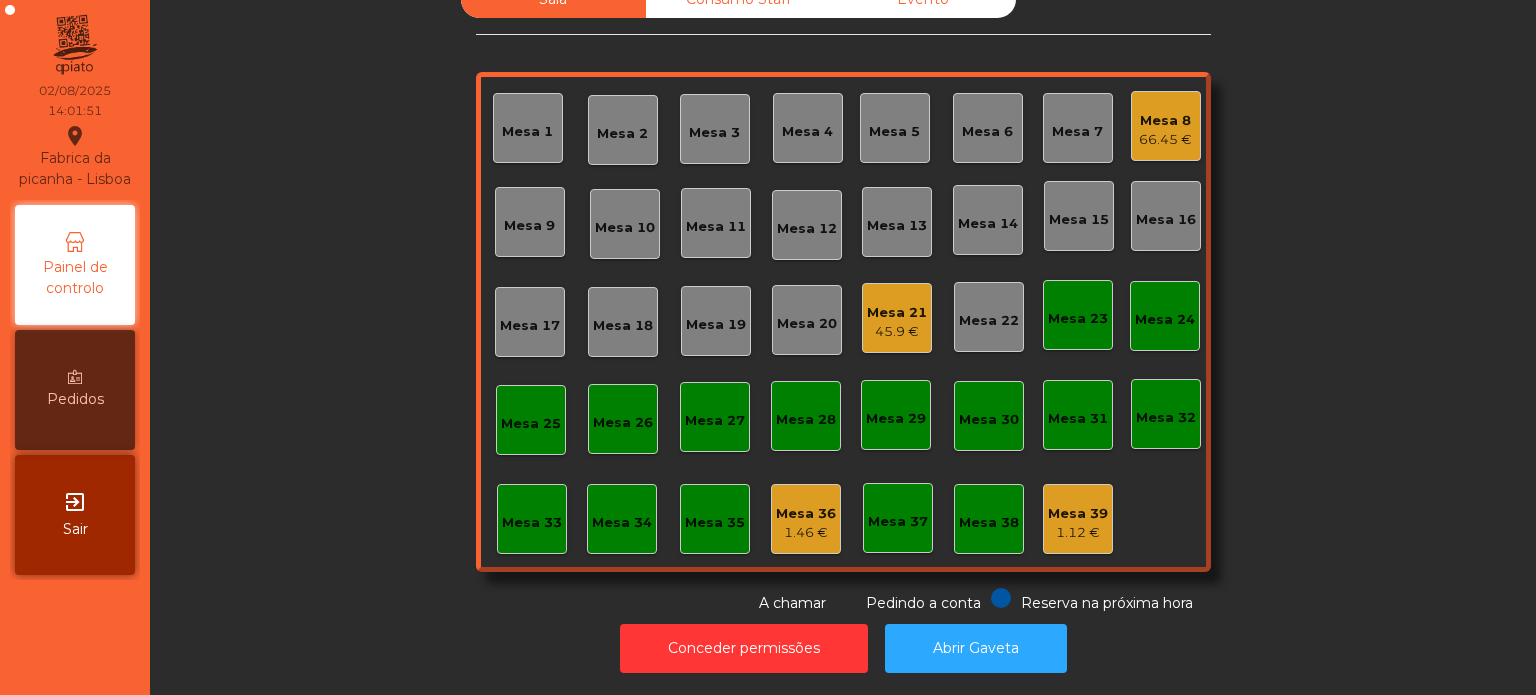 scroll, scrollTop: 0, scrollLeft: 0, axis: both 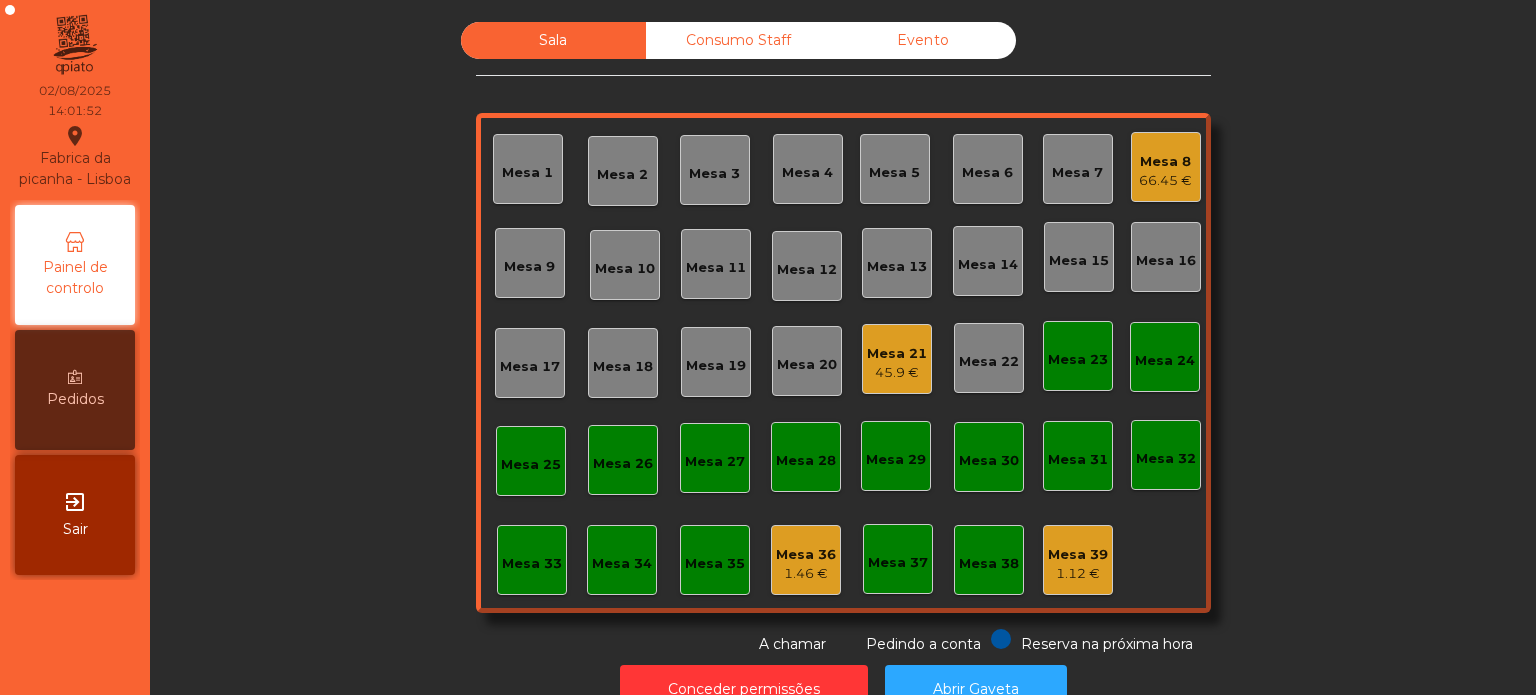click on "Consumo Staff" 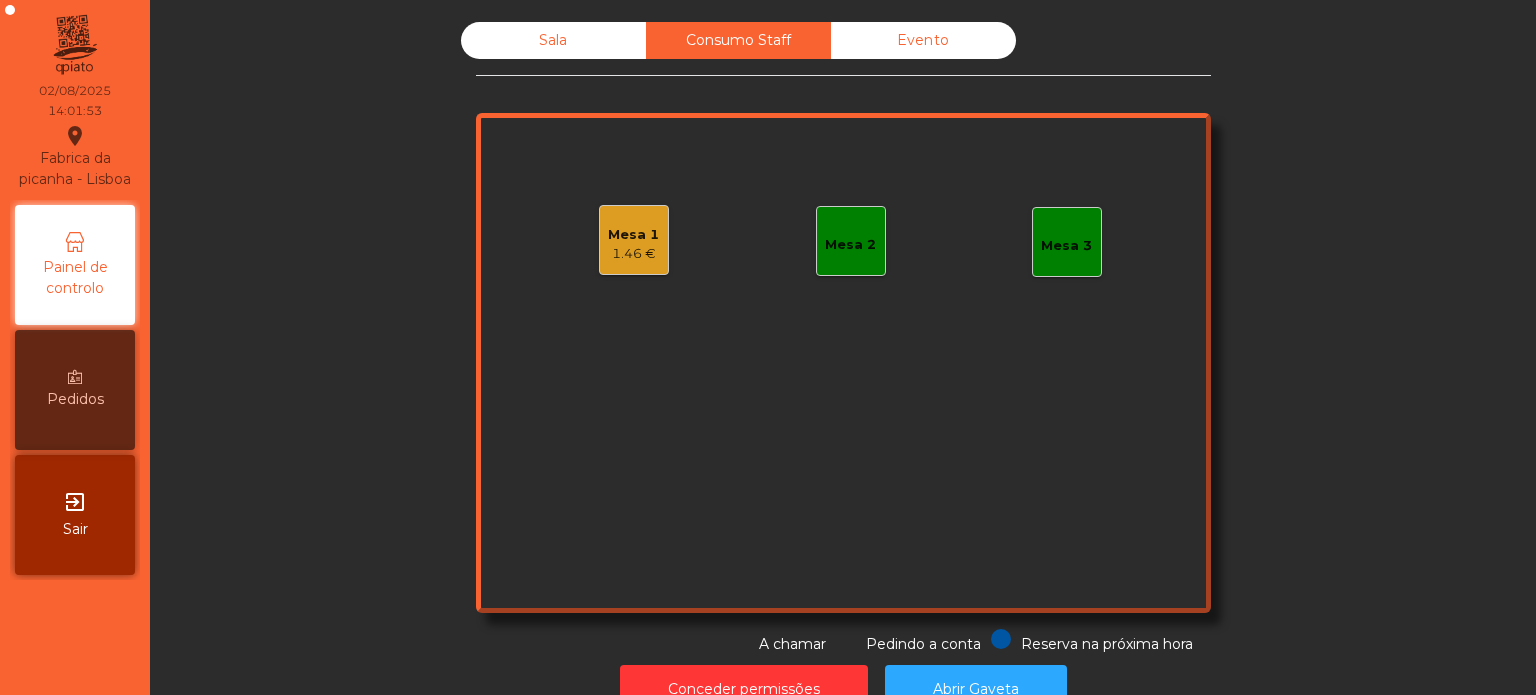 click on "Mesa 2" 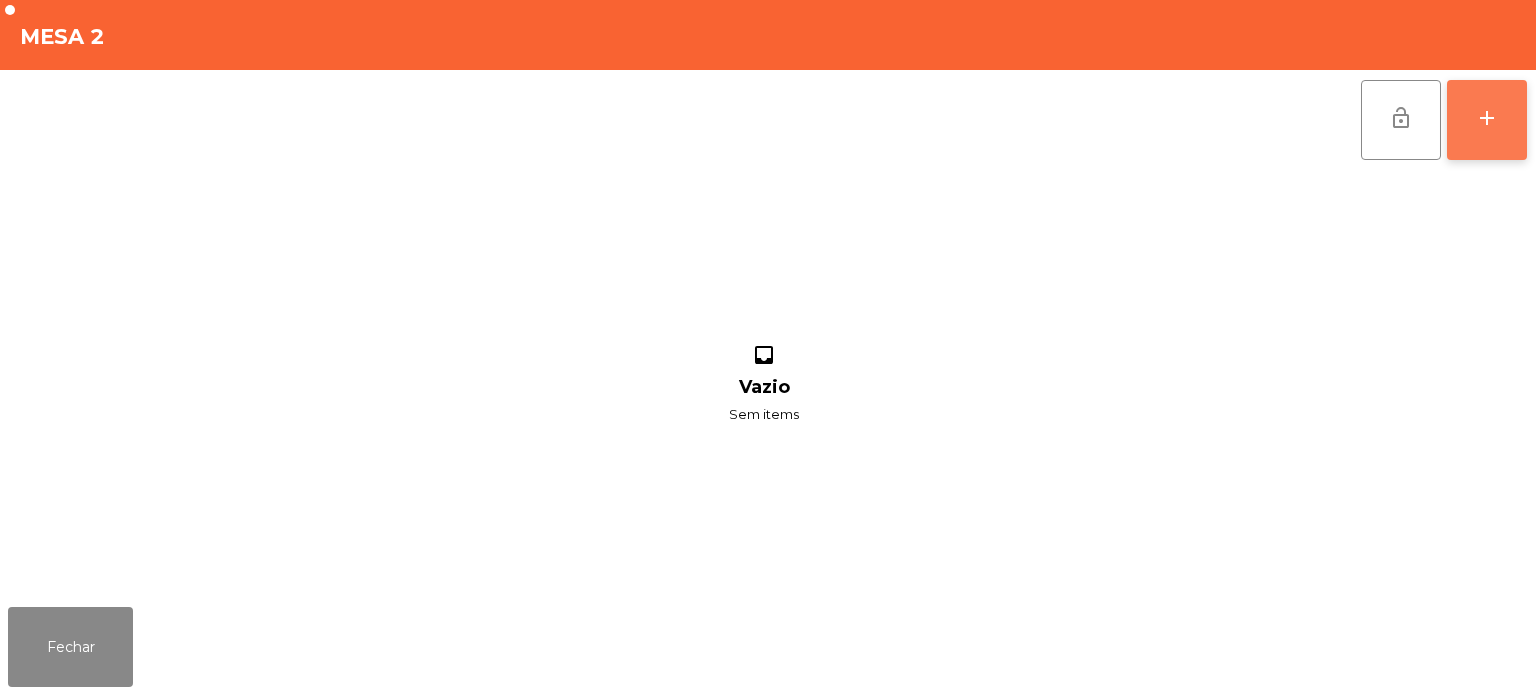 click on "add" 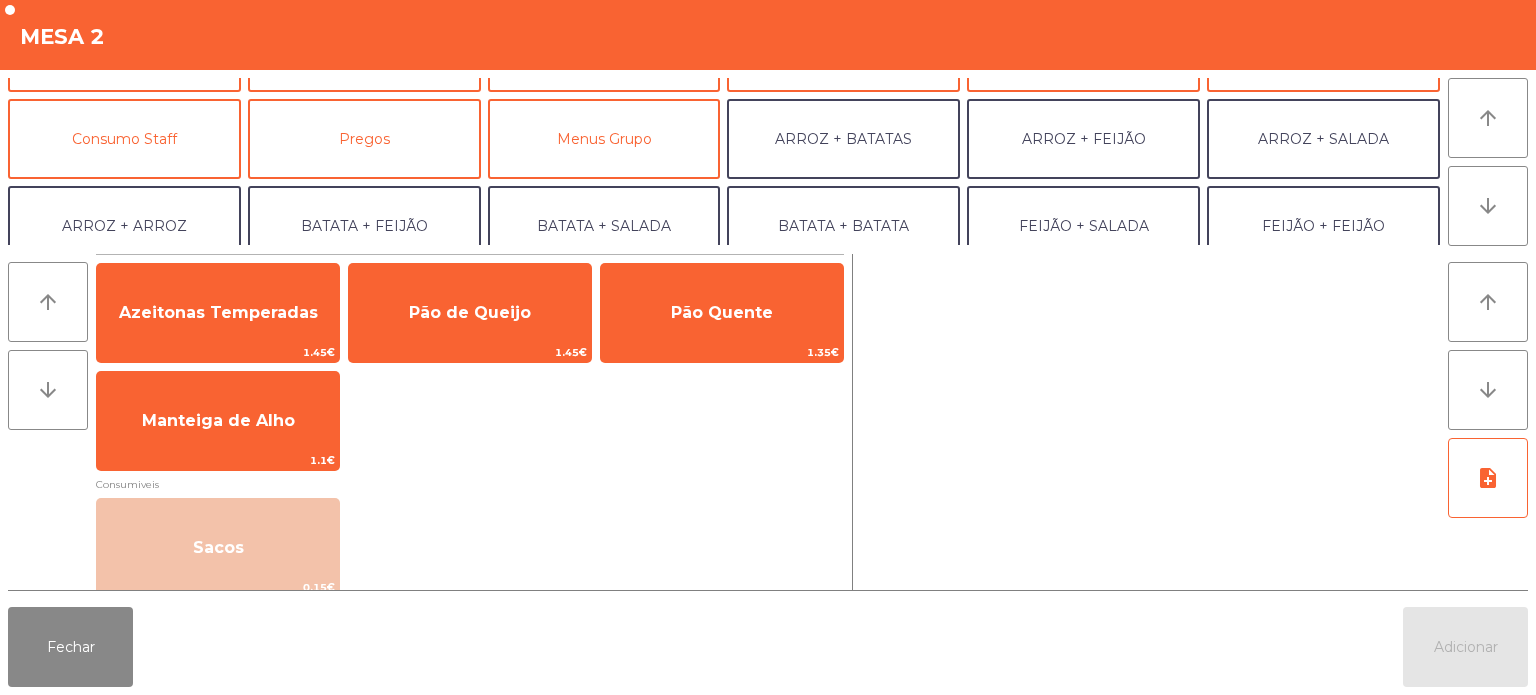 scroll, scrollTop: 136, scrollLeft: 0, axis: vertical 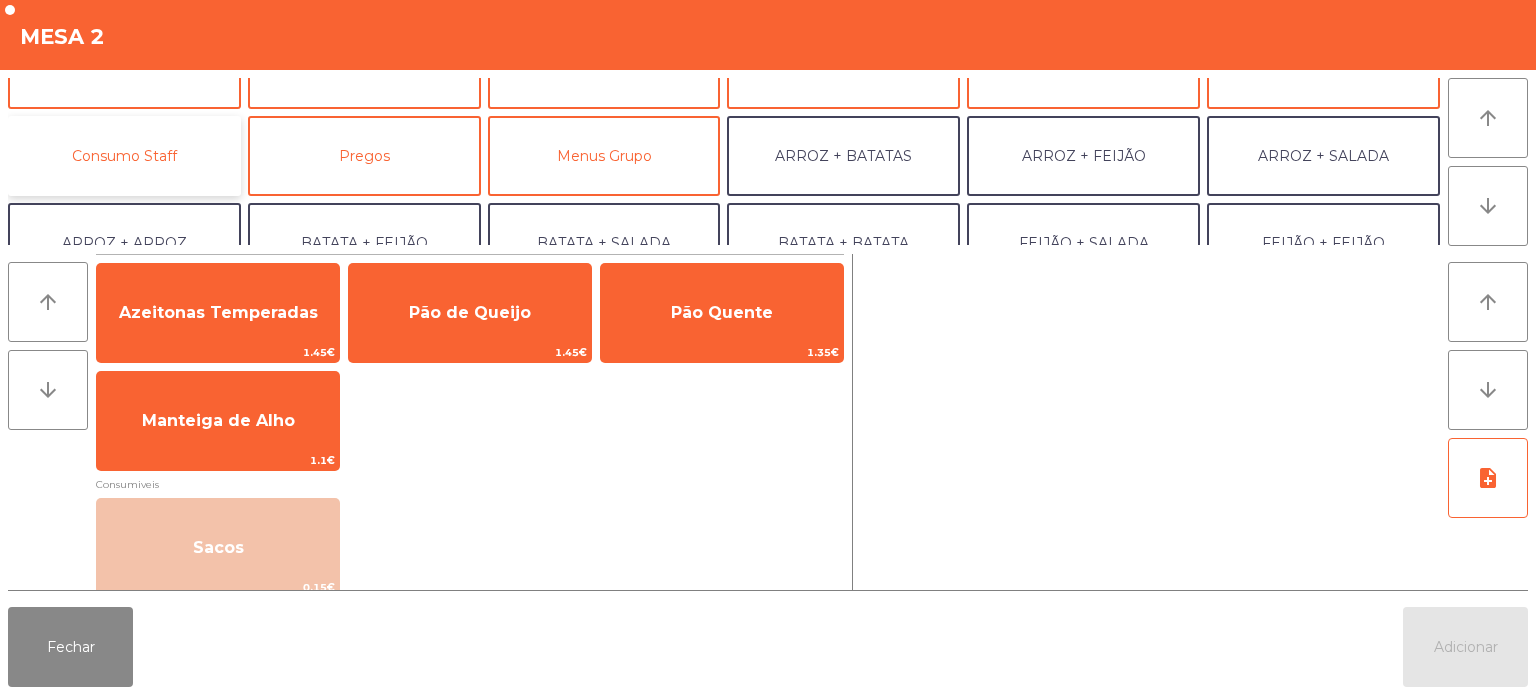 click on "Consumo Staff" 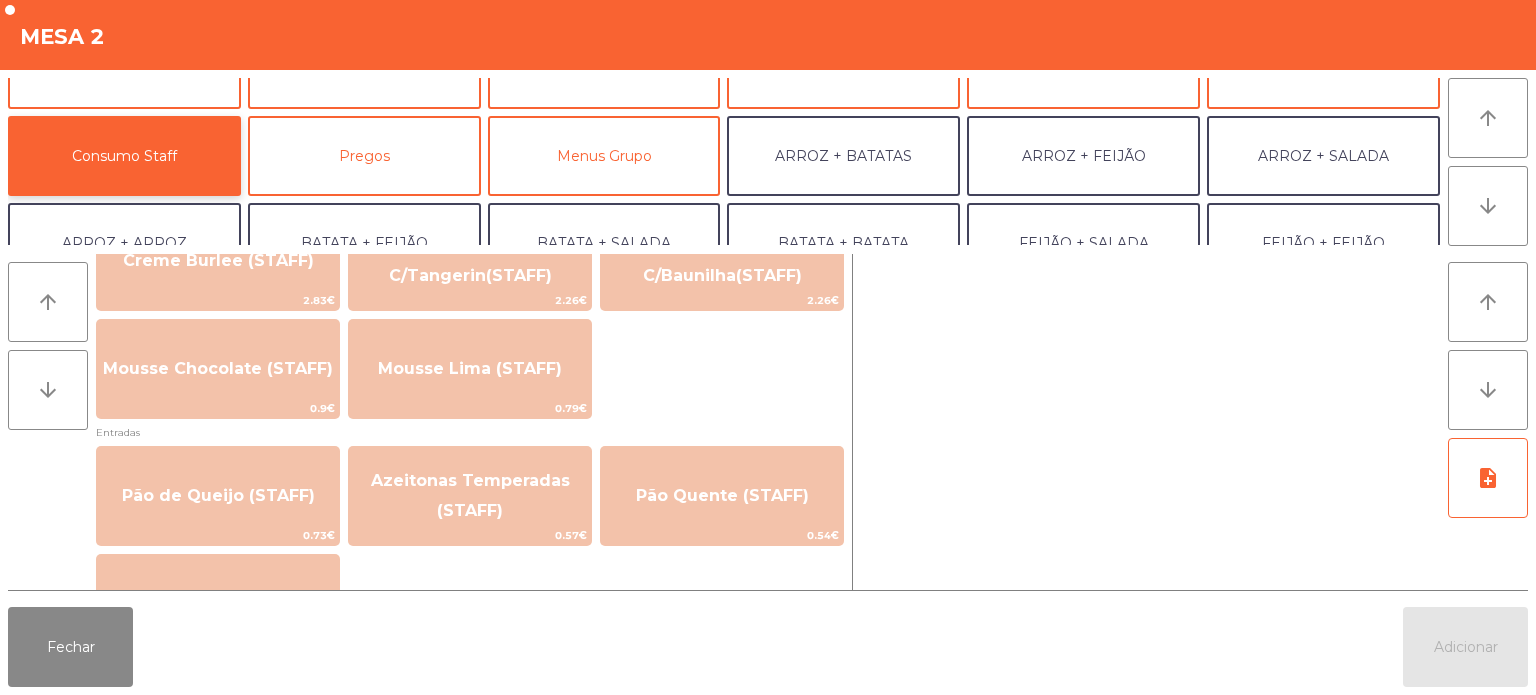 scroll, scrollTop: 1494, scrollLeft: 0, axis: vertical 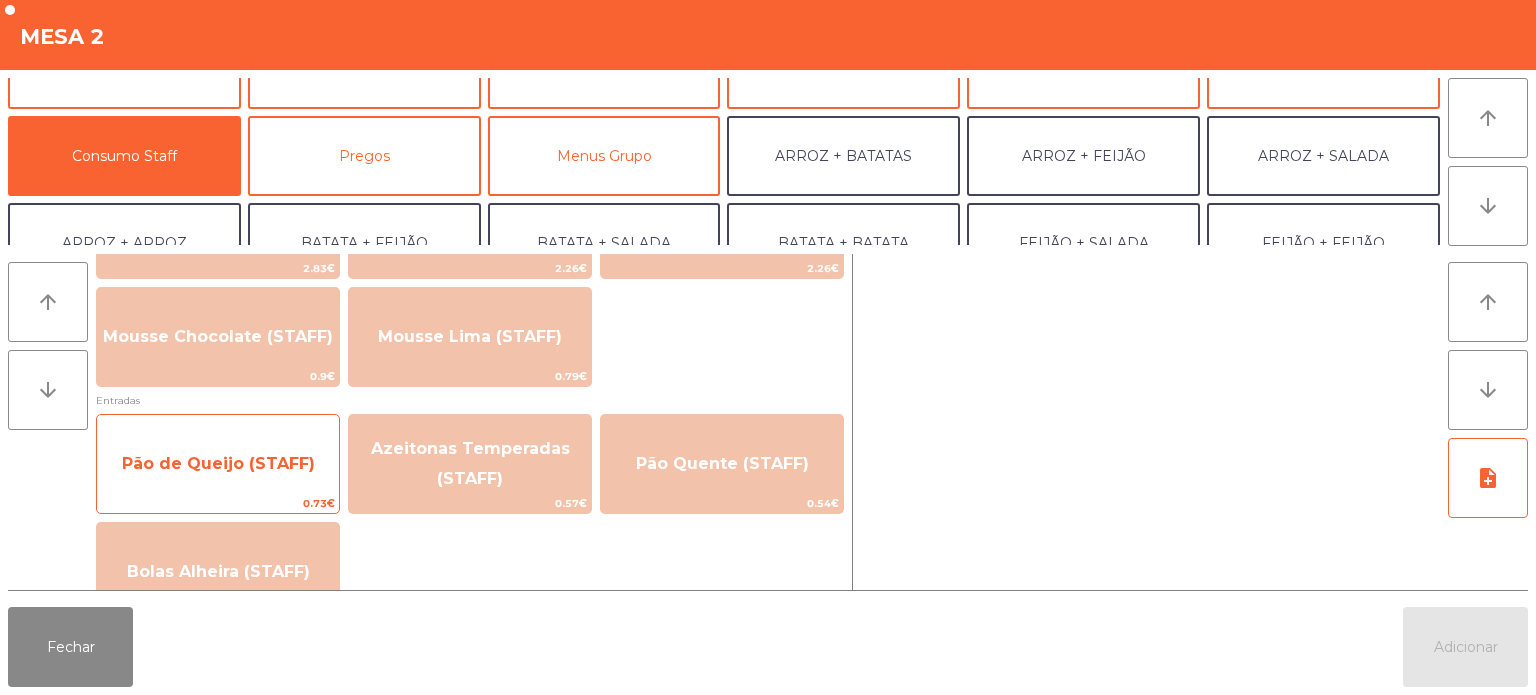 click on "Pão de Queijo (STAFF)   0.73€" 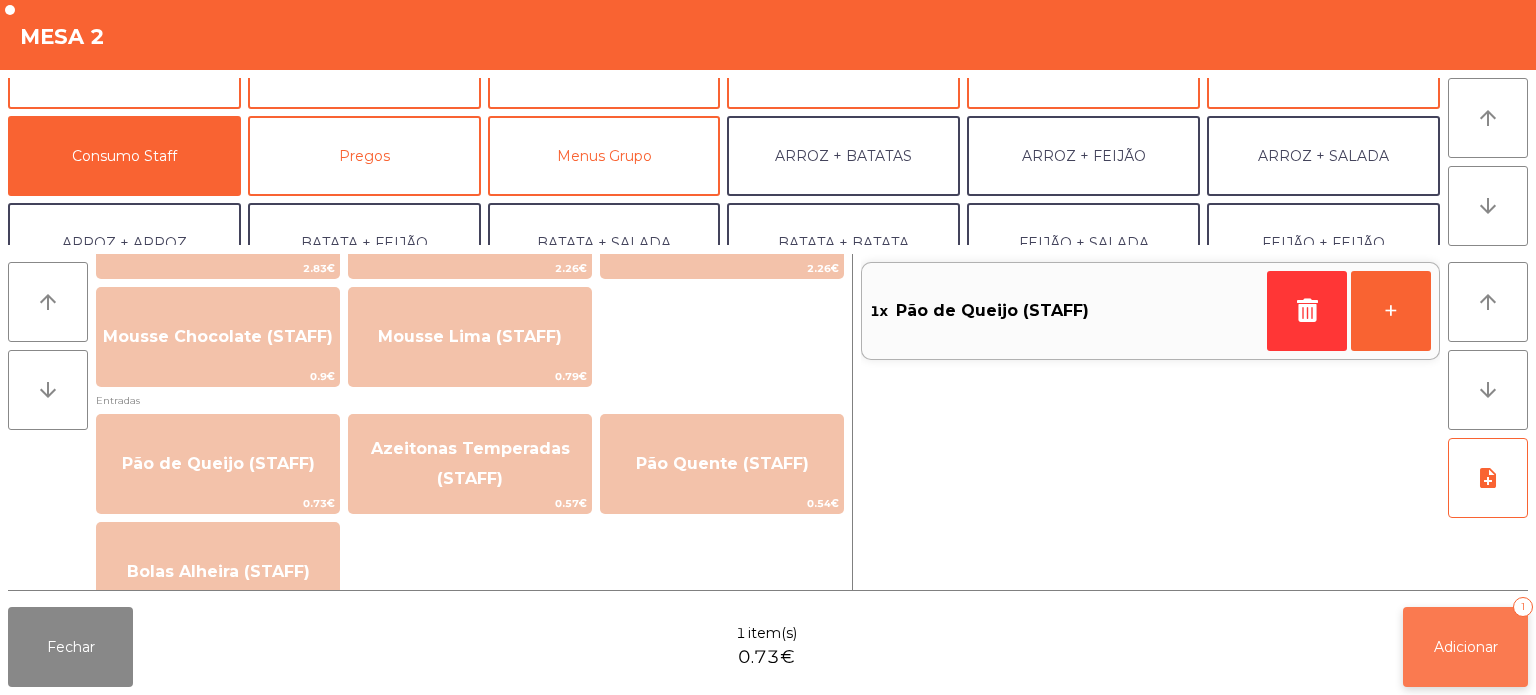 click on "Adicionar   1" 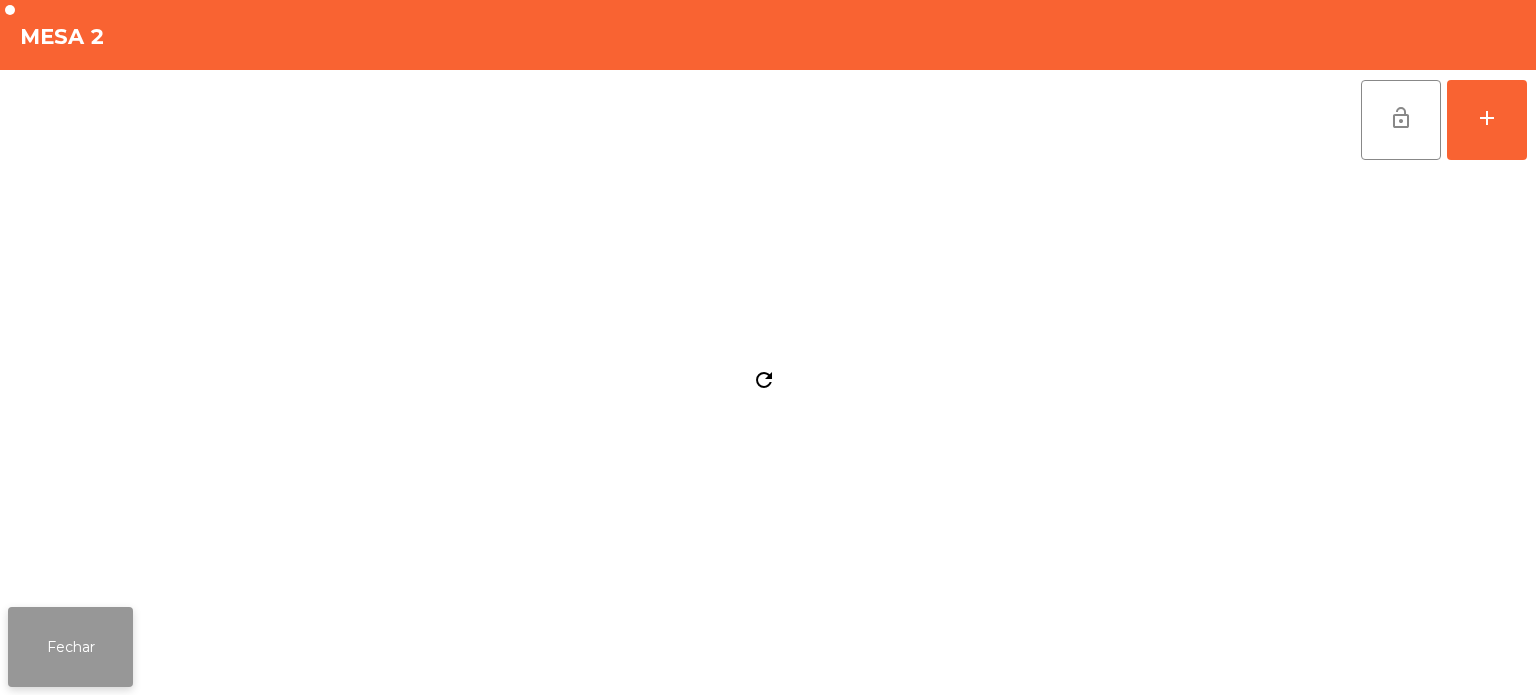 click on "Fechar" 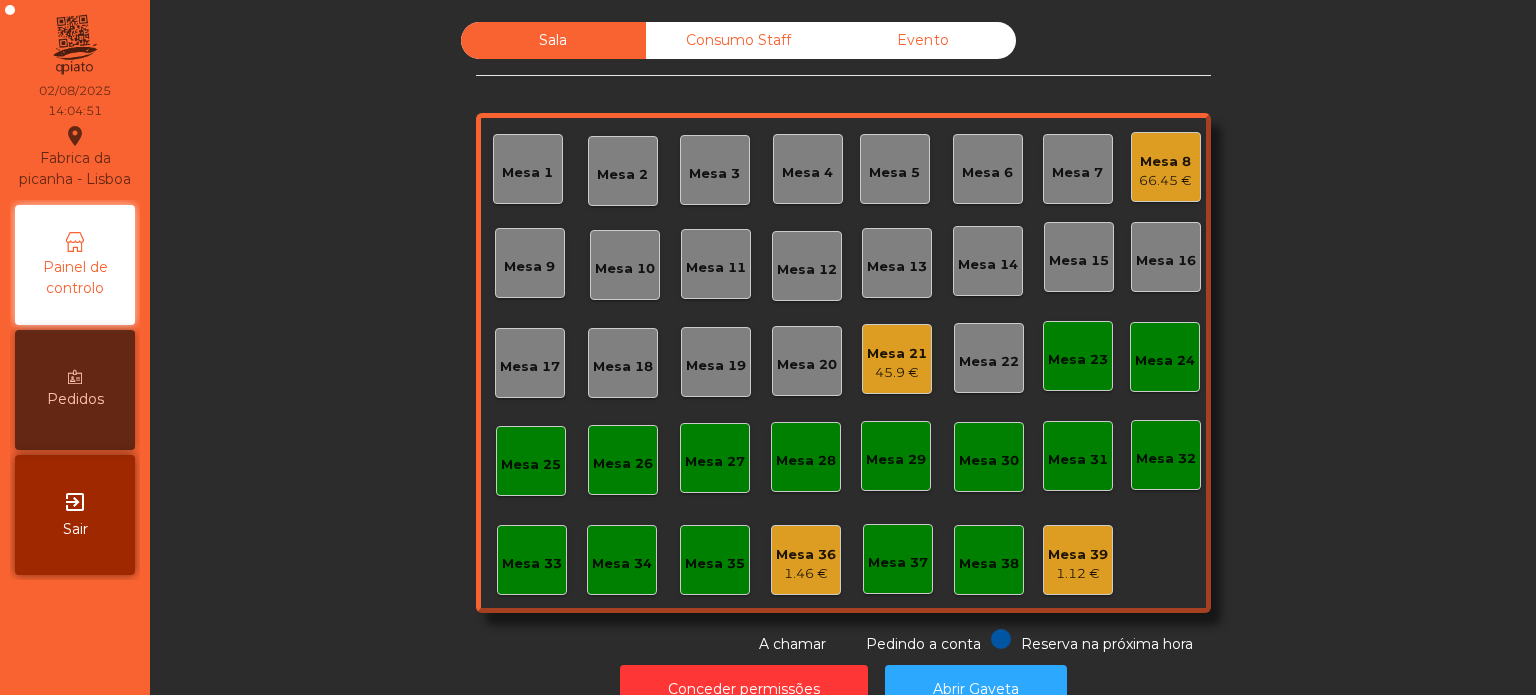 click on "Mesa 8   66.45 €" 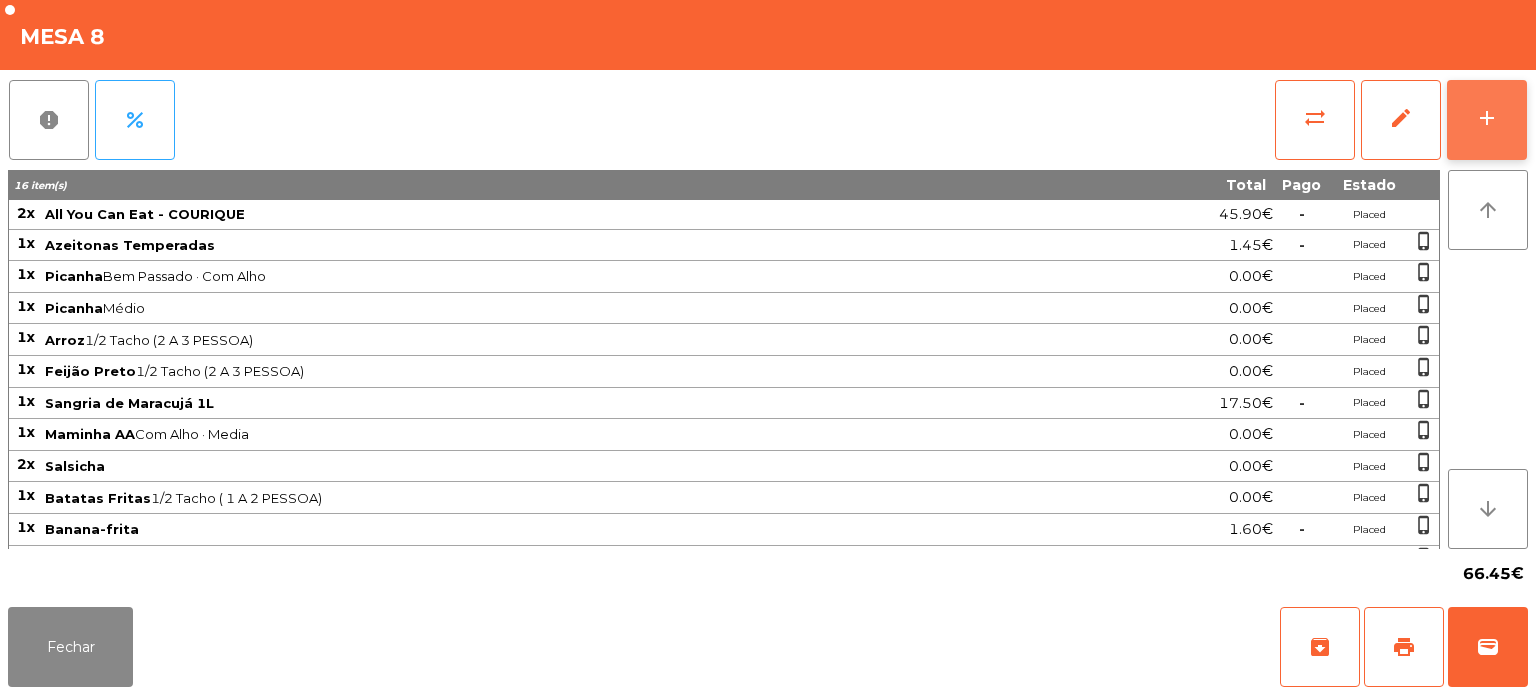 click on "add" 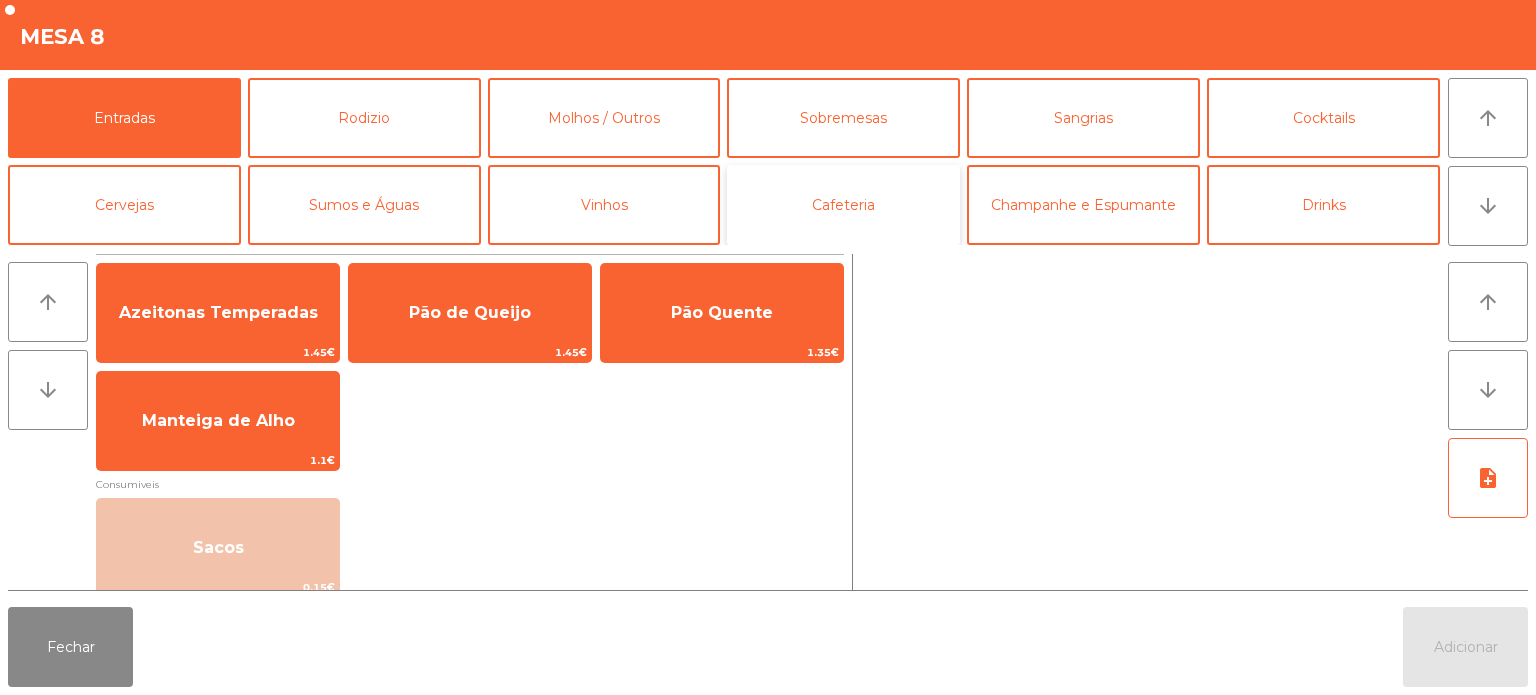 click on "Cafeteria" 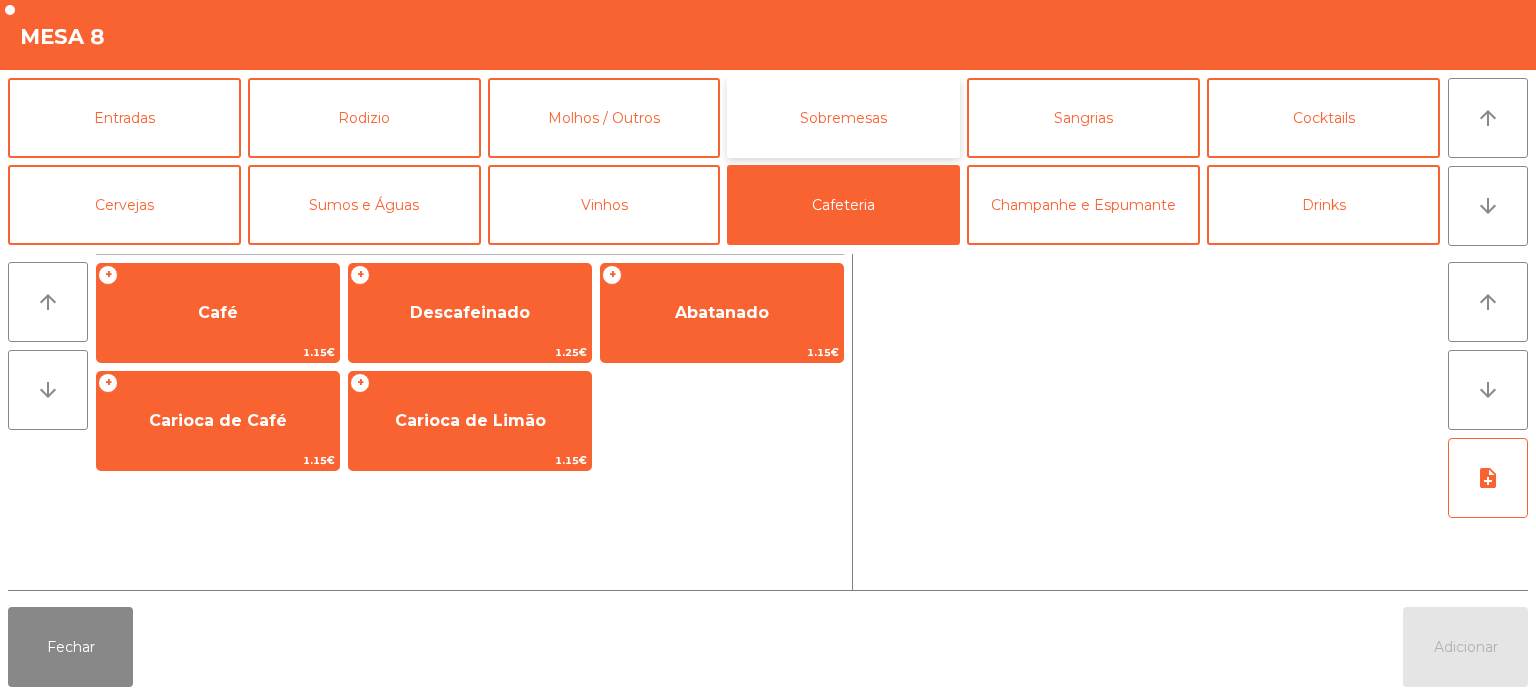click on "Sobremesas" 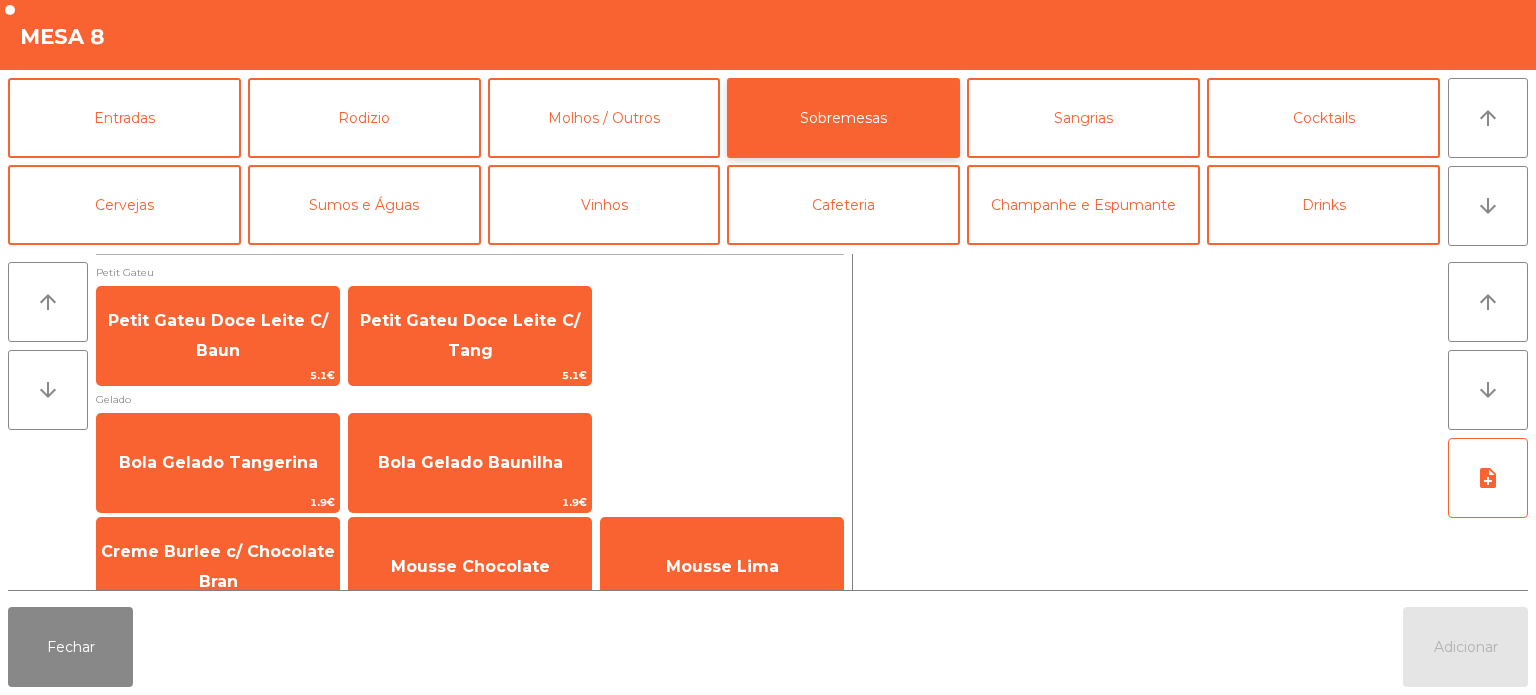 scroll, scrollTop: 34, scrollLeft: 0, axis: vertical 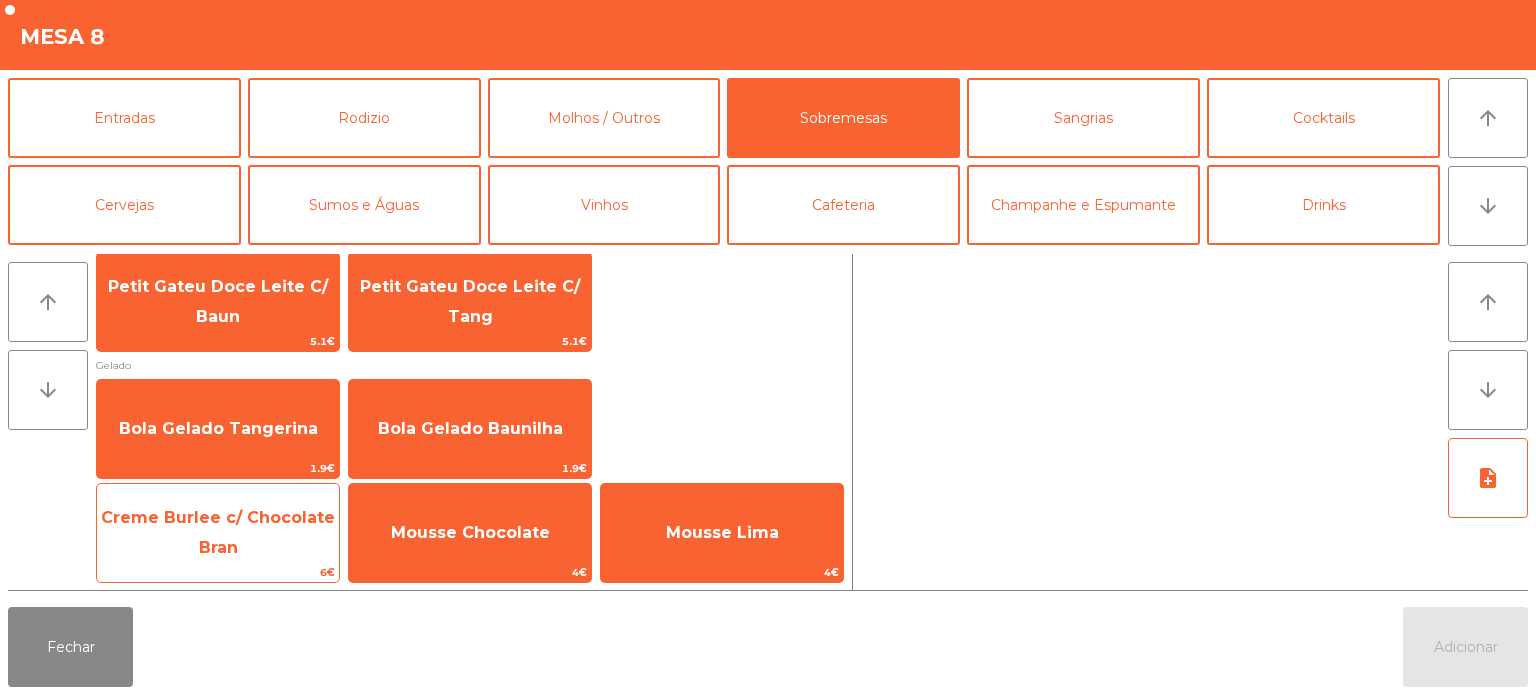 click on "Creme Burlee c/ Chocolate Bran" 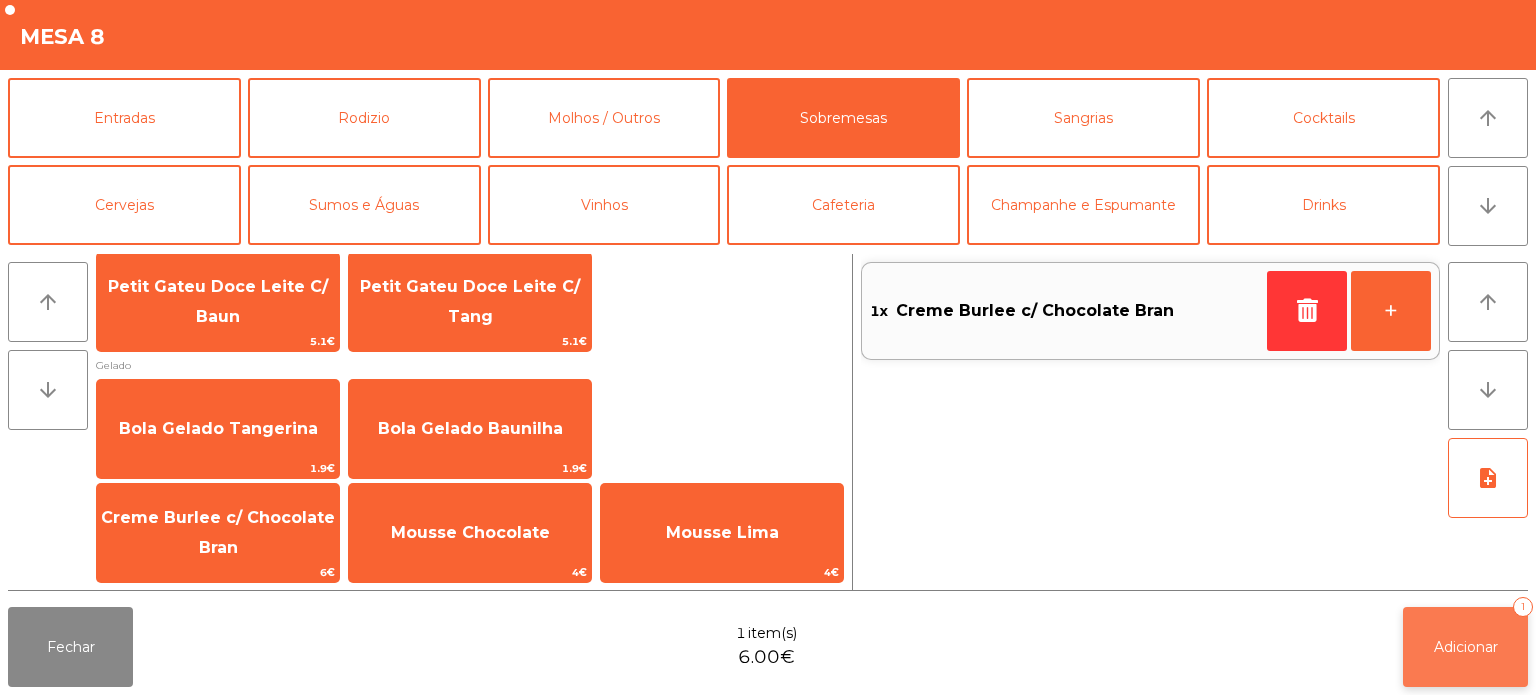 click on "Adicionar   1" 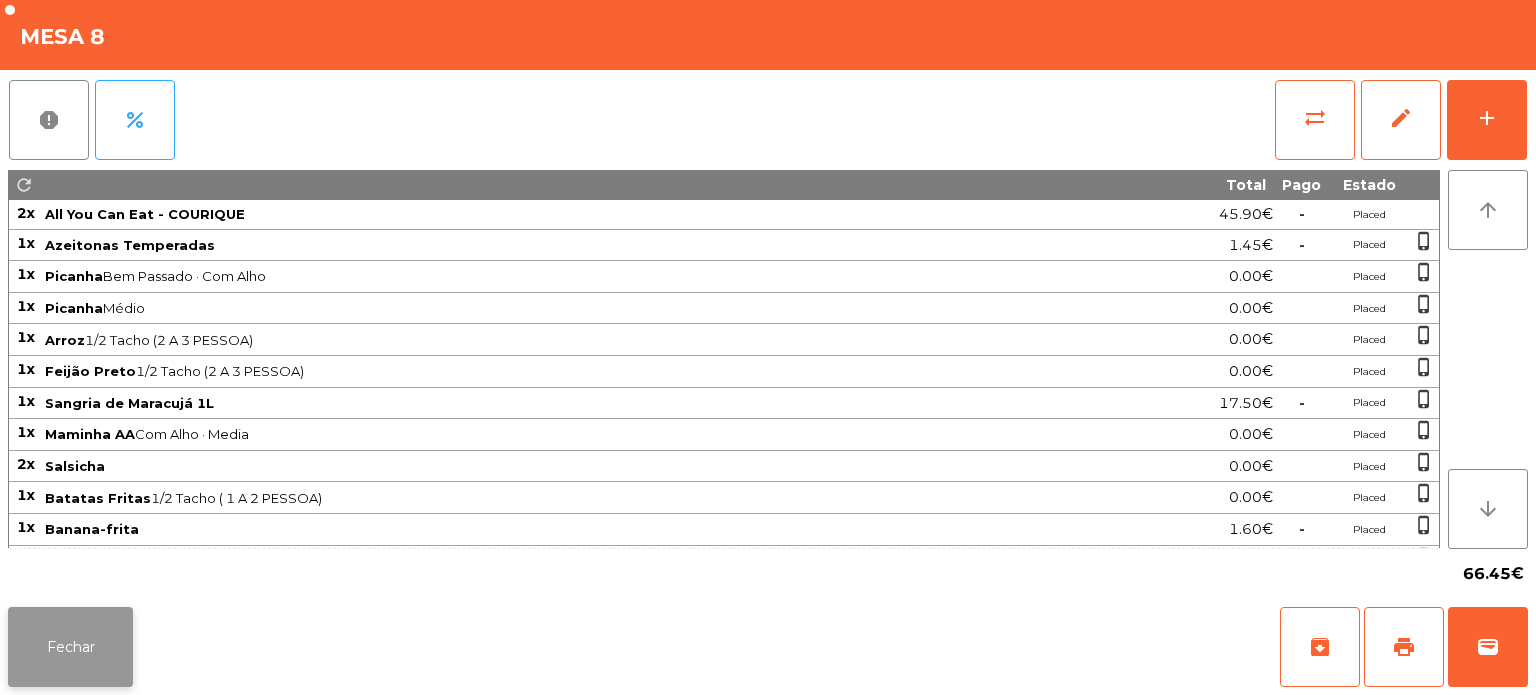 click on "Fechar" 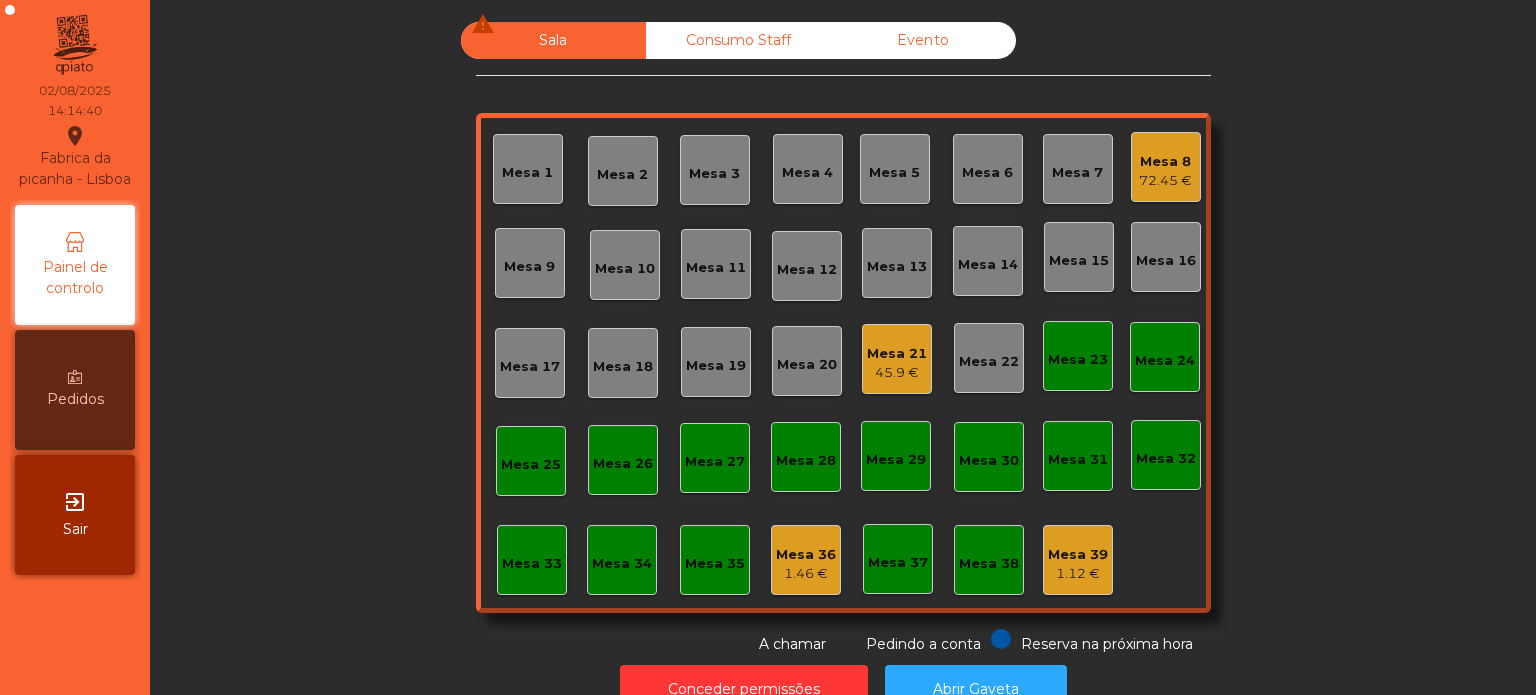 click on "72.45 €" 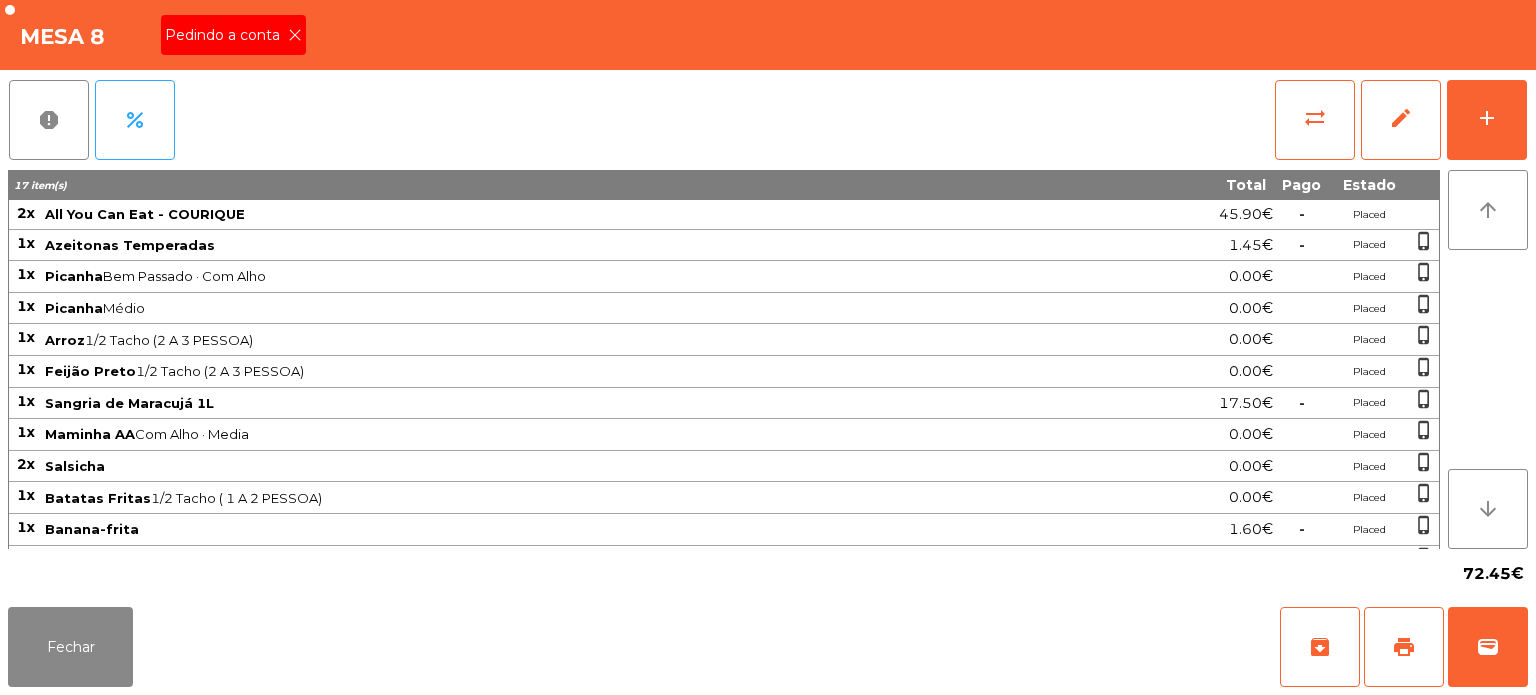 click on "Pedindo a conta" 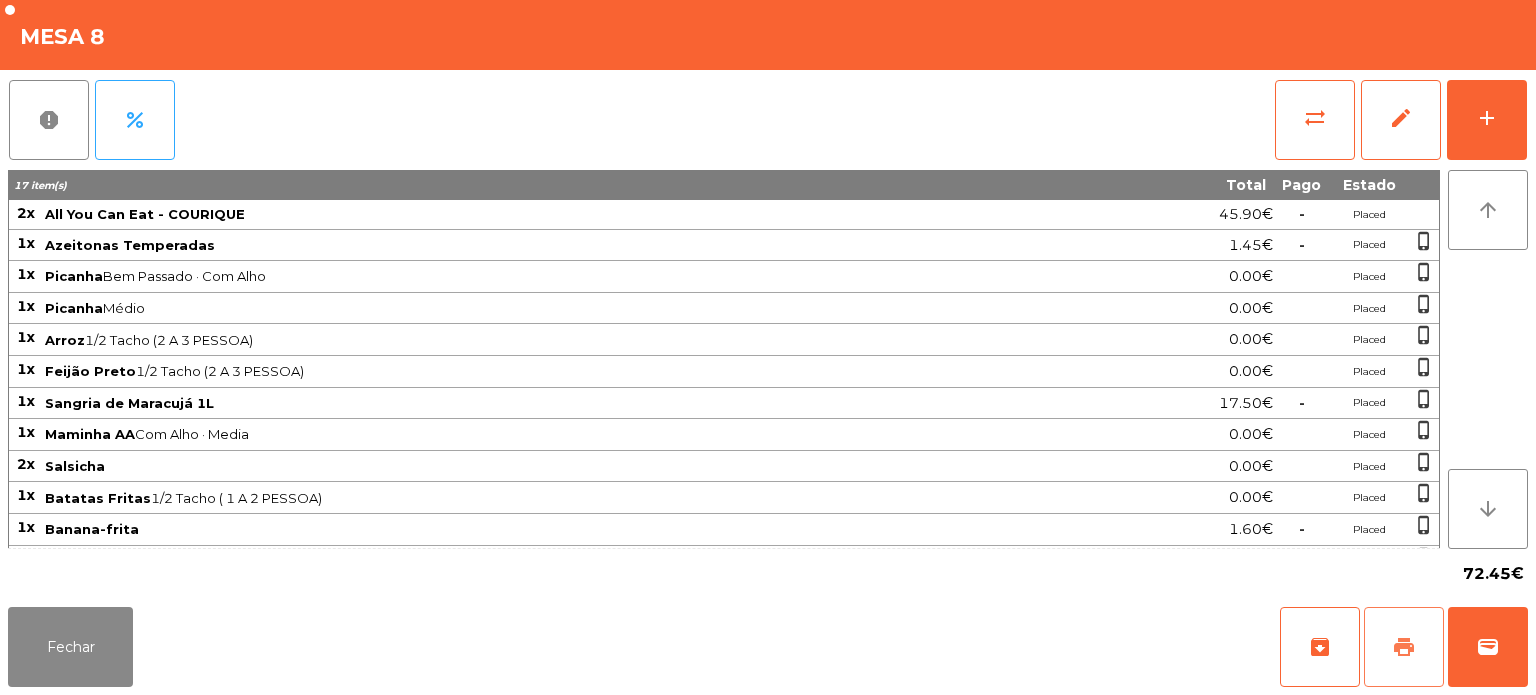 click on "print" 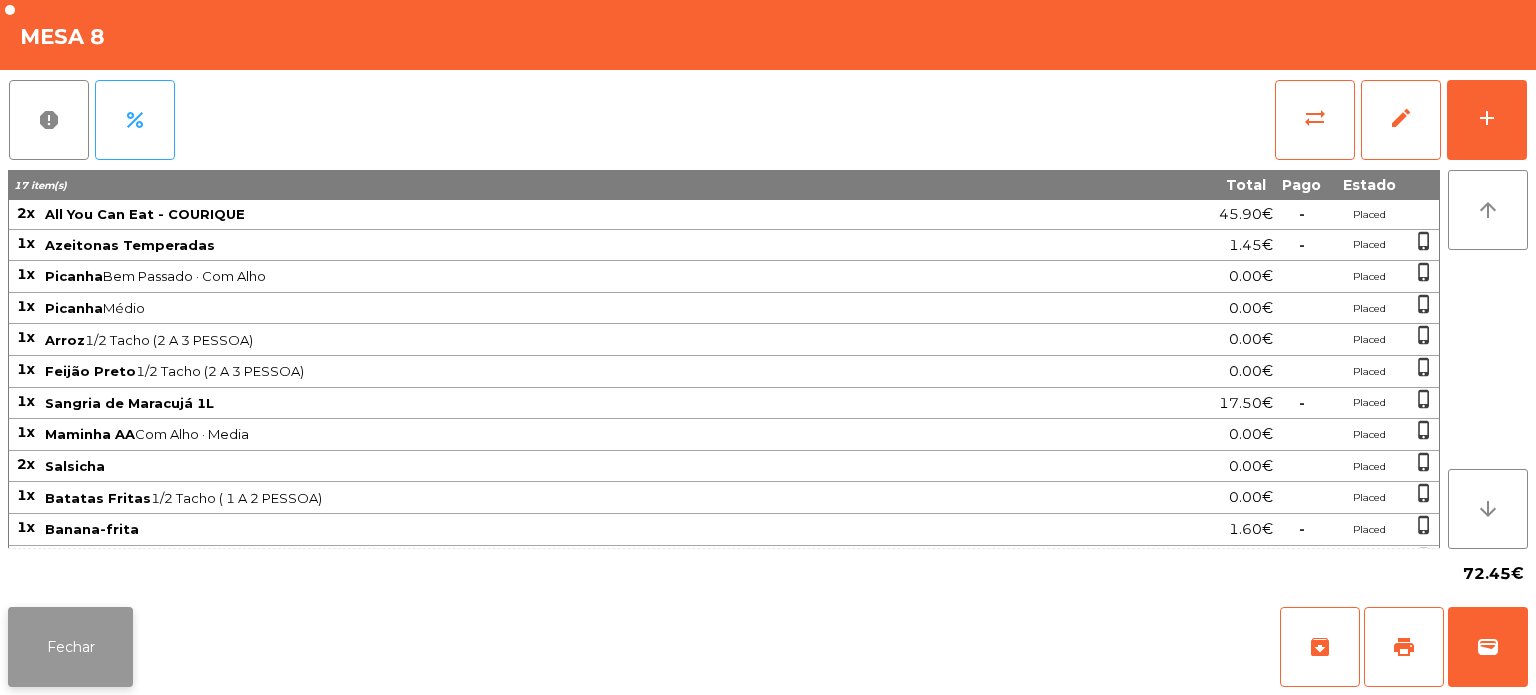 click on "Fechar" 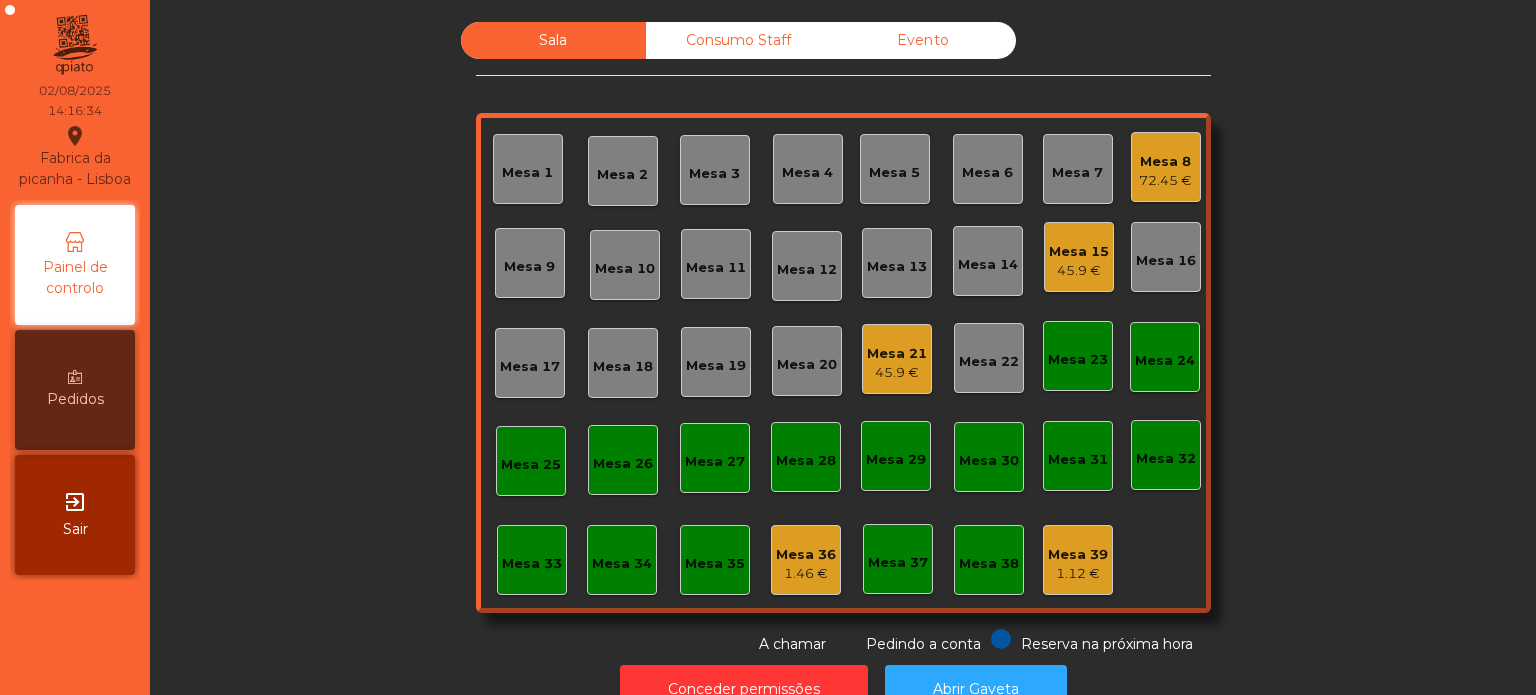 click on "72.45 €" 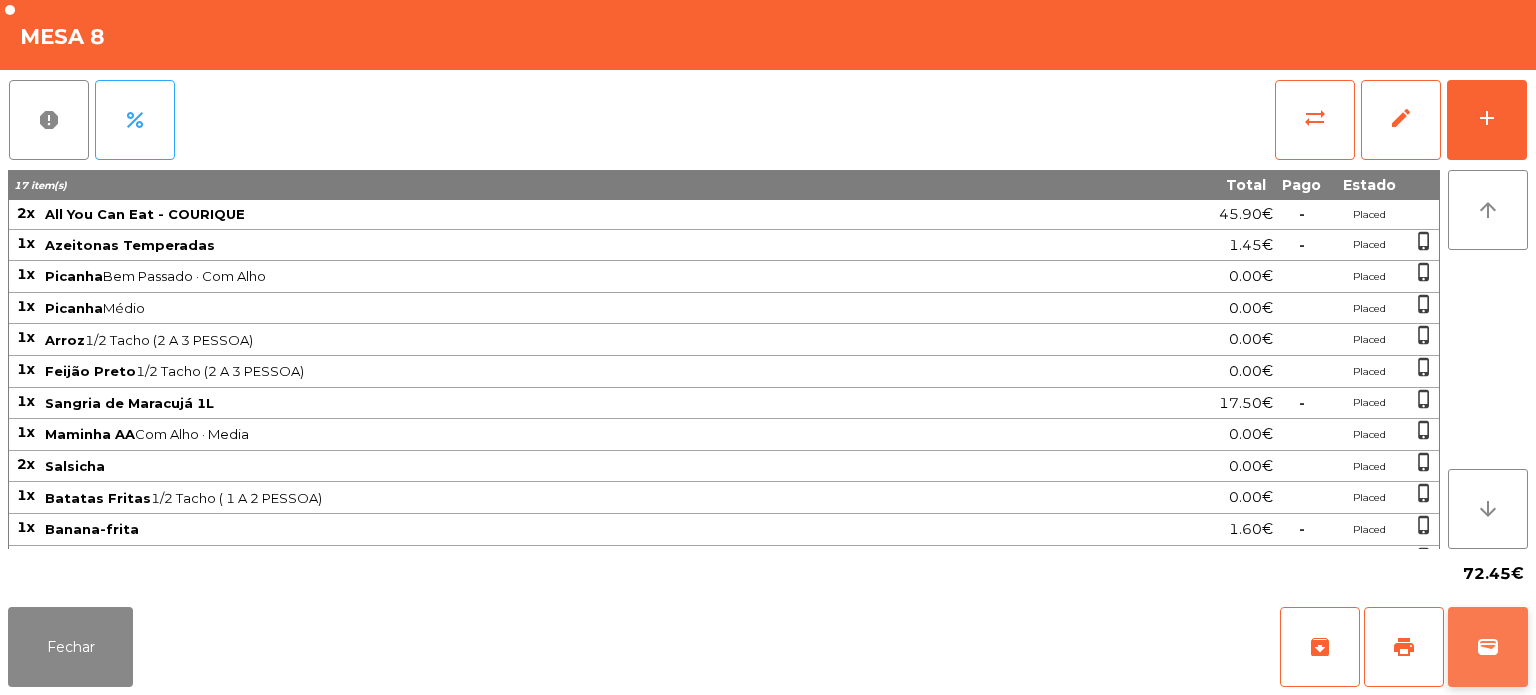 click on "wallet" 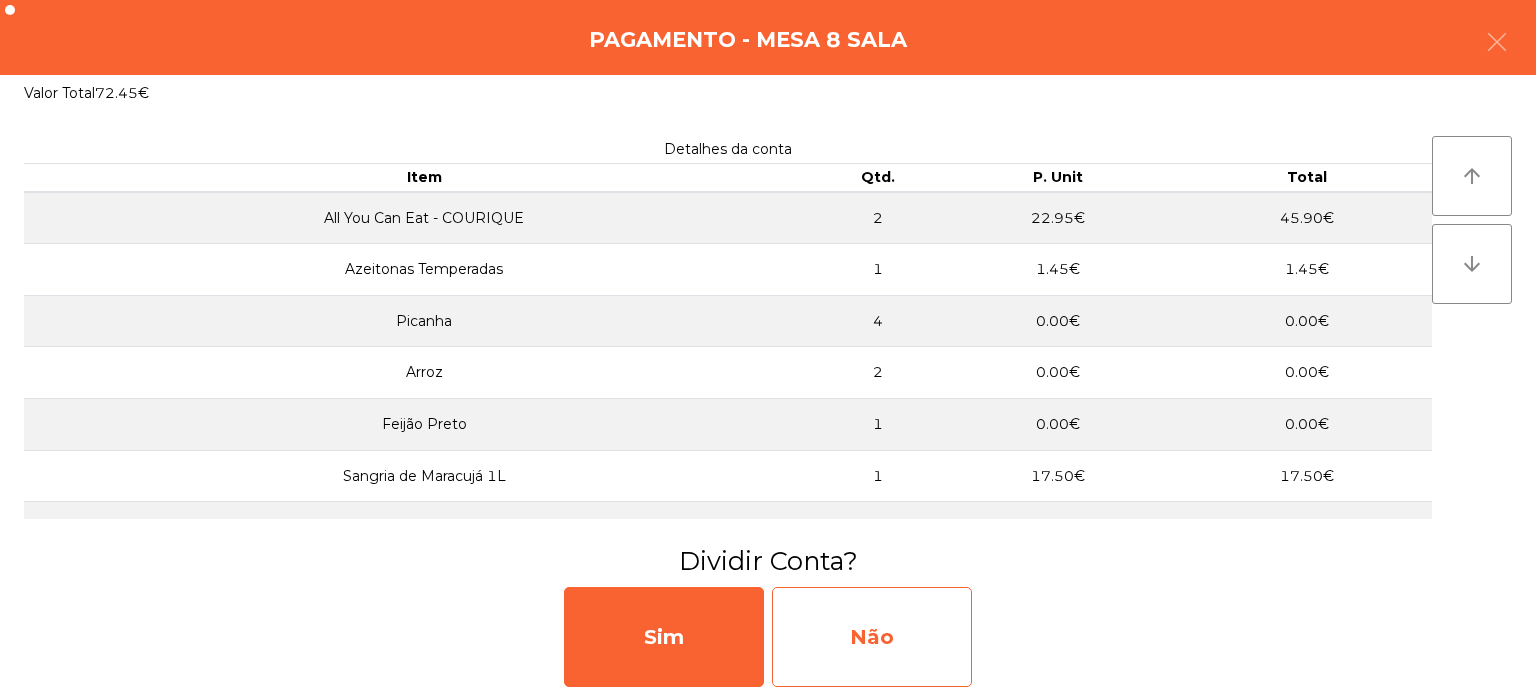 click on "Não" 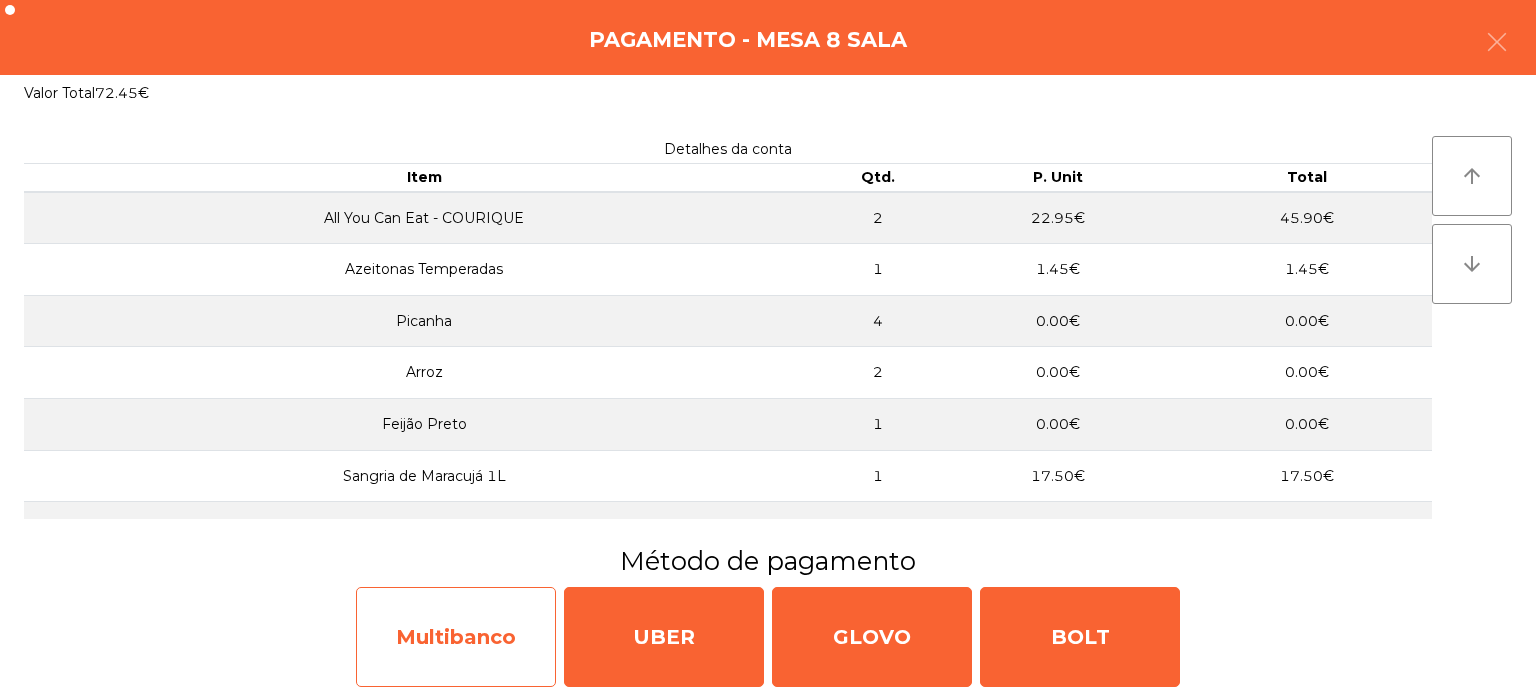click on "Multibanco" 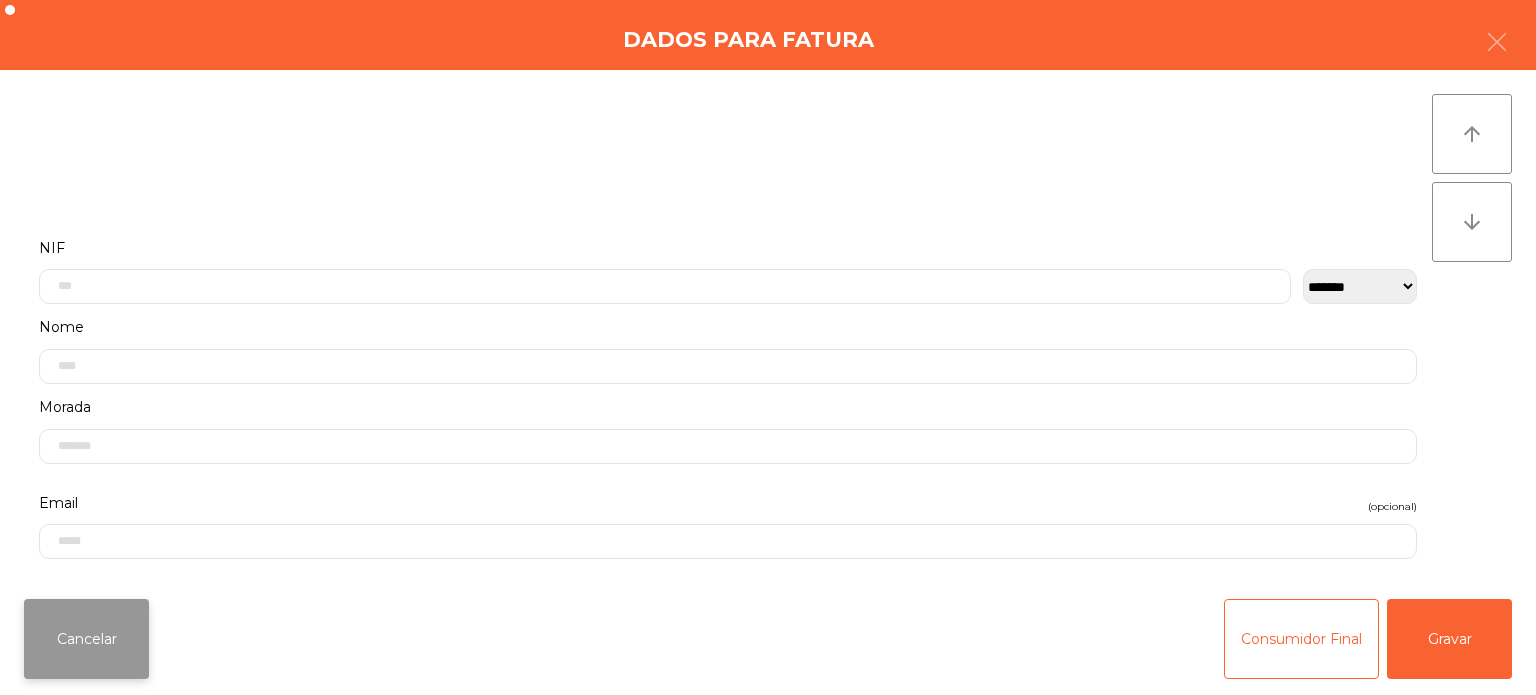 click on "Cancelar" 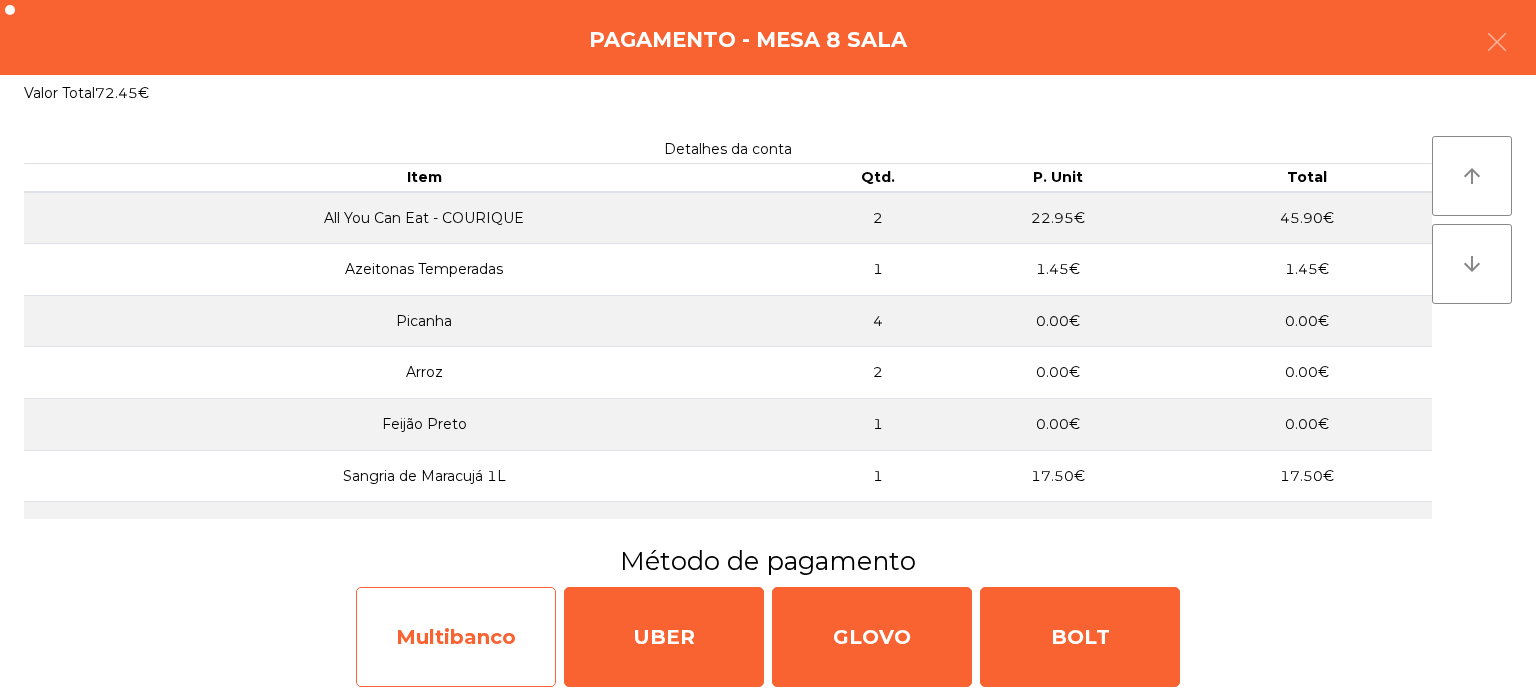 click on "Multibanco" 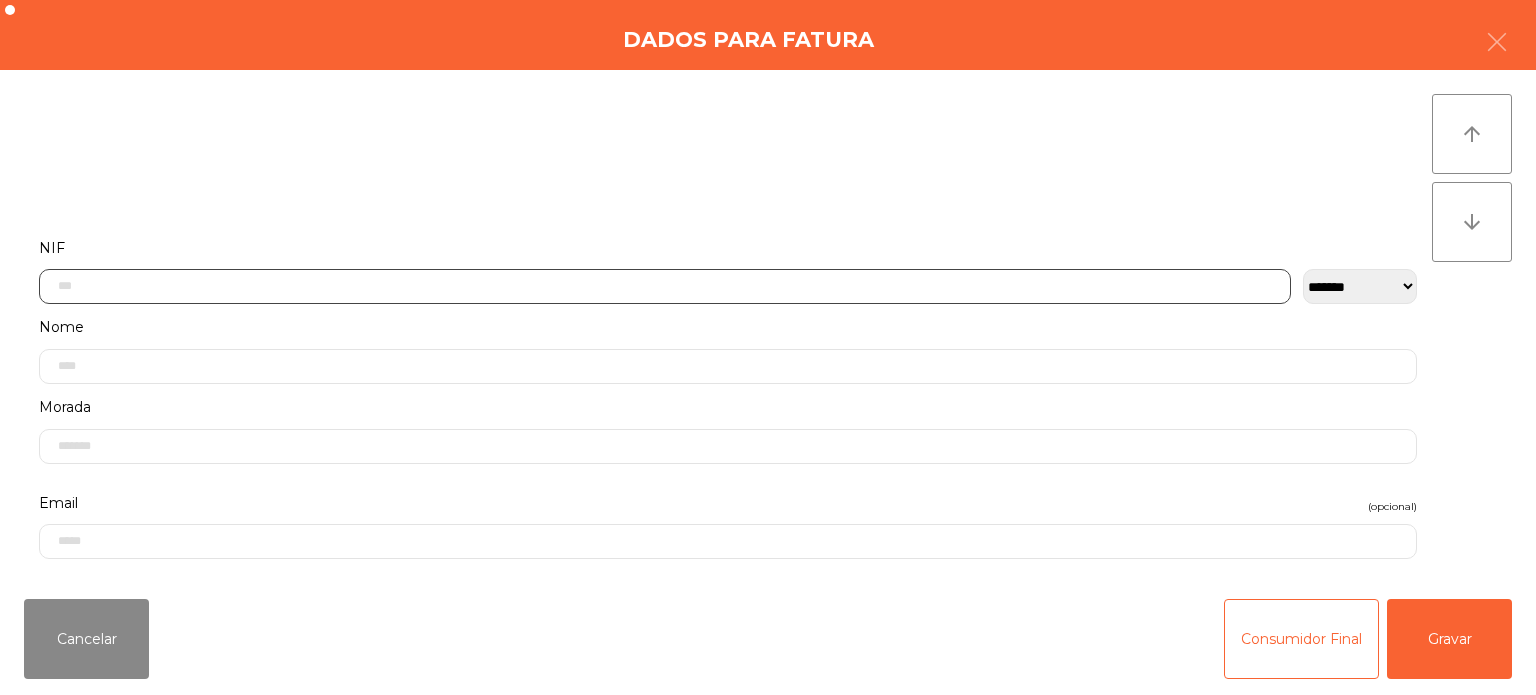 click 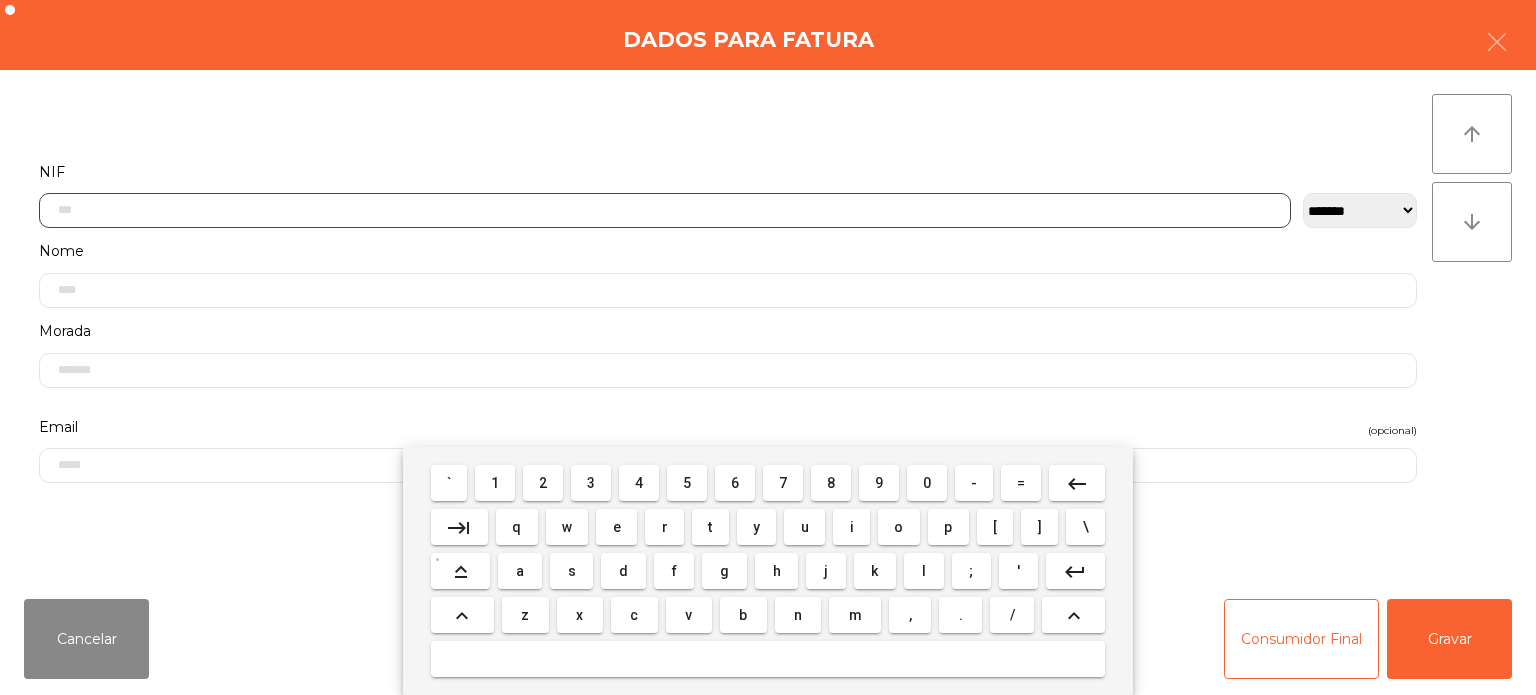 scroll, scrollTop: 139, scrollLeft: 0, axis: vertical 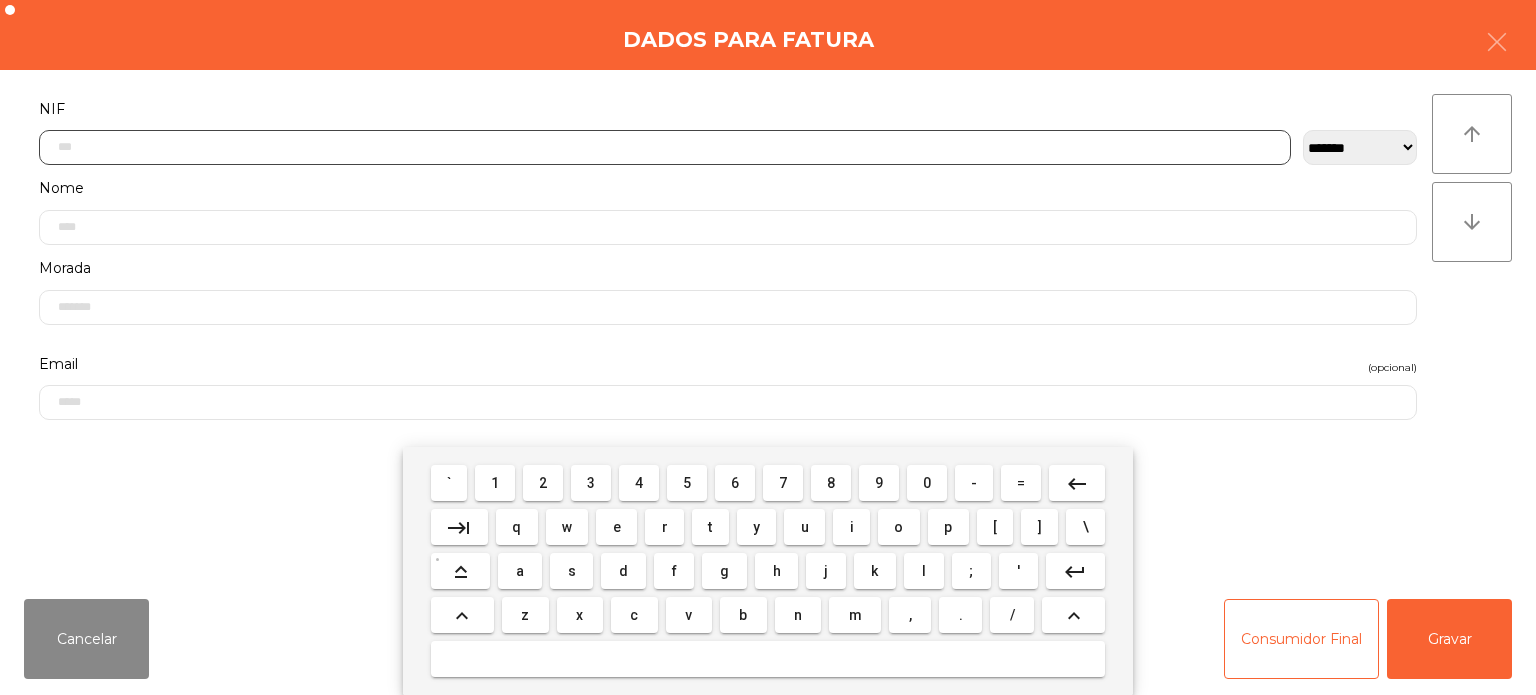 click on "2" at bounding box center (543, 483) 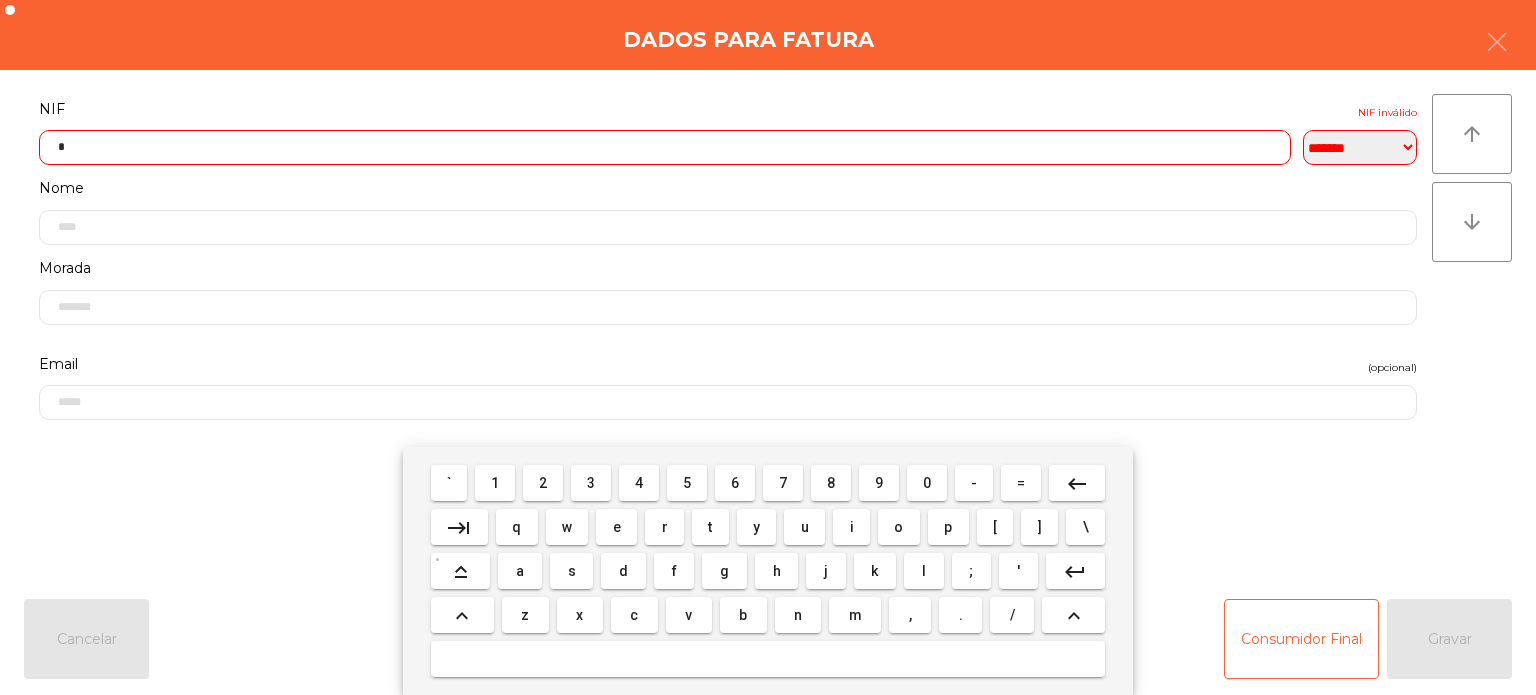 click on "5" at bounding box center (687, 483) 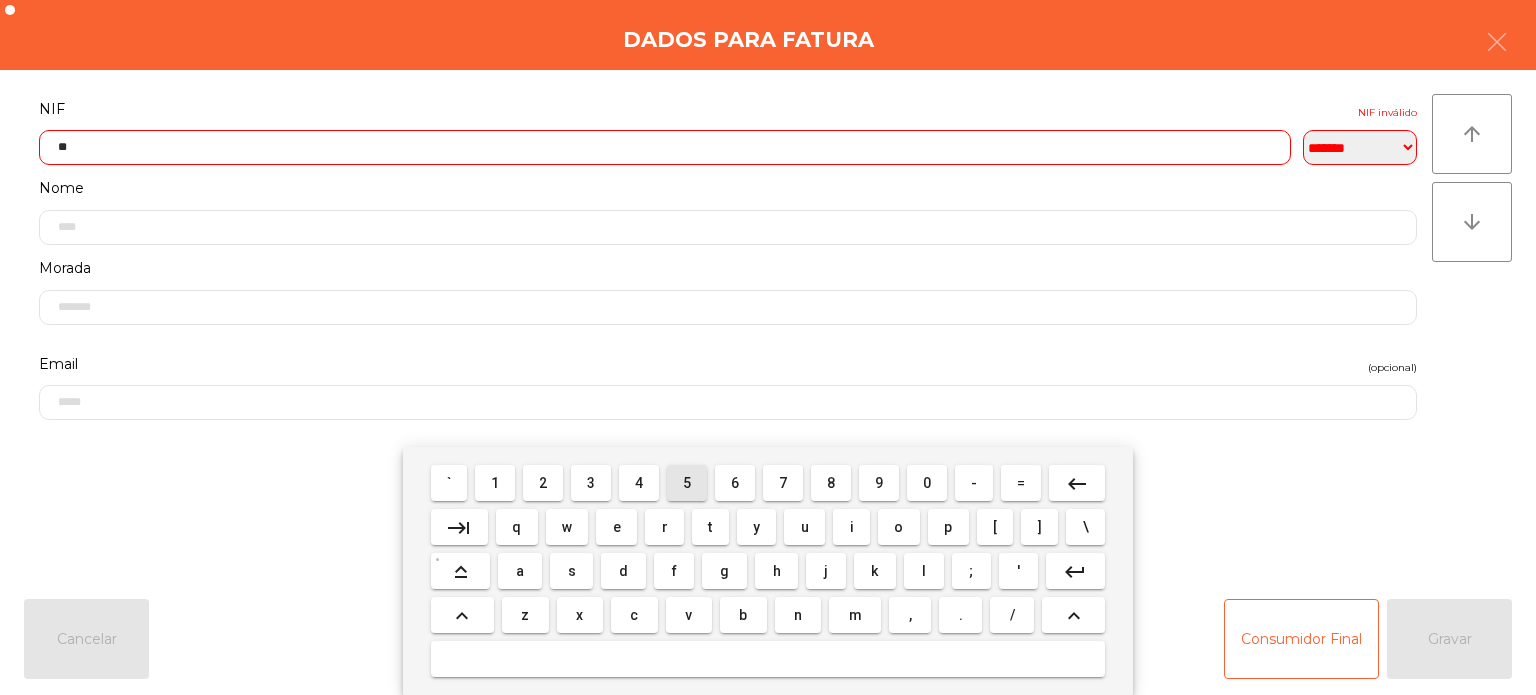 click on "0" at bounding box center [927, 483] 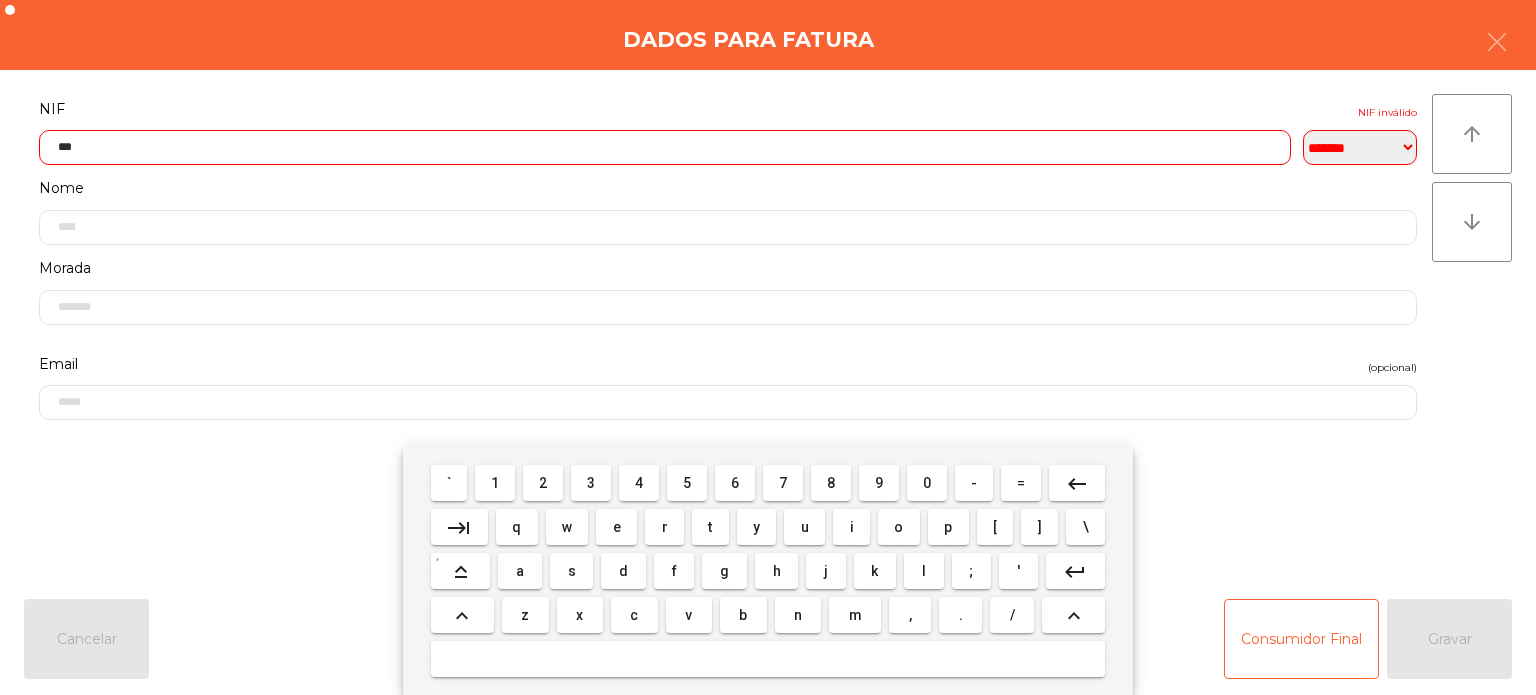 click on "5" at bounding box center (687, 483) 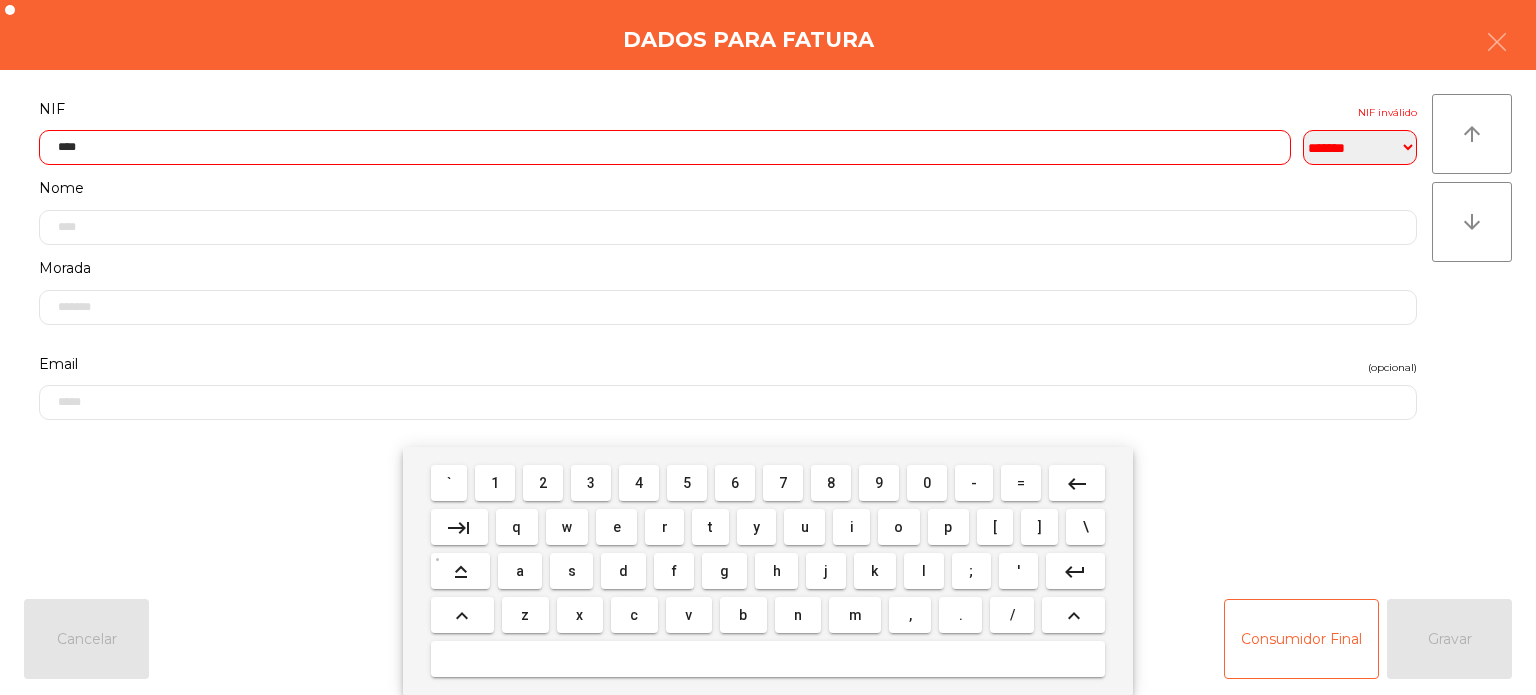 click on "3" at bounding box center [591, 483] 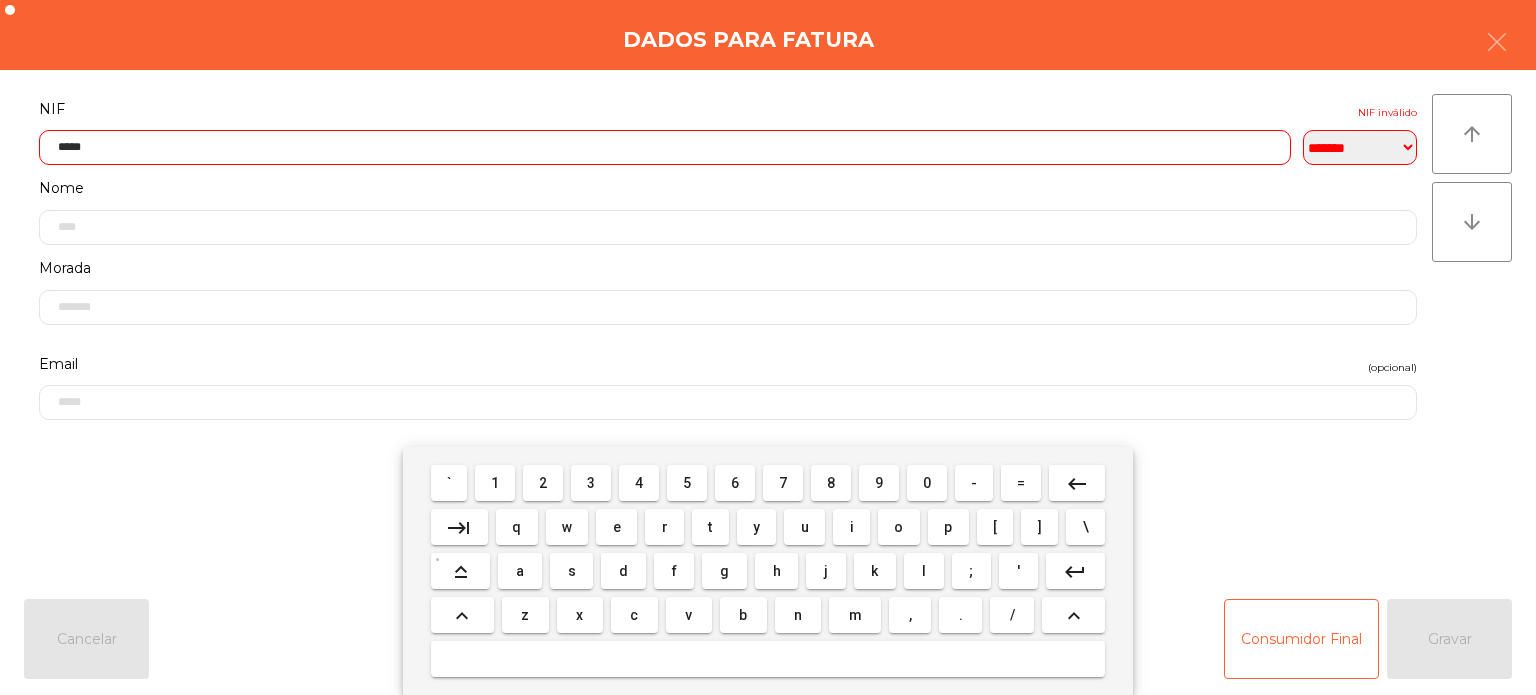 click on "3" at bounding box center (591, 483) 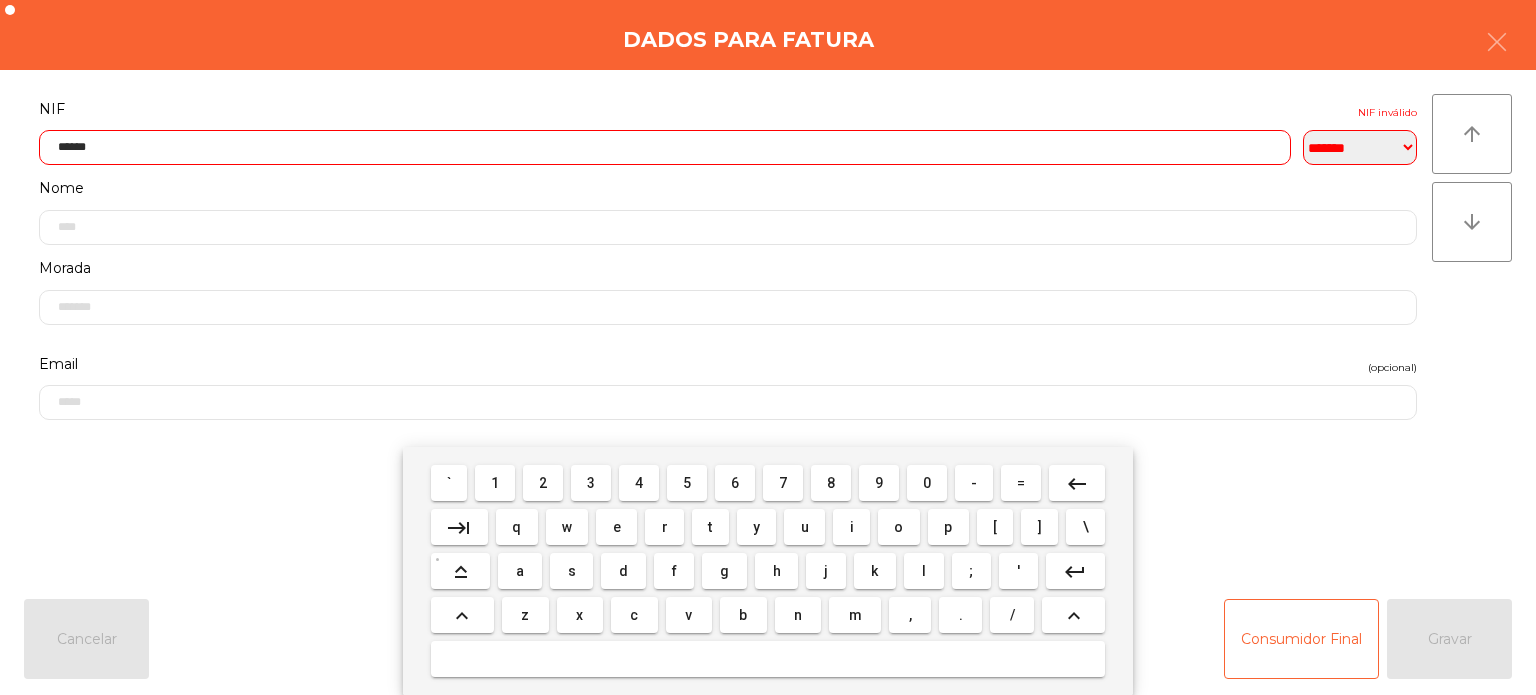 click on "2" at bounding box center [543, 483] 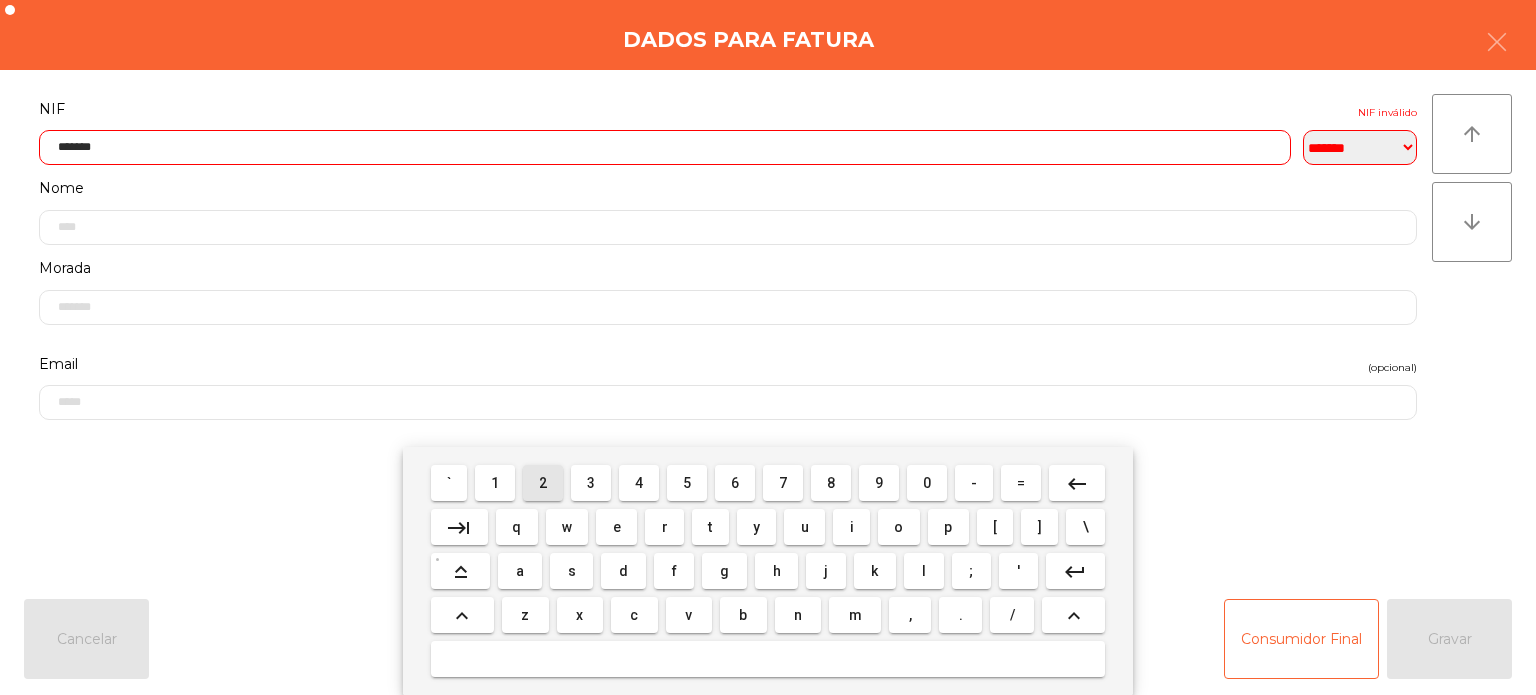 click on "3" at bounding box center [591, 483] 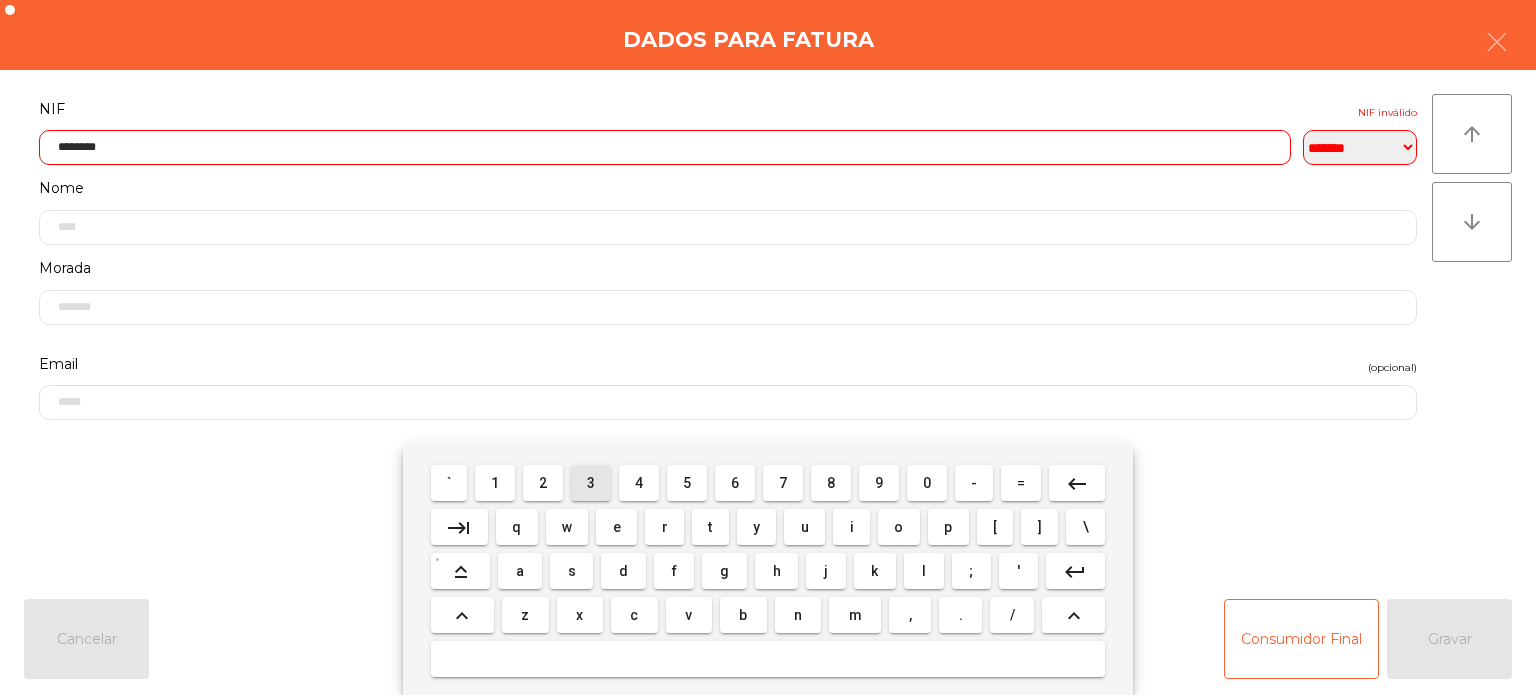 click on "5" at bounding box center [687, 483] 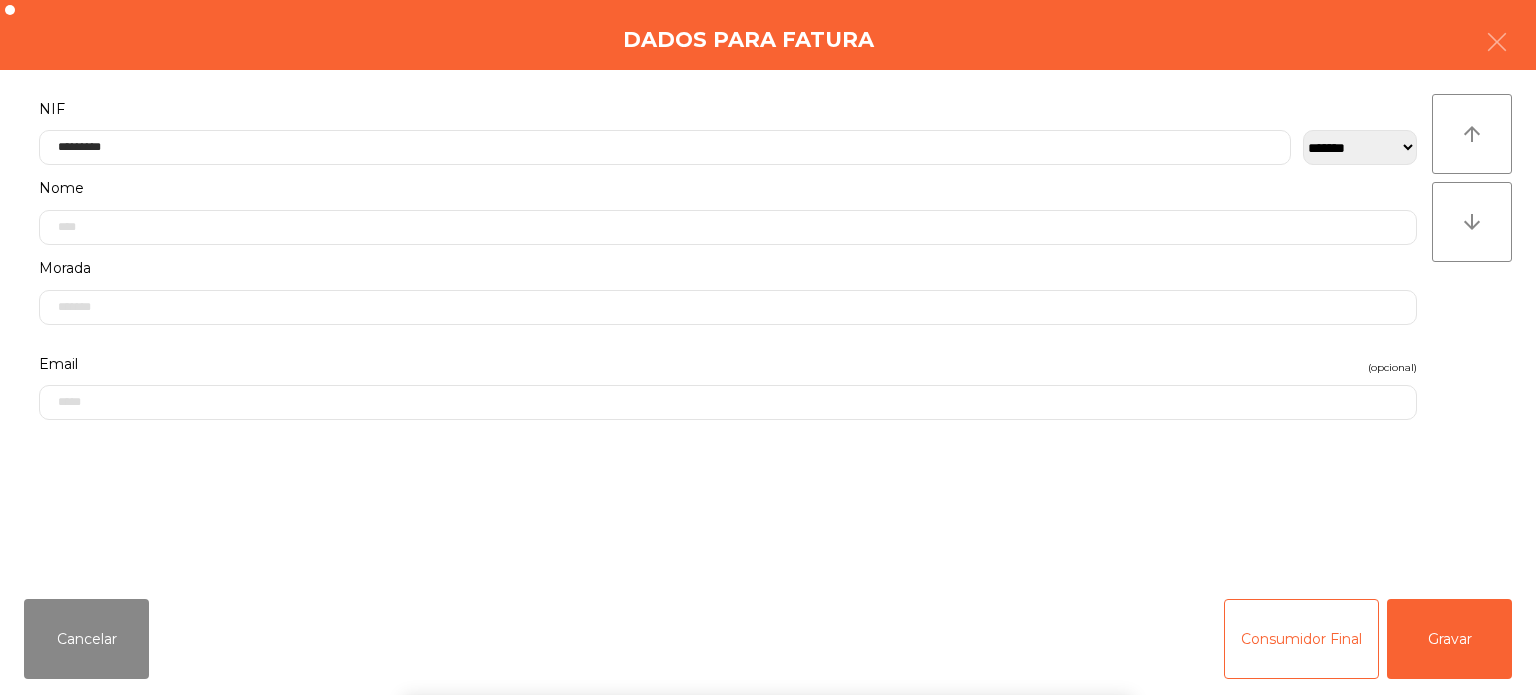 click on "` 1 2 3 4 5 6 7 8 9 0 - = keyboard_backspace keyboard_tab q w e r t y u i o p [ ] \ keyboard_capslock a s d f g h j k l ; ' keyboard_return keyboard_arrow_up z x c v b n m , . / keyboard_arrow_up" at bounding box center (768, 571) 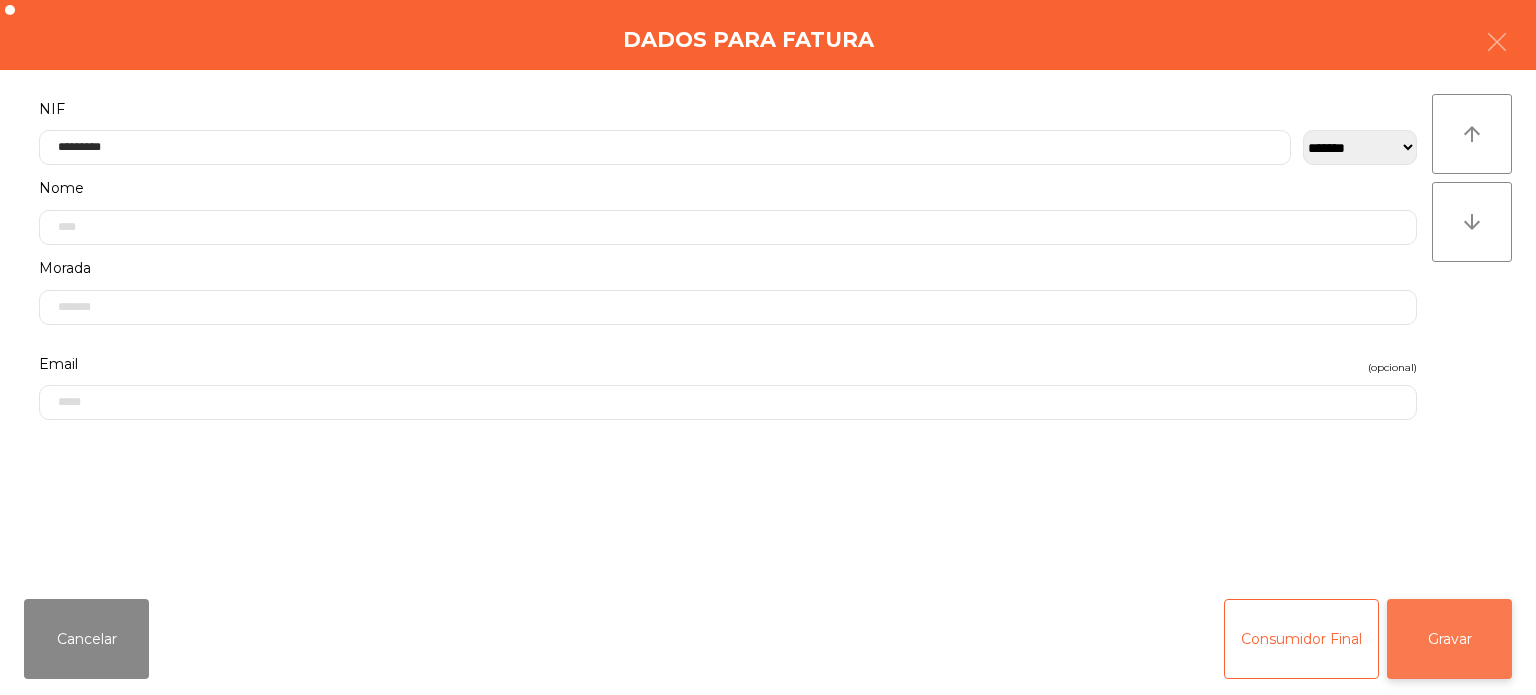 click on "Gravar" 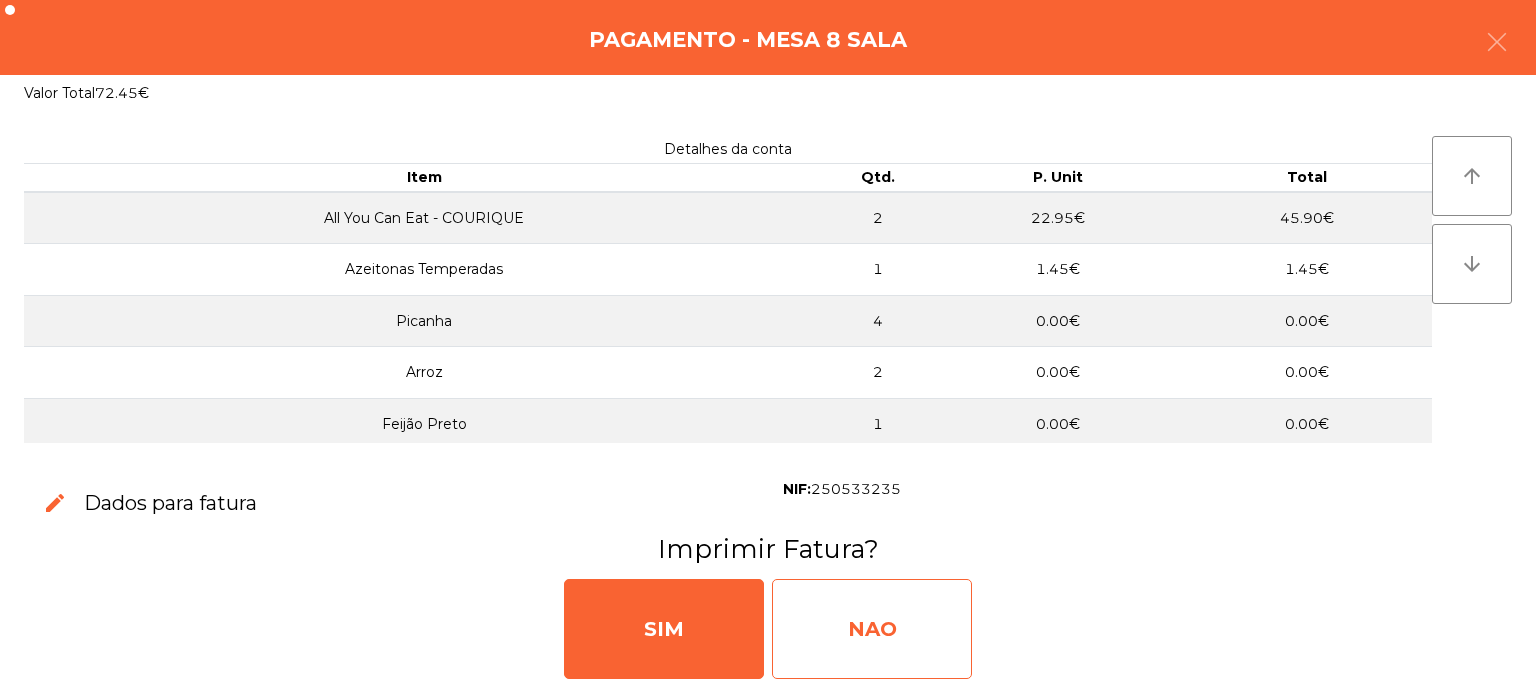click on "NAO" 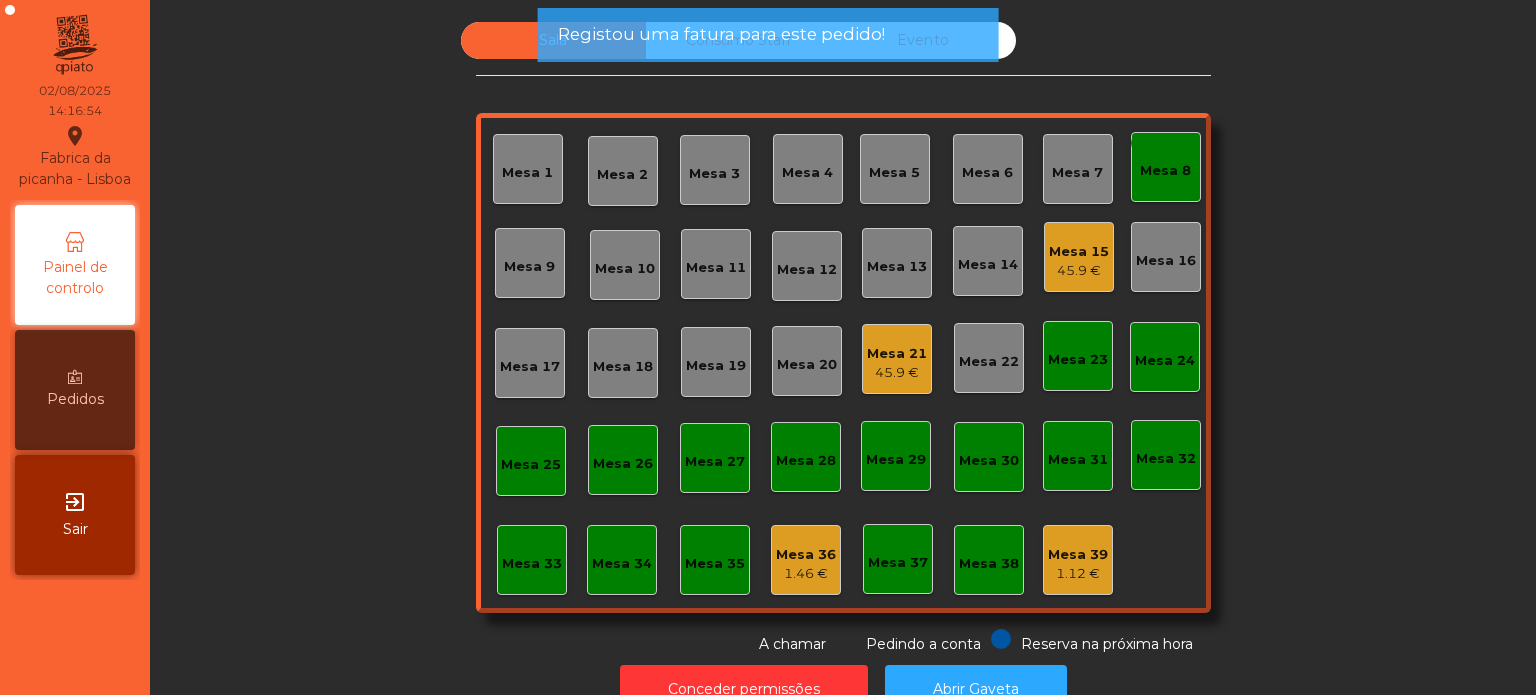 click on "monetization_on done" 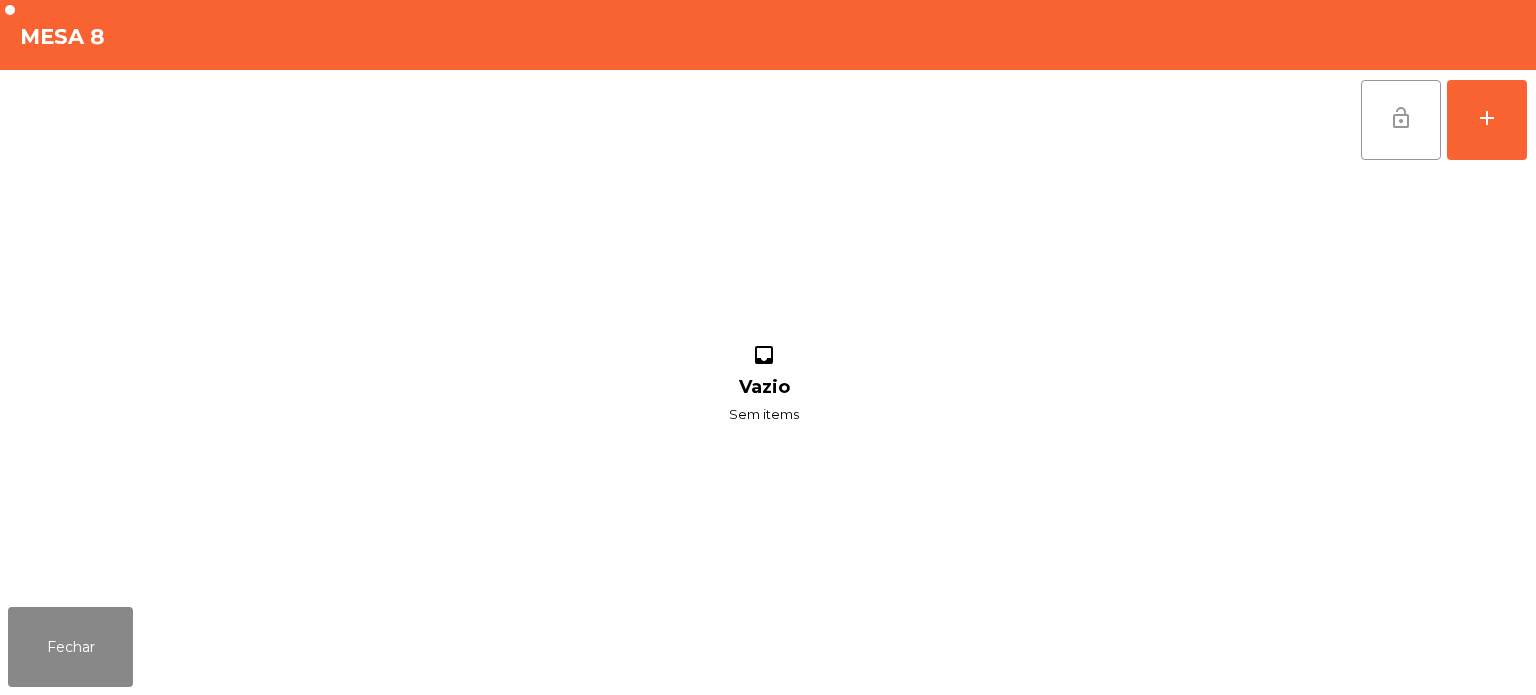 click on "lock_open" 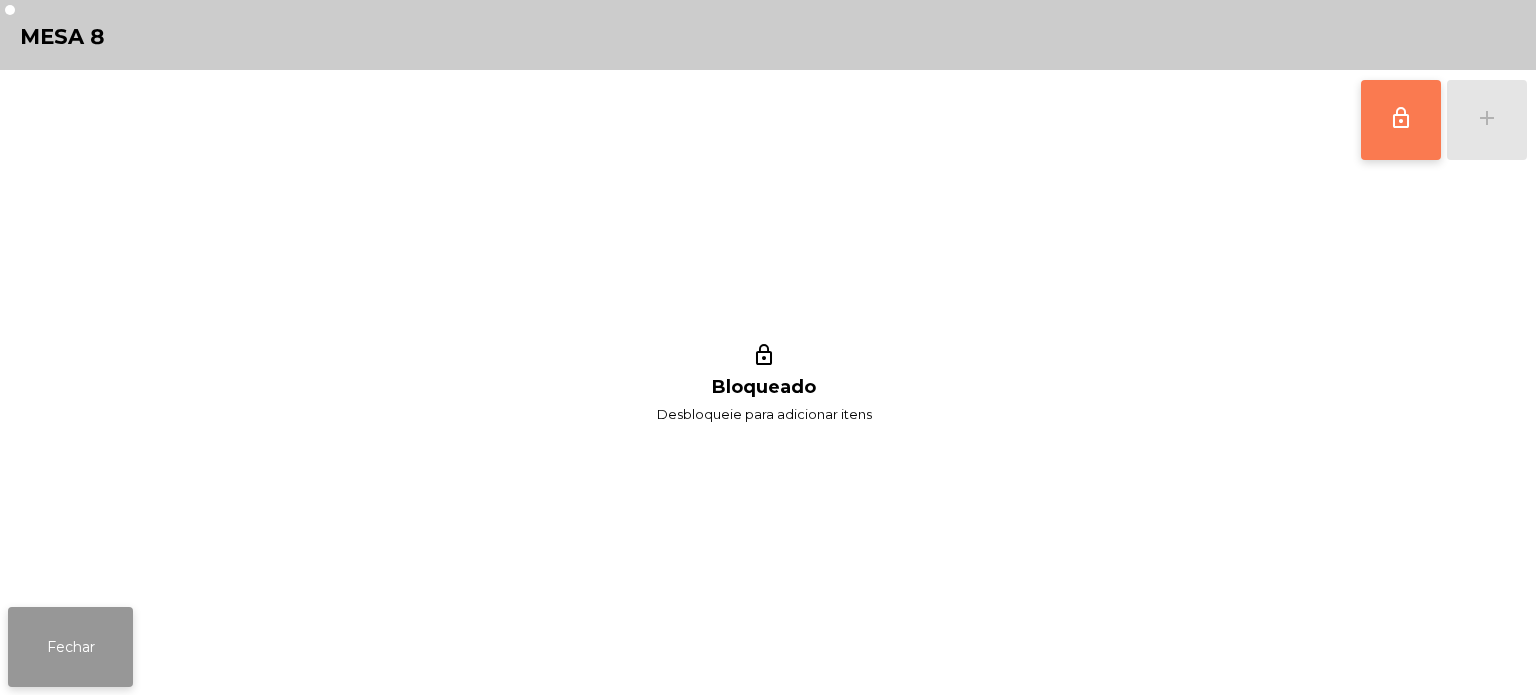 click on "Fechar" 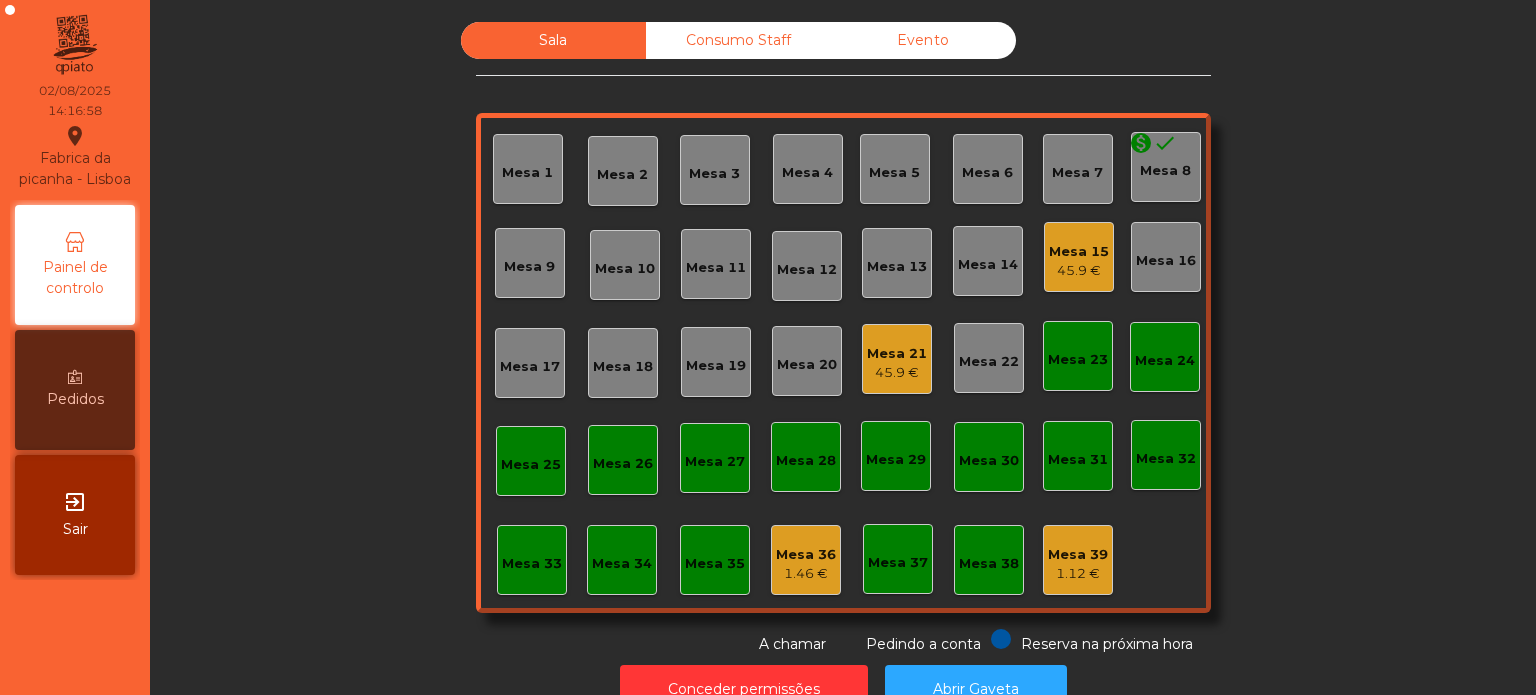 click on "45.9 €" 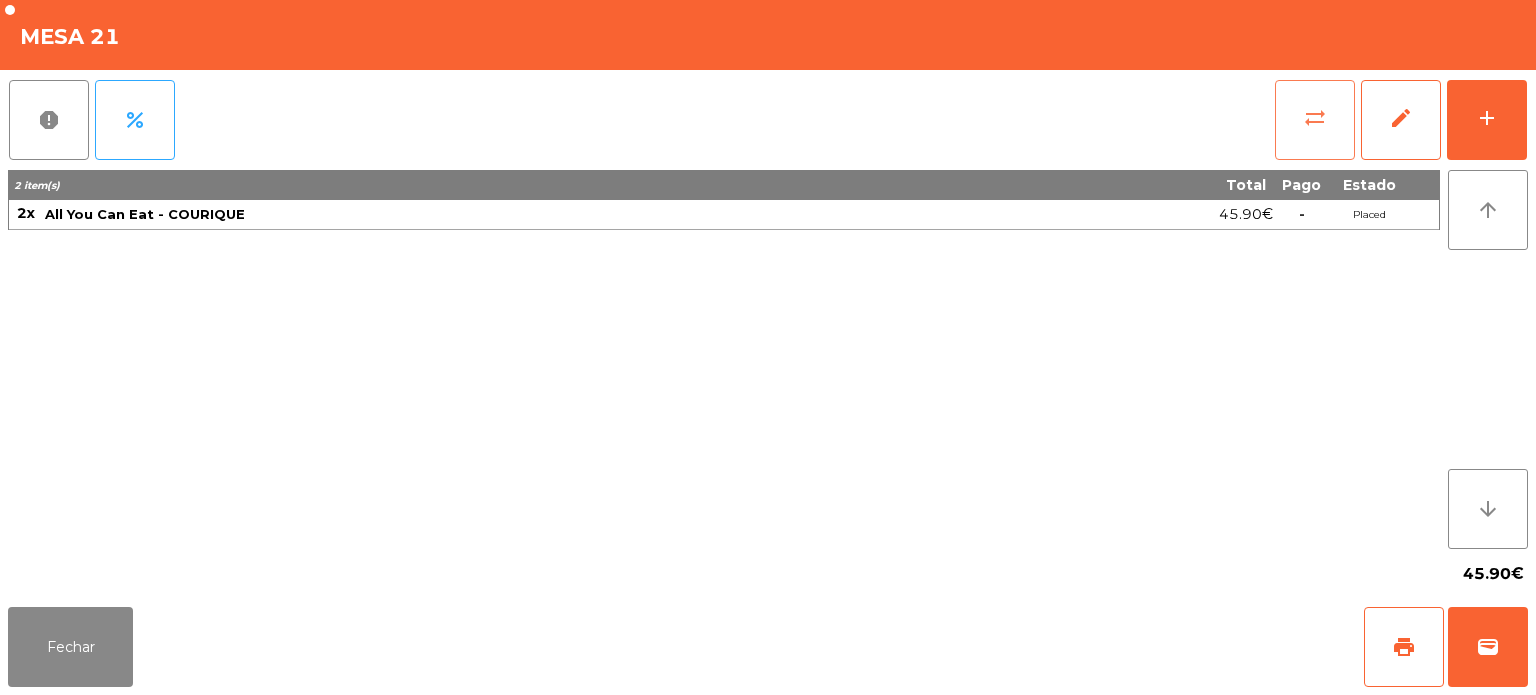 click on "sync_alt" 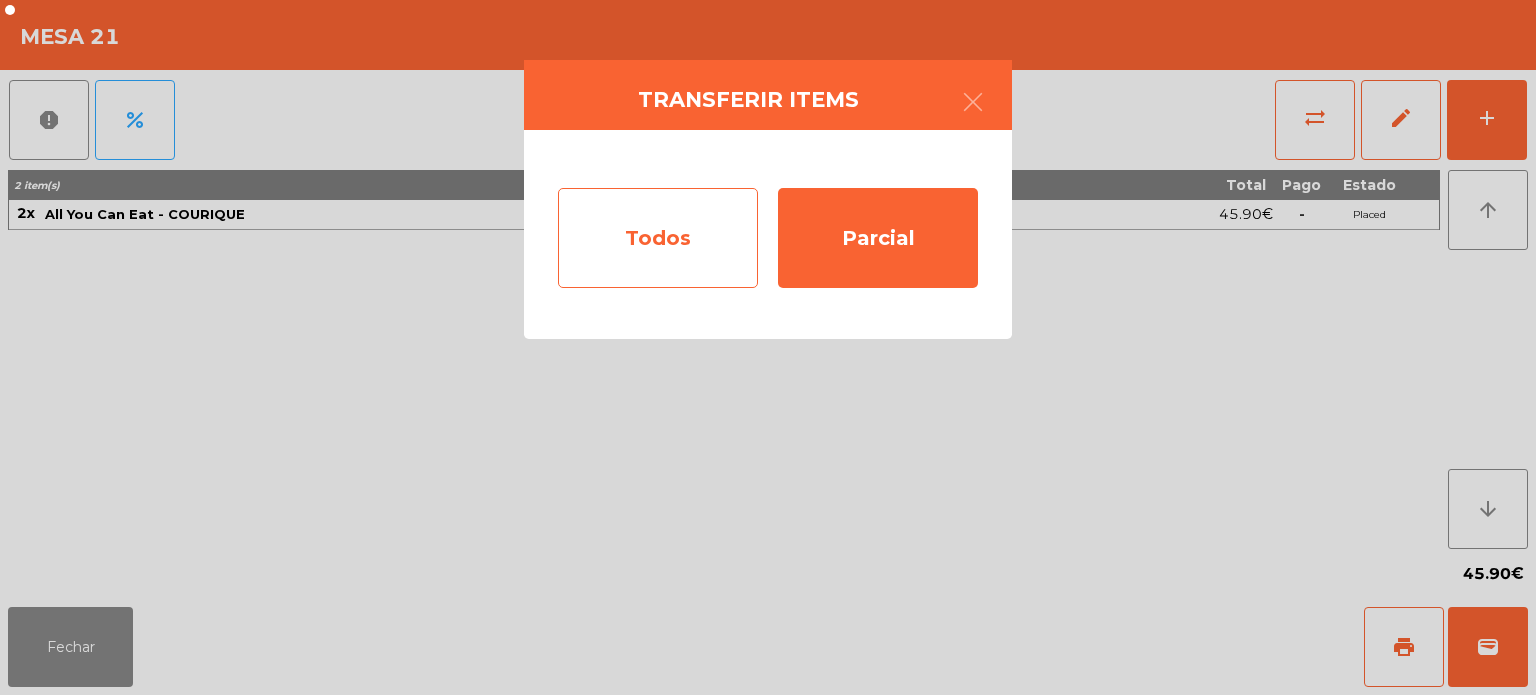 click on "Todos" 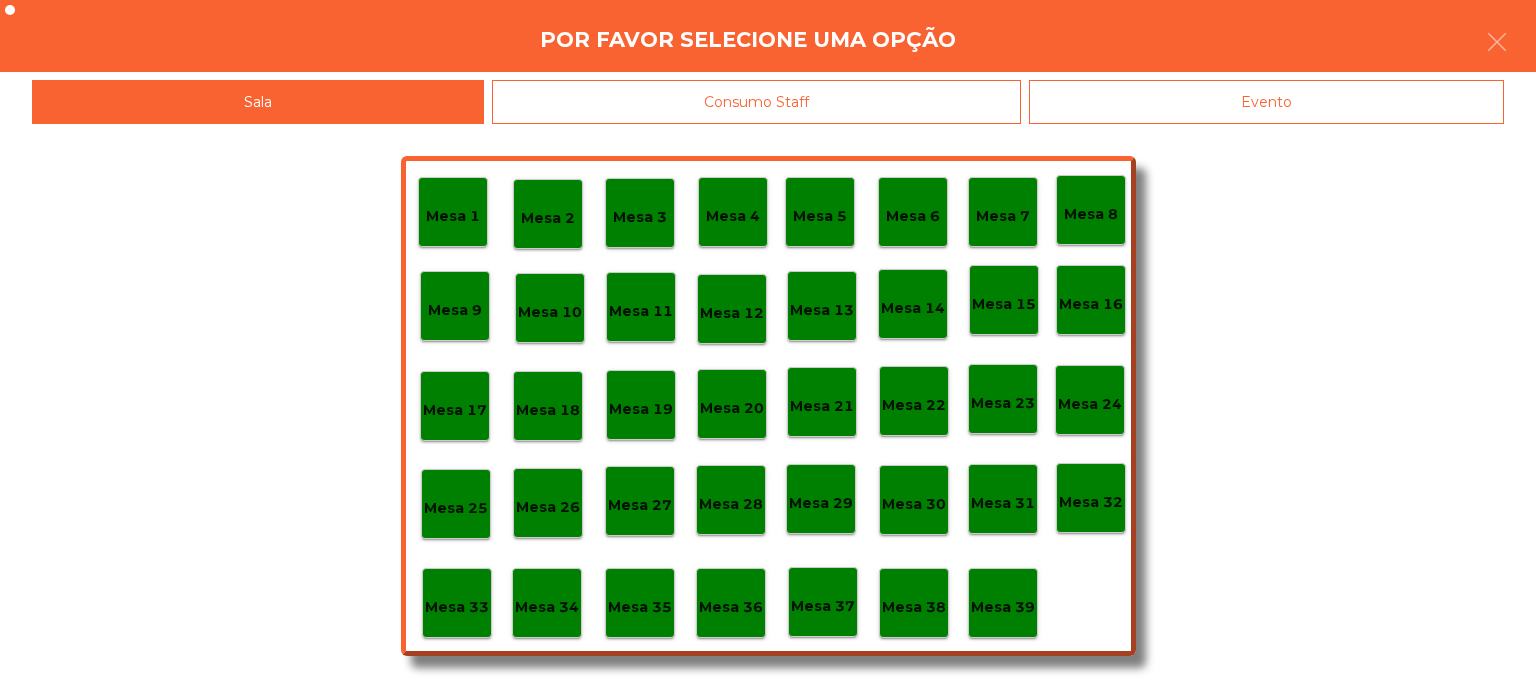 click on "Mesa 37" 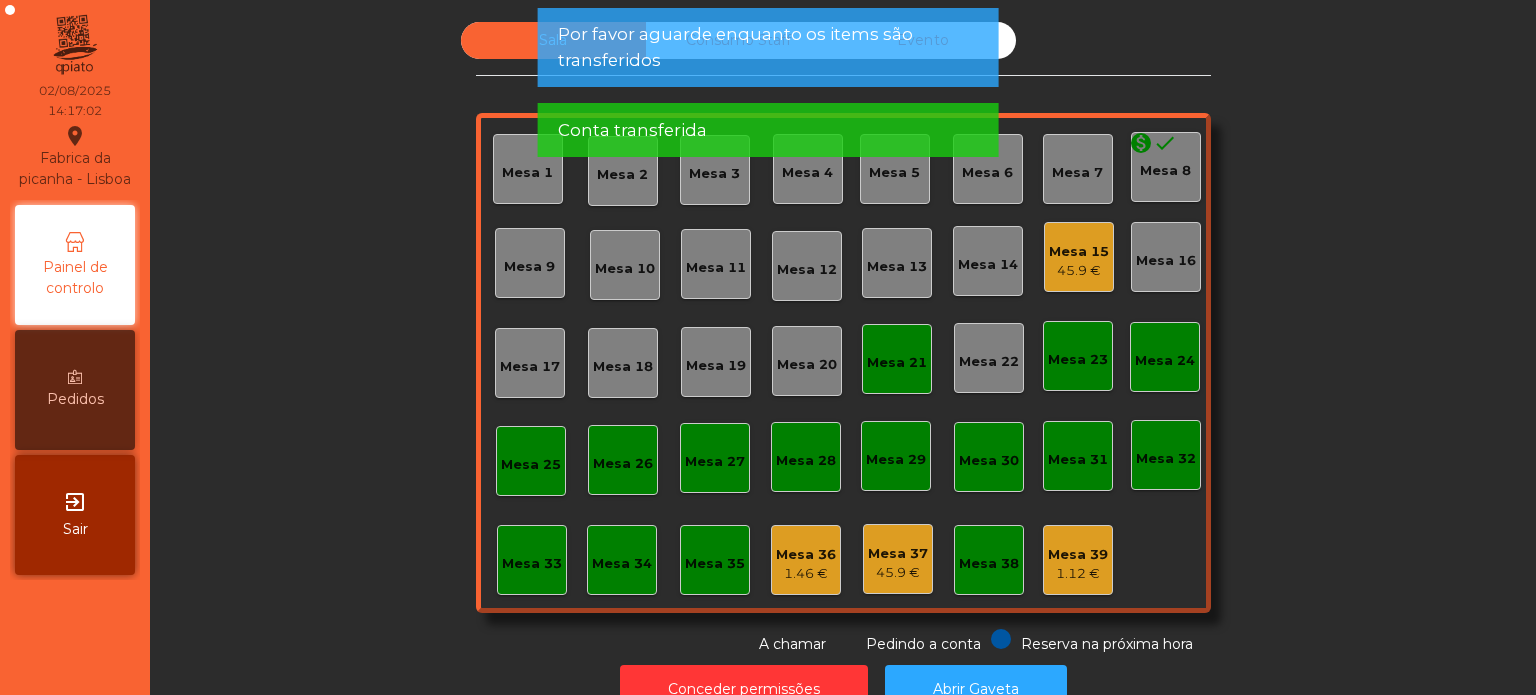 click on "Mesa 21" 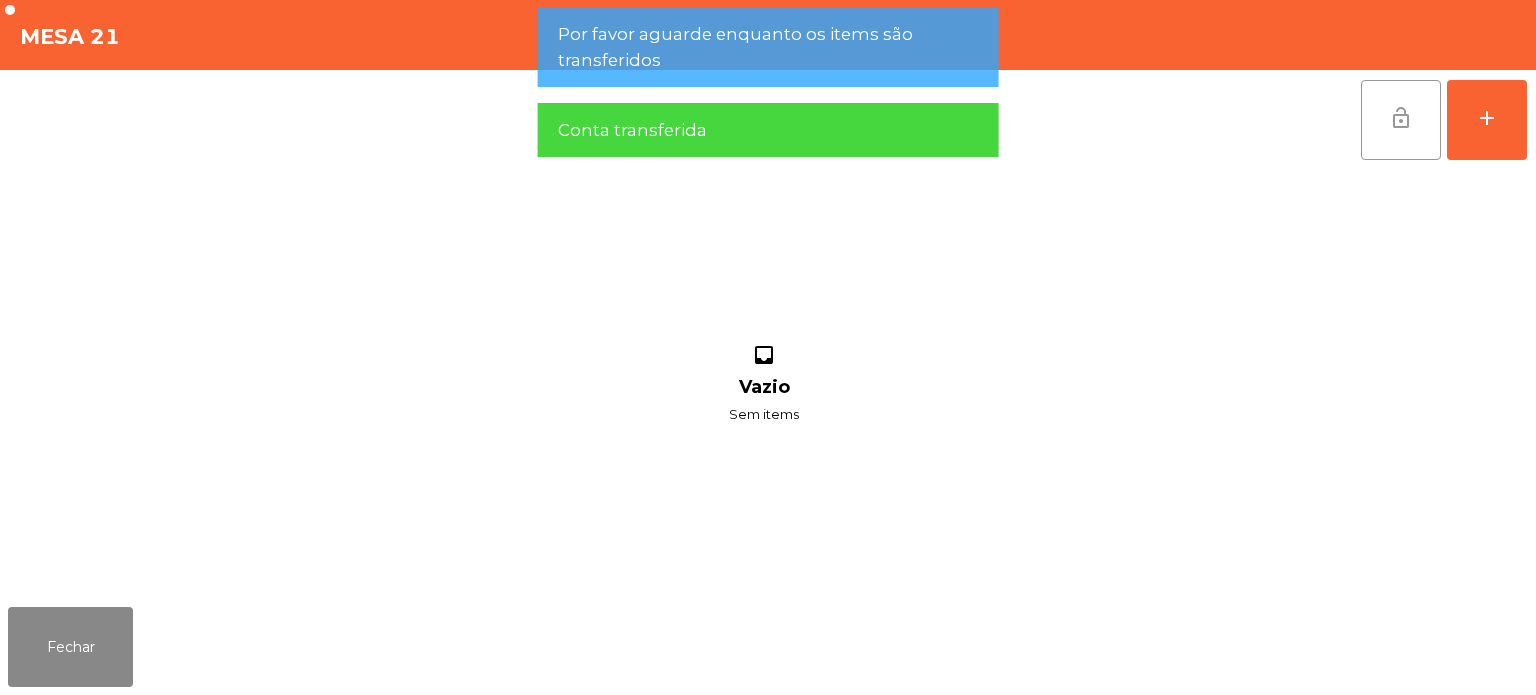 click on "lock_open" 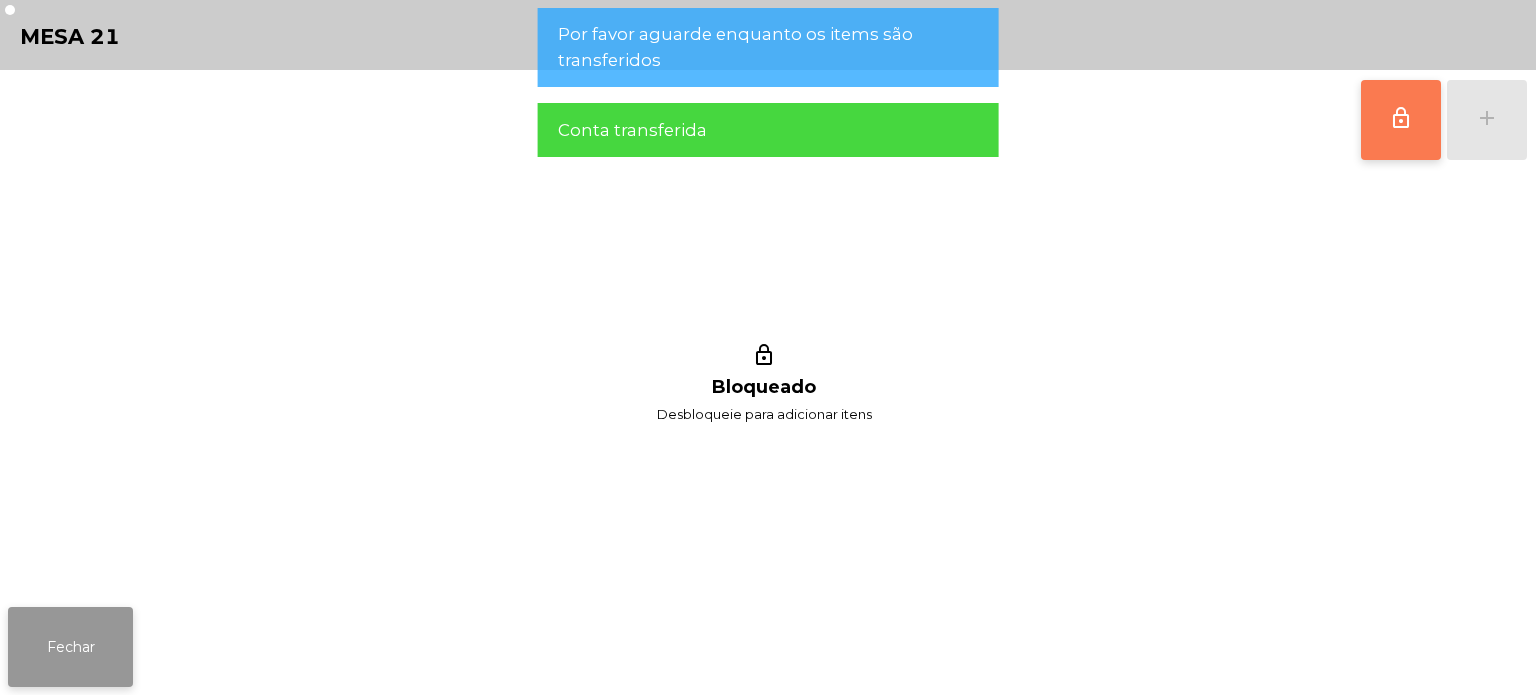 click on "Fechar" 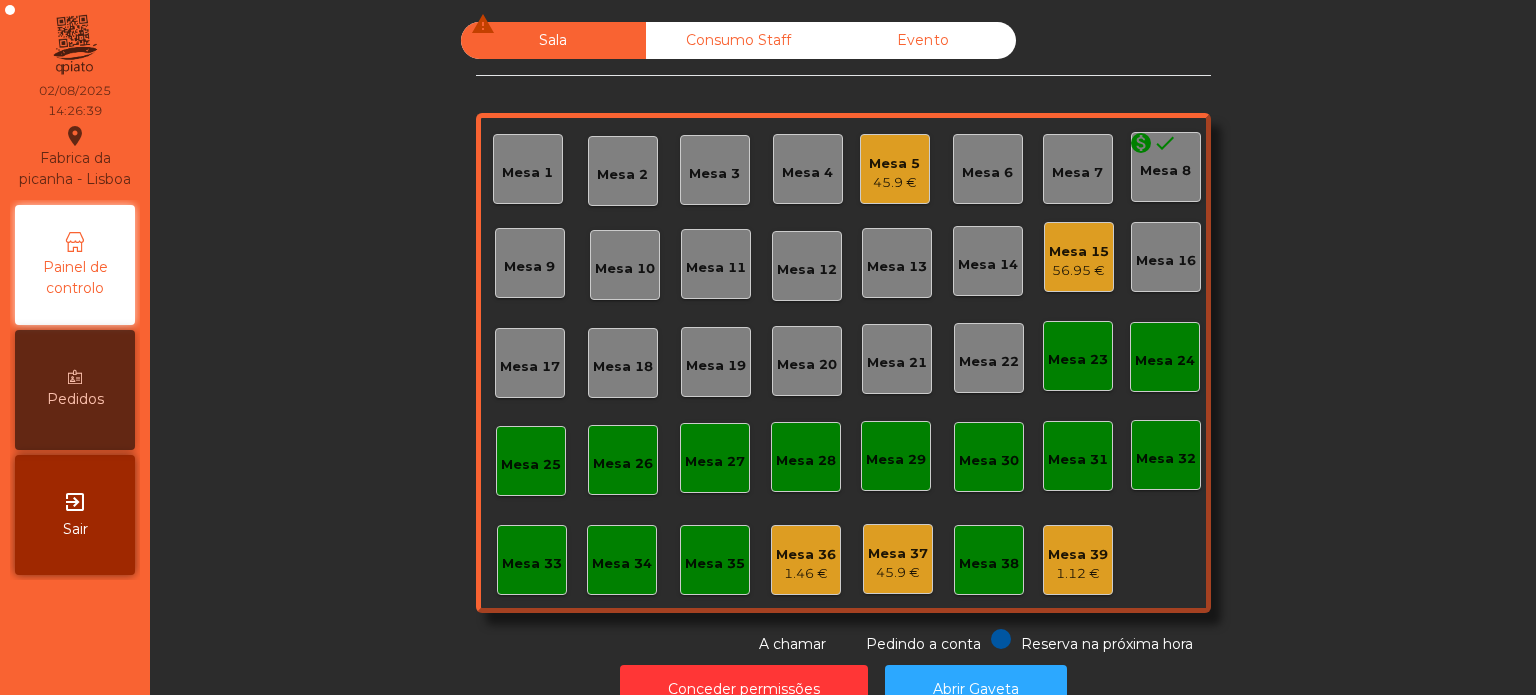 click on "Mesa 15   56.95 €" 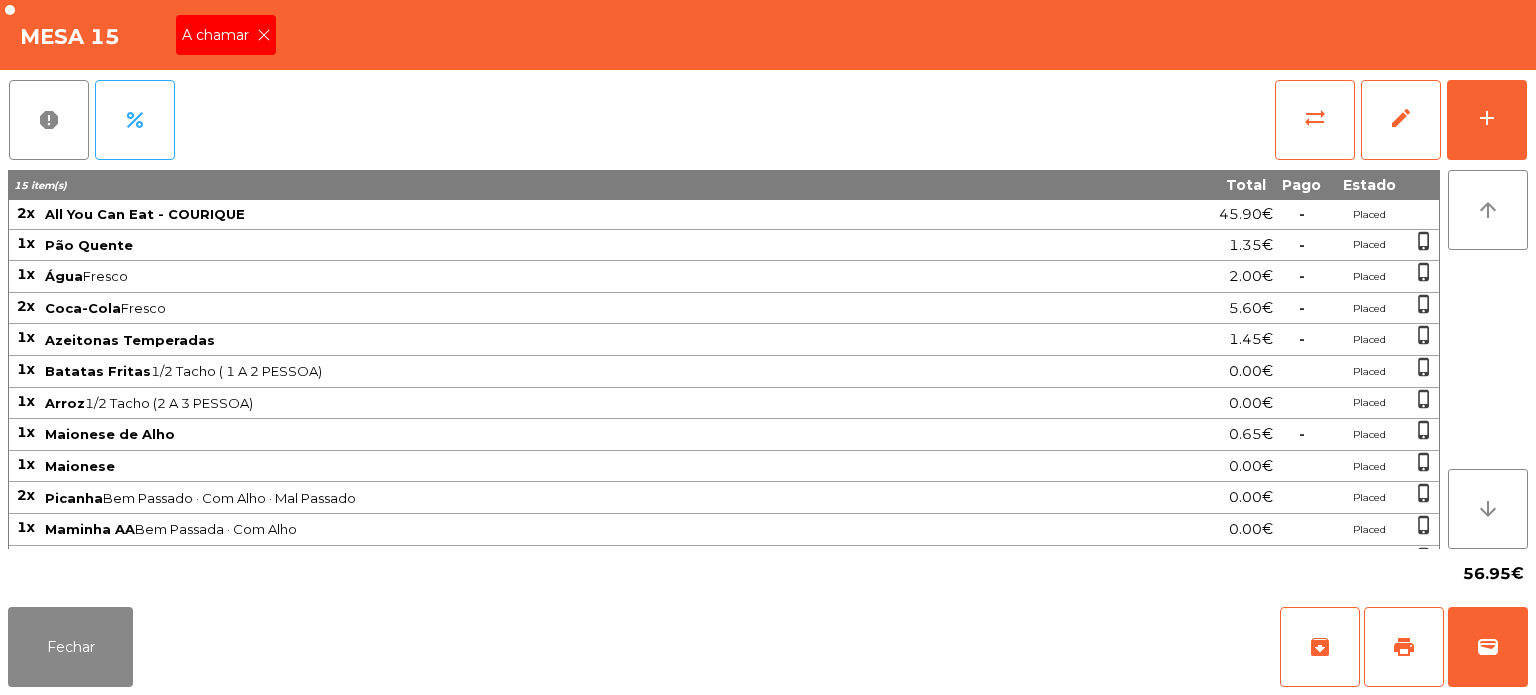 click on "A chamar" 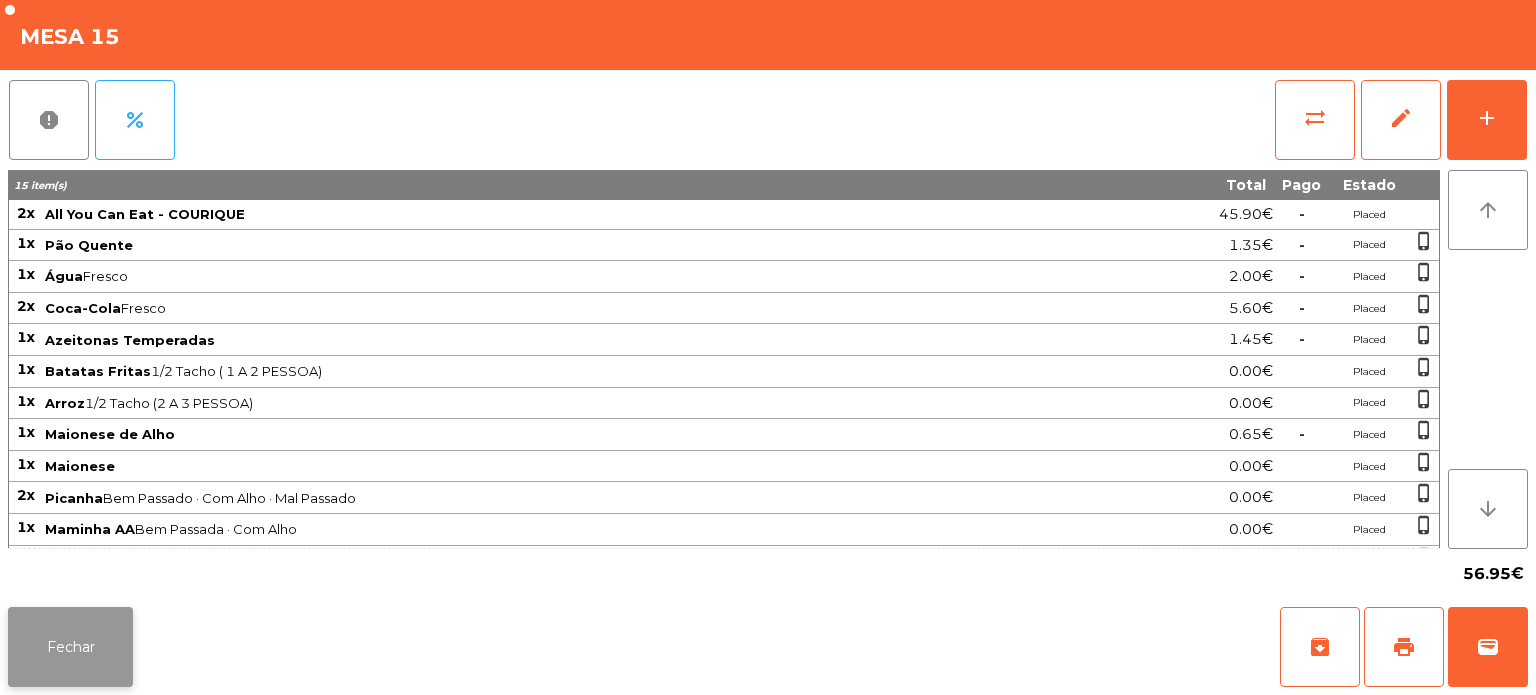 click on "Fechar" 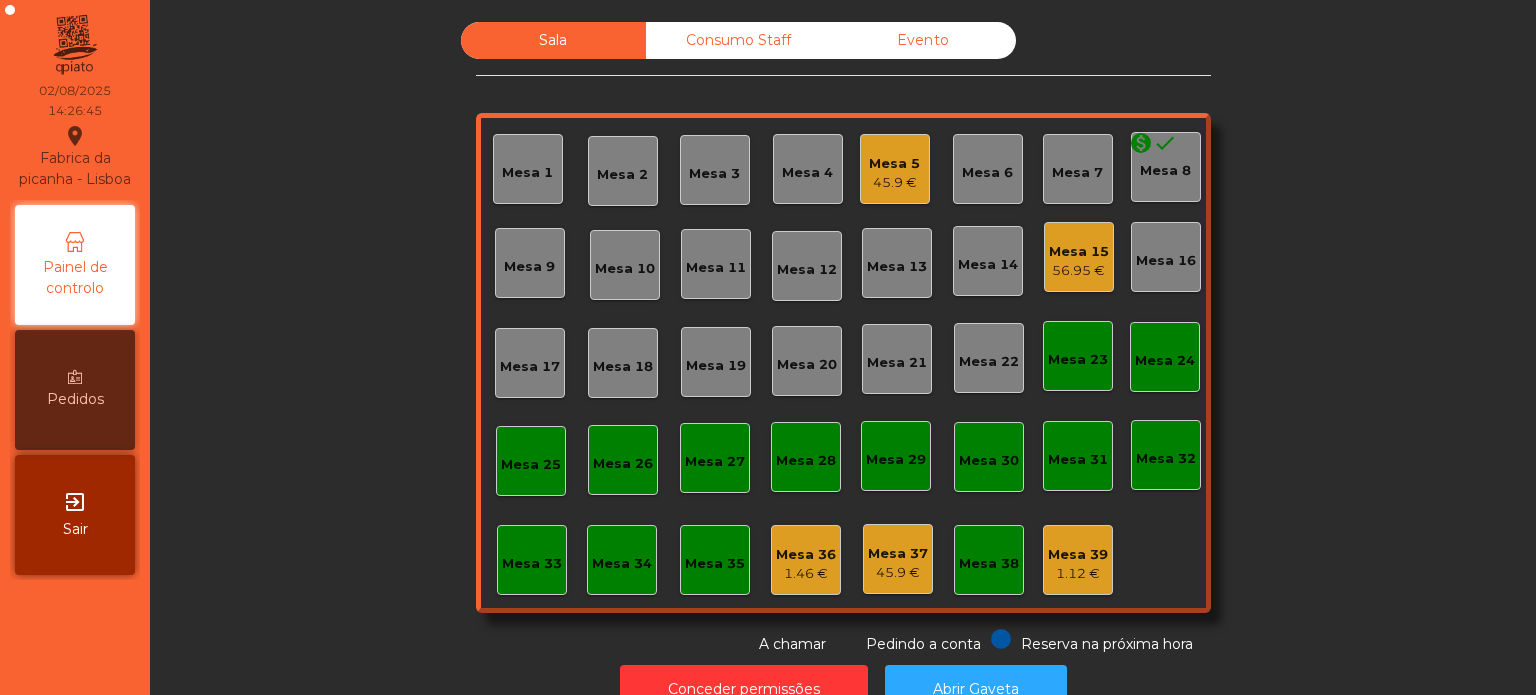 click on "Mesa 15   56.95 €" 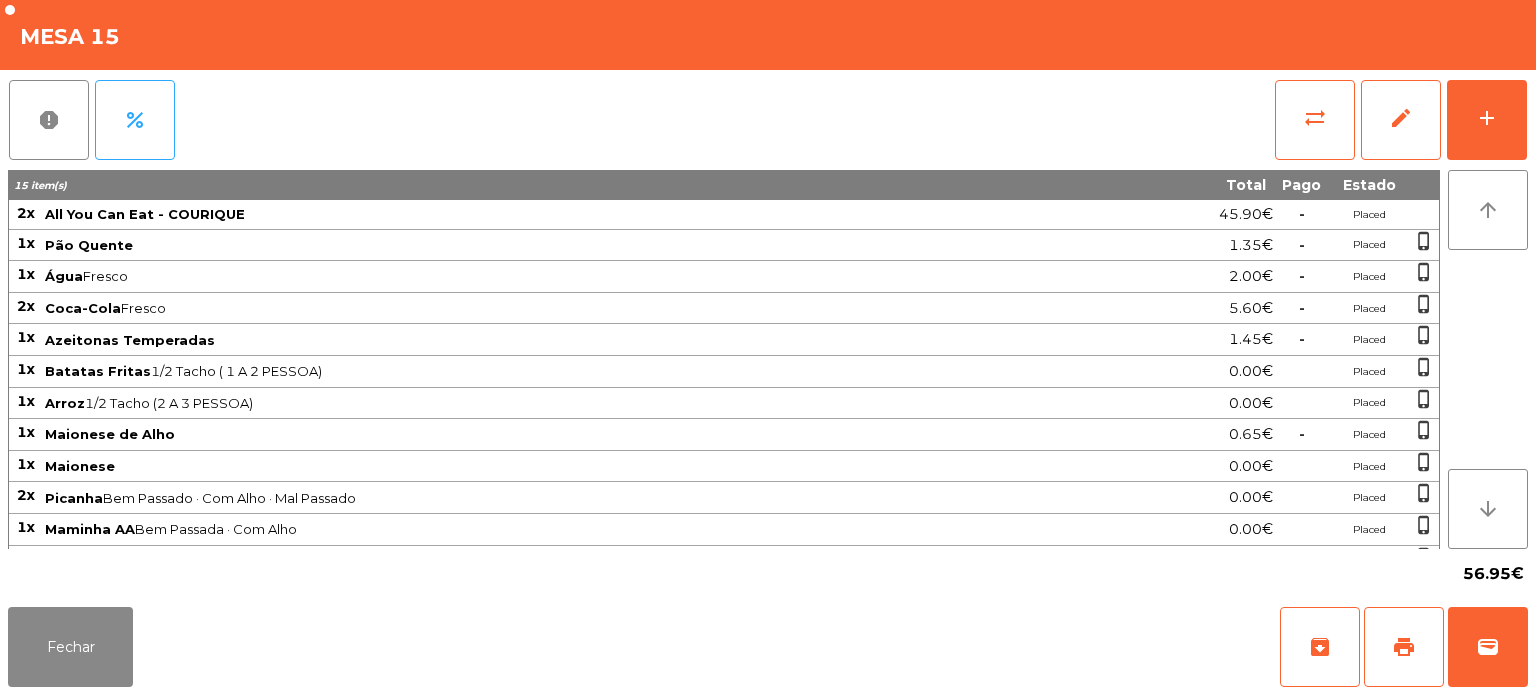 scroll, scrollTop: 20, scrollLeft: 0, axis: vertical 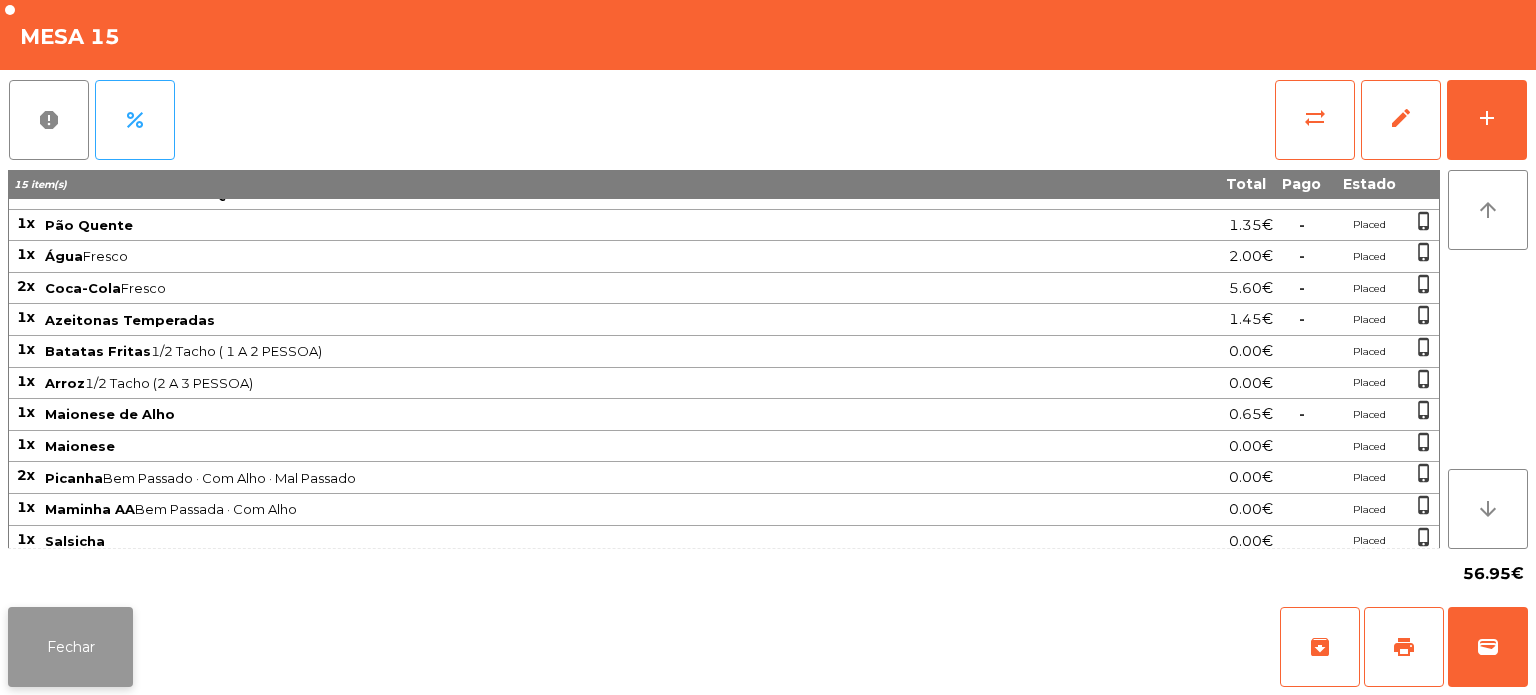 click on "Fechar" 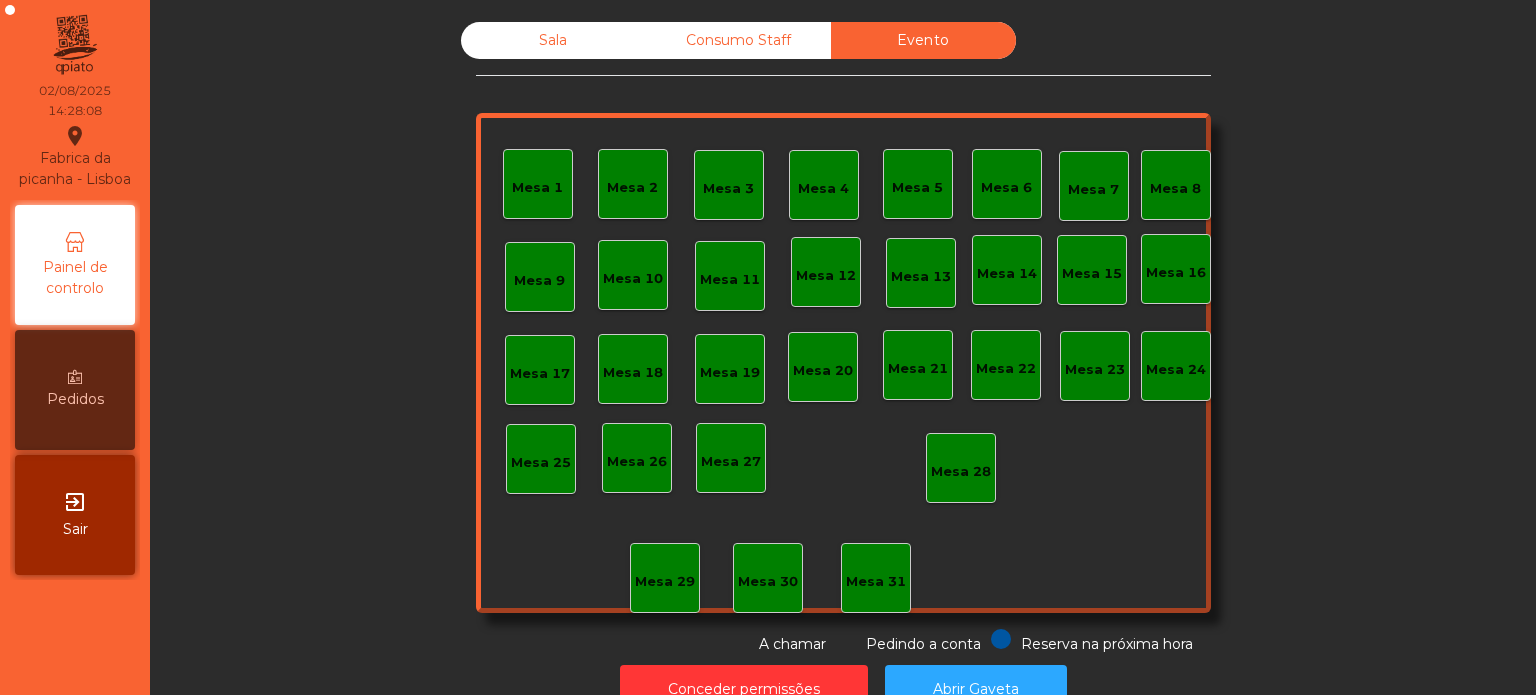 click on "Sala" 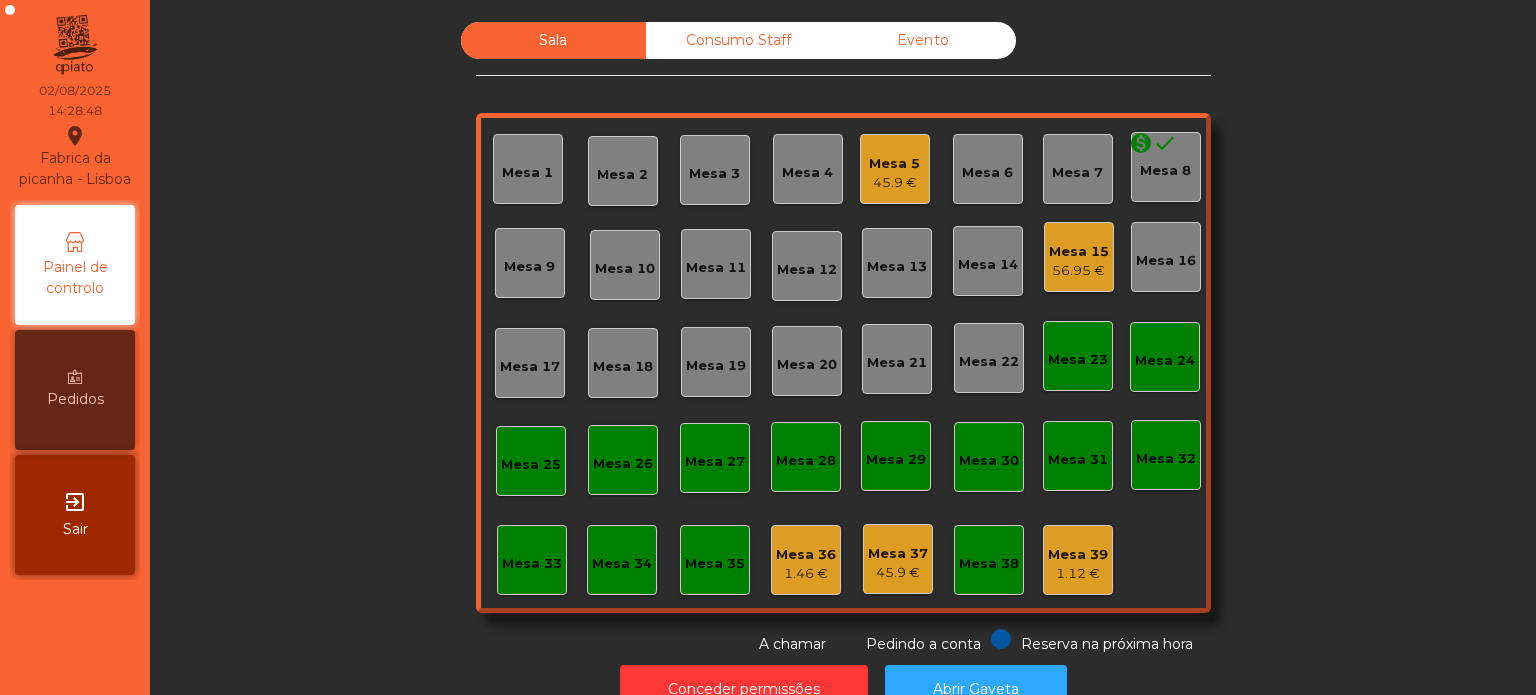click on "Mesa 13" 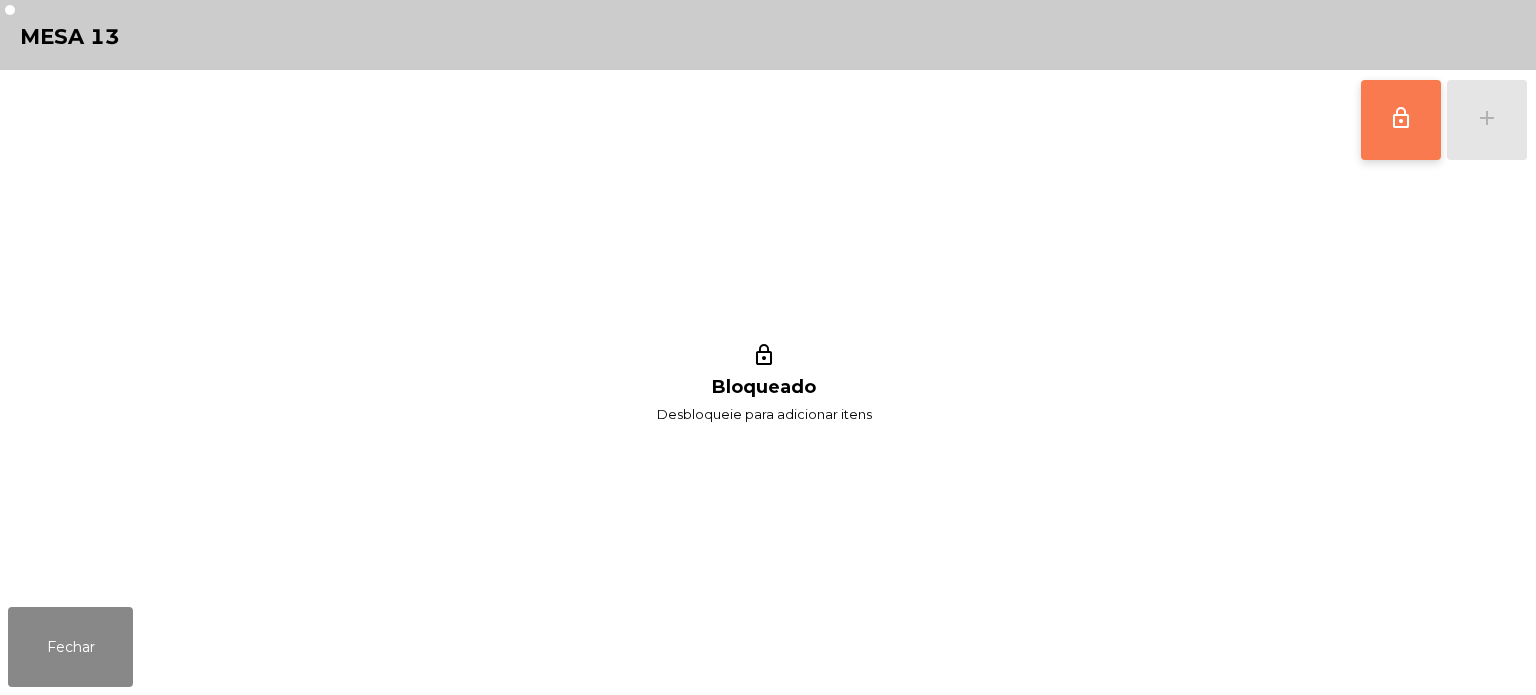 click on "lock_outline" 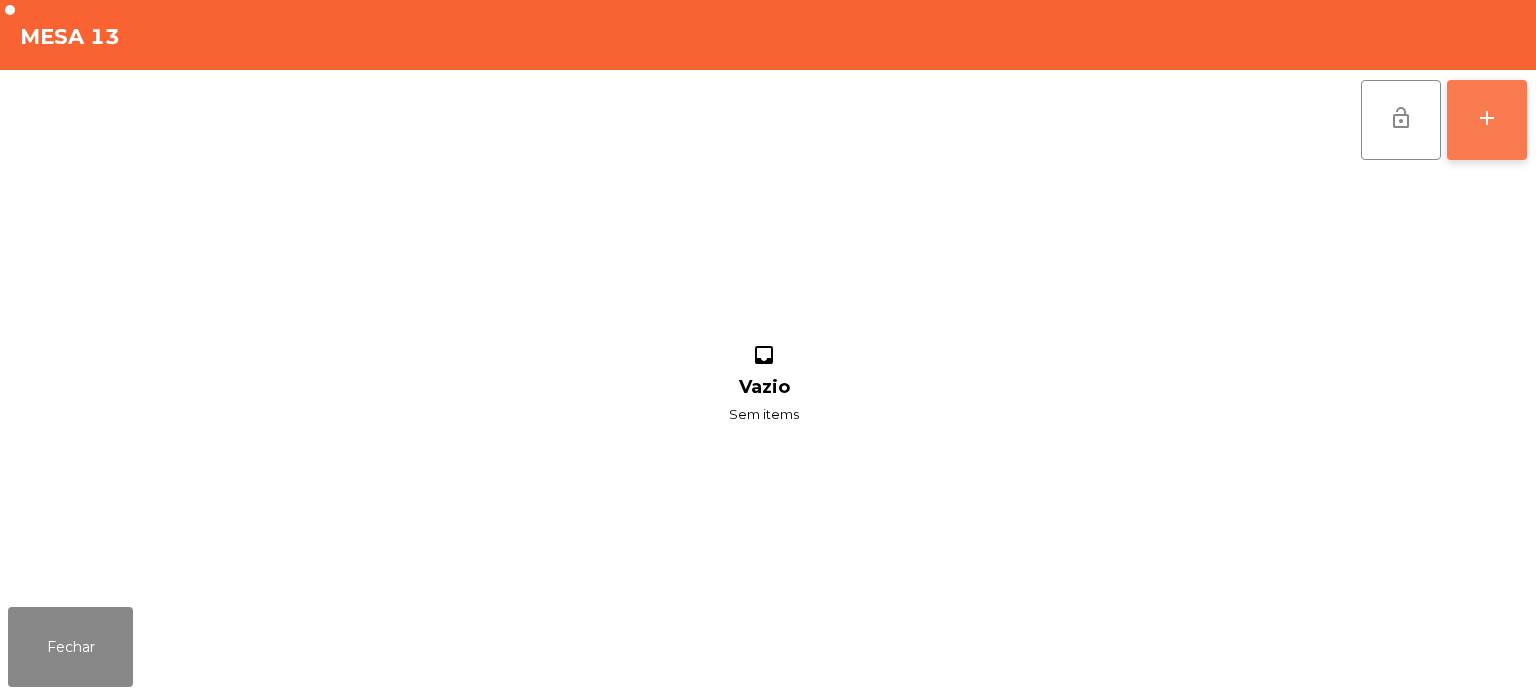 click on "add" 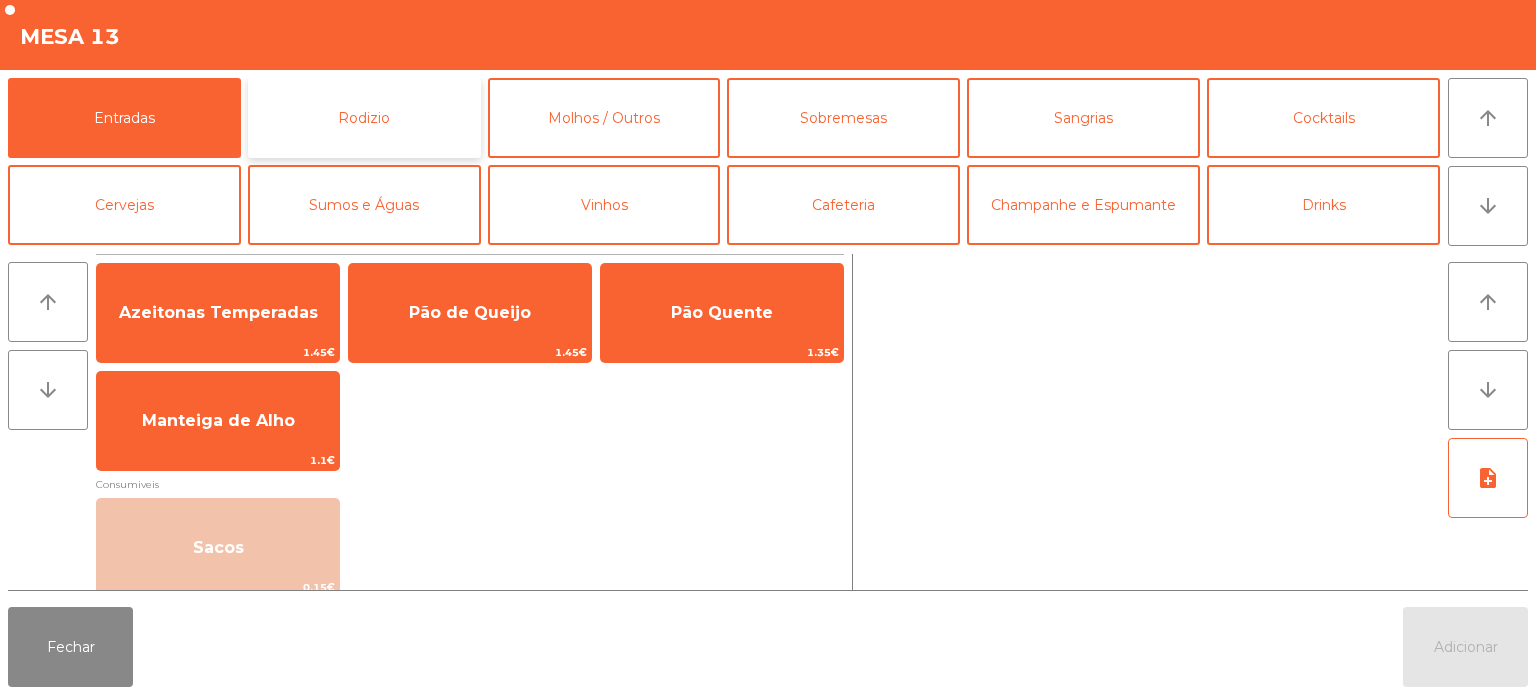click on "Rodizio" 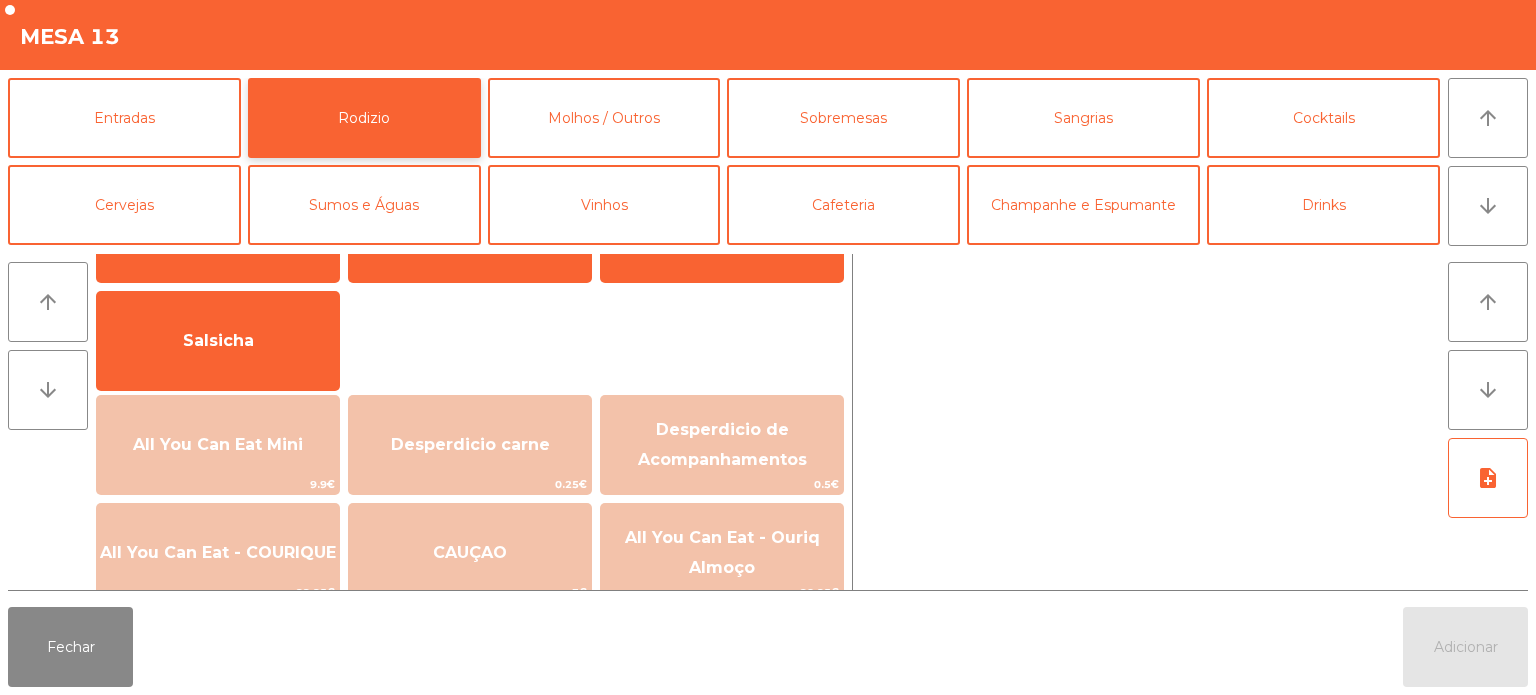 scroll, scrollTop: 124, scrollLeft: 0, axis: vertical 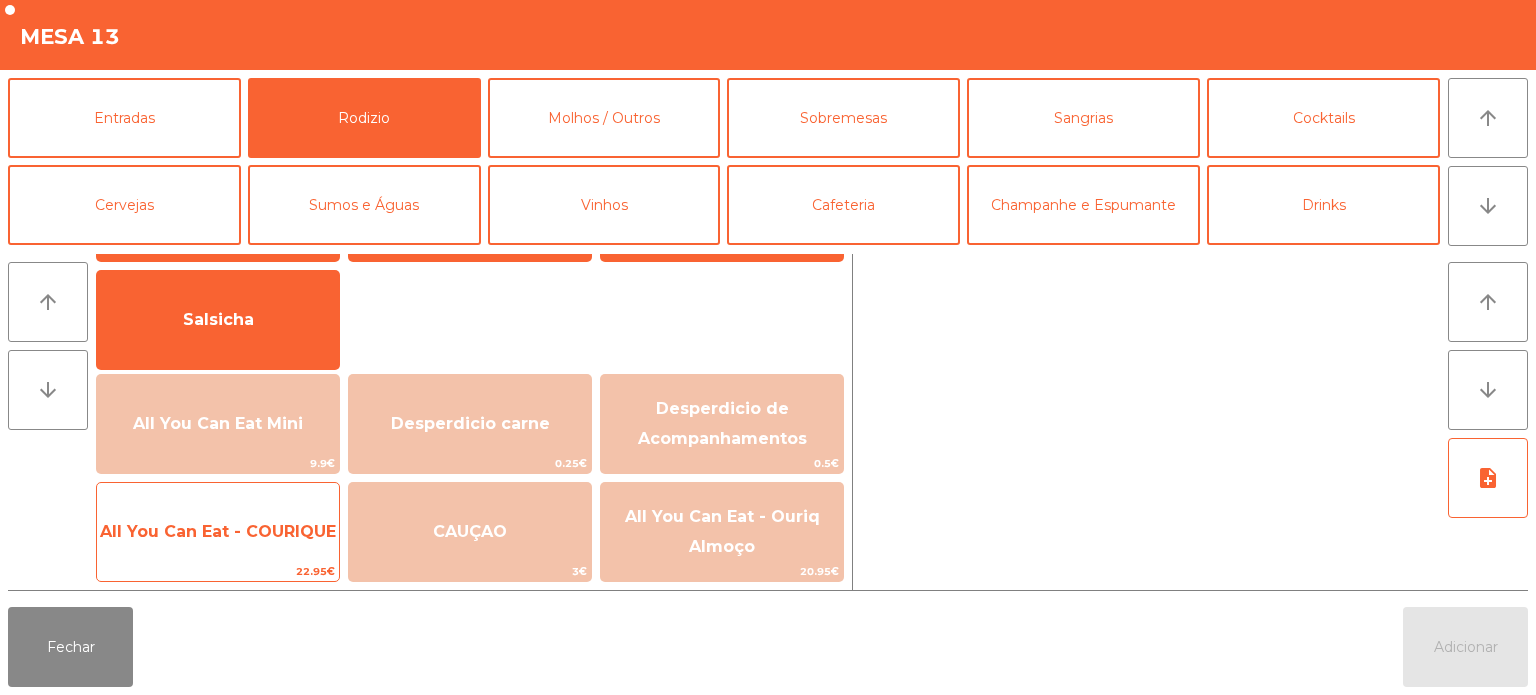 click on "22.95€" 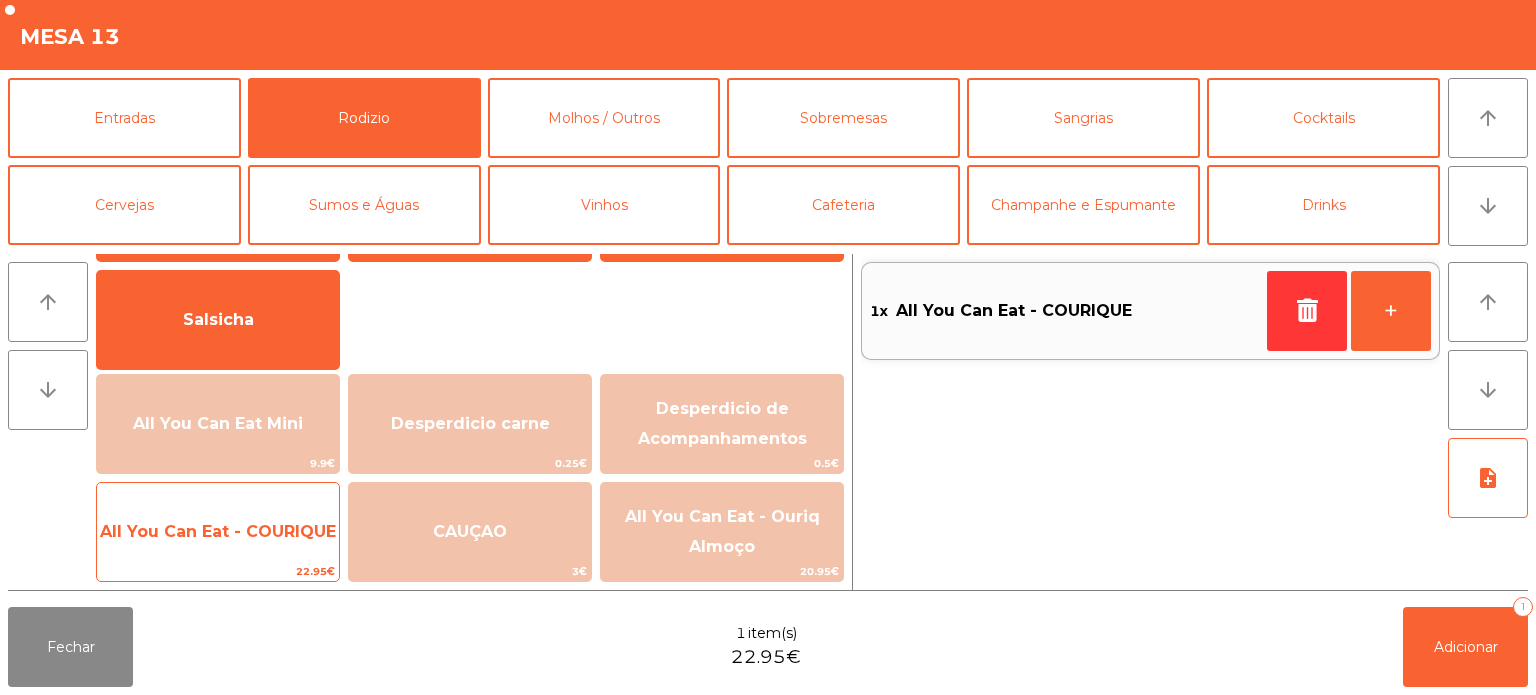 click on "All You Can Eat - COURIQUE" 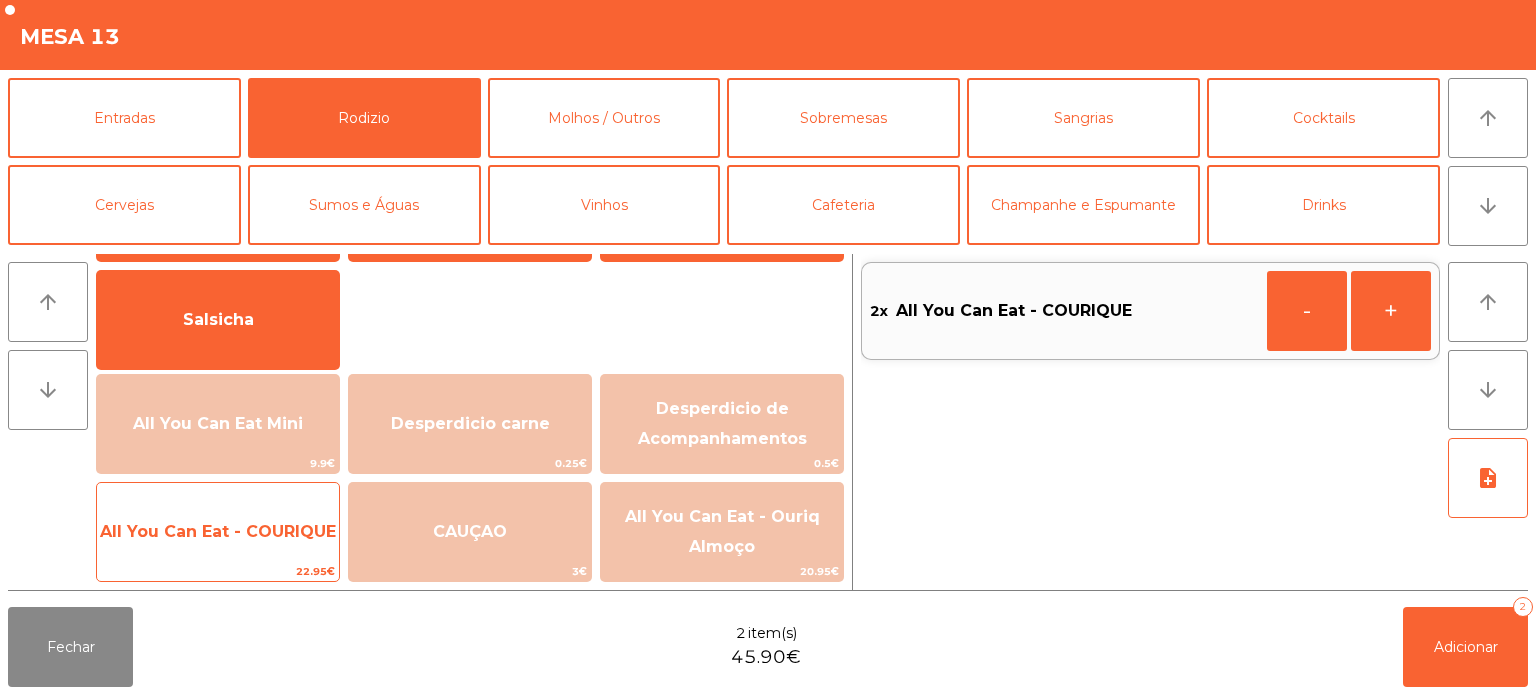 click on "22.95€" 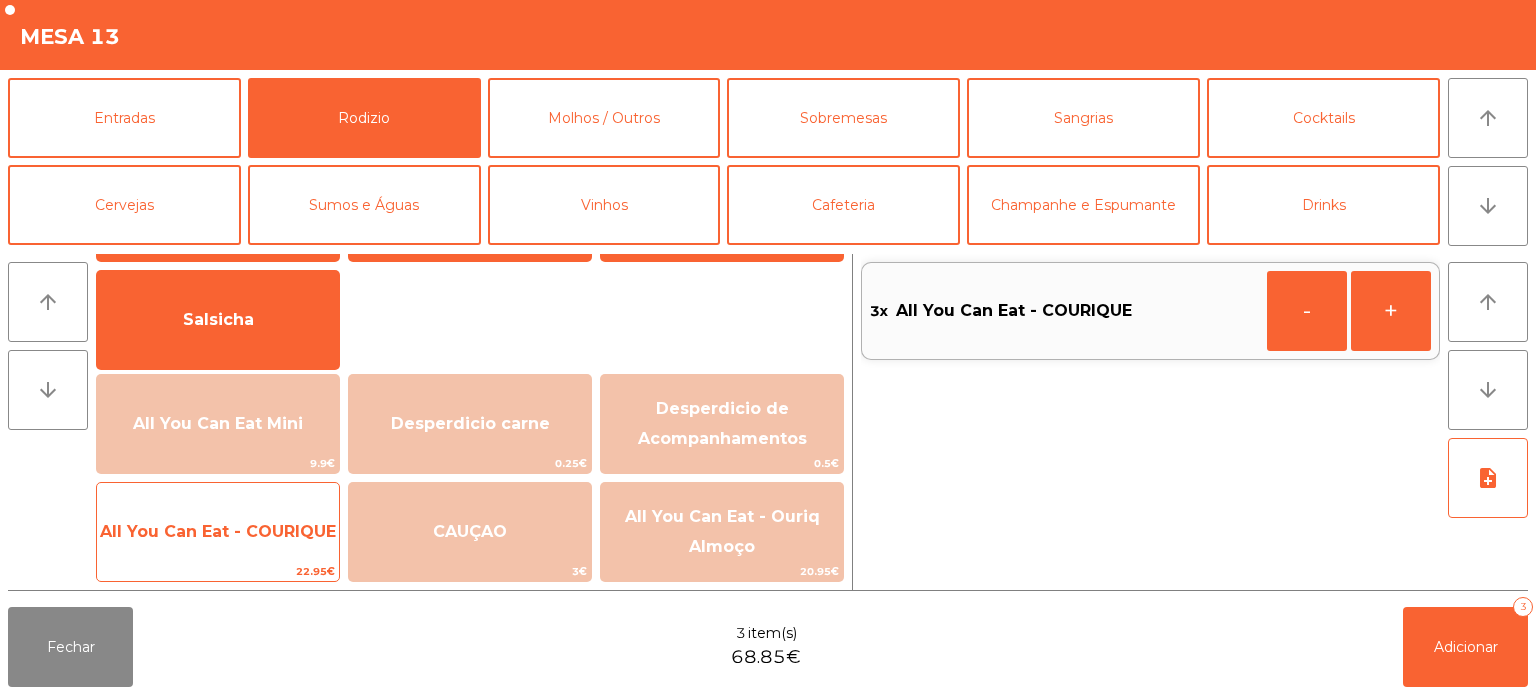 click on "All You Can Eat - COURIQUE" 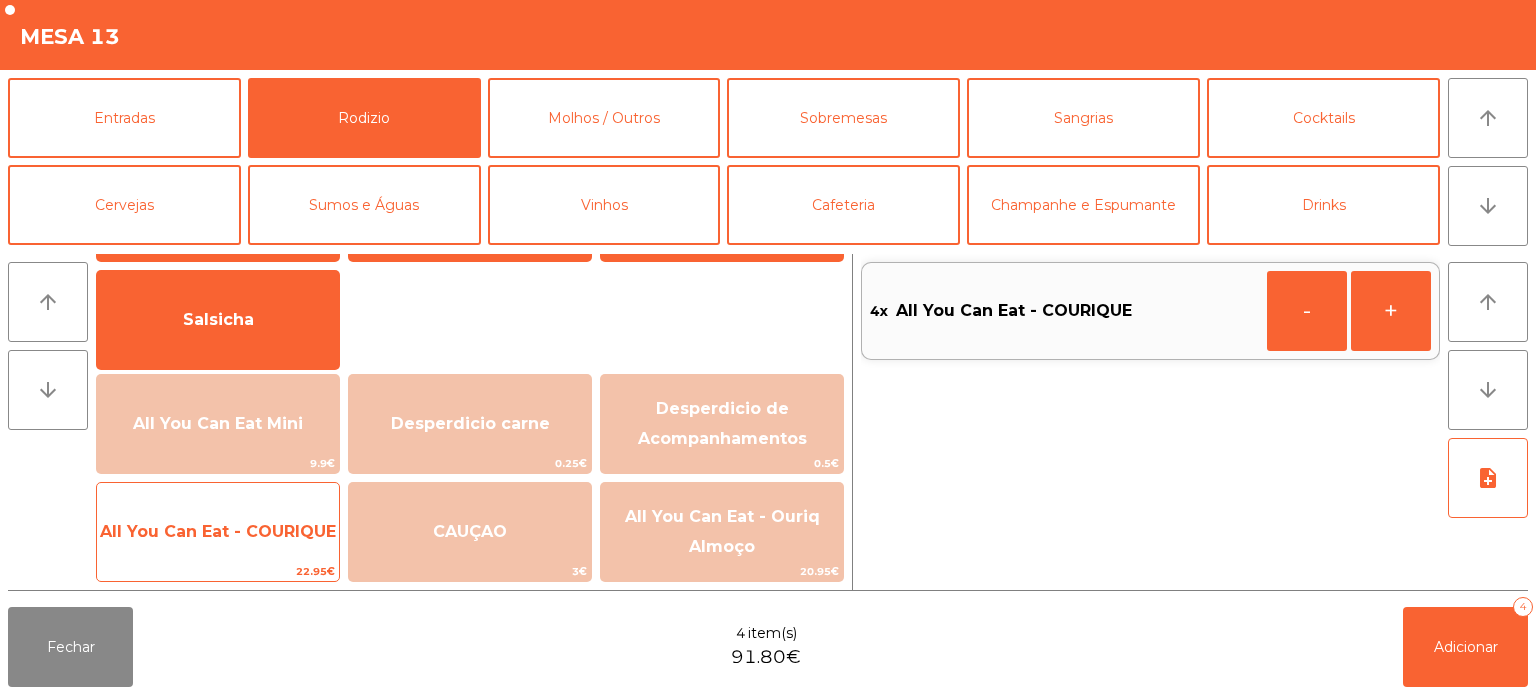 click on "All You Can Eat - COURIQUE" 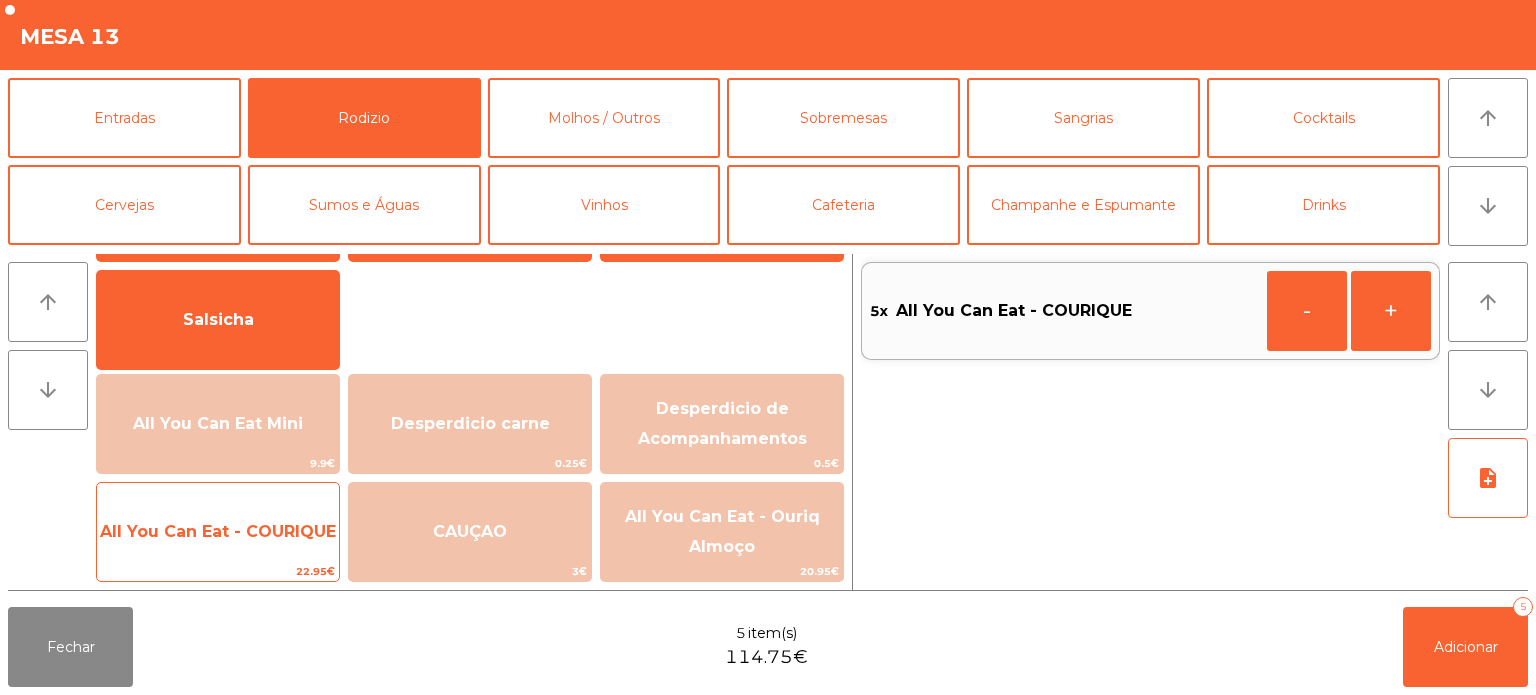 click on "All You Can Eat - COURIQUE" 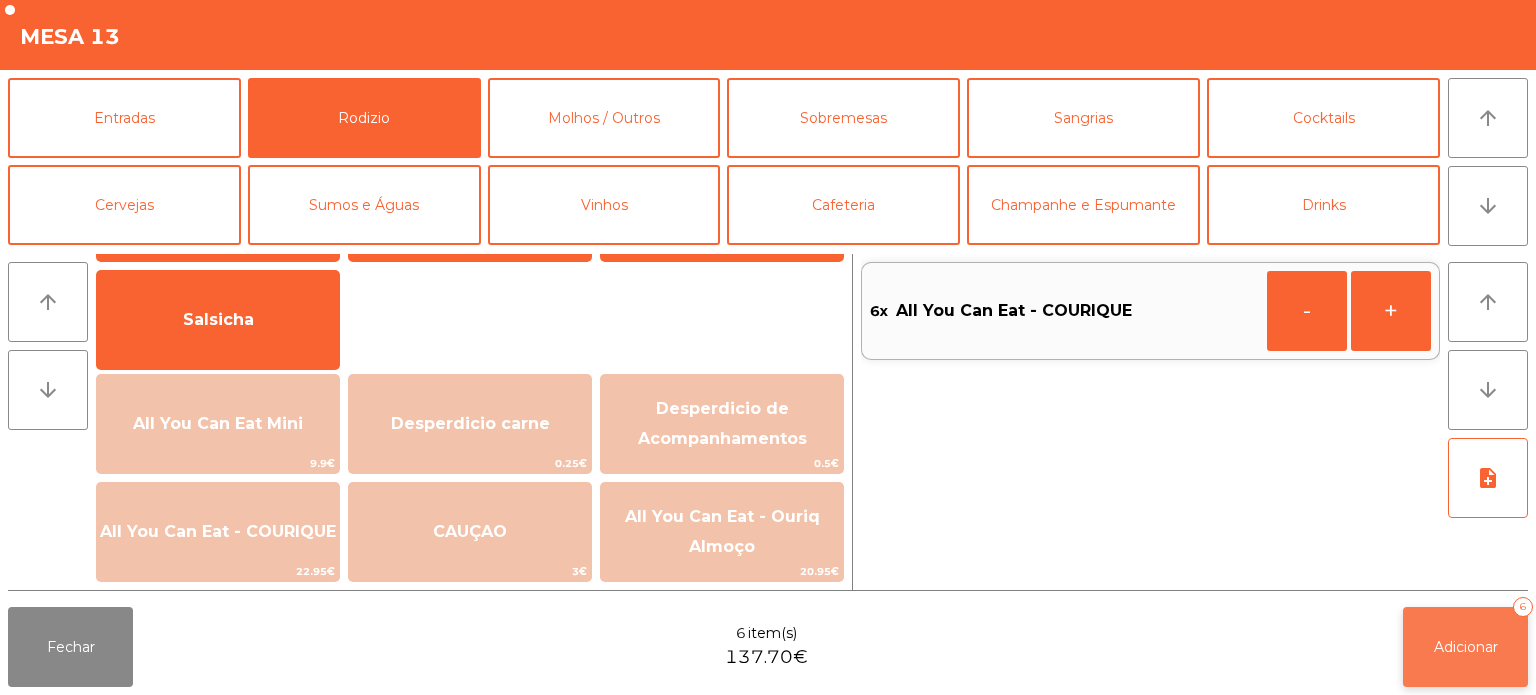 click on "Adicionar   6" 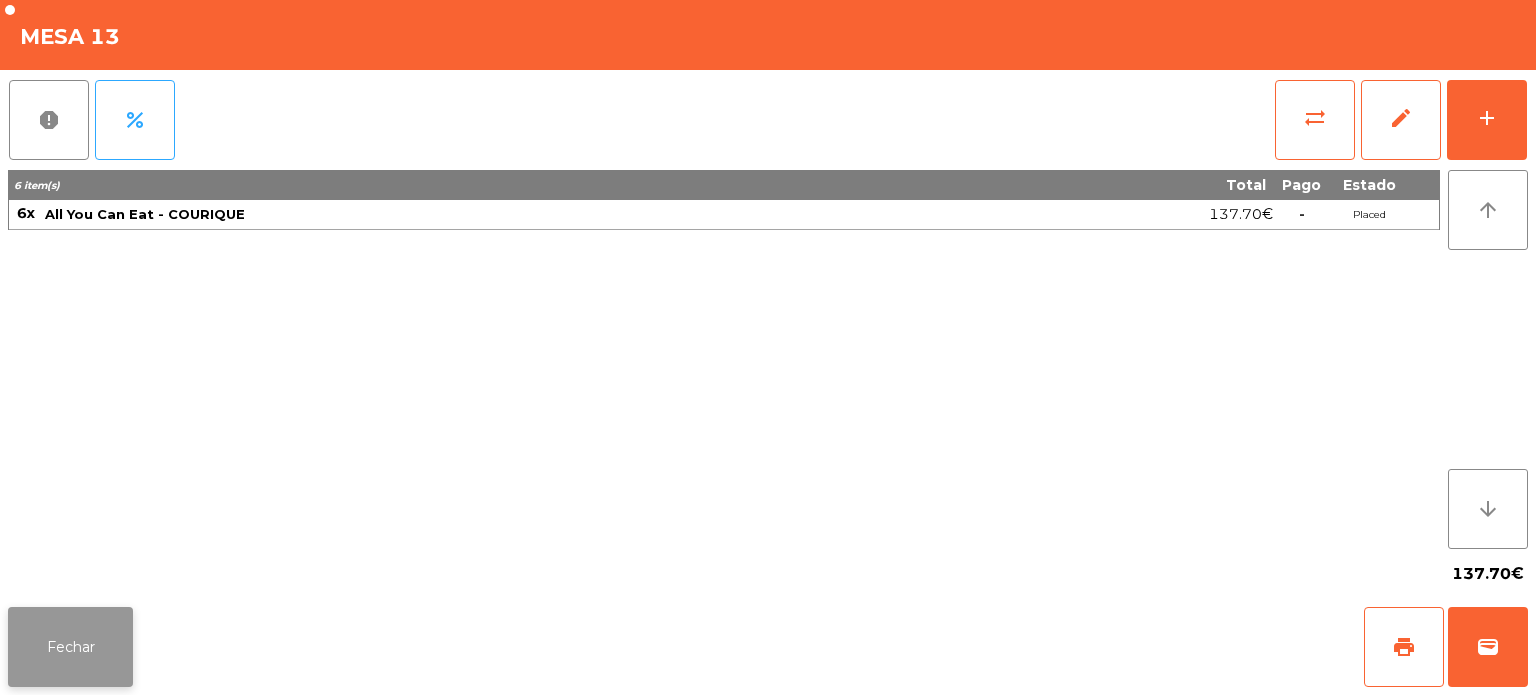 click on "Fechar" 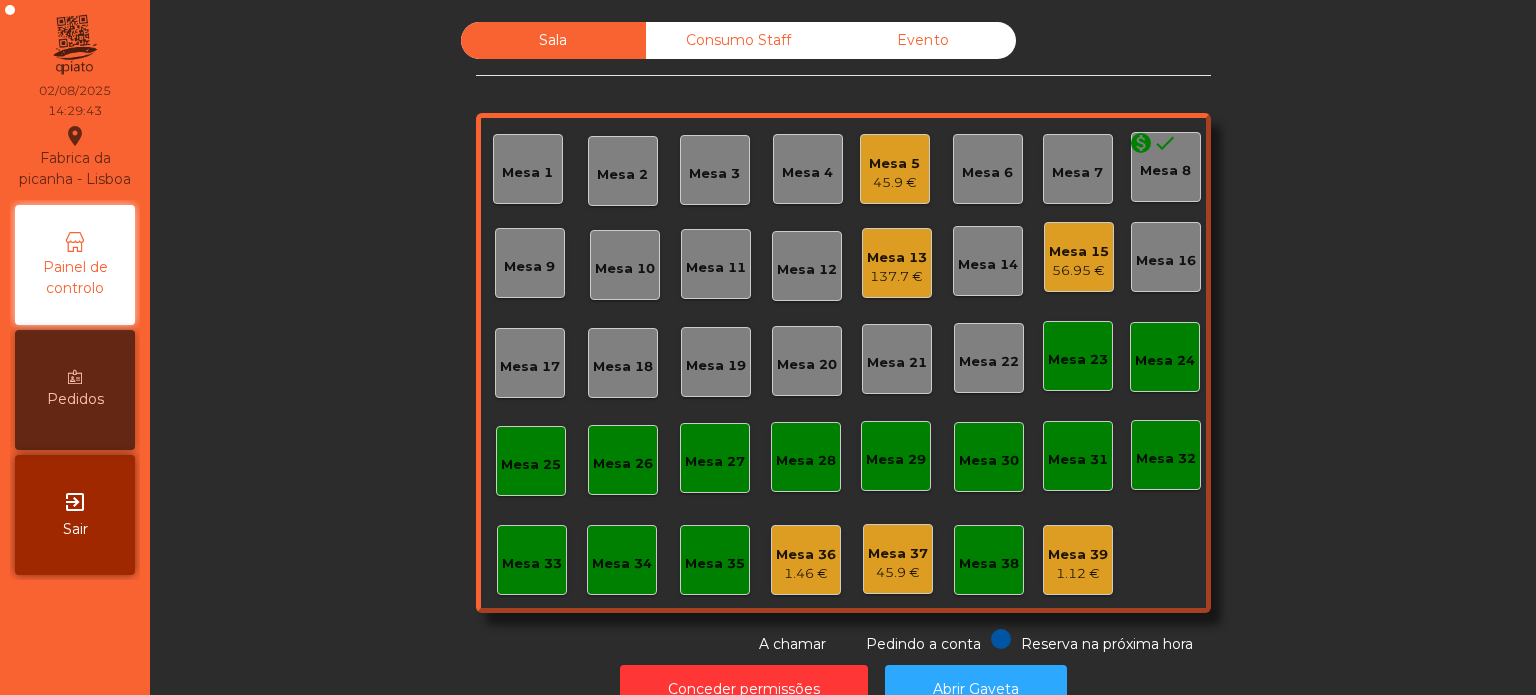 click on "Mesa 34" 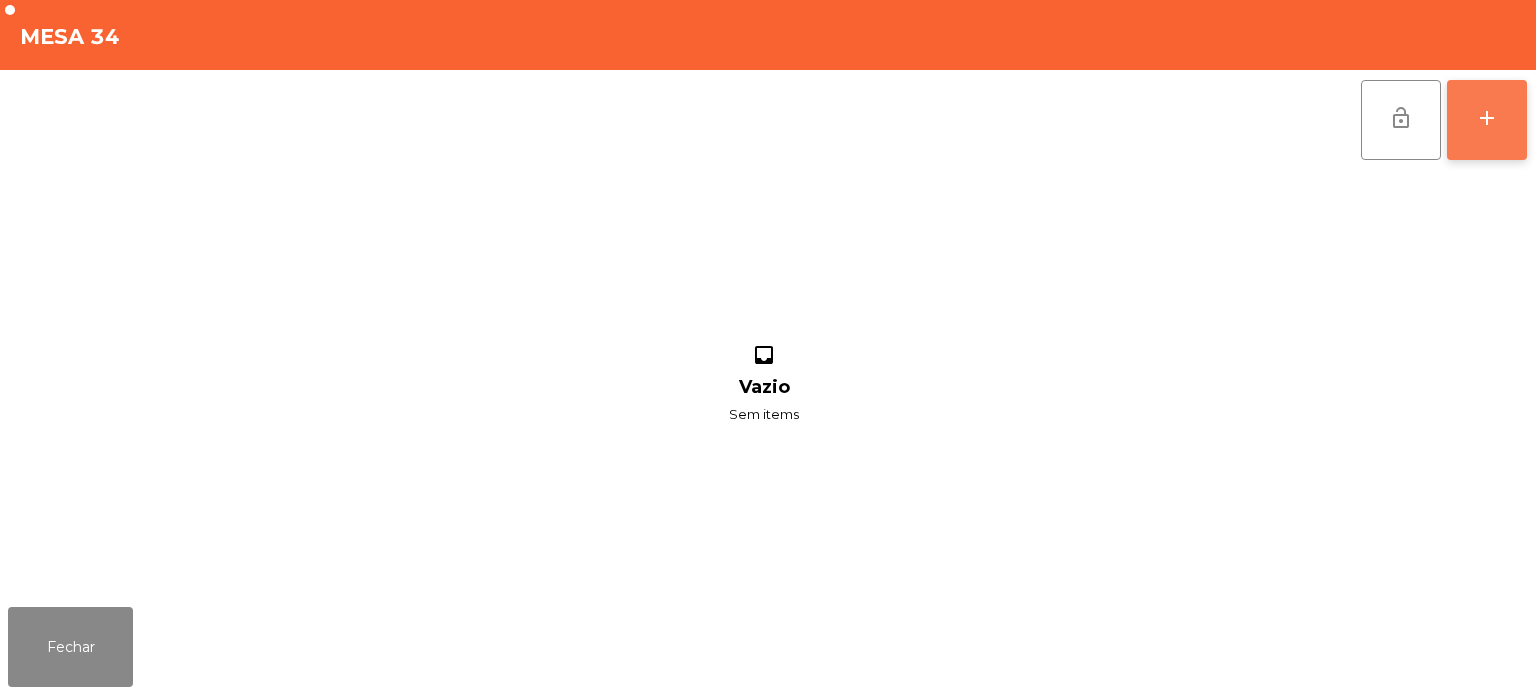 click on "add" 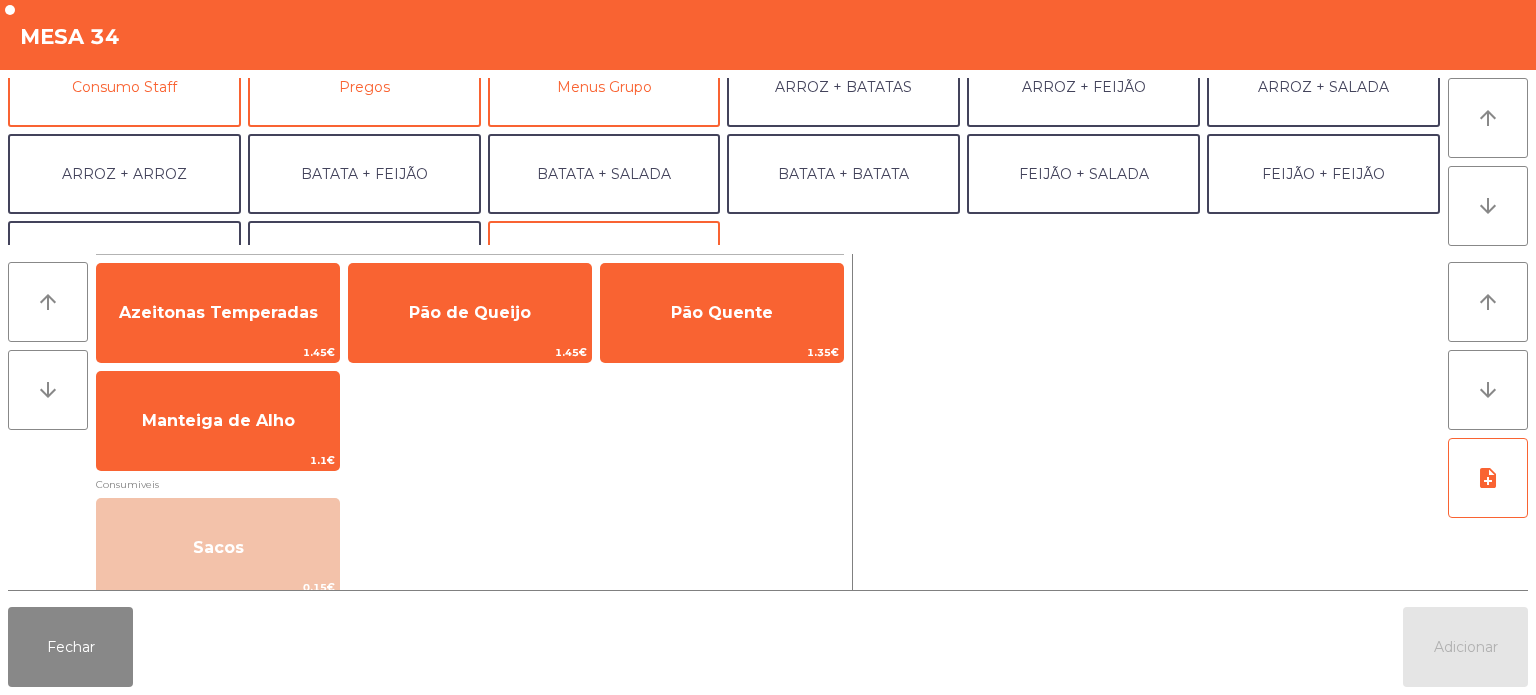 scroll, scrollTop: 260, scrollLeft: 0, axis: vertical 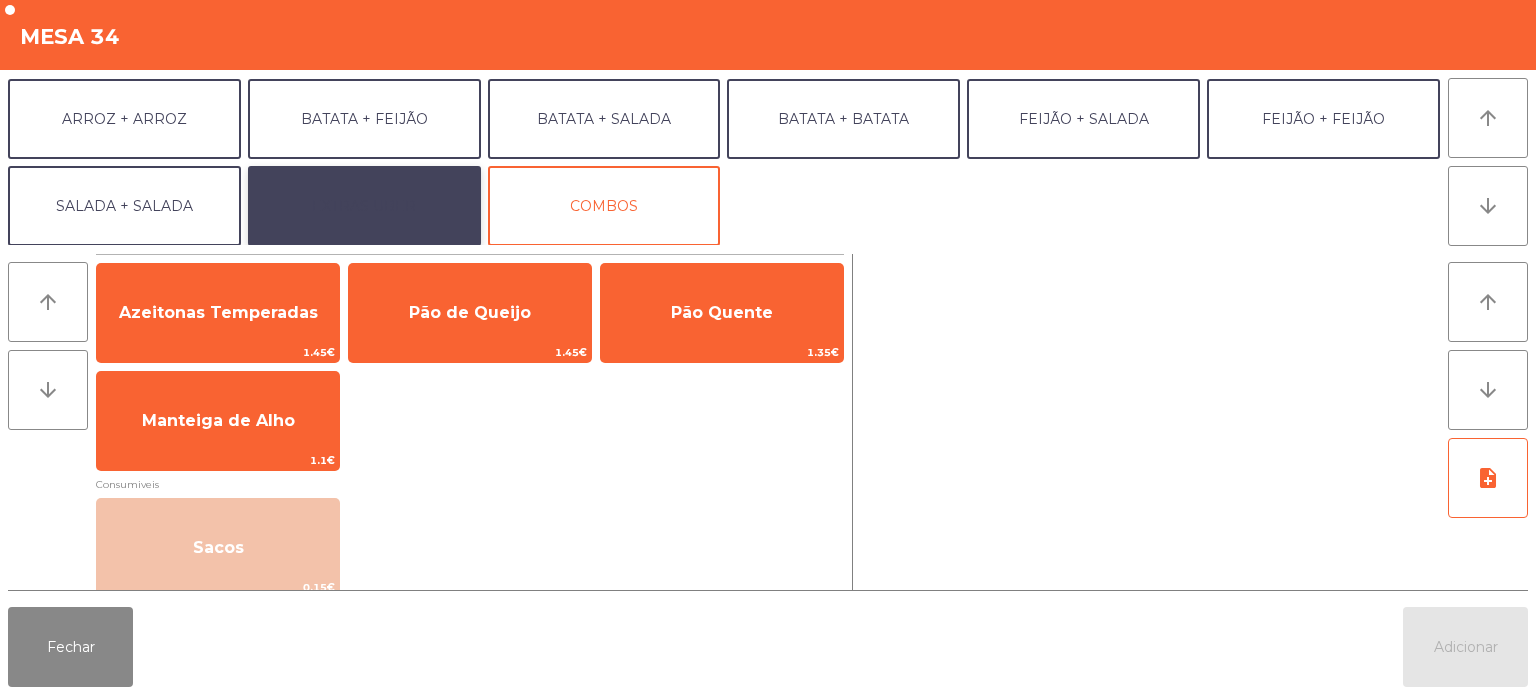 click on "EXTRAS UBER" 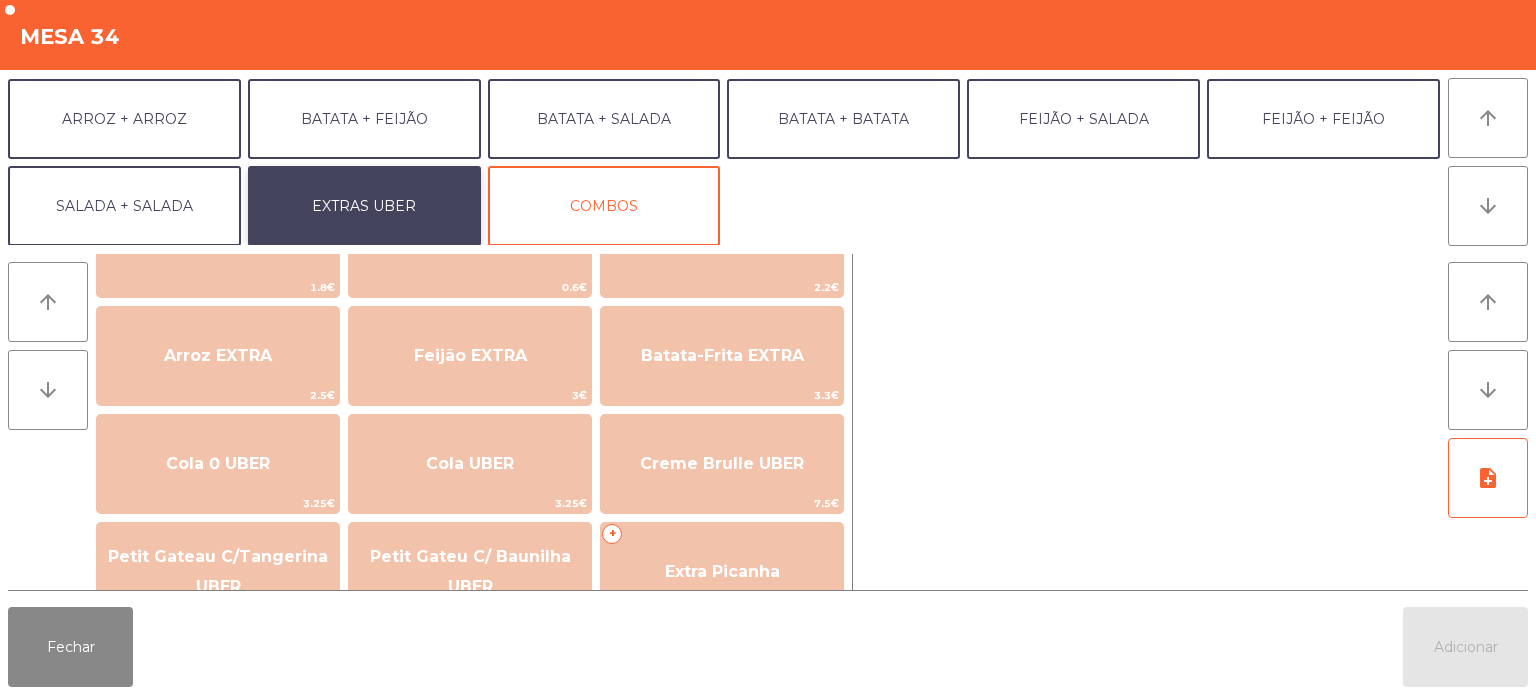 scroll, scrollTop: 304, scrollLeft: 0, axis: vertical 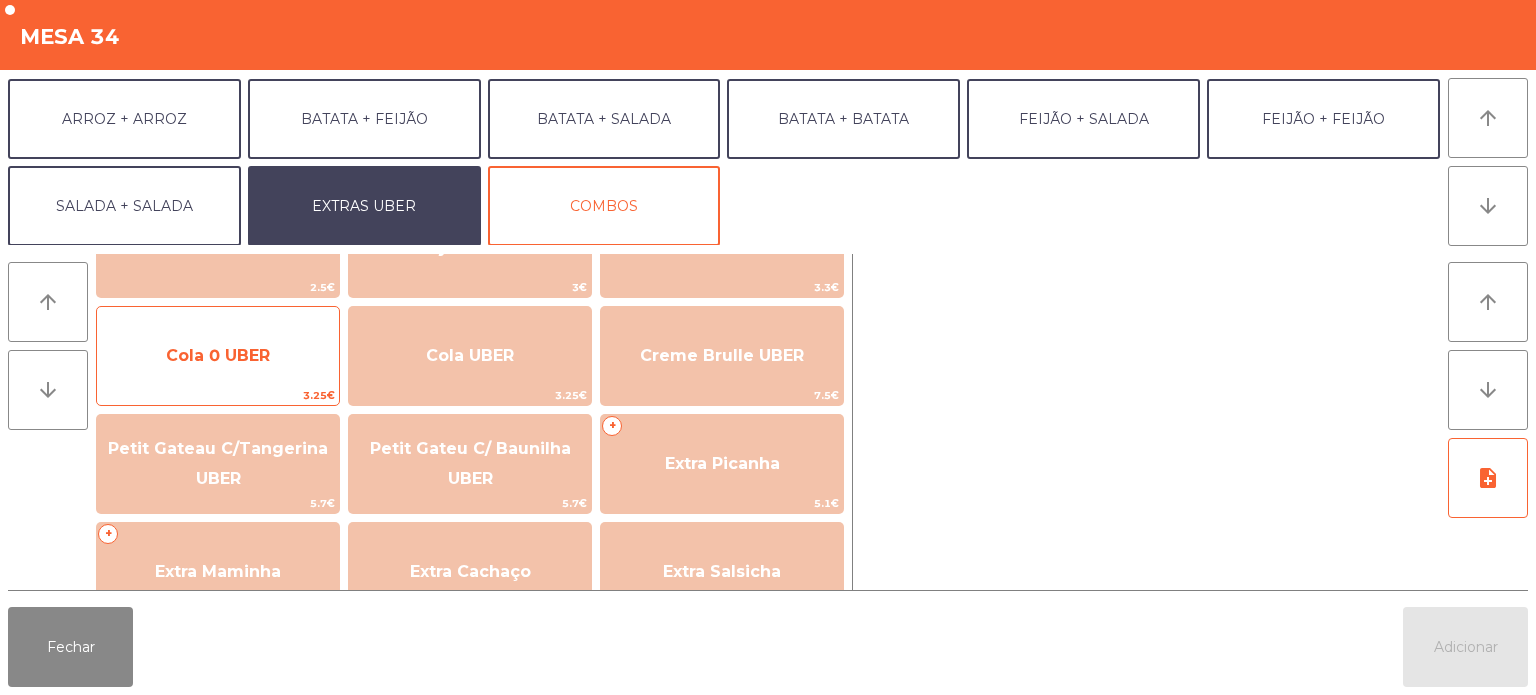 click on "Cola 0 UBER" 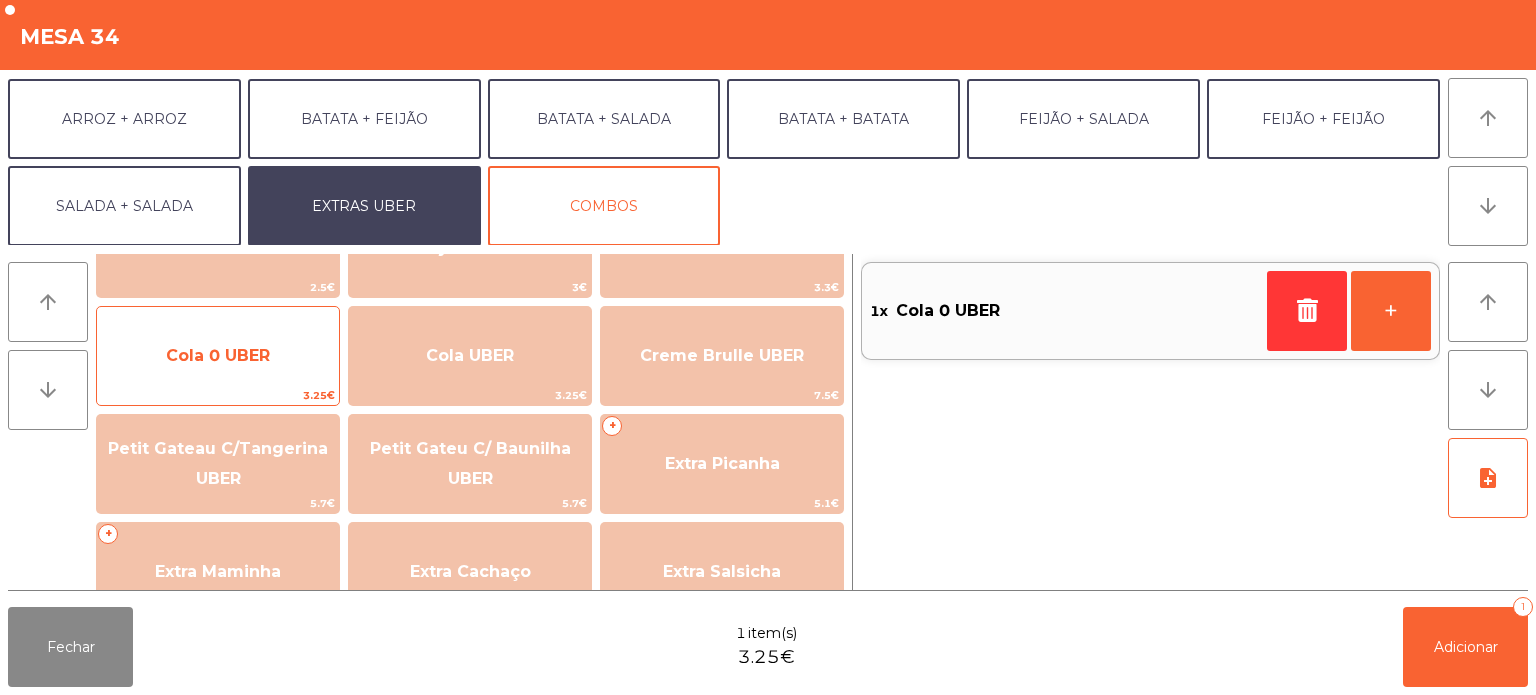 click on "Cola 0 UBER" 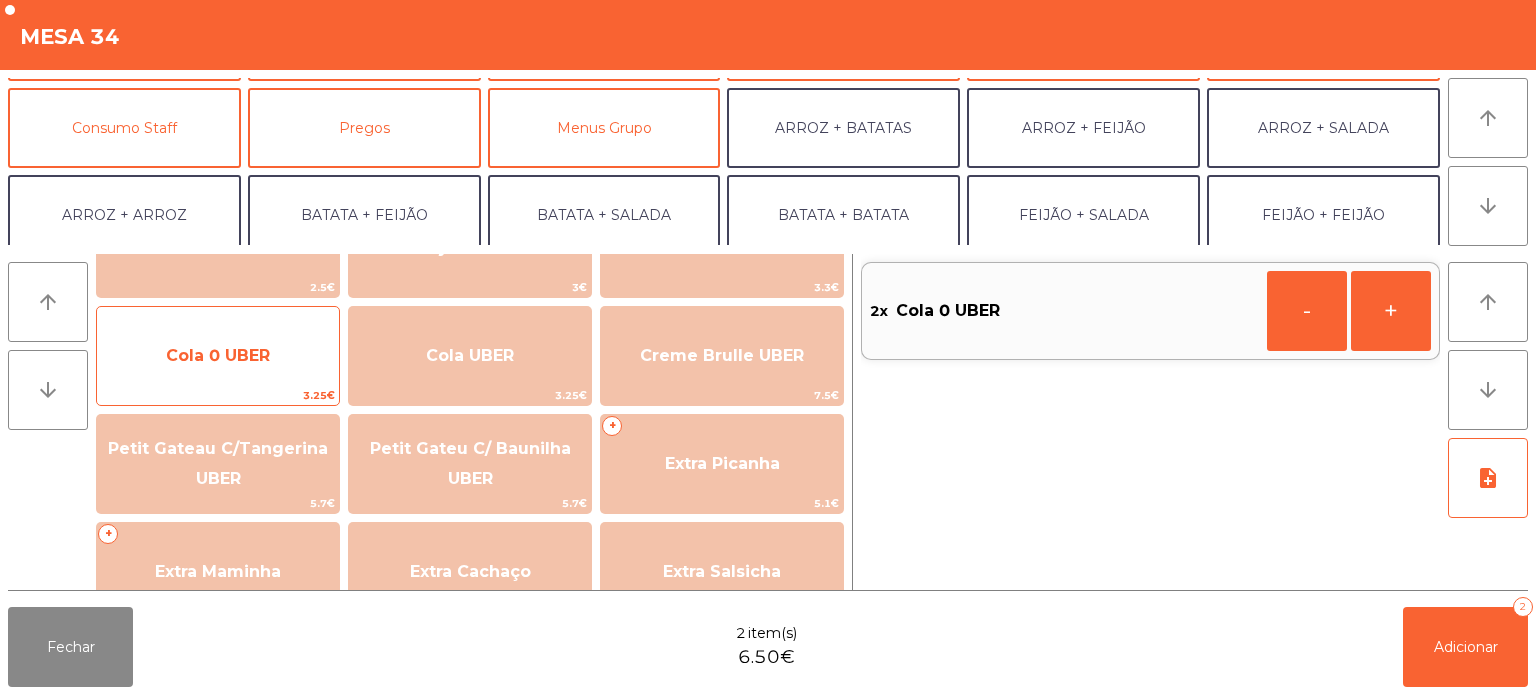 scroll, scrollTop: 142, scrollLeft: 0, axis: vertical 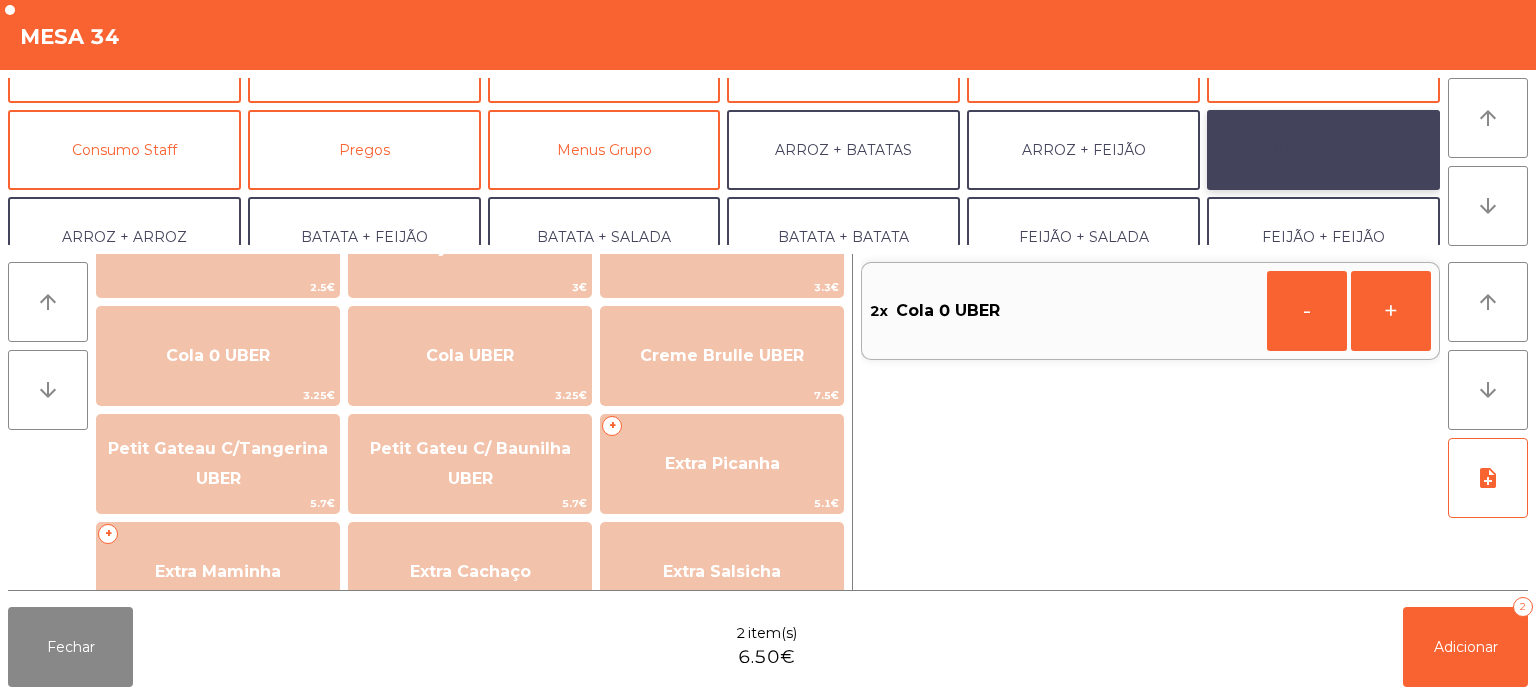 click on "ARROZ + SALADA" 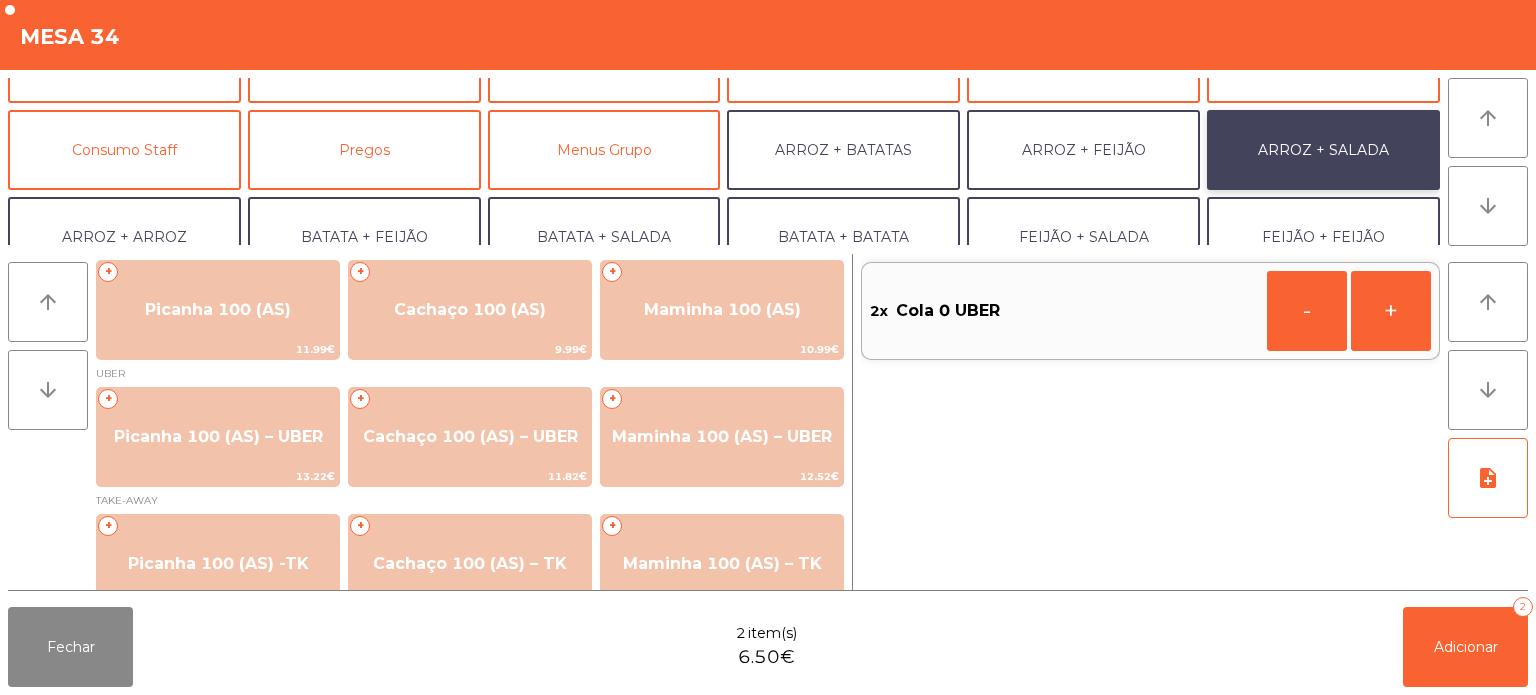 scroll, scrollTop: 0, scrollLeft: 0, axis: both 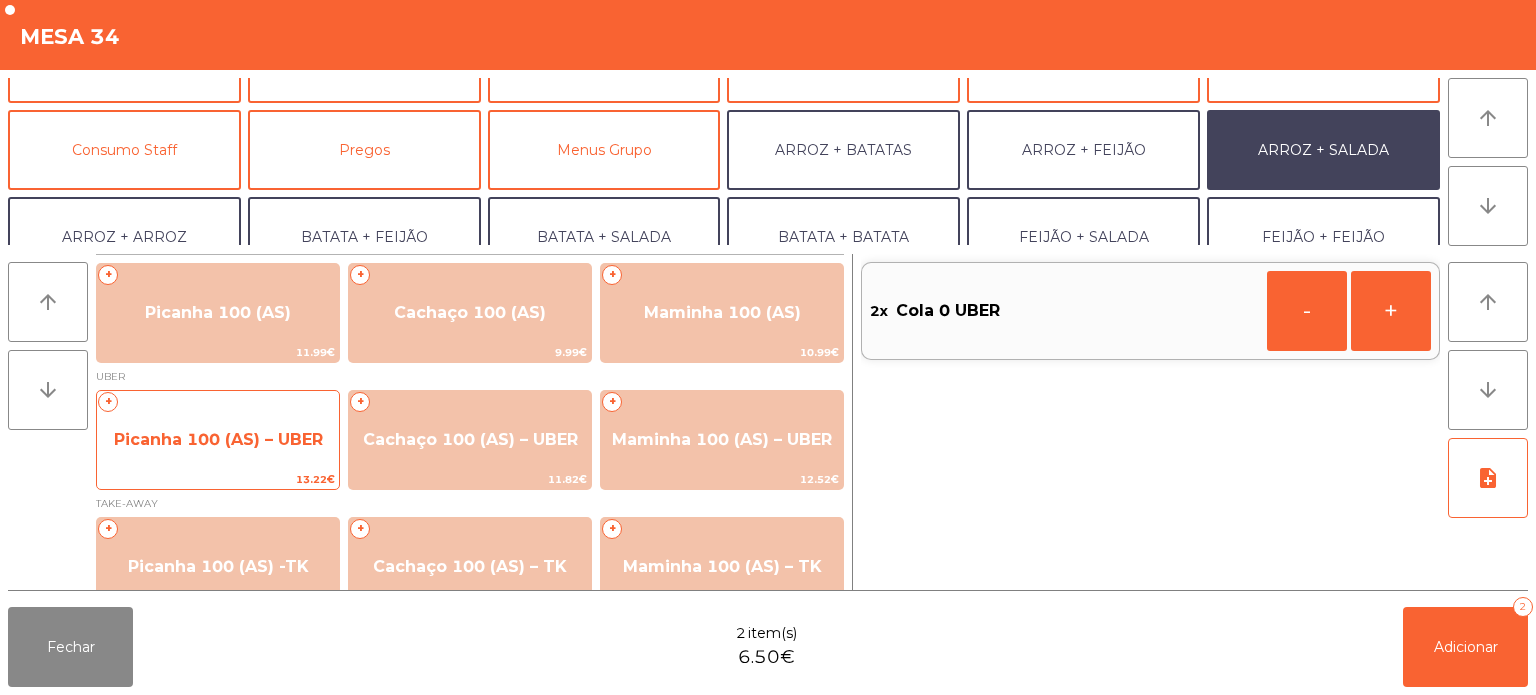 click on "Picanha 100 (AS) – UBER" 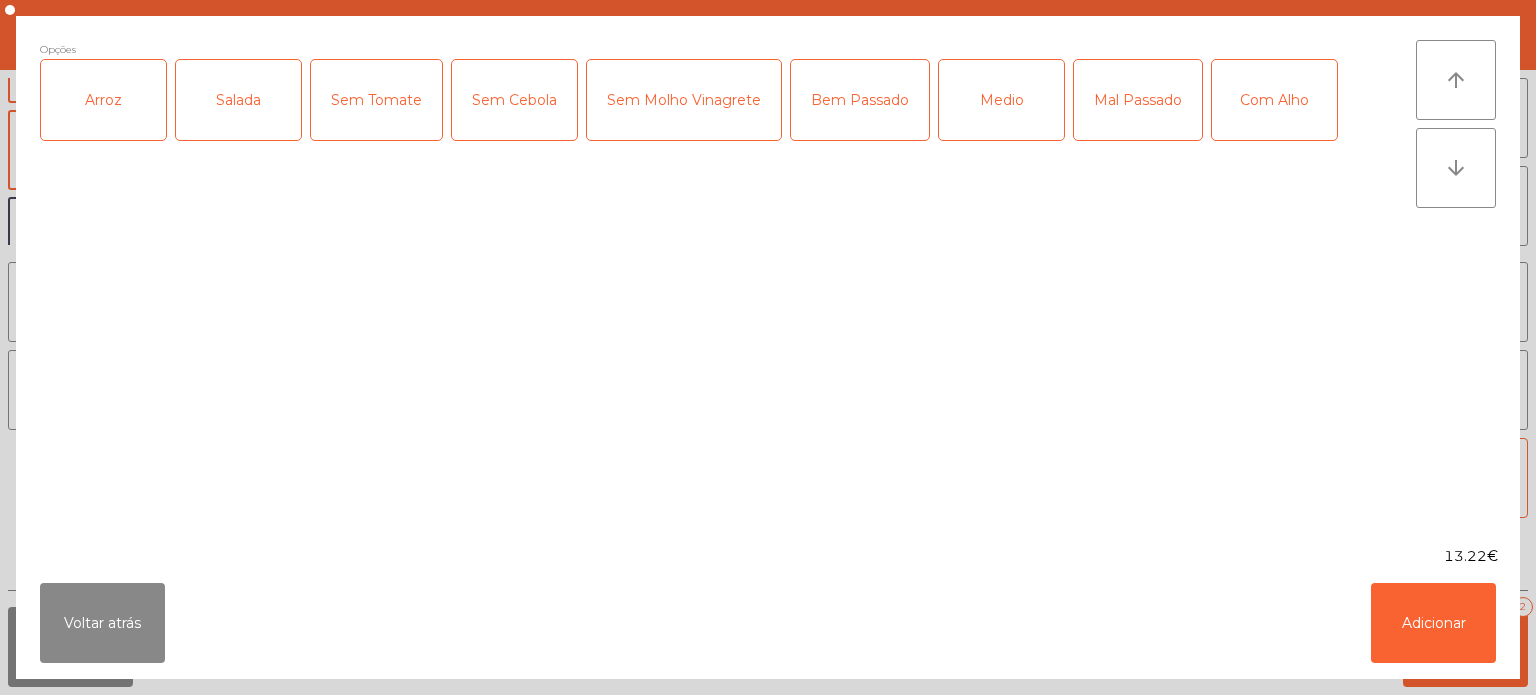 click on "Arroz" 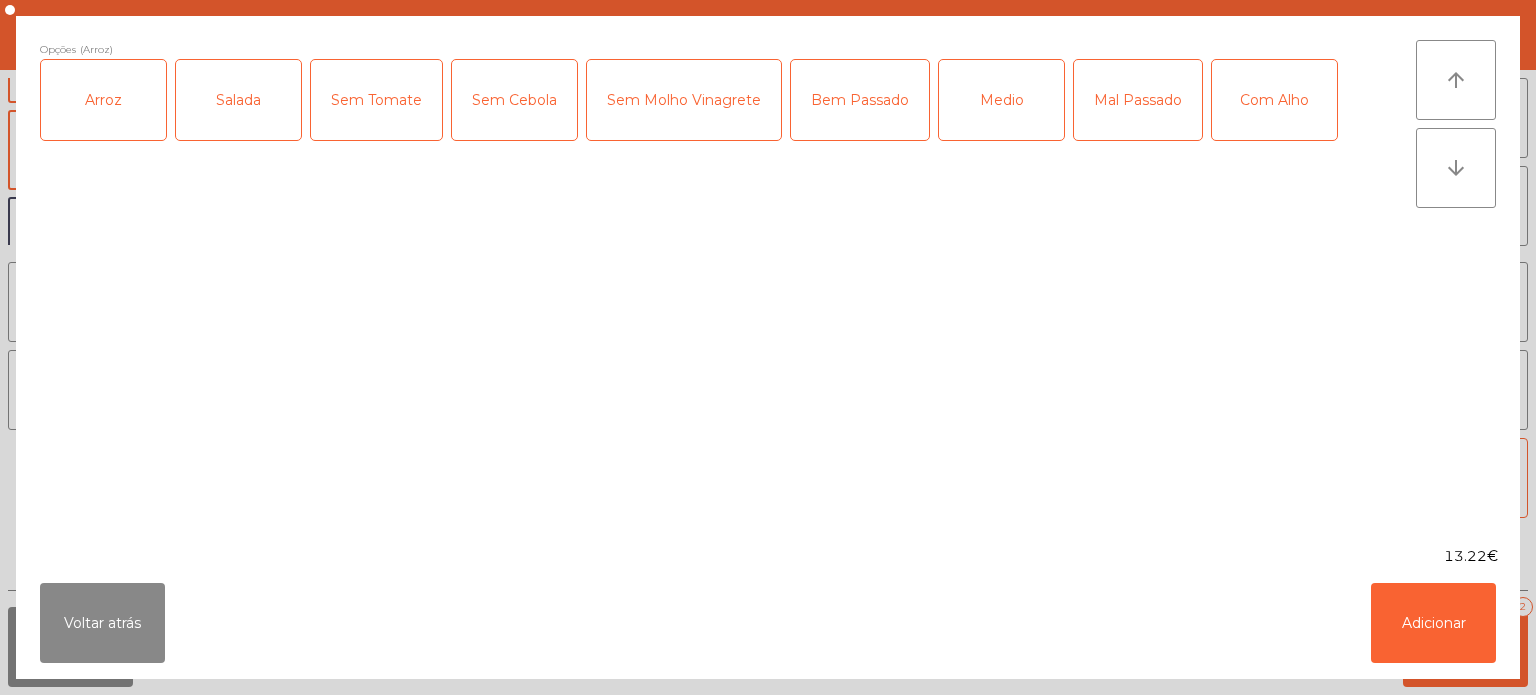 click on "Salada" 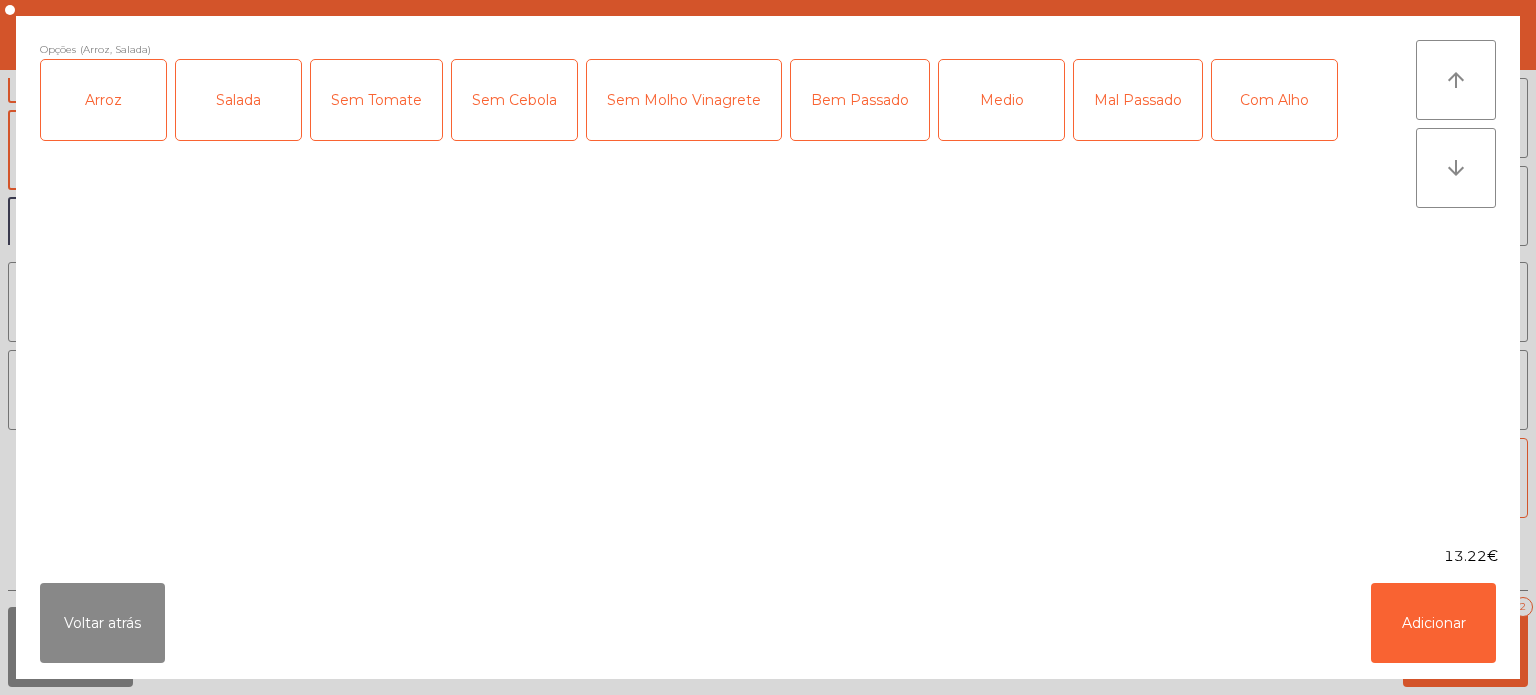 click on "Medio" 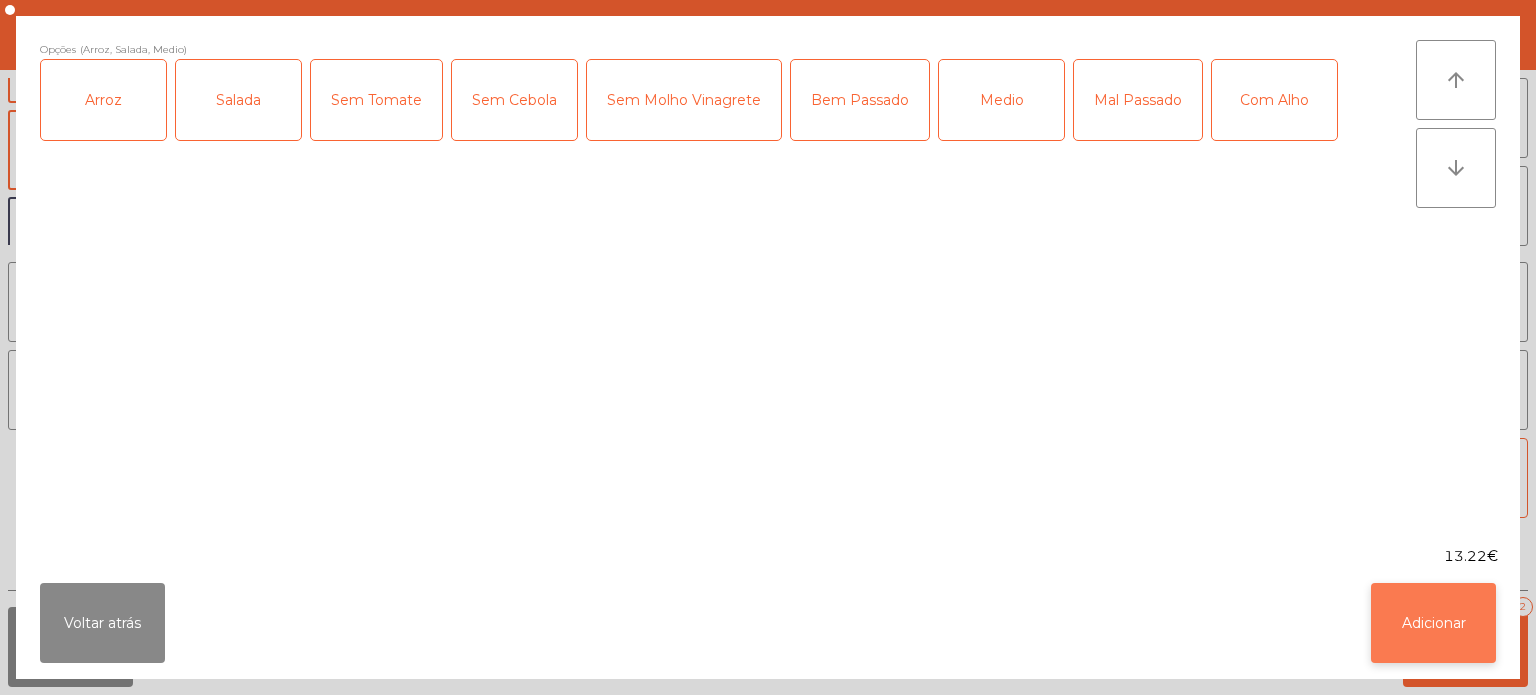 click on "Adicionar" 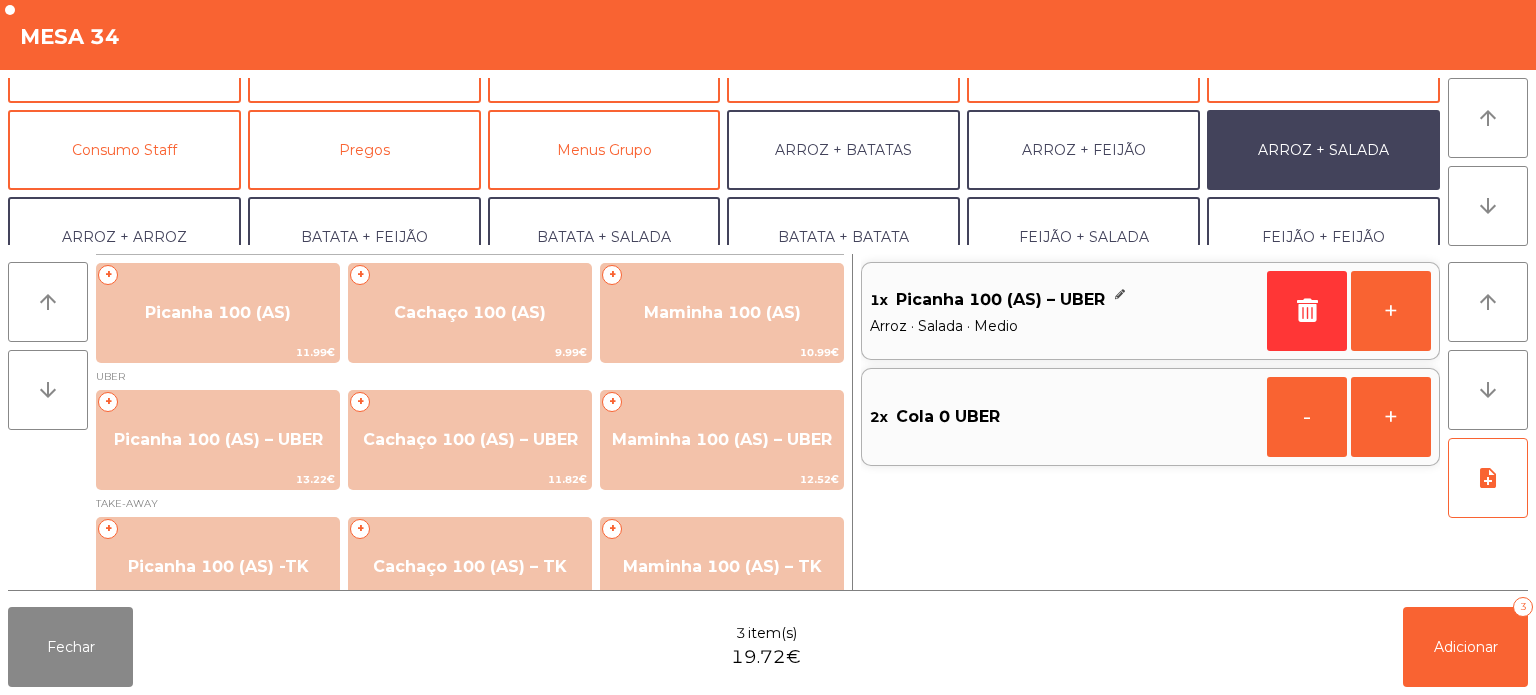 scroll, scrollTop: 260, scrollLeft: 0, axis: vertical 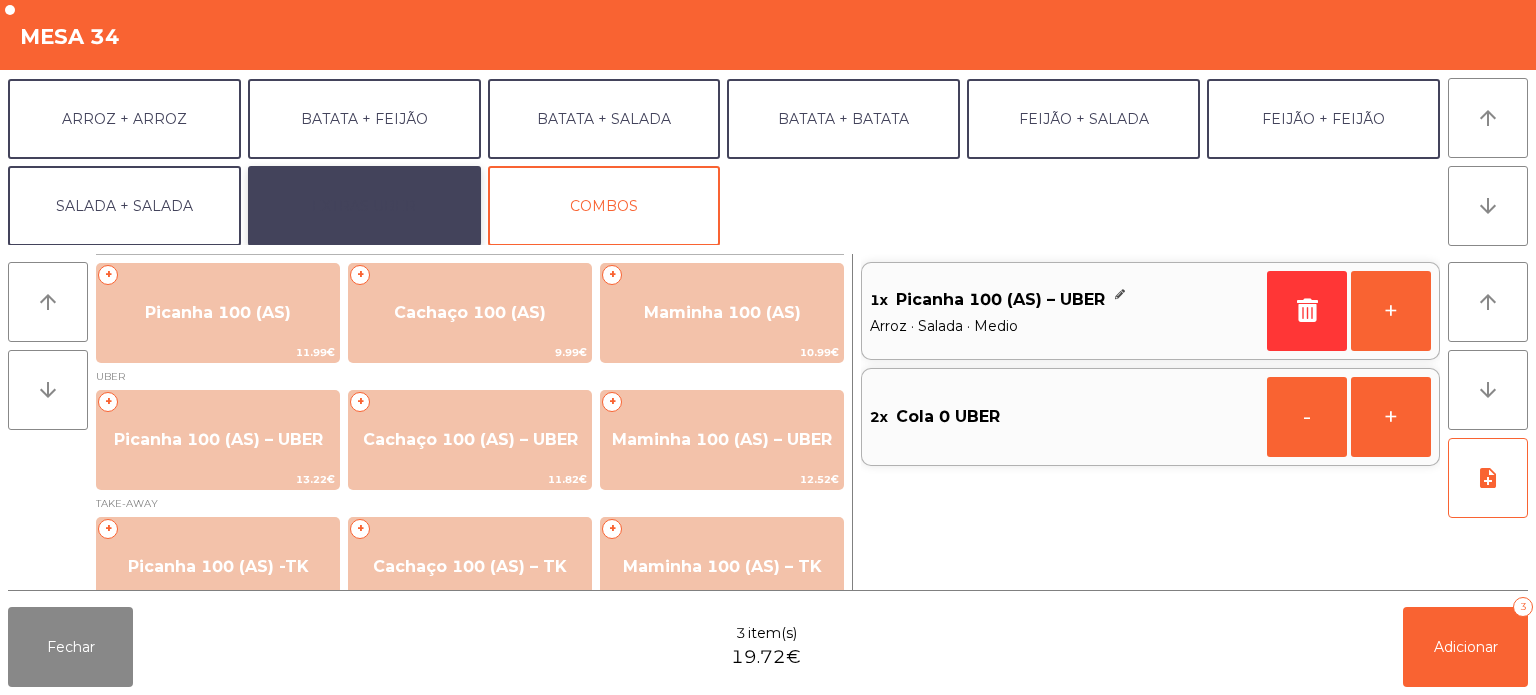 click on "EXTRAS UBER" 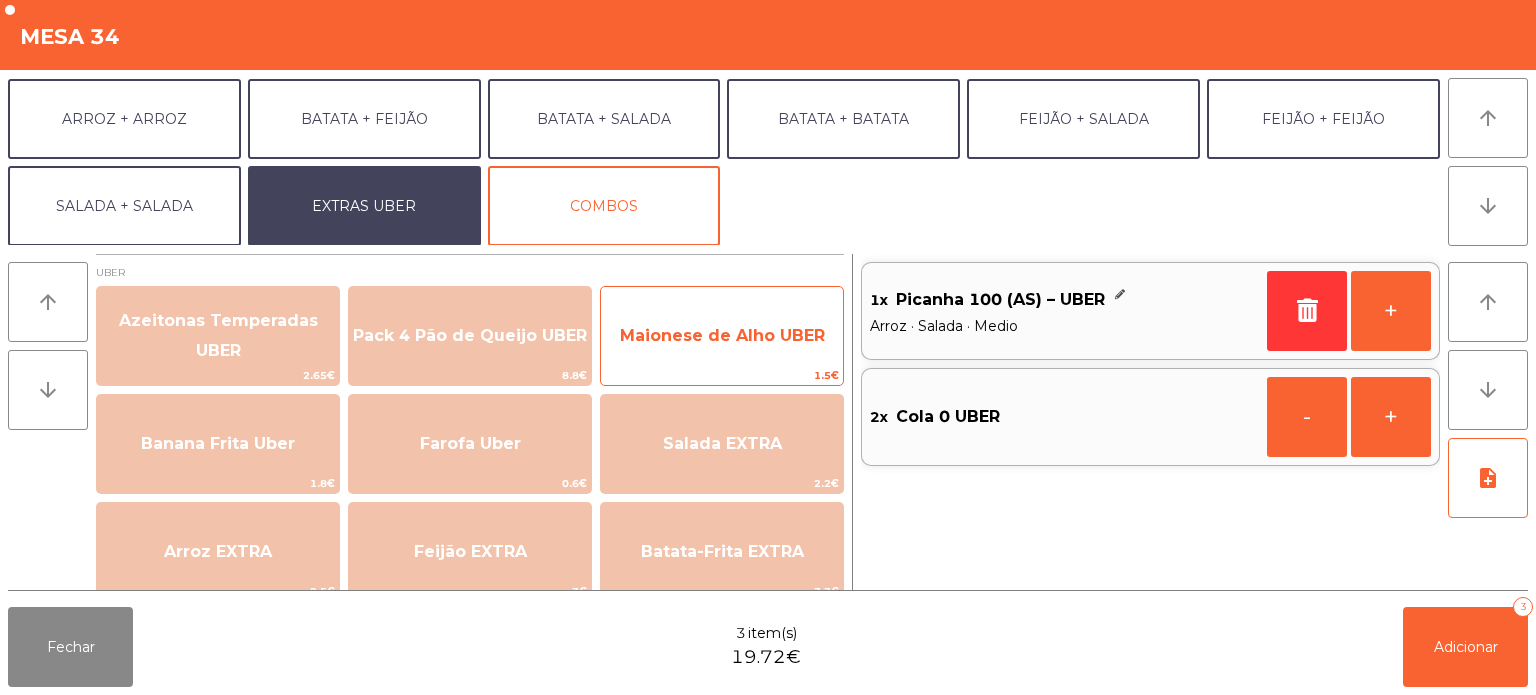 click on "Maionese de Alho UBER" 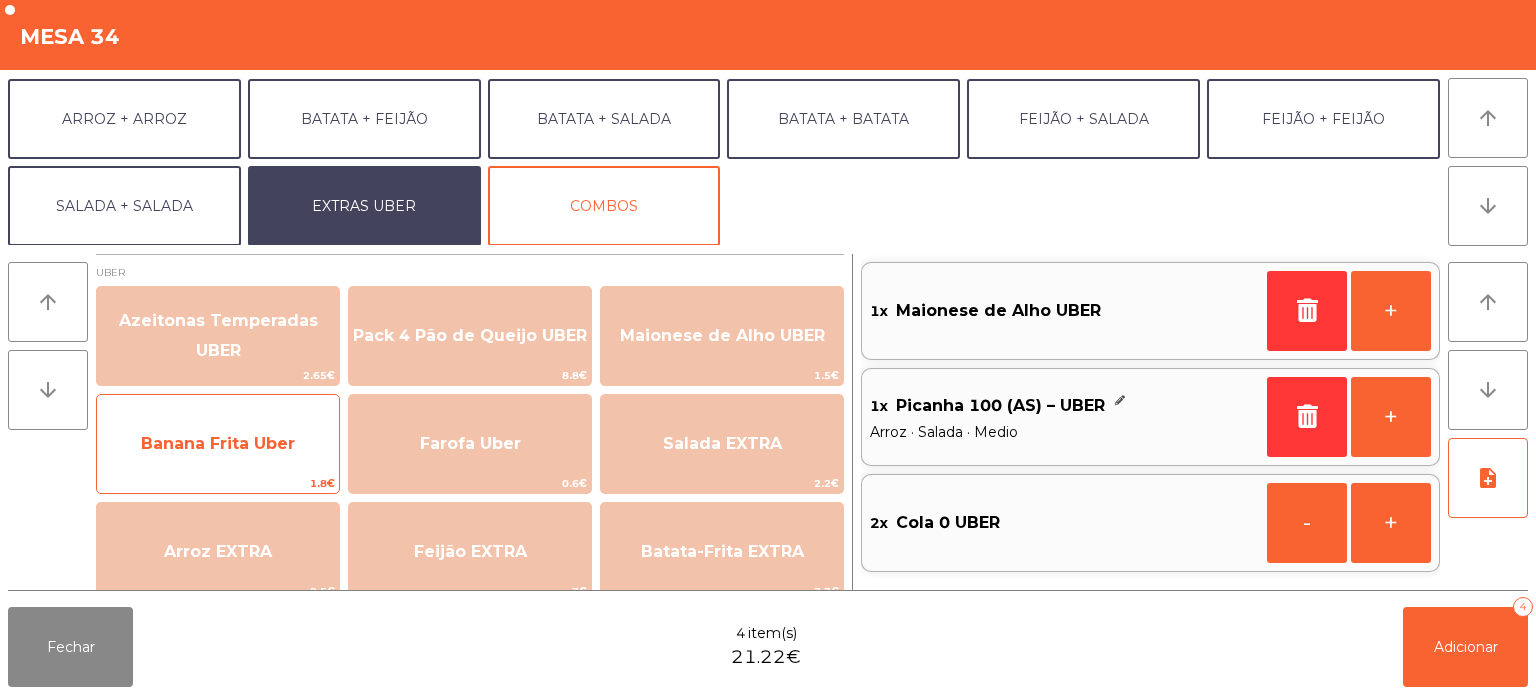click on "Banana Frita Uber" 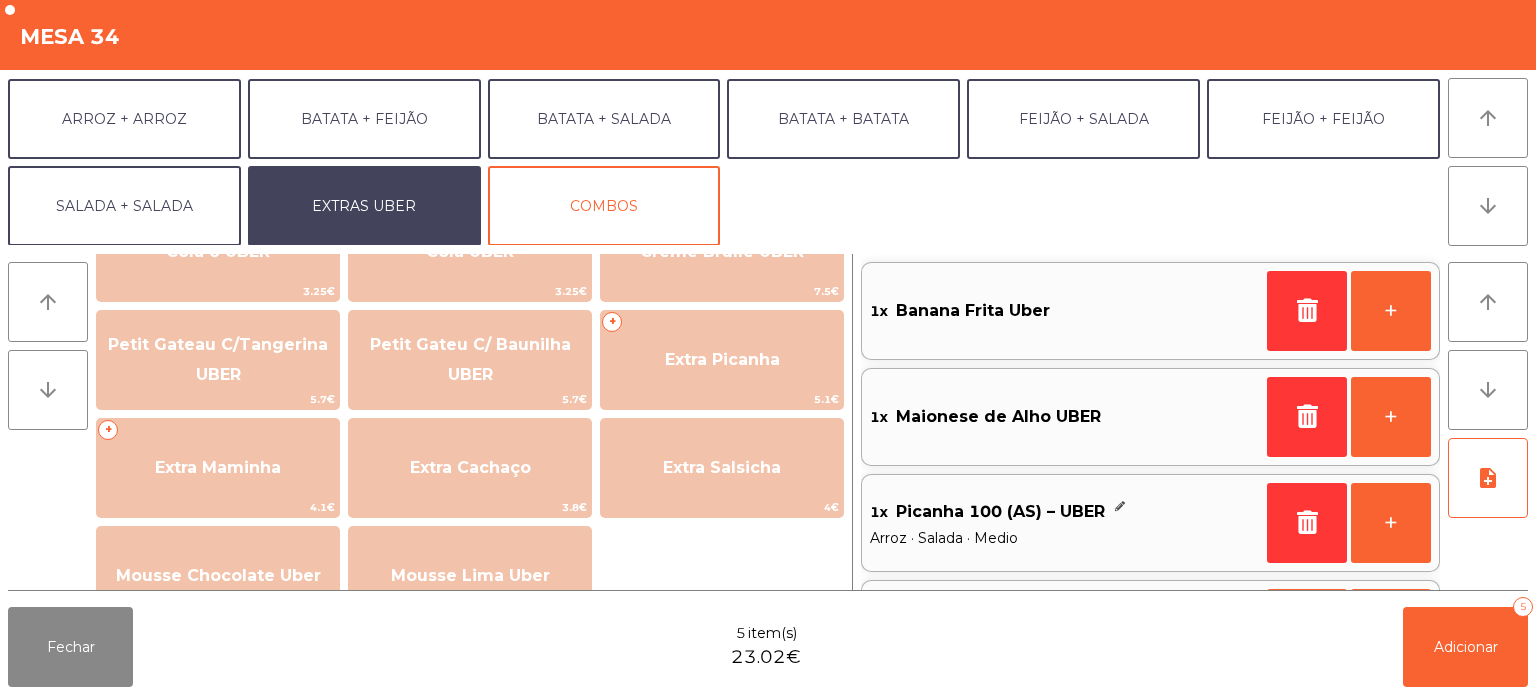 scroll, scrollTop: 564, scrollLeft: 0, axis: vertical 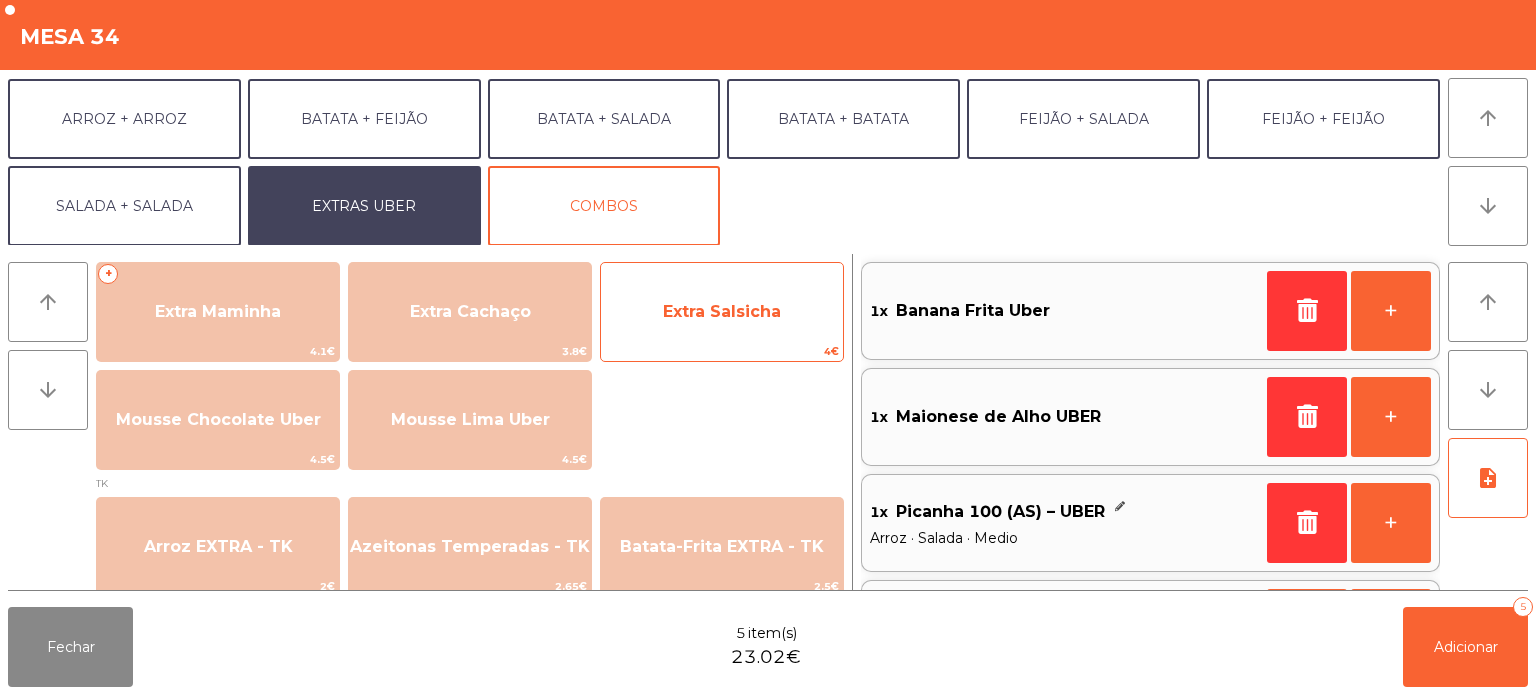 click on "4€" 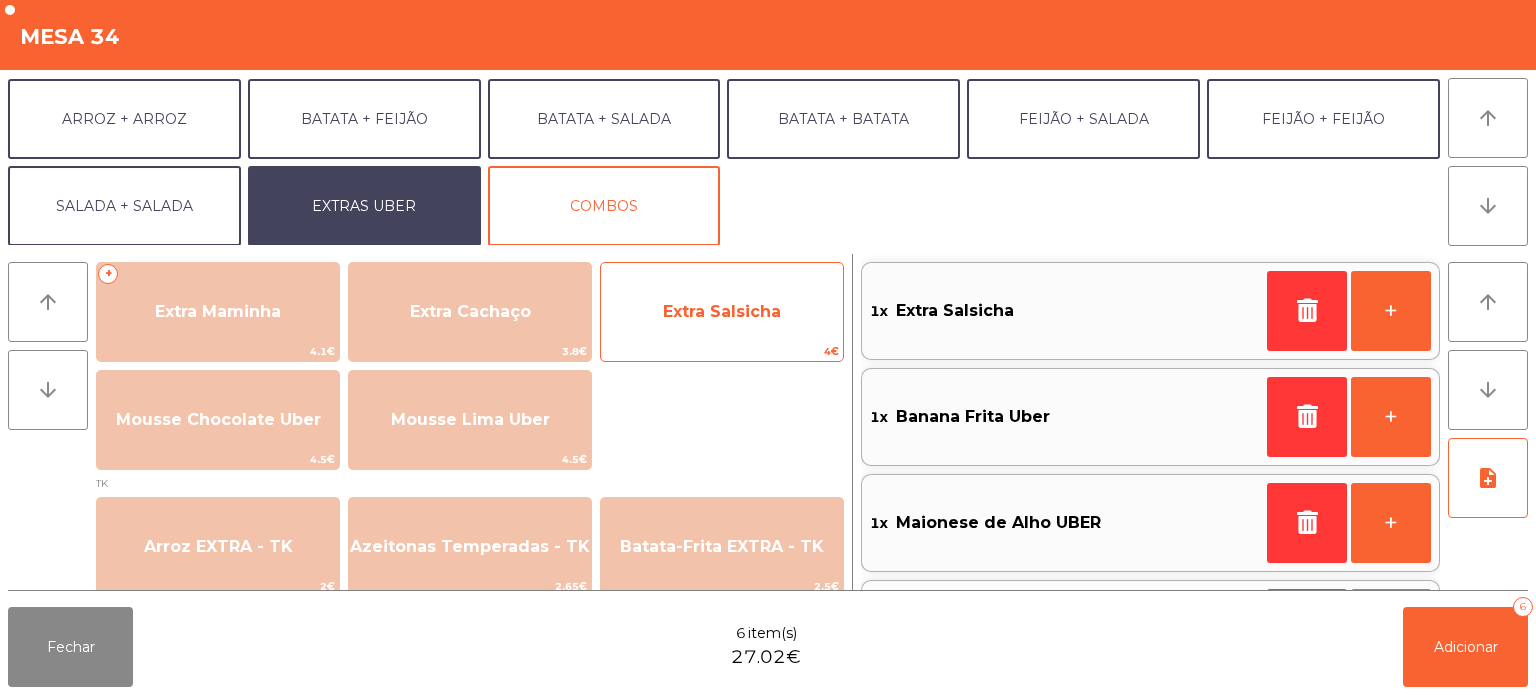 scroll, scrollTop: 8, scrollLeft: 0, axis: vertical 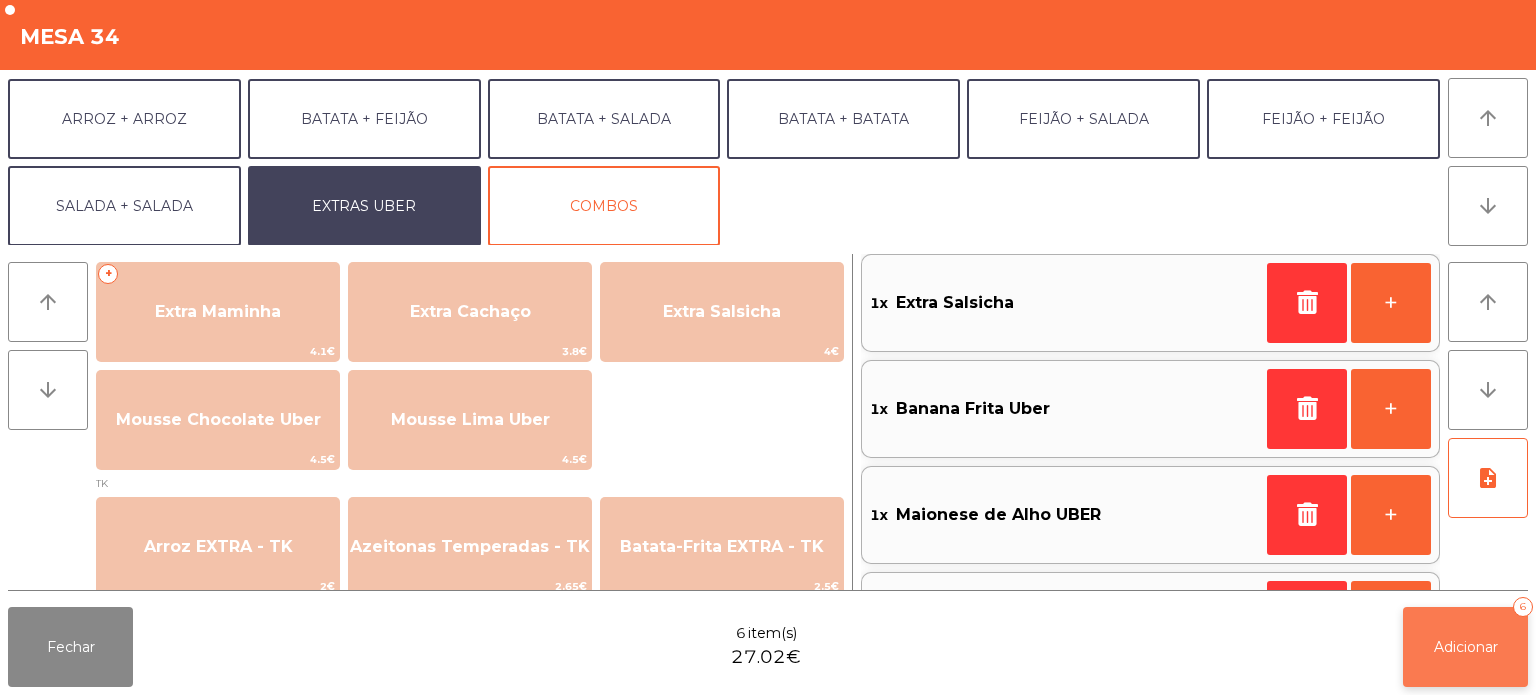 click on "Adicionar   6" 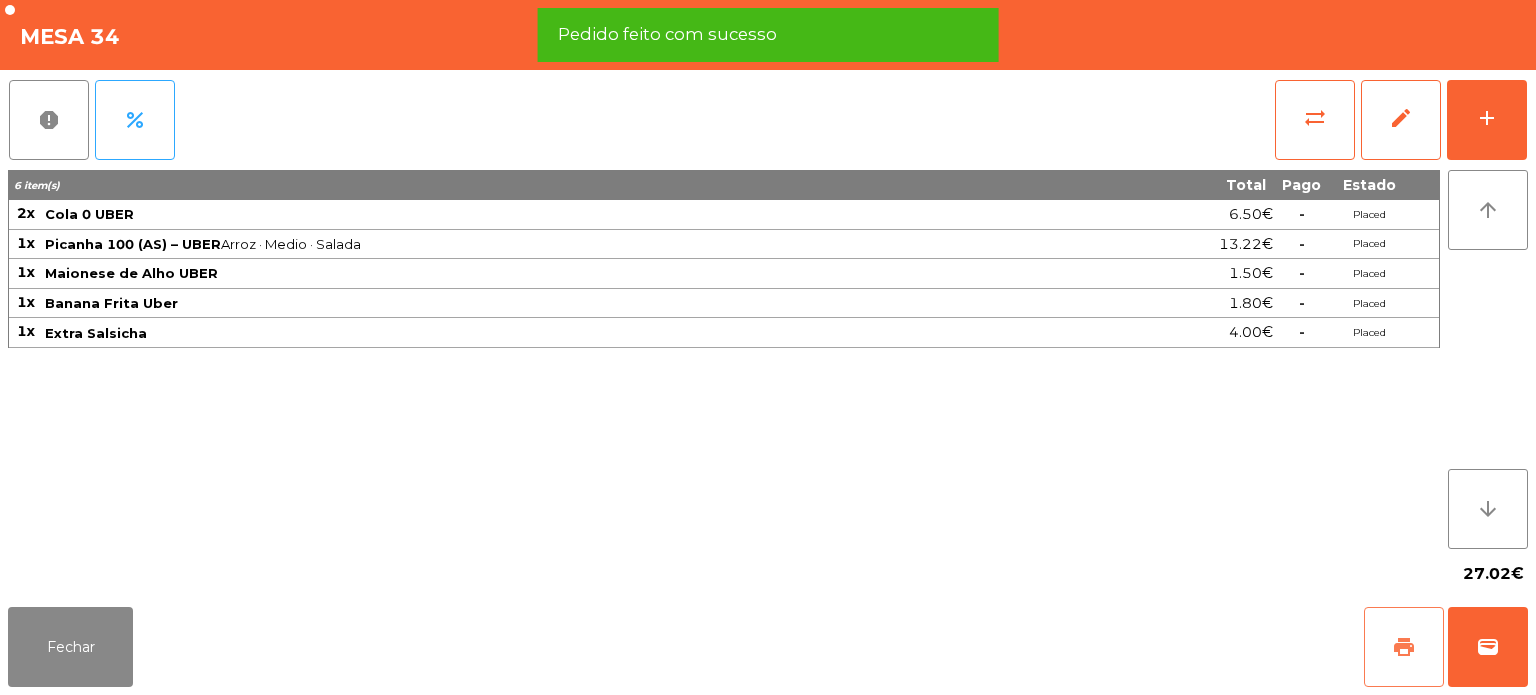 click on "print" 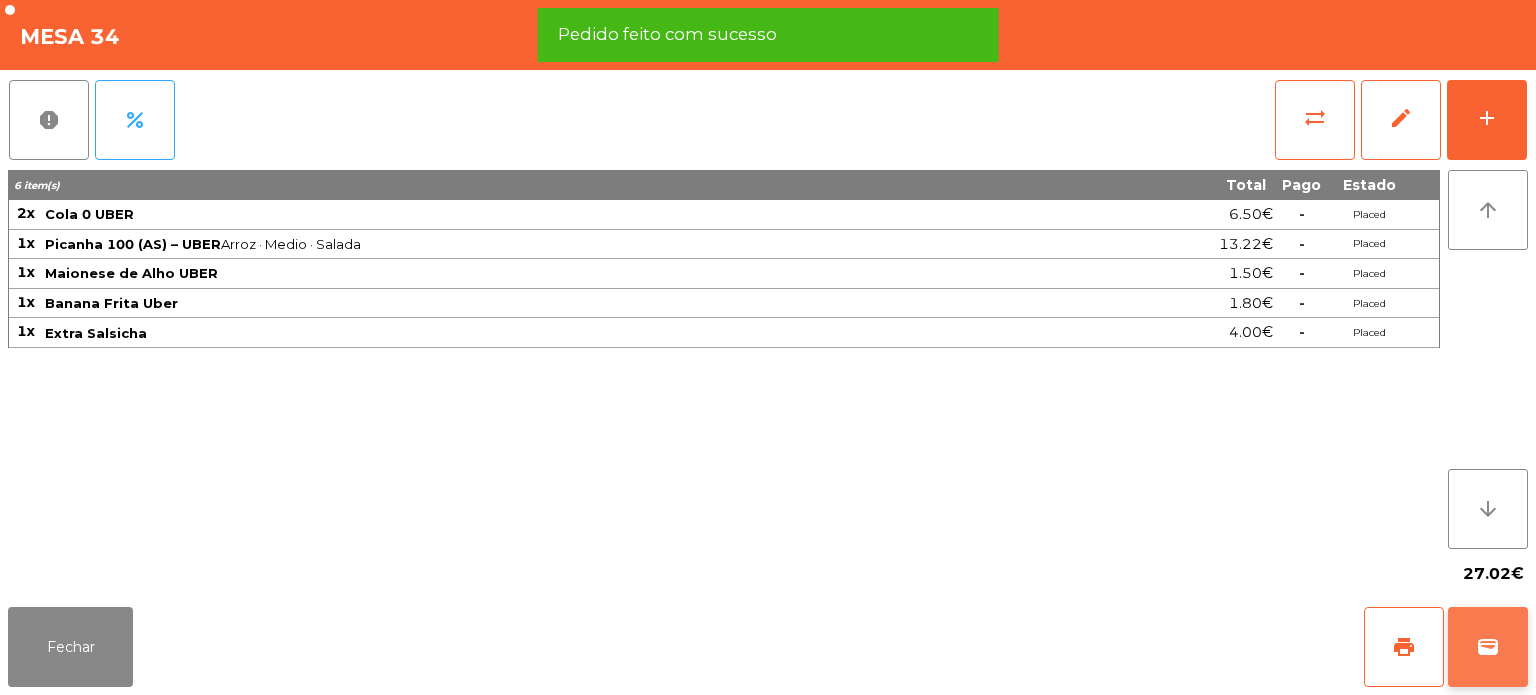 click on "wallet" 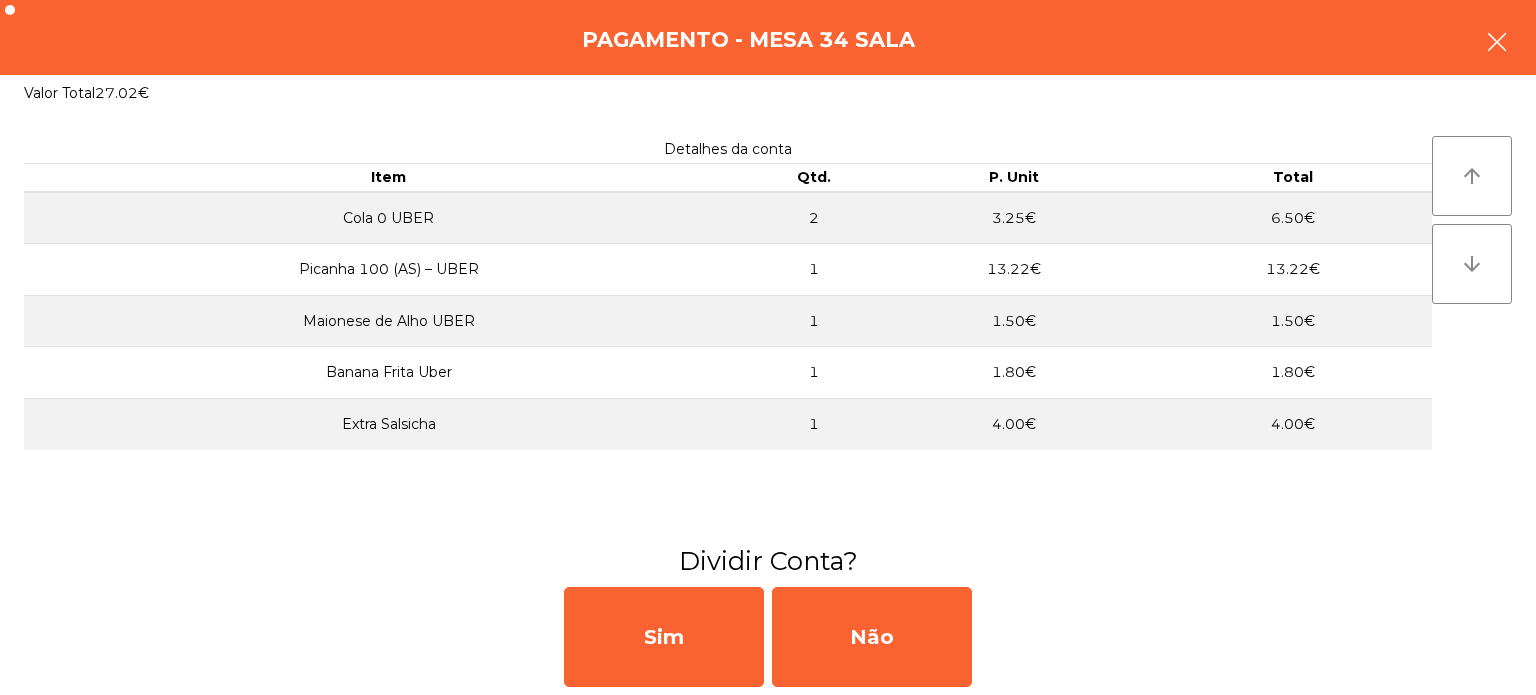 click 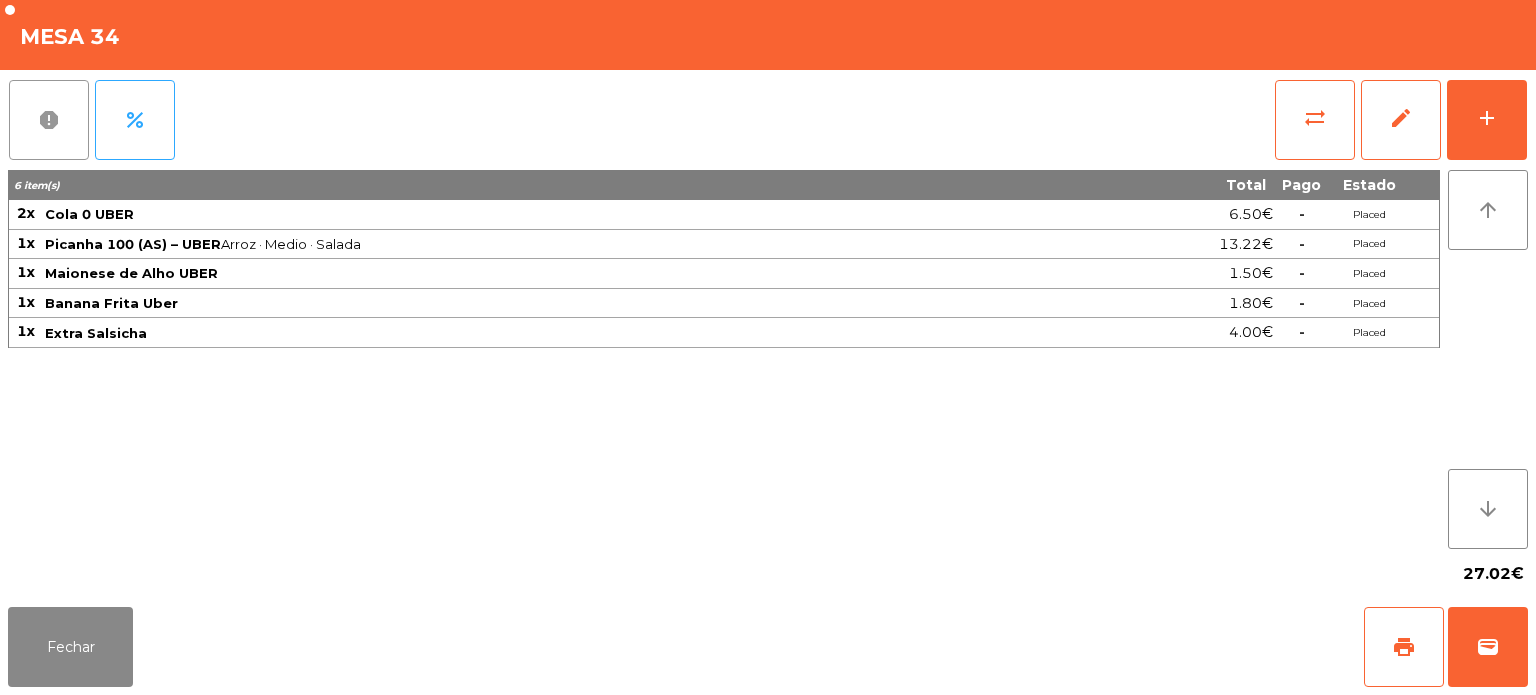 click on "report" 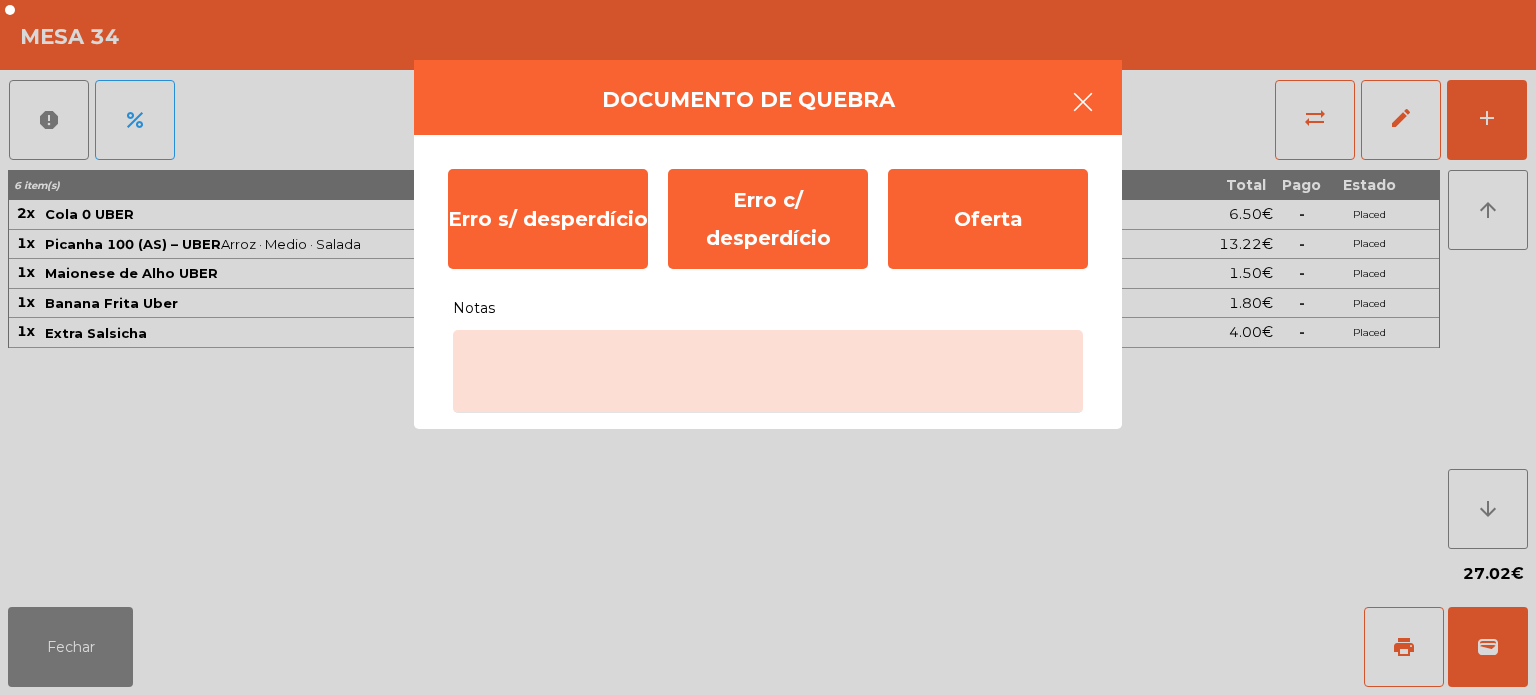 click 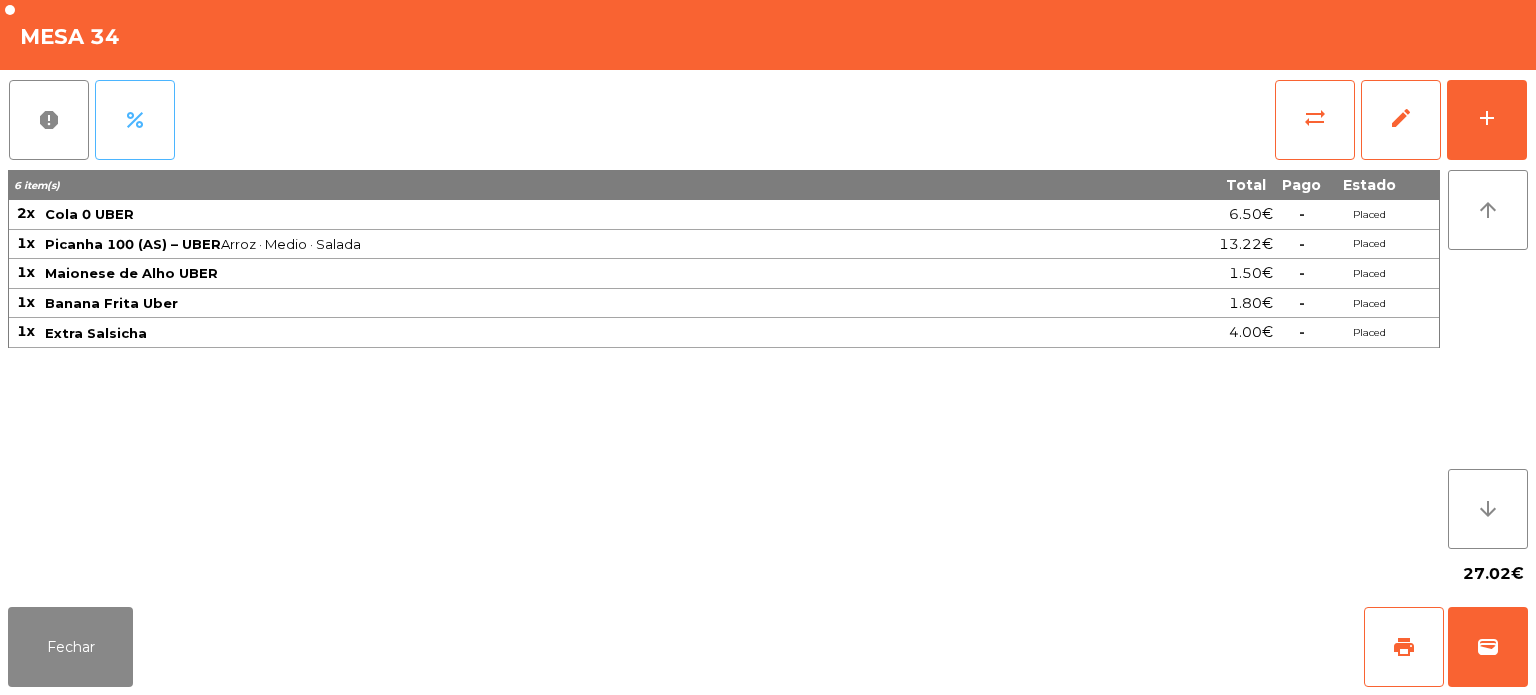 click on "percent" 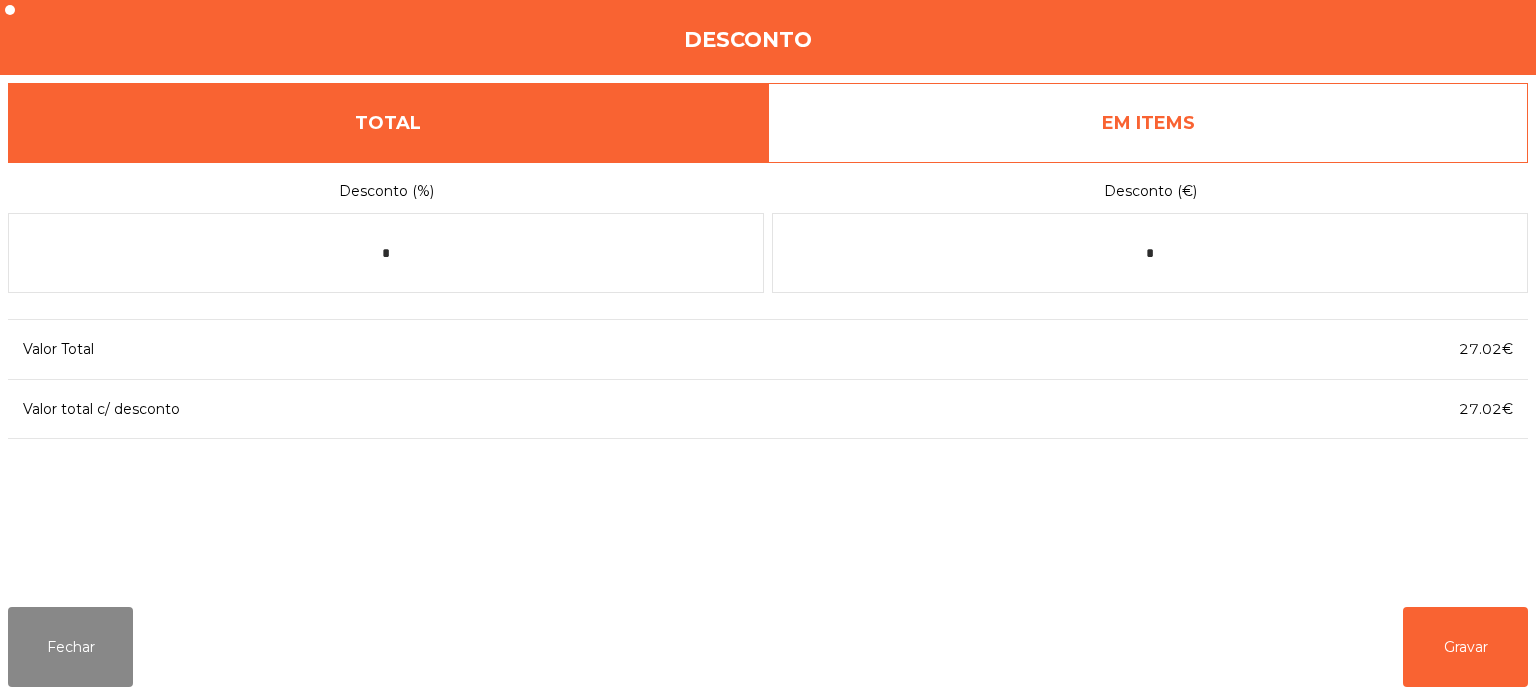 click on "EM ITEMS" at bounding box center [1148, 123] 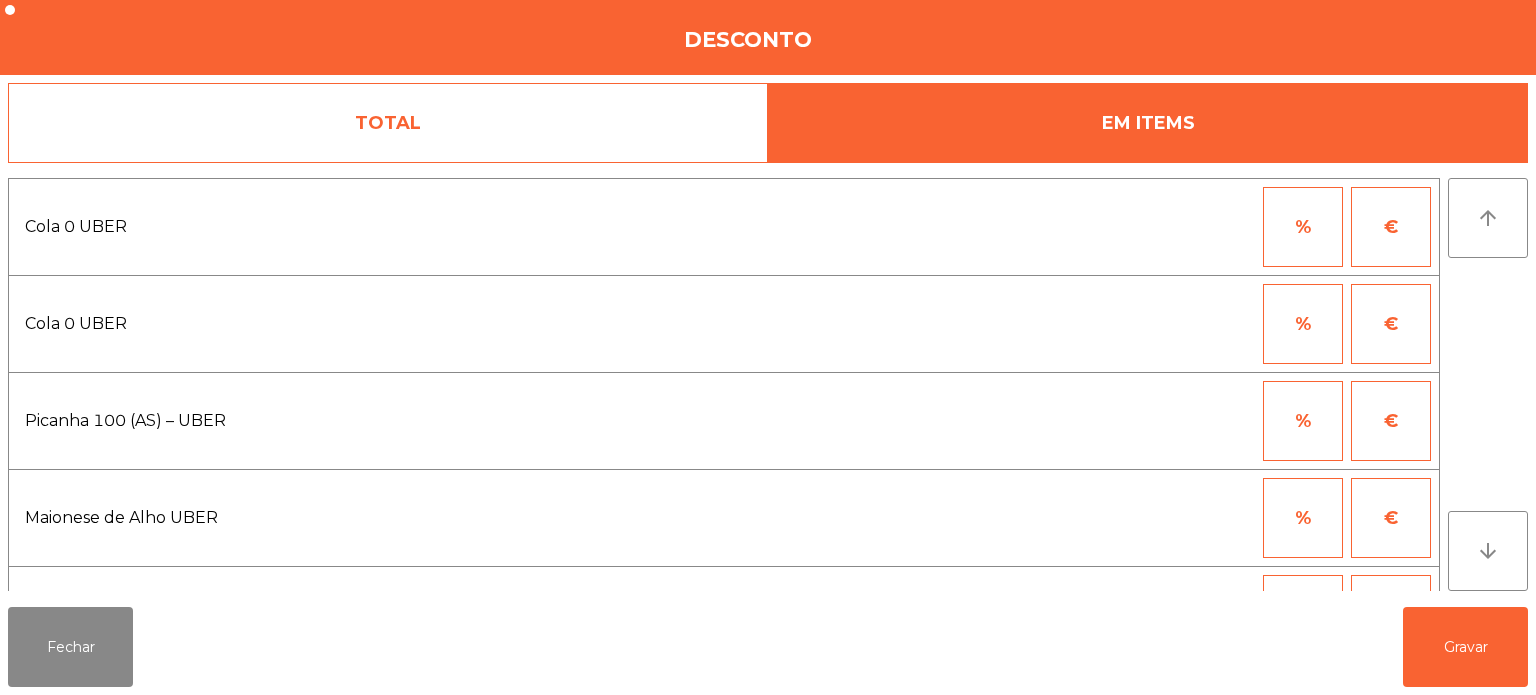 scroll, scrollTop: 168, scrollLeft: 0, axis: vertical 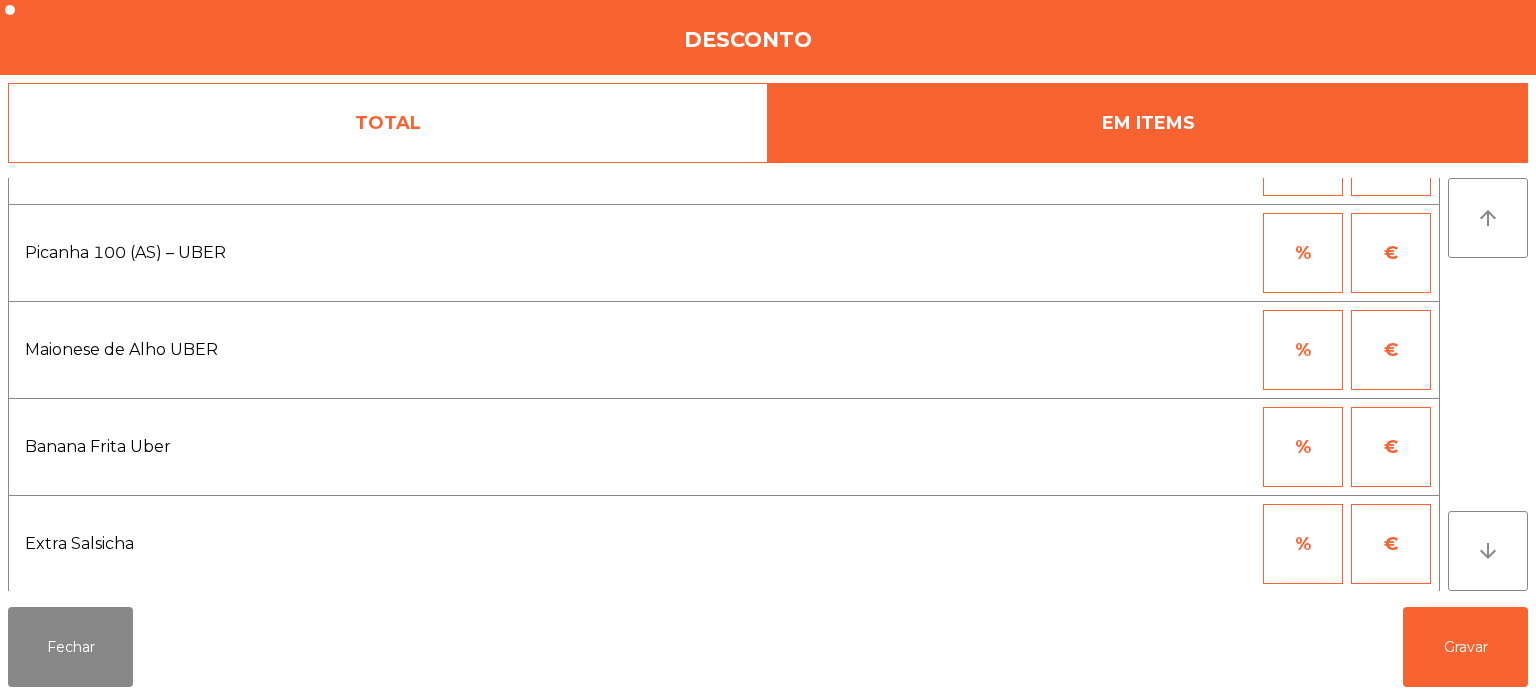 click on "%" at bounding box center (1303, 447) 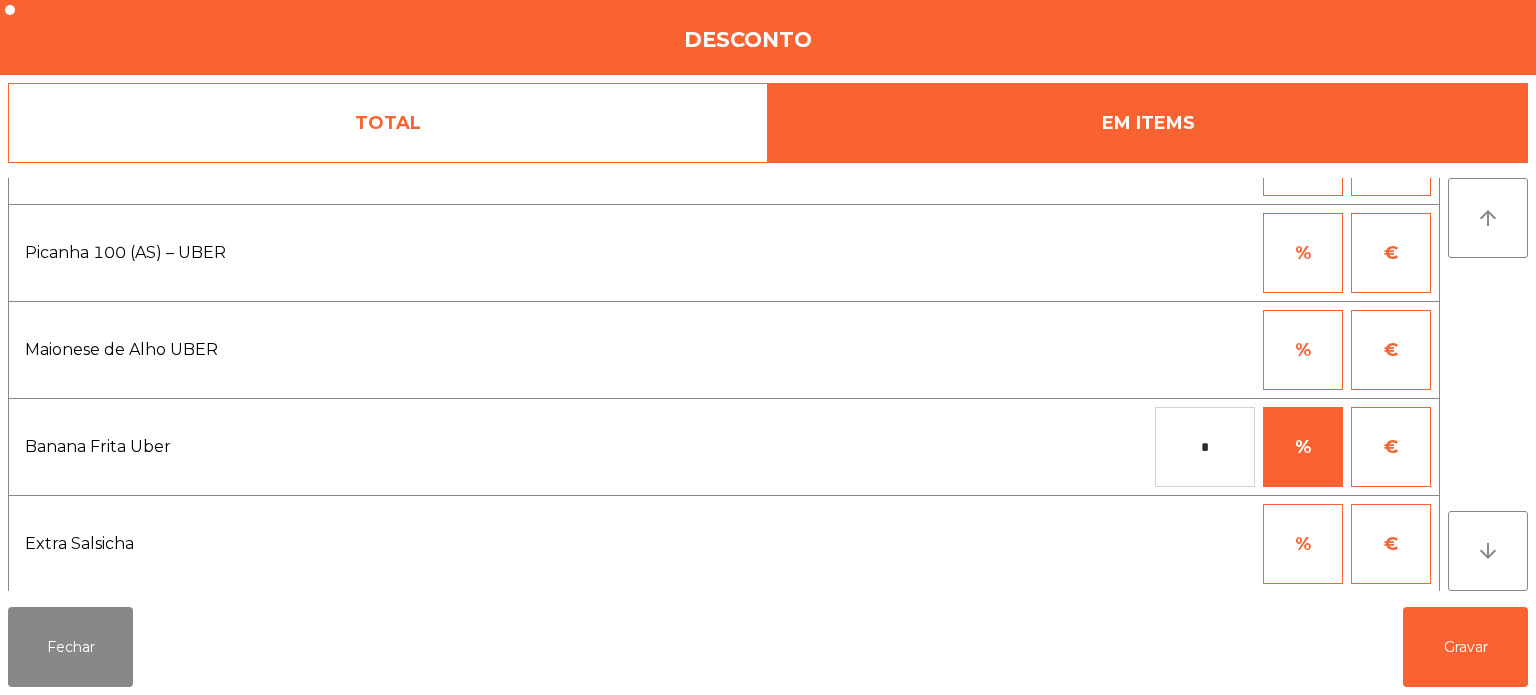 click on "€" at bounding box center (1391, 447) 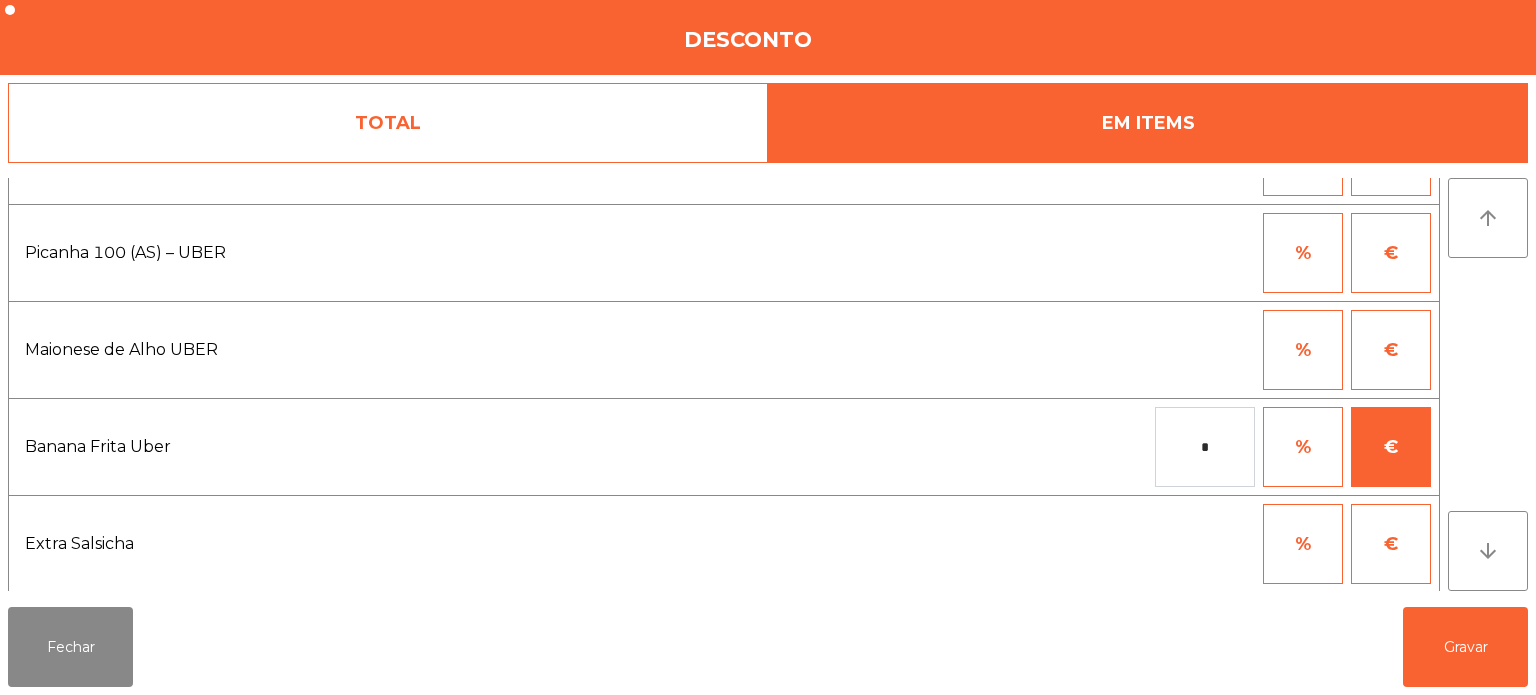 click on "*" at bounding box center [1205, 447] 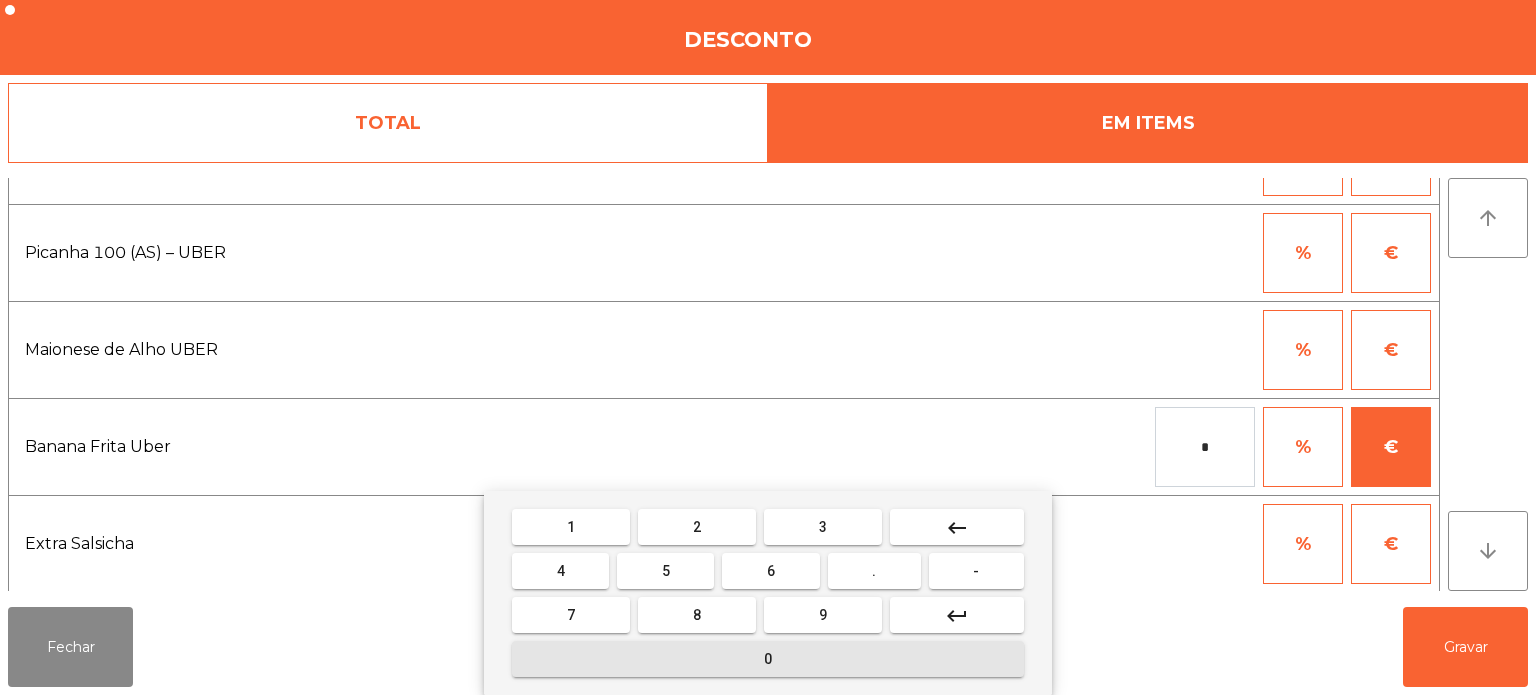 click on "0" at bounding box center [768, 659] 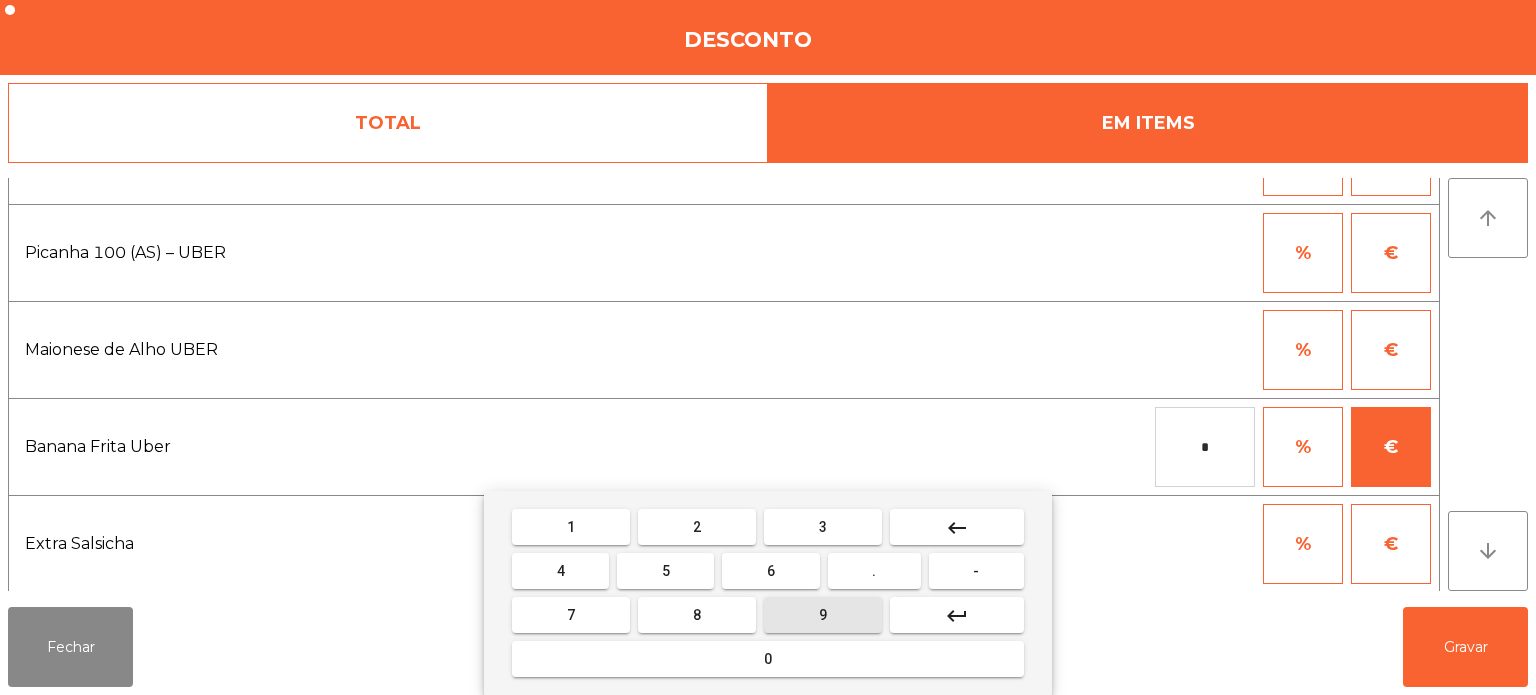click on "9" at bounding box center (823, 615) 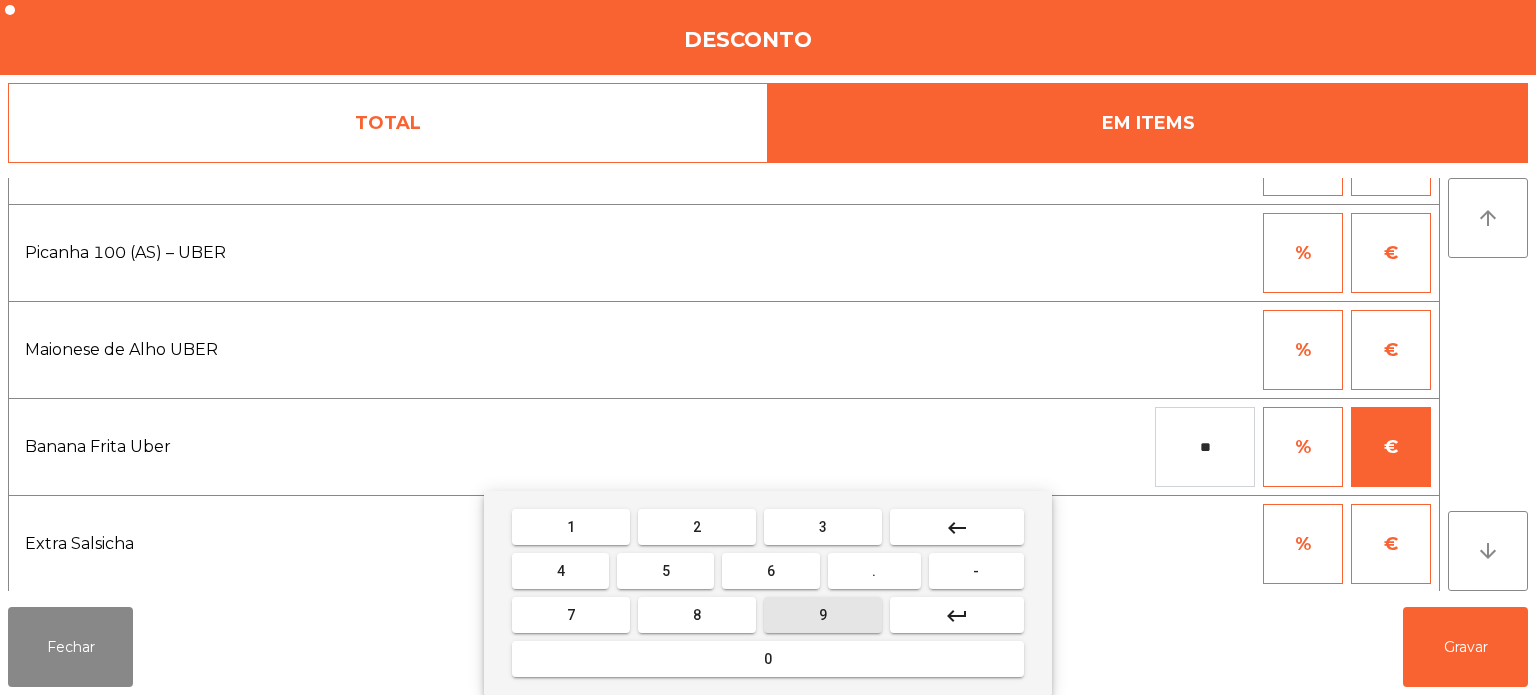 click on "3" at bounding box center [823, 527] 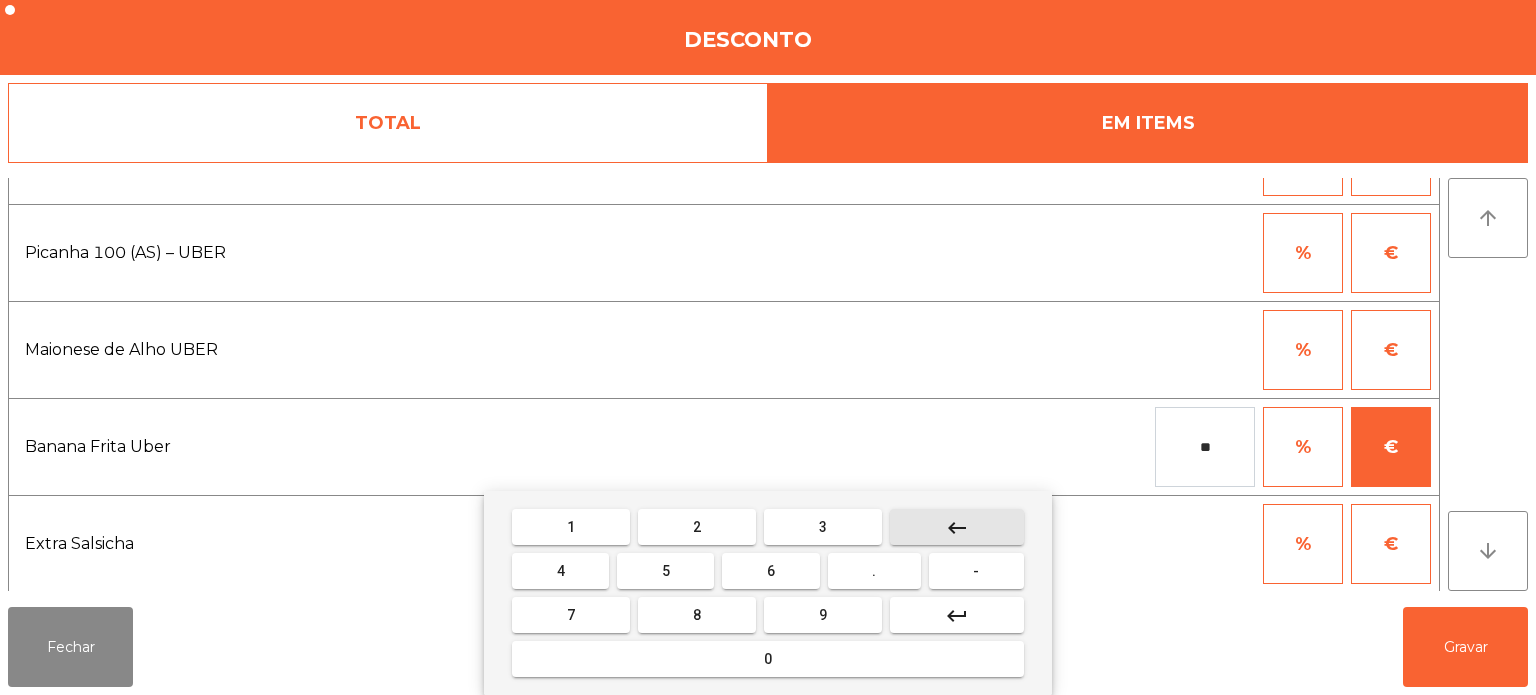 click on "keyboard_backspace" at bounding box center (957, 527) 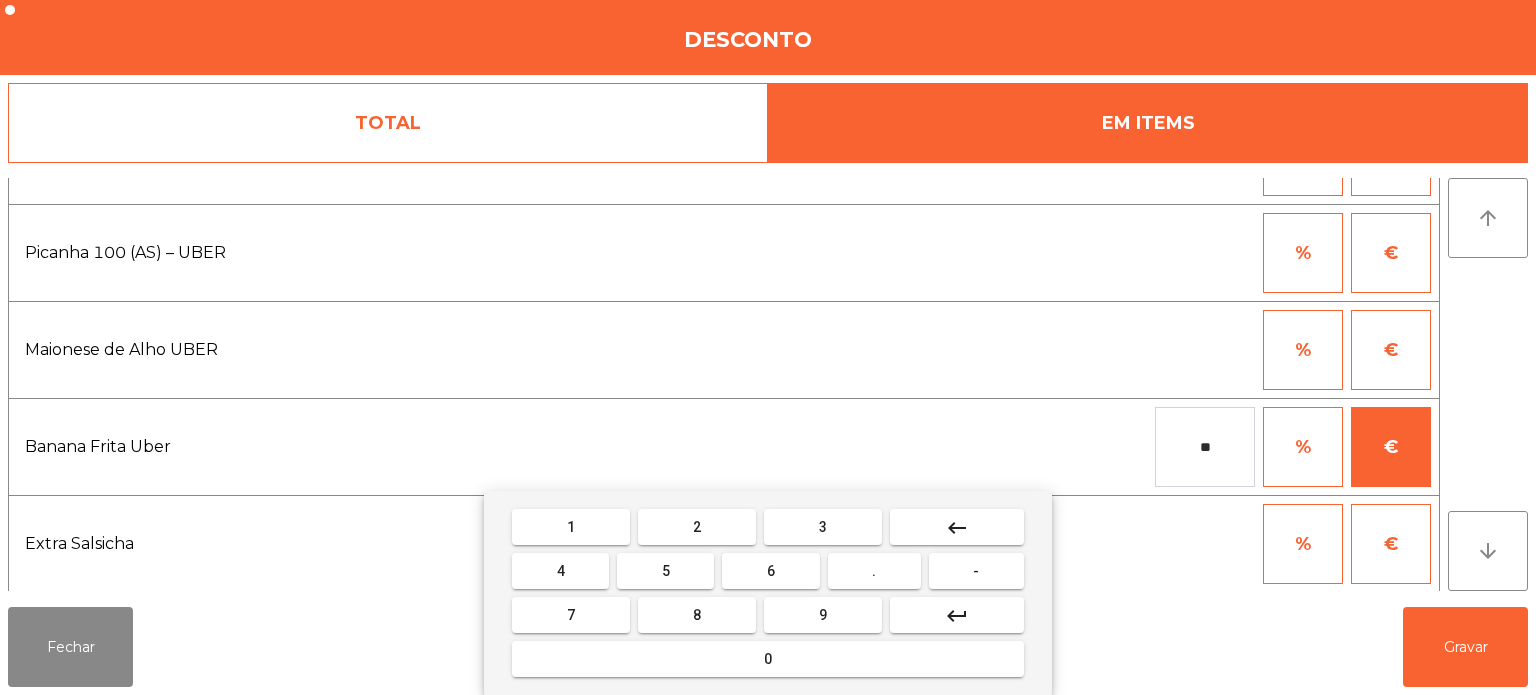 click on "." at bounding box center [874, 571] 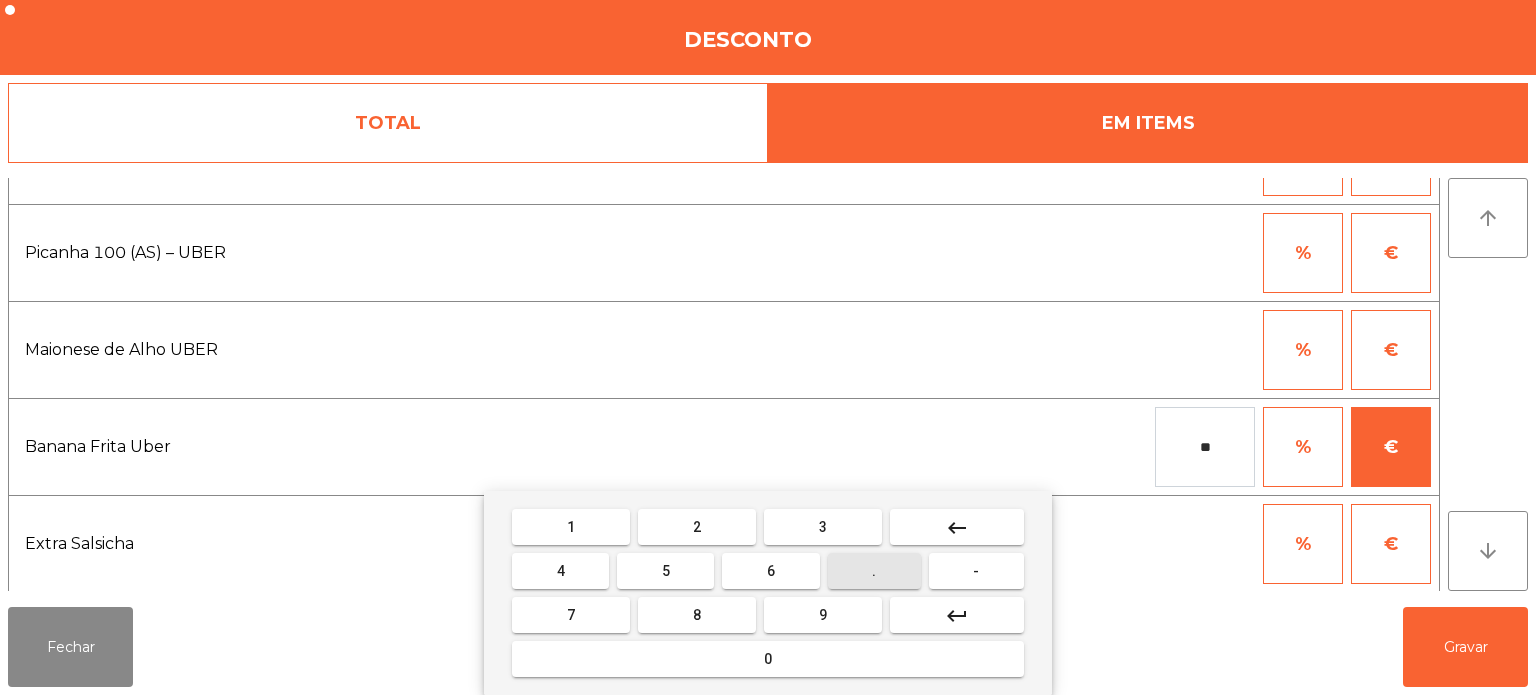click on "3" at bounding box center (823, 527) 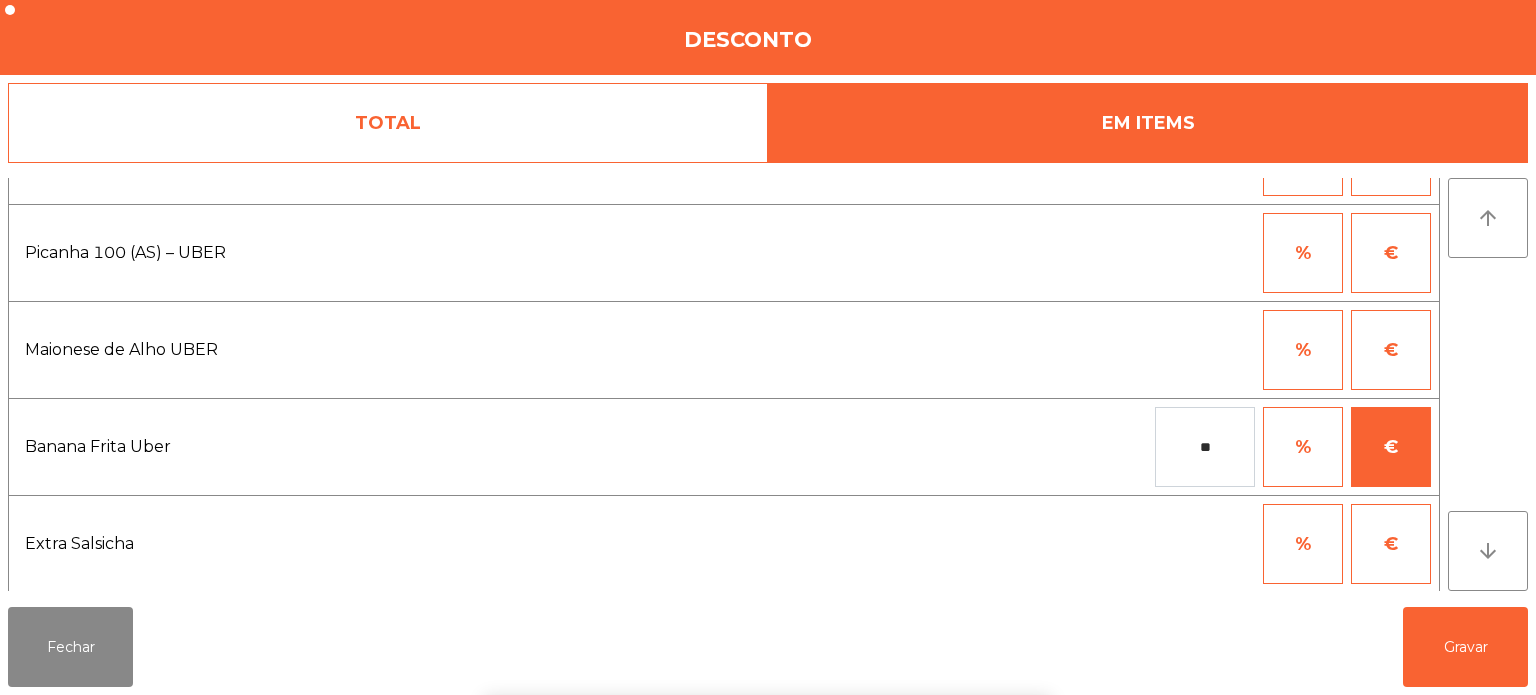 click on "%   €" at bounding box center [1063, 350] 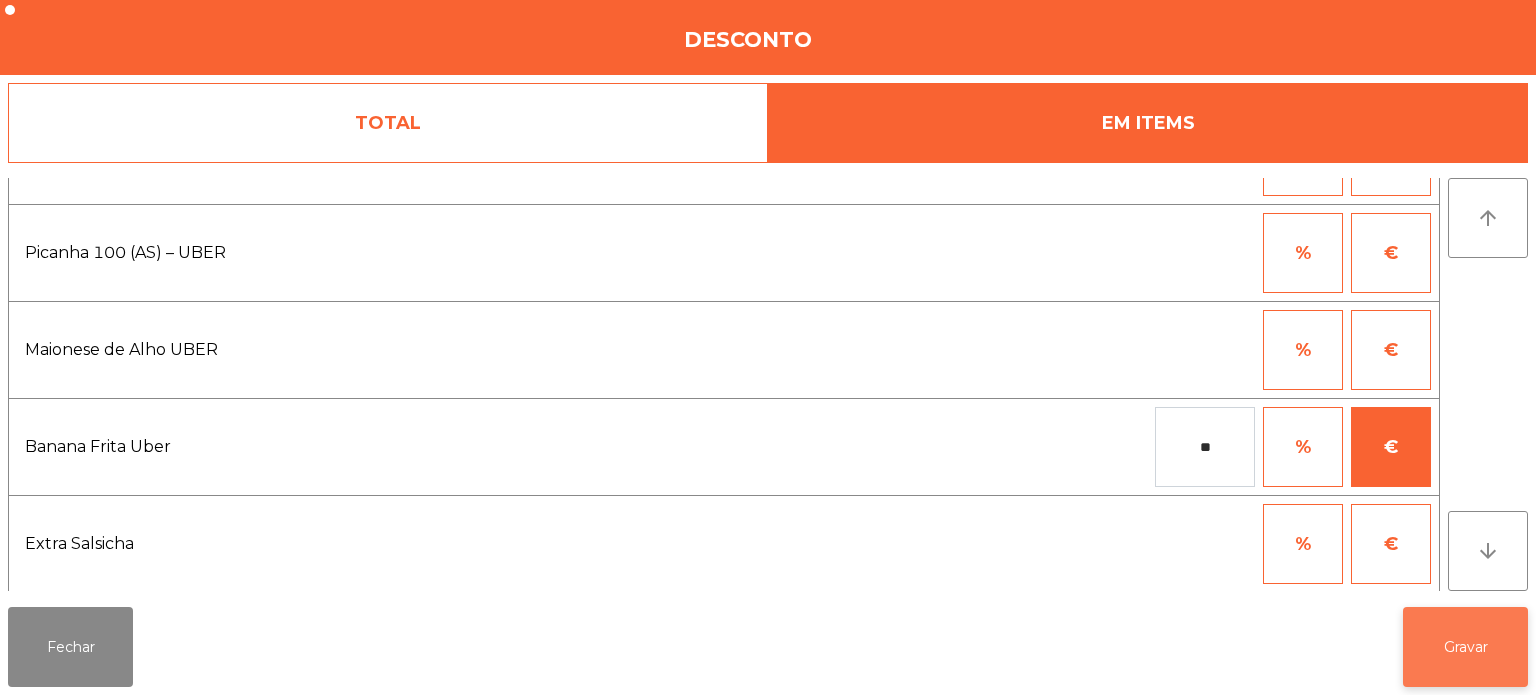 click on "Gravar" 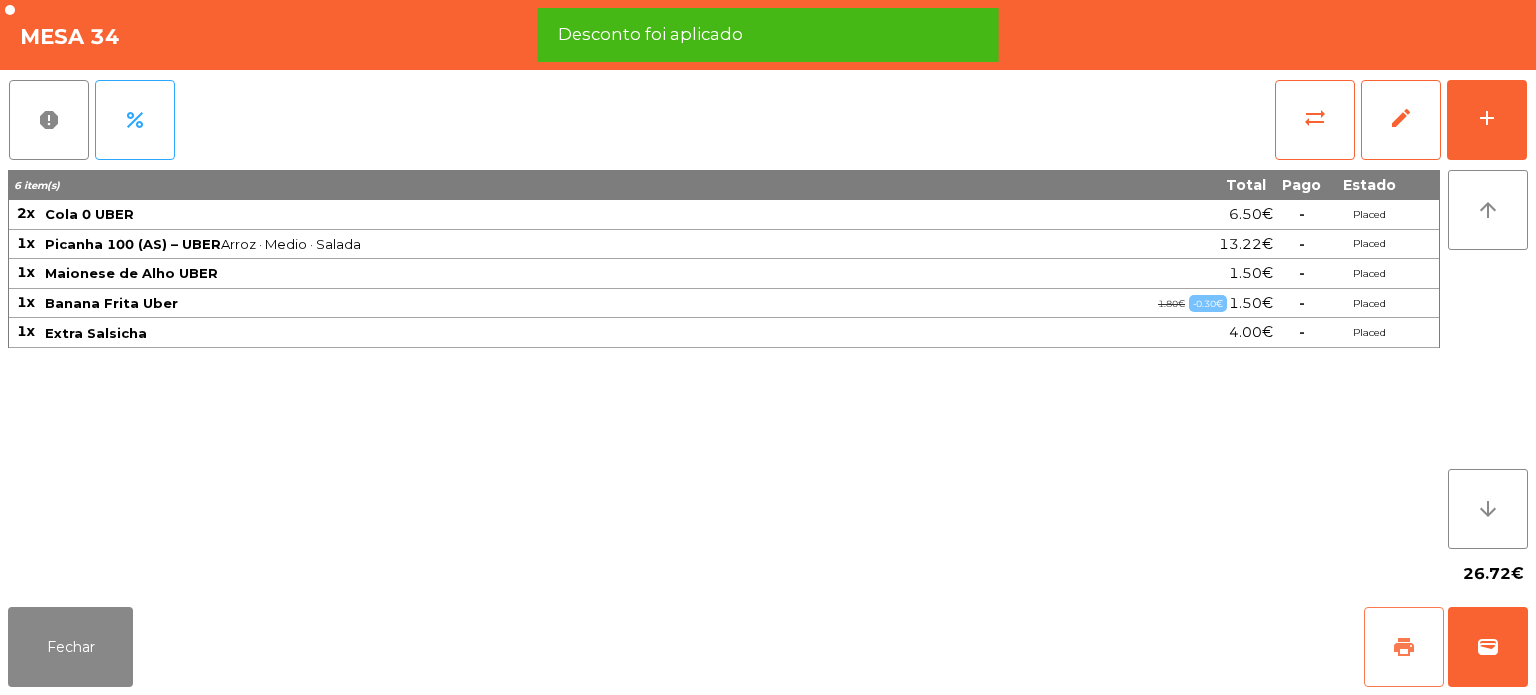 click on "print" 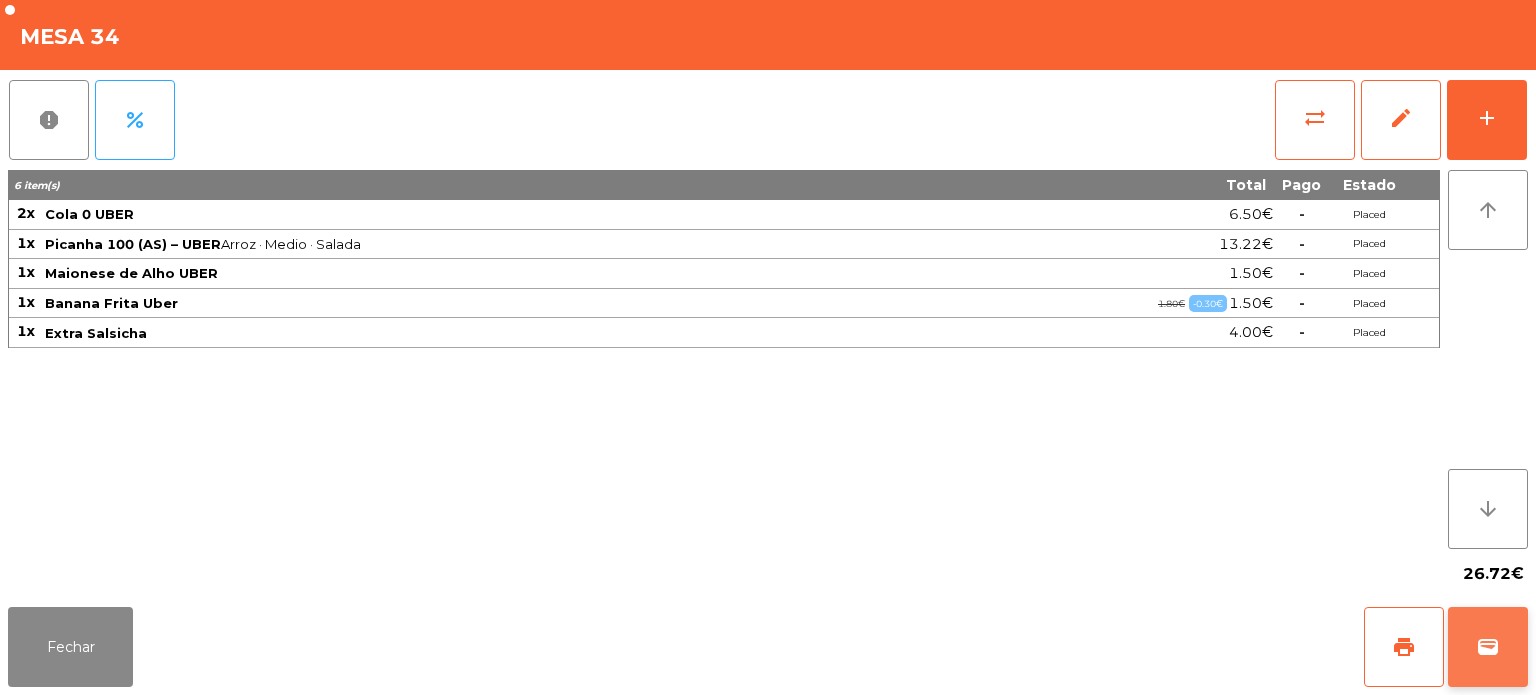 click on "wallet" 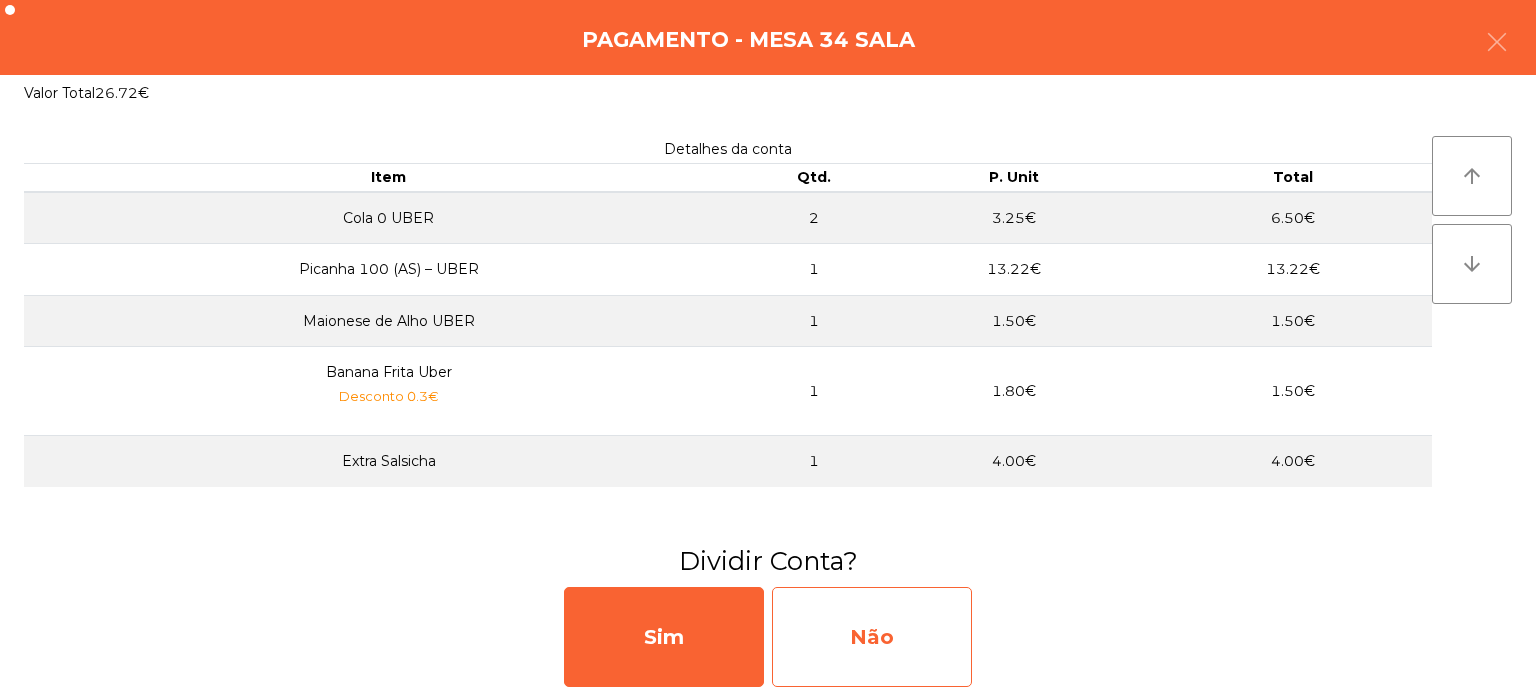 click on "Não" 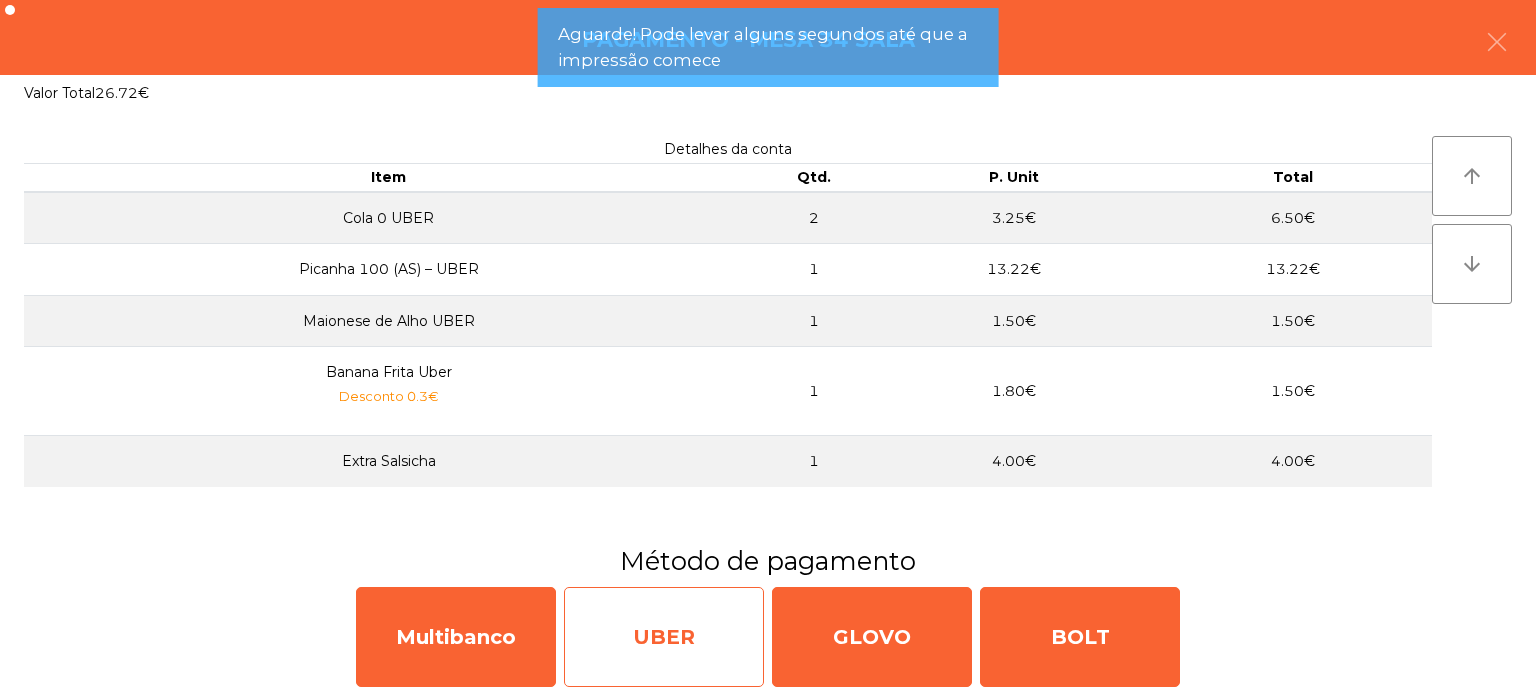 click on "UBER" 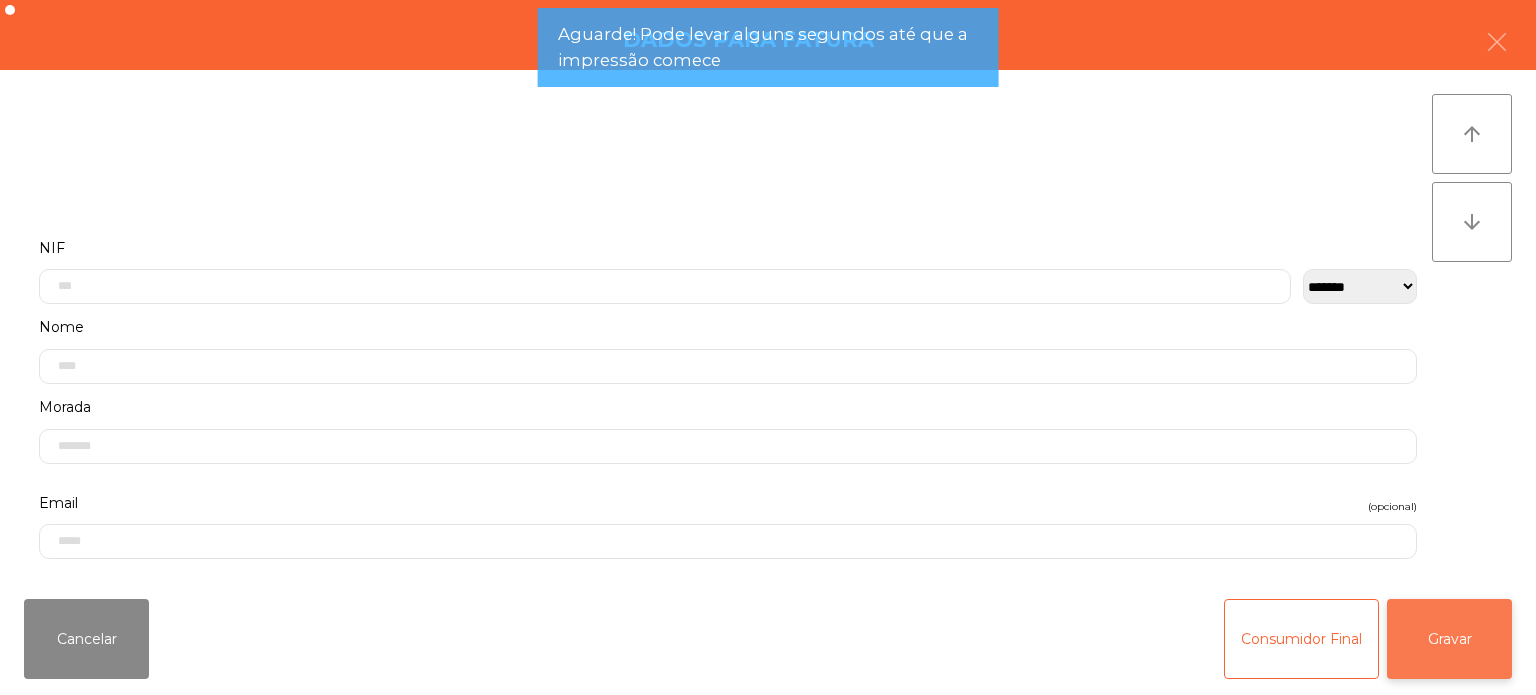 click on "Gravar" 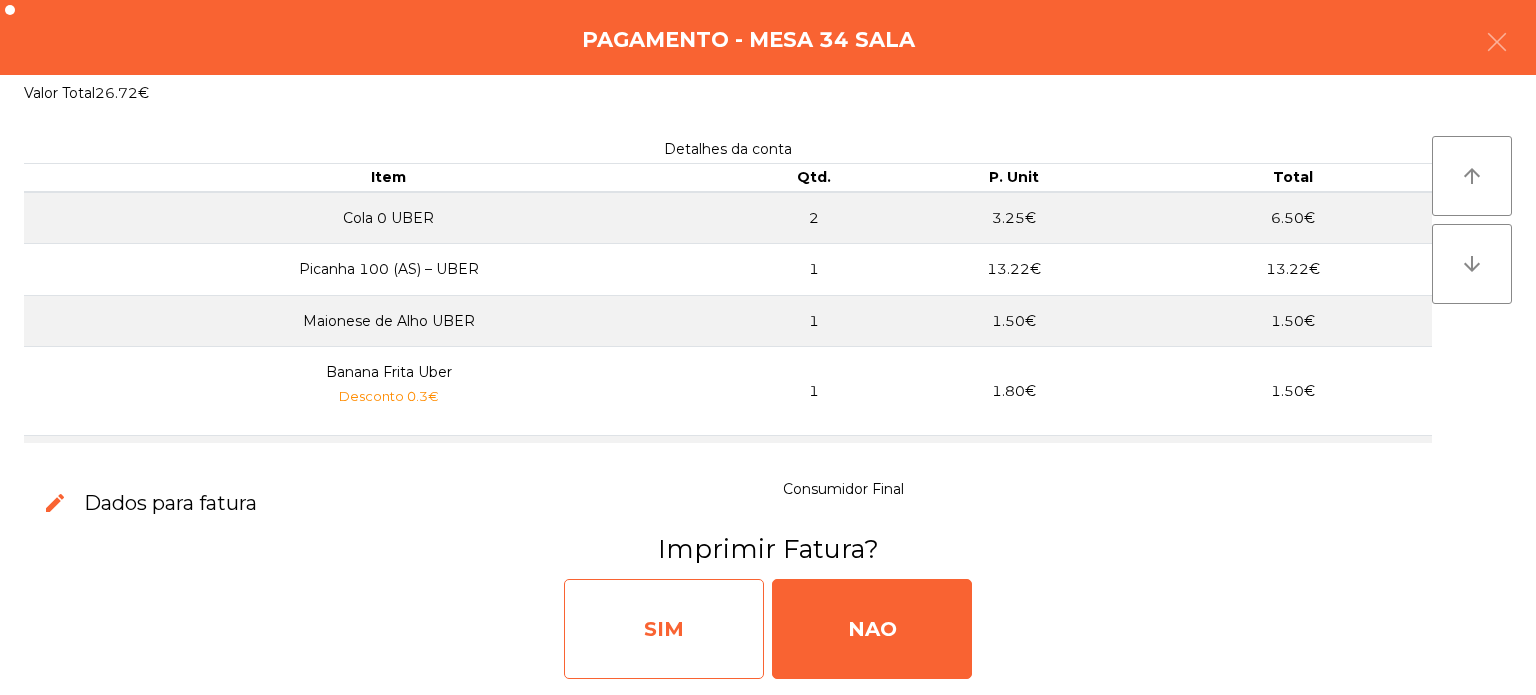 click on "SIM" 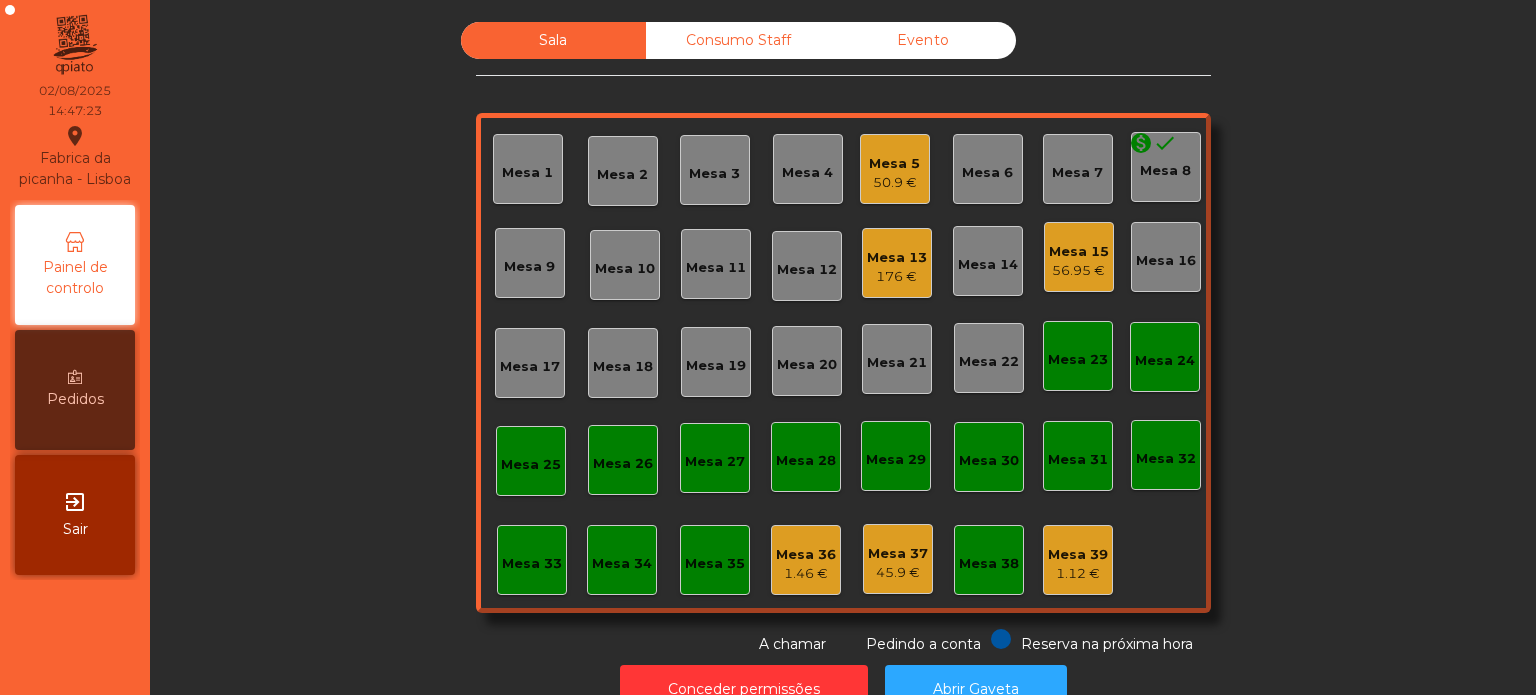 click on "56.95 €" 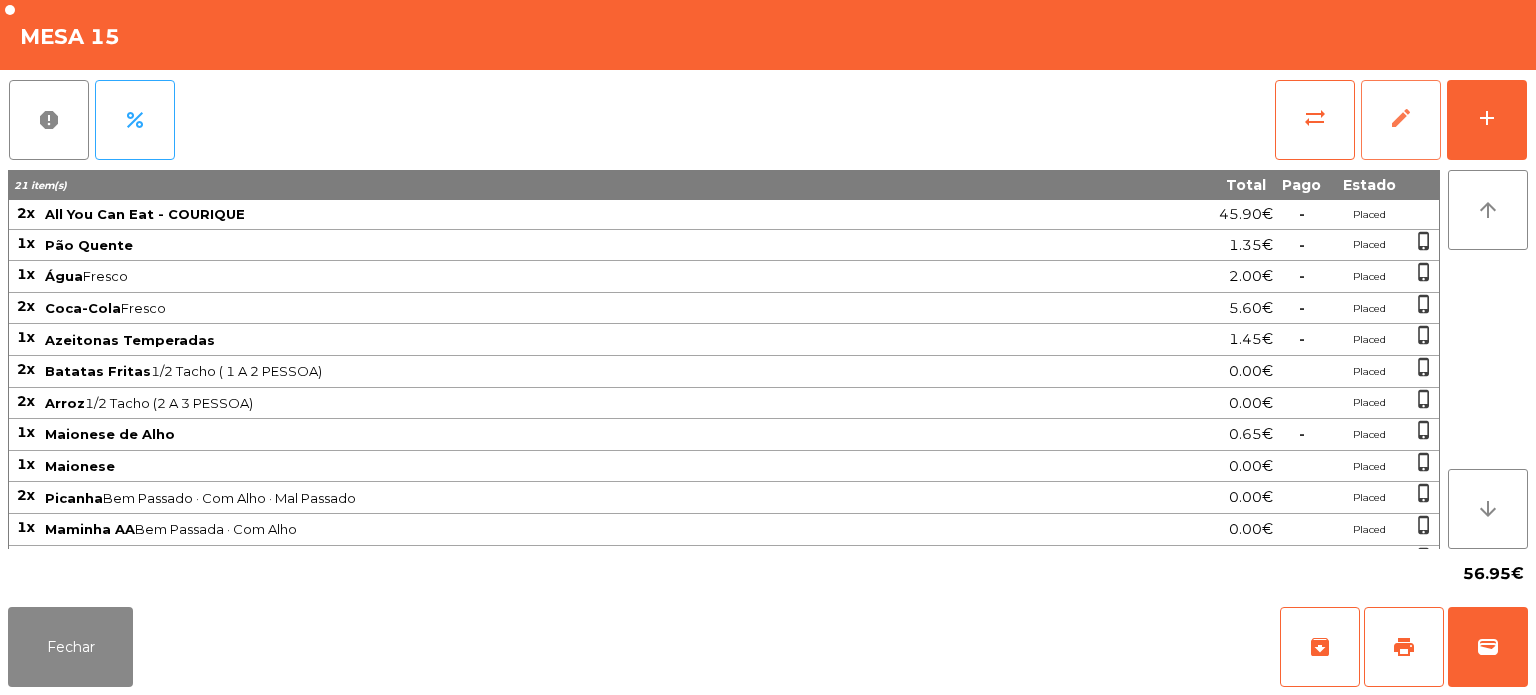 click on "edit" 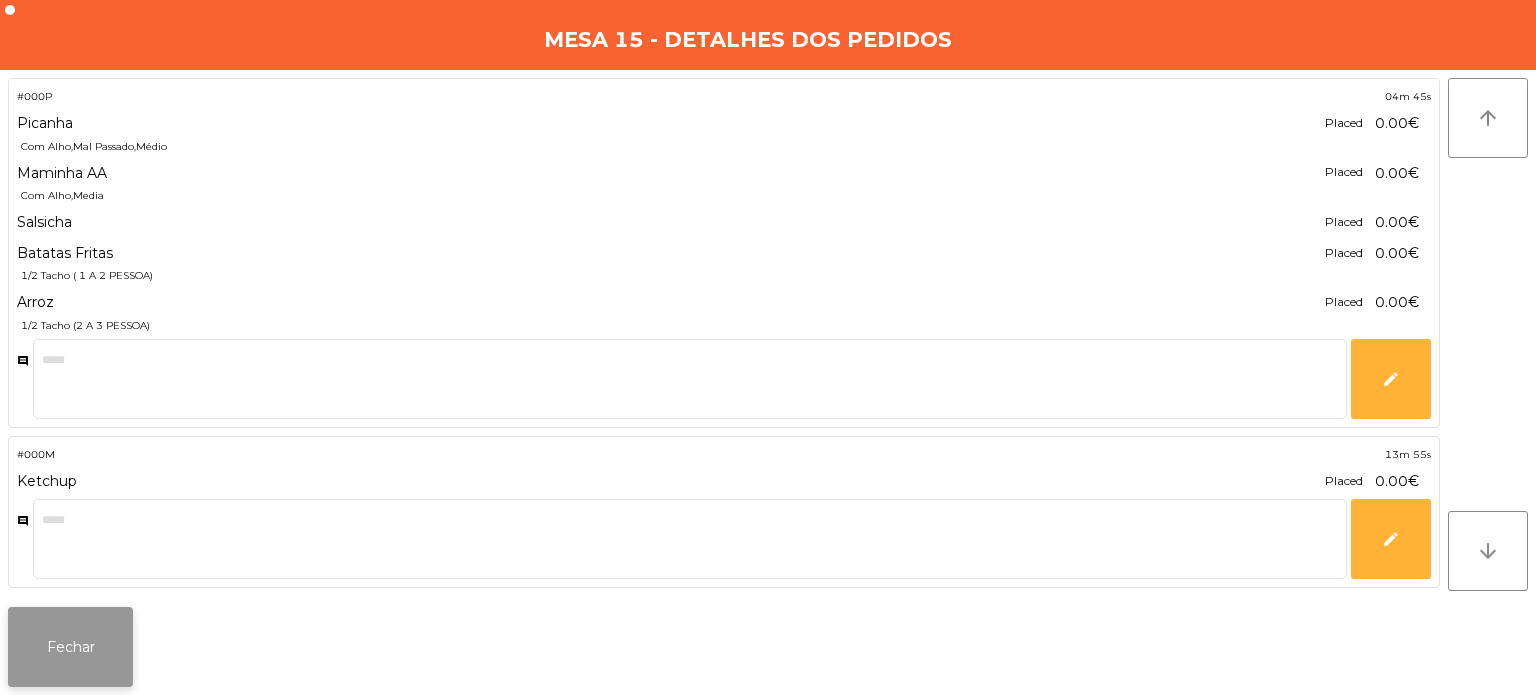 click on "Fechar" 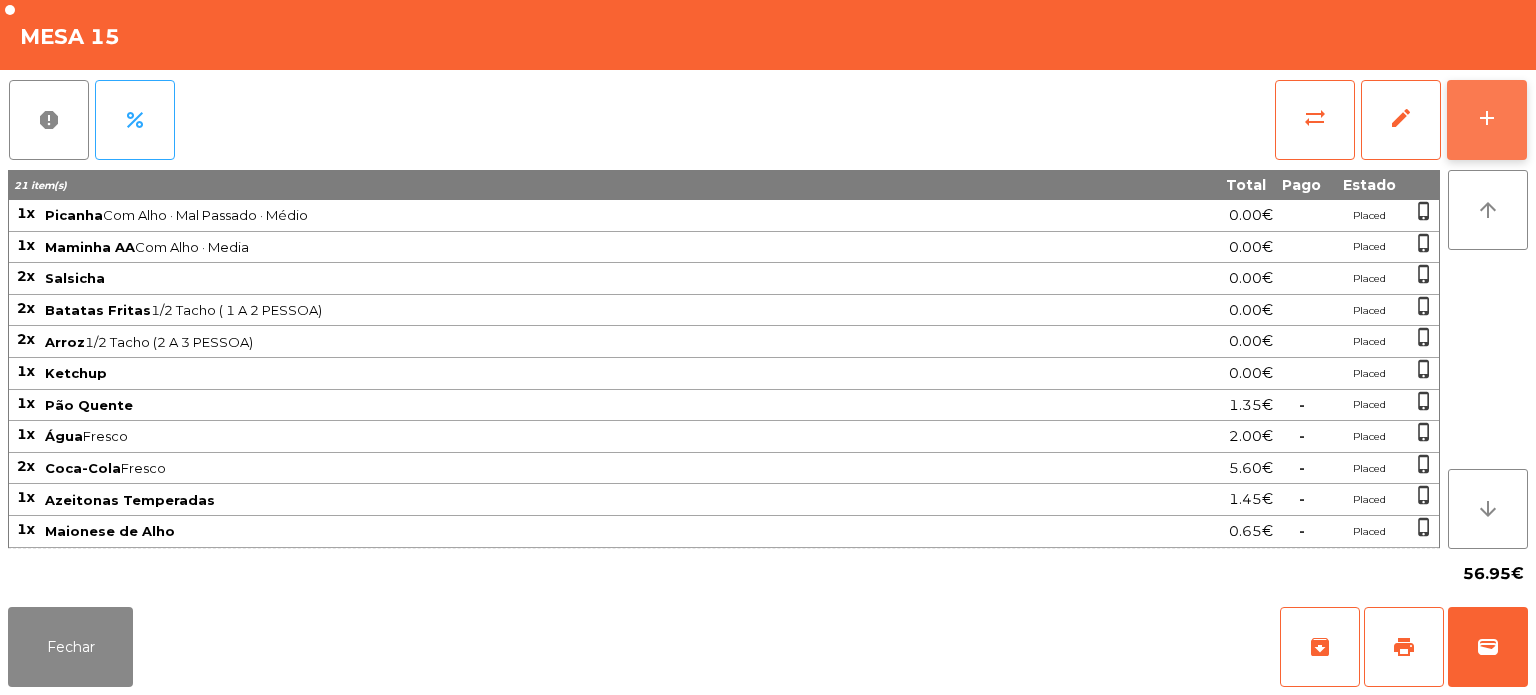 click on "add" 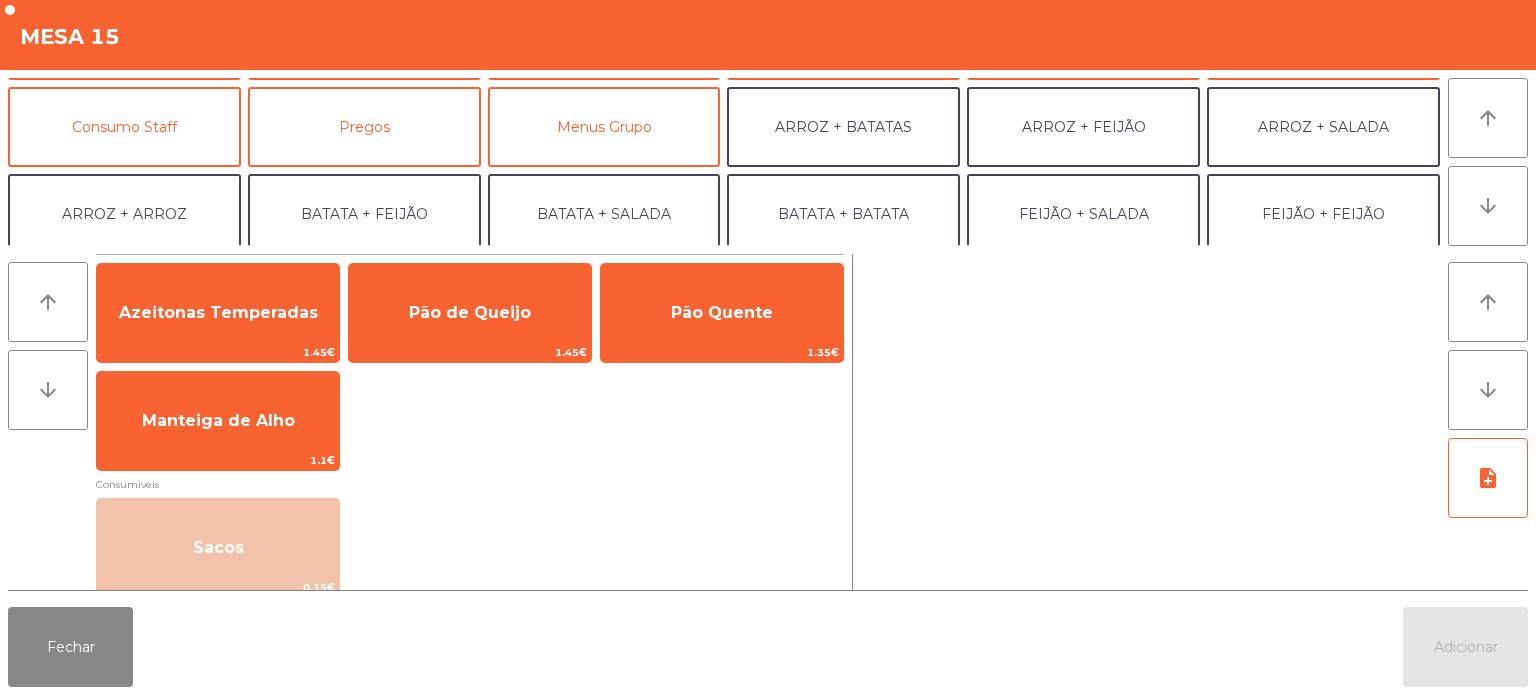 scroll, scrollTop: 0, scrollLeft: 0, axis: both 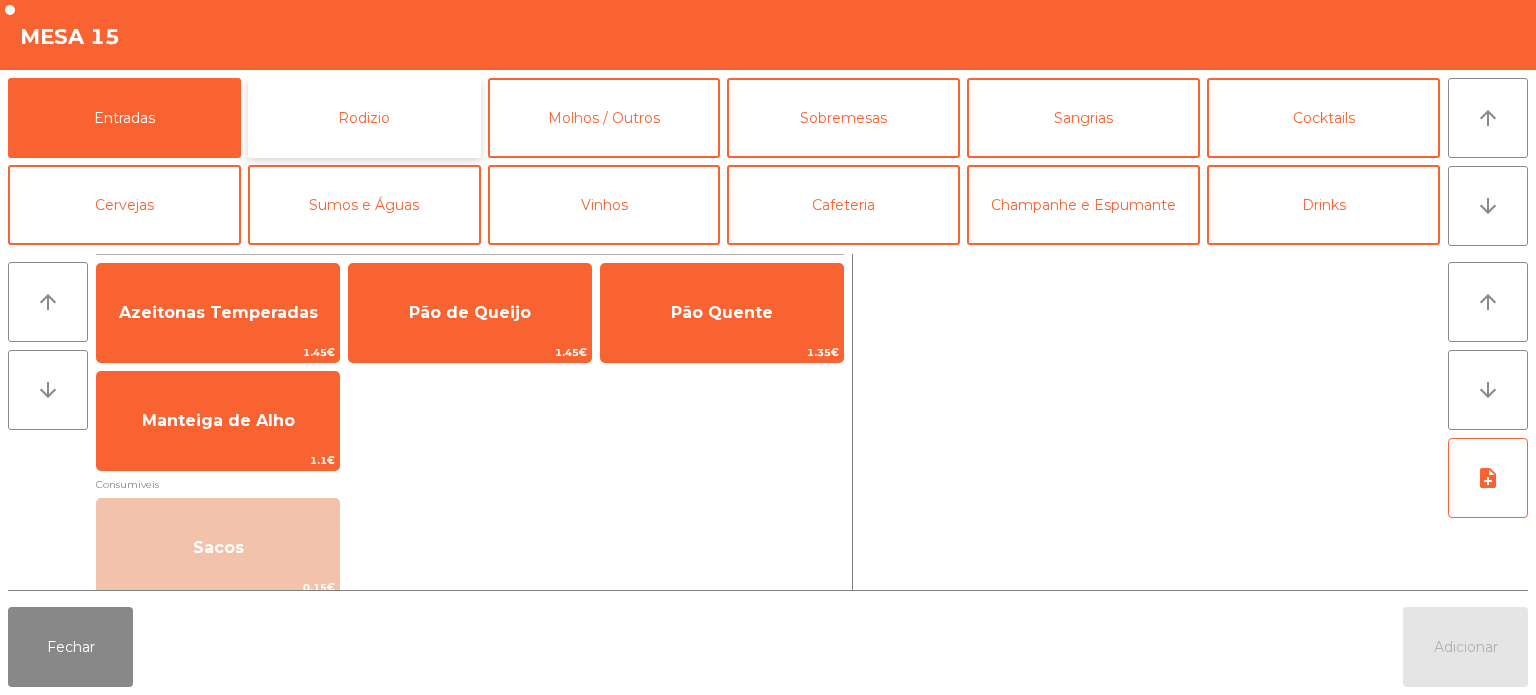 click on "Rodizio" 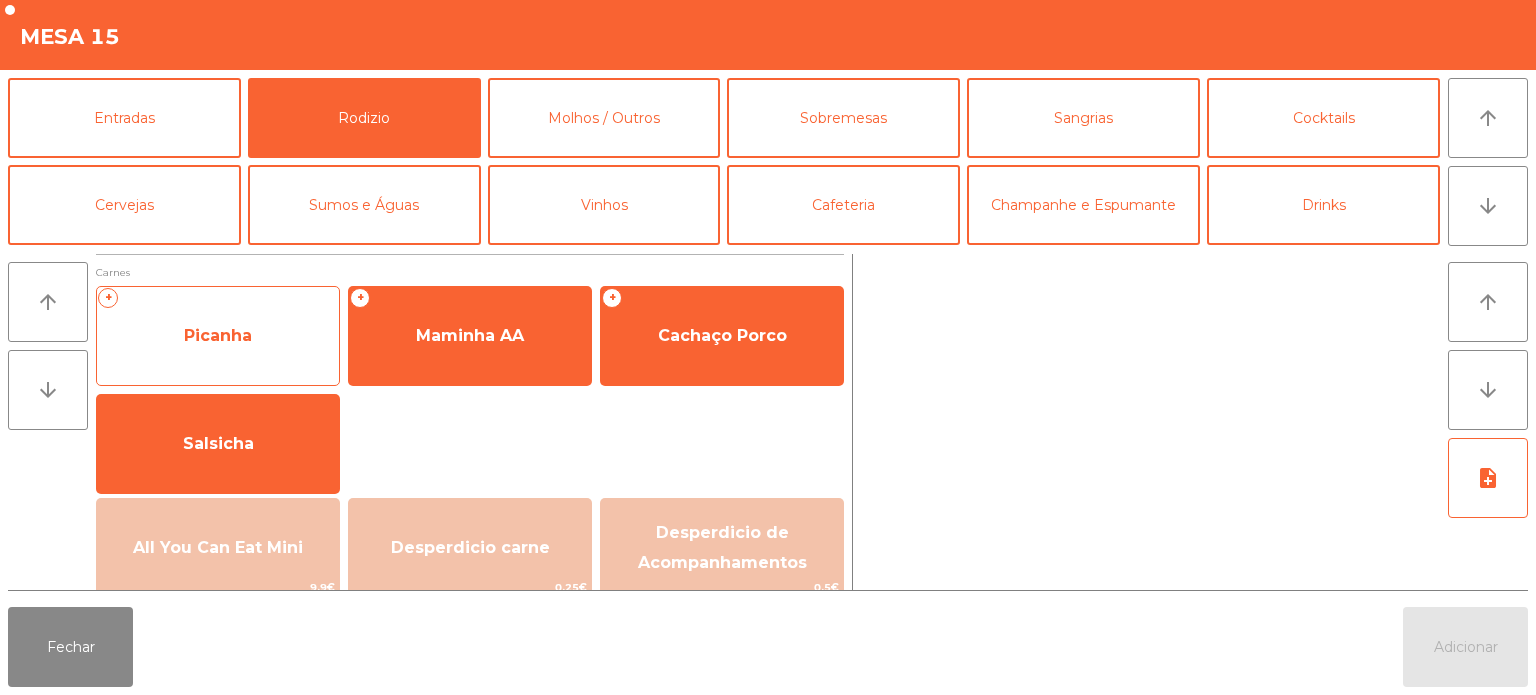 click on "Picanha" 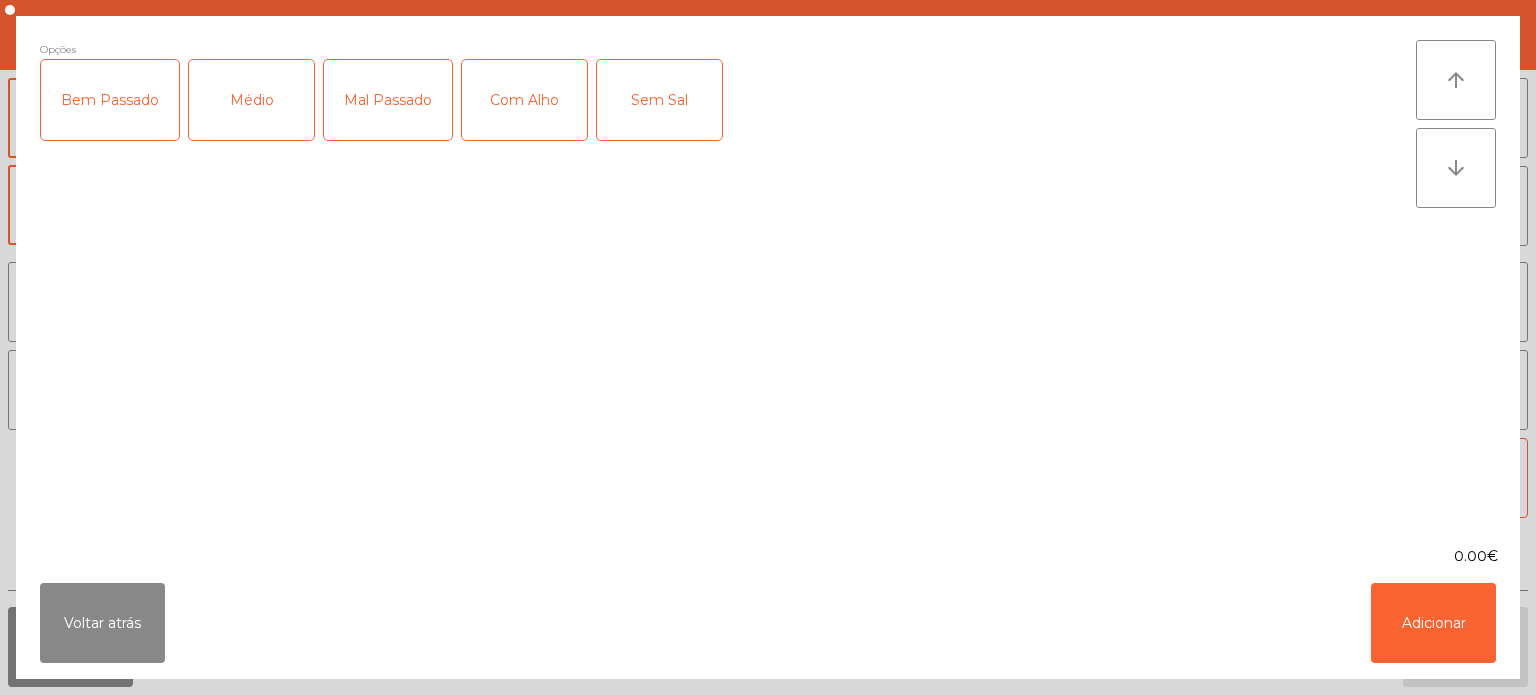 click on "Mal Passado" 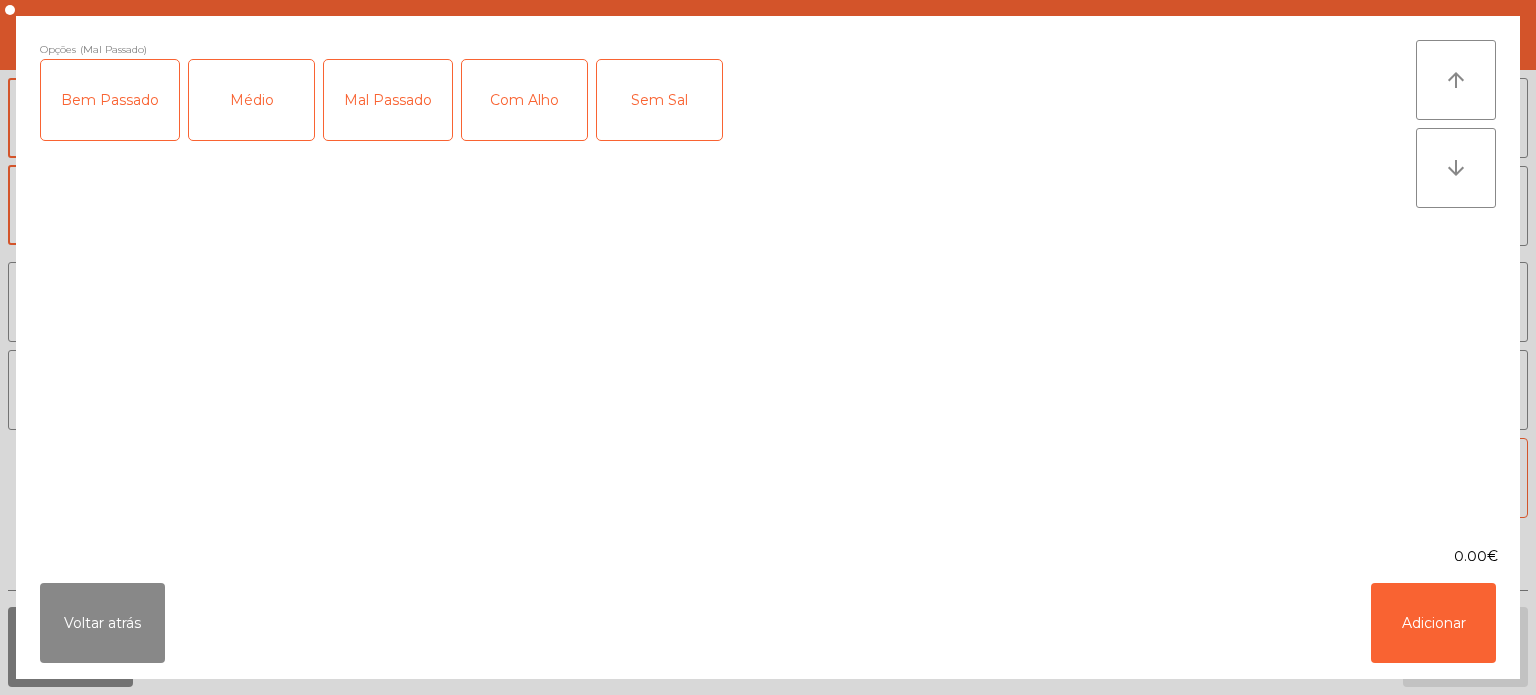 click on "Com Alho" 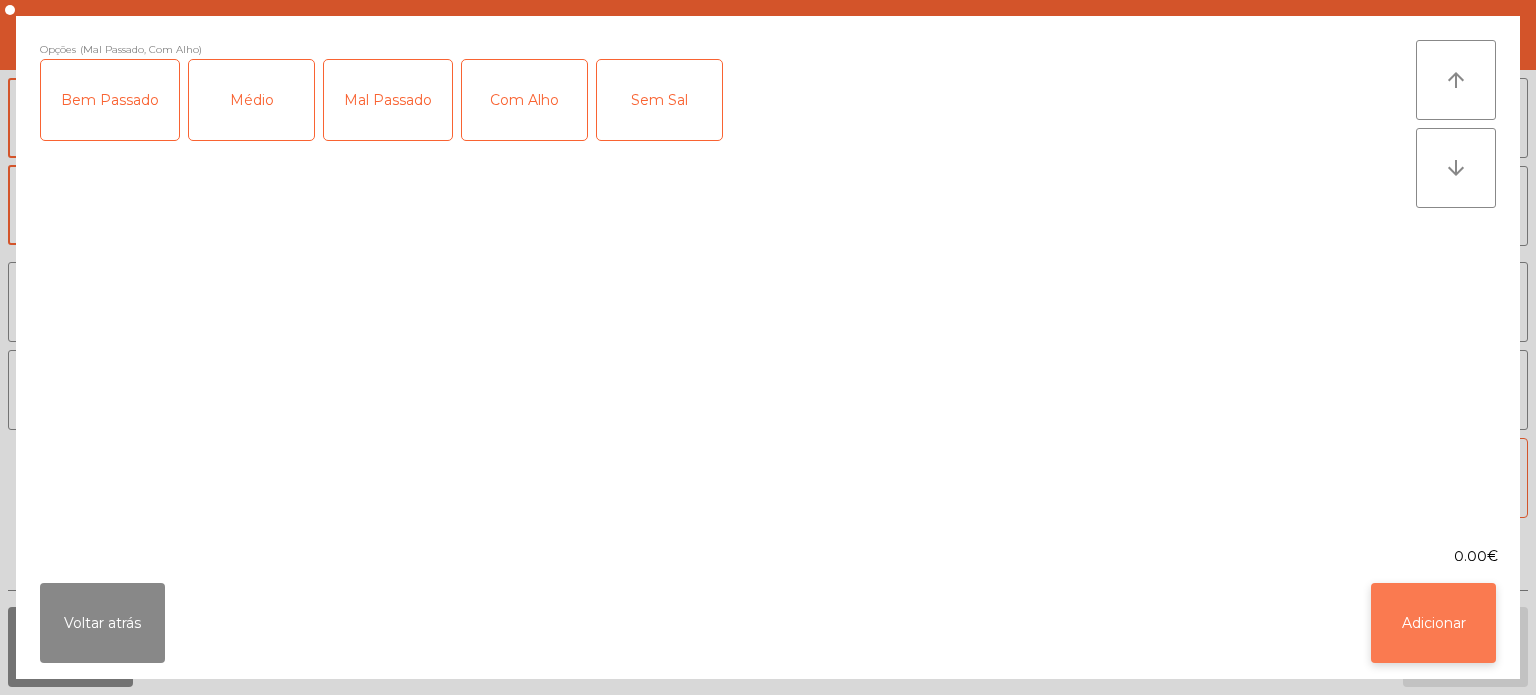 click on "Adicionar" 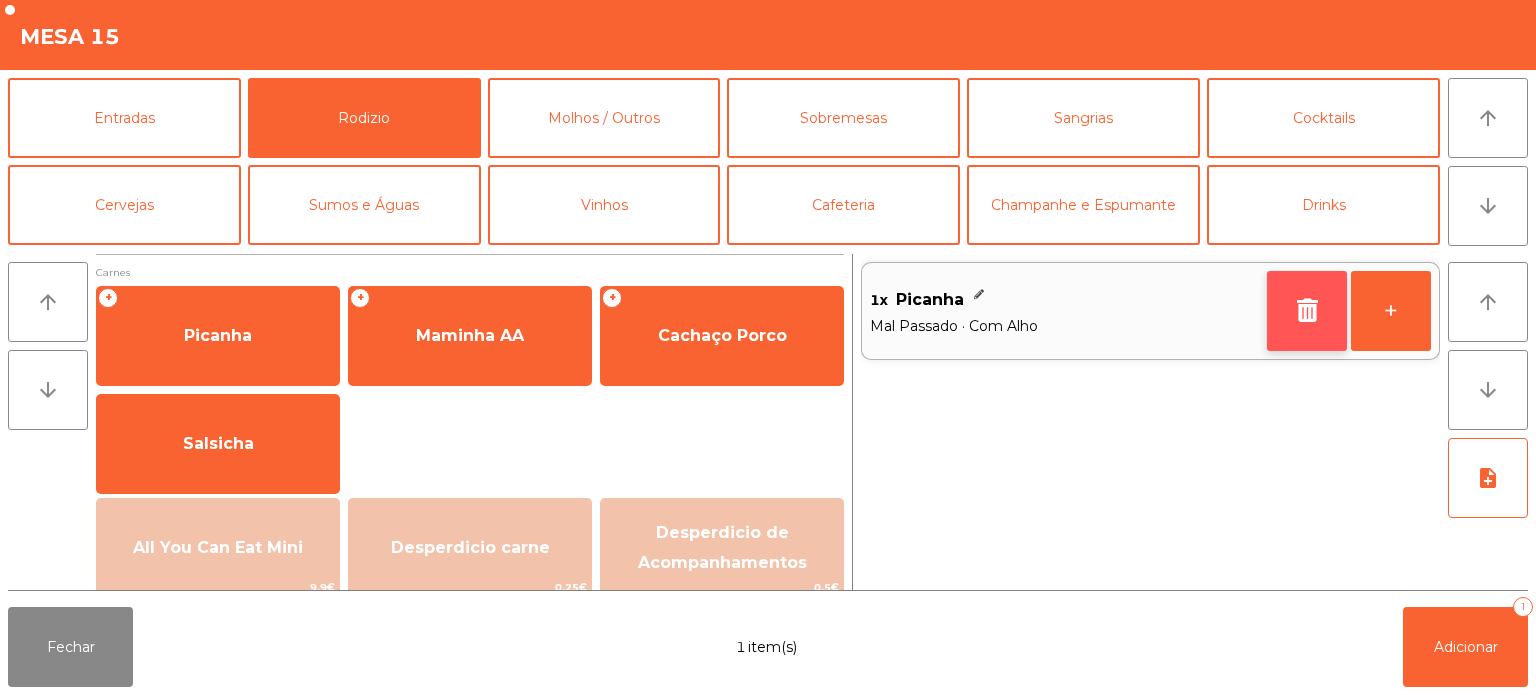 click 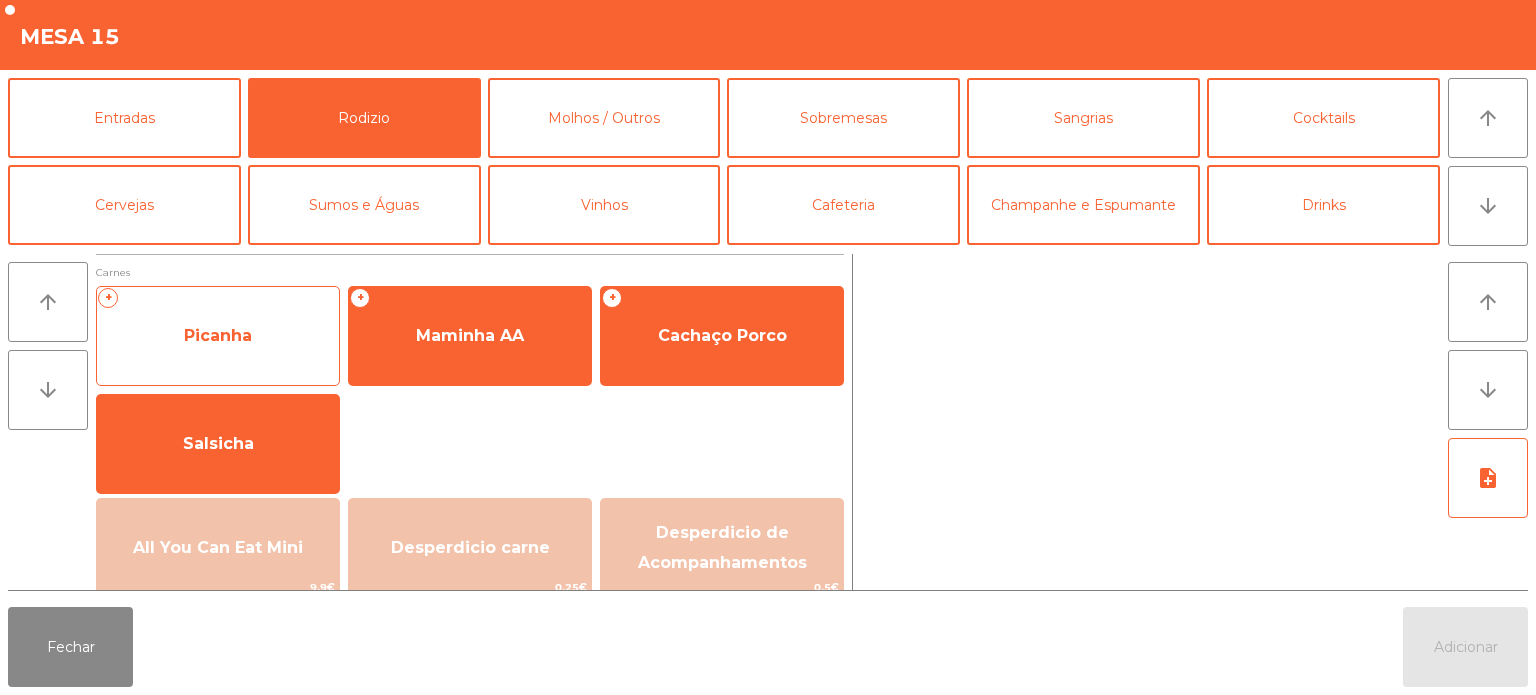 click on "Picanha" 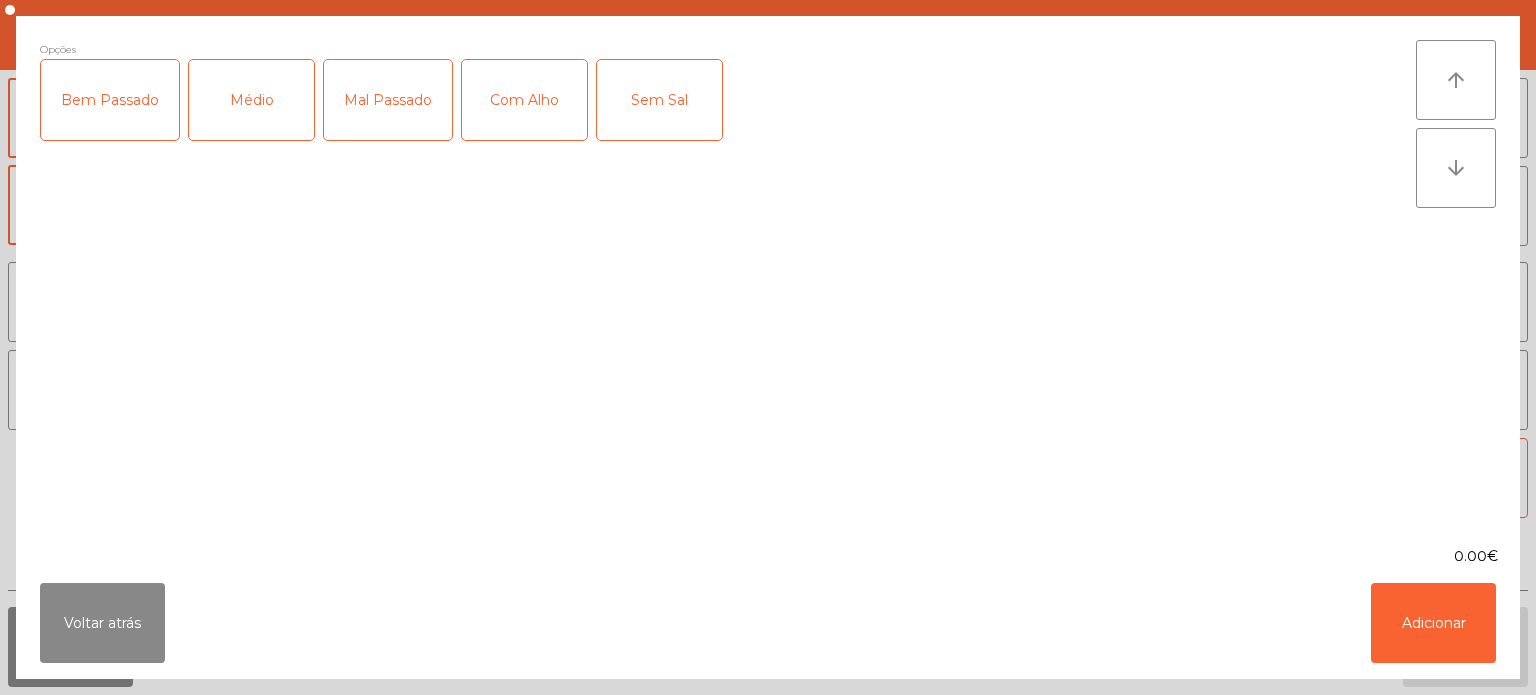 click on "Médio" 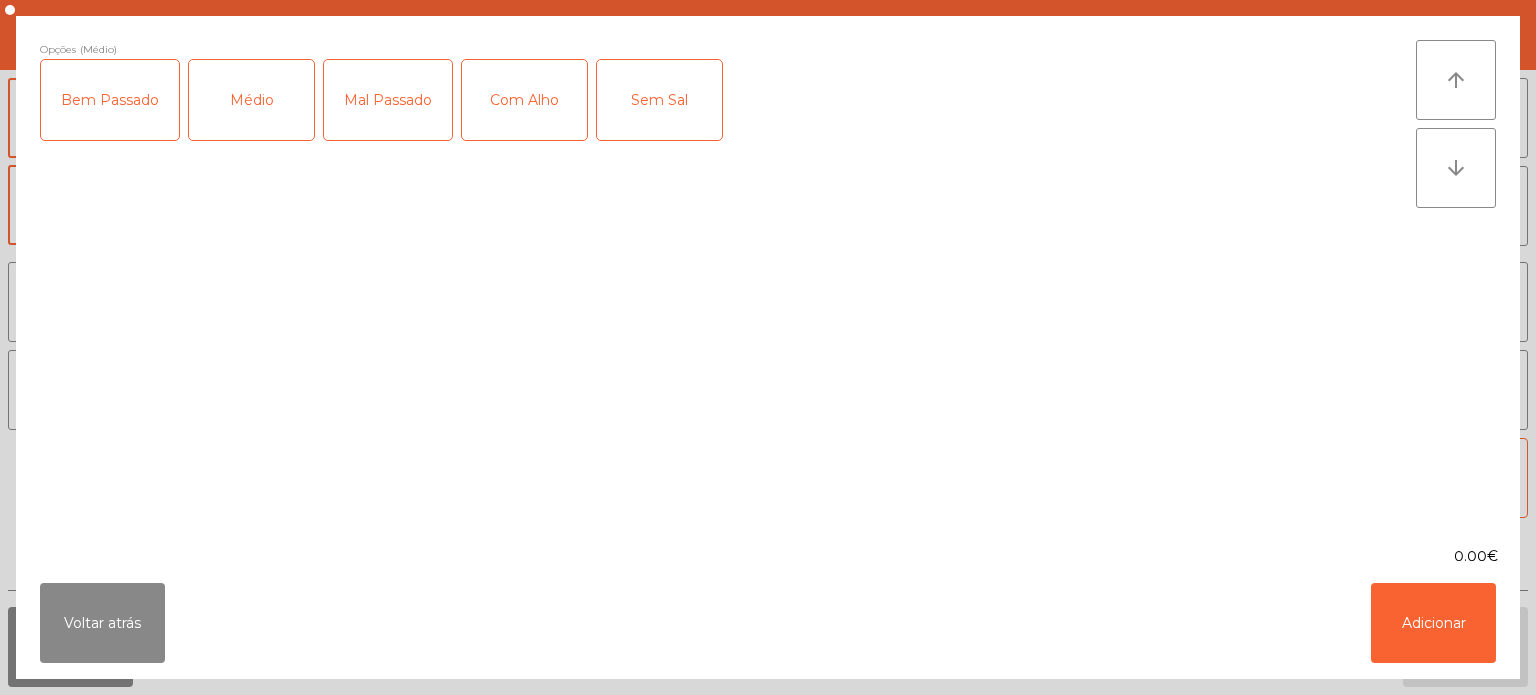 click on "Mal Passado" 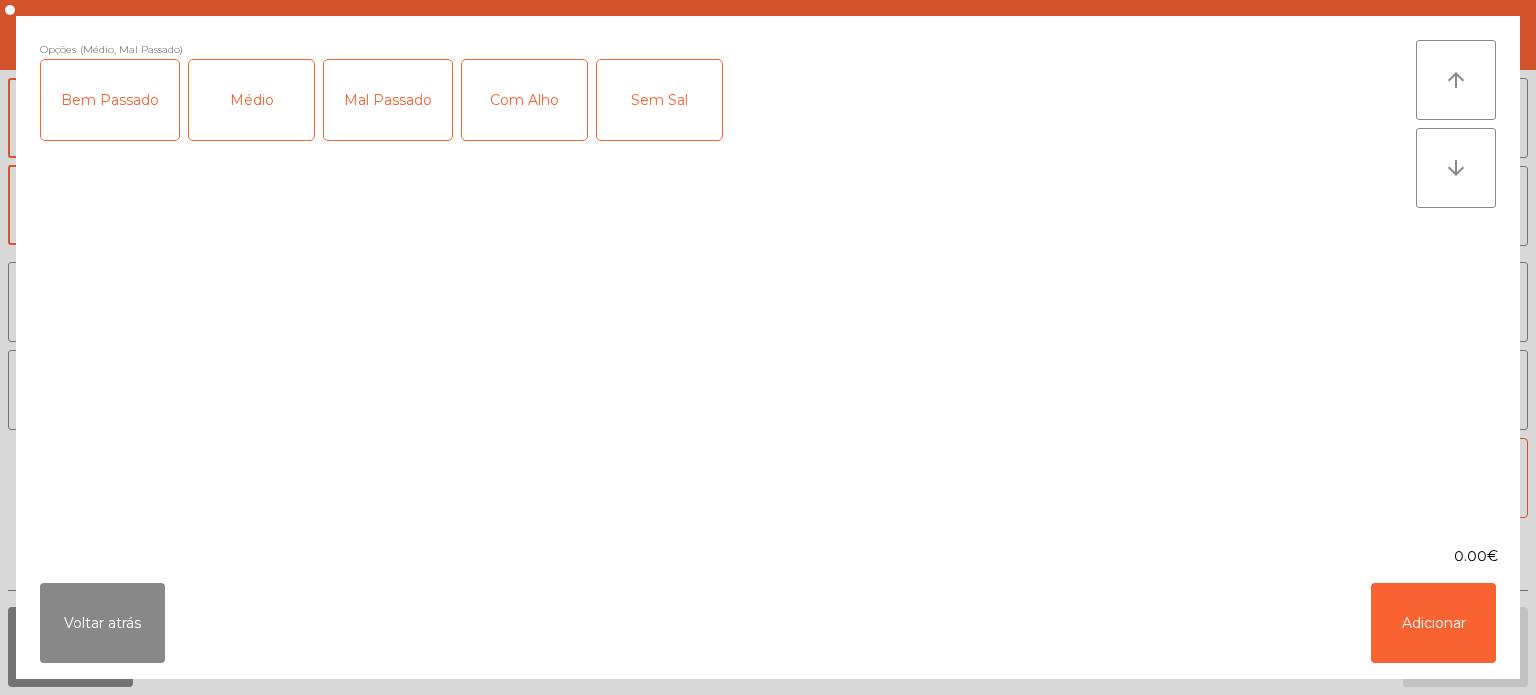 click on "Com Alho" 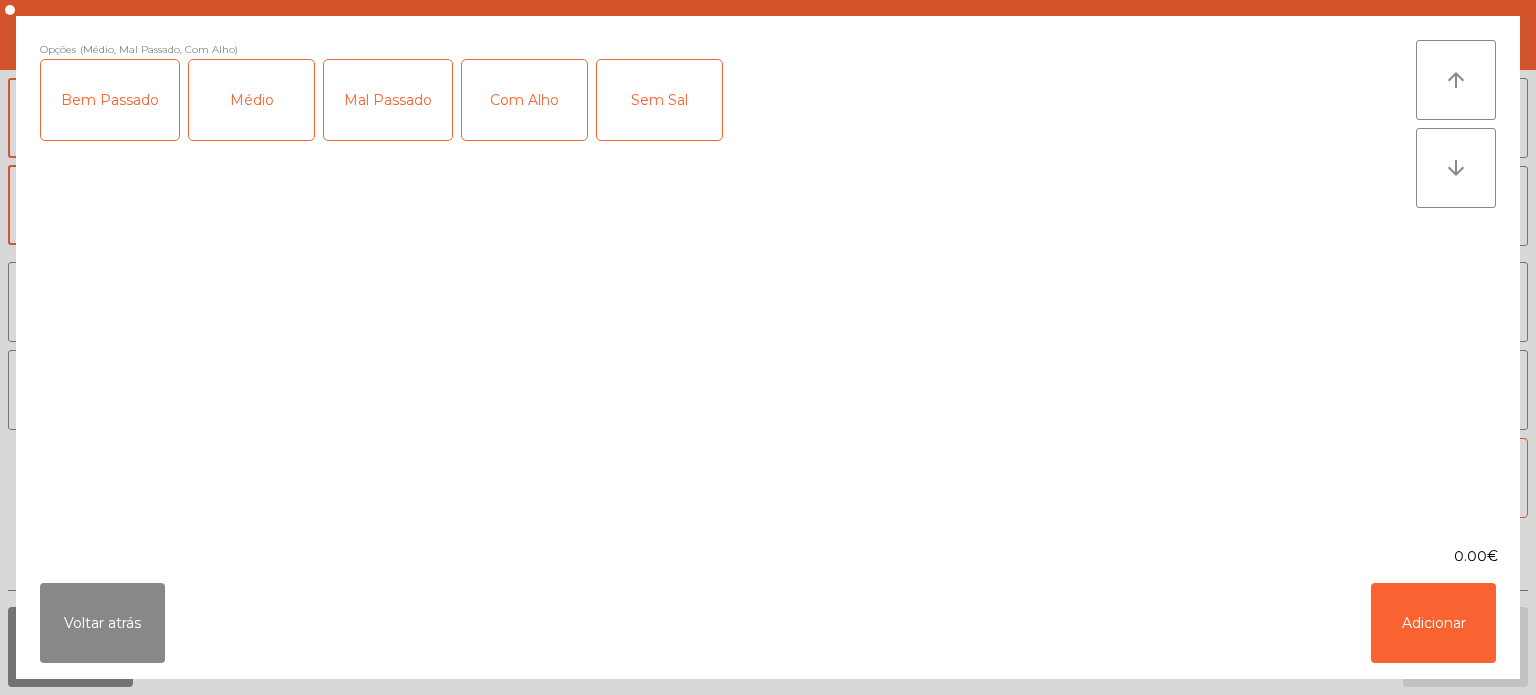 click on "Médio" 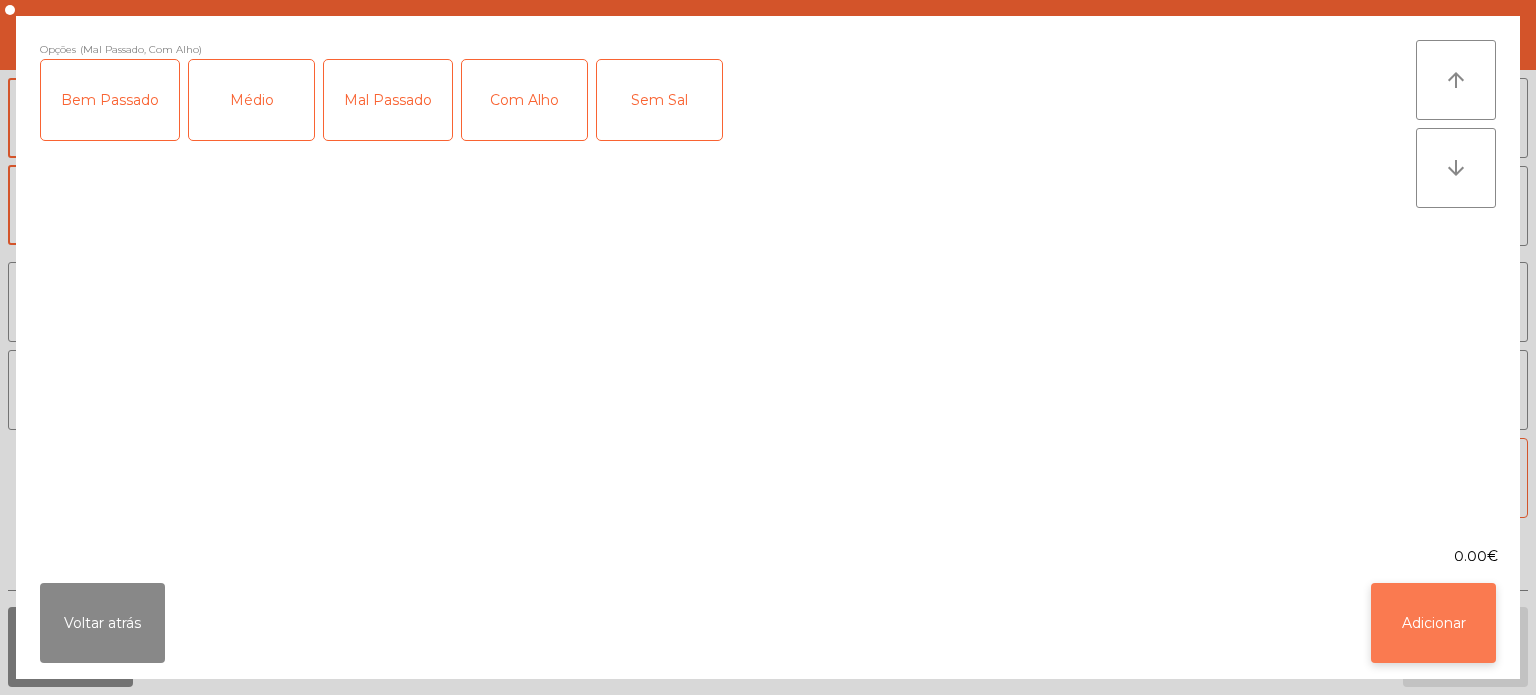 click on "Adicionar" 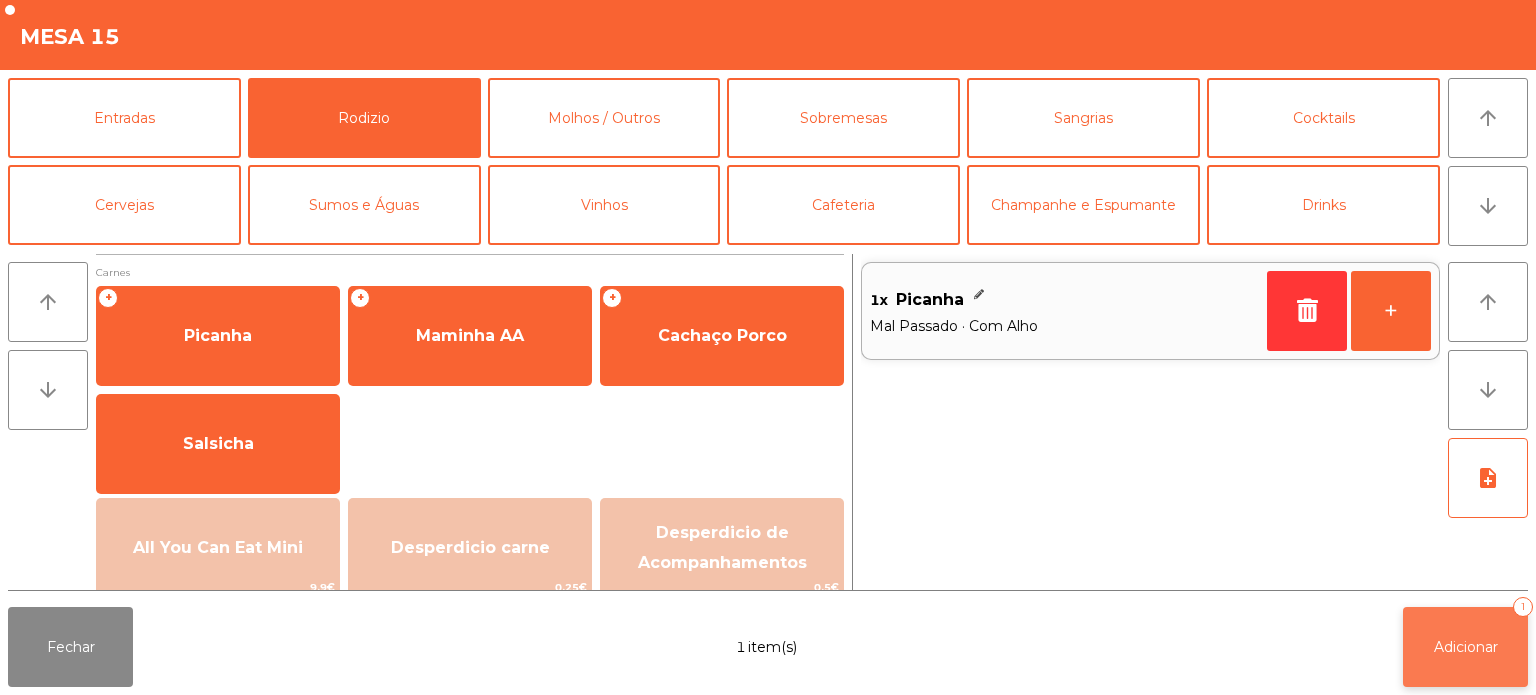 click on "Adicionar   1" 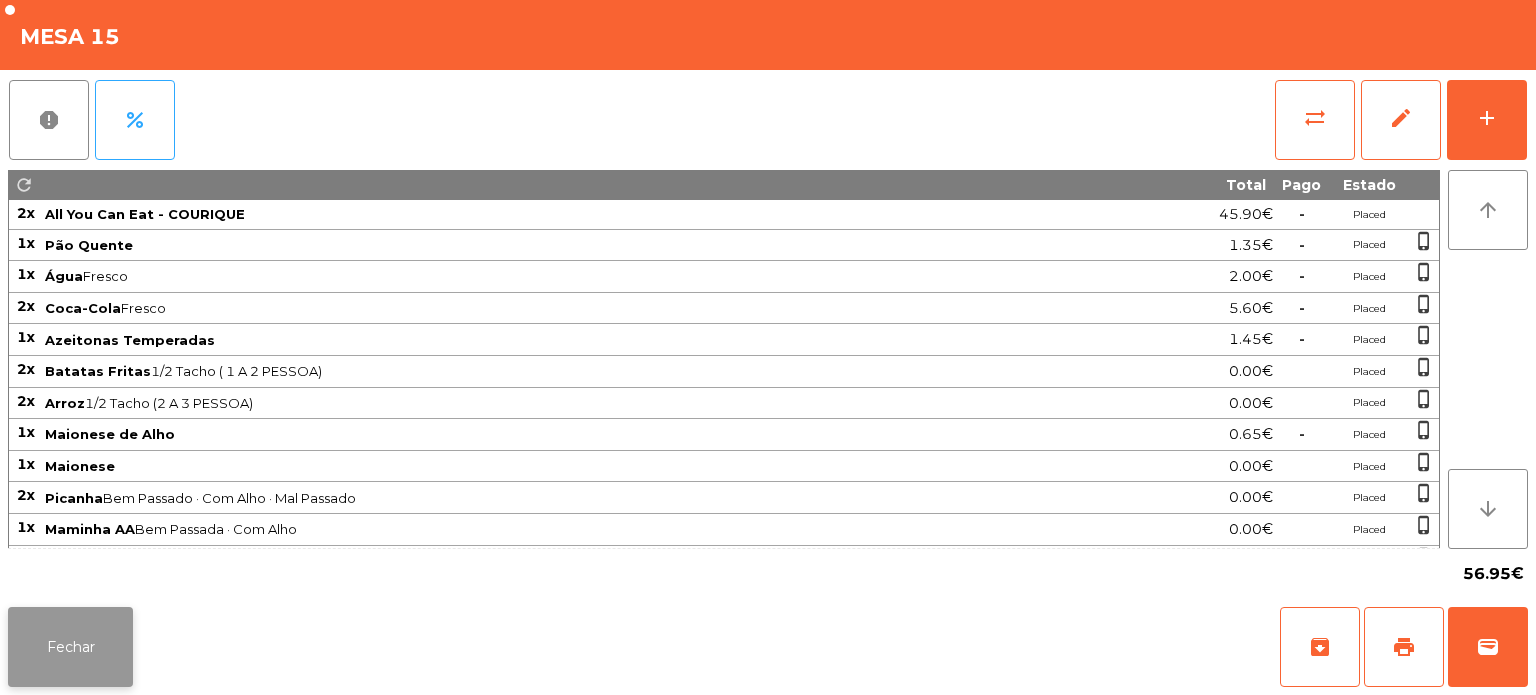 click on "Fechar" 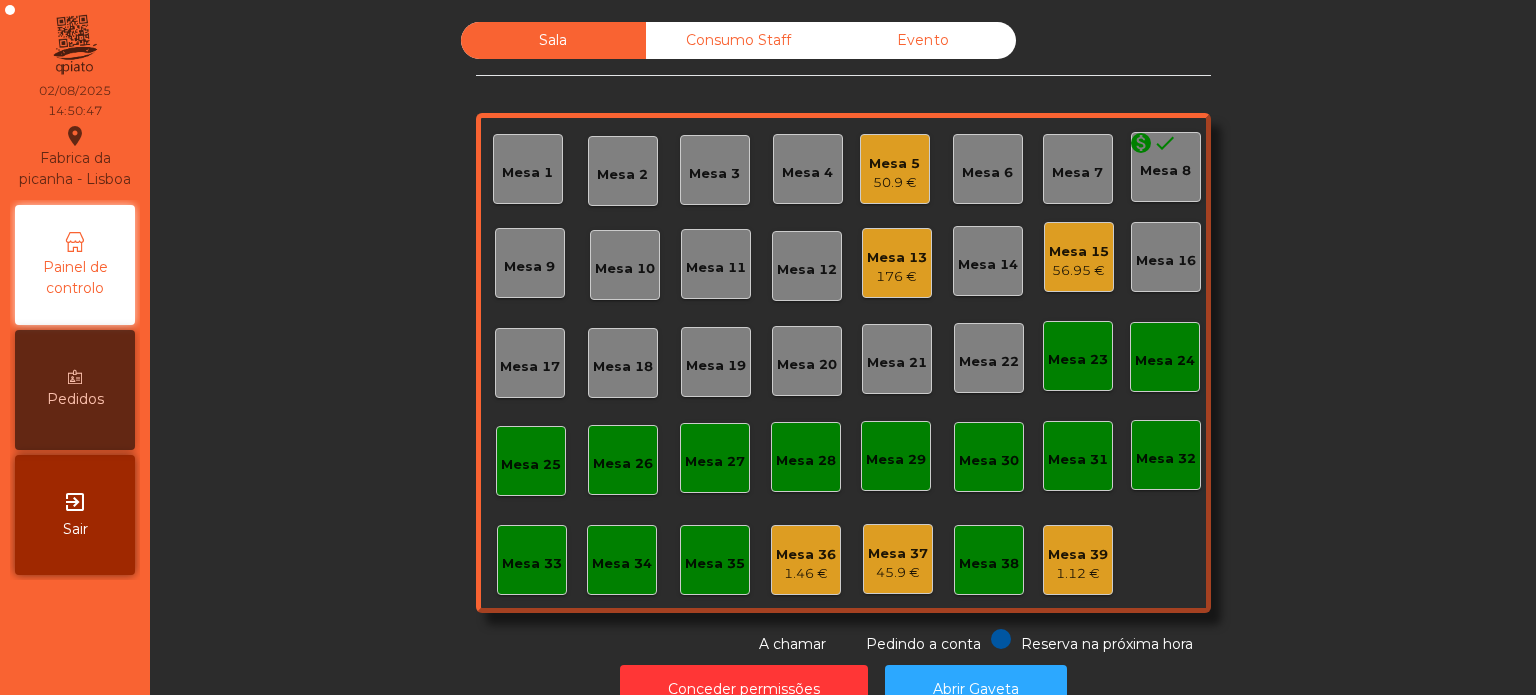 click on "Mesa 13" 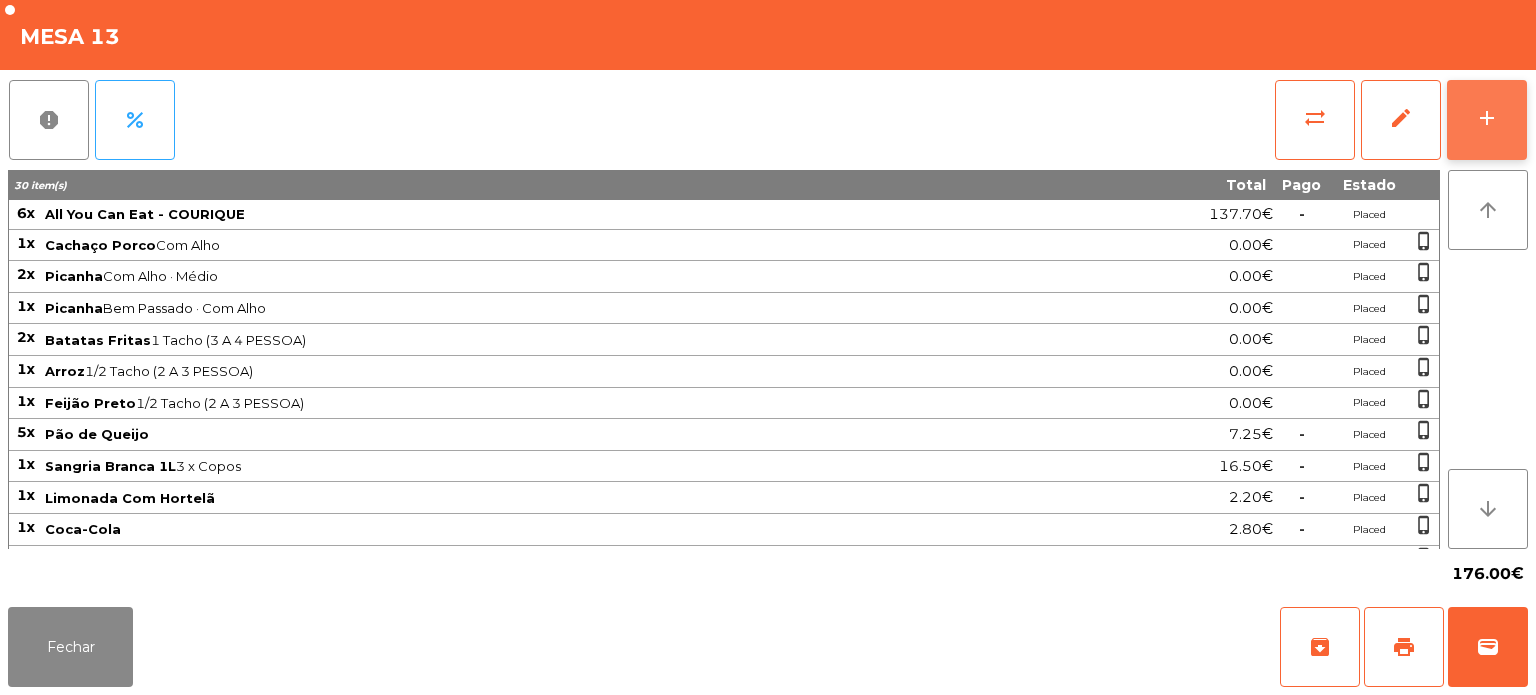 click on "add" 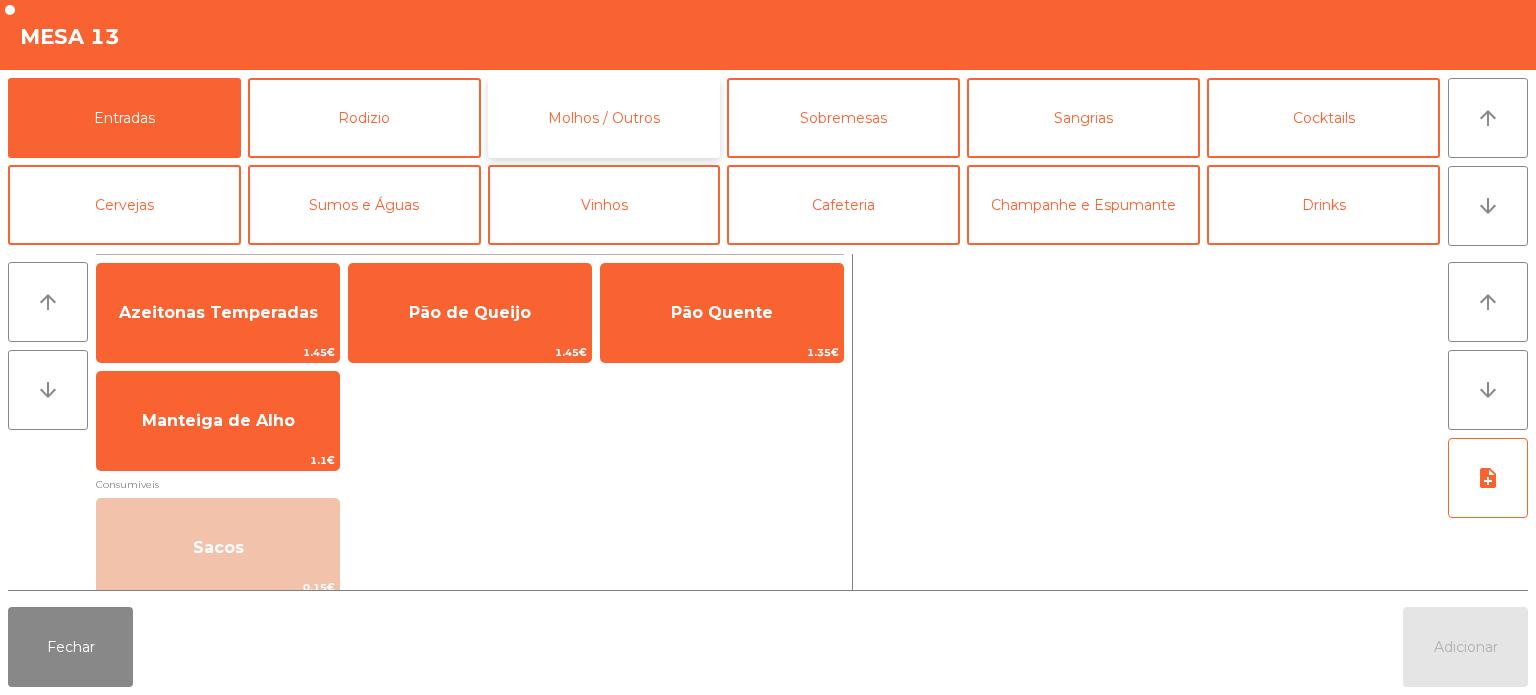 click on "Molhos / Outros" 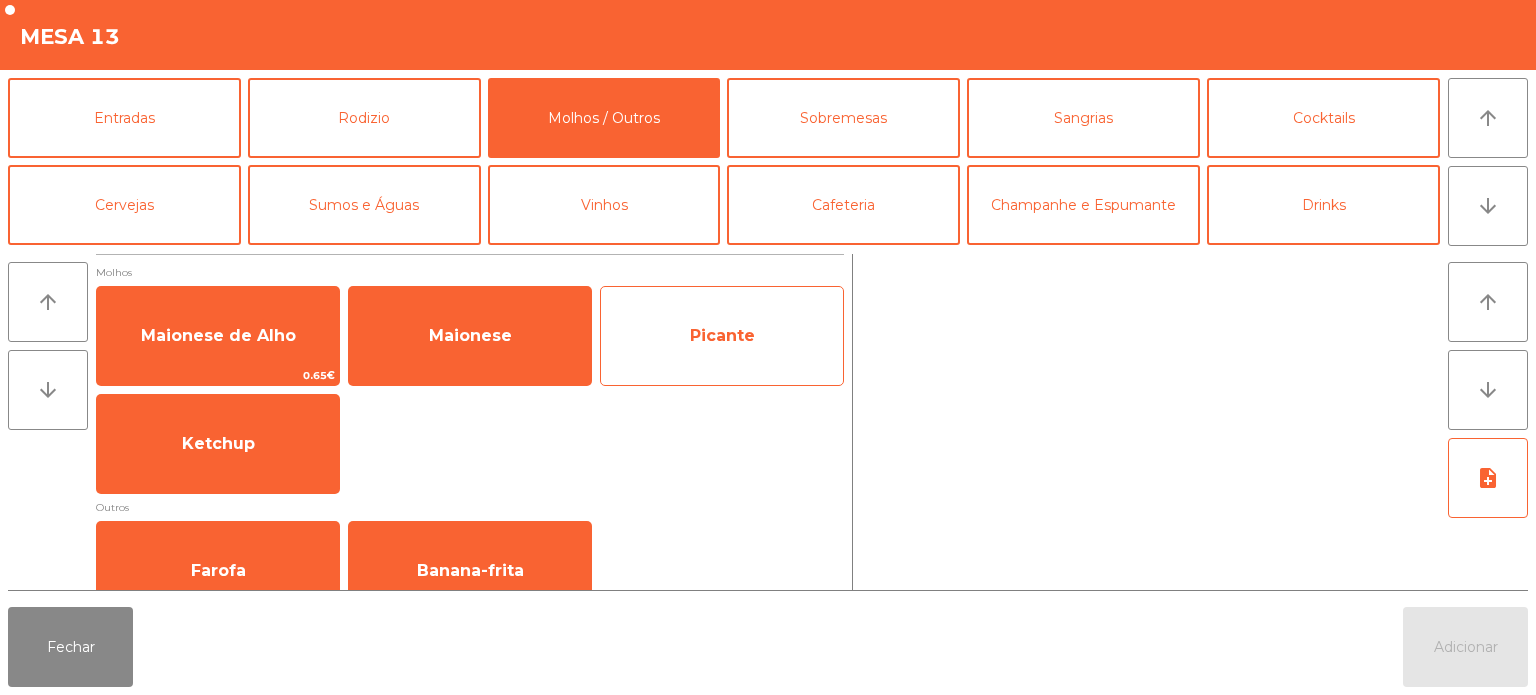 click on "Picante" 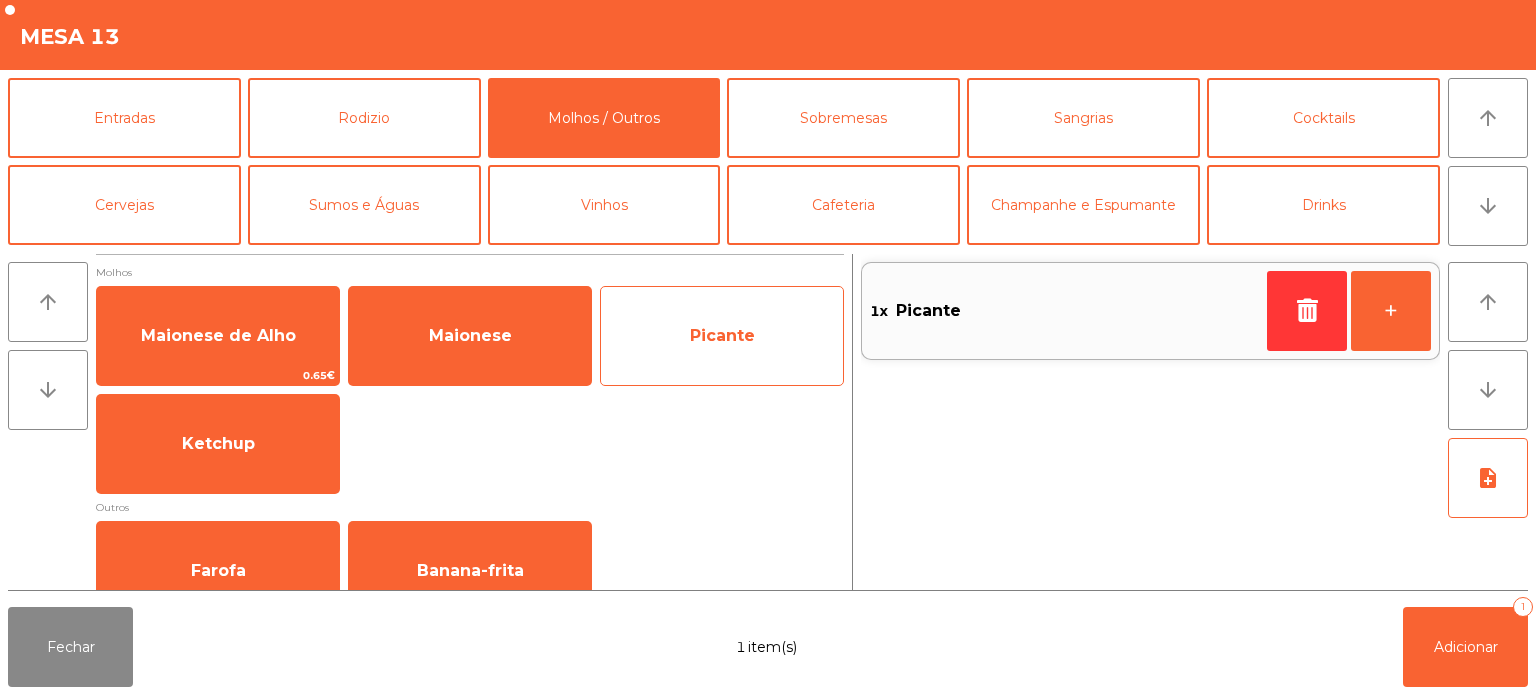 click on "Picante" 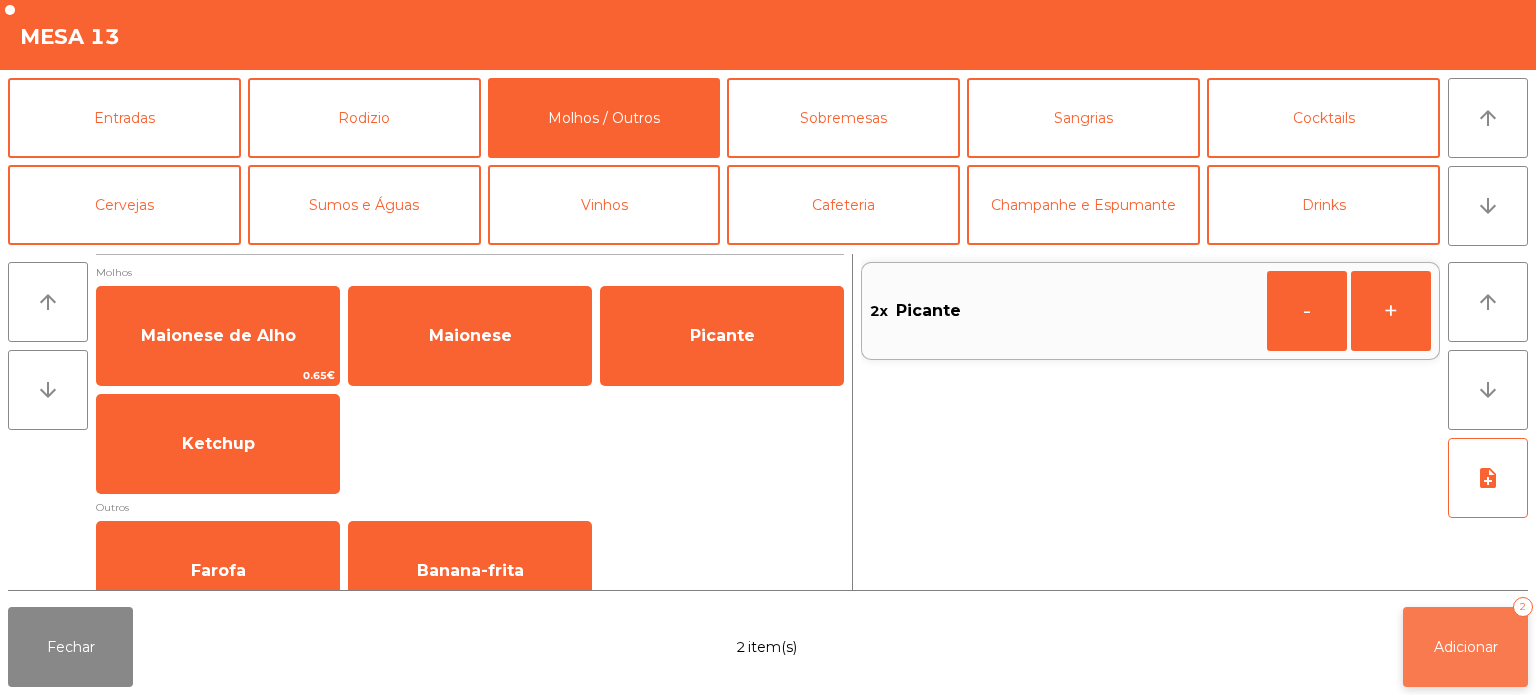 click on "Adicionar   2" 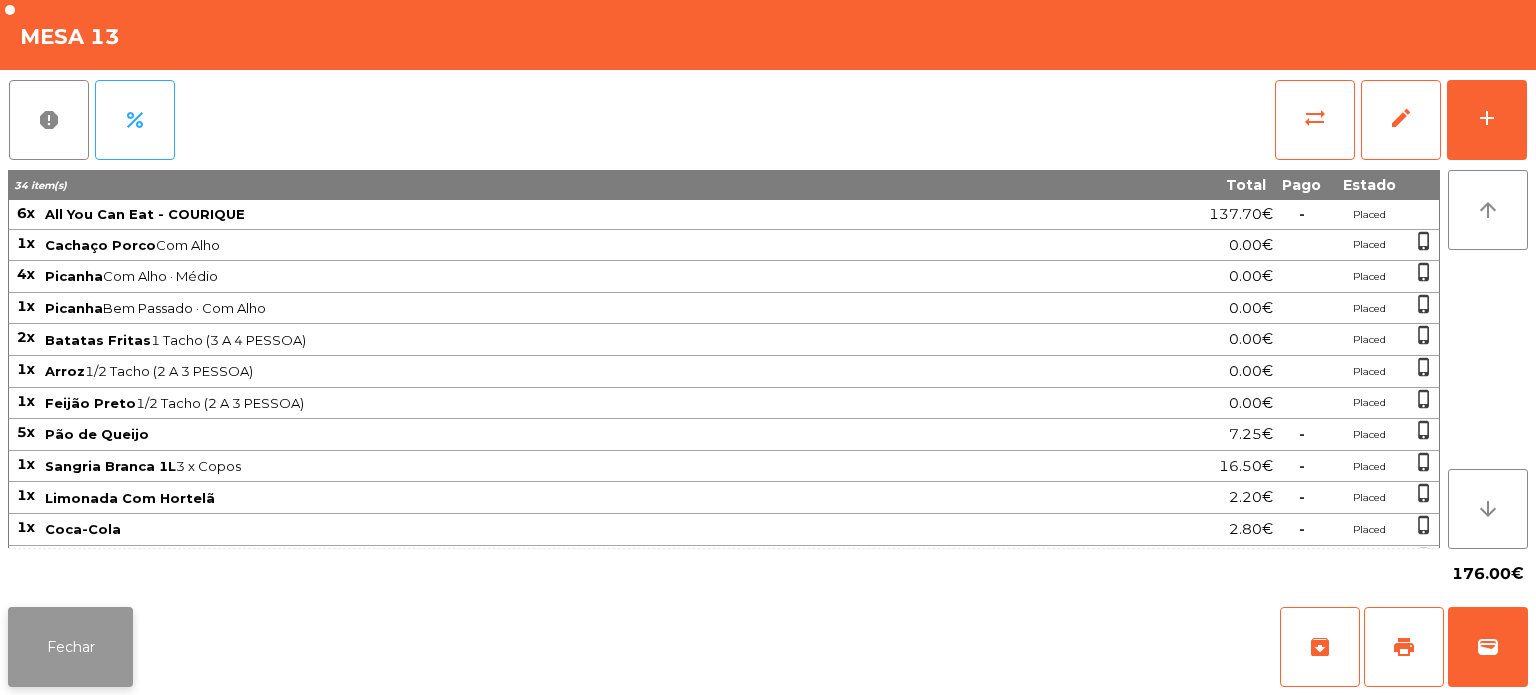 click on "Fechar" 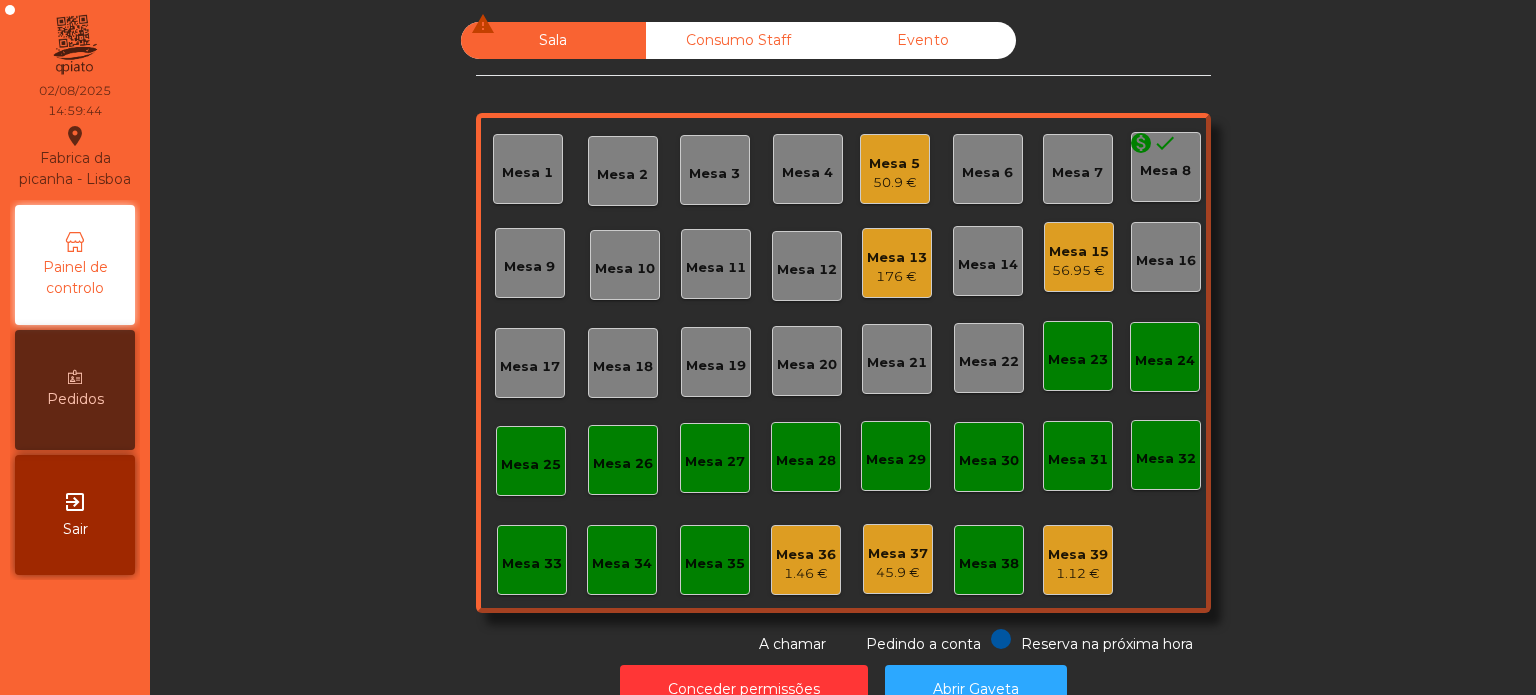 click on "Mesa 15   56.95 €" 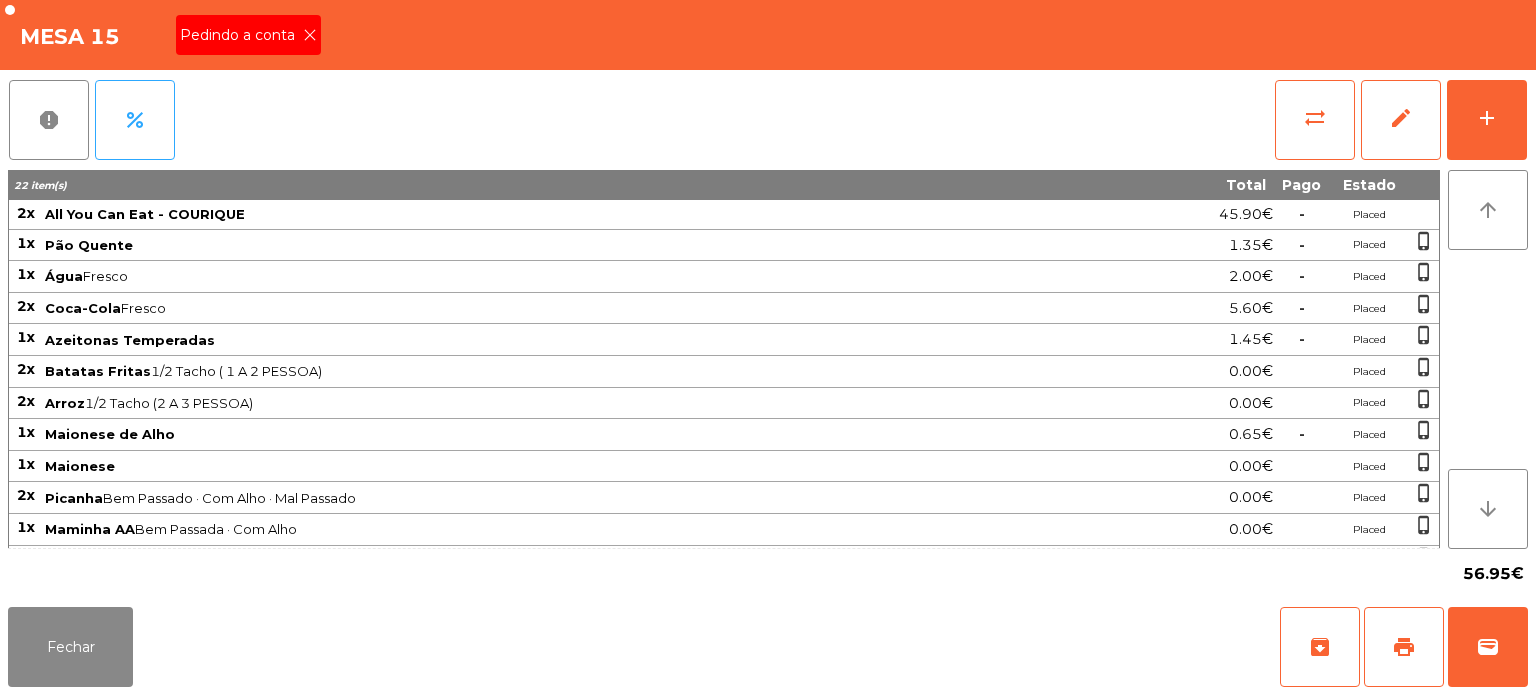 click on "Pedindo a conta" 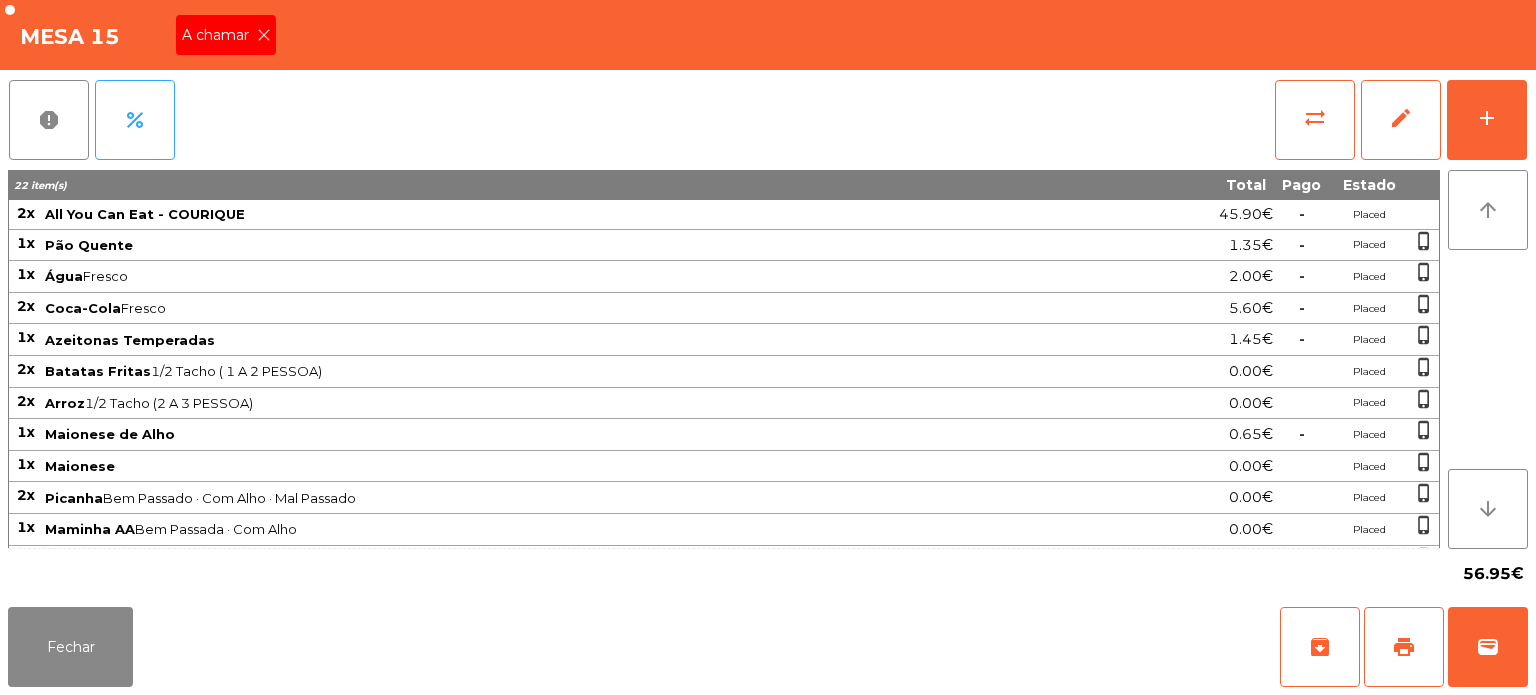 click on "Mesa 15  A chamar" 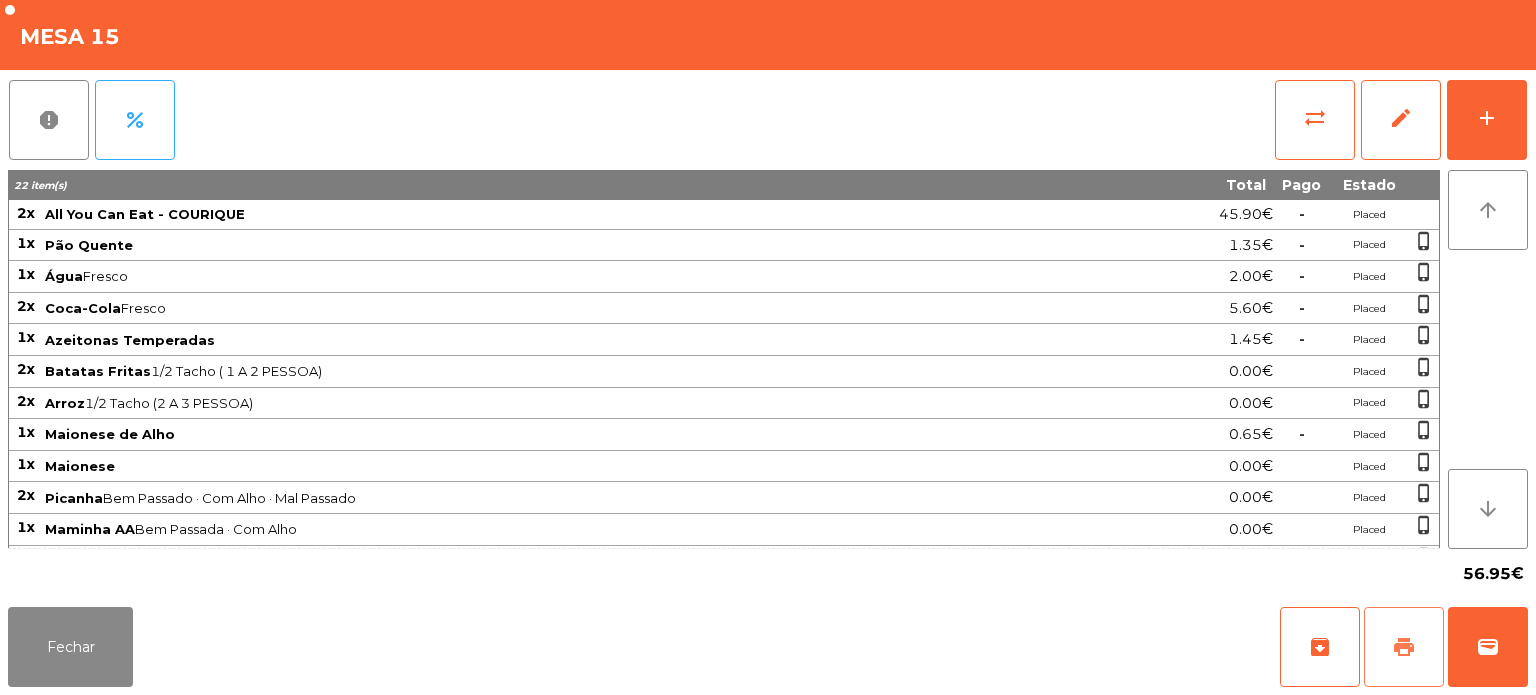 click on "print" 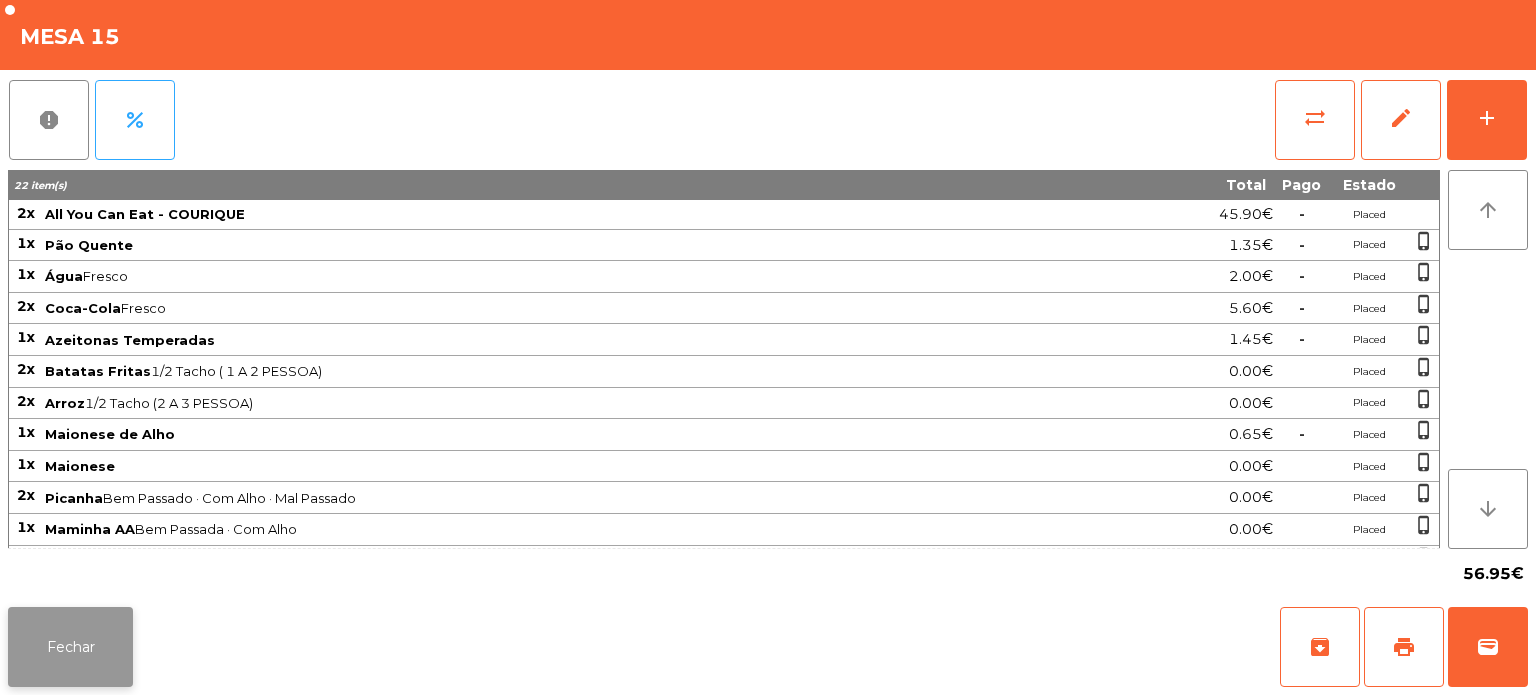 click on "Fechar" 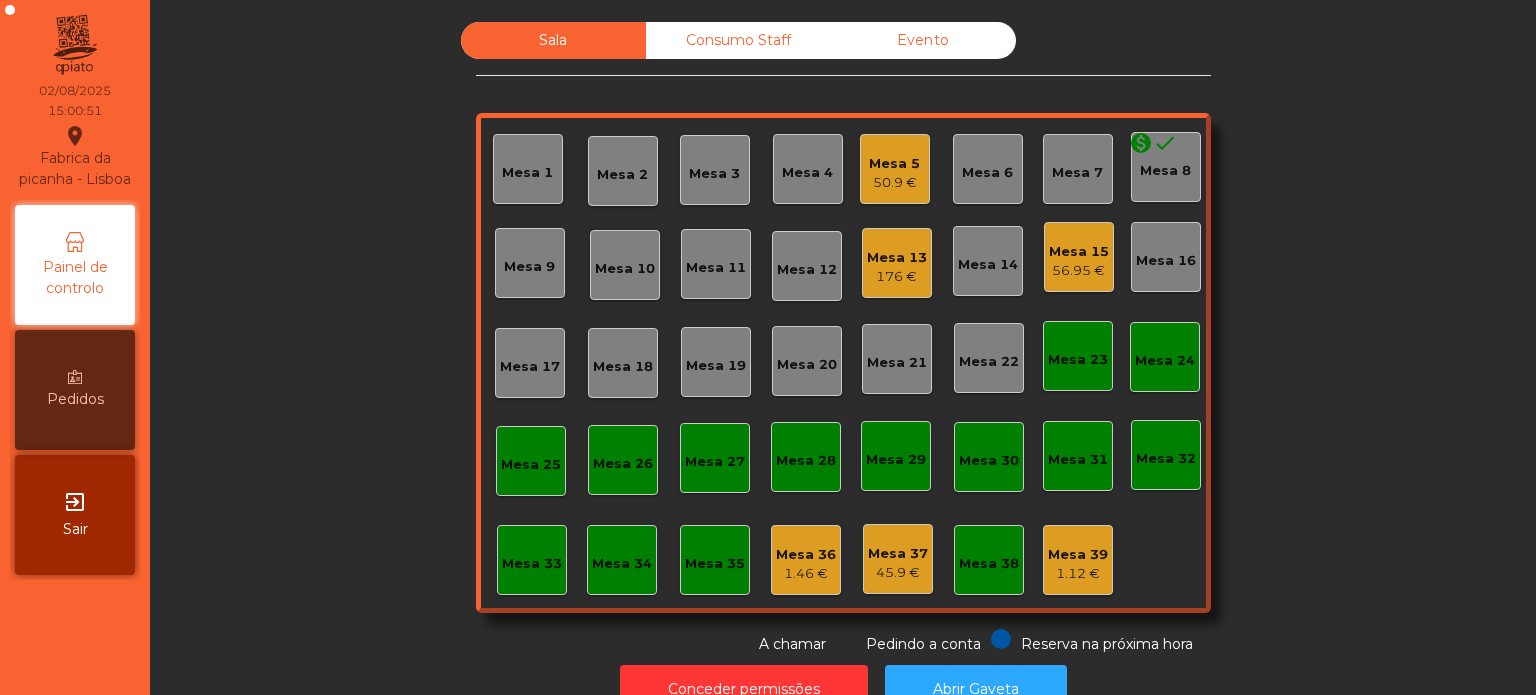 click on "56.95 €" 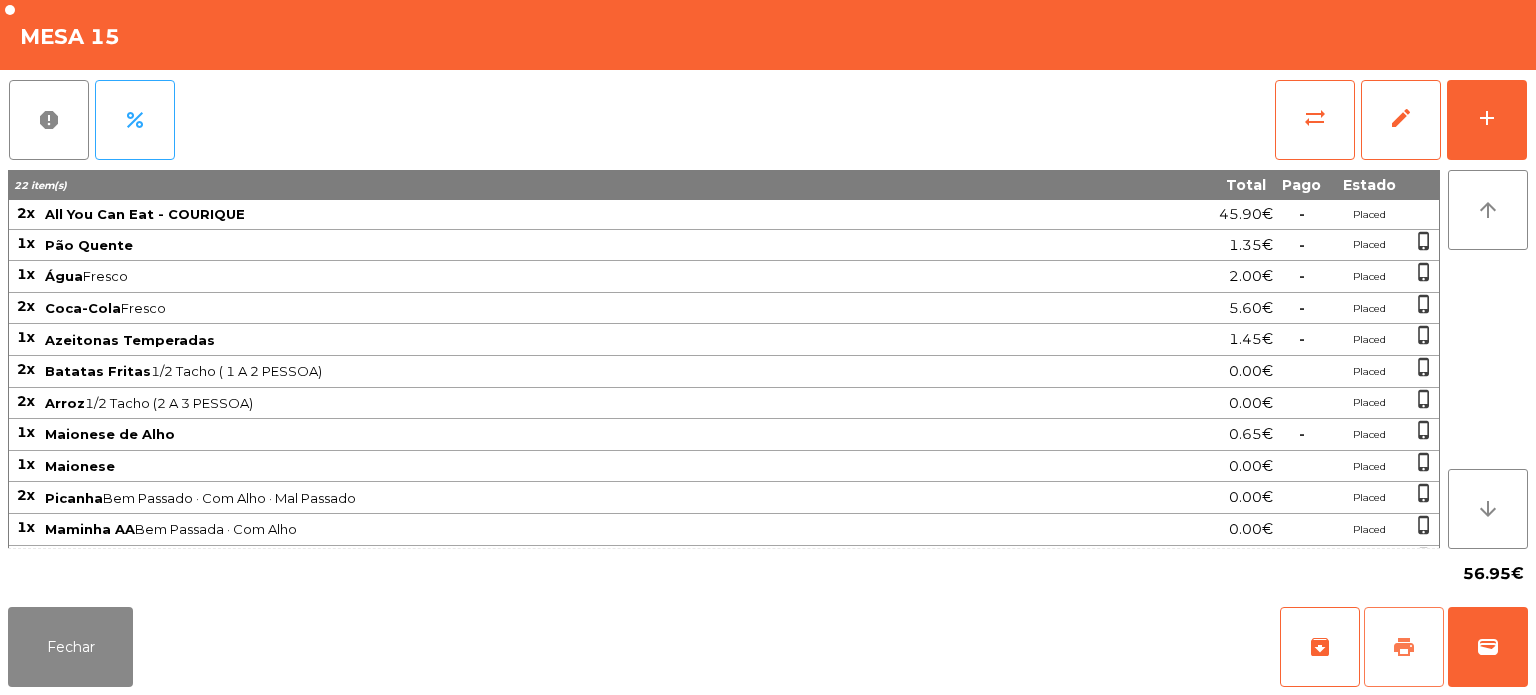 click on "print" 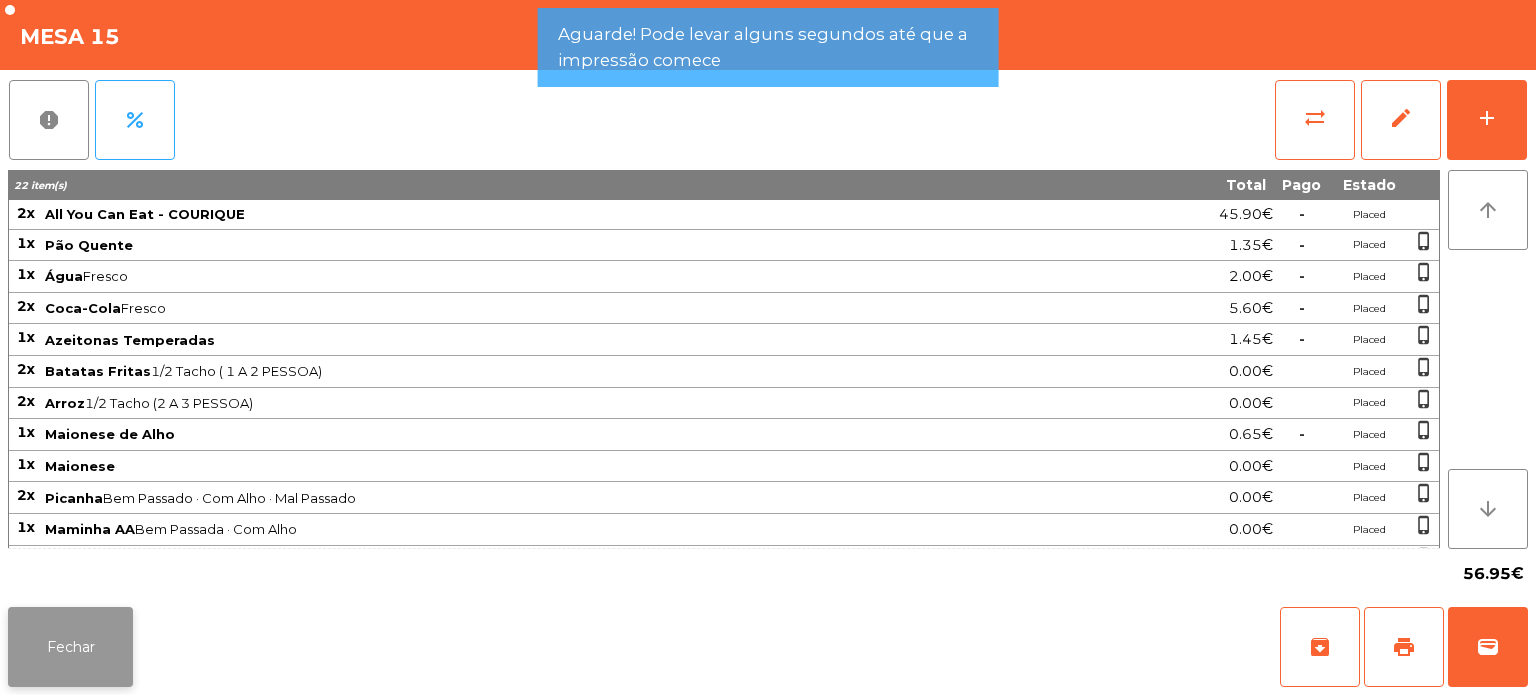 click on "Fechar" 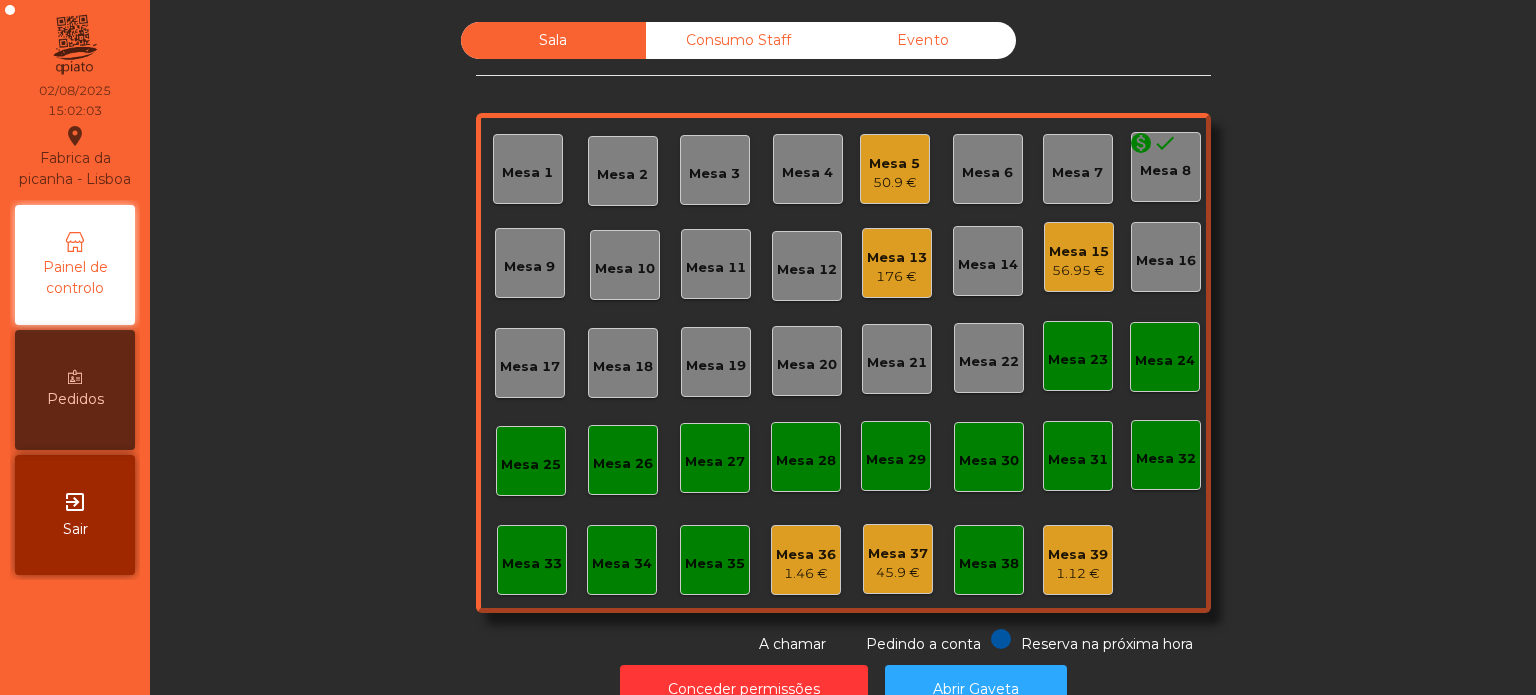 click on "56.95 €" 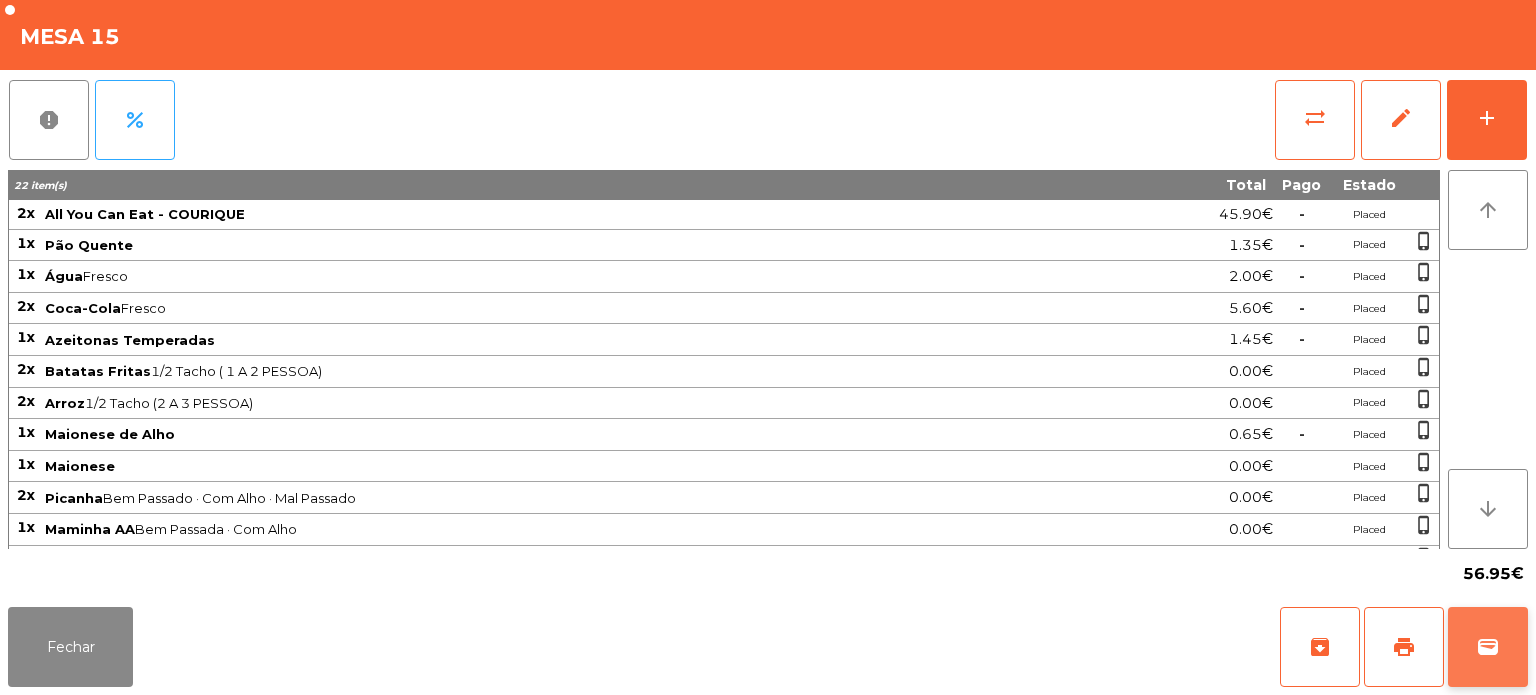 click on "wallet" 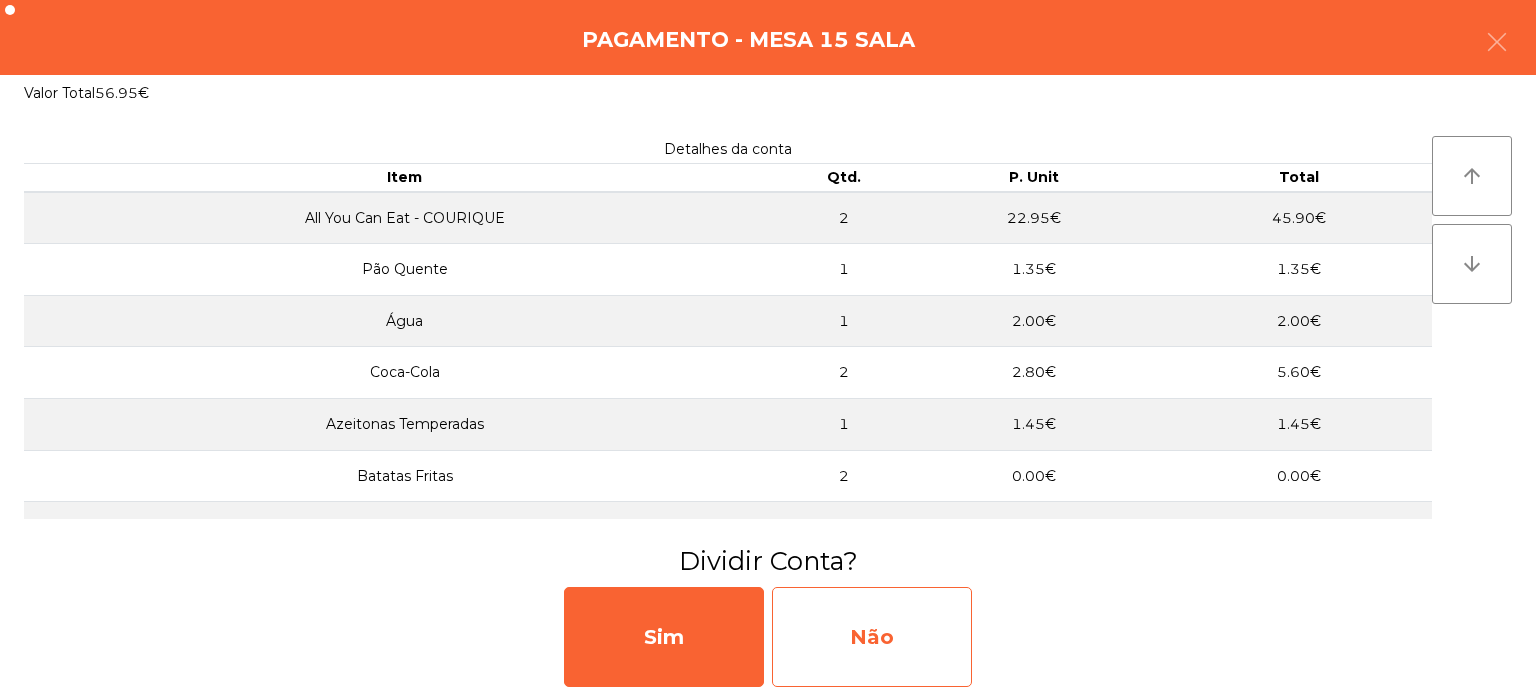 click on "Não" 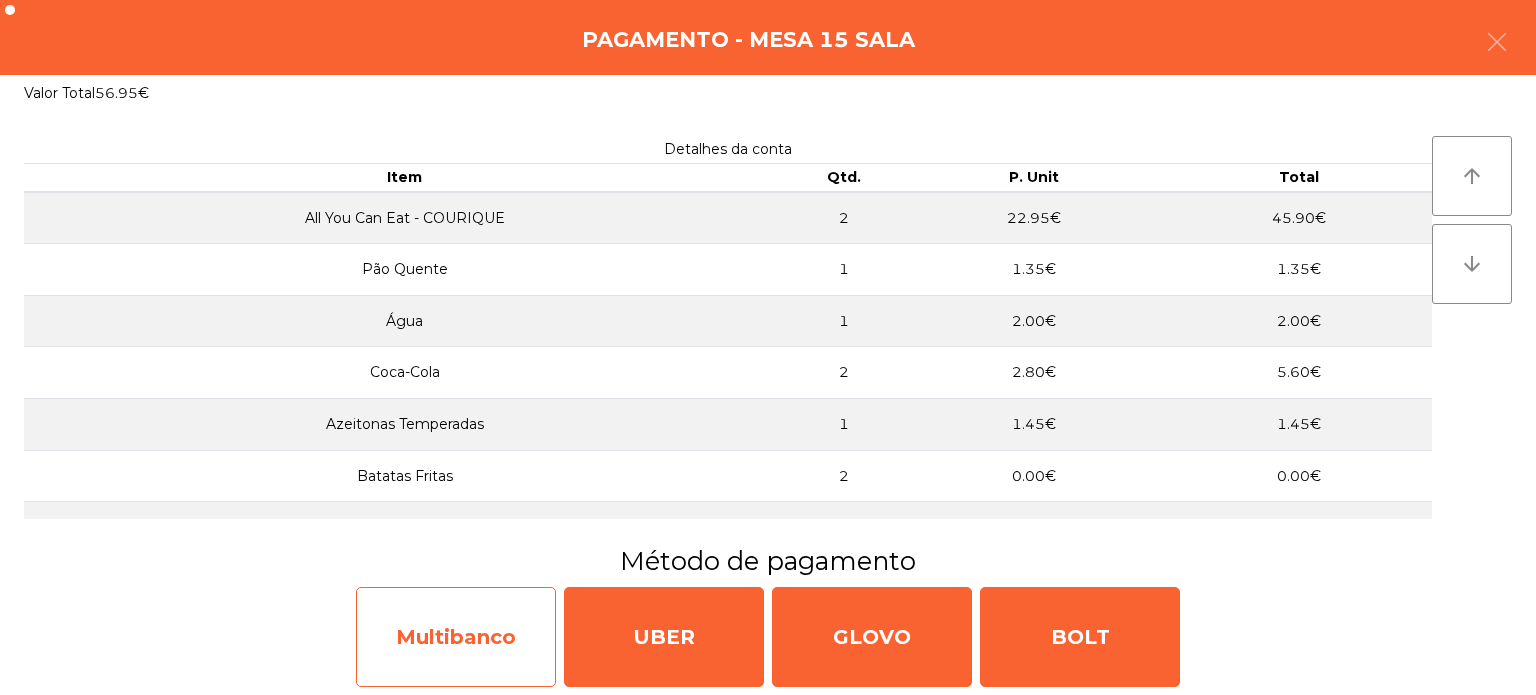 click on "Multibanco" 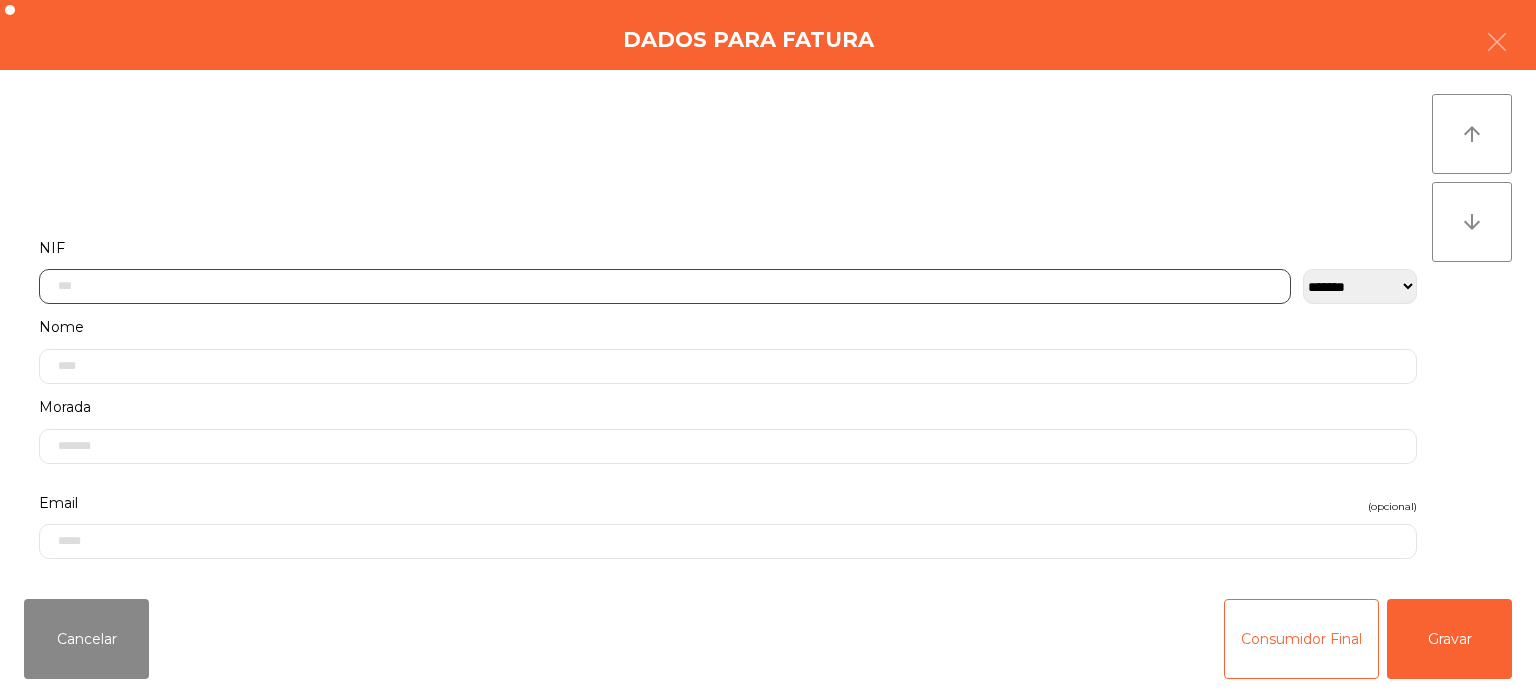 click 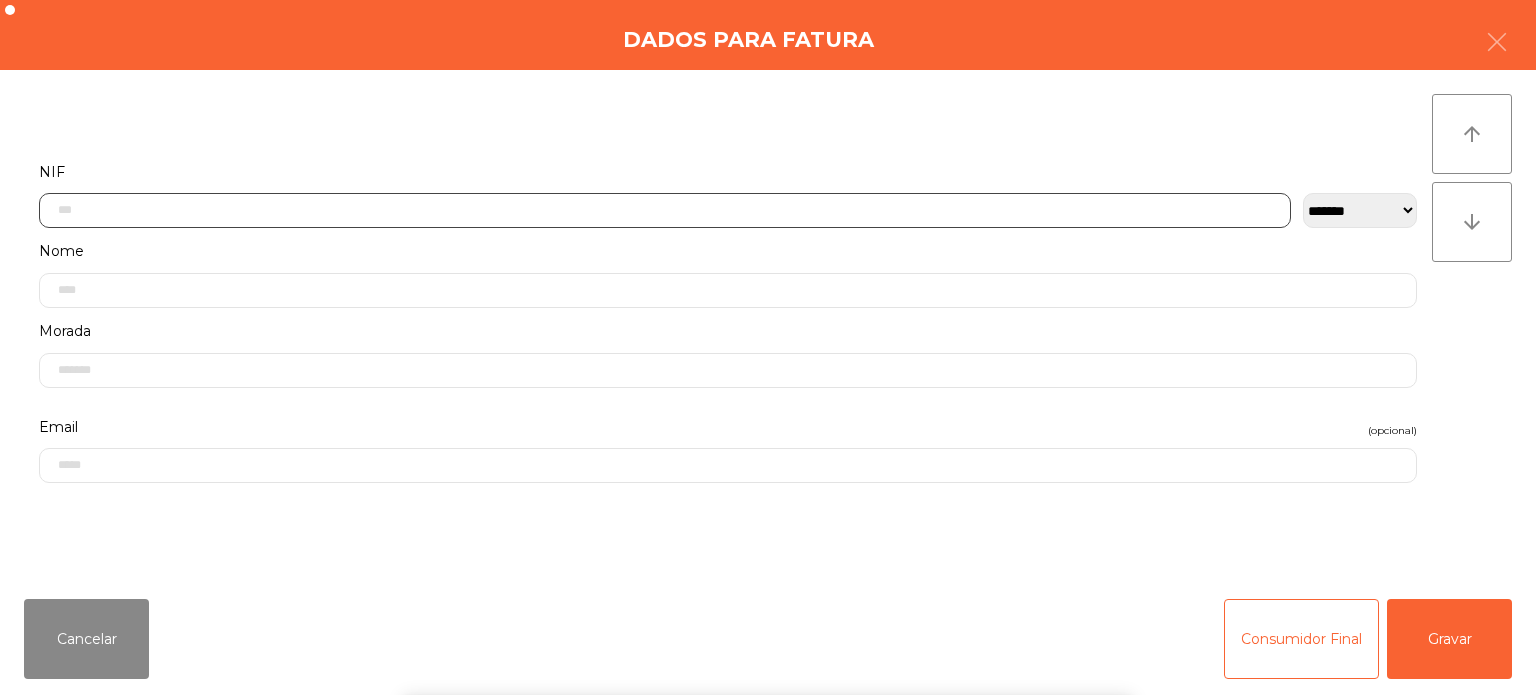 scroll, scrollTop: 139, scrollLeft: 0, axis: vertical 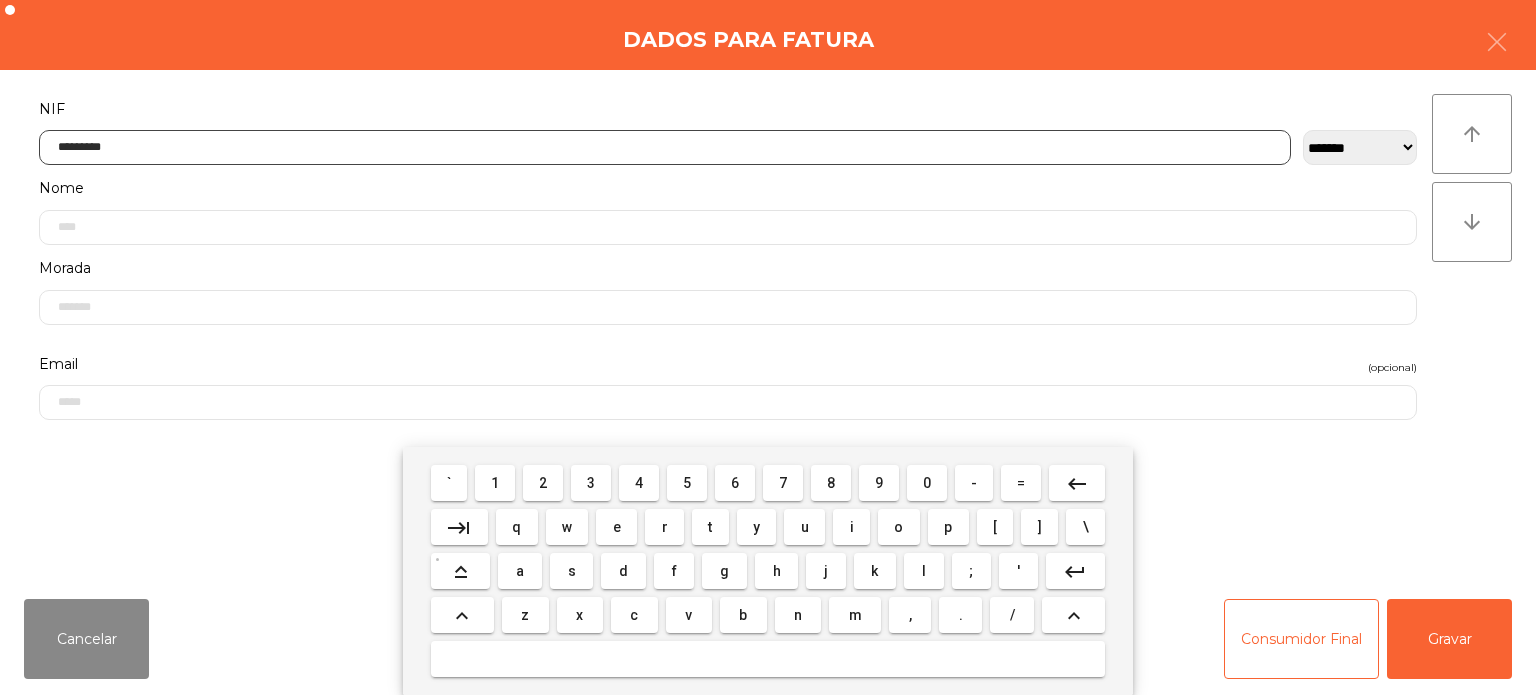 type on "*********" 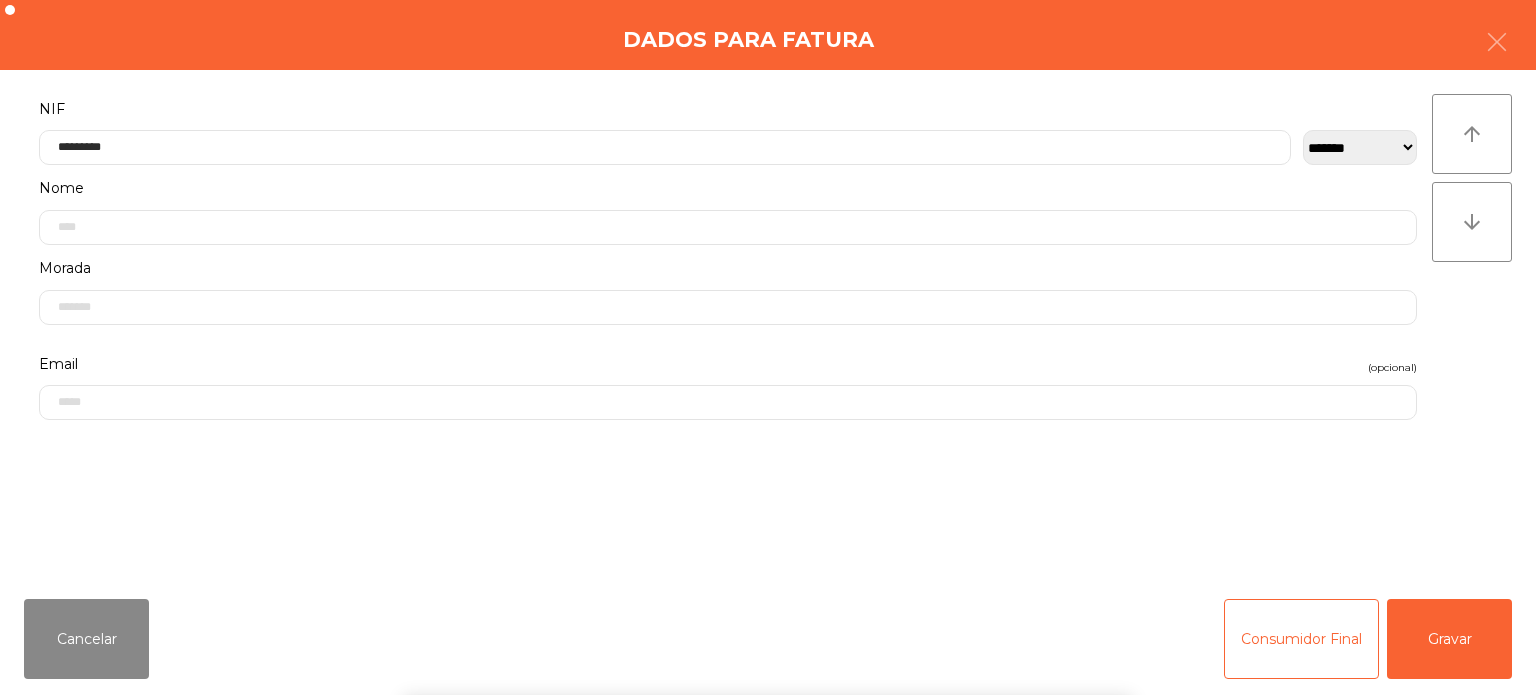 click on "` 1 2 3 4 5 6 7 8 9 0 - = keyboard_backspace keyboard_tab q w e r t y u i o p [ ] \ keyboard_capslock a s d f g h j k l ; ' keyboard_return keyboard_arrow_up z x c v b n m , . / keyboard_arrow_up" at bounding box center [768, 571] 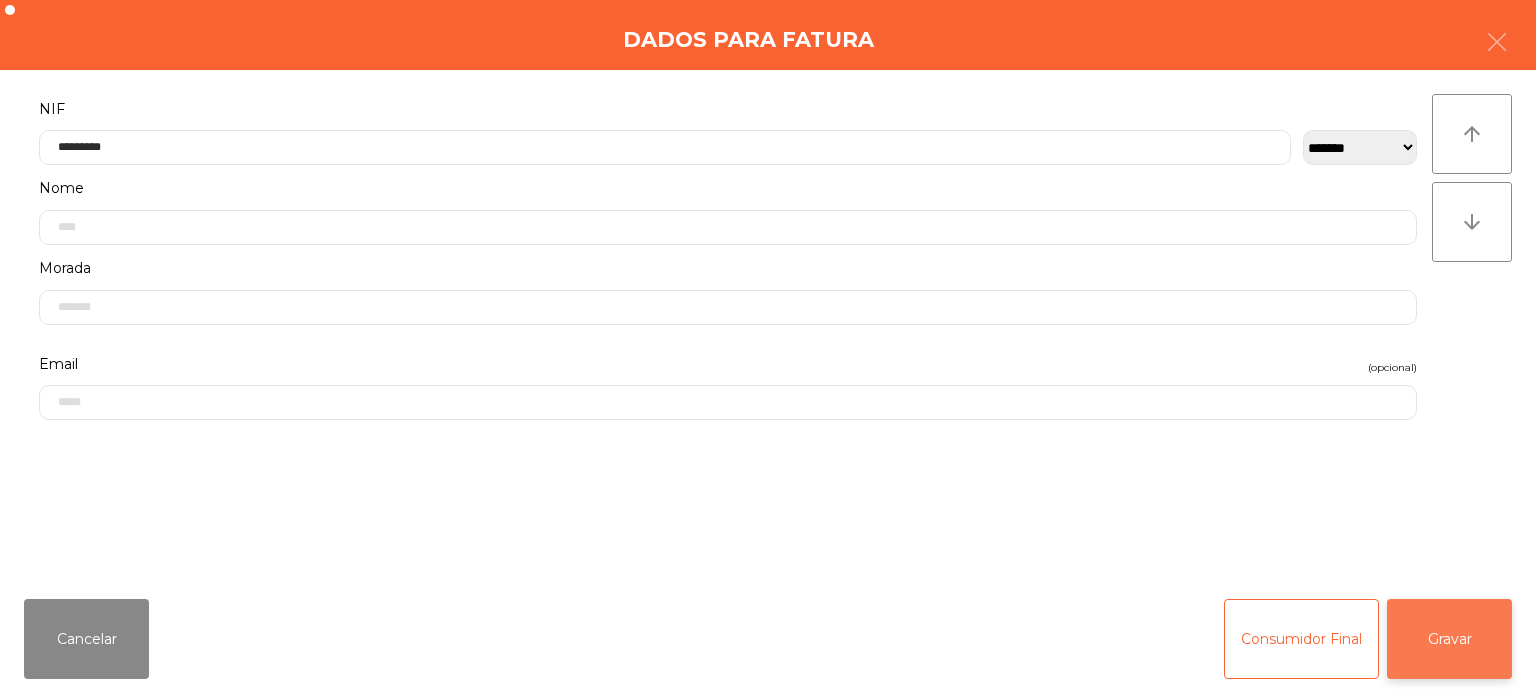click on "Gravar" 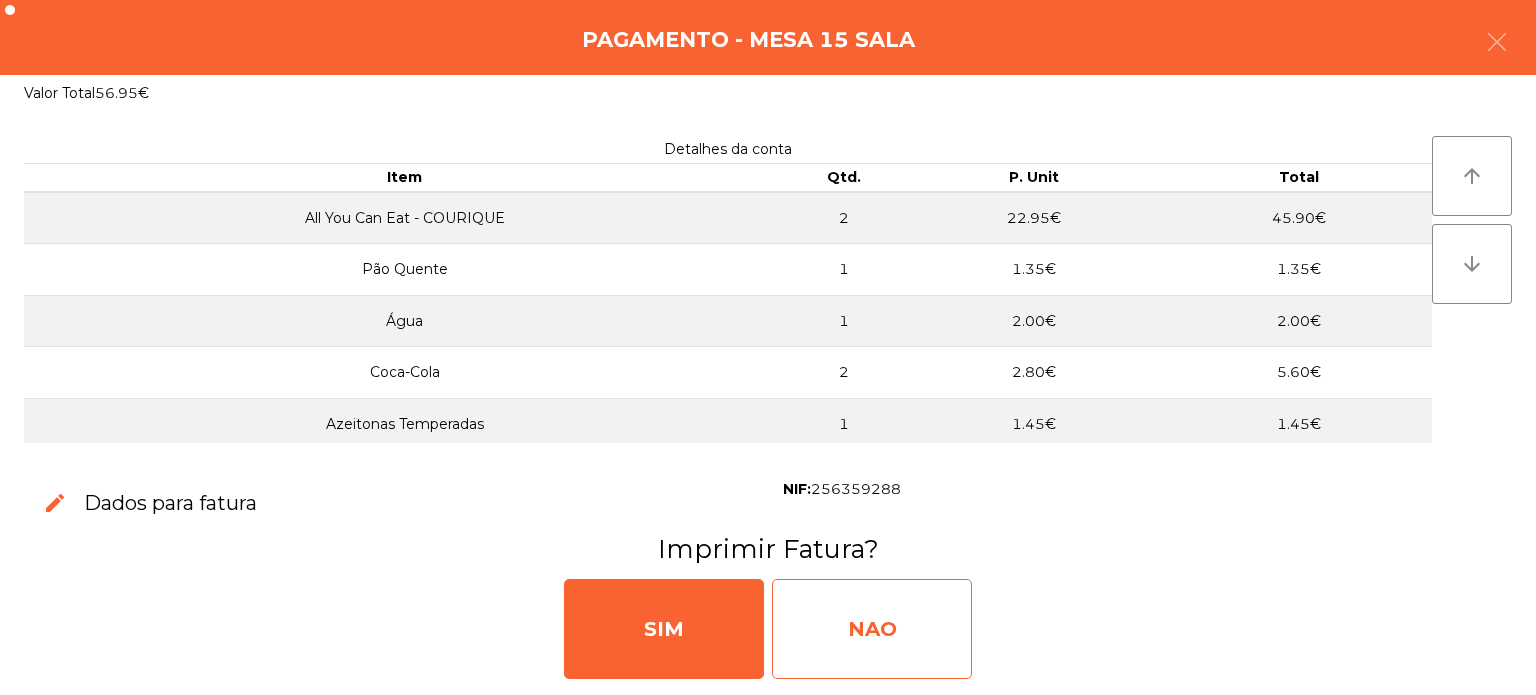 click on "NAO" 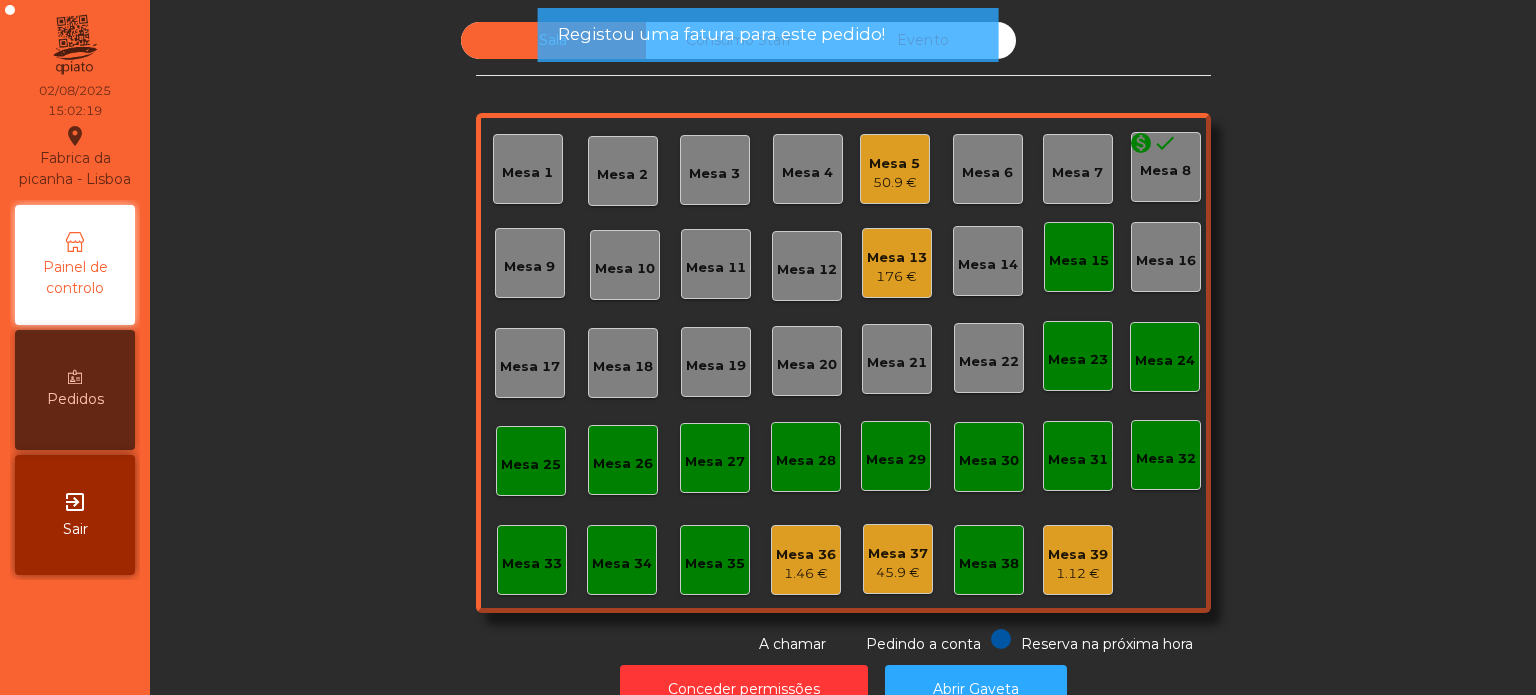 click on "Registou uma fatura para este pedido!" 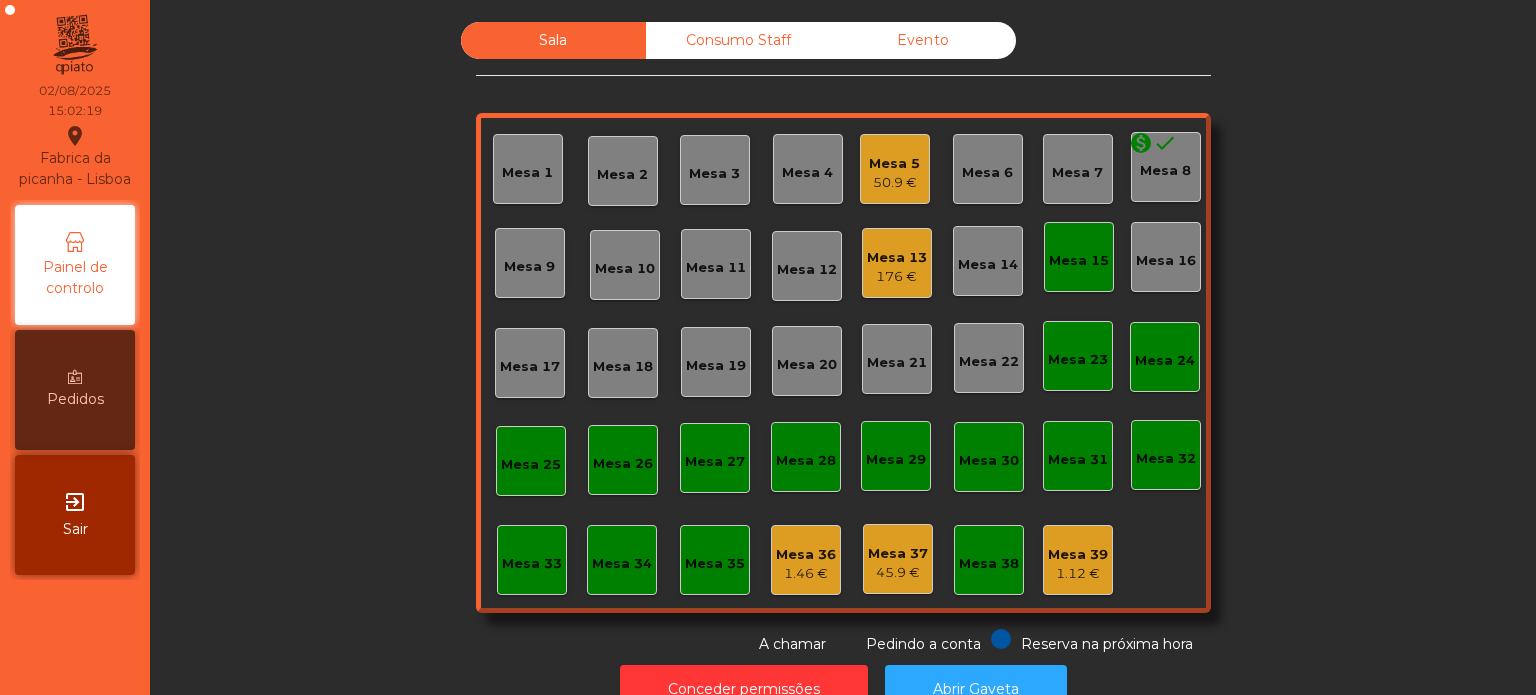click on "Registou uma fatura para este pedido!" 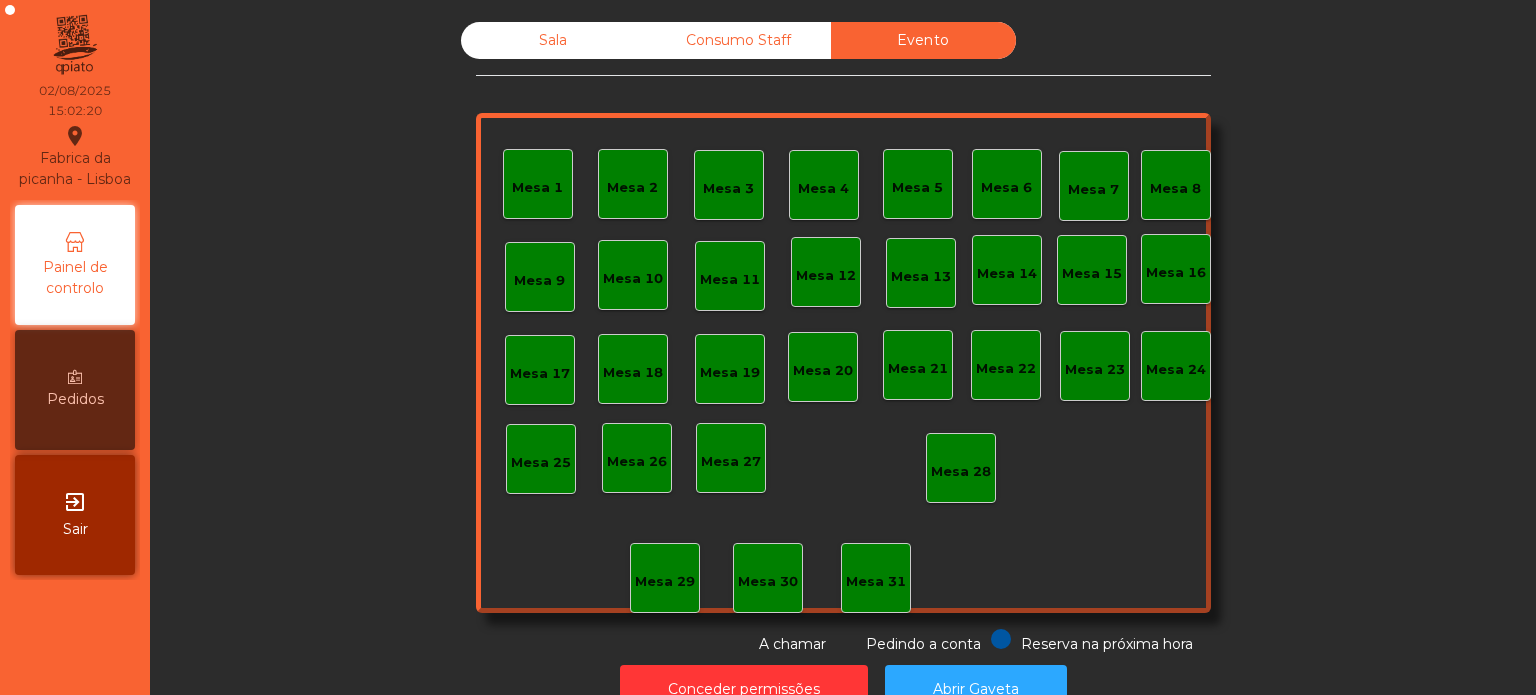 click on "Consumo Staff" 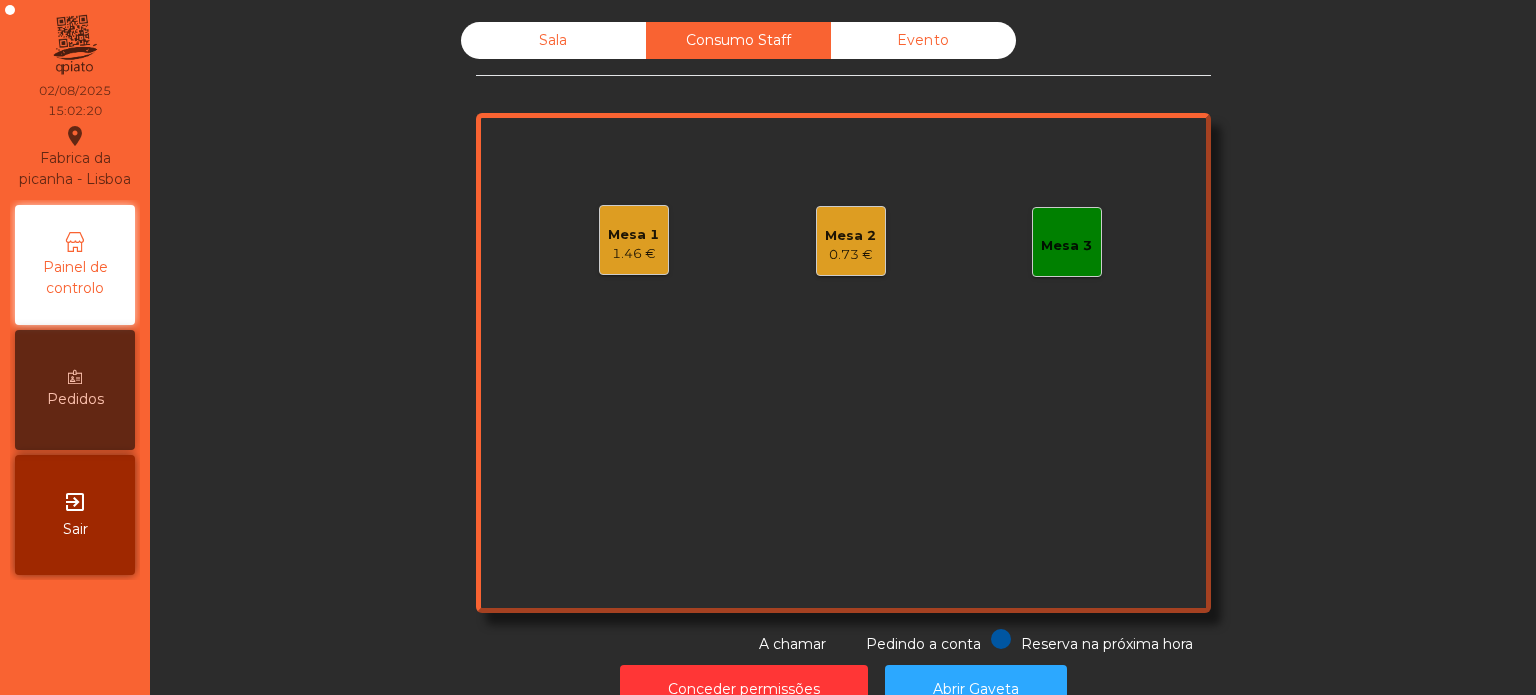 click on "Sala" 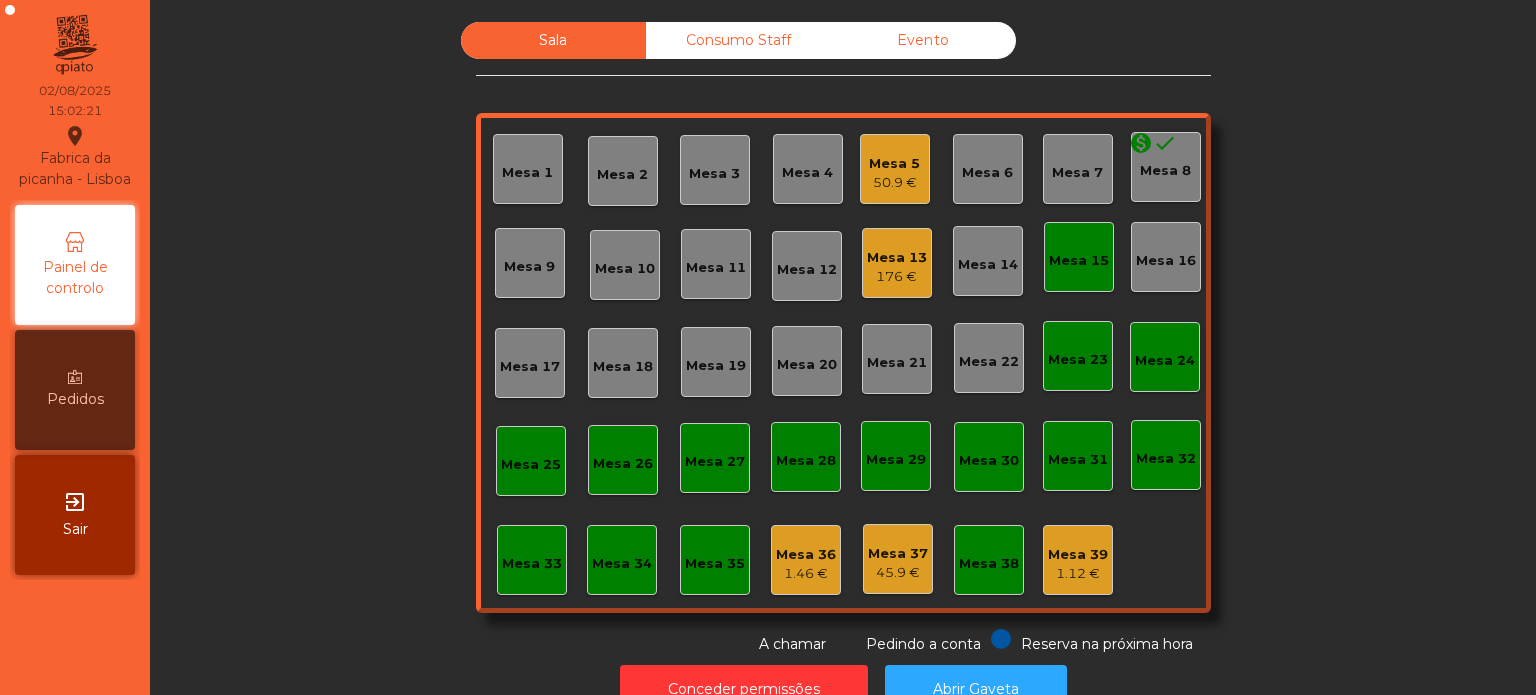 click on "Mesa 15" 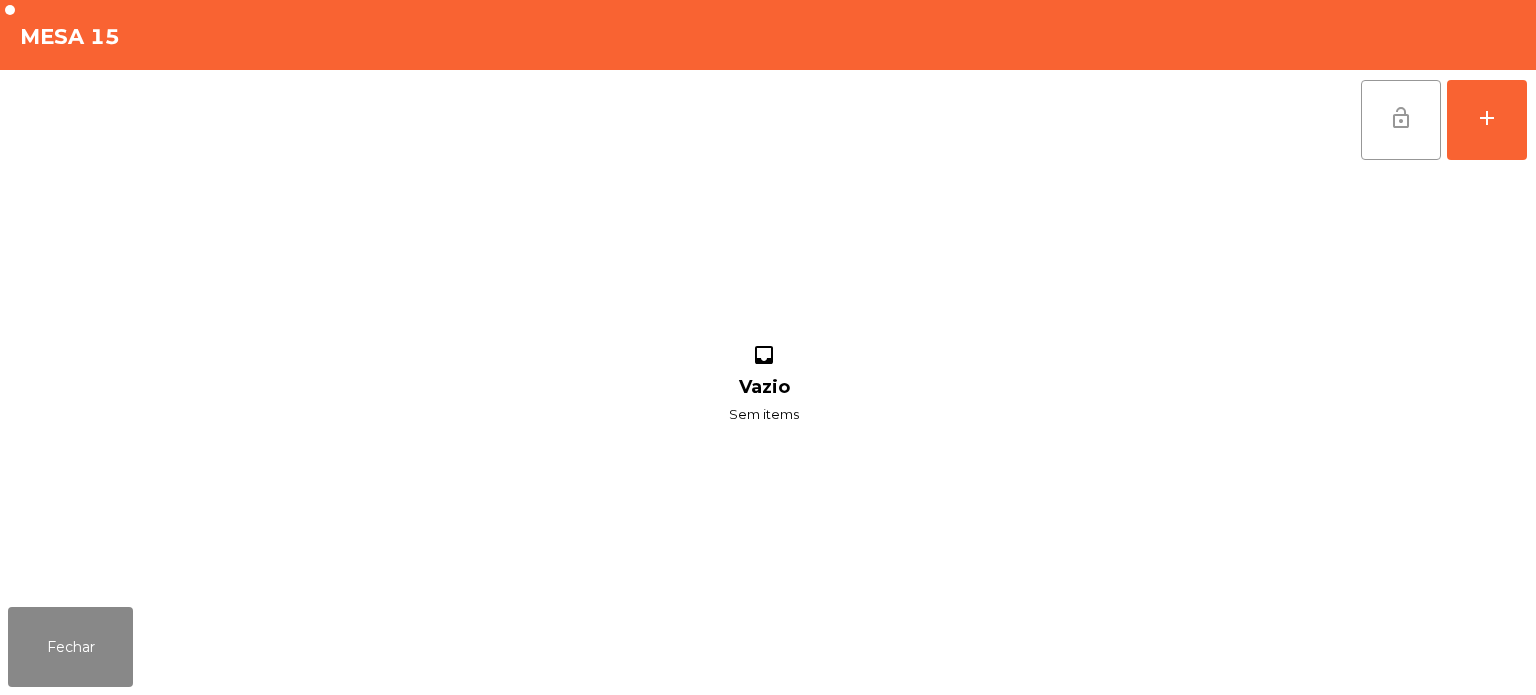 click on "lock_open" 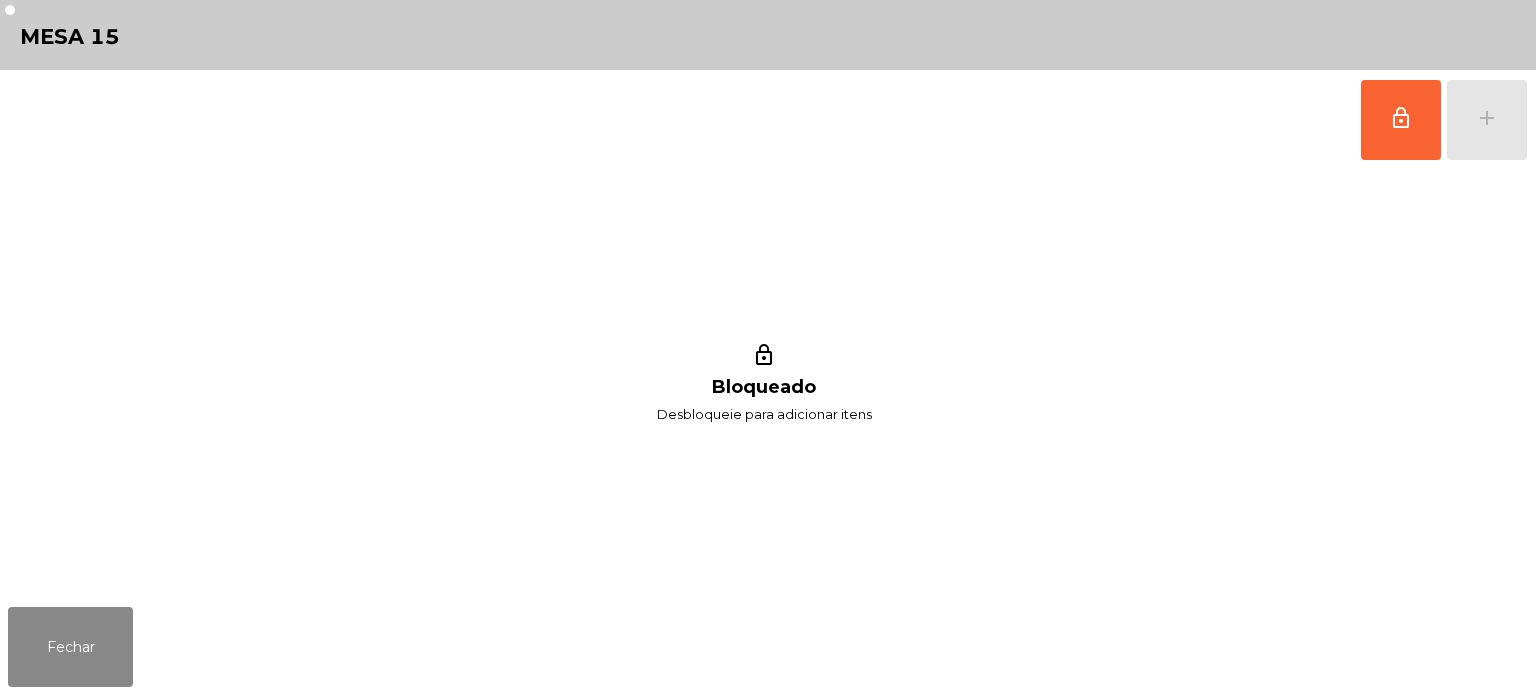 click on "Fechar" 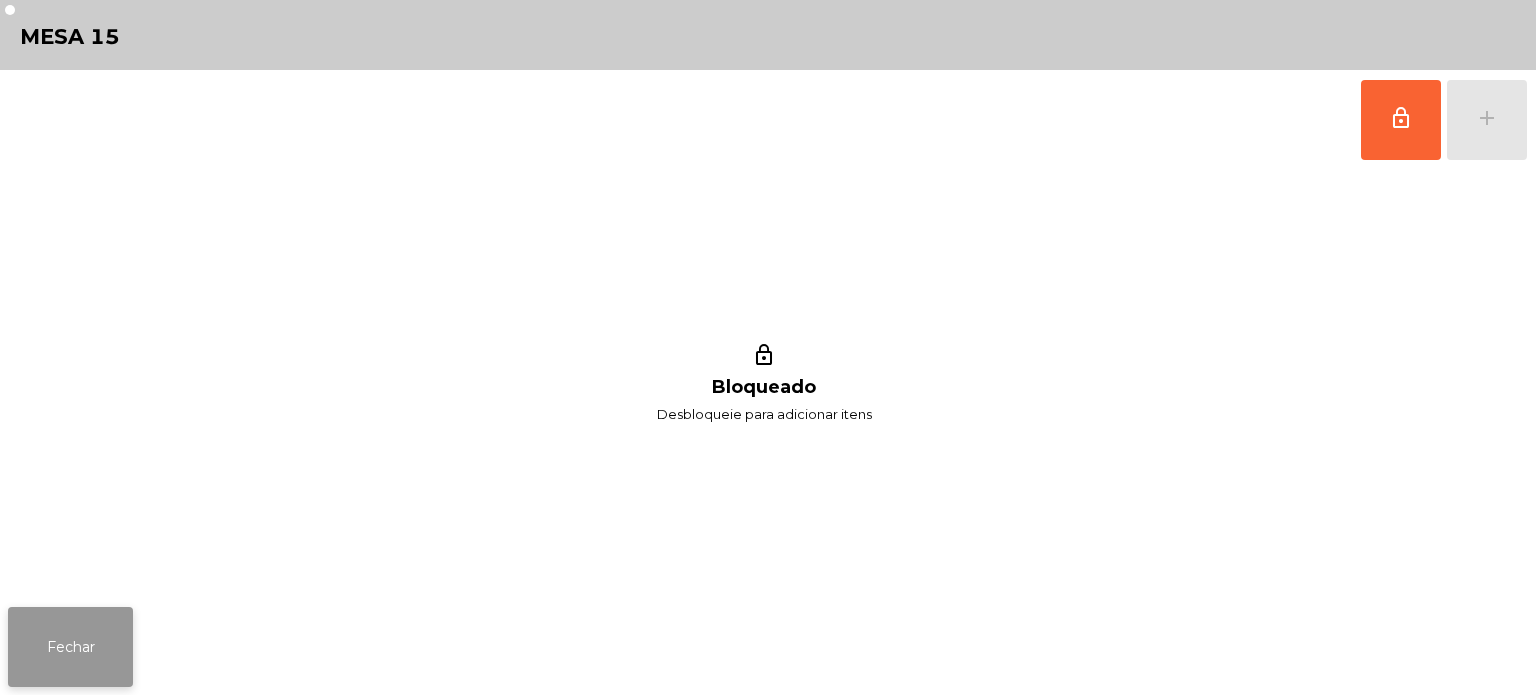 click on "Fechar" 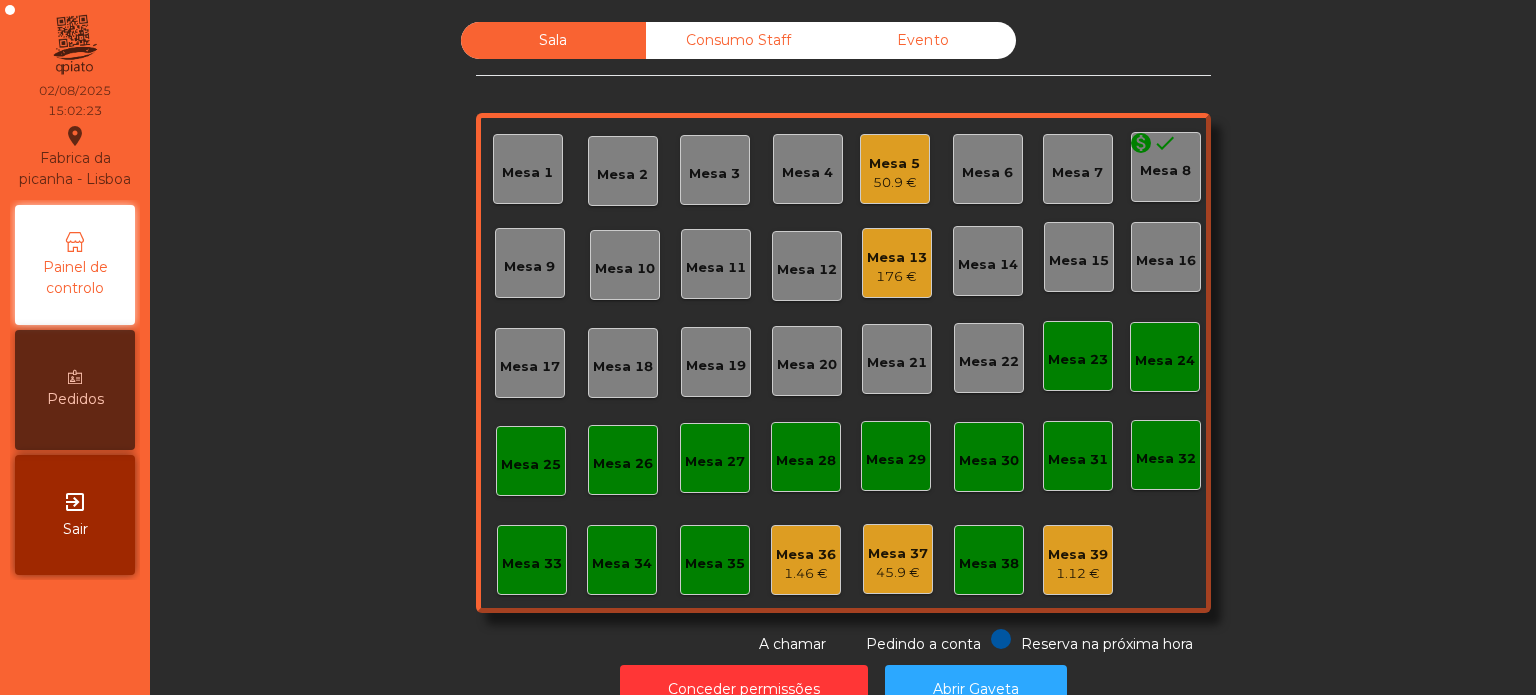 click on "1.46 €" 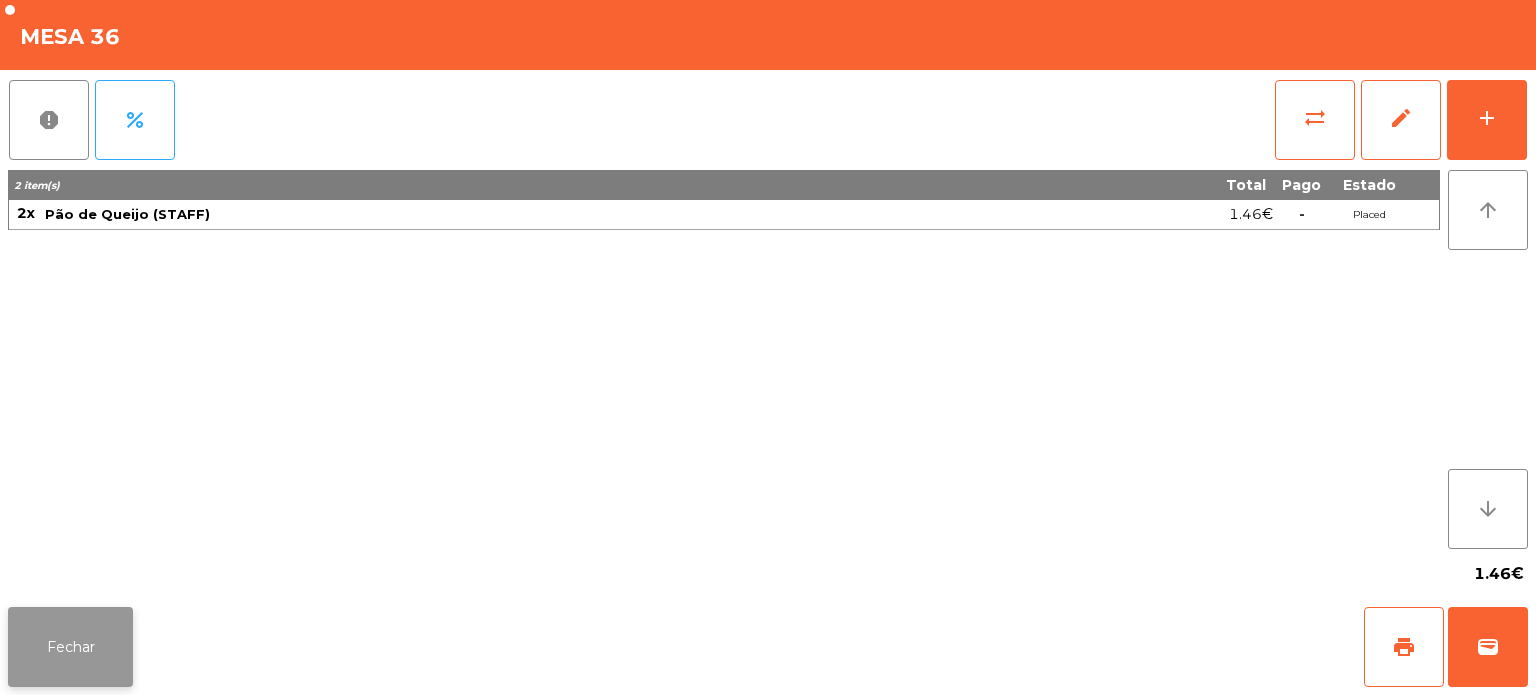 click on "Fechar" 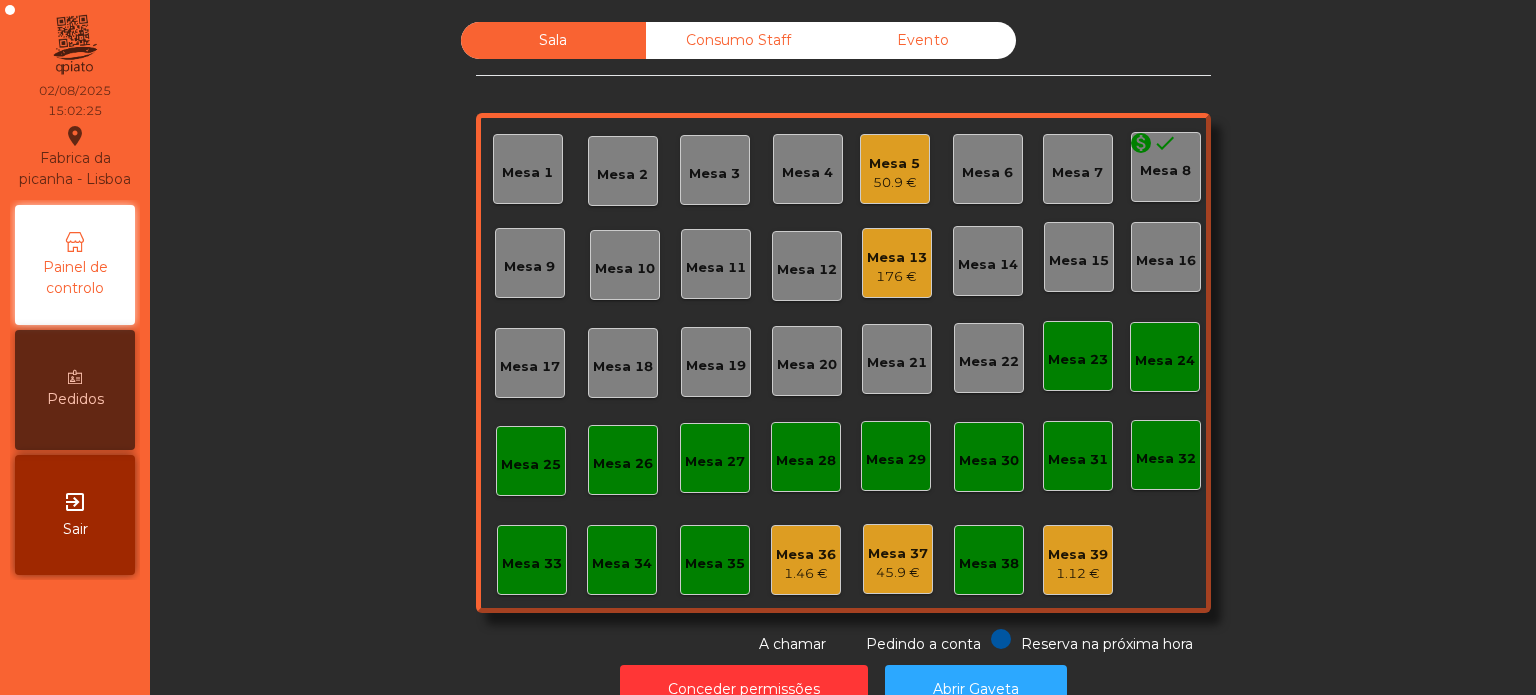 click on "Mesa 39   1.12 €" 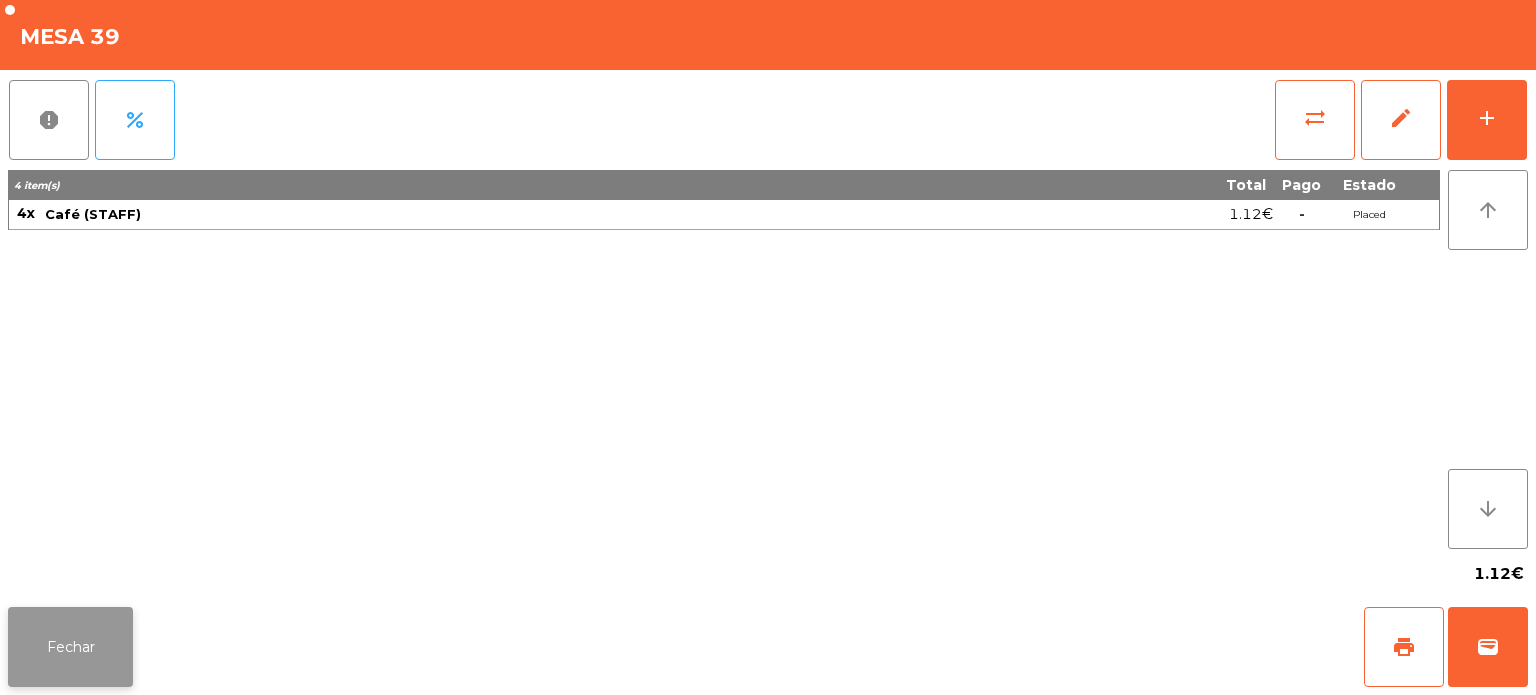 click on "Fechar" 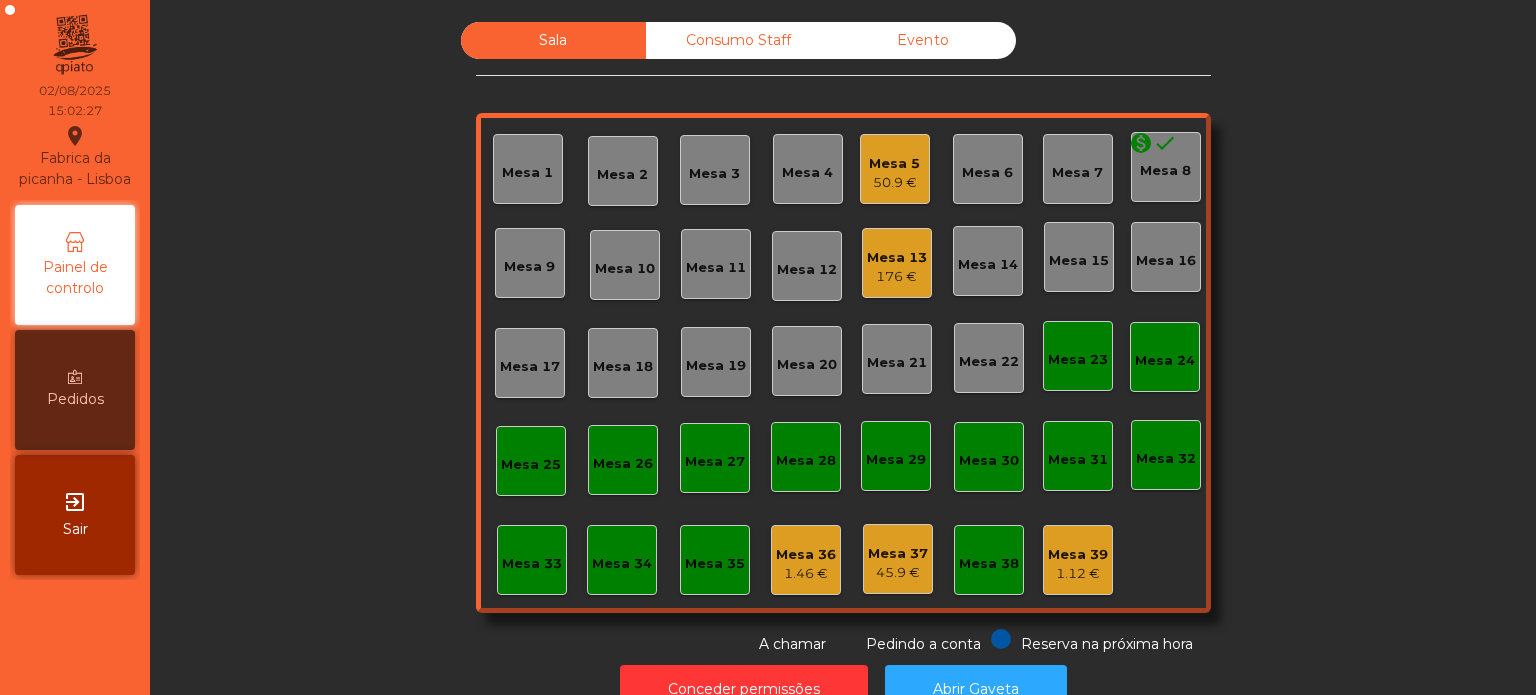 click on "Mesa 37" 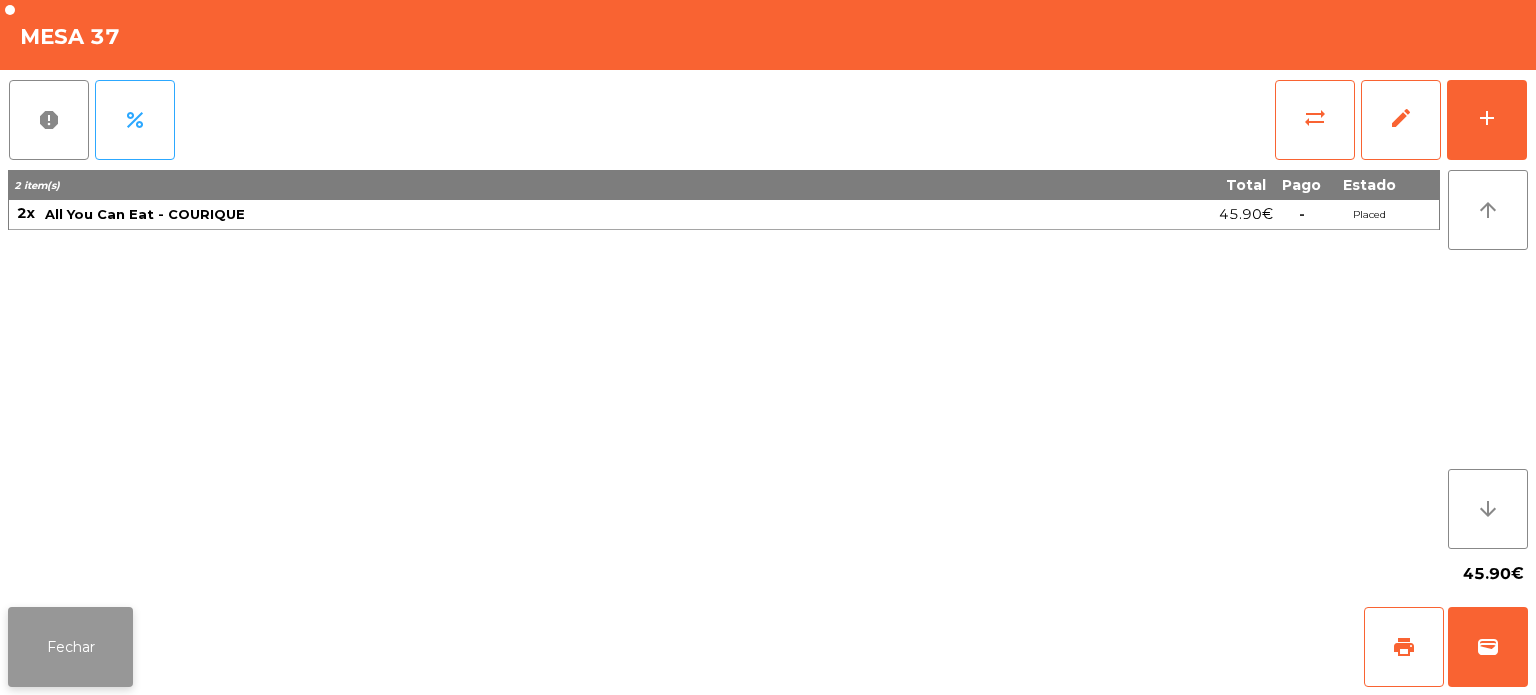 click on "Fechar" 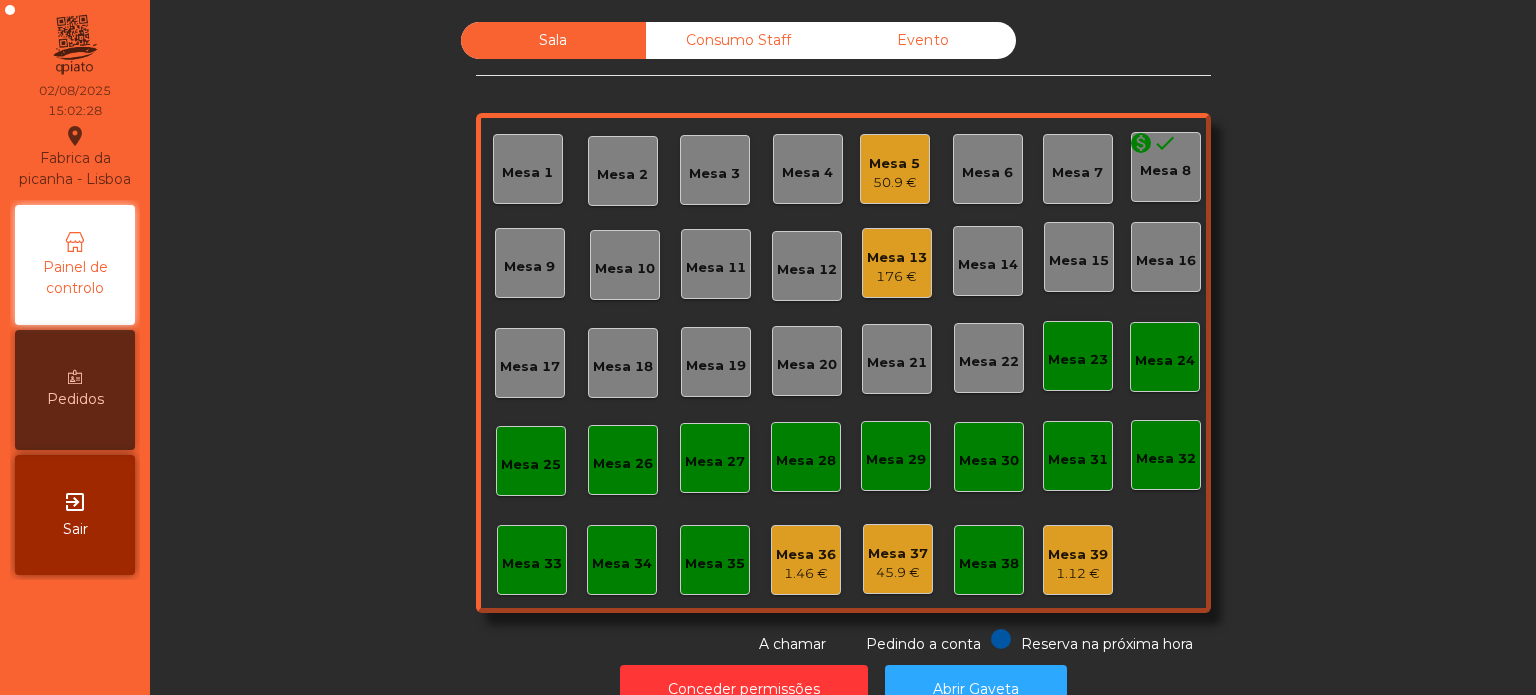 click on "45.9 €" 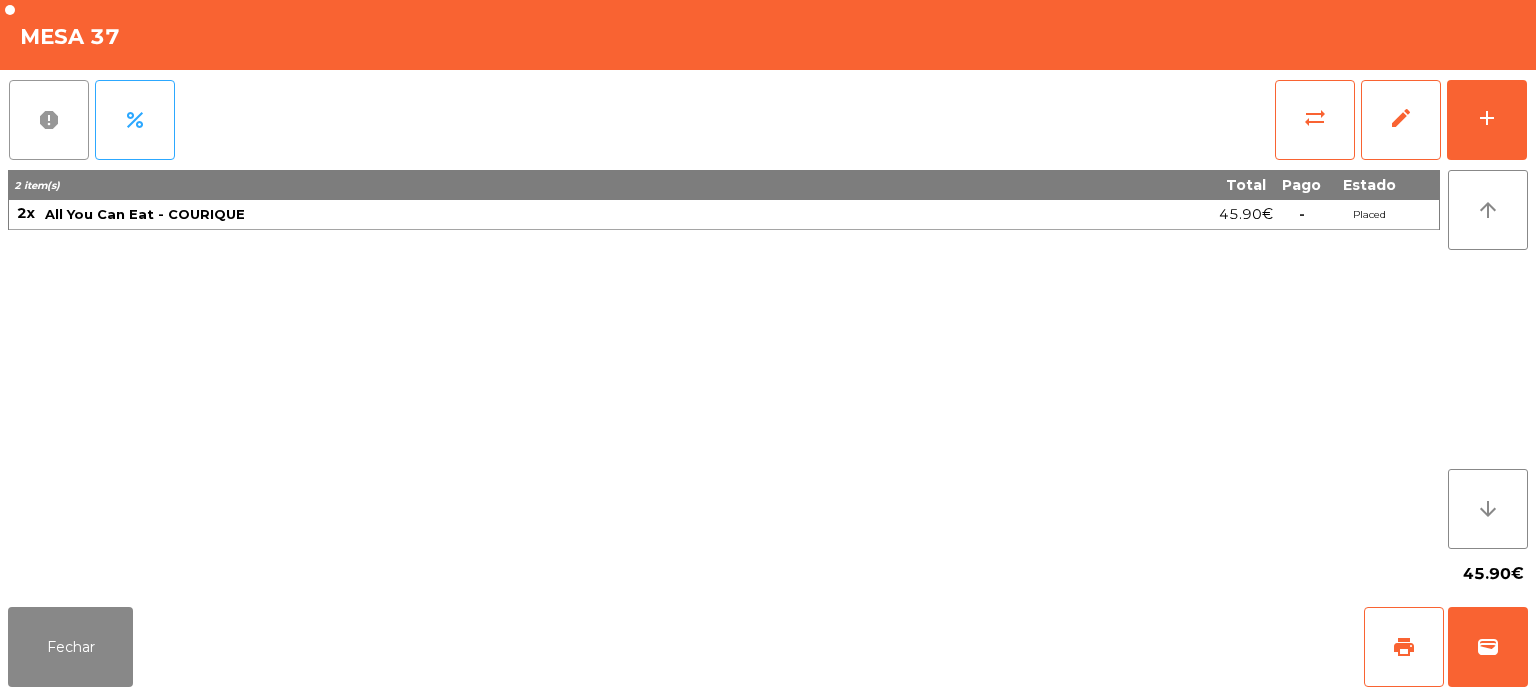click on "report" 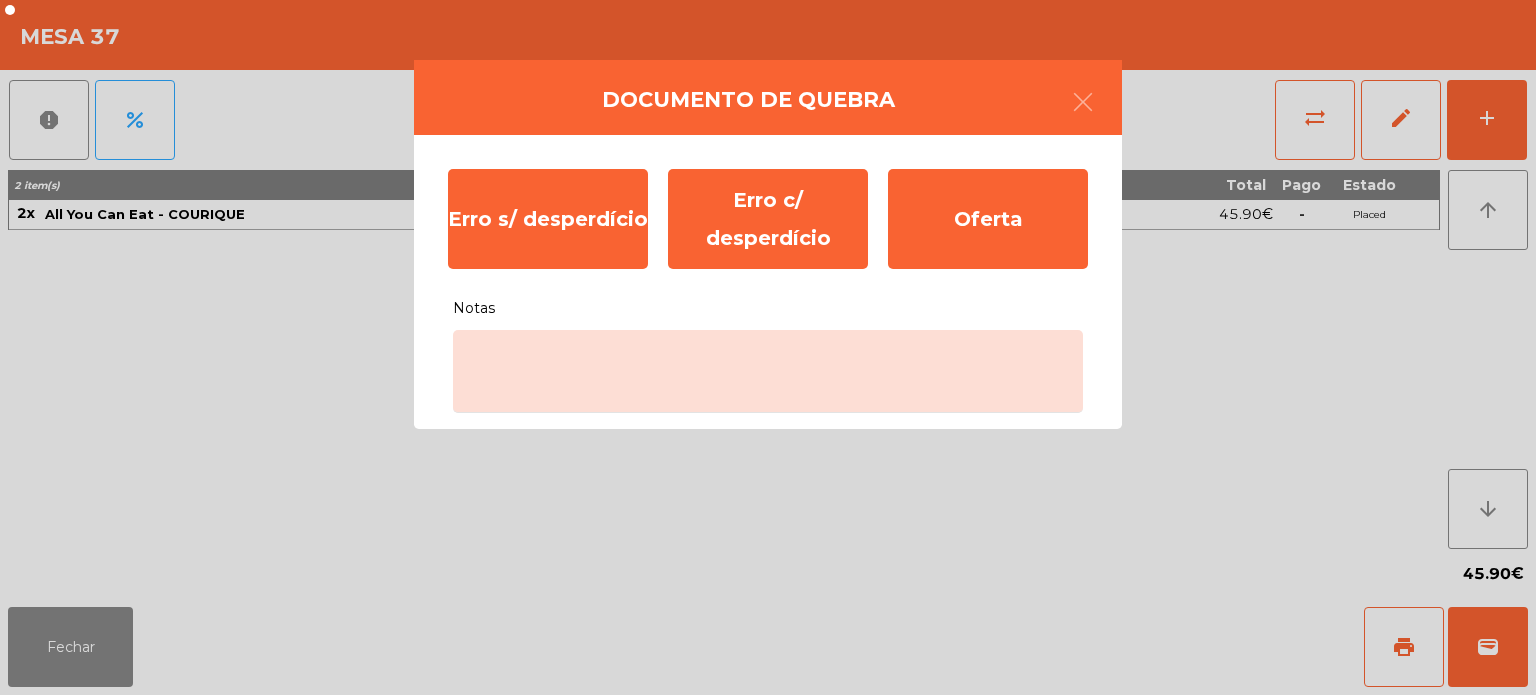 click on "Erro s/ desperdício   Erro c/ desperdício   Oferta   Notas" 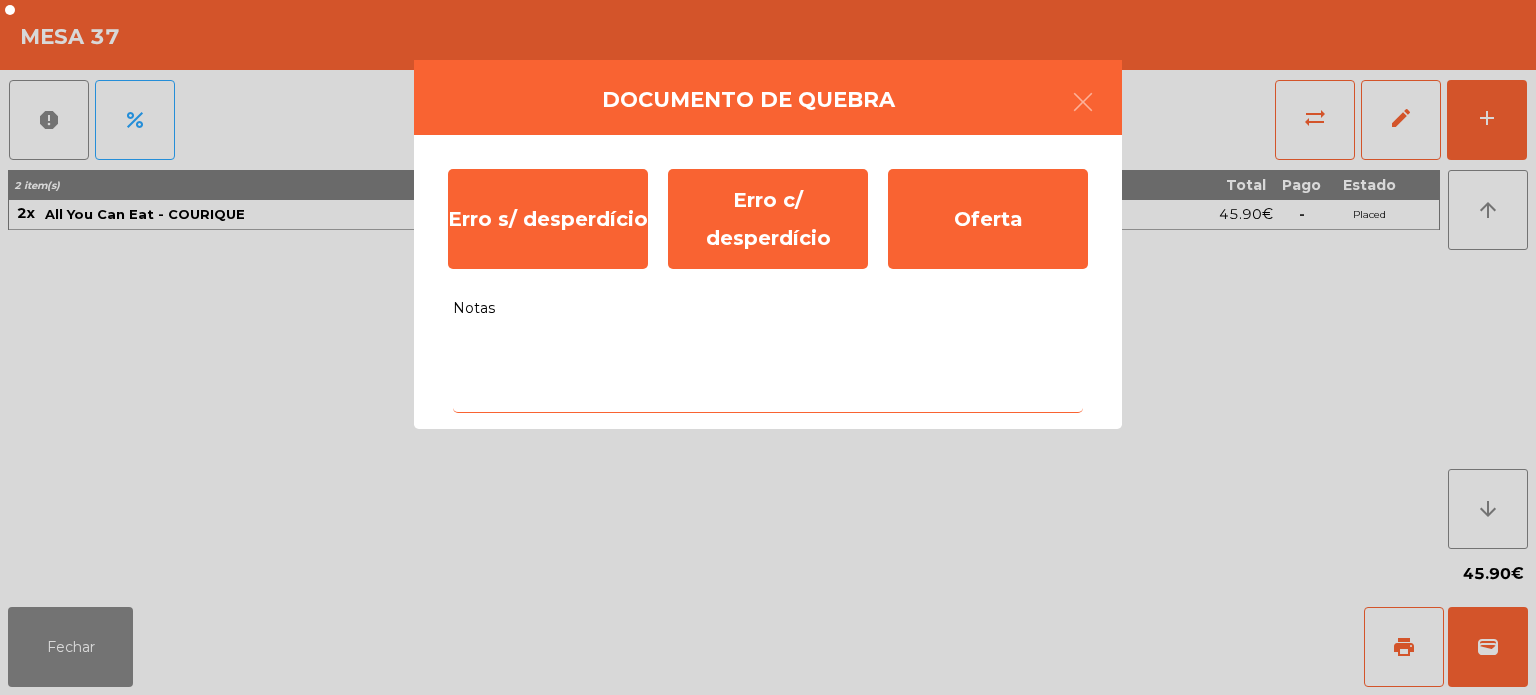 click on "Notas" at bounding box center [768, 371] 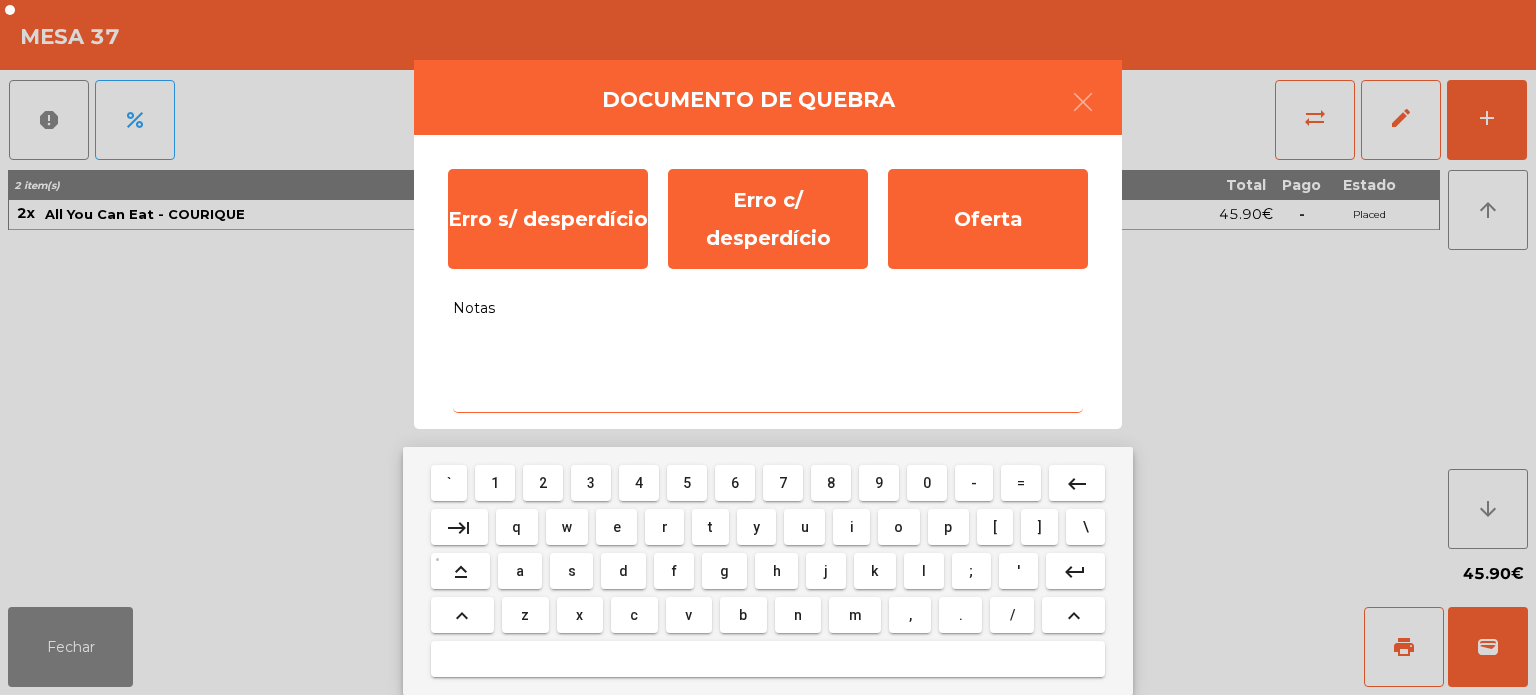 click on "1" at bounding box center [495, 483] 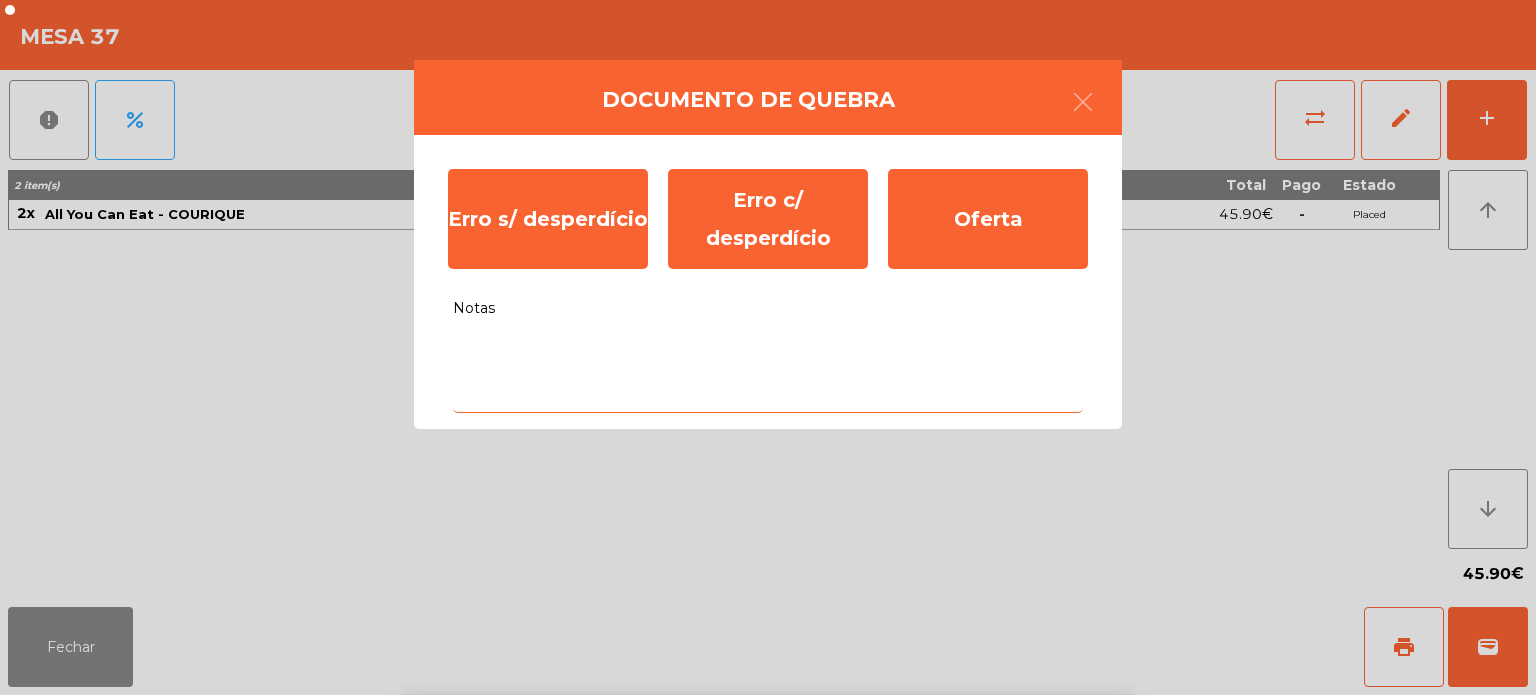 click on "` 1 2 3 4 5 6 7 8 9 0 - = keyboard_backspace keyboard_tab q w e r t y u i o p [ ] \ keyboard_capslock a s d f g h j k l ; ' keyboard_return keyboard_arrow_up z x c v b n m , . / keyboard_arrow_up" at bounding box center (768, 819) 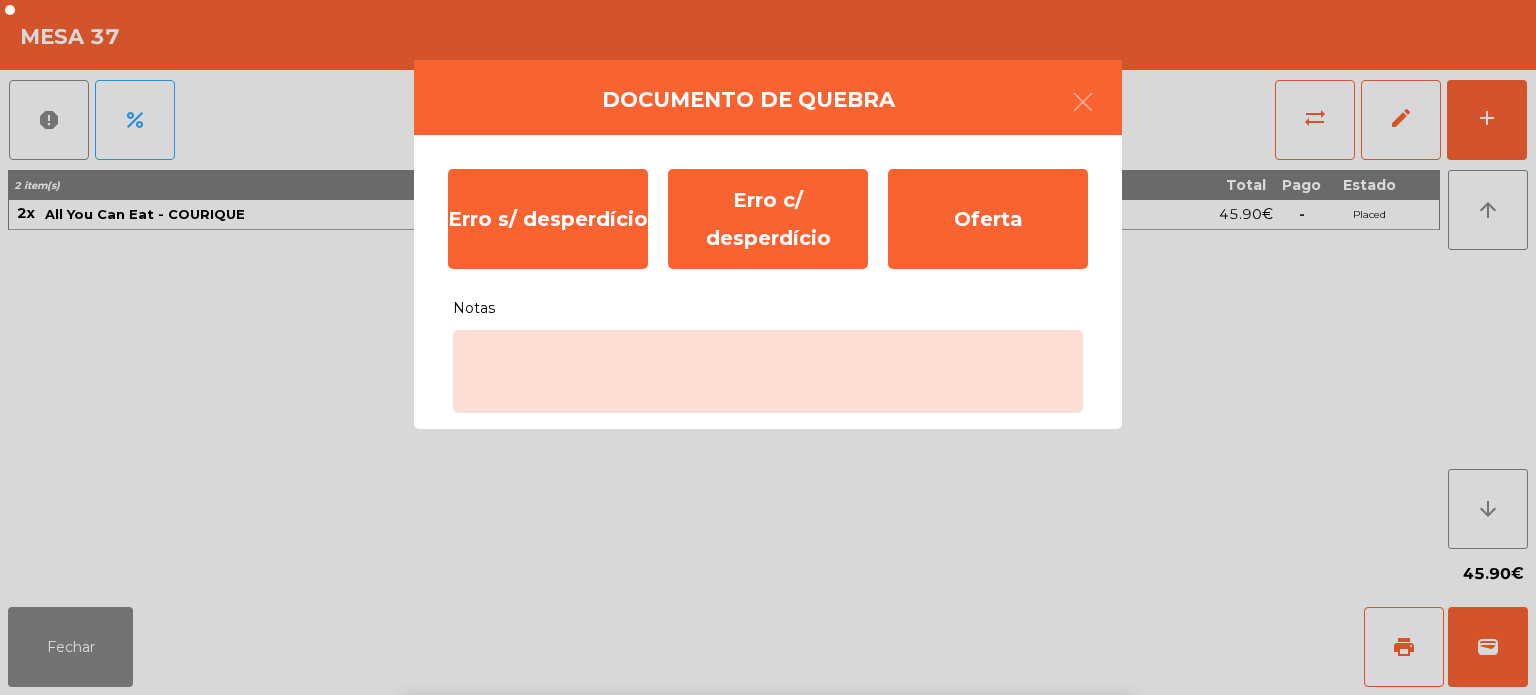 click on "Notas" 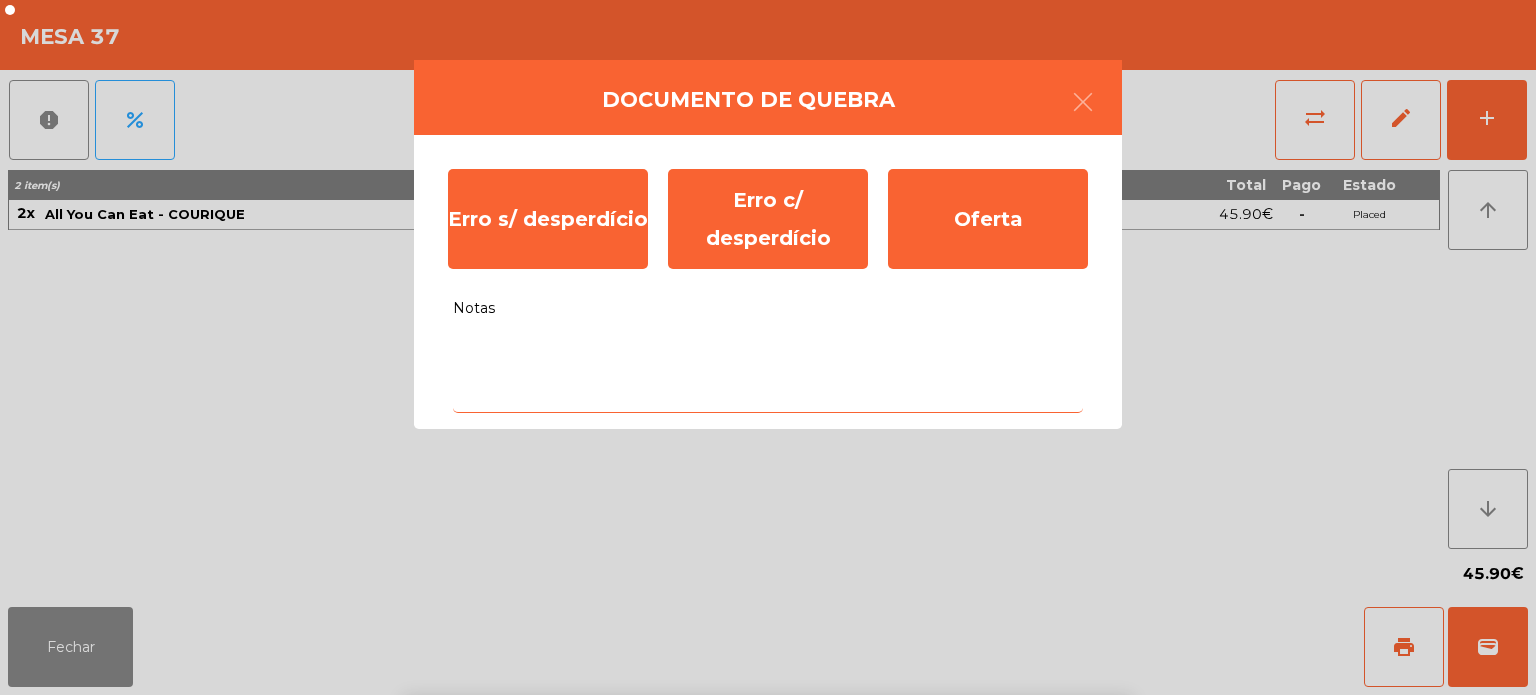 click on "Notas" at bounding box center (768, 371) 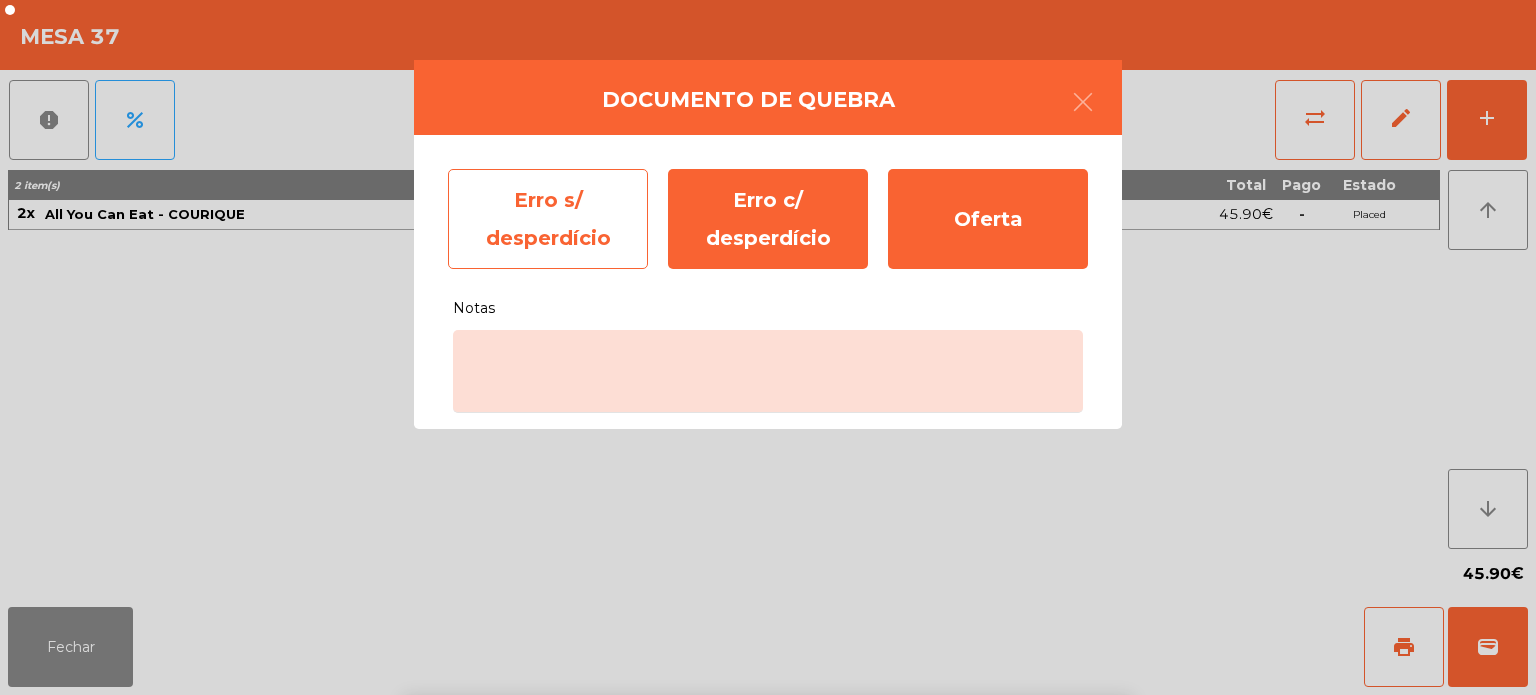 click on "Erro s/ desperdício" 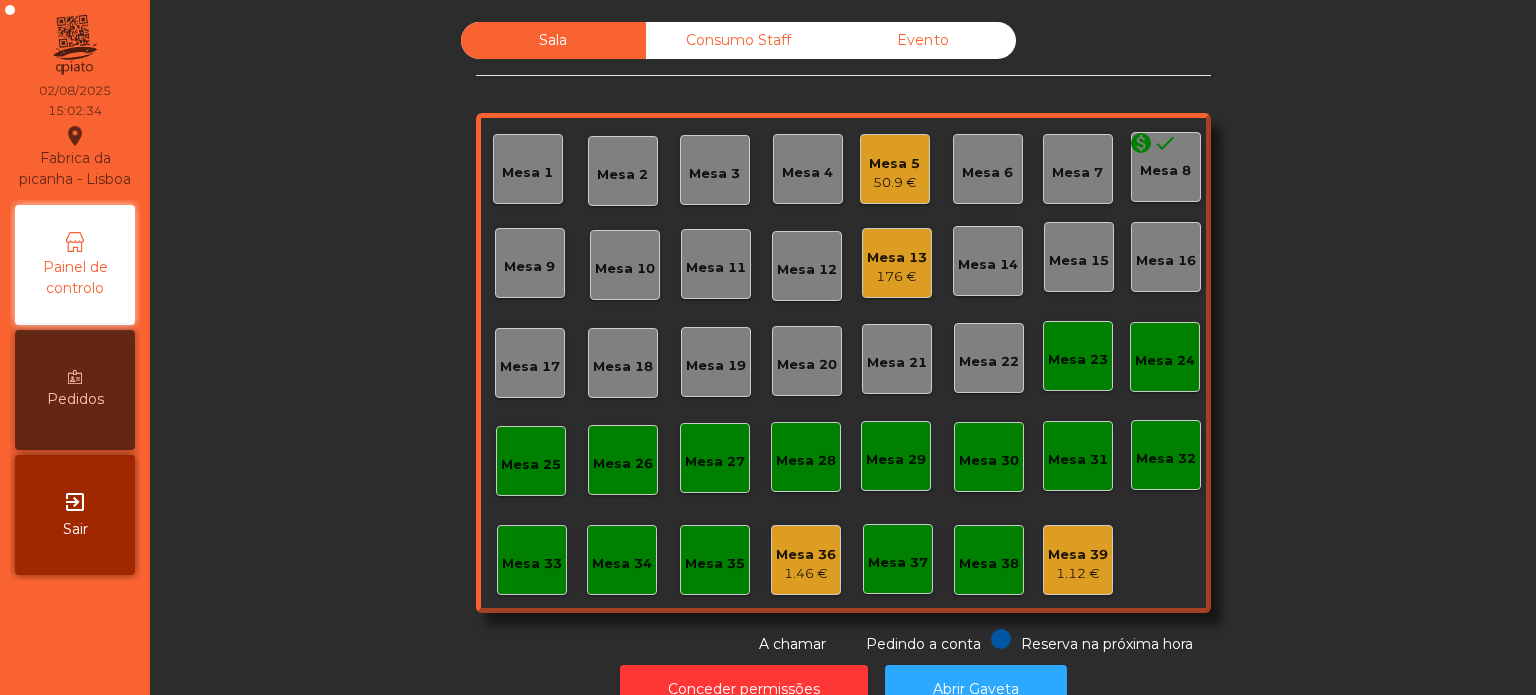 click on "Consumo Staff" 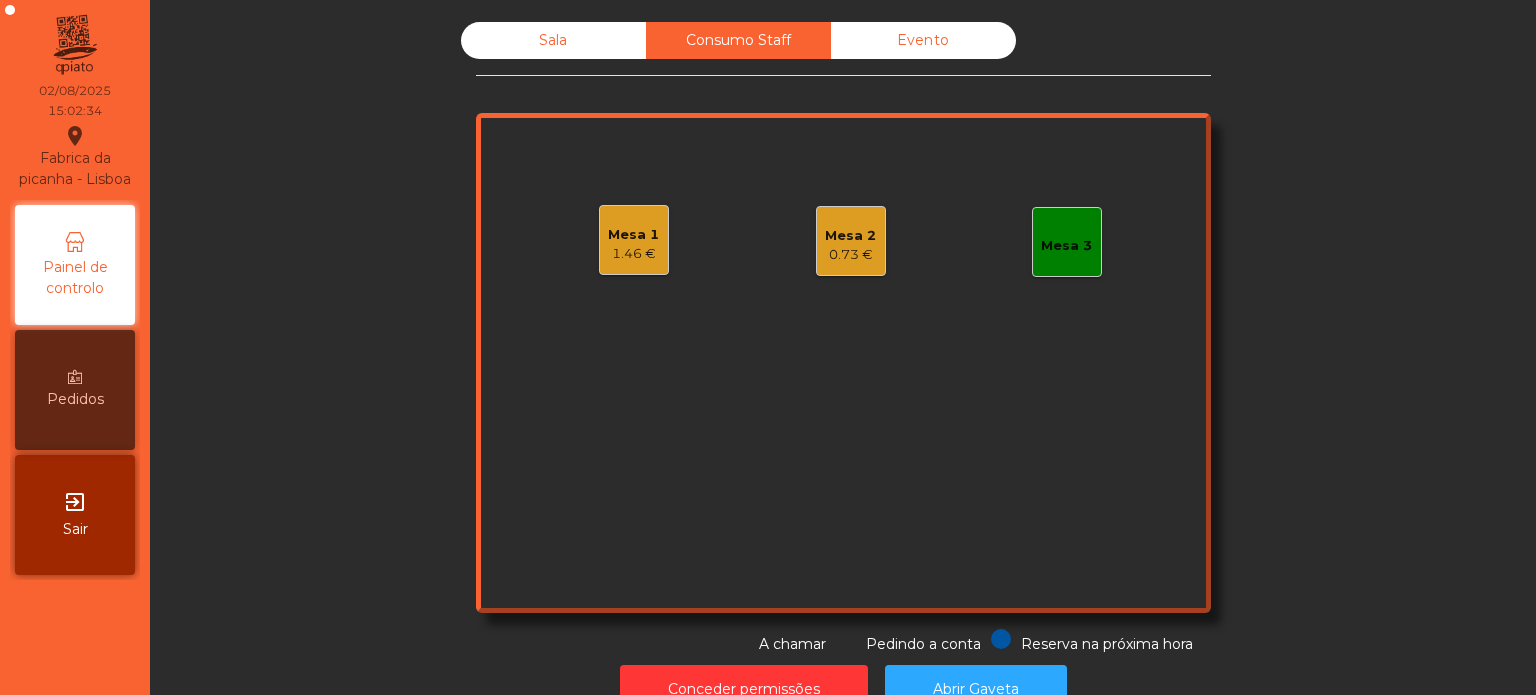 click on "Evento" 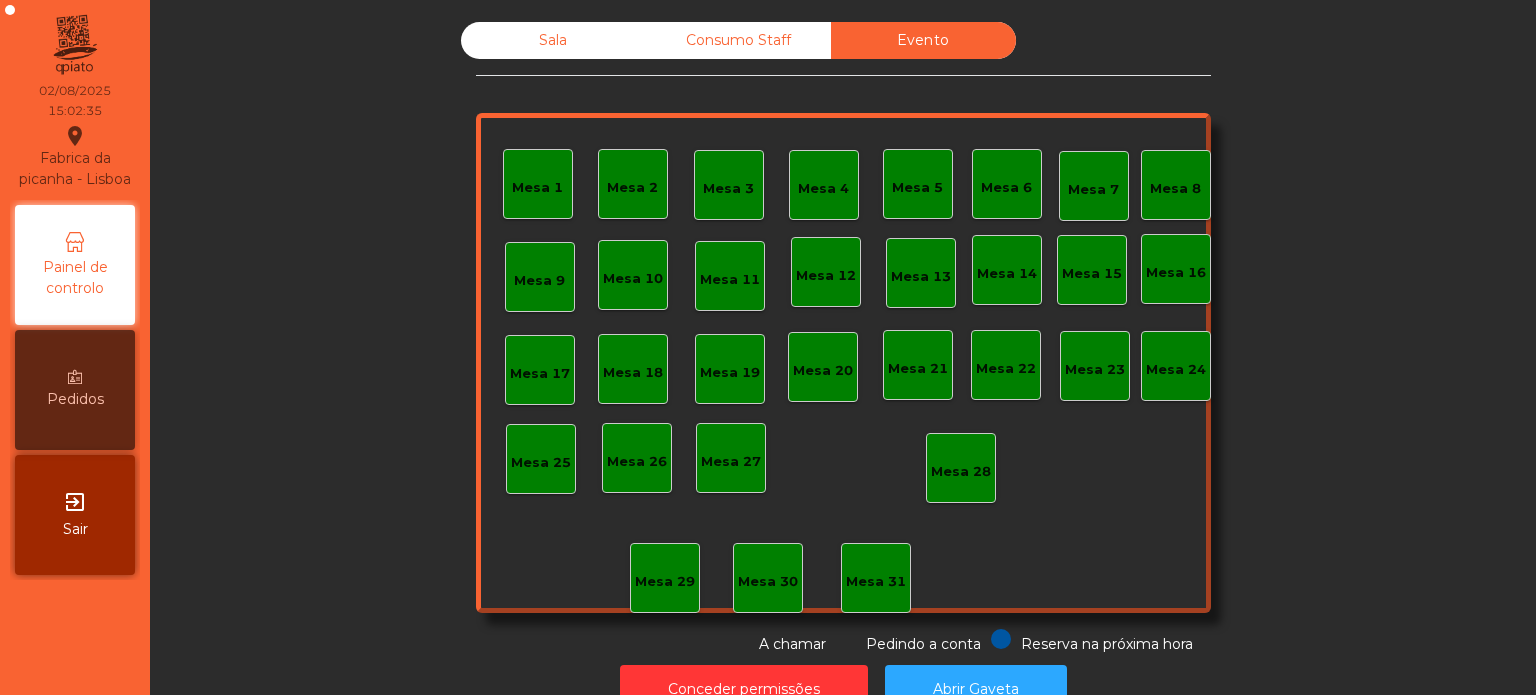 click on "Consumo Staff" 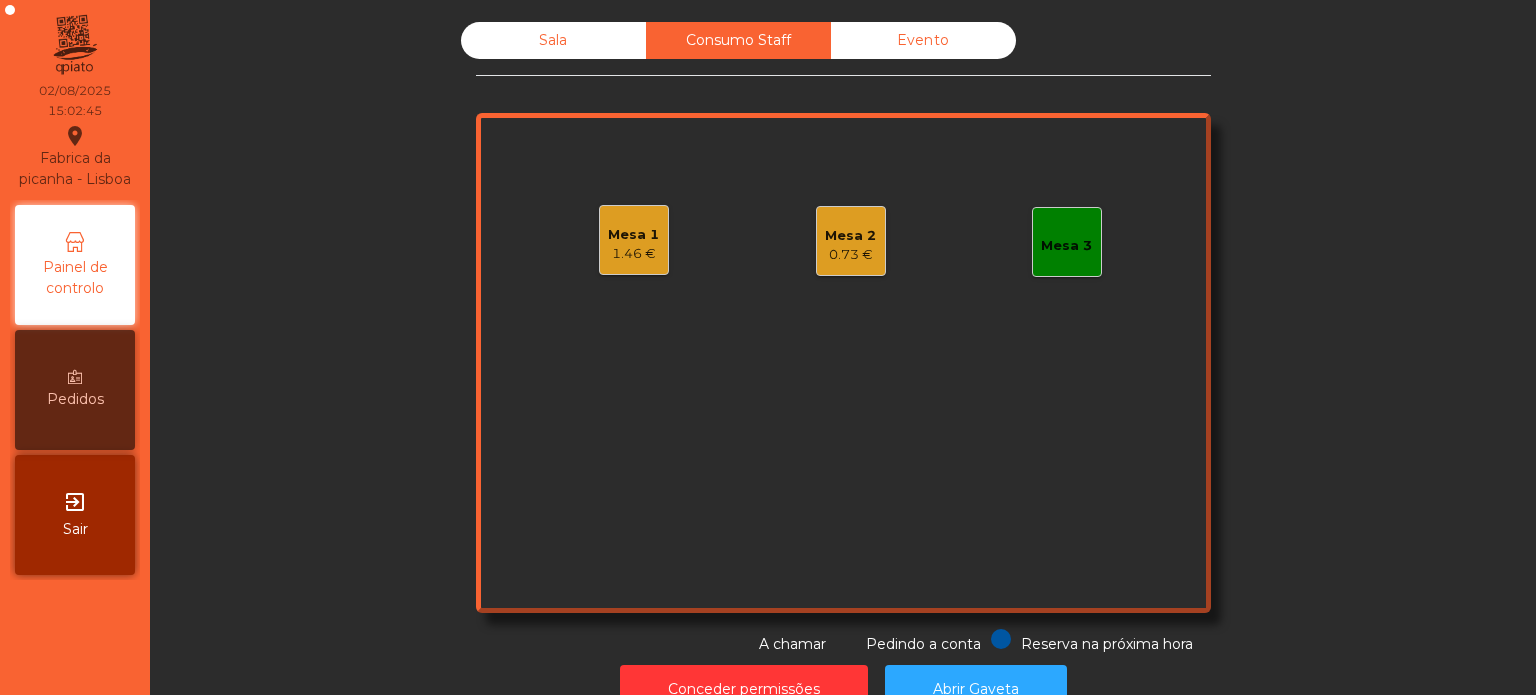 click on "Mesa 2   0.73 €" 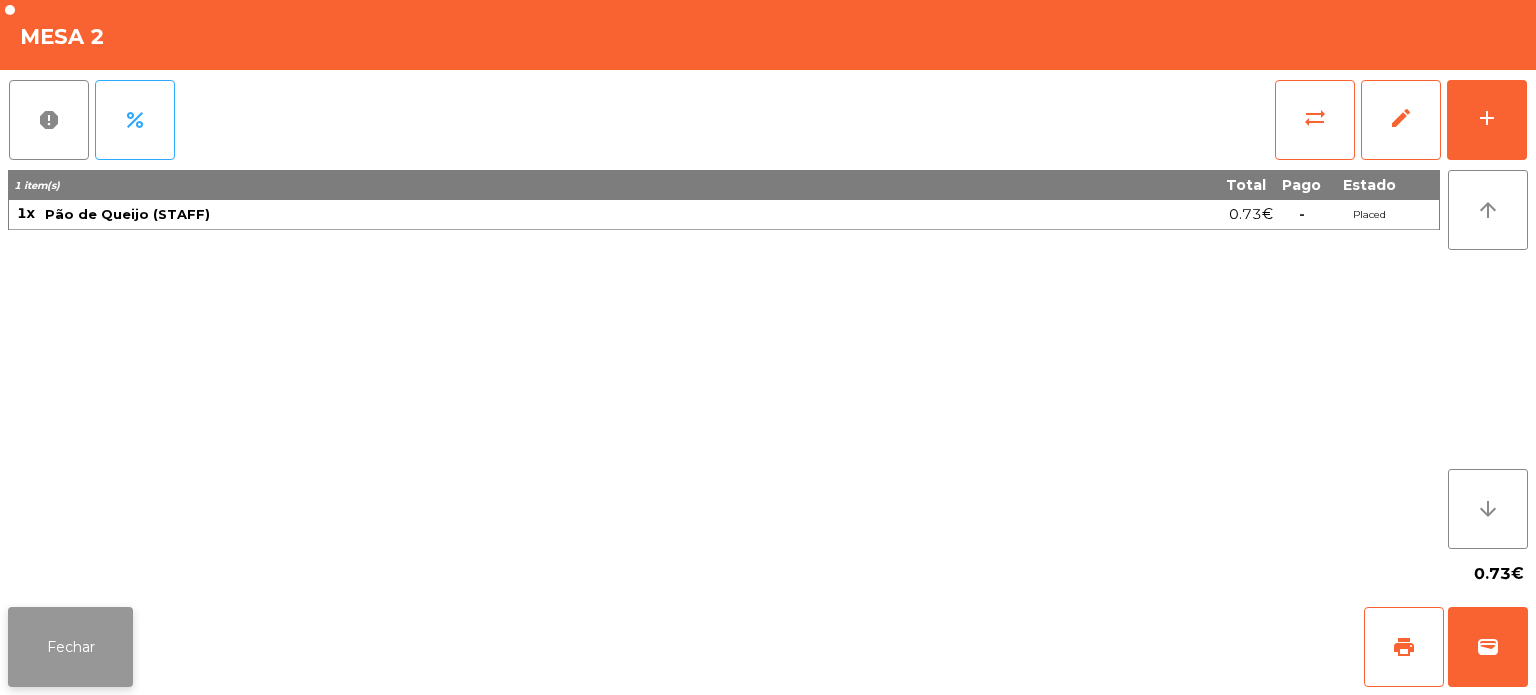 click on "Fechar" 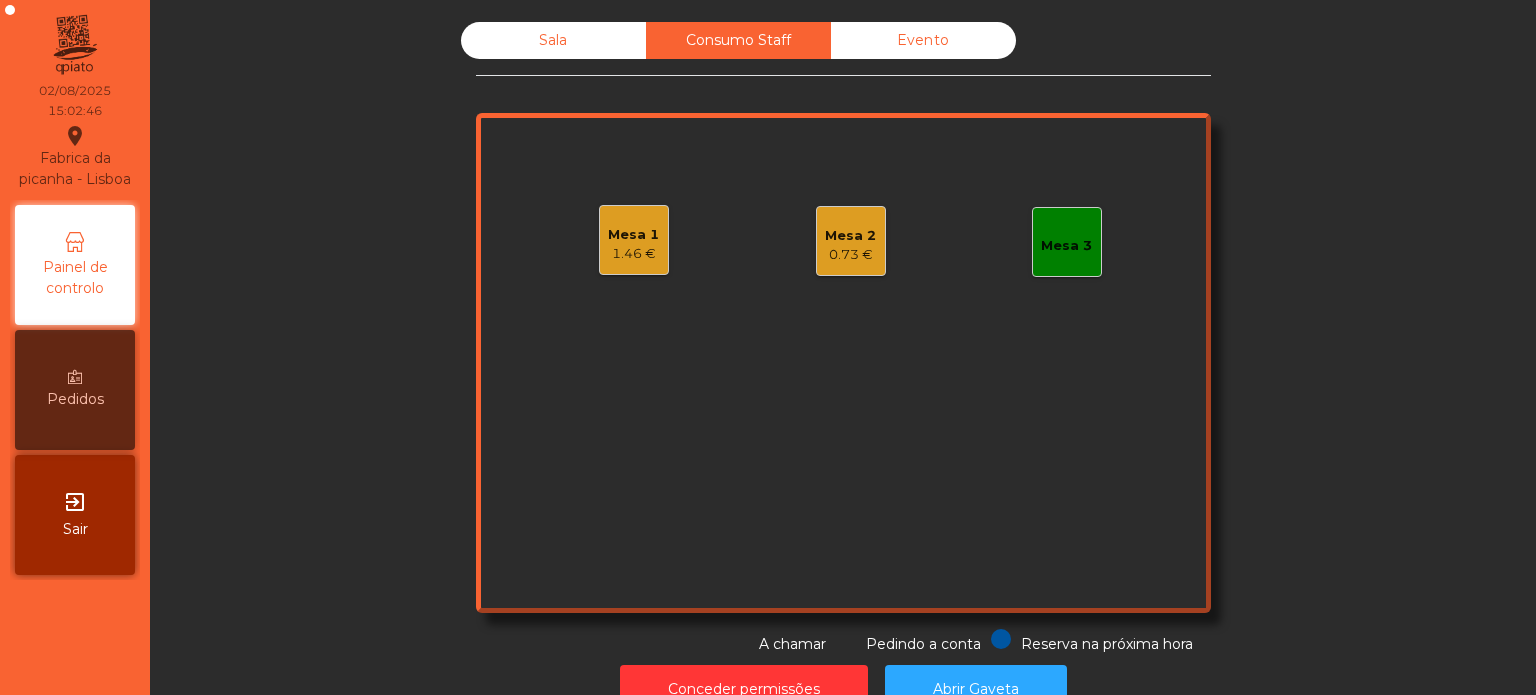 click on "Mesa 1   1.46 €" 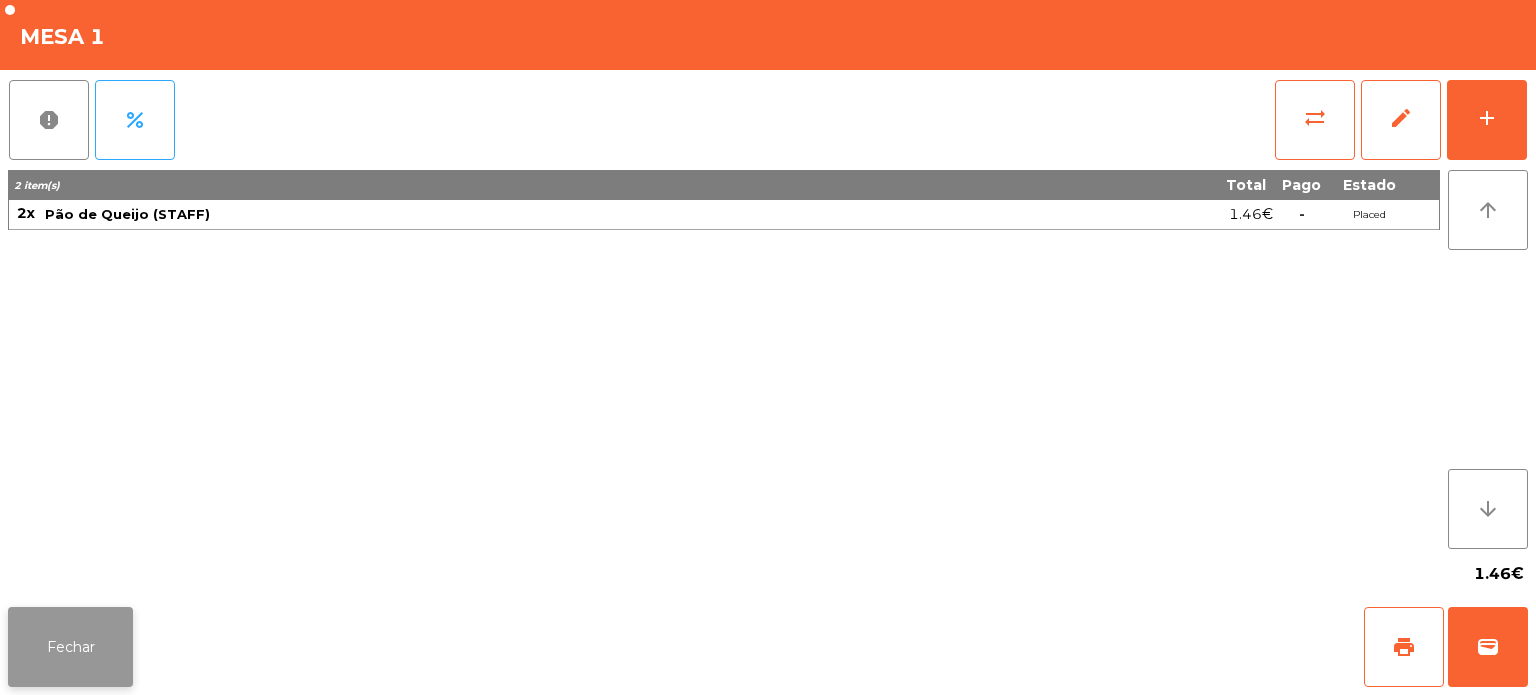 click on "Fechar" 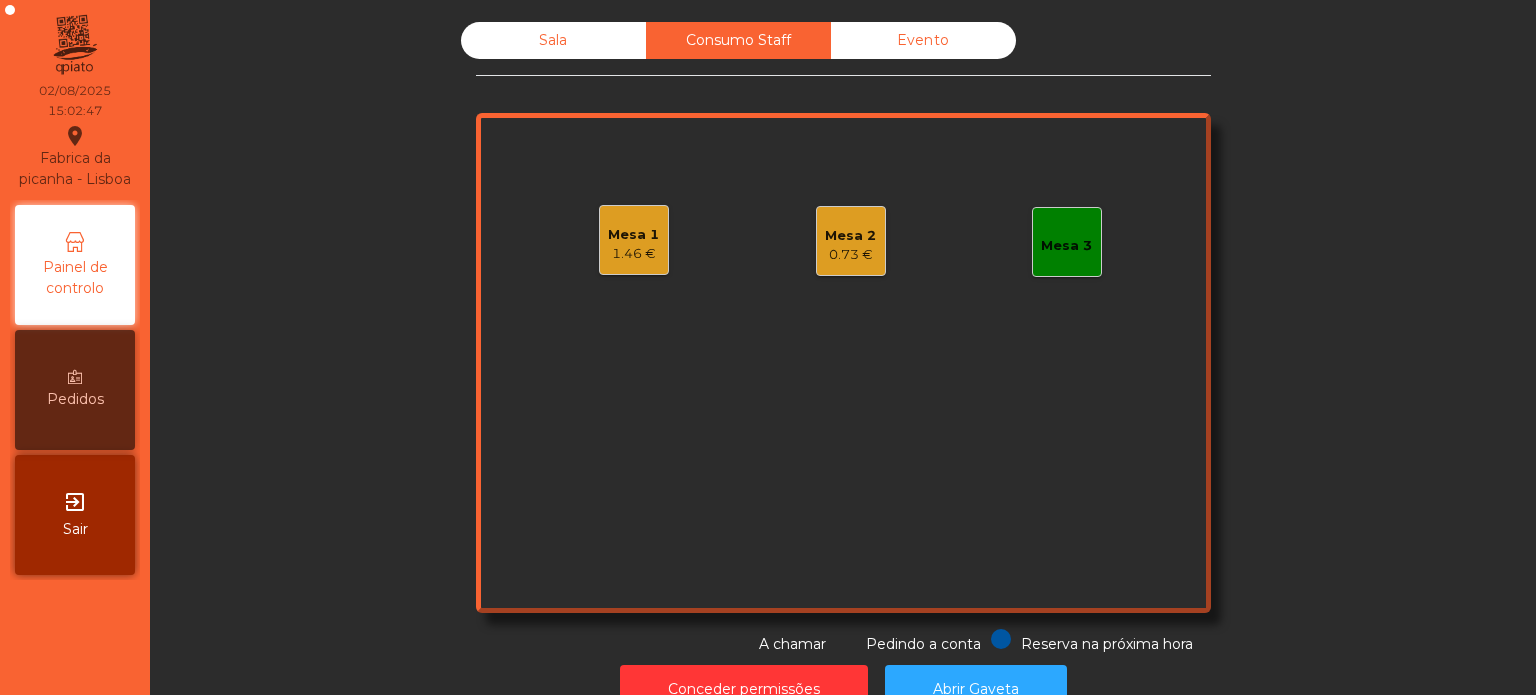 click on "Sala" 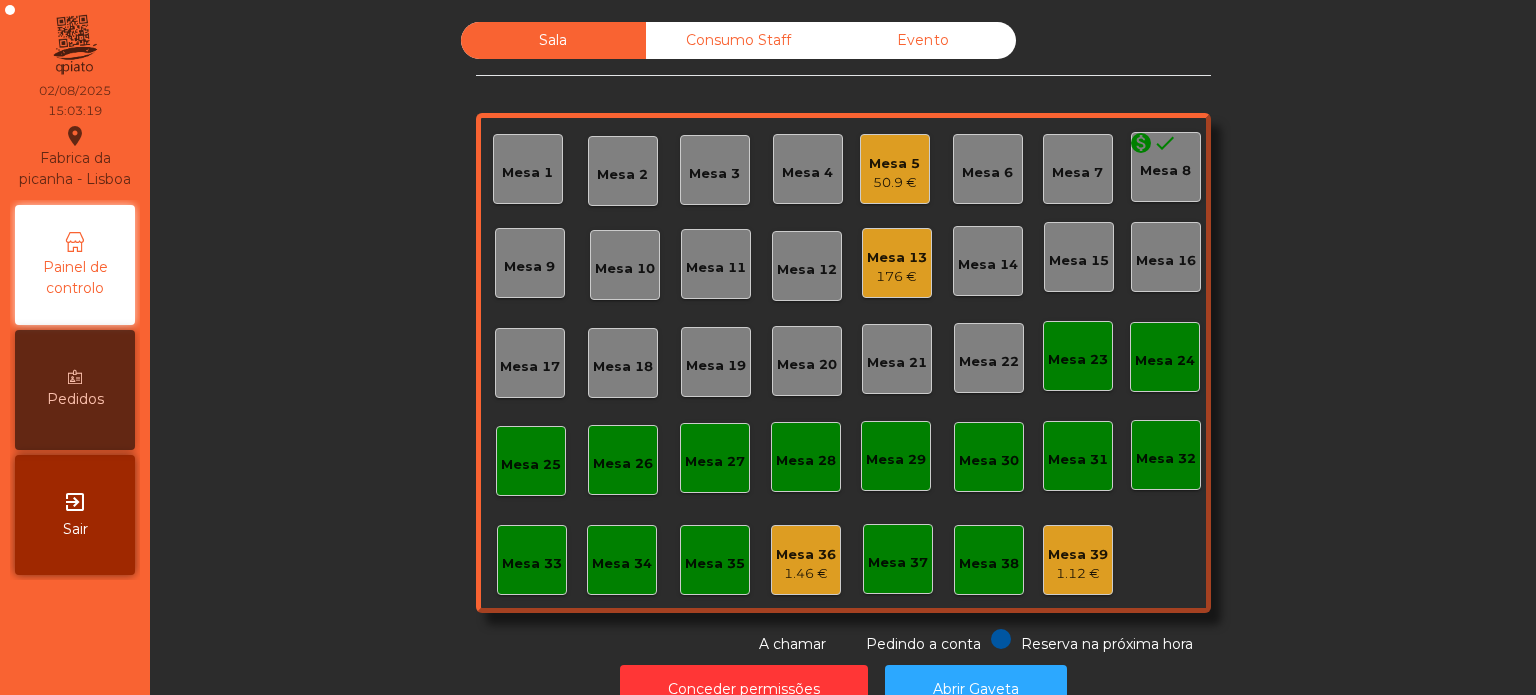 click on "Mesa 7" 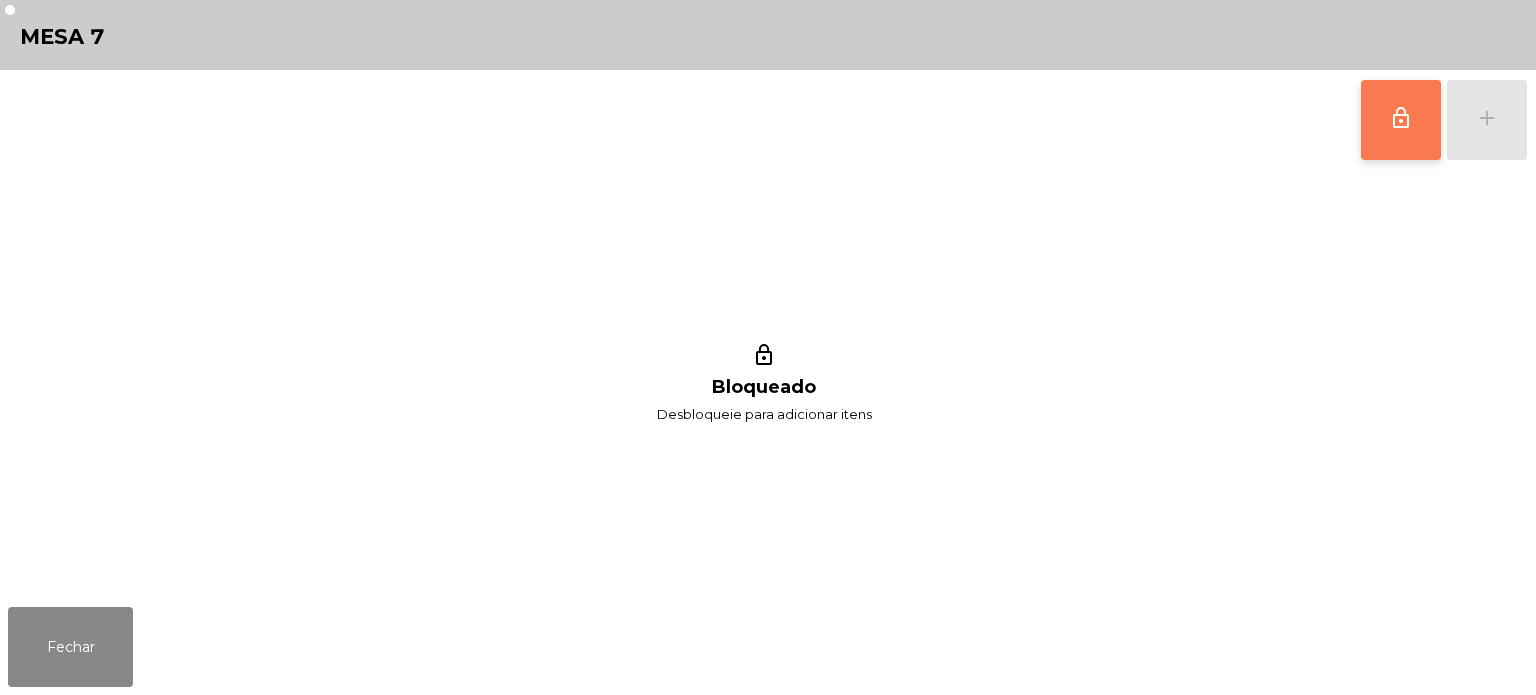click on "lock_outline" 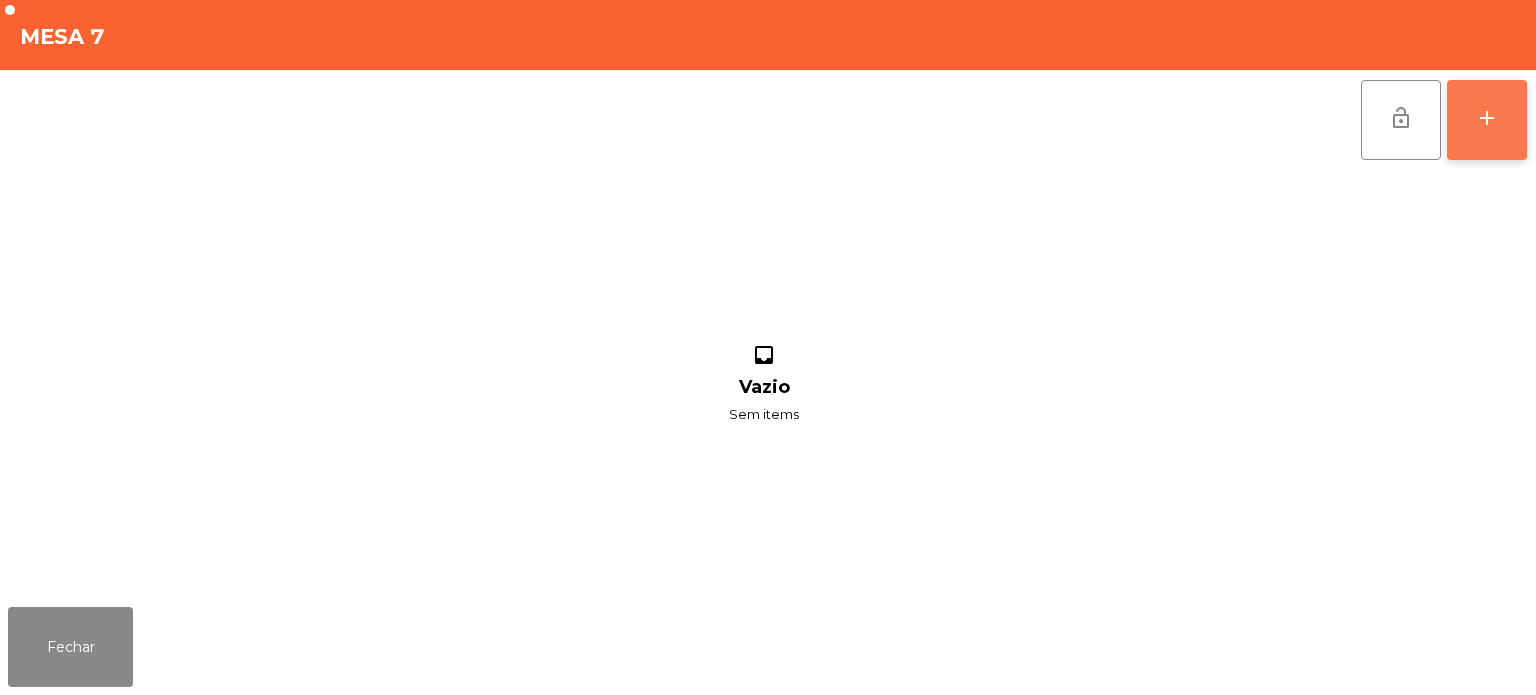 click on "add" 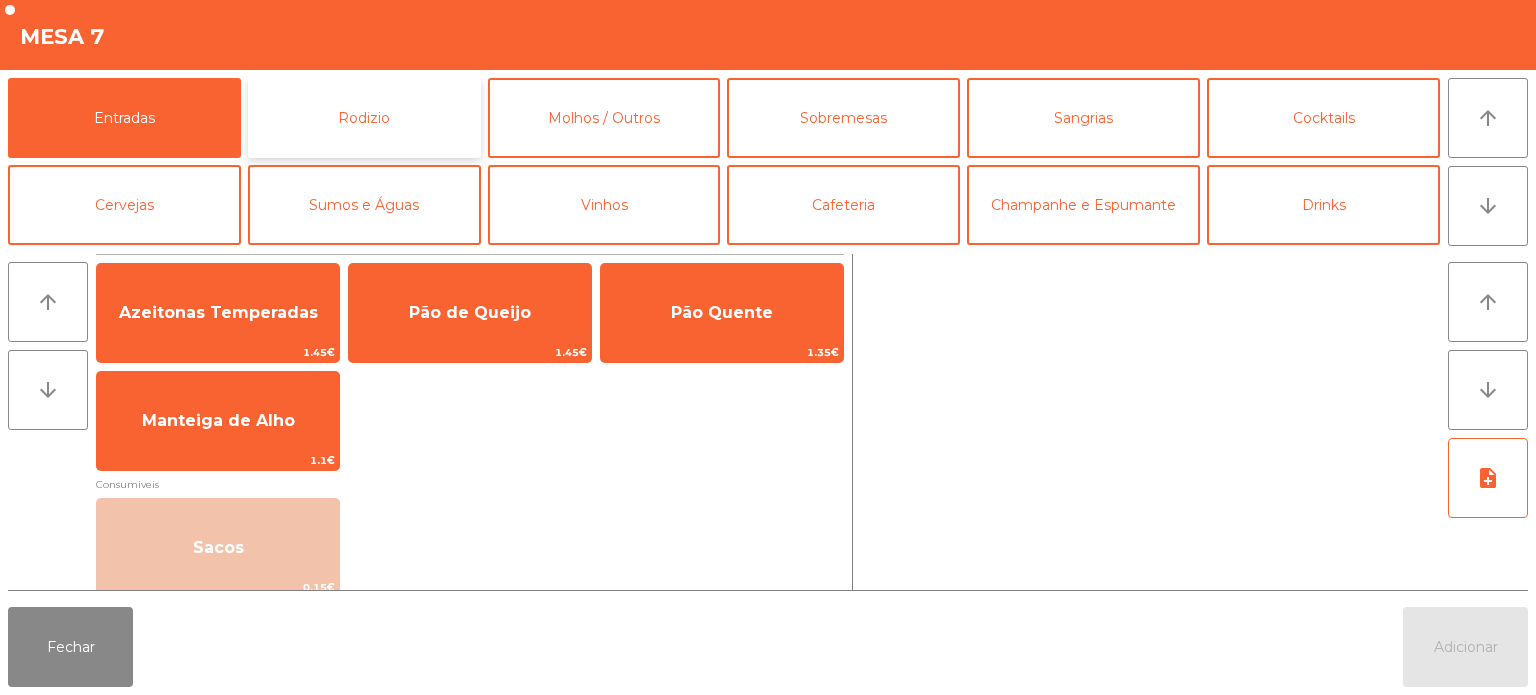 click on "Rodizio" 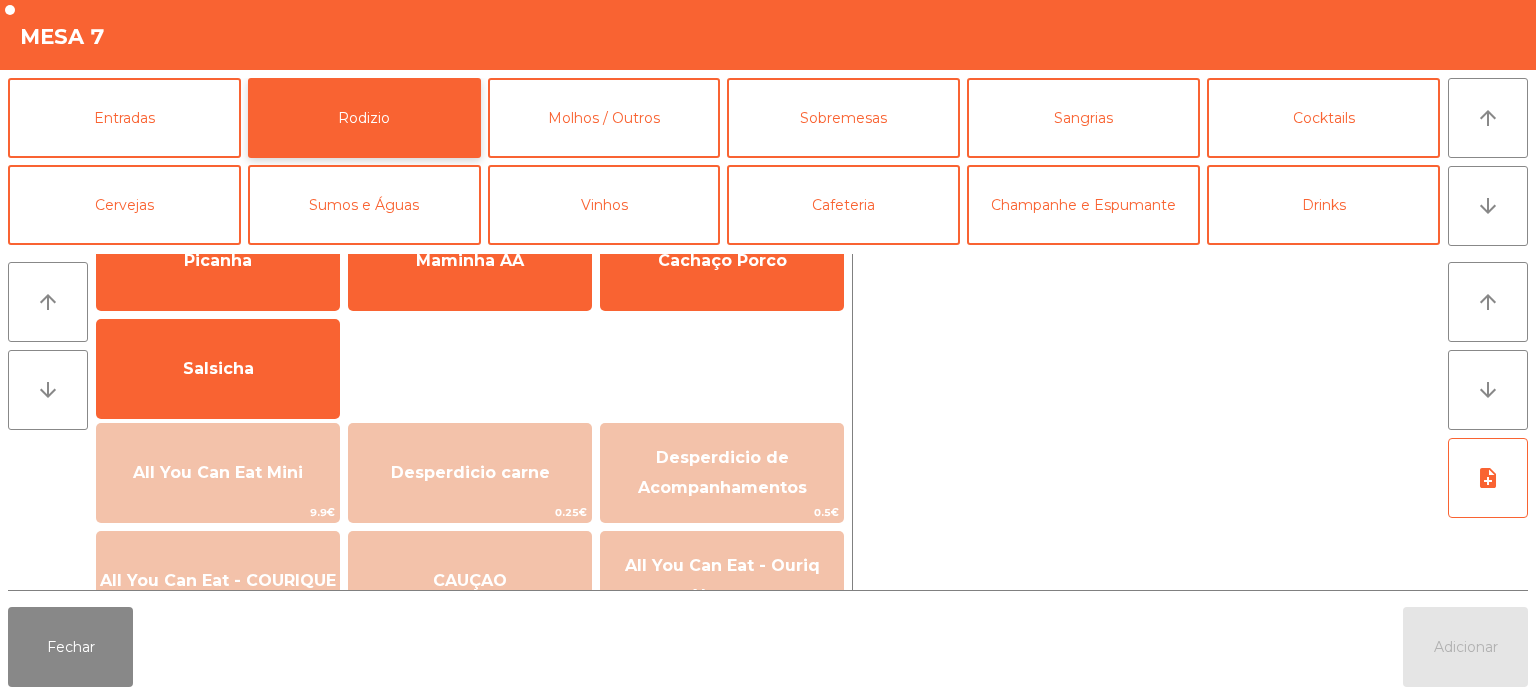 scroll, scrollTop: 76, scrollLeft: 0, axis: vertical 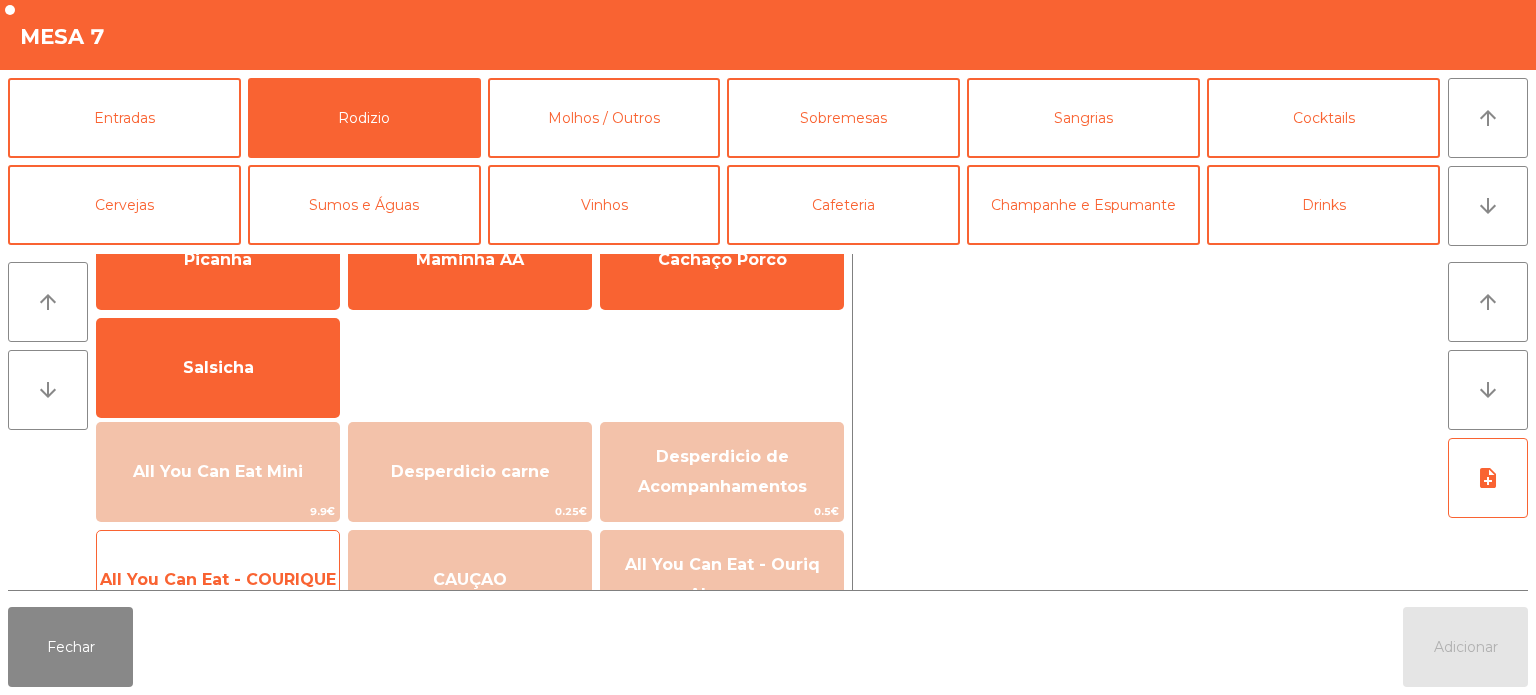 click on "All You Can Eat - COURIQUE" 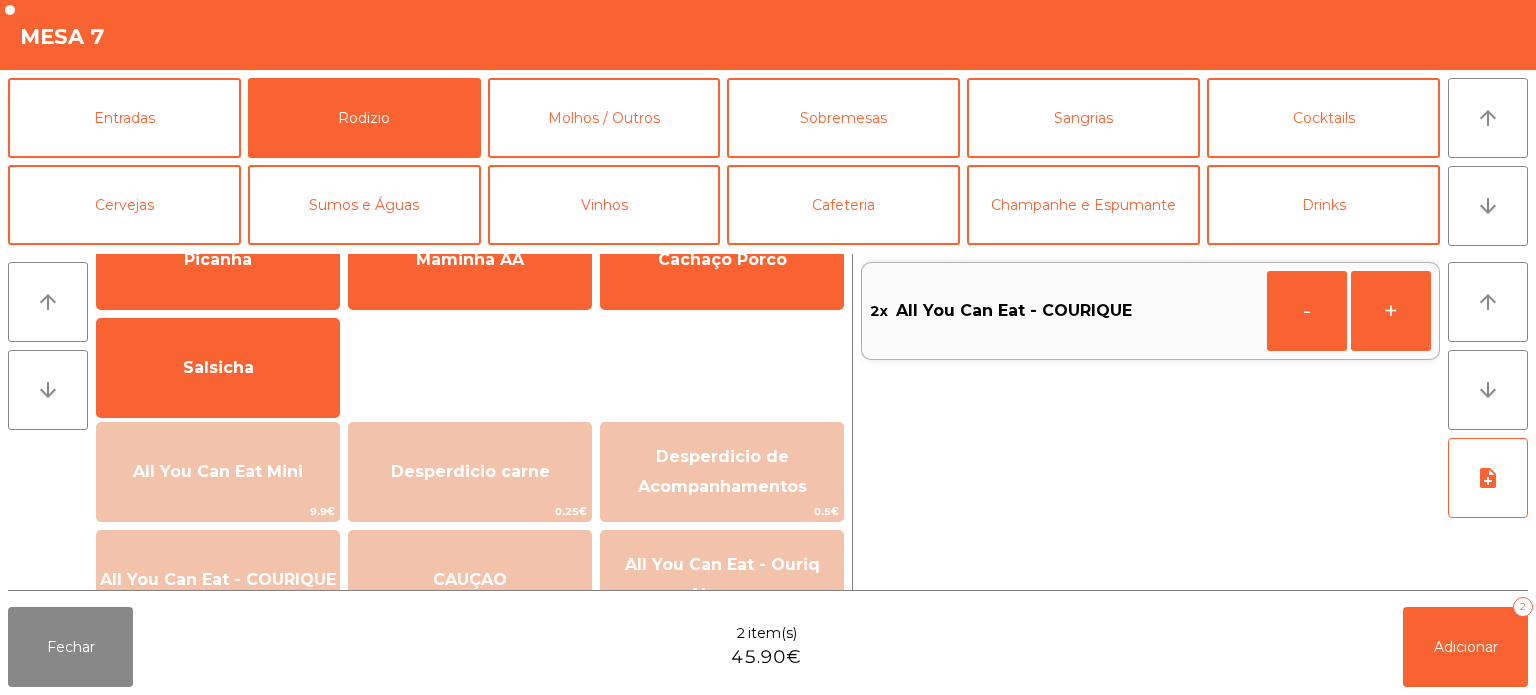 click on "arrow_upward arrow_downward  Carnes   +   Picanha   +   Maminha AA   +   Cachaço Porco   Salsicha   All You Can Eat Mini   9.9€   Desperdicio carne   0.25€   Desperdicio de Acompanhamentos   0.5€   All You Can Eat - COURIQUE   22.95€   CAUÇAO   3€   All You Can Eat - Ouriq Almoço   20.95€   Acompanhamentos   +   Batatas Fritas   +   Arroz   +   Feijão Preto   +   Salada   Vinagrete   2x    All You Can Eat - COURIQUE   -   +  arrow_upward arrow_downward note_add" 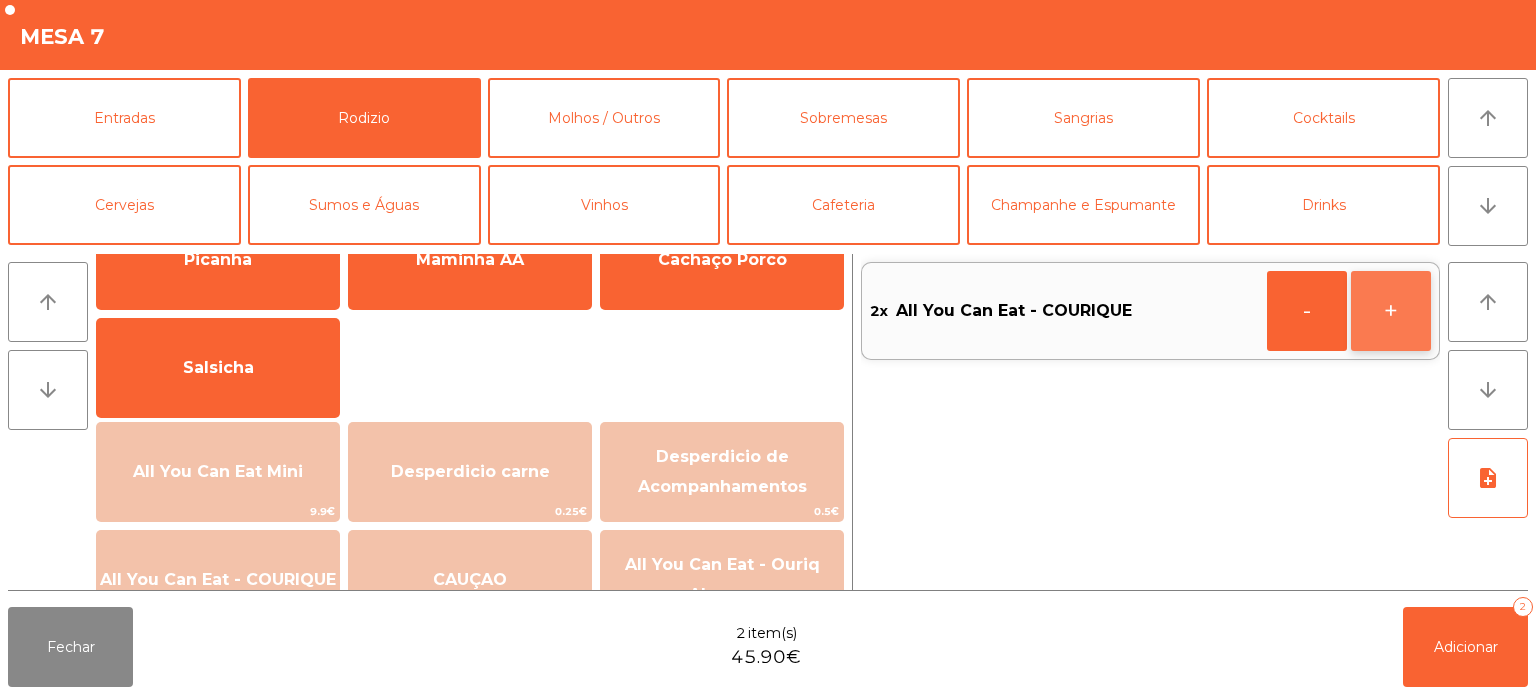 click on "+" 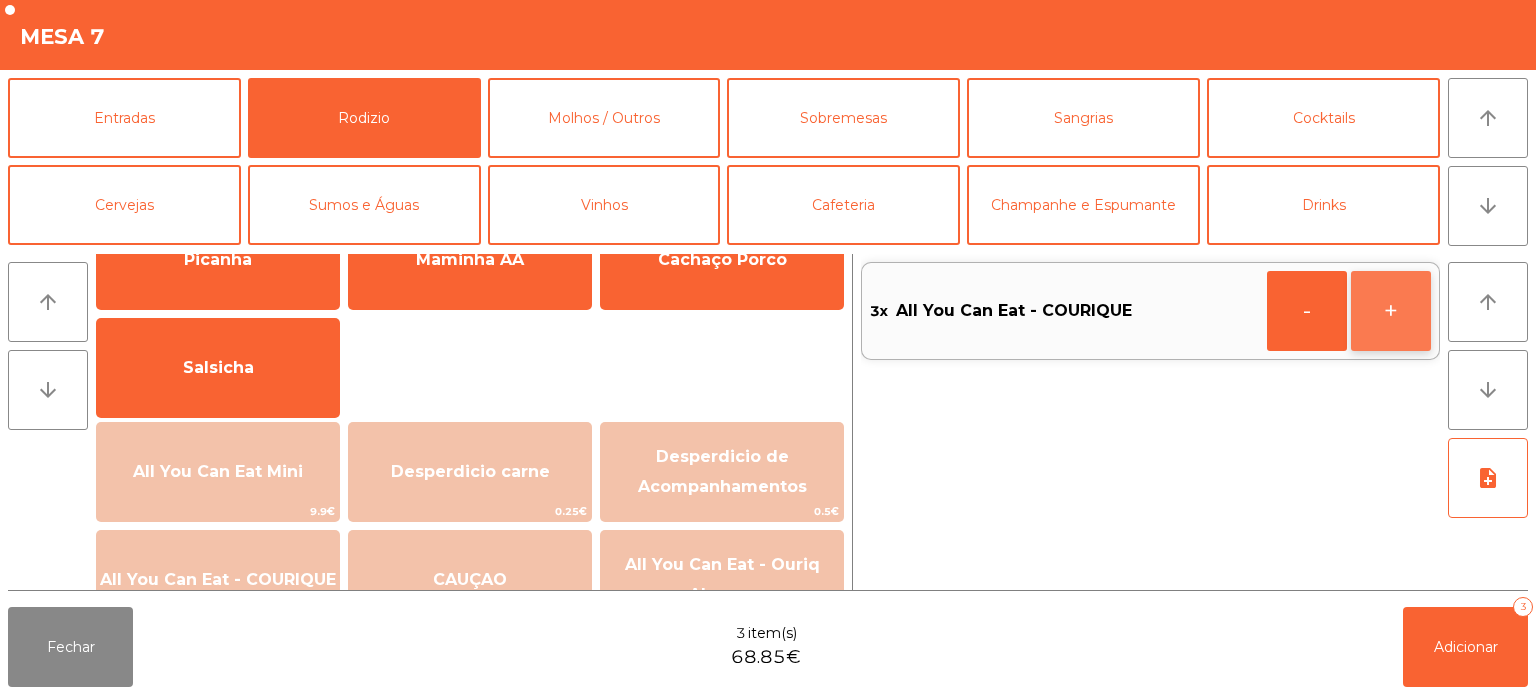 click on "+" 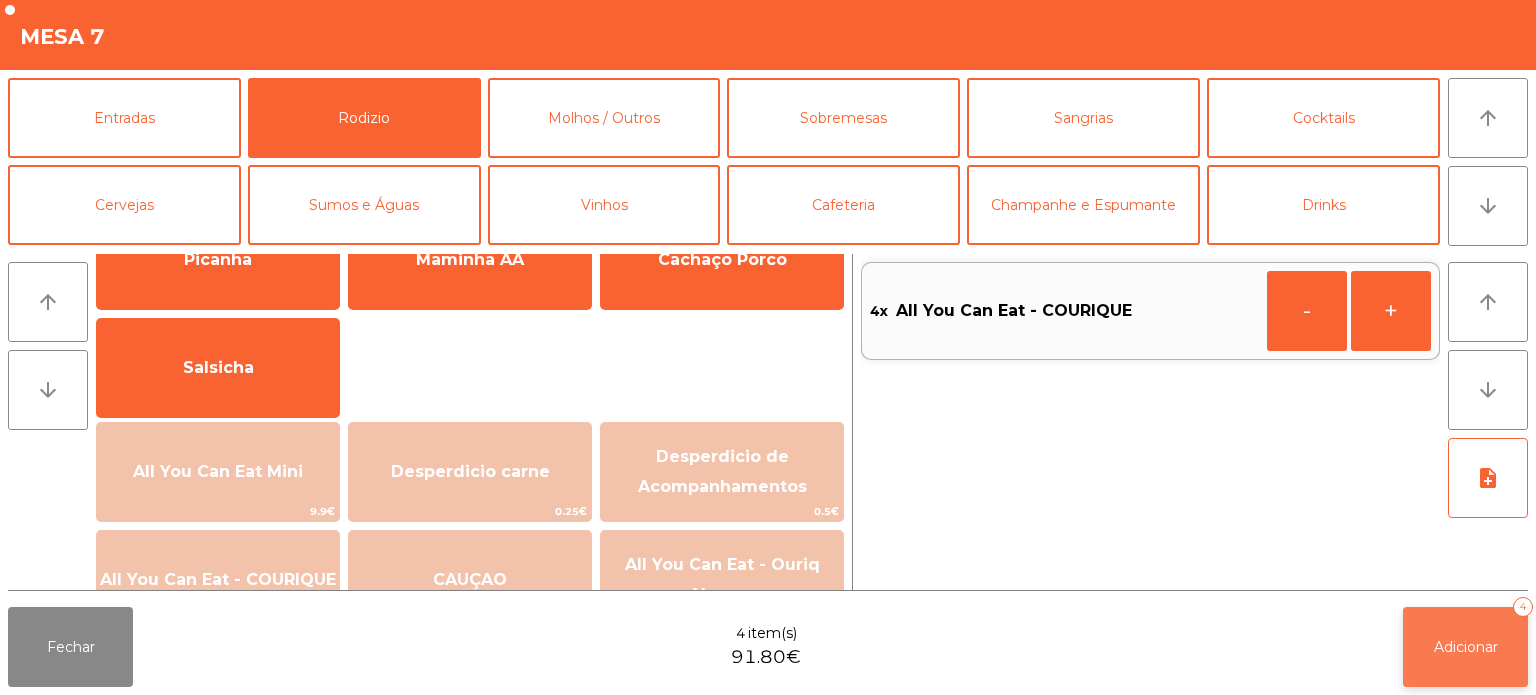 click on "Adicionar   4" 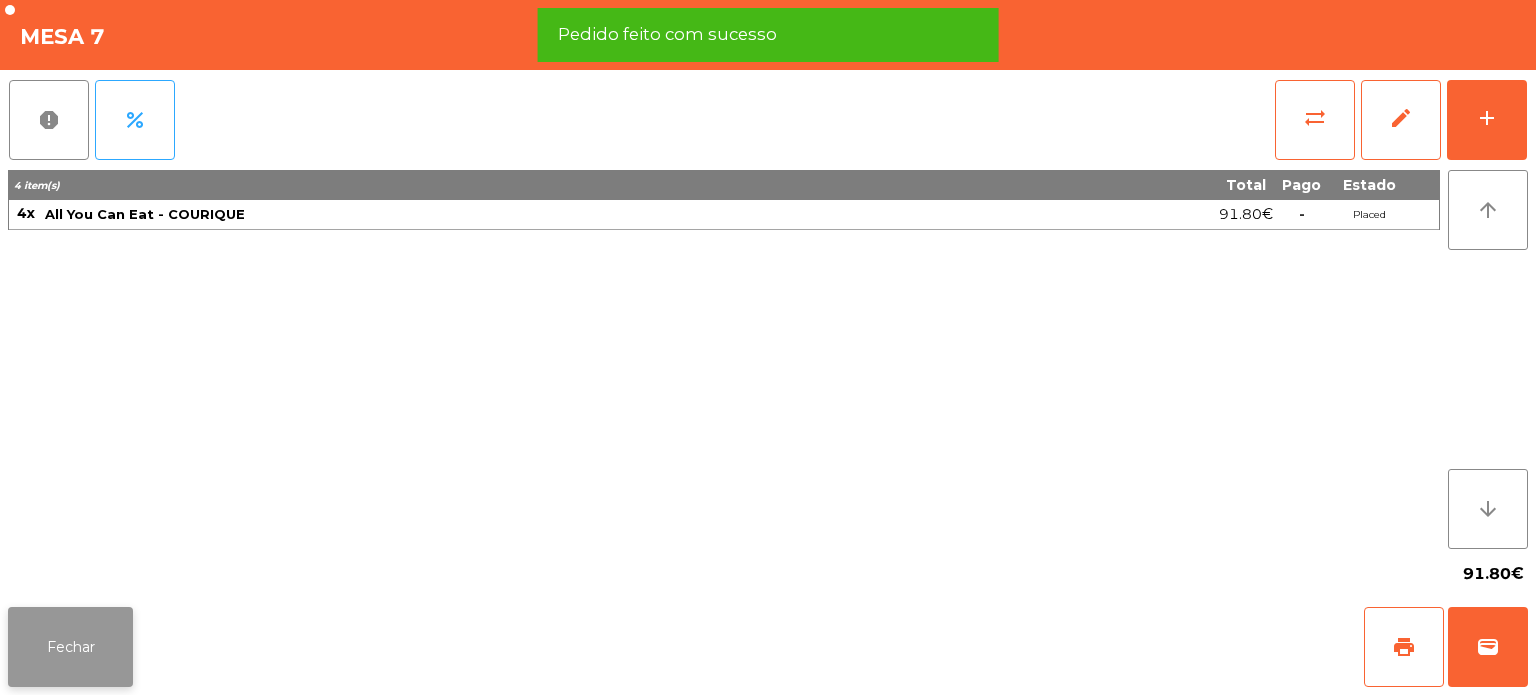 click on "Fechar" 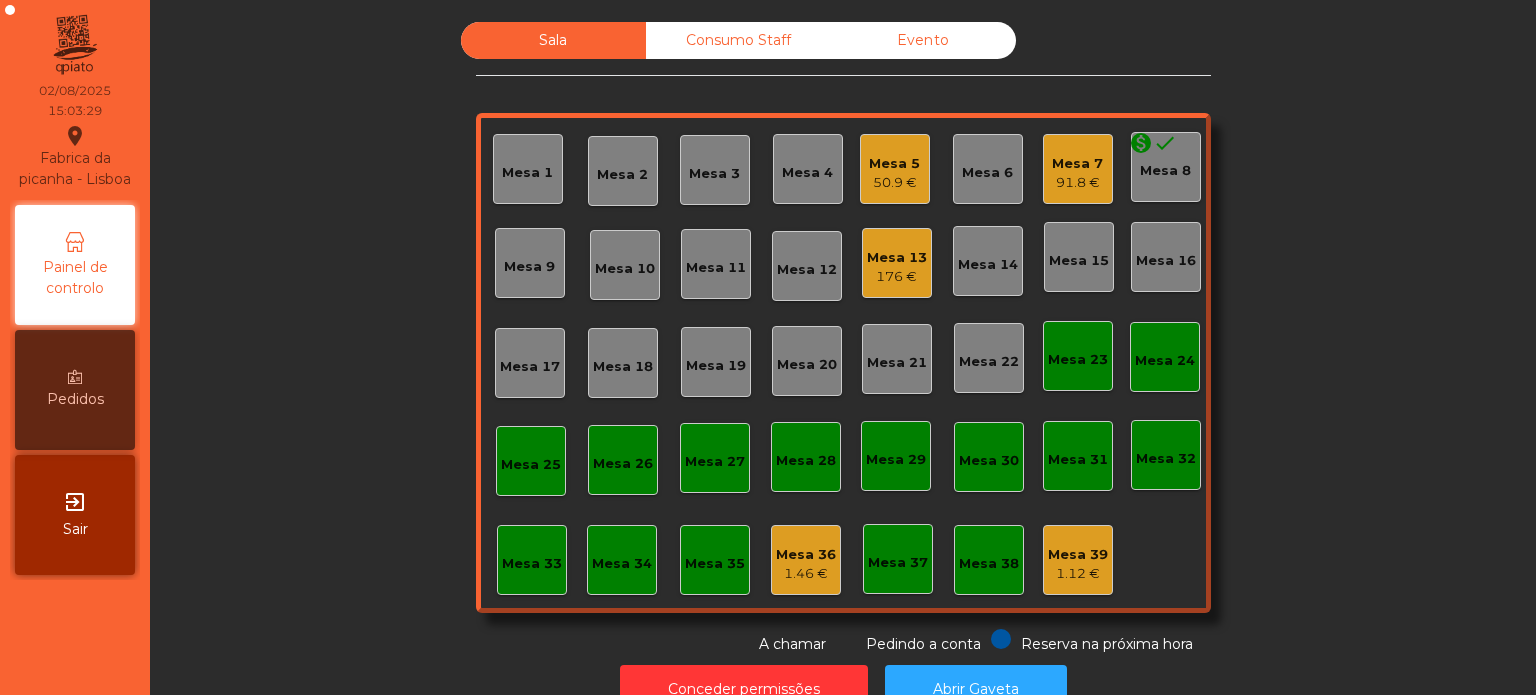 click on "Sala" 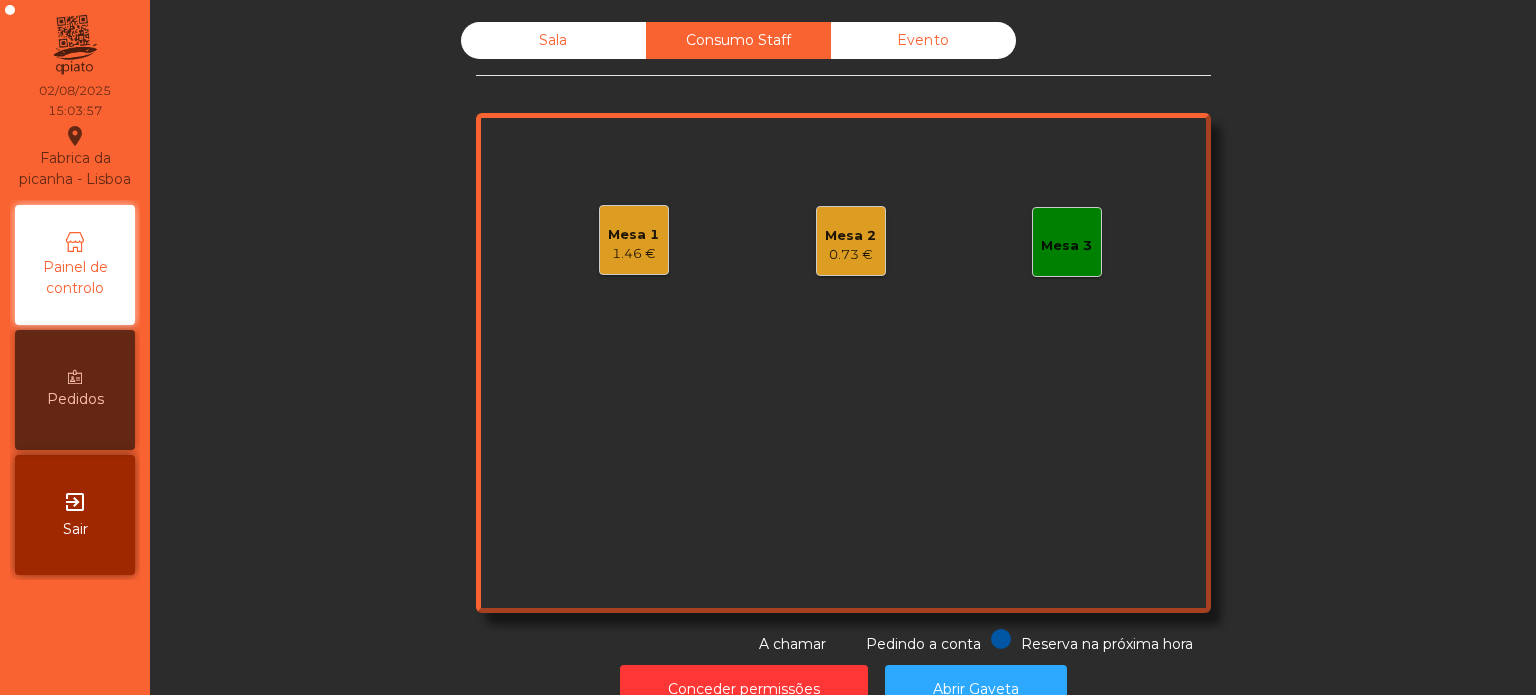 click on "Sala" 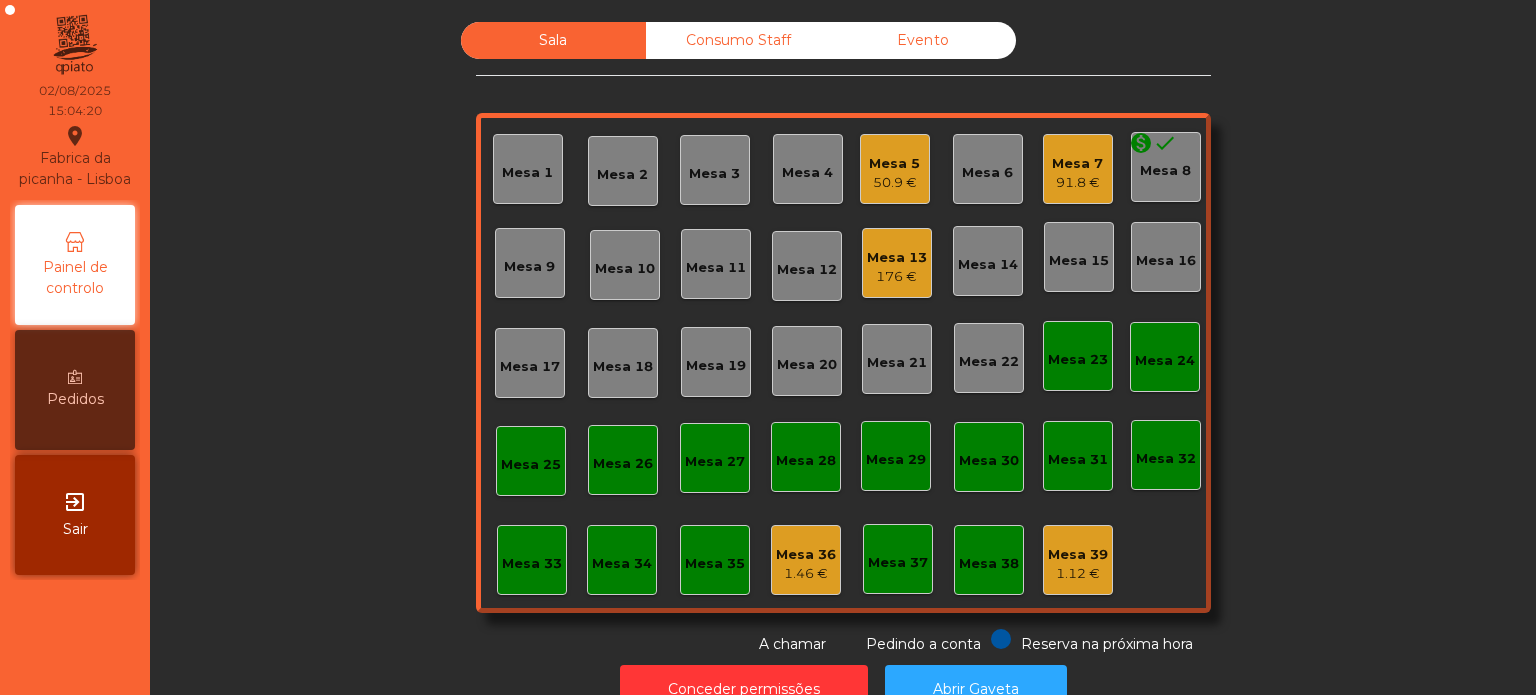 click on "Mesa 6" 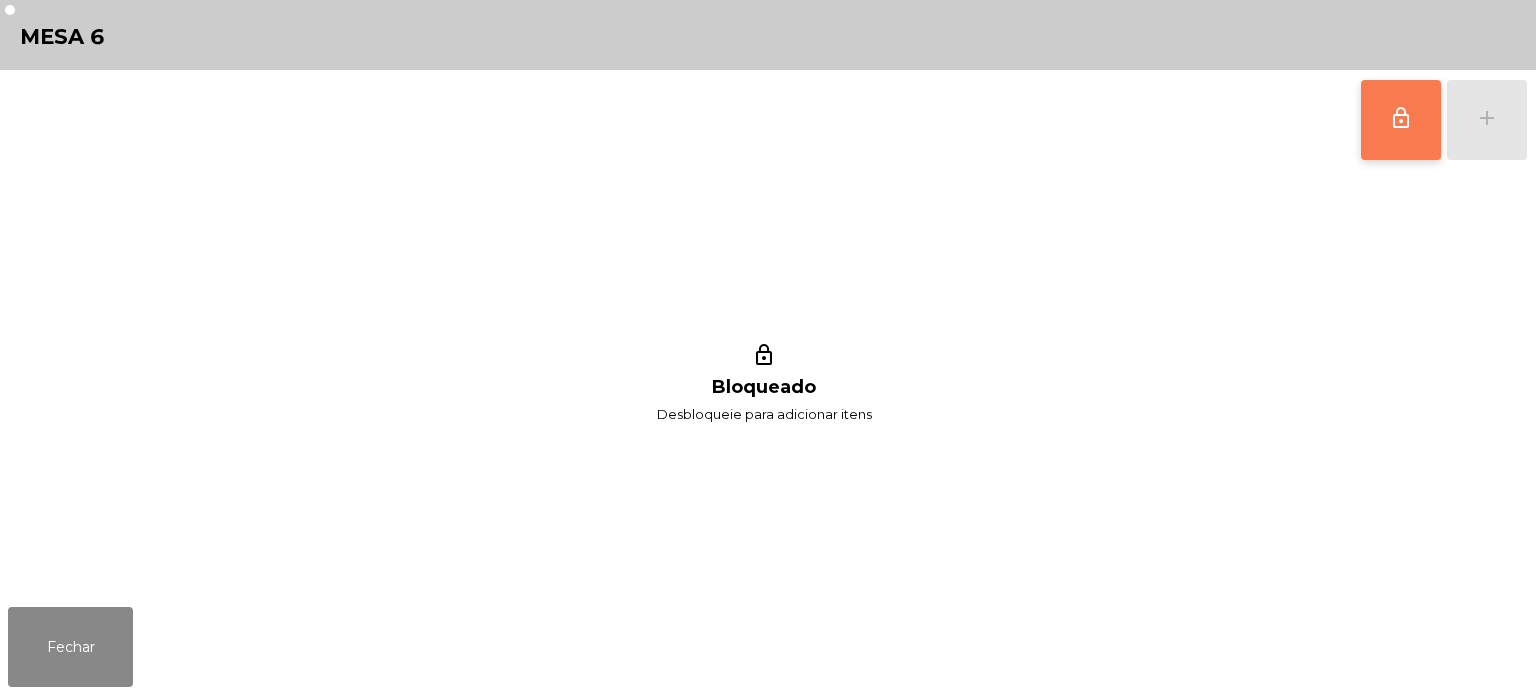 click on "lock_outline" 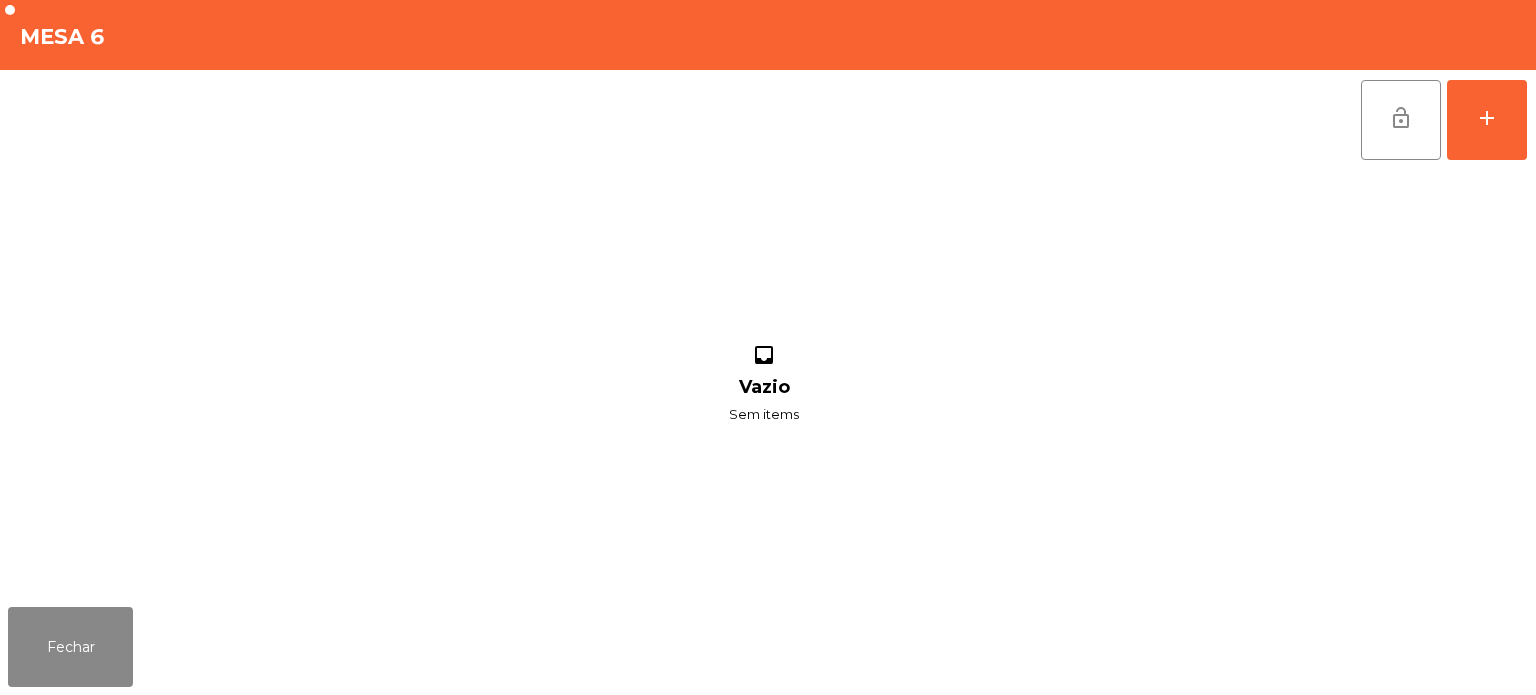 click on "Fechar" 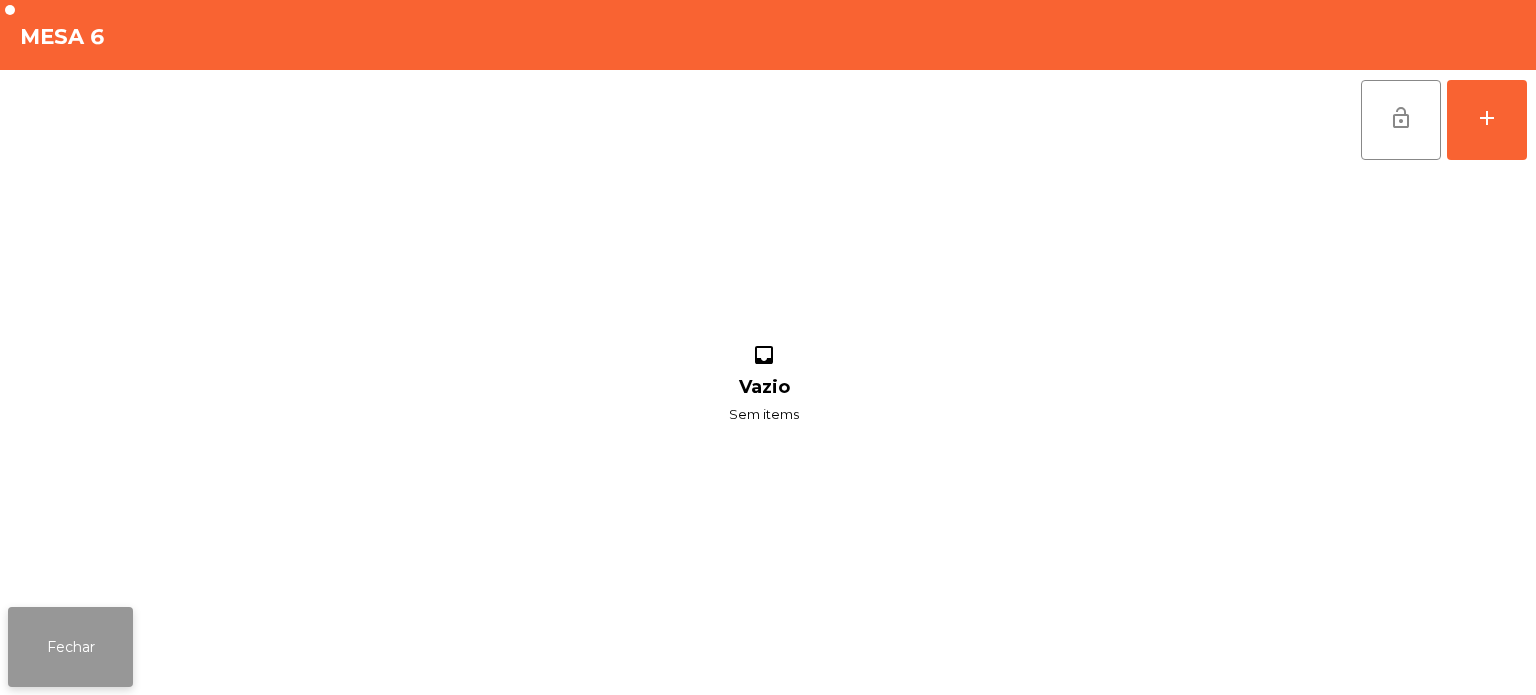 click on "Fechar" 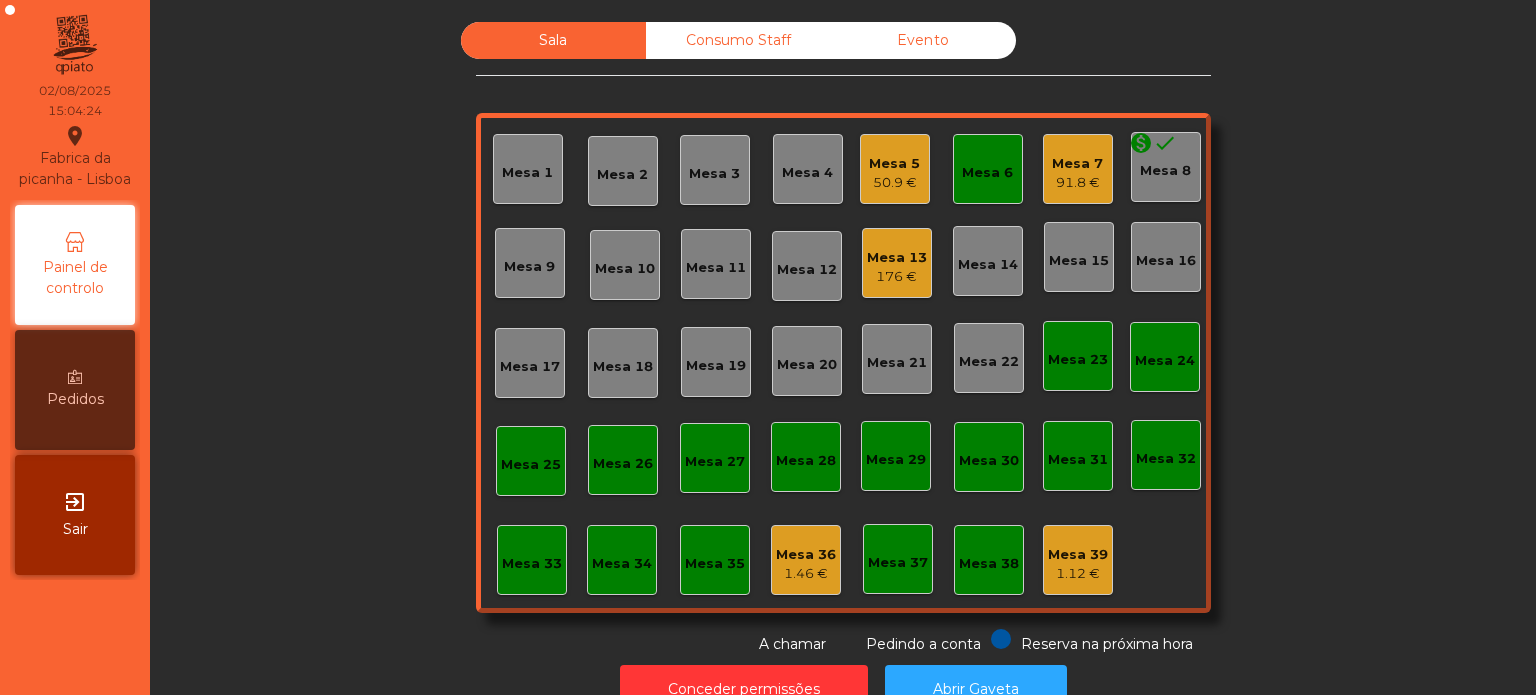 click on "91.8 €" 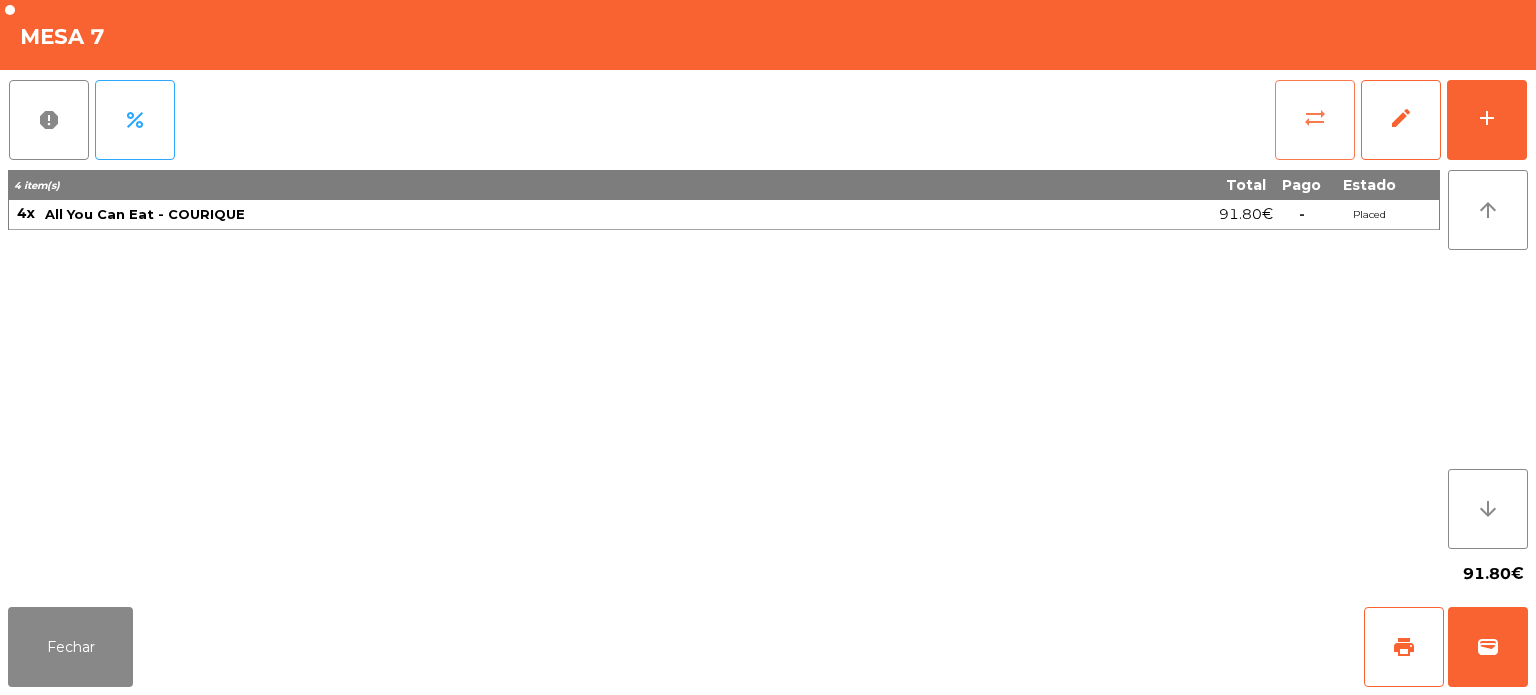 click on "sync_alt" 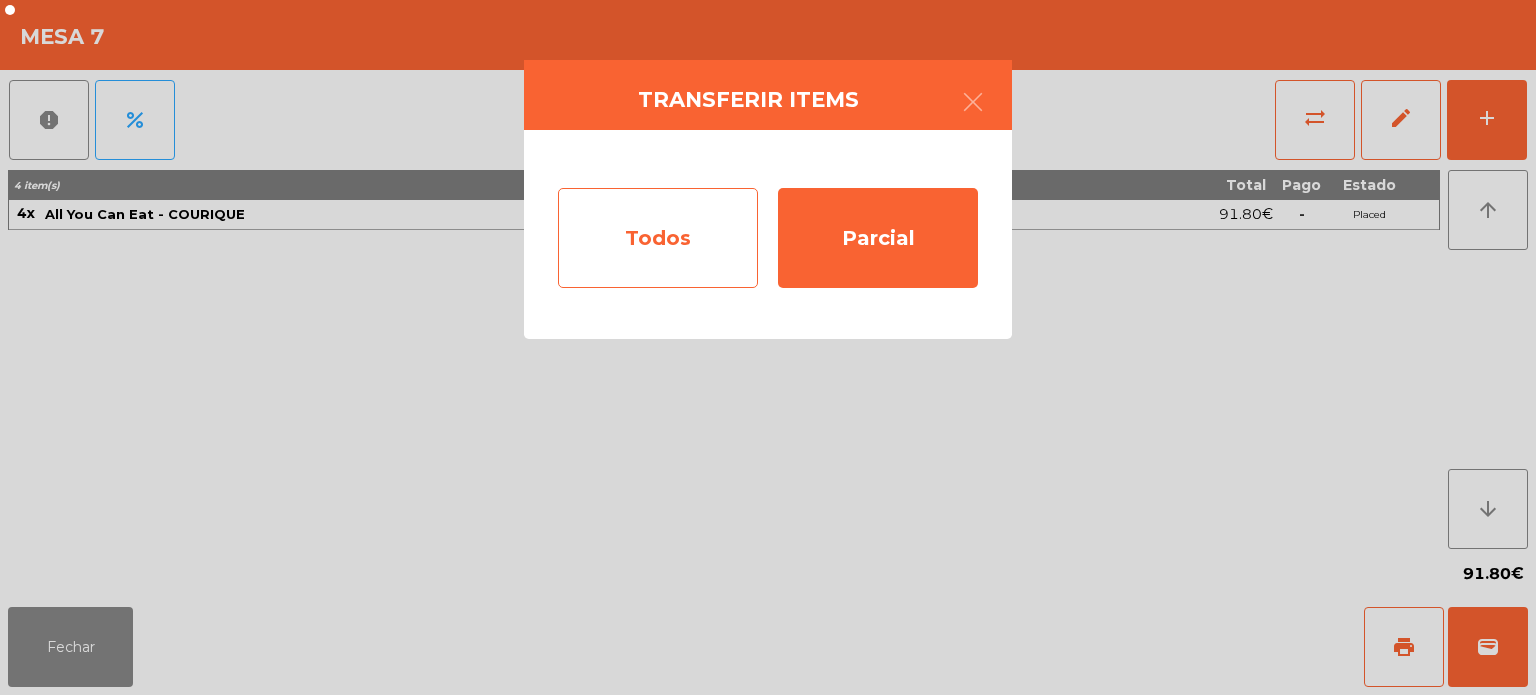 click on "Todos" 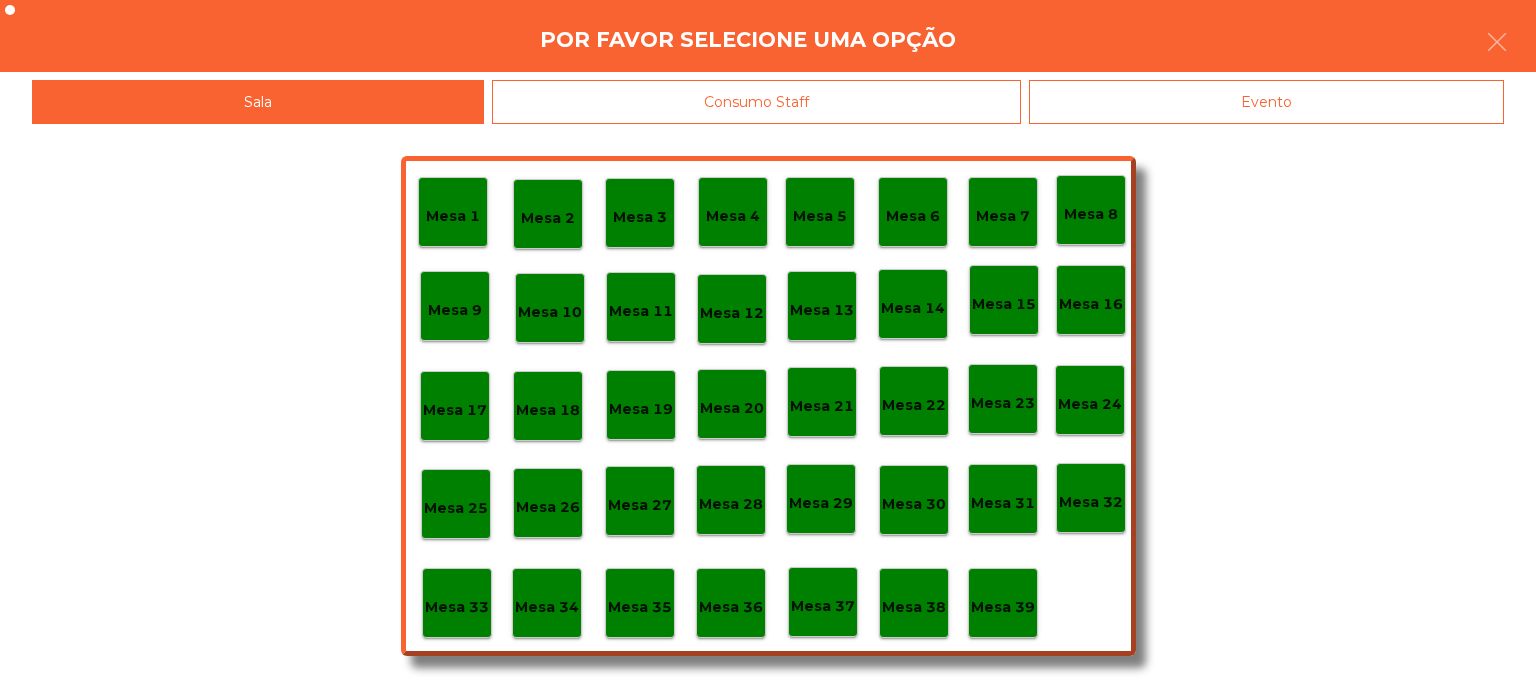 click on "Mesa 6" 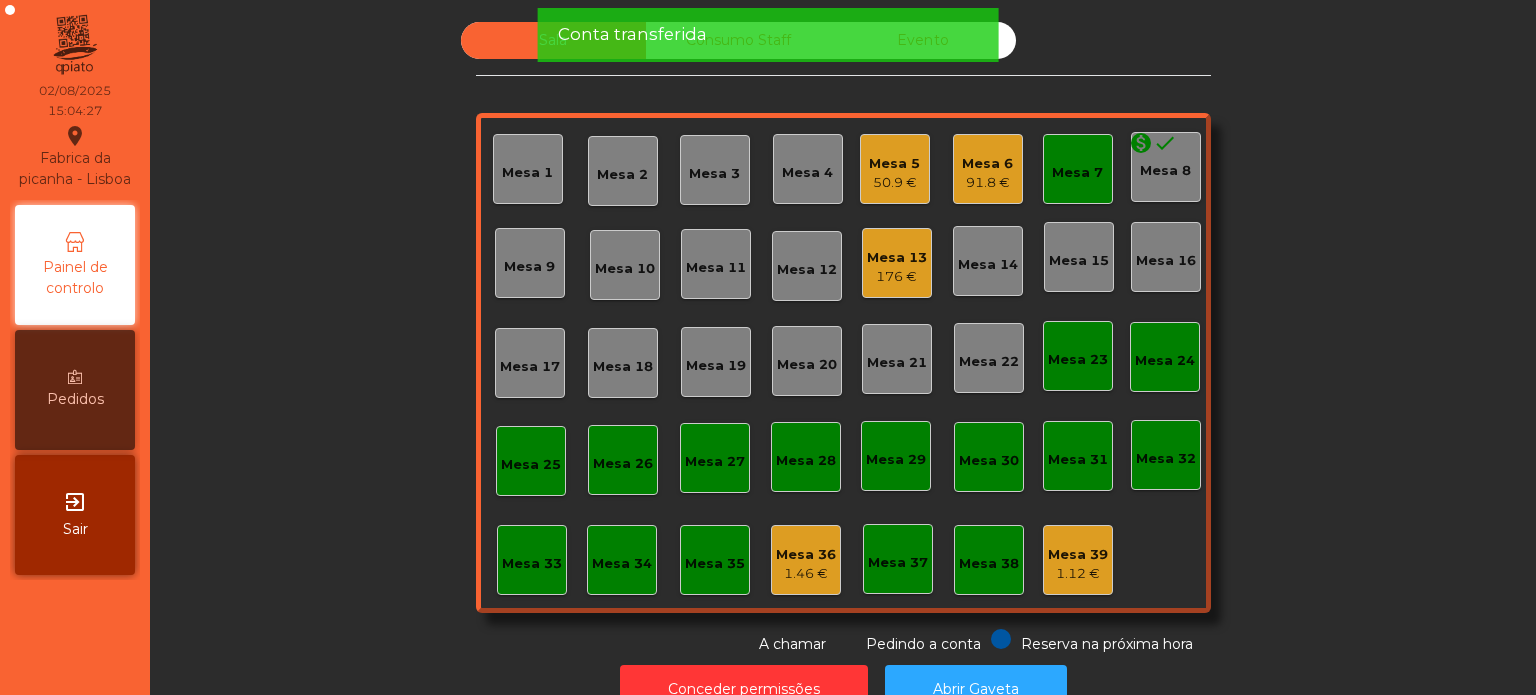 click on "Mesa 7" 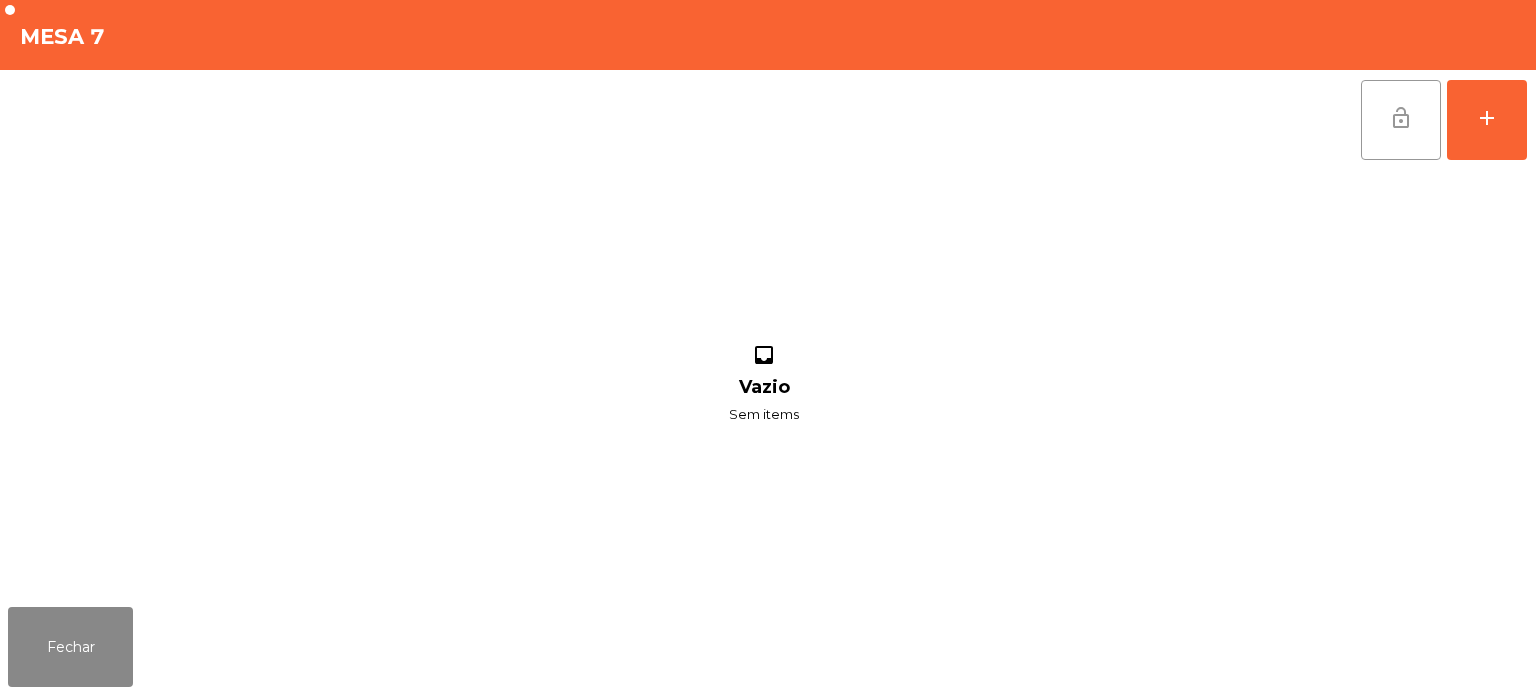 click on "lock_open" 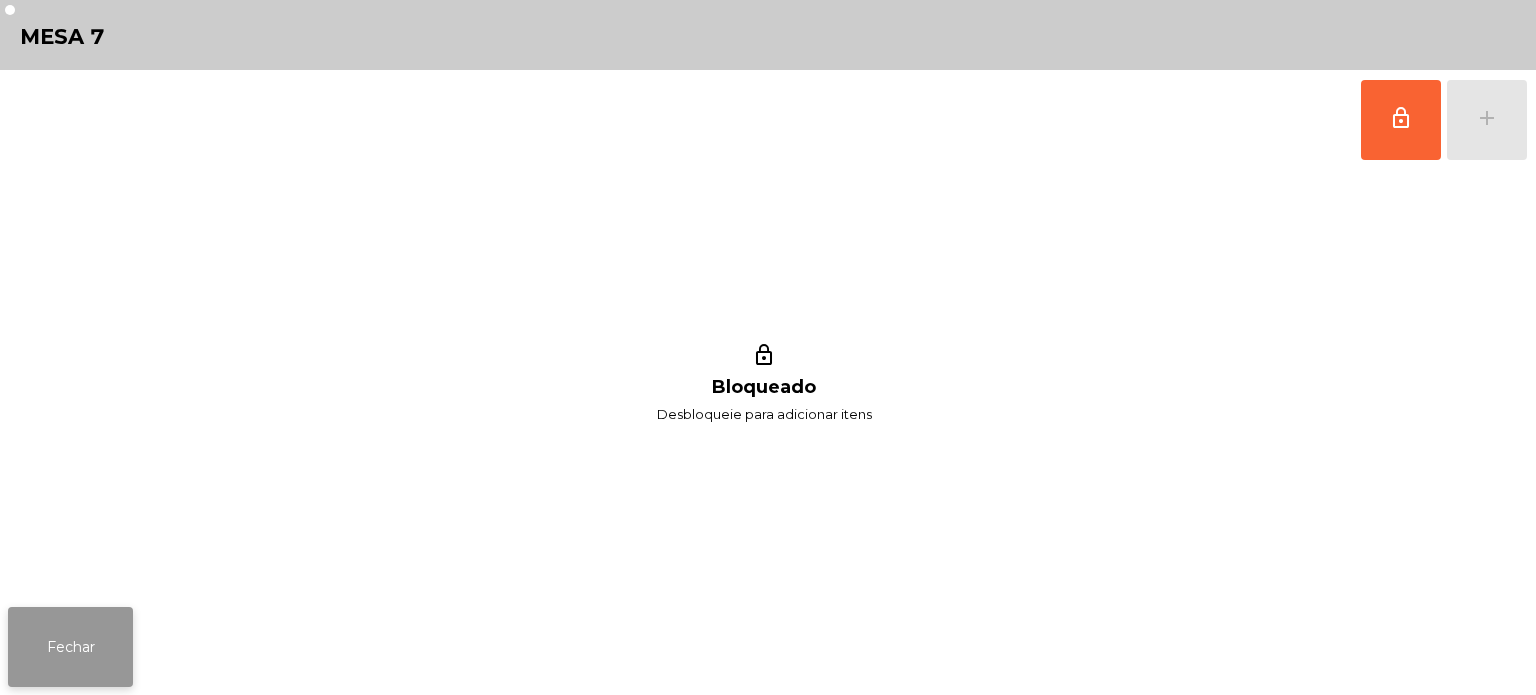click on "Fechar" 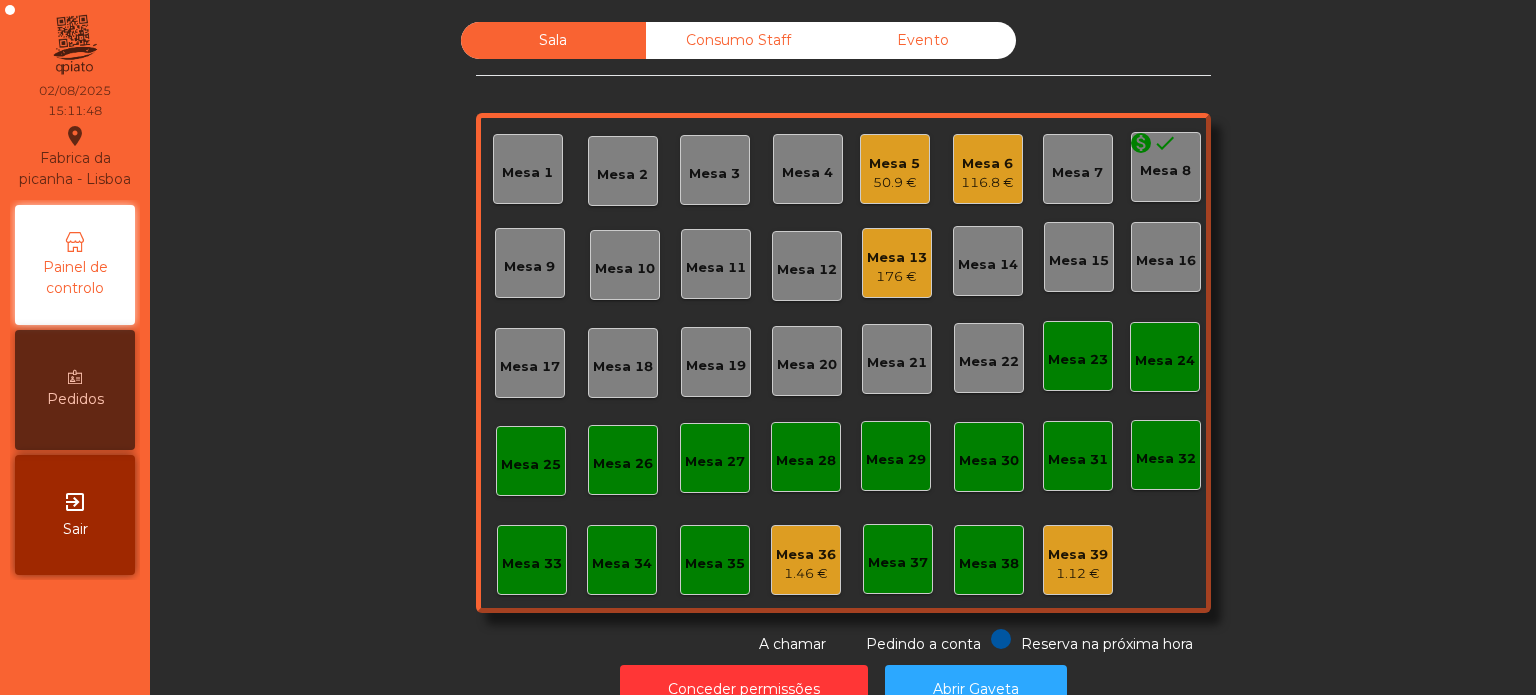 scroll, scrollTop: 0, scrollLeft: 0, axis: both 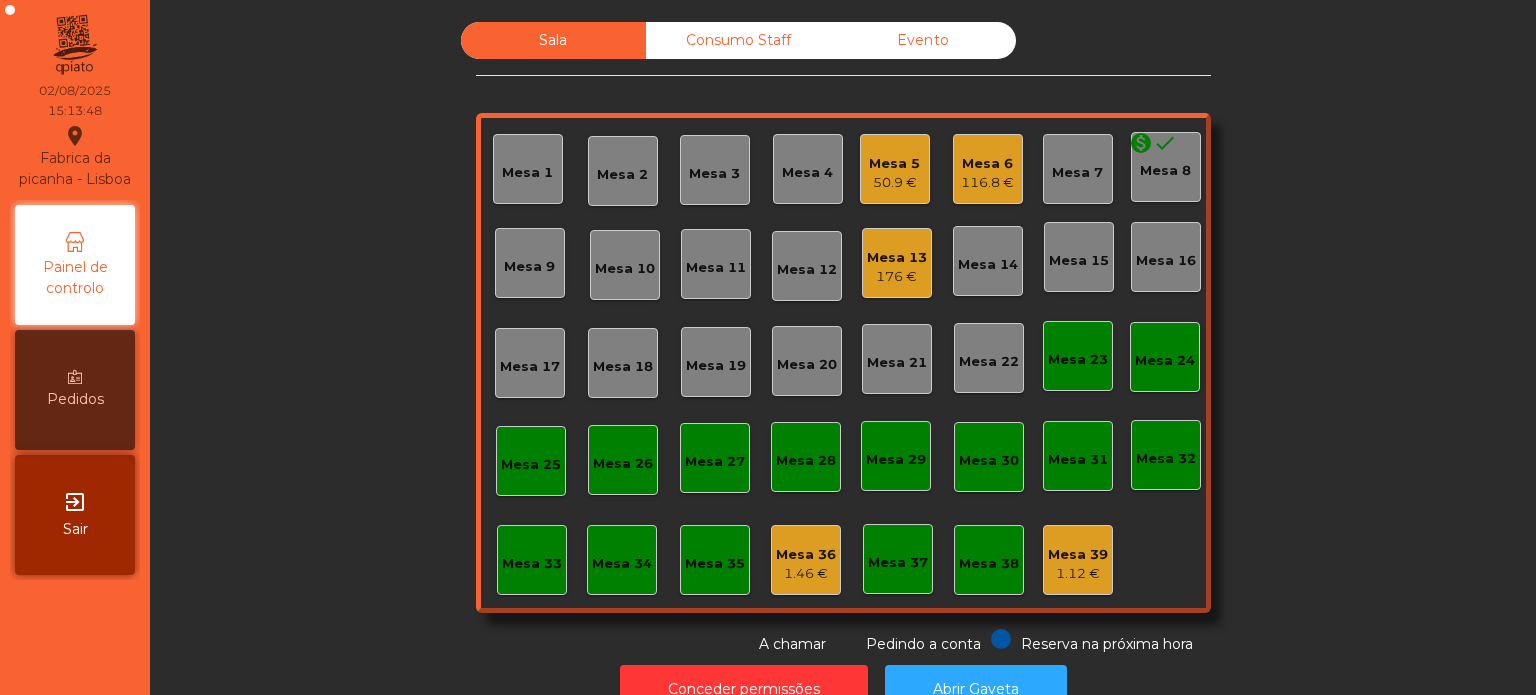 click on "Sala   Consumo Staff   Evento   Mesa 1   Mesa 2   Mesa 3   Mesa 4   Mesa 5   50.9 €   Mesa 6   116.8 €   Mesa 7  monetization_on done  Mesa 8   Mesa 9   Mesa 10   Mesa 11   Mesa 12   Mesa 13   176 €   Mesa 14   Mesa 15   Mesa 16   Mesa 17   Mesa 18   Mesa 19   Mesa 20   Mesa 21   Mesa 22   Mesa 23   Mesa 24   Mesa 25   Mesa 26   Mesa 27   Mesa 28   Mesa 29   Mesa 30   Mesa 31   Mesa 32   Mesa 33   Mesa 34   Mesa 35   Mesa 36   1.46 €   Mesa 37   Mesa 38   Mesa 39   1.12 €  Reserva na próxima hora Pedindo a conta A chamar" 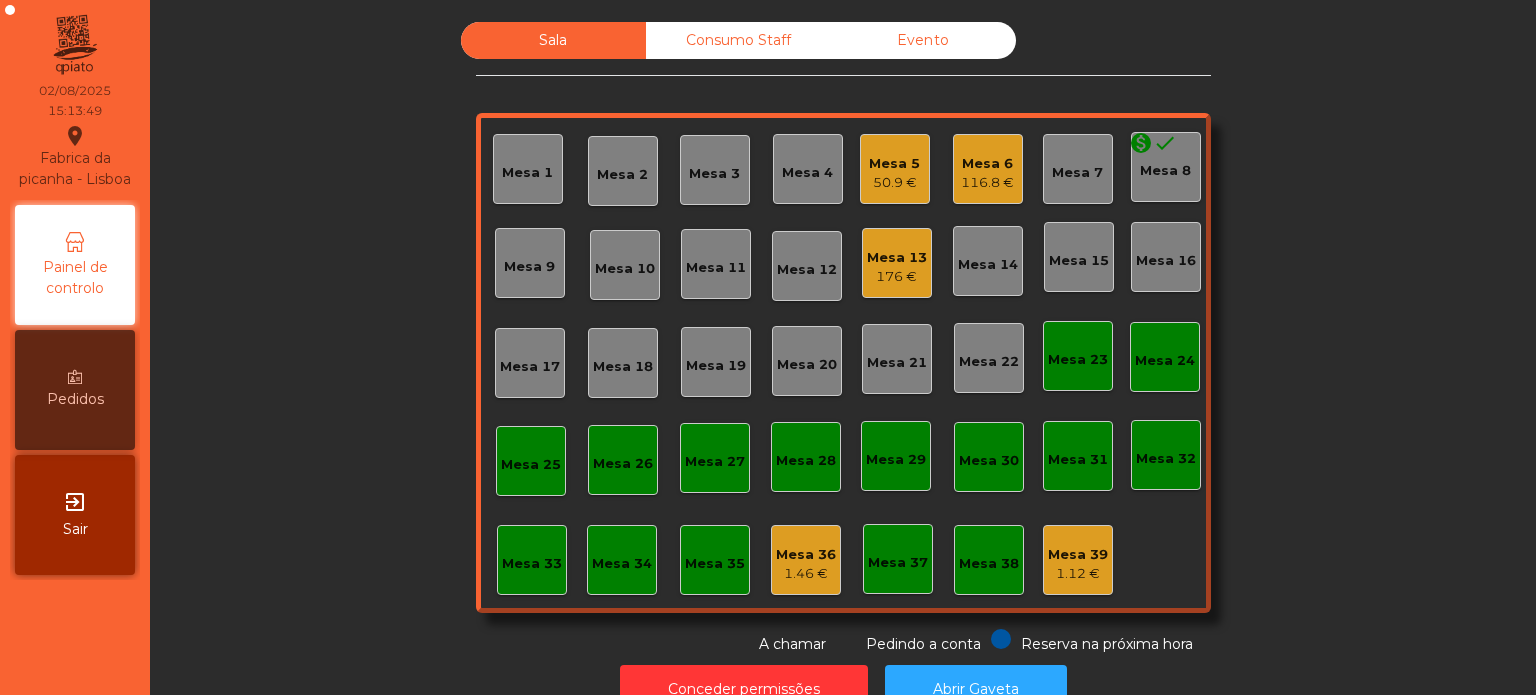 click on "Consumo Staff" 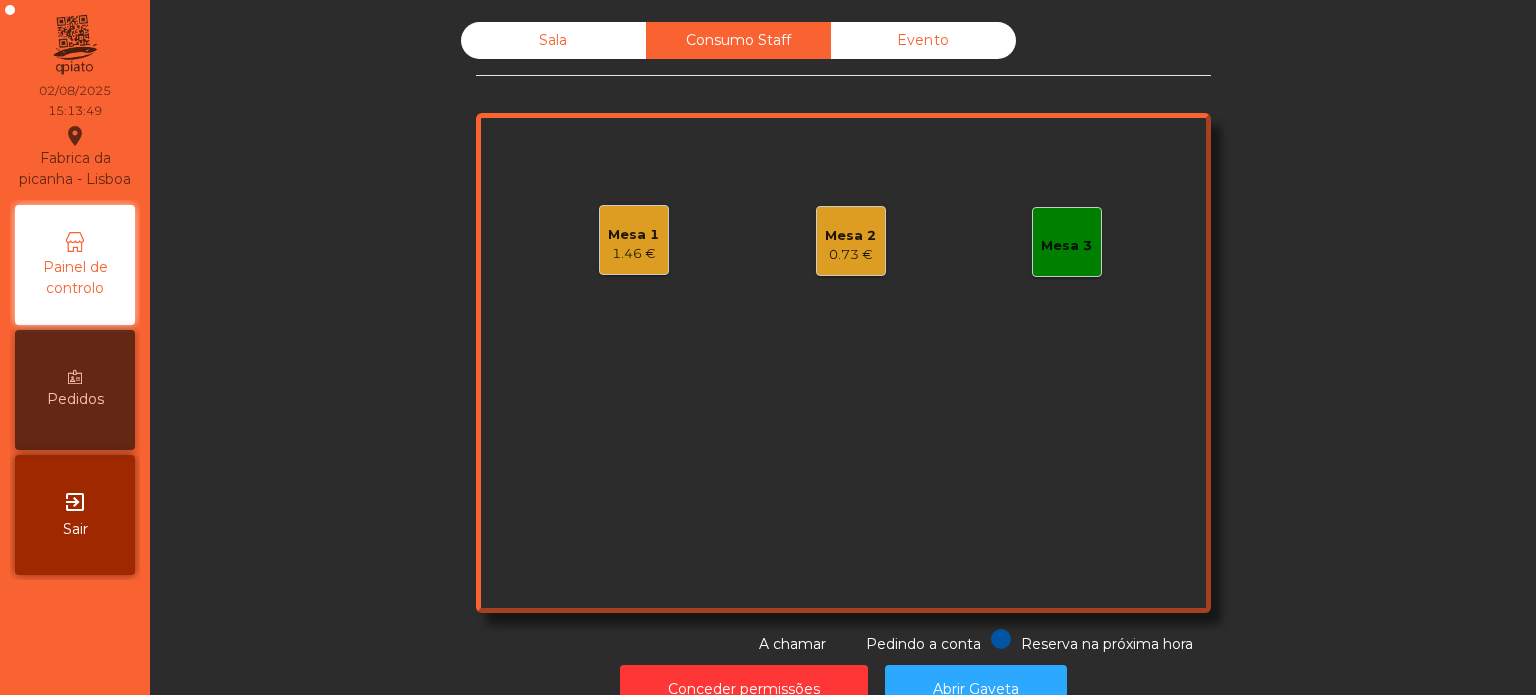 click on "Mesa 3" 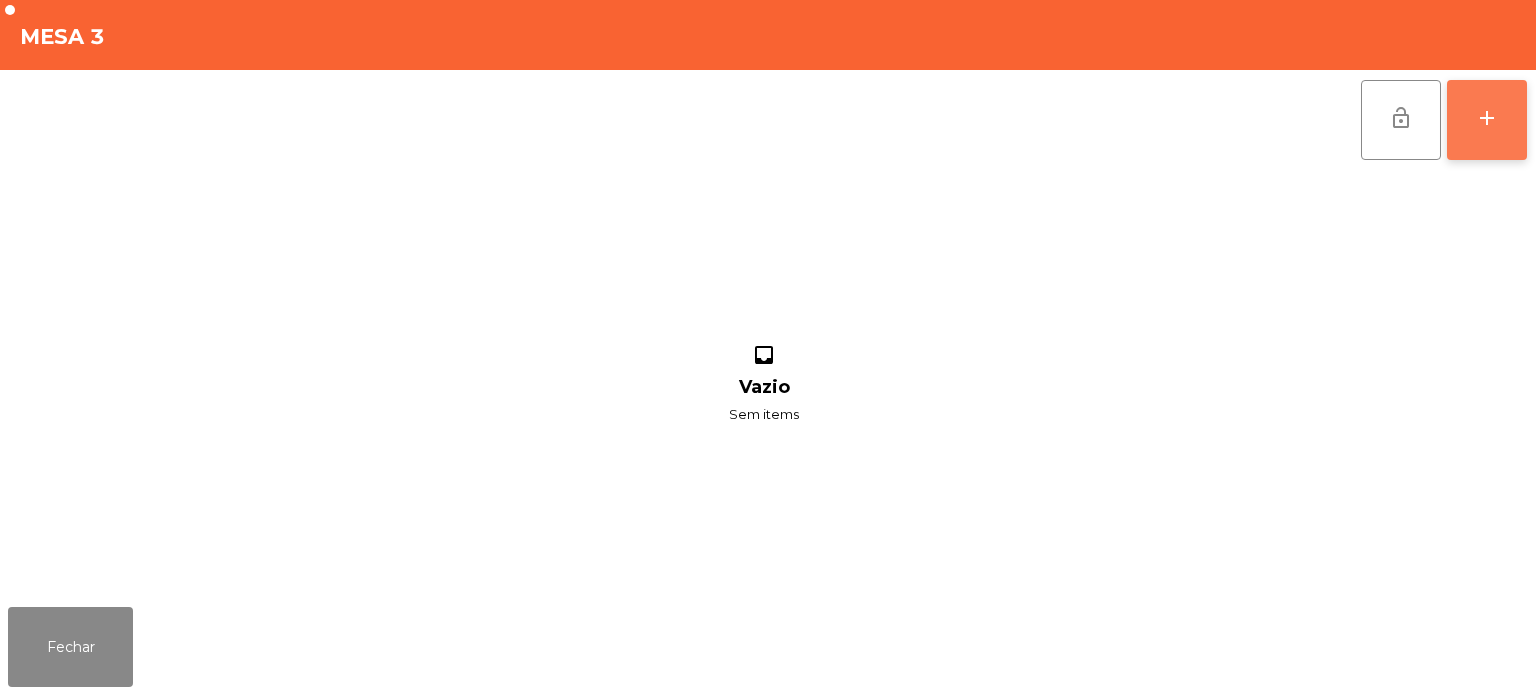 click on "add" 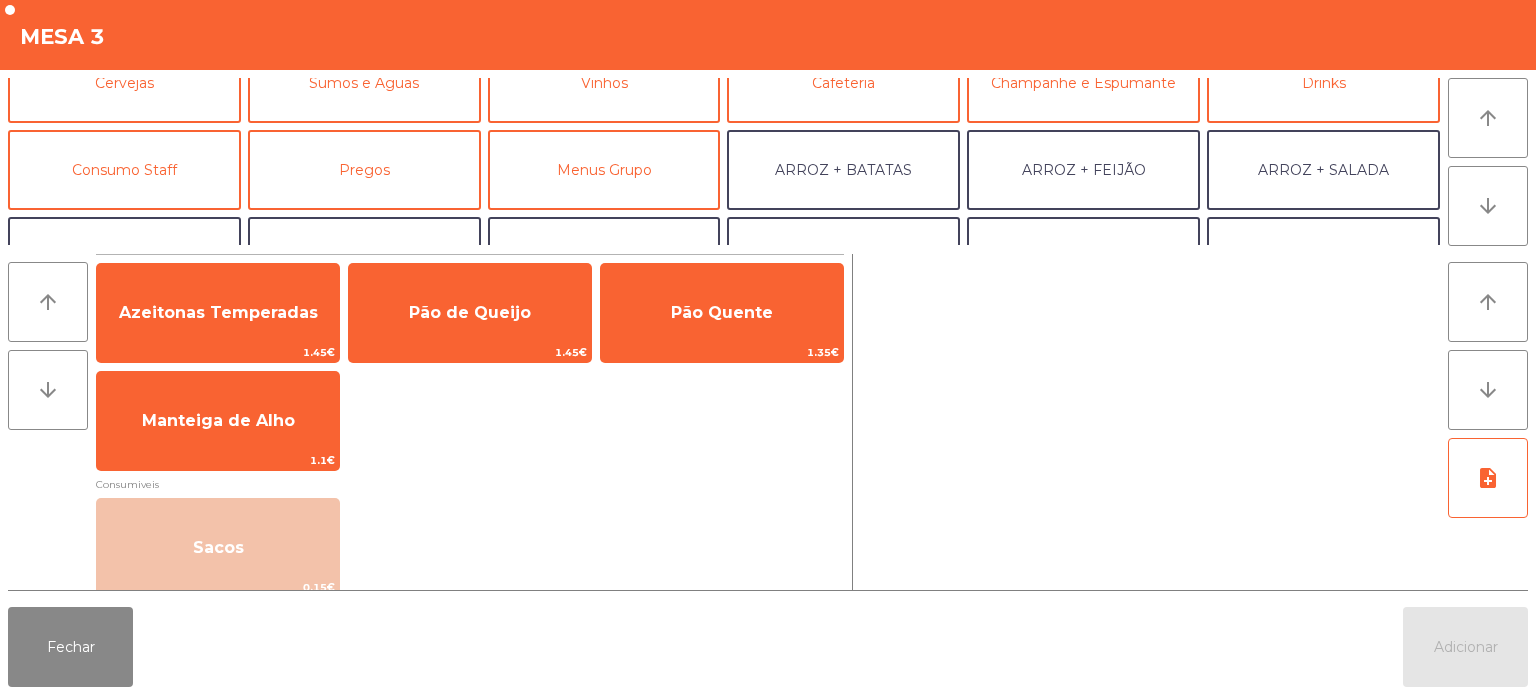 scroll, scrollTop: 128, scrollLeft: 0, axis: vertical 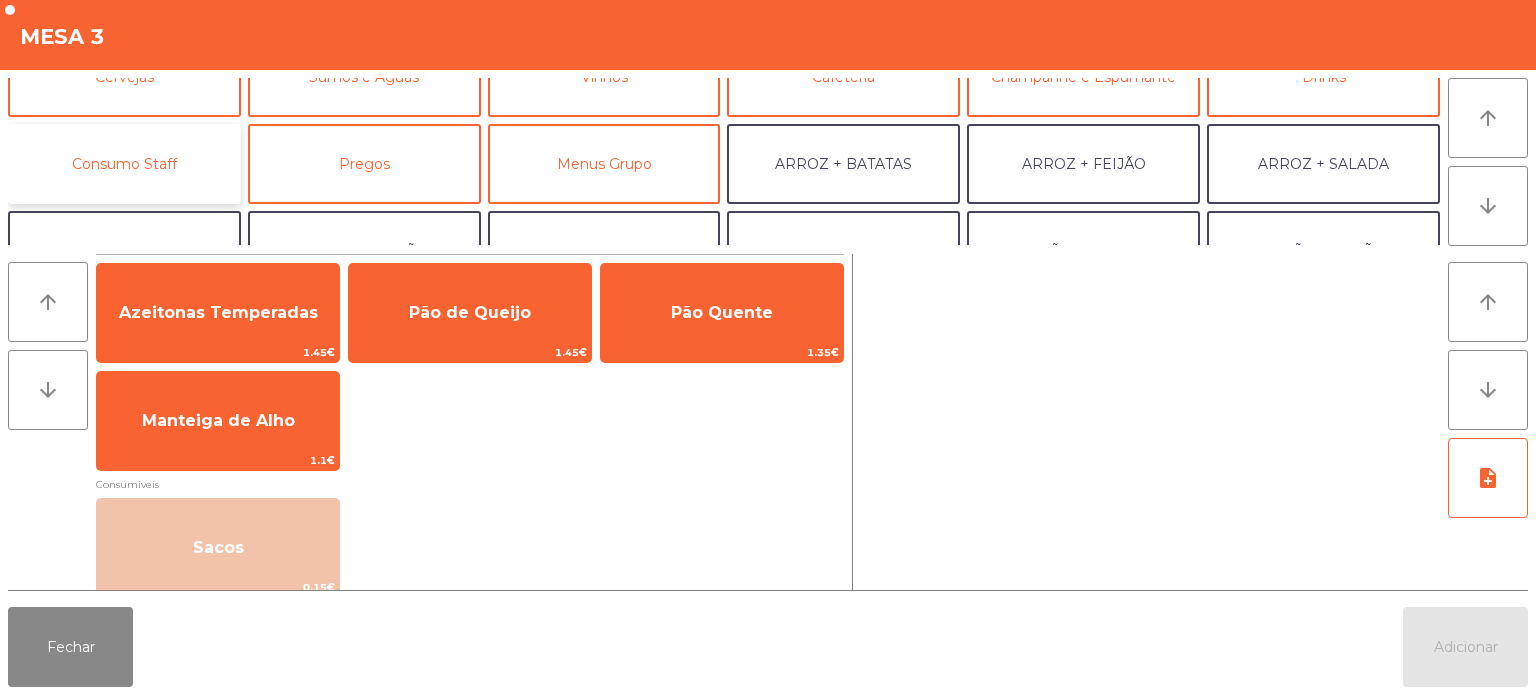 click on "Consumo Staff" 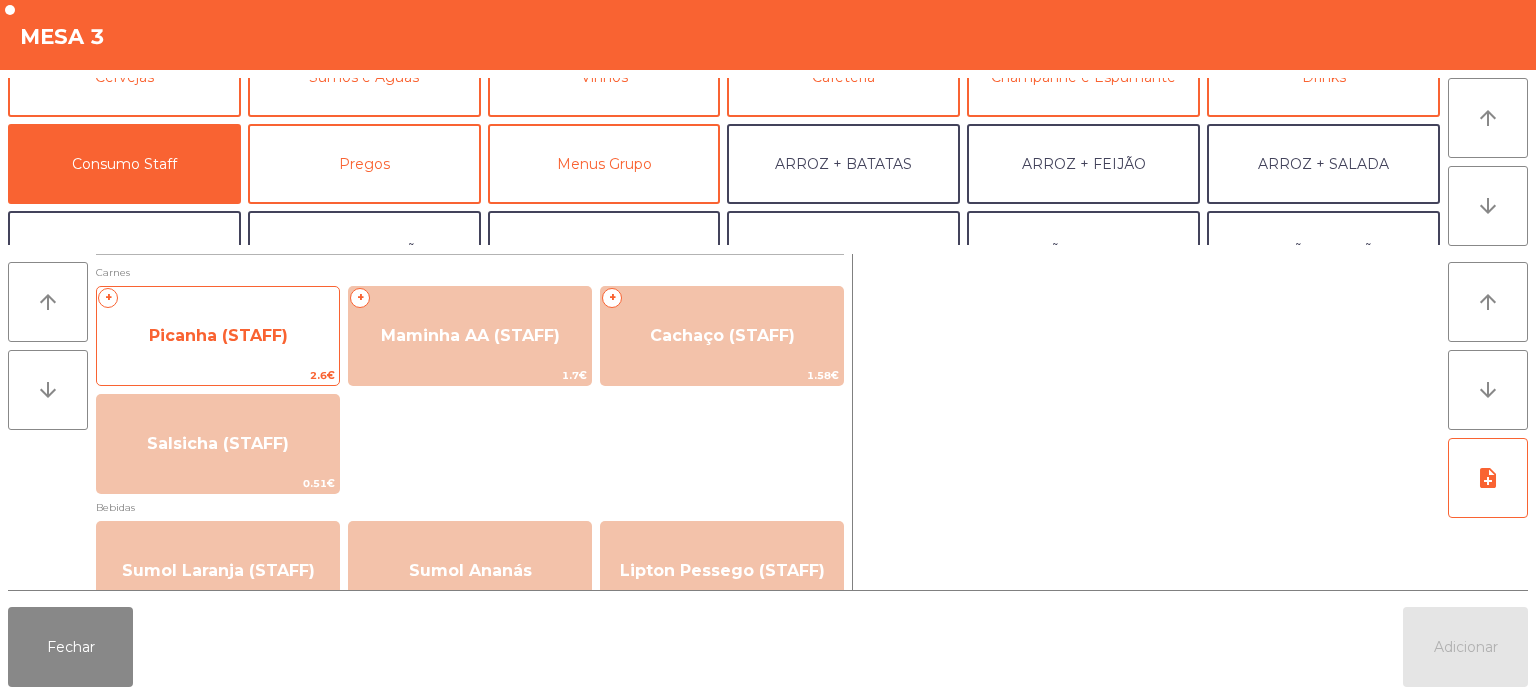 click on "Picanha (STAFF)" 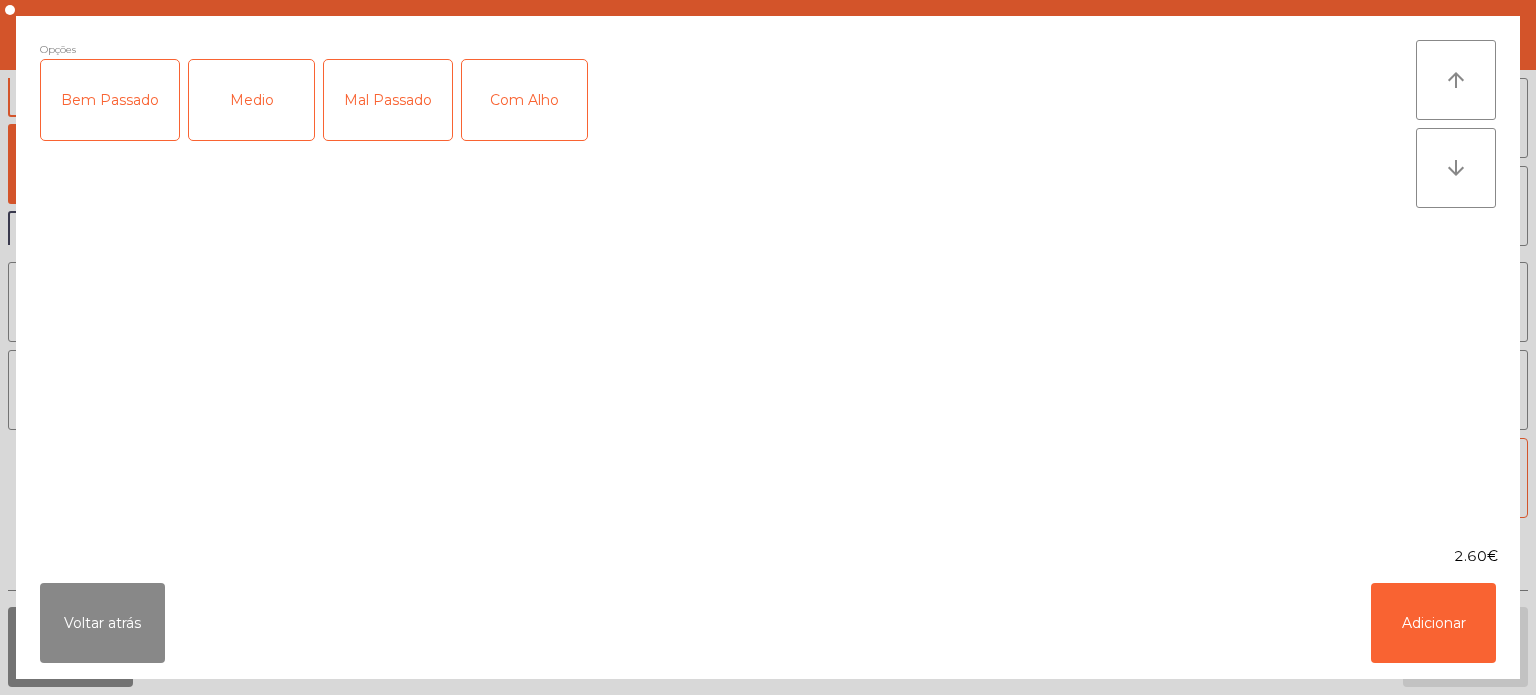 click on "Medio" 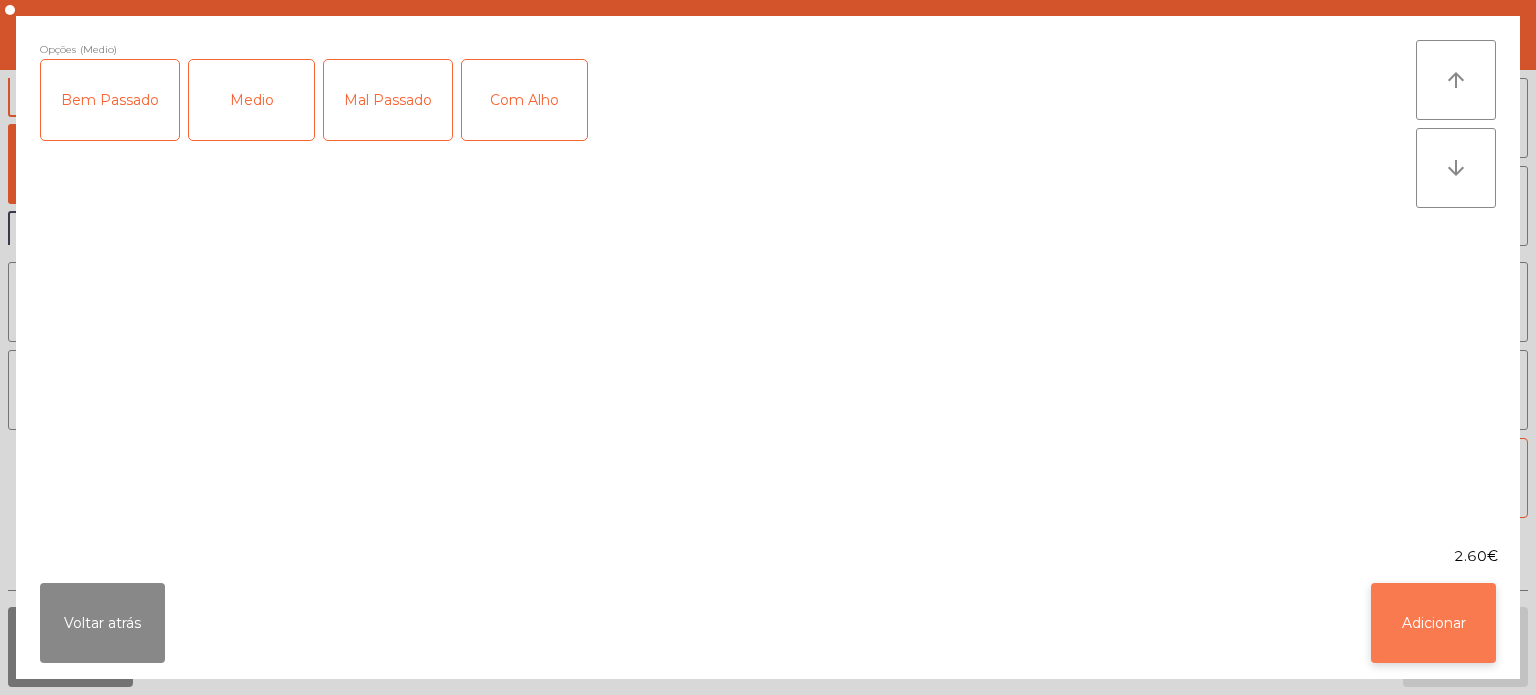 click on "Adicionar" 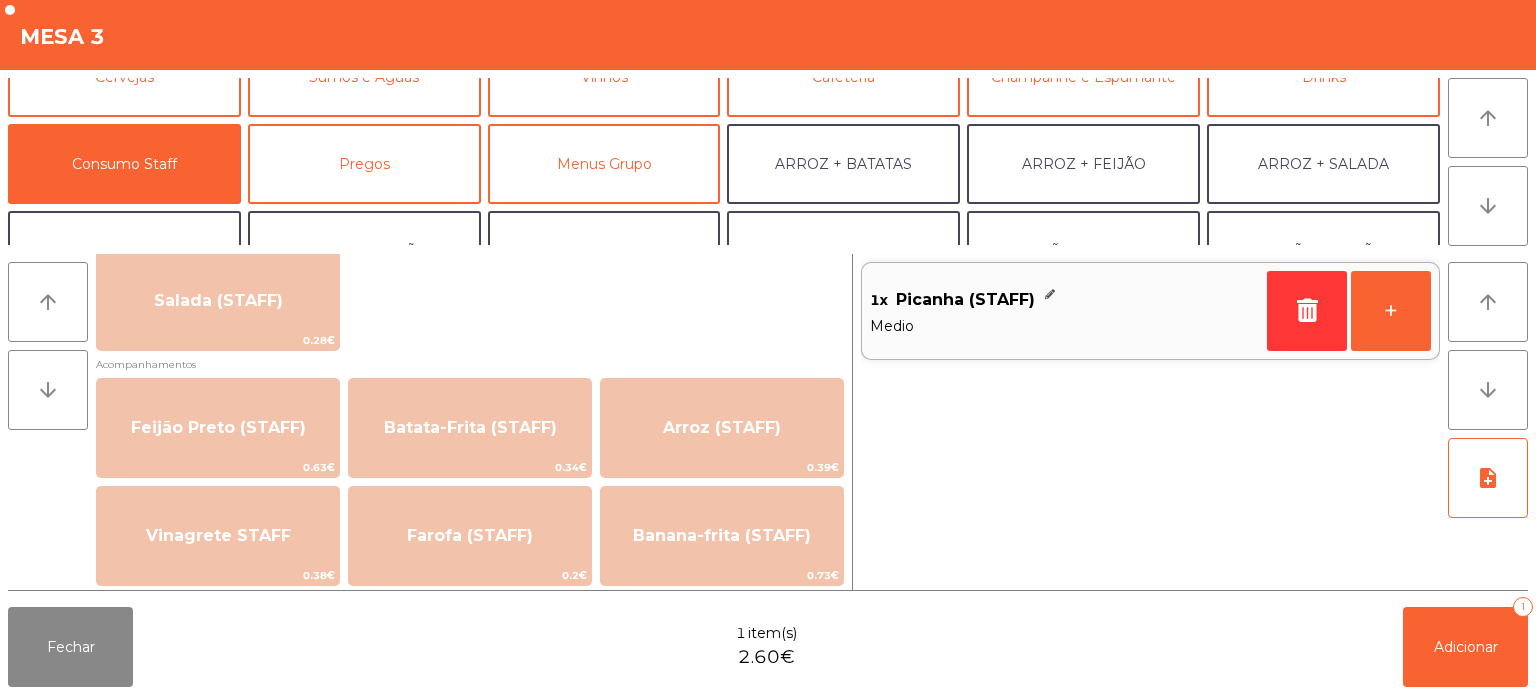 scroll, scrollTop: 864, scrollLeft: 0, axis: vertical 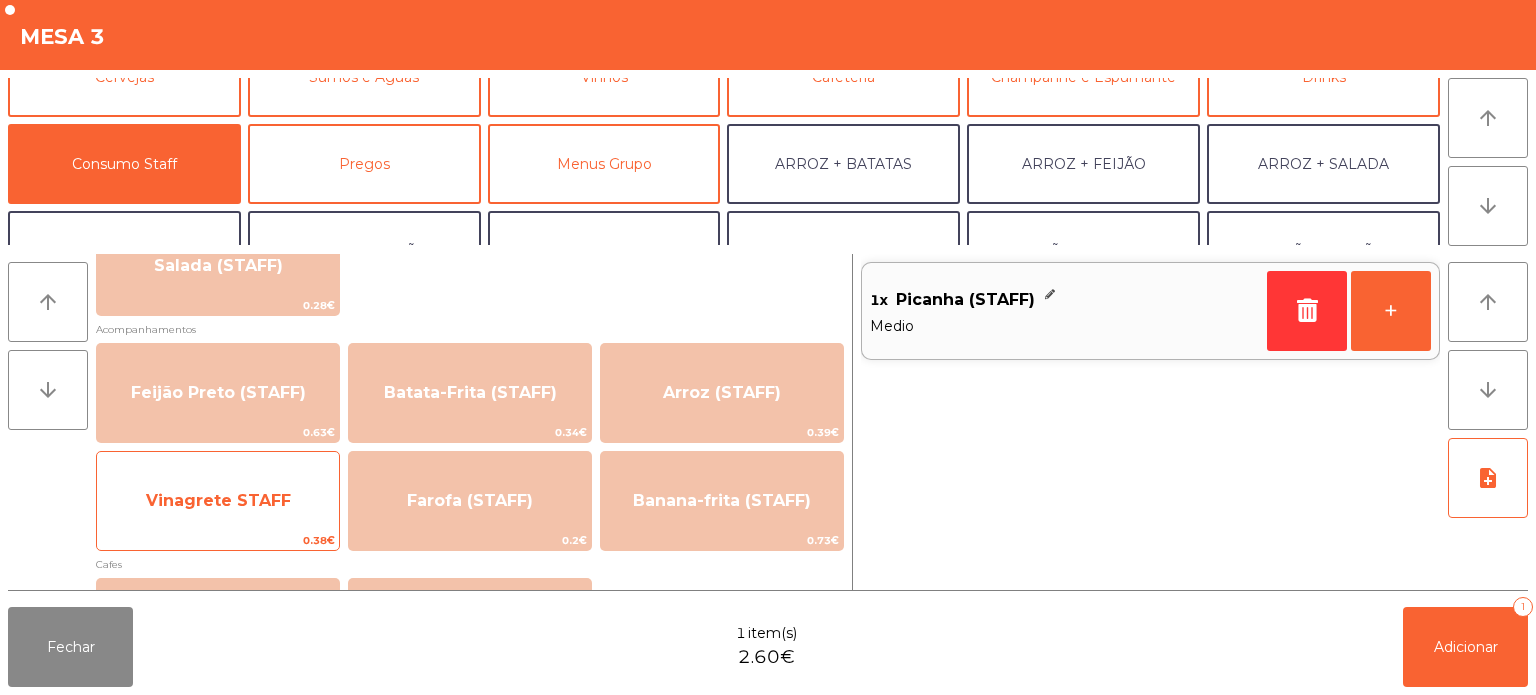 click on "Vinagrete STAFF" 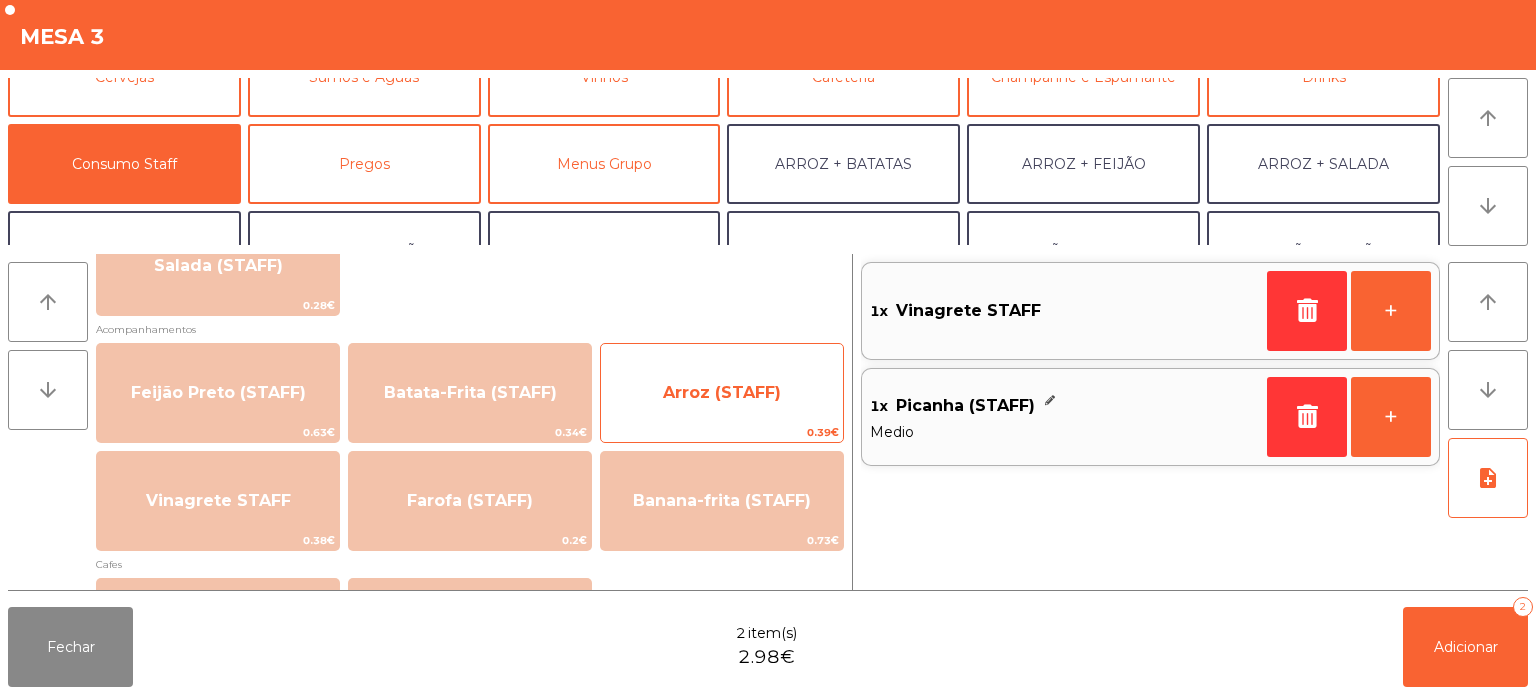 click on "Arroz (STAFF)" 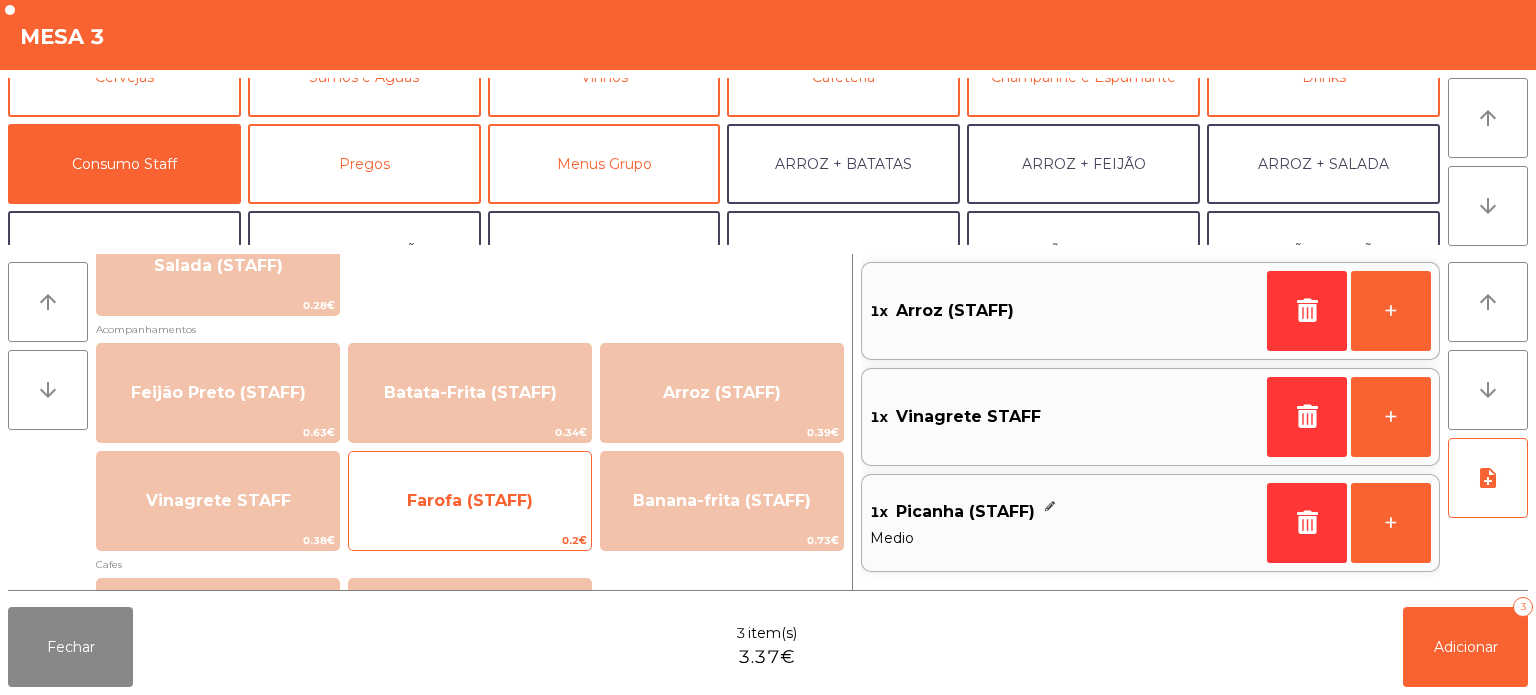 click on "Farofa (STAFF)" 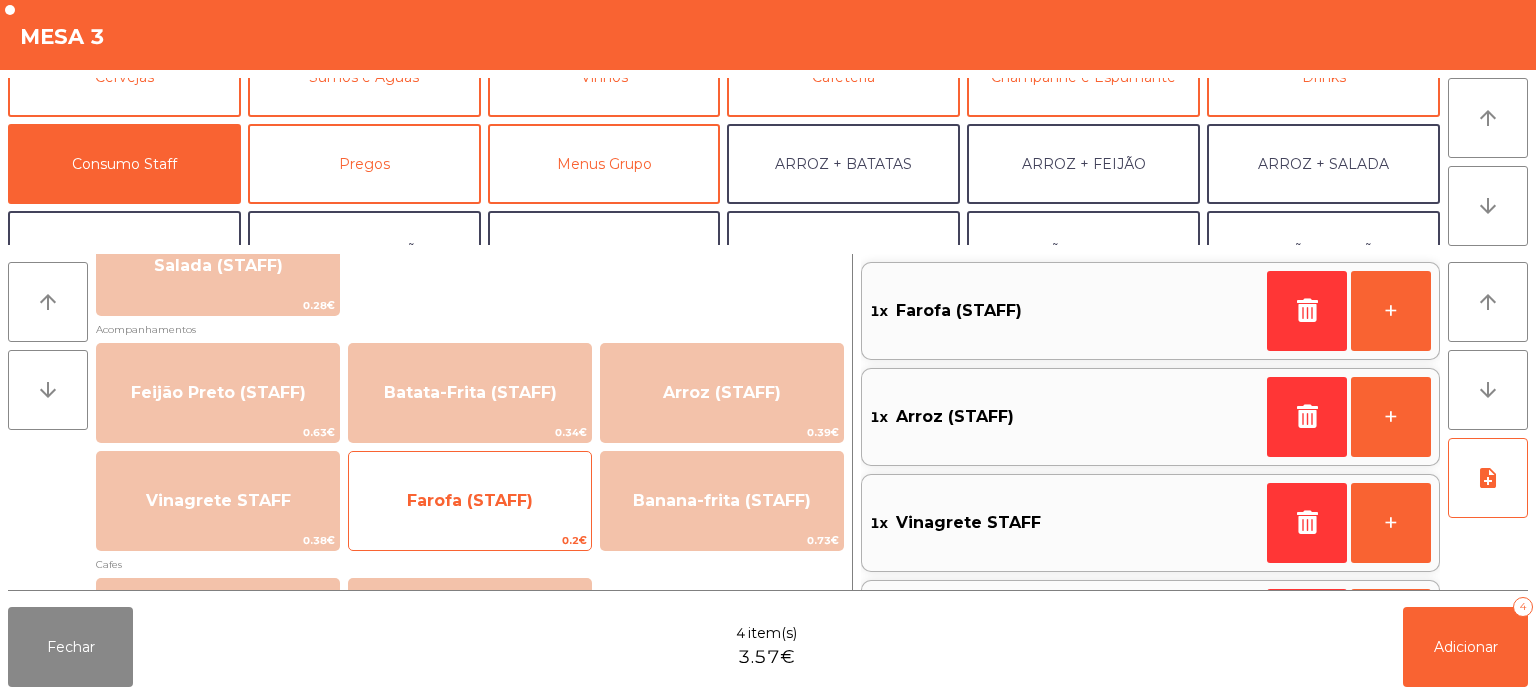 click on "Farofa (STAFF)" 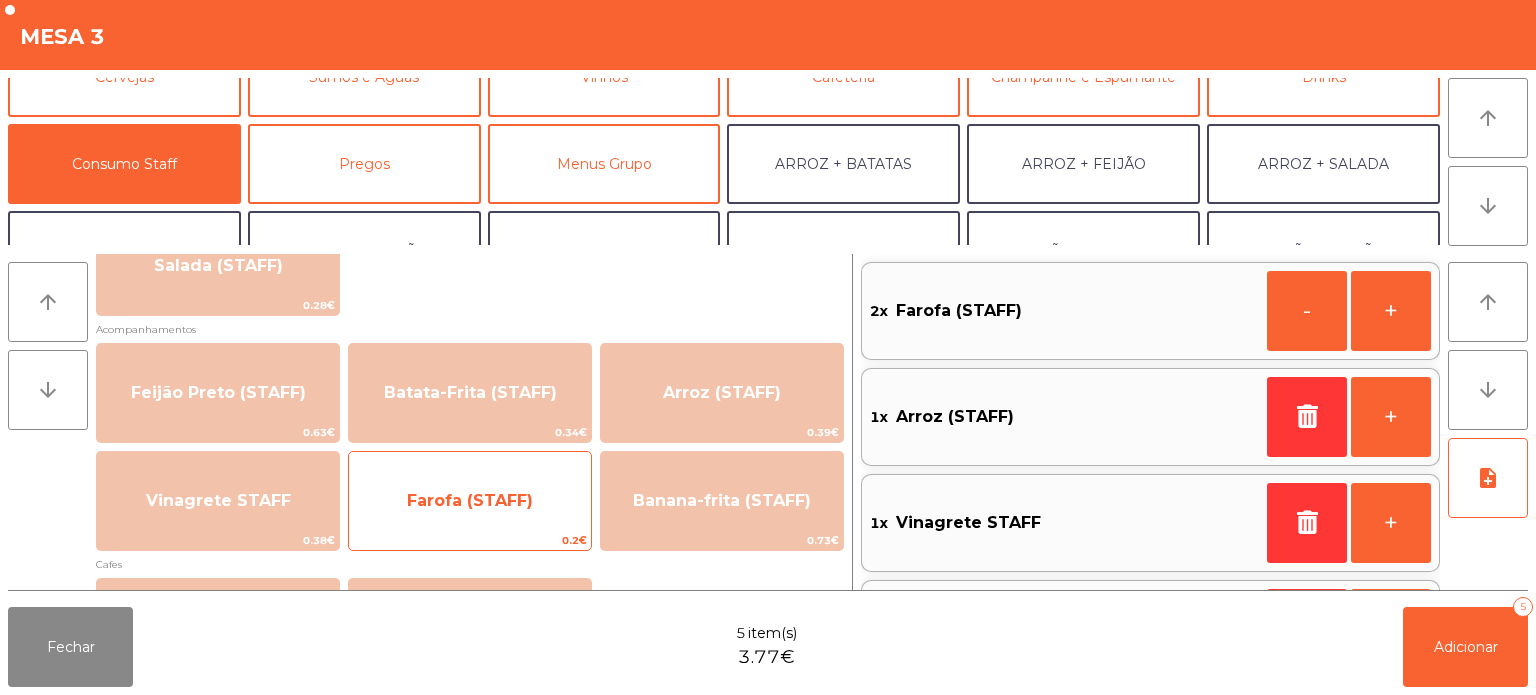 scroll, scrollTop: 8, scrollLeft: 0, axis: vertical 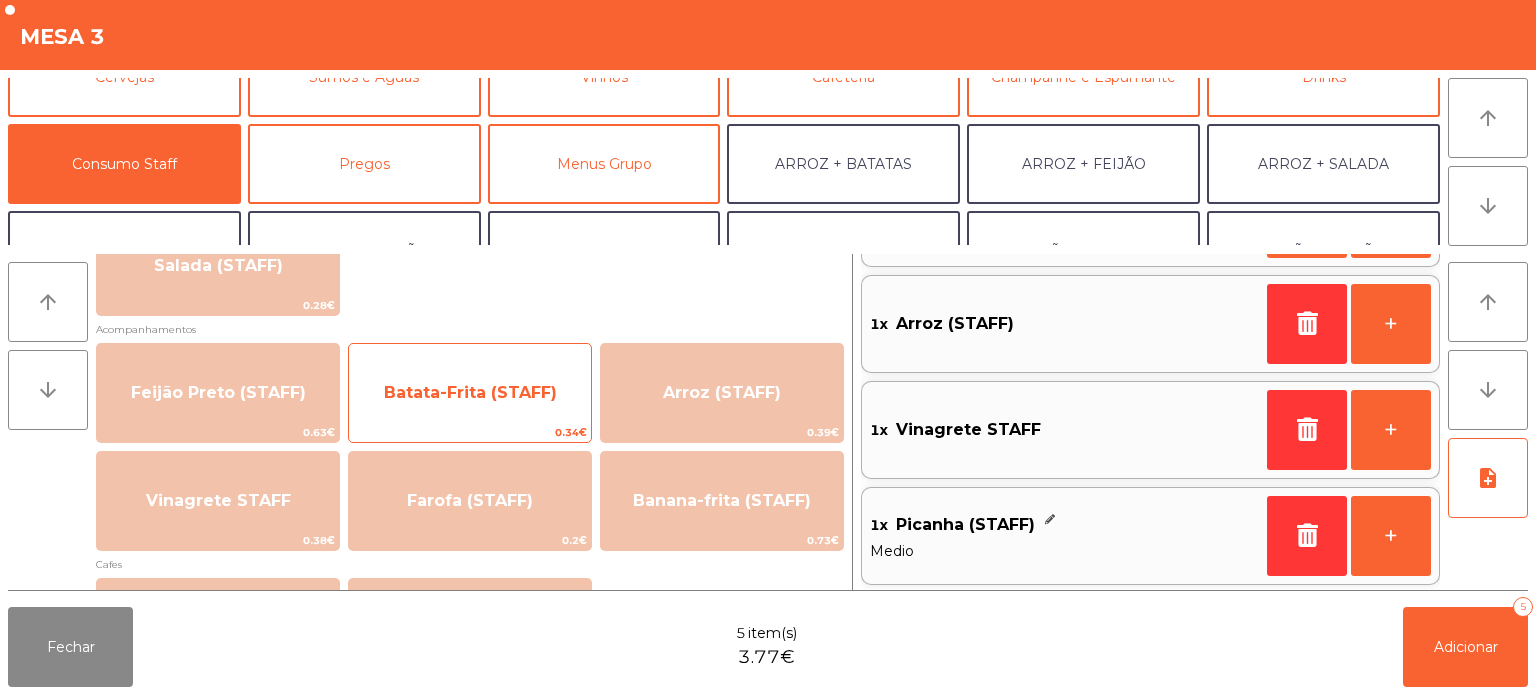 click on "Batata-Frita (STAFF)" 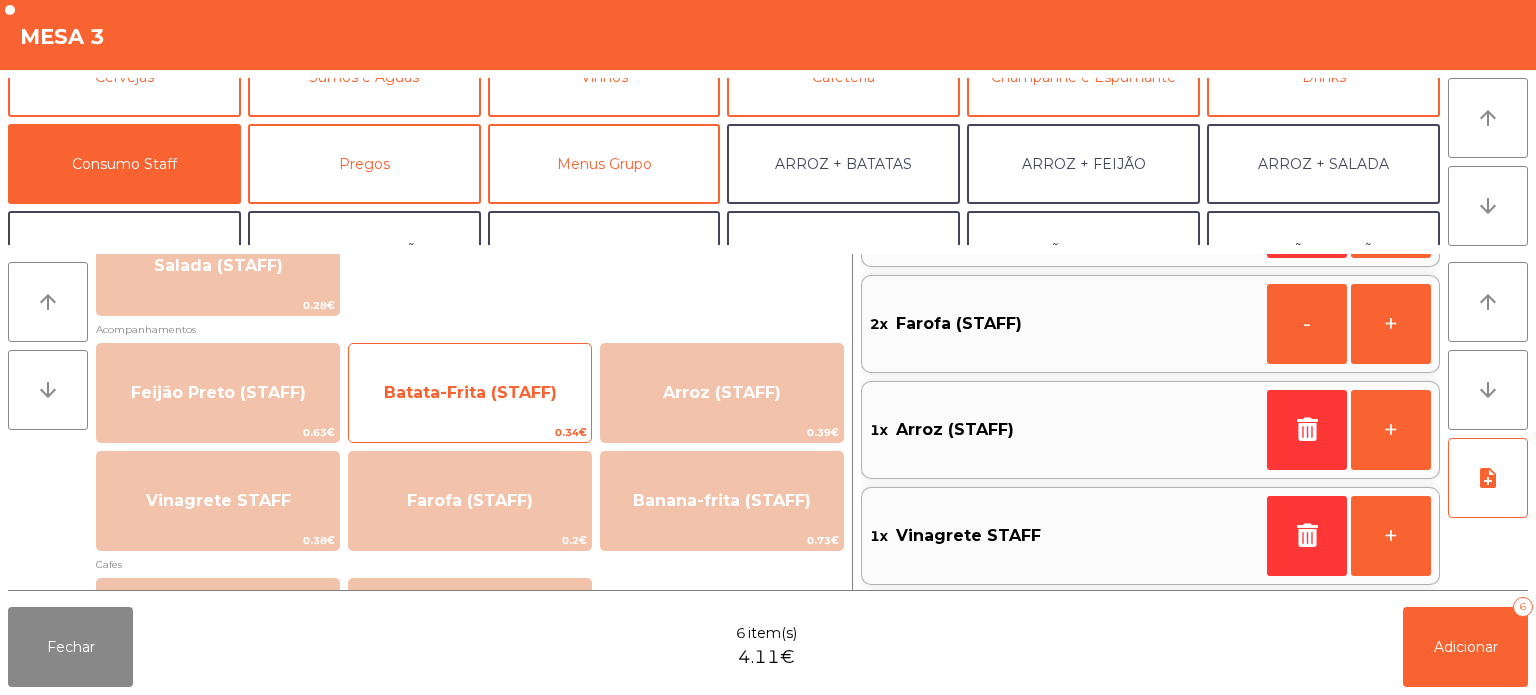 scroll, scrollTop: 8, scrollLeft: 0, axis: vertical 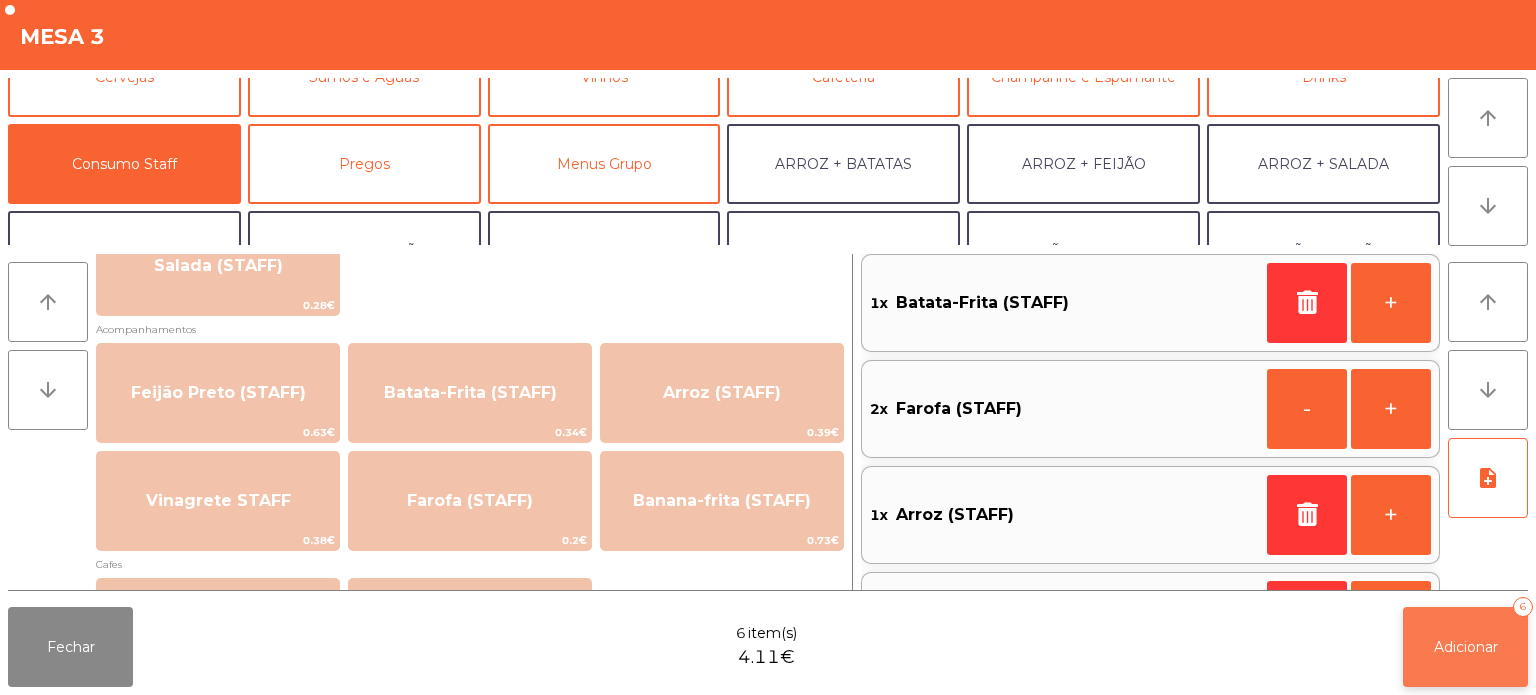 click on "Adicionar   6" 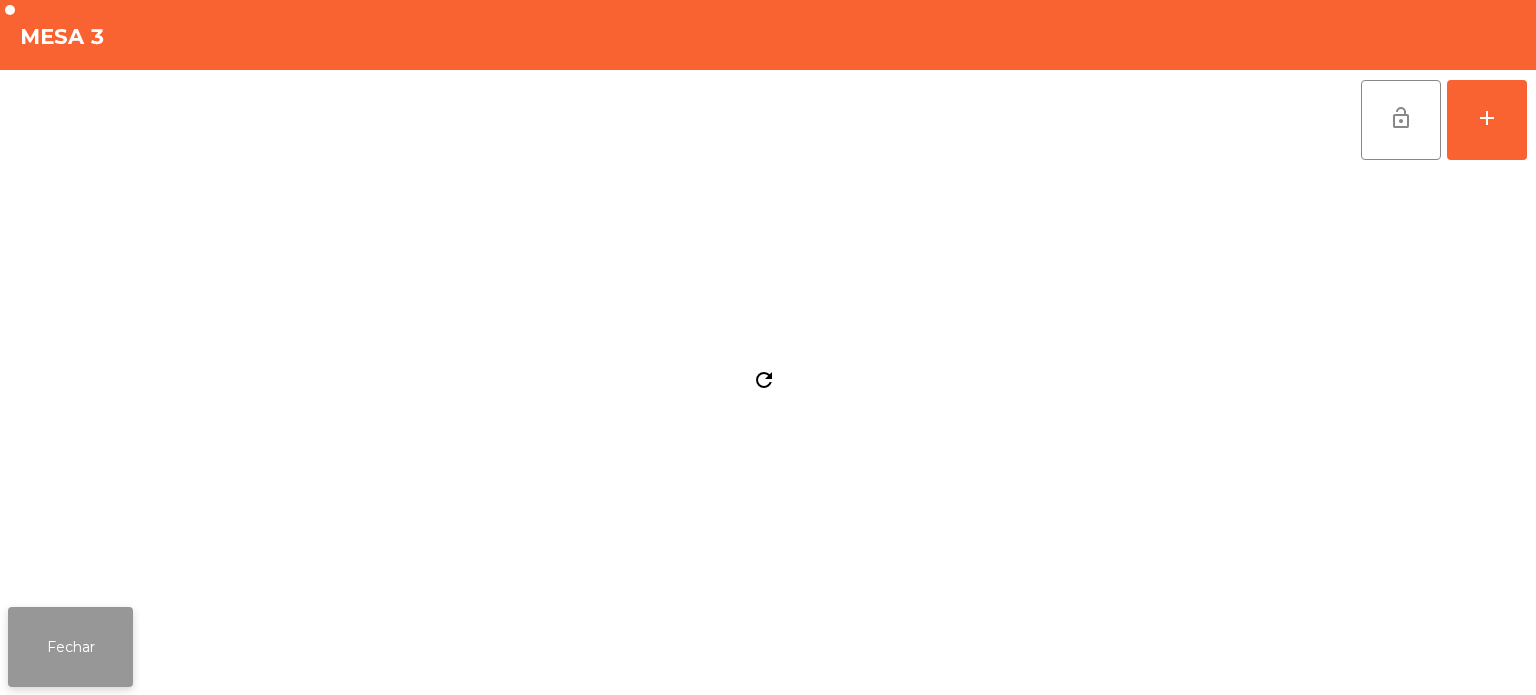 click on "Fechar" 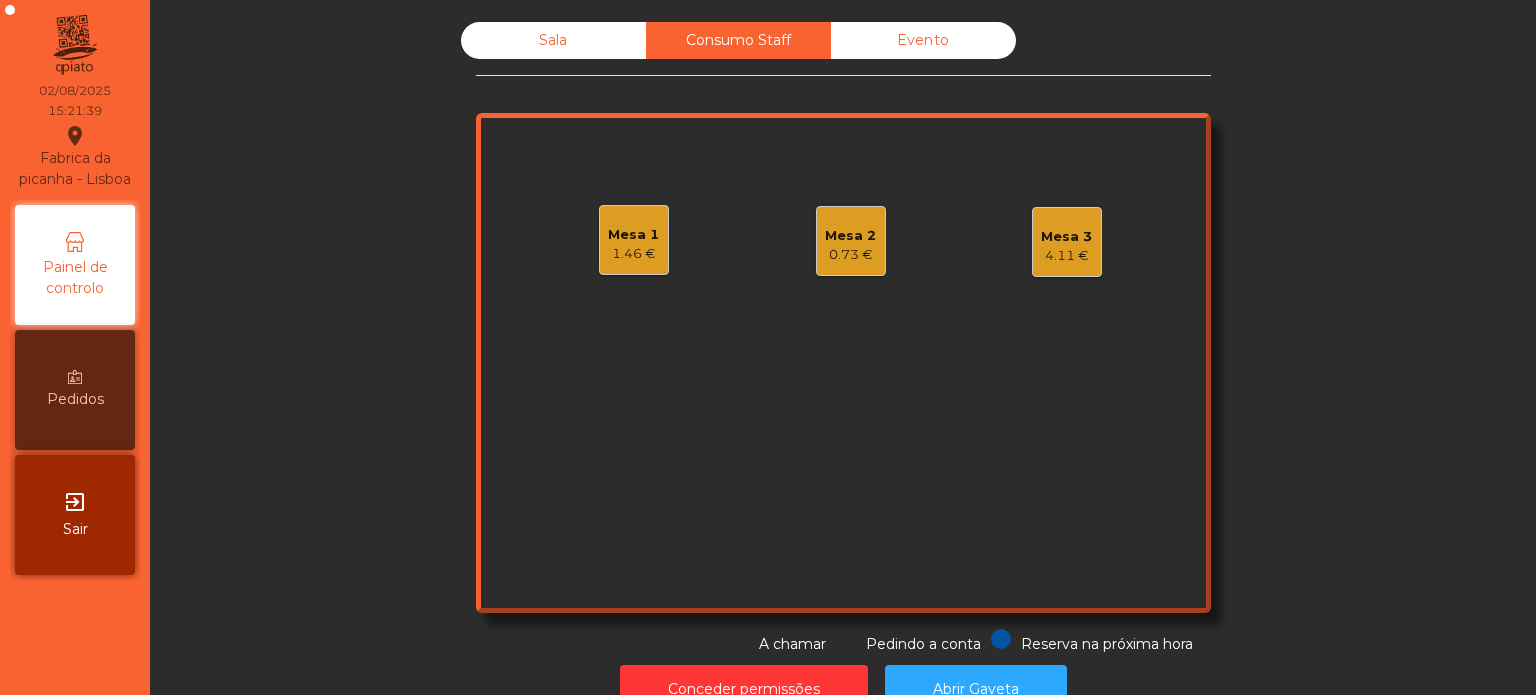 click on "Mesa 3   4.11 €" 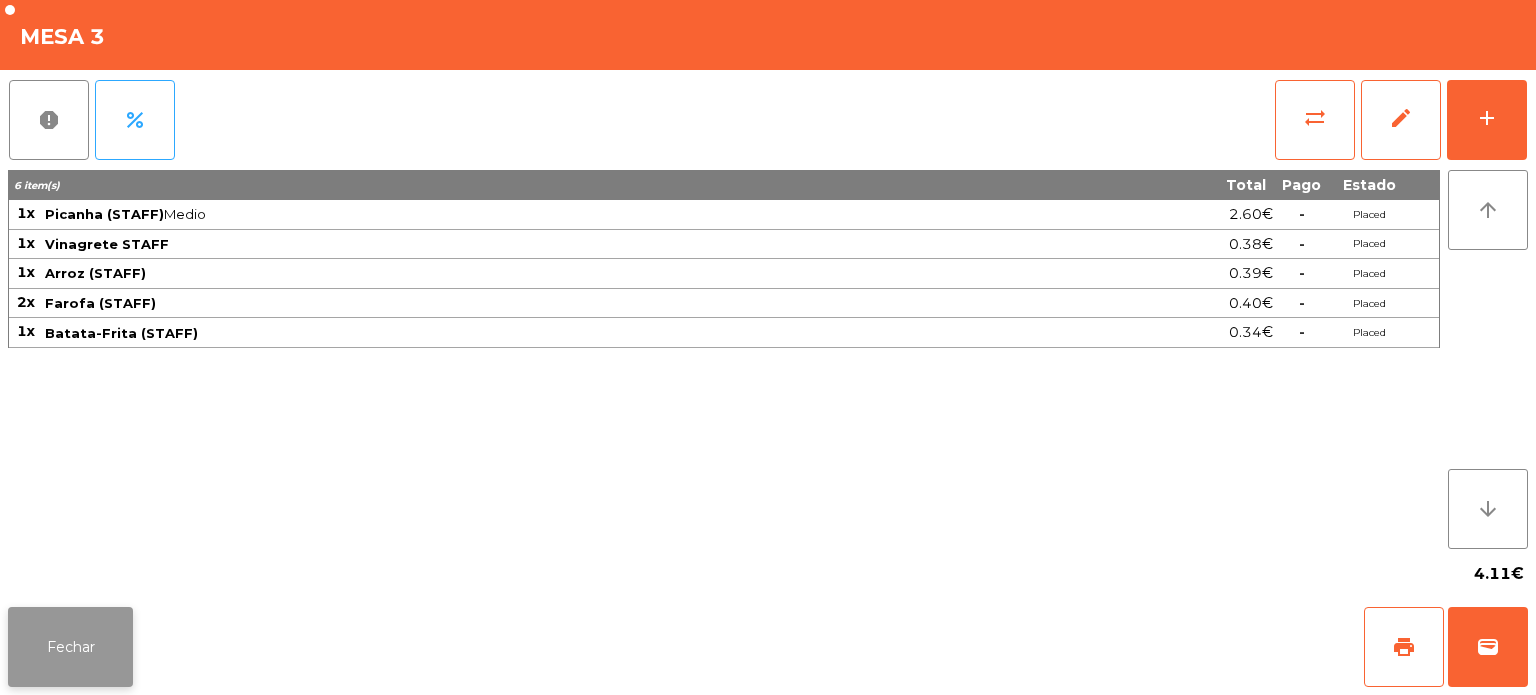 click on "Fechar" 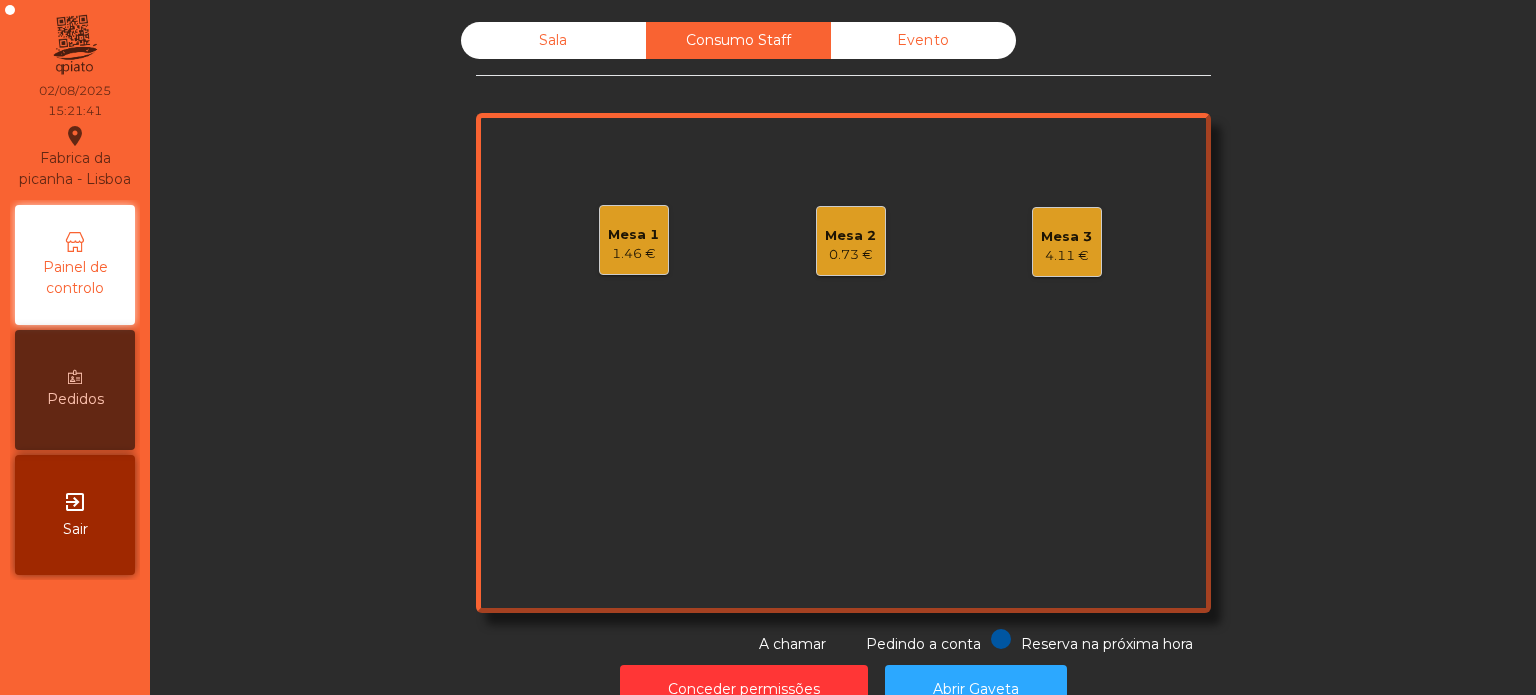 click on "Mesa 2   0.73 €" 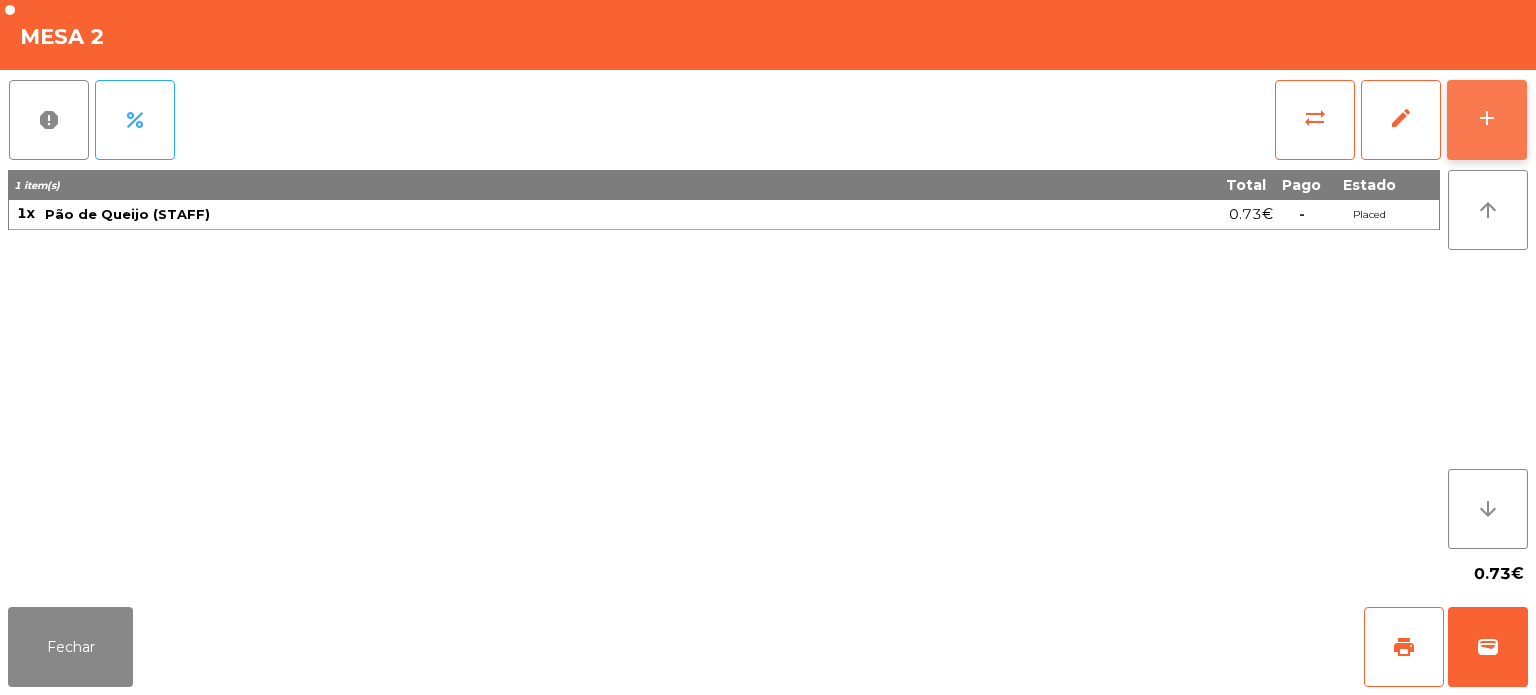 click on "add" 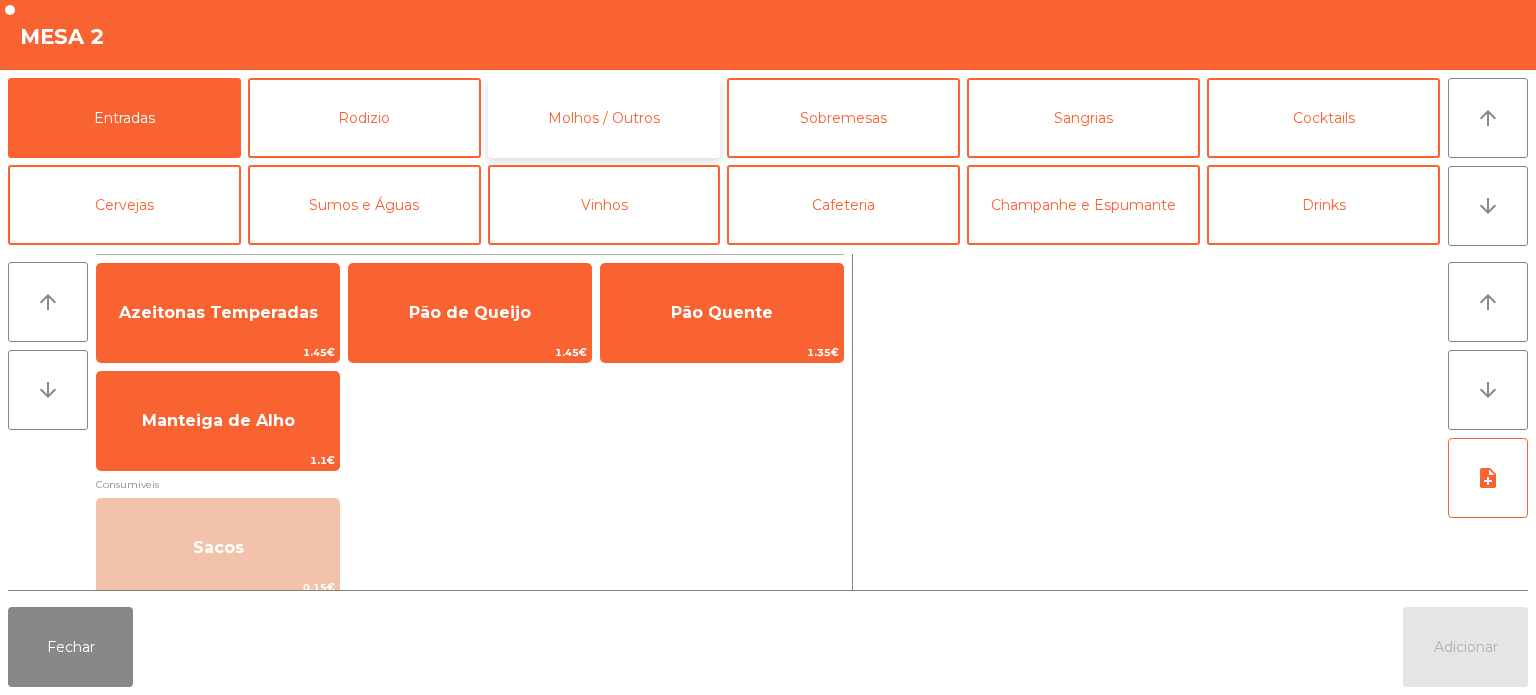 click on "Molhos / Outros" 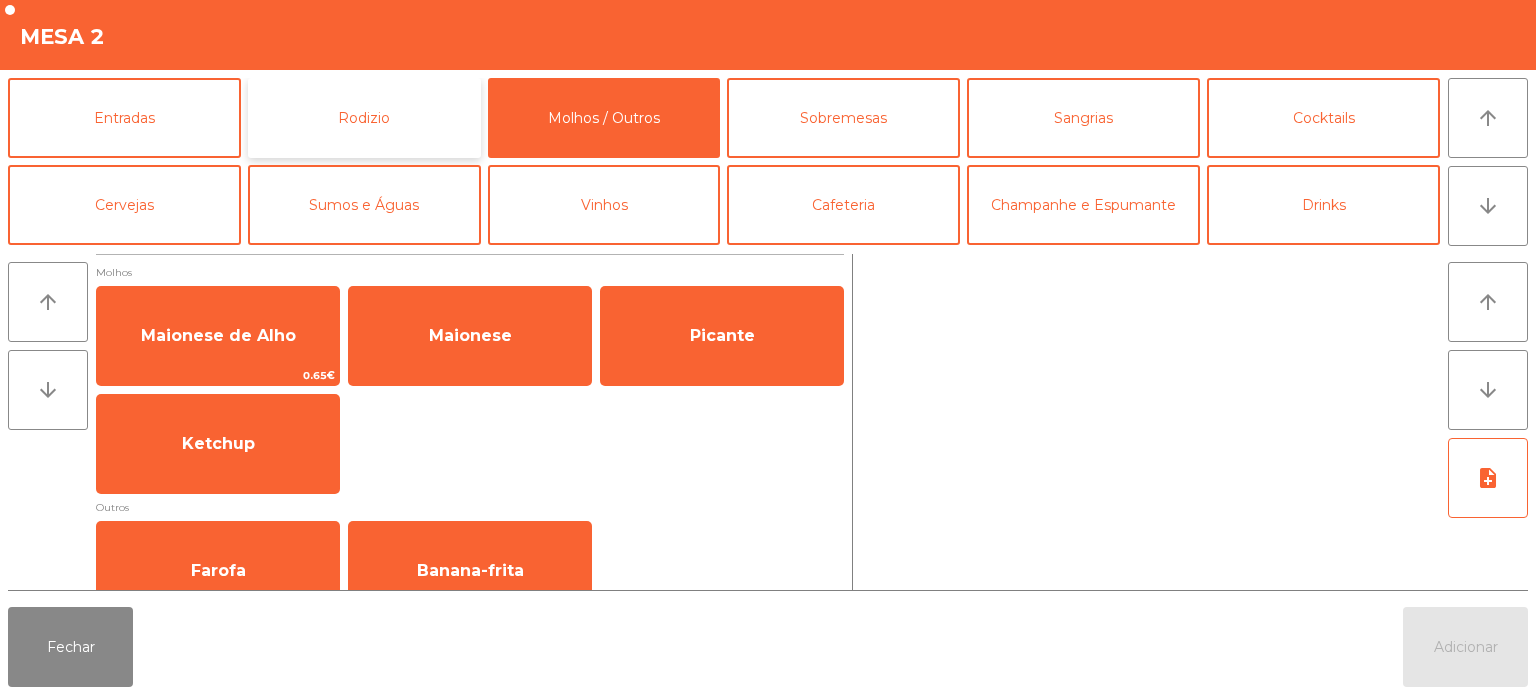 click on "Rodizio" 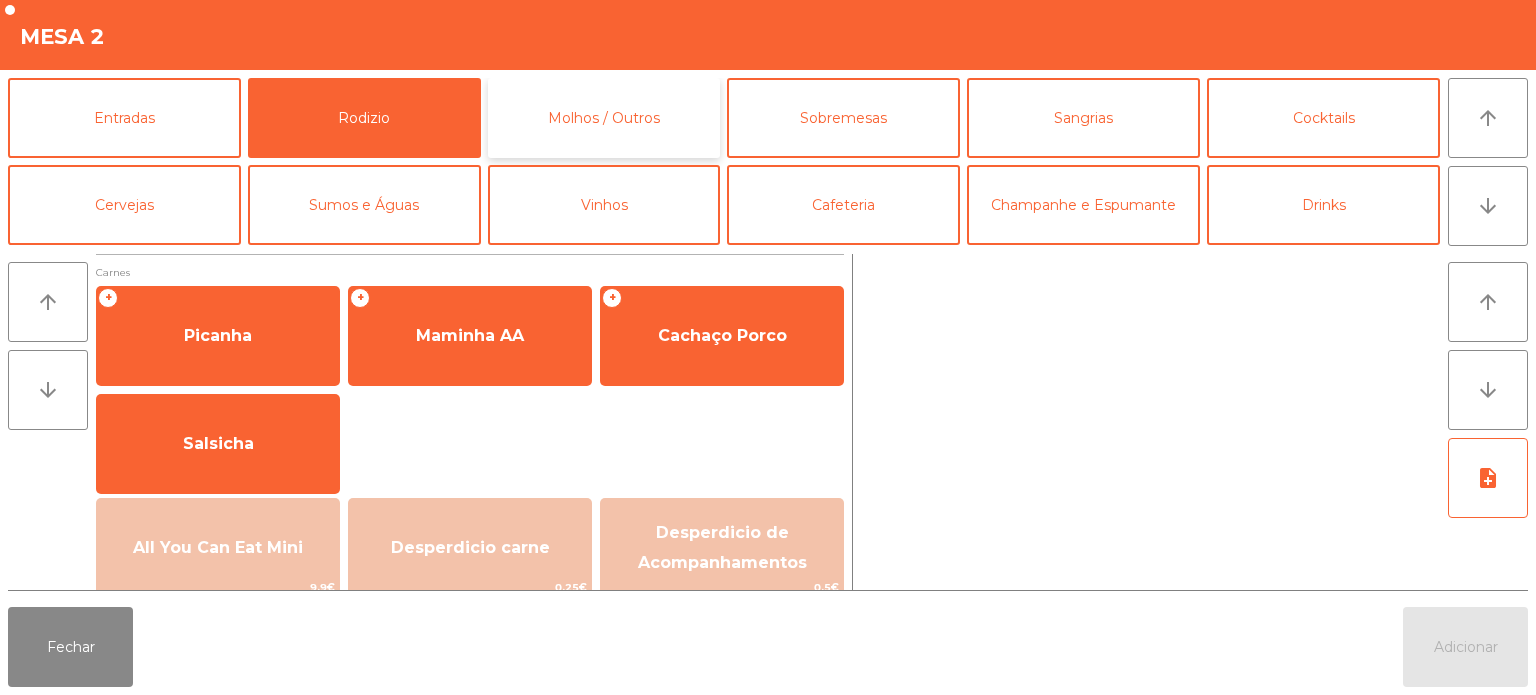 click on "Molhos / Outros" 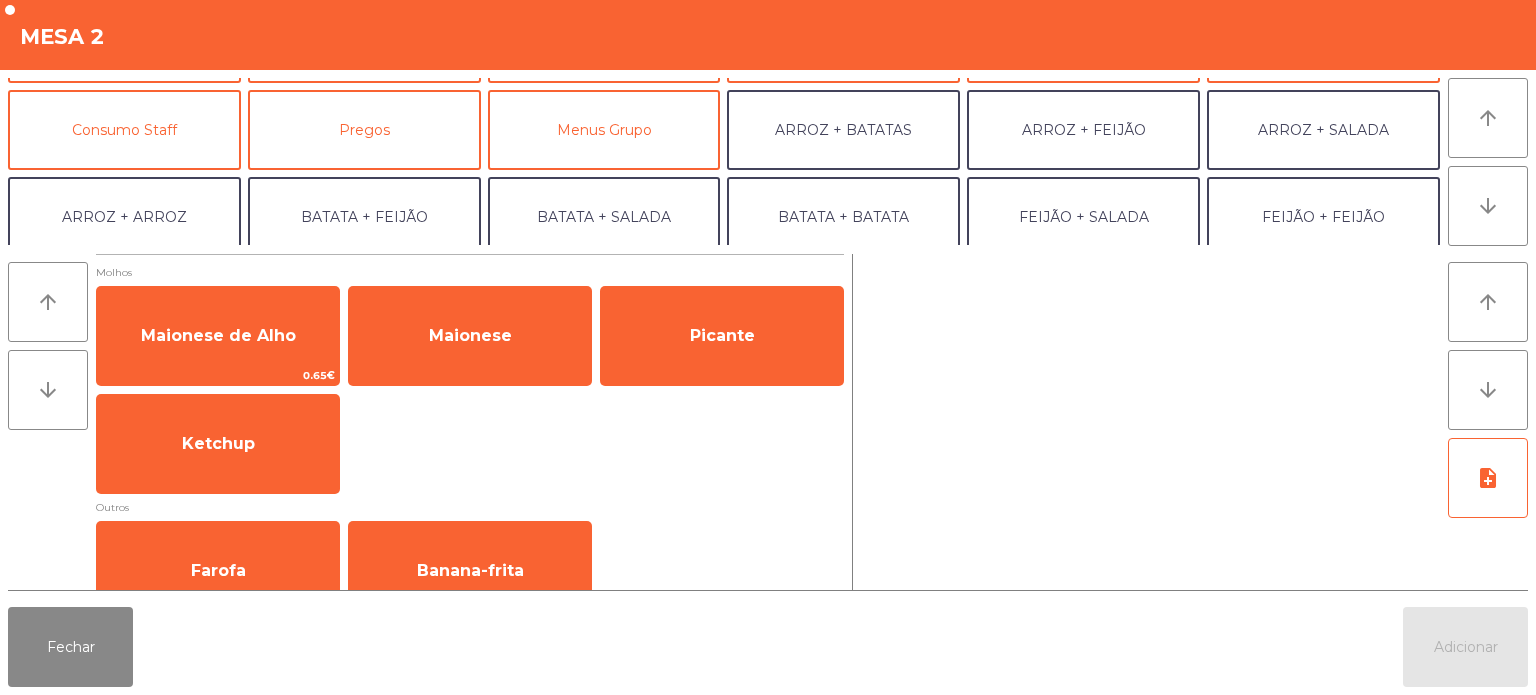 scroll, scrollTop: 166, scrollLeft: 0, axis: vertical 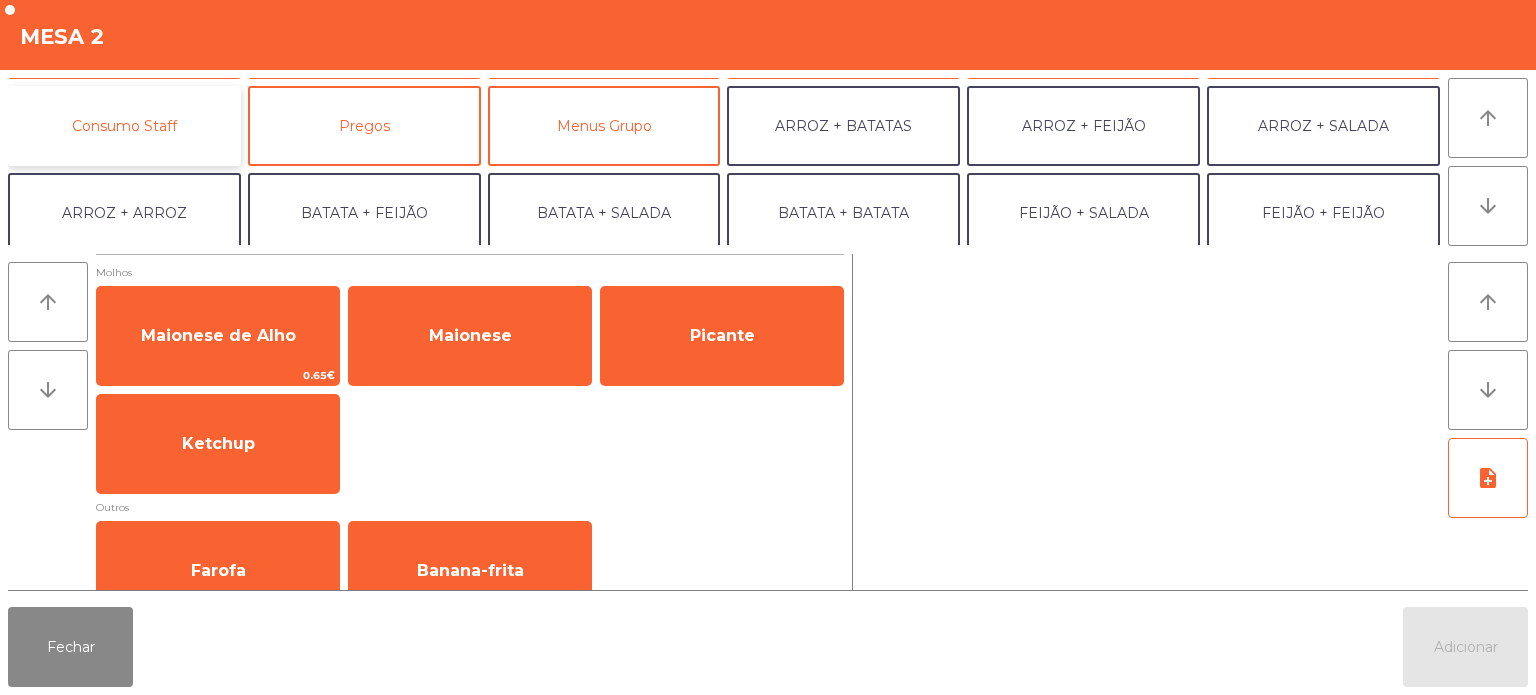 click on "Consumo Staff" 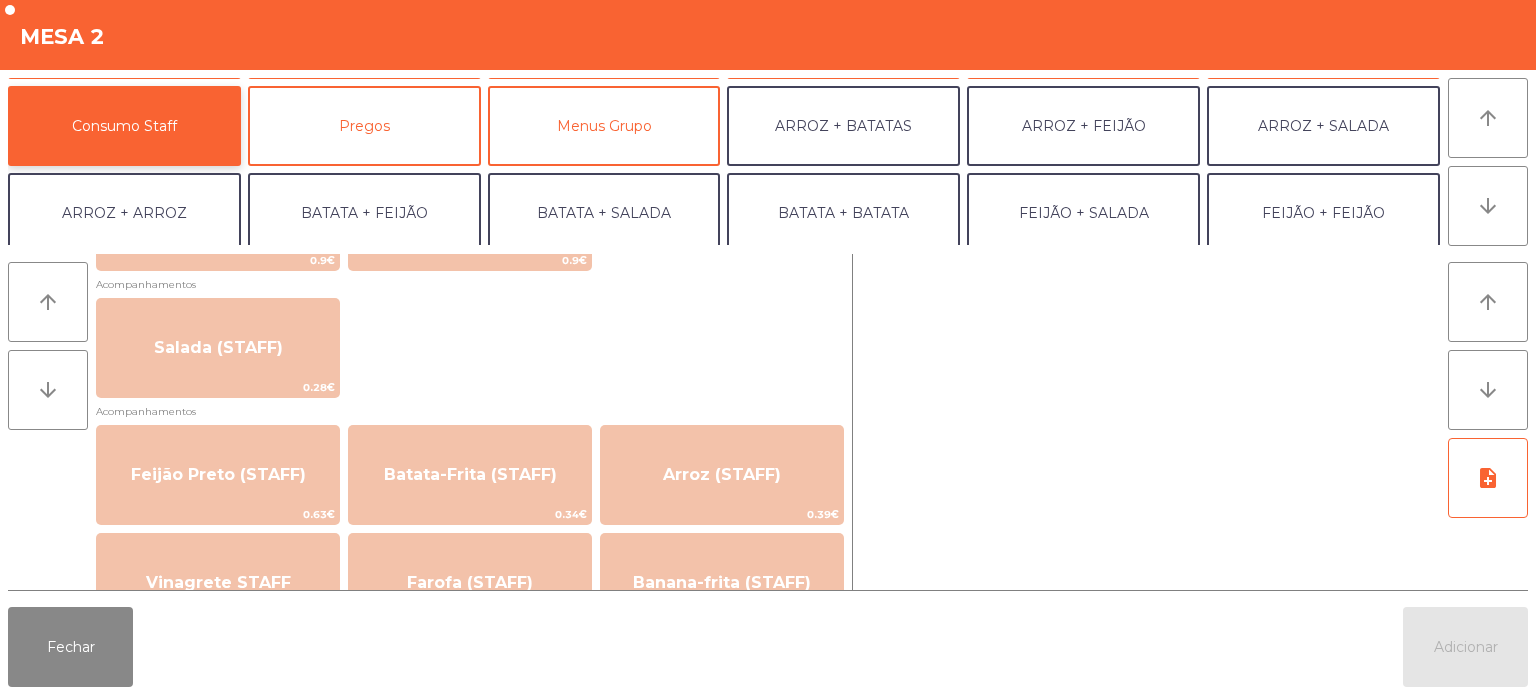 scroll, scrollTop: 810, scrollLeft: 0, axis: vertical 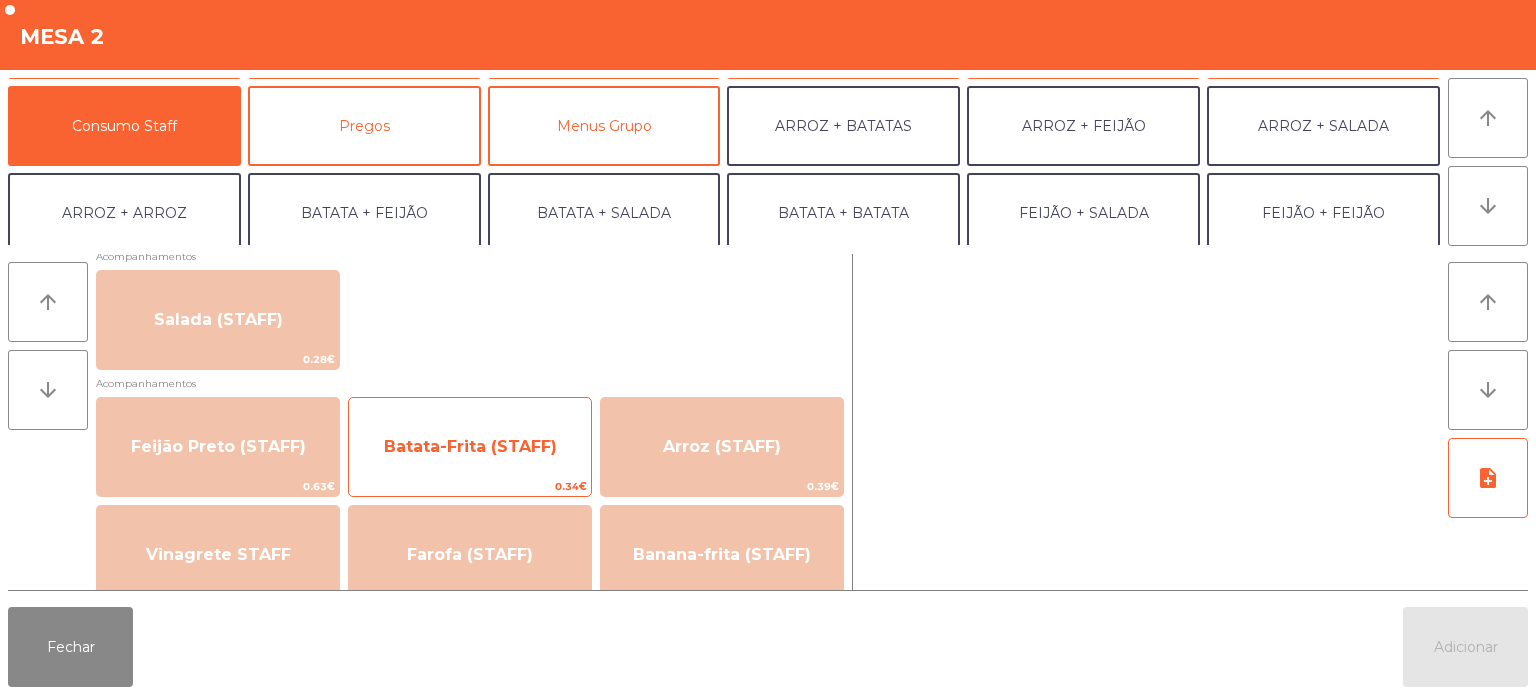 click on "0.34€" 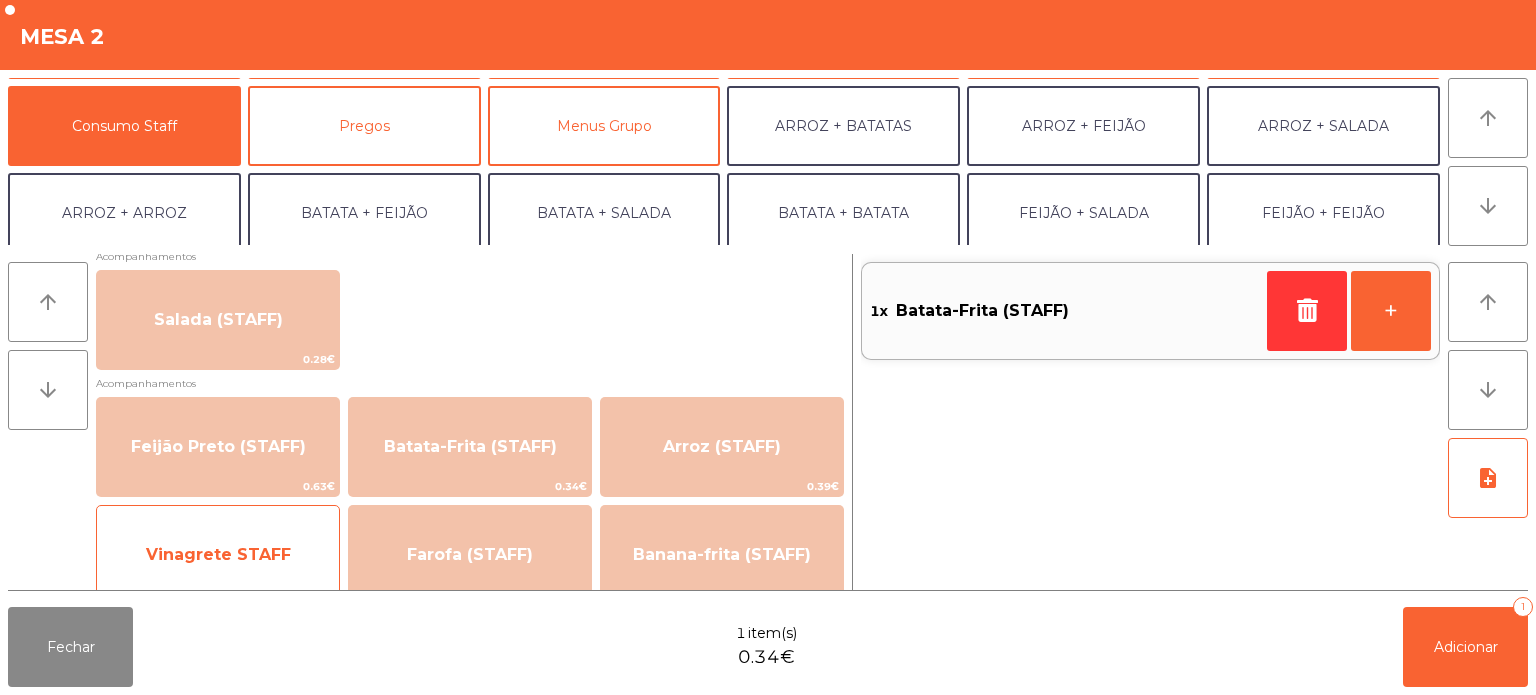 click on "Vinagrete STAFF" 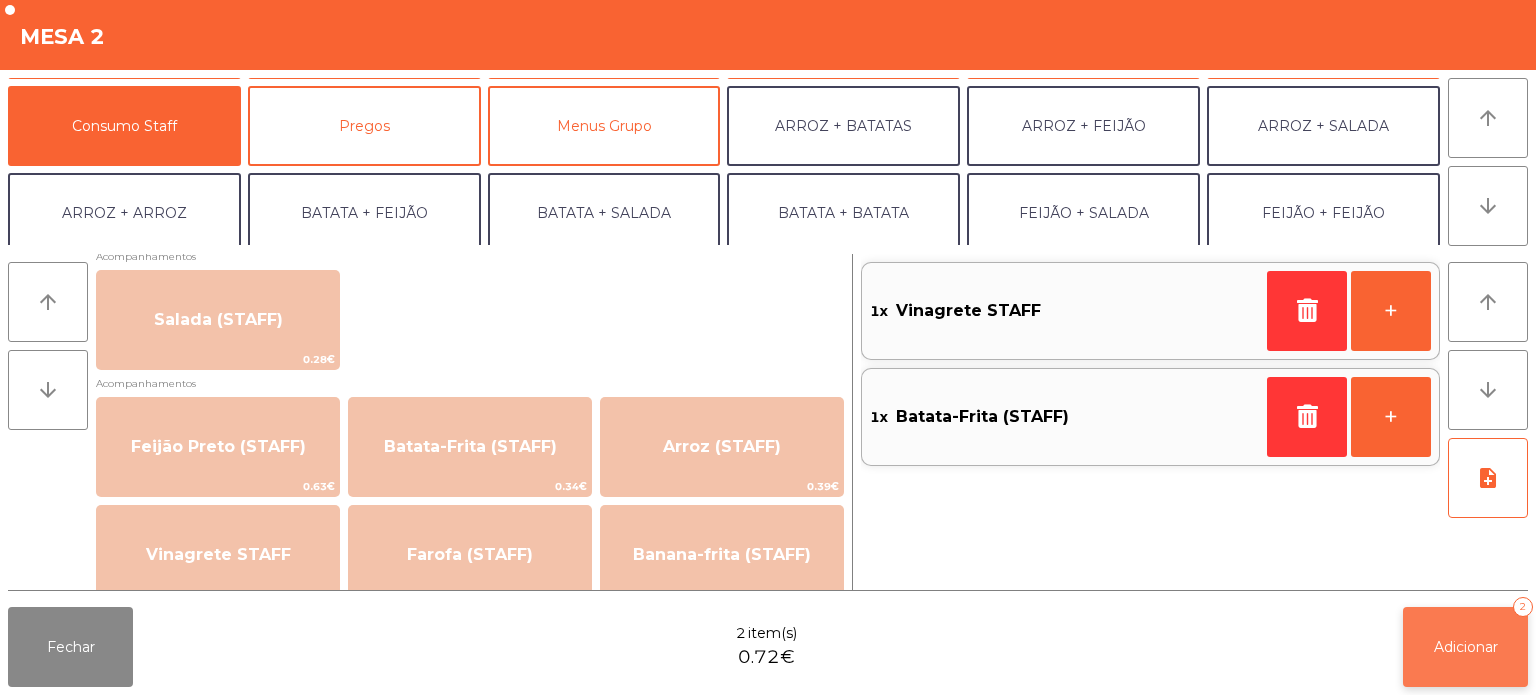 click on "Adicionar" 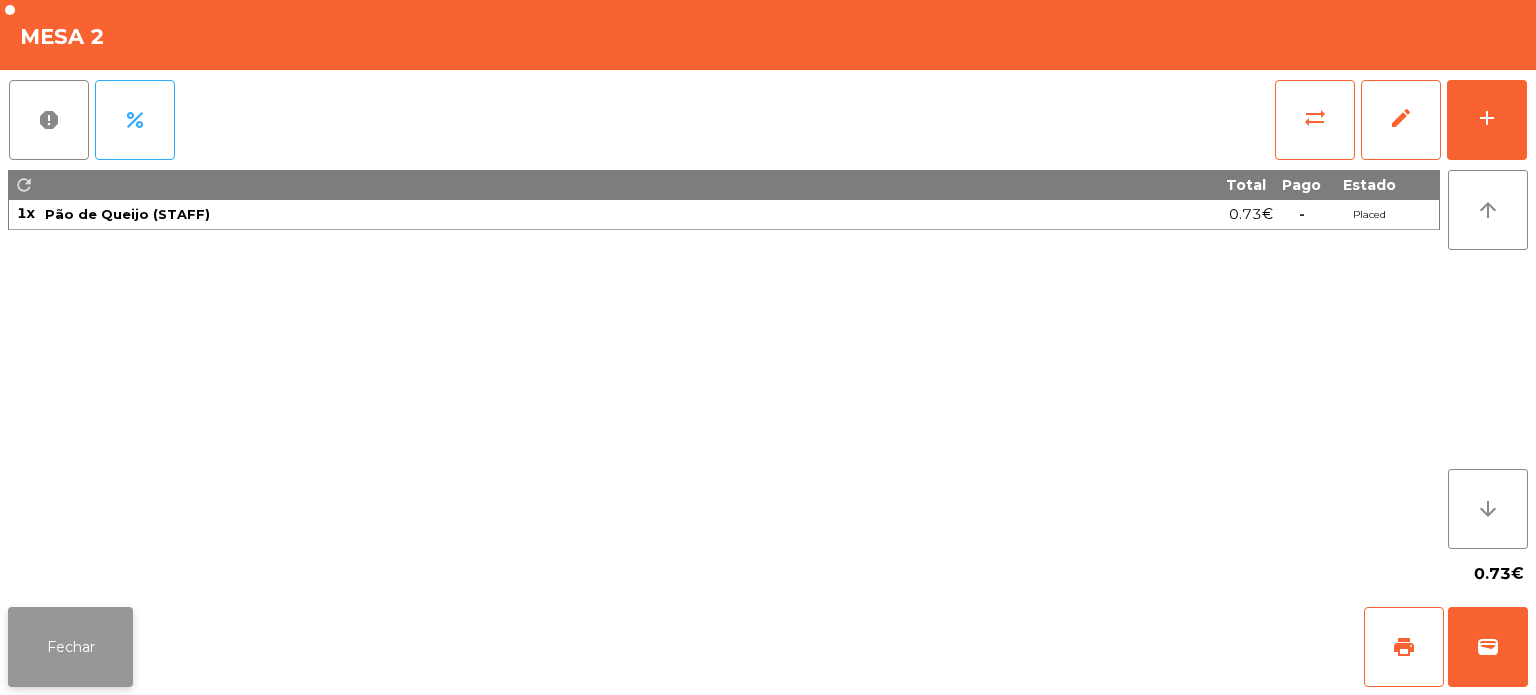 click on "Fechar" 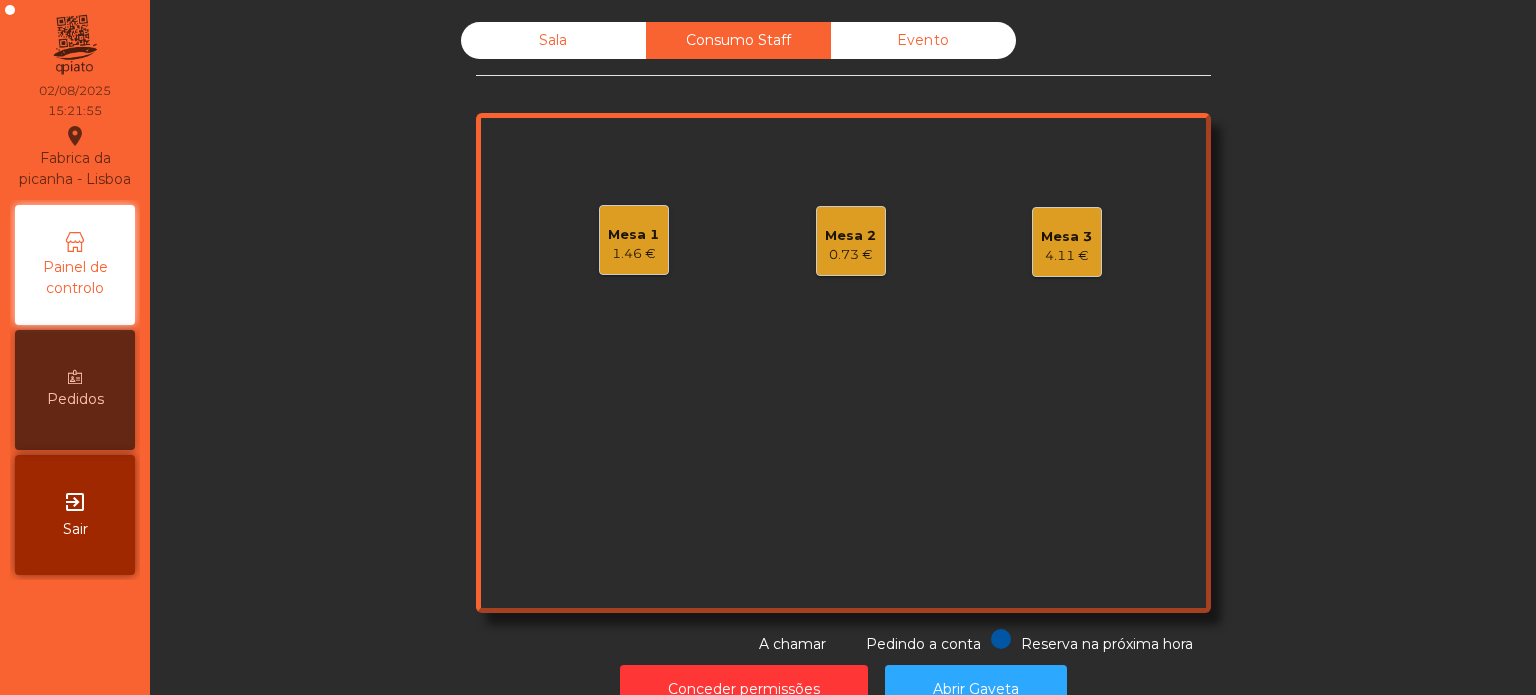 click on "0.73 €" 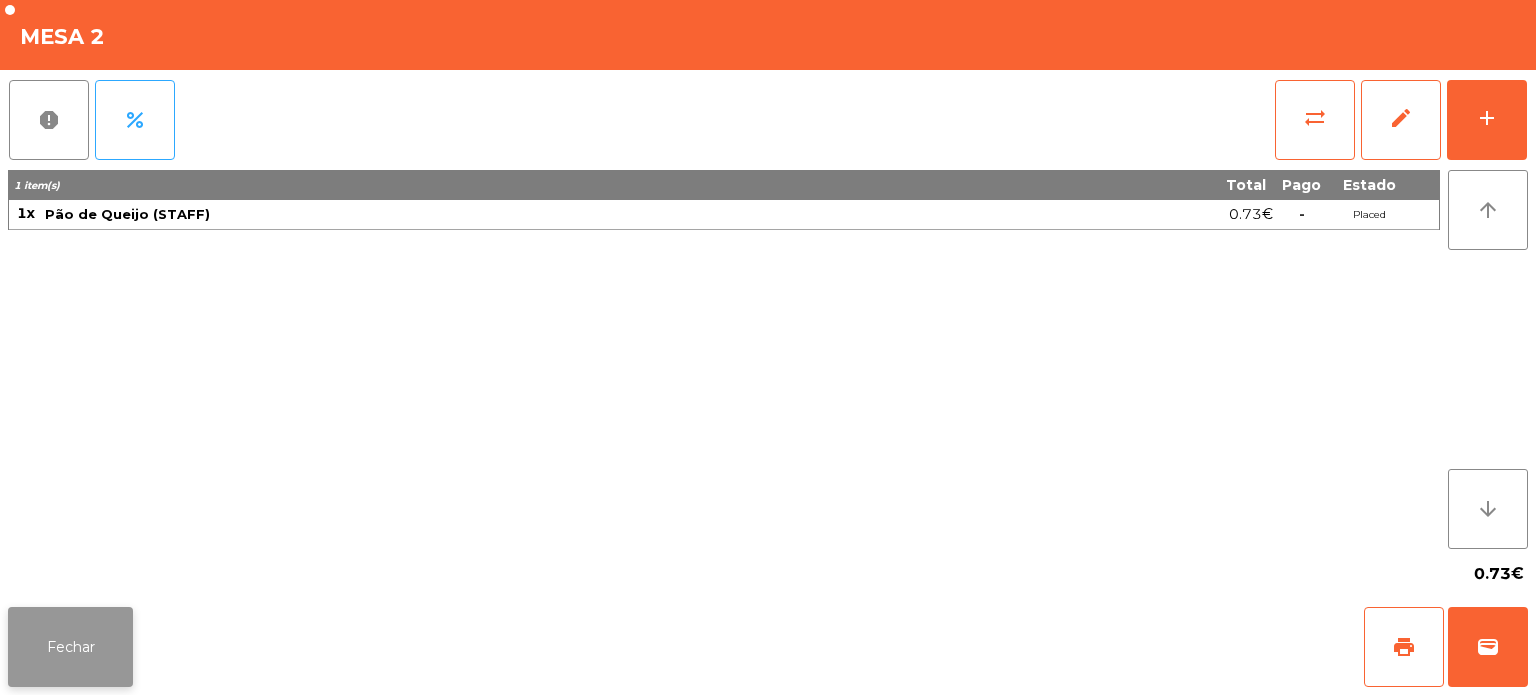 click on "Fechar" 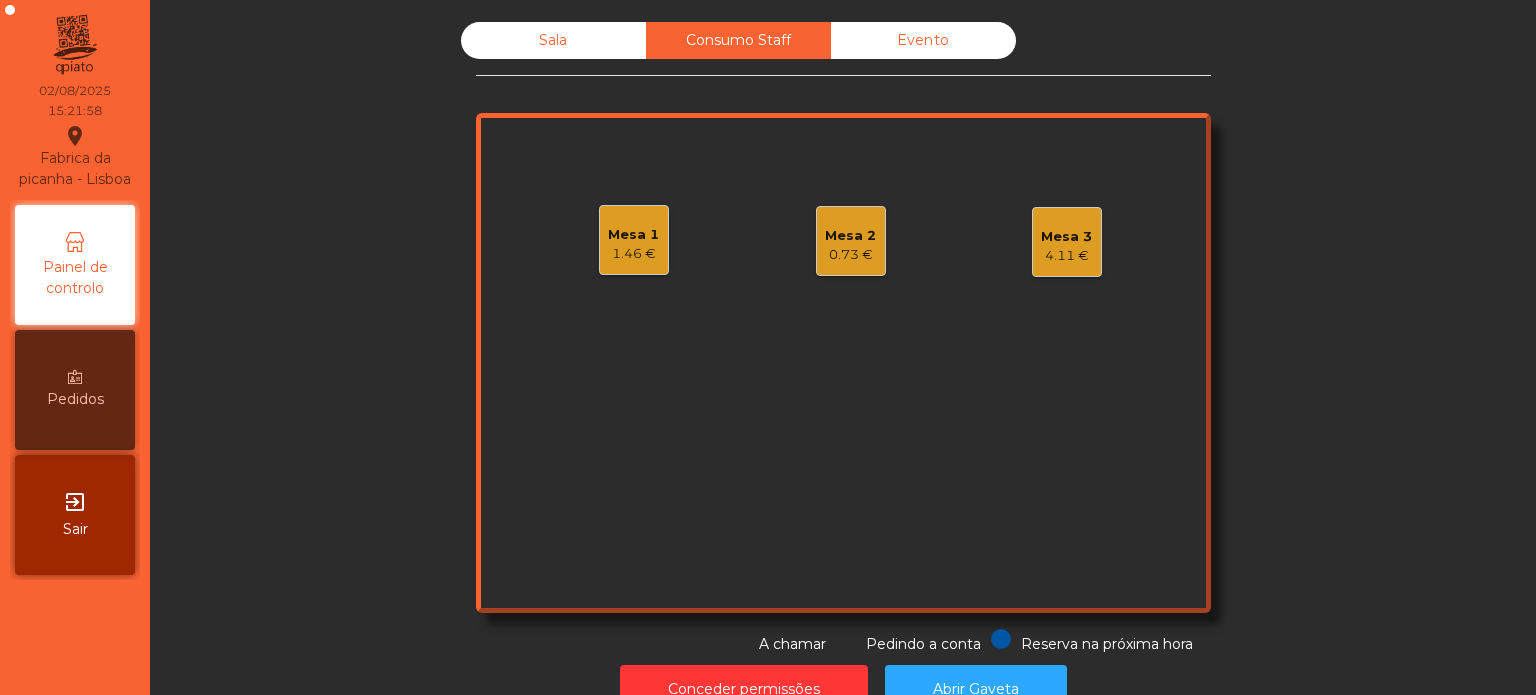 click on "Sala" 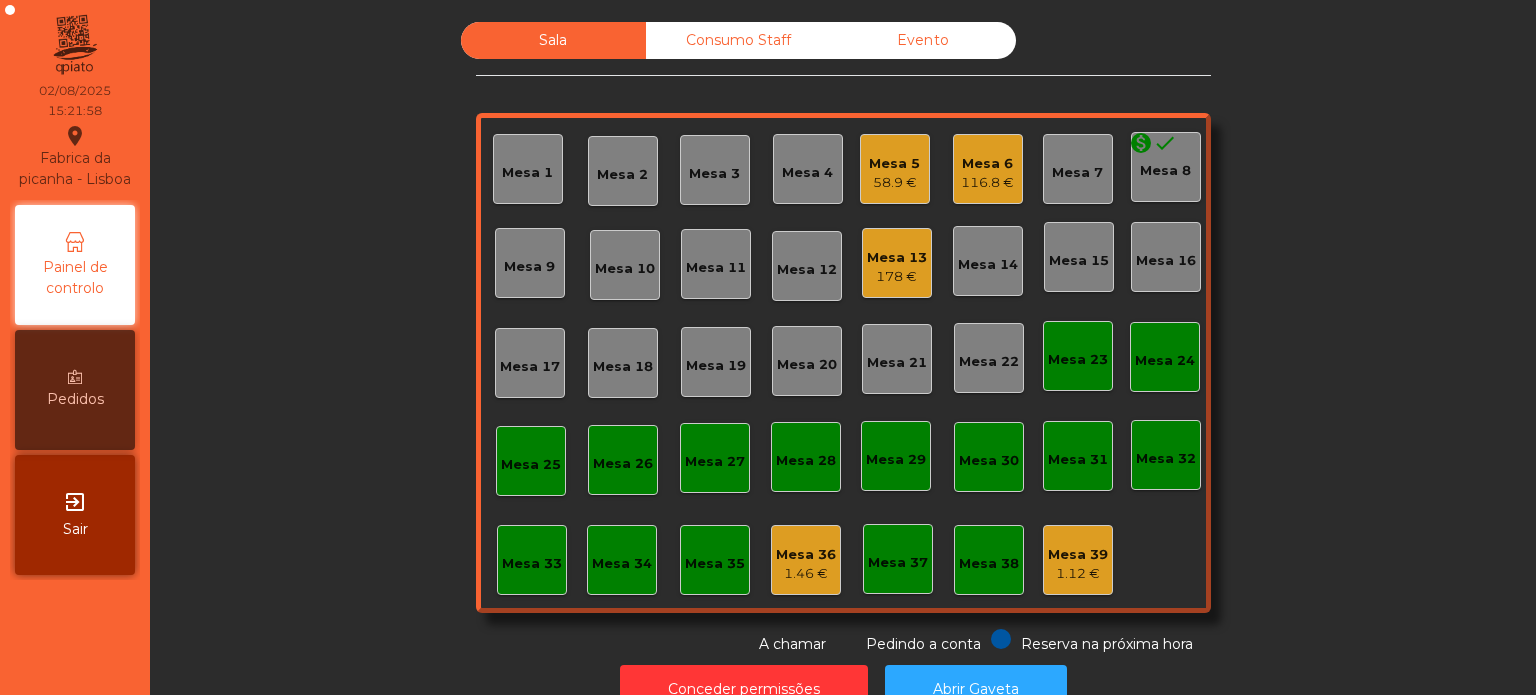 click on "Consumo Staff" 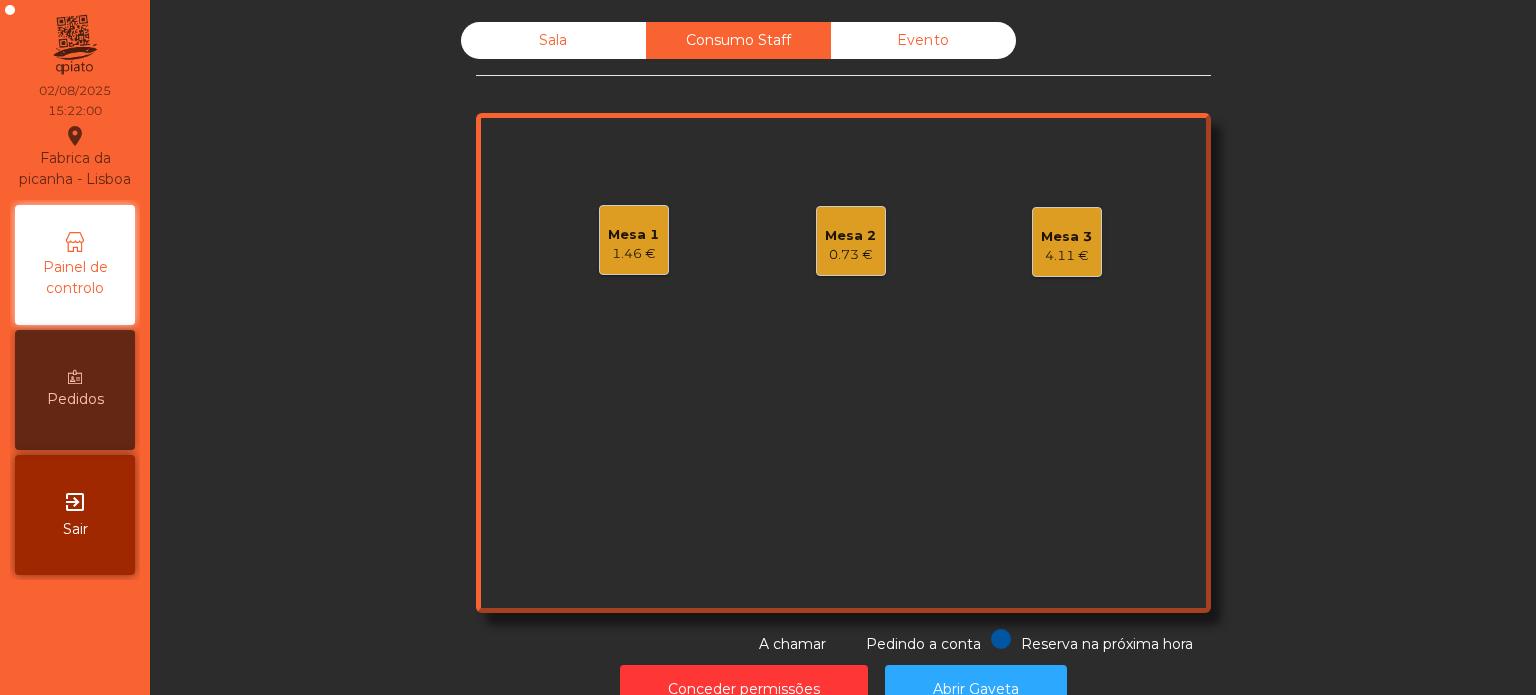 click on "0.73 €" 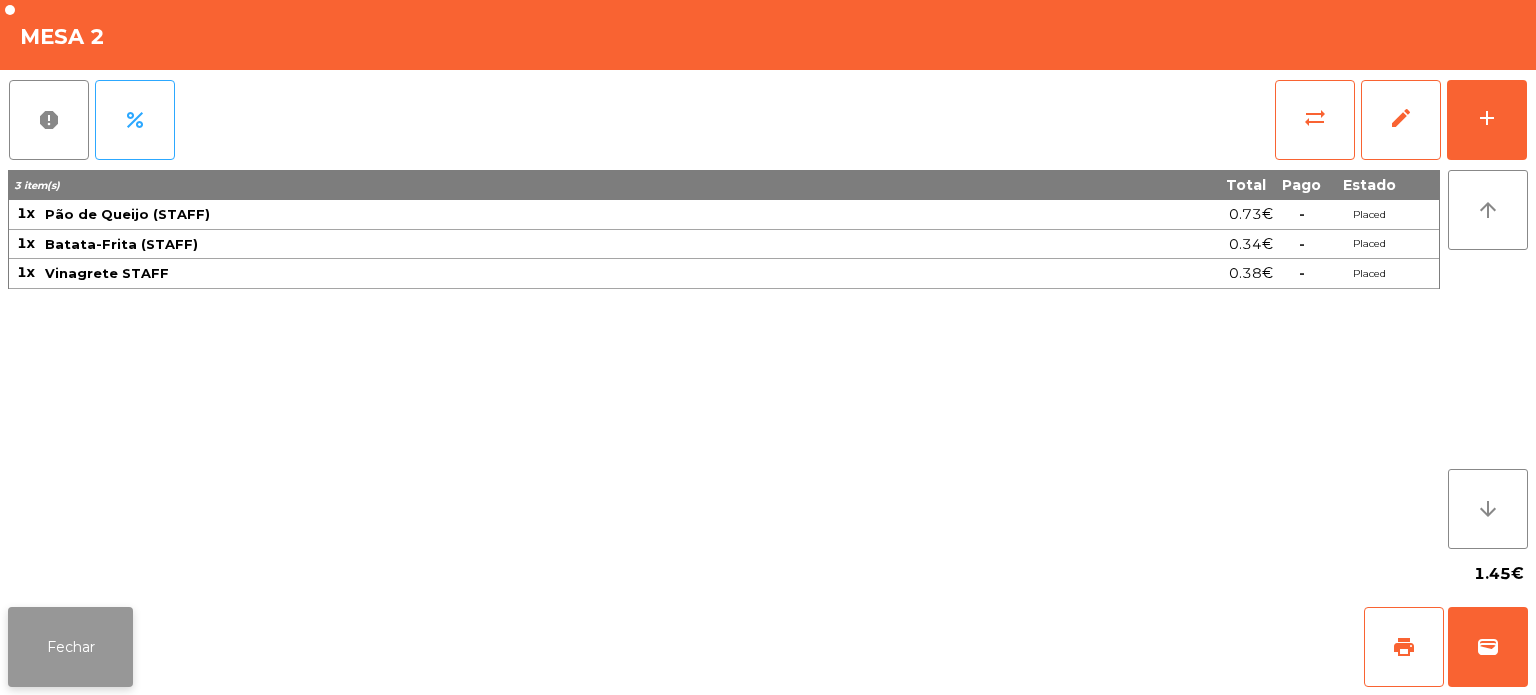 click on "Fechar" 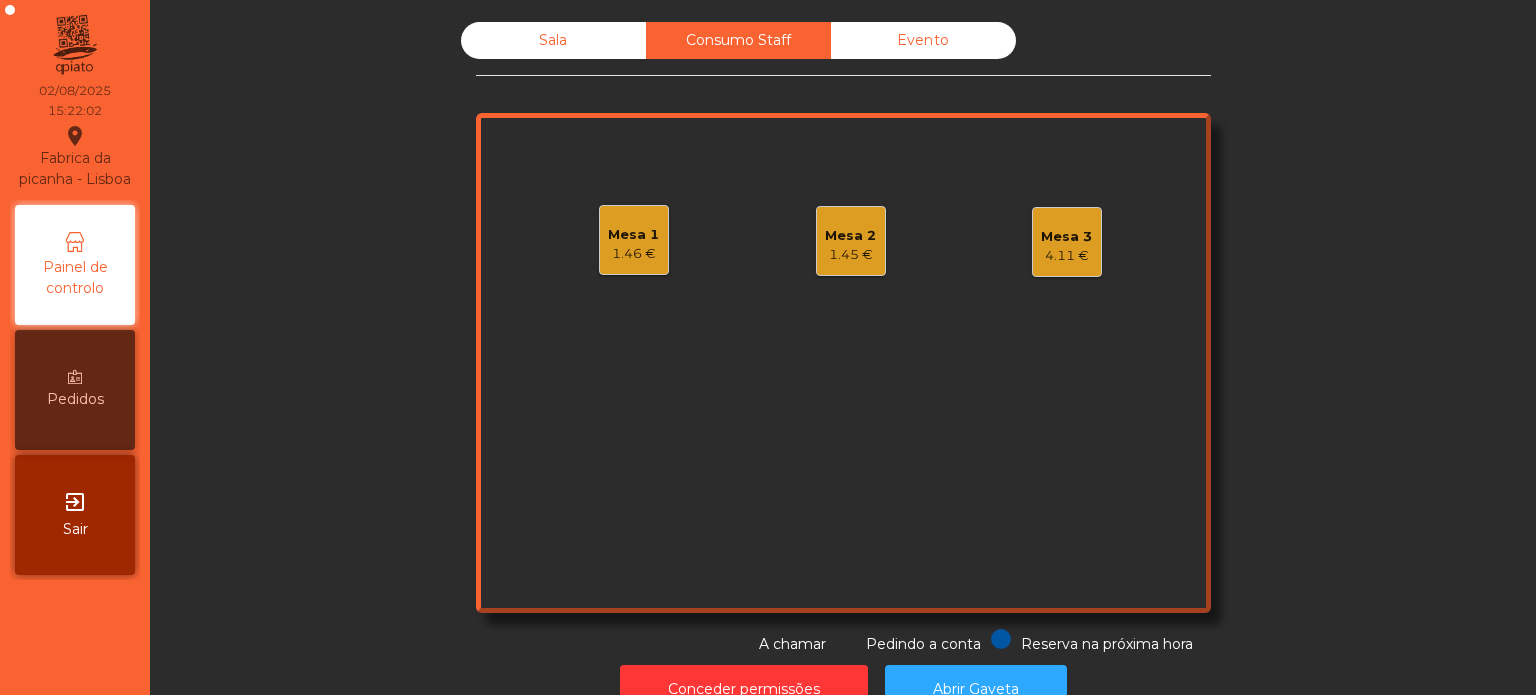 click on "Sala" 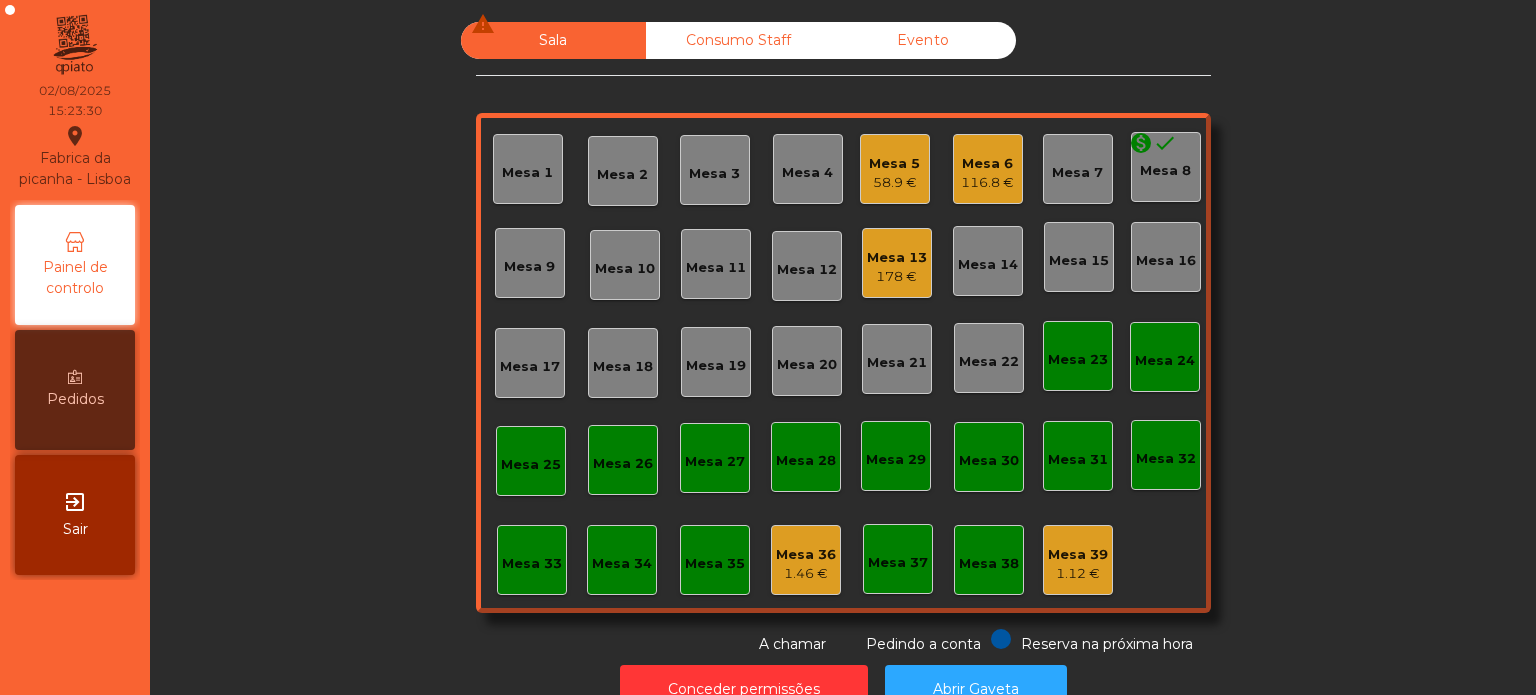 click on "Mesa 13   178 €" 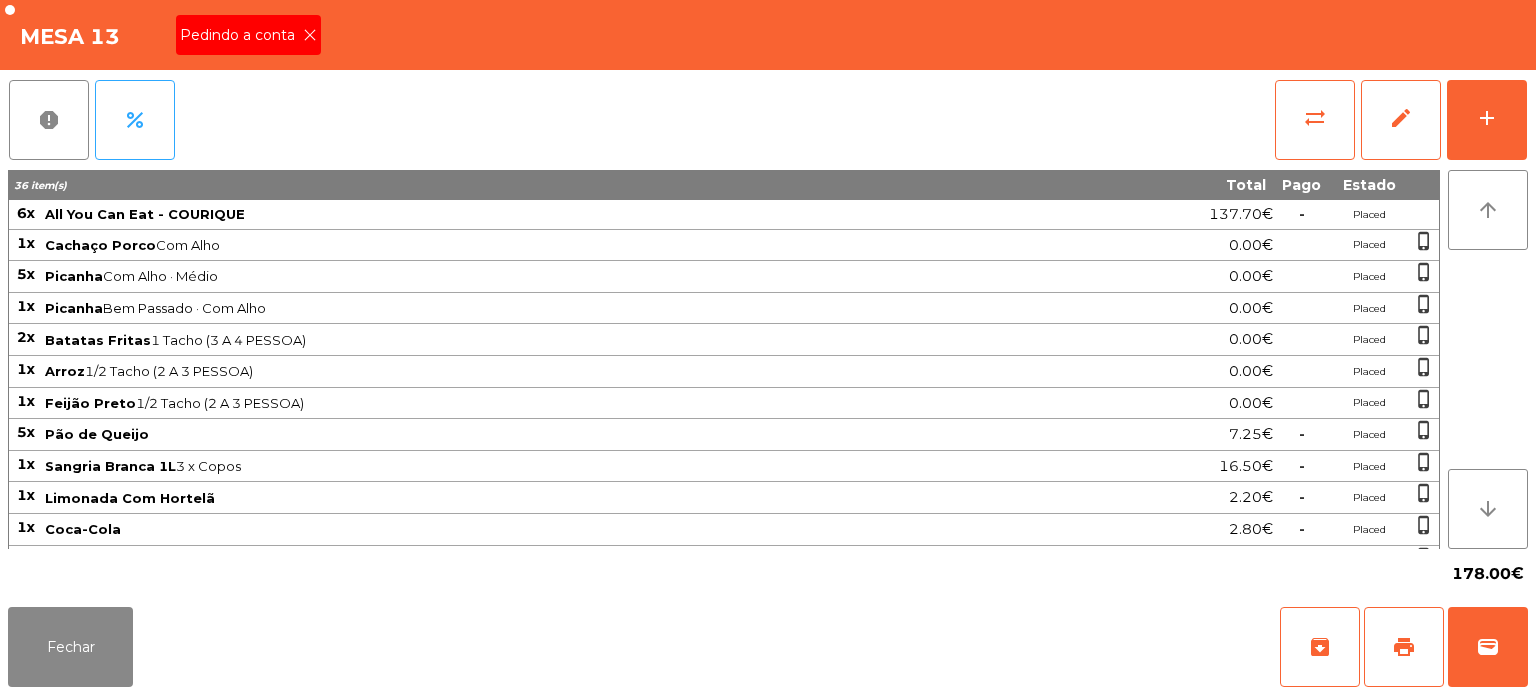 click on "Pedindo a conta" 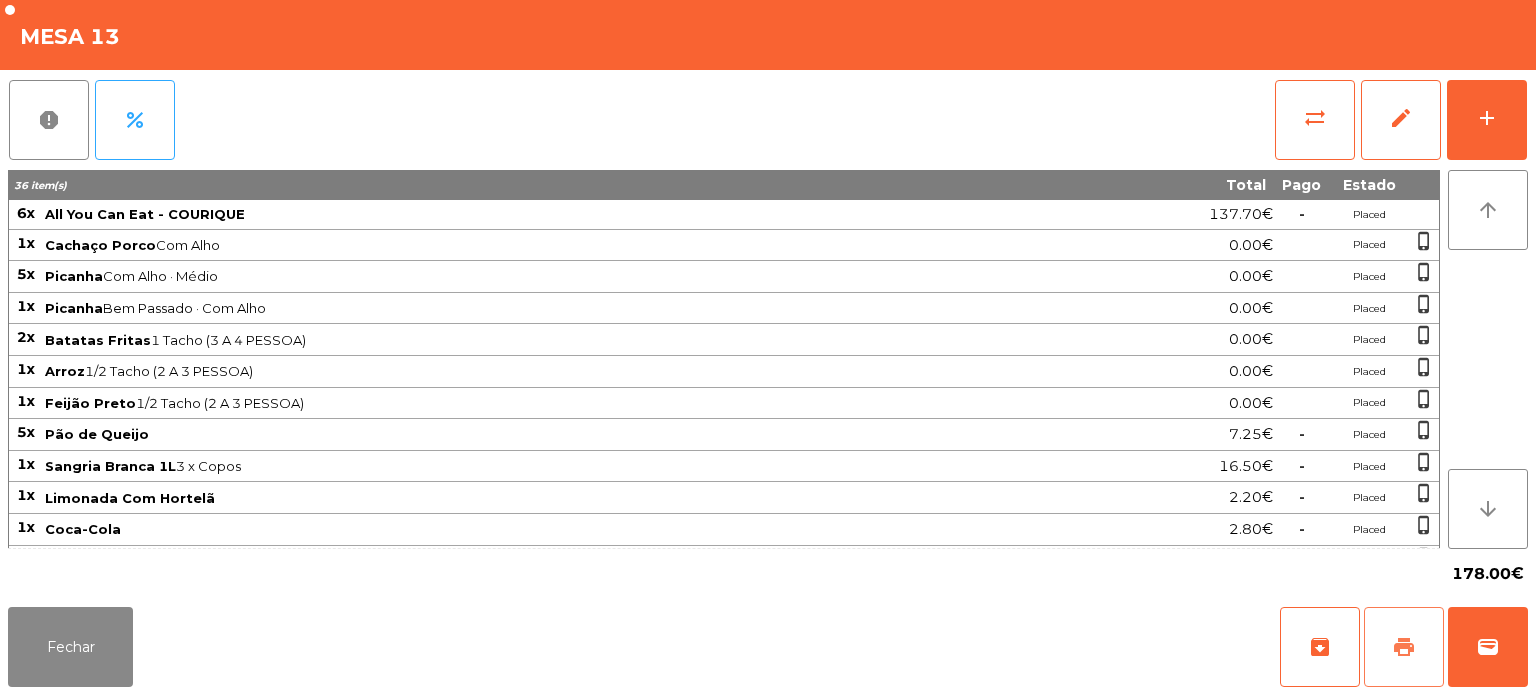 click on "print" 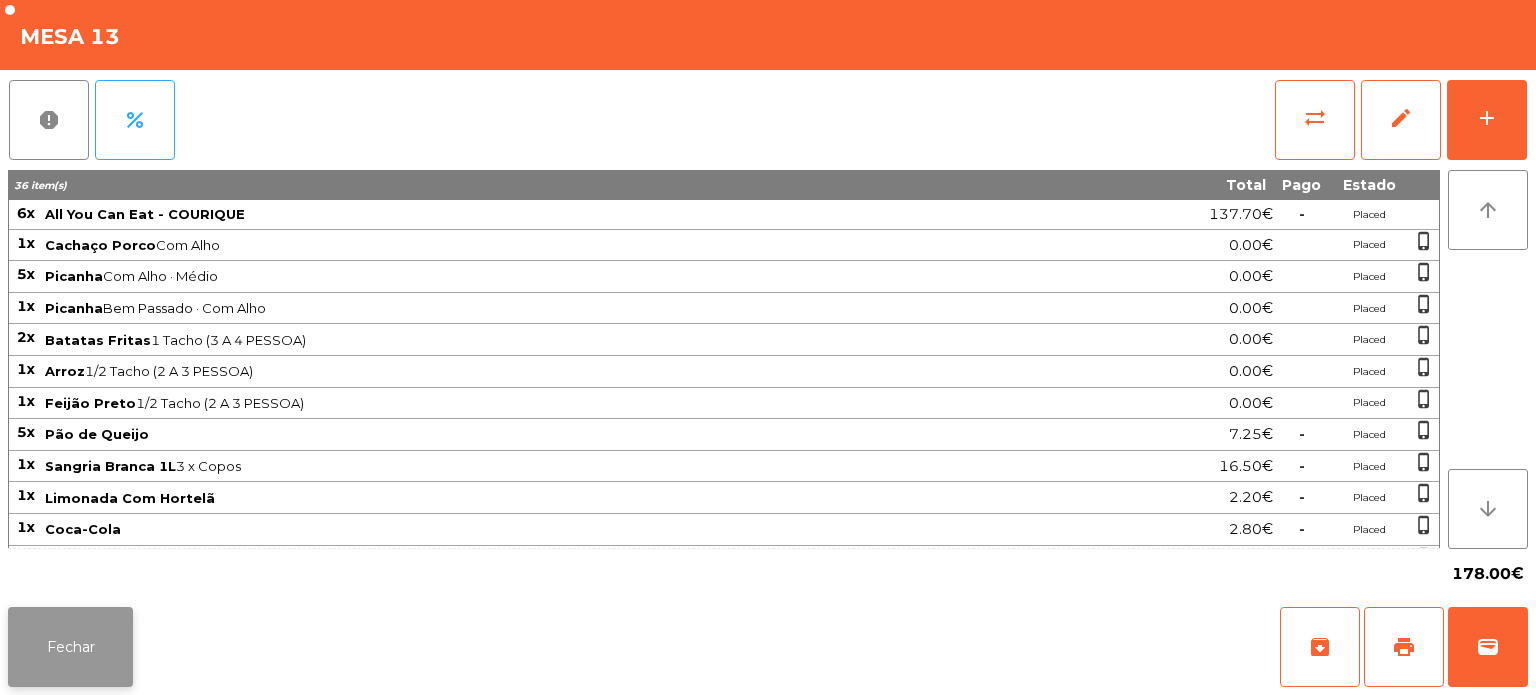 click on "Fechar" 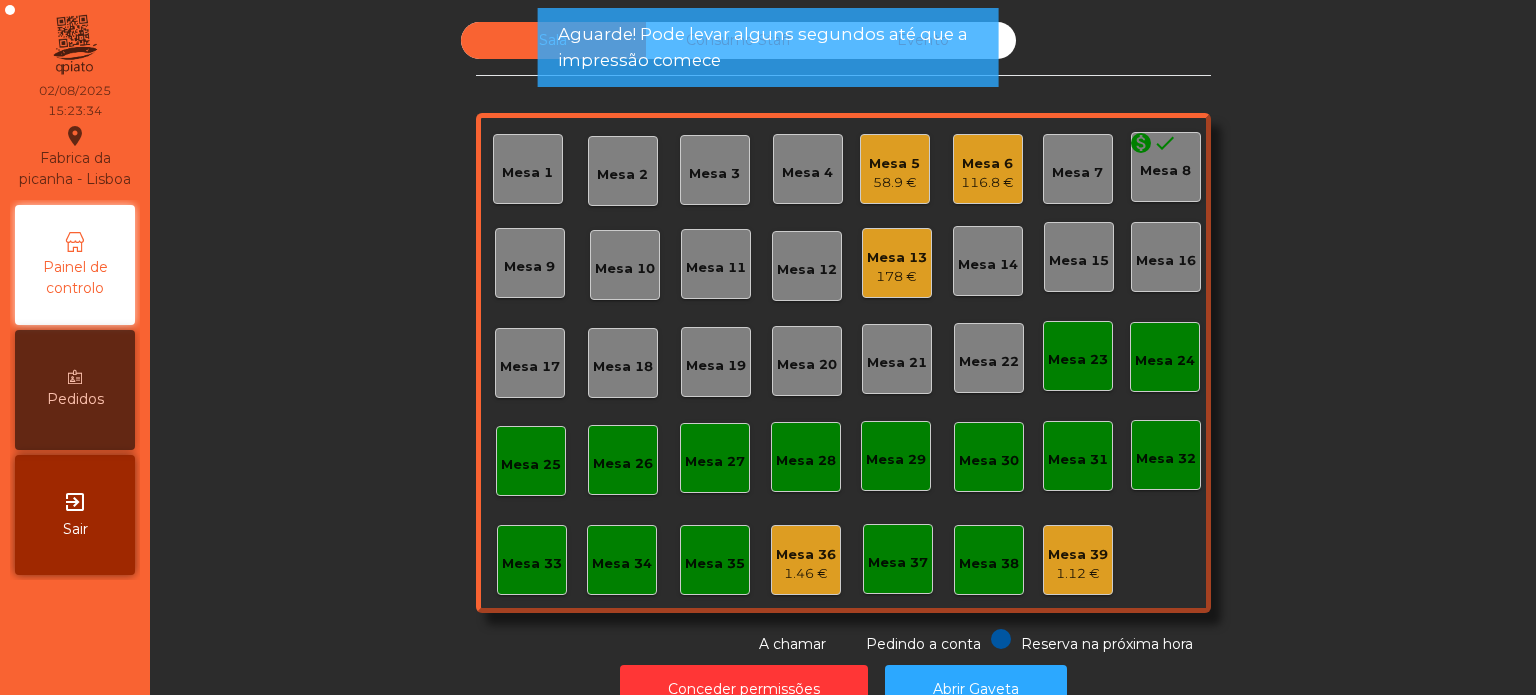 click on "58.9 €" 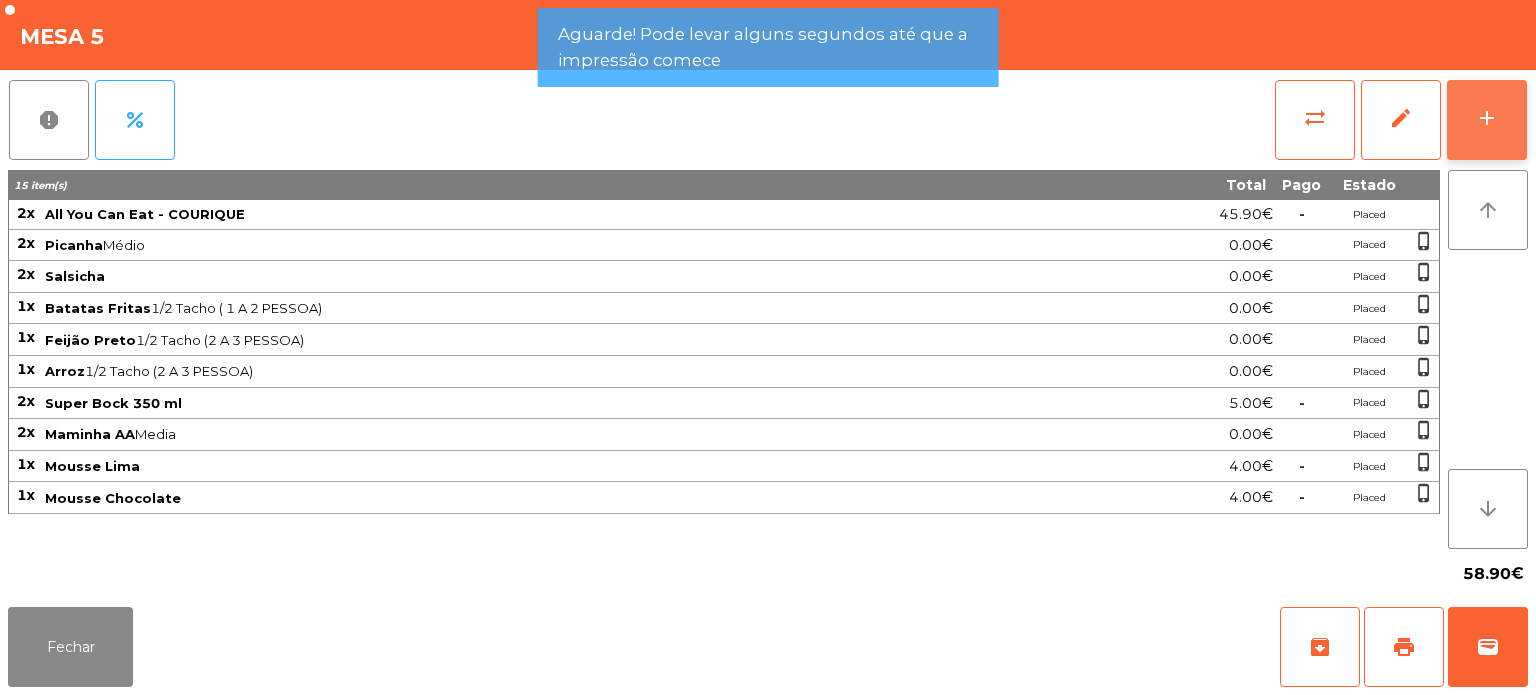 click on "add" 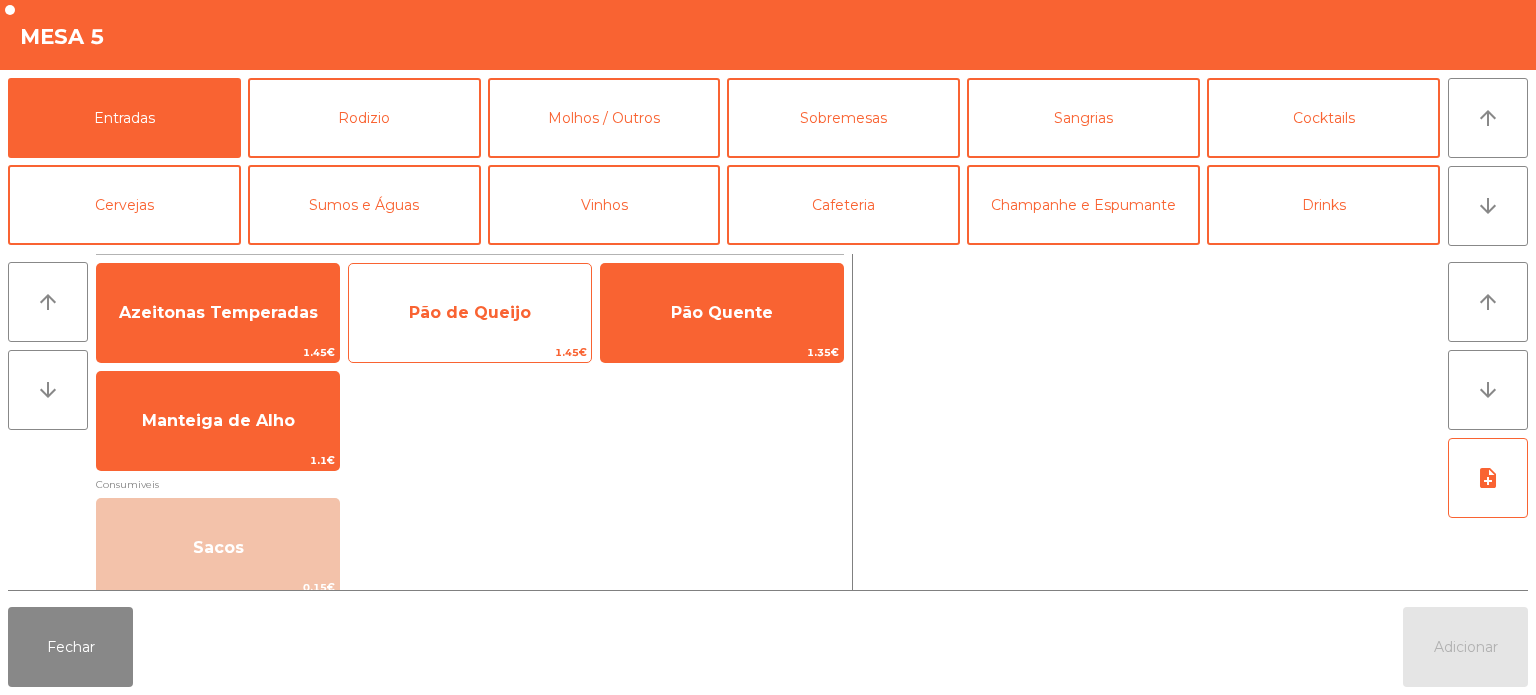 click on "Pão de Queijo" 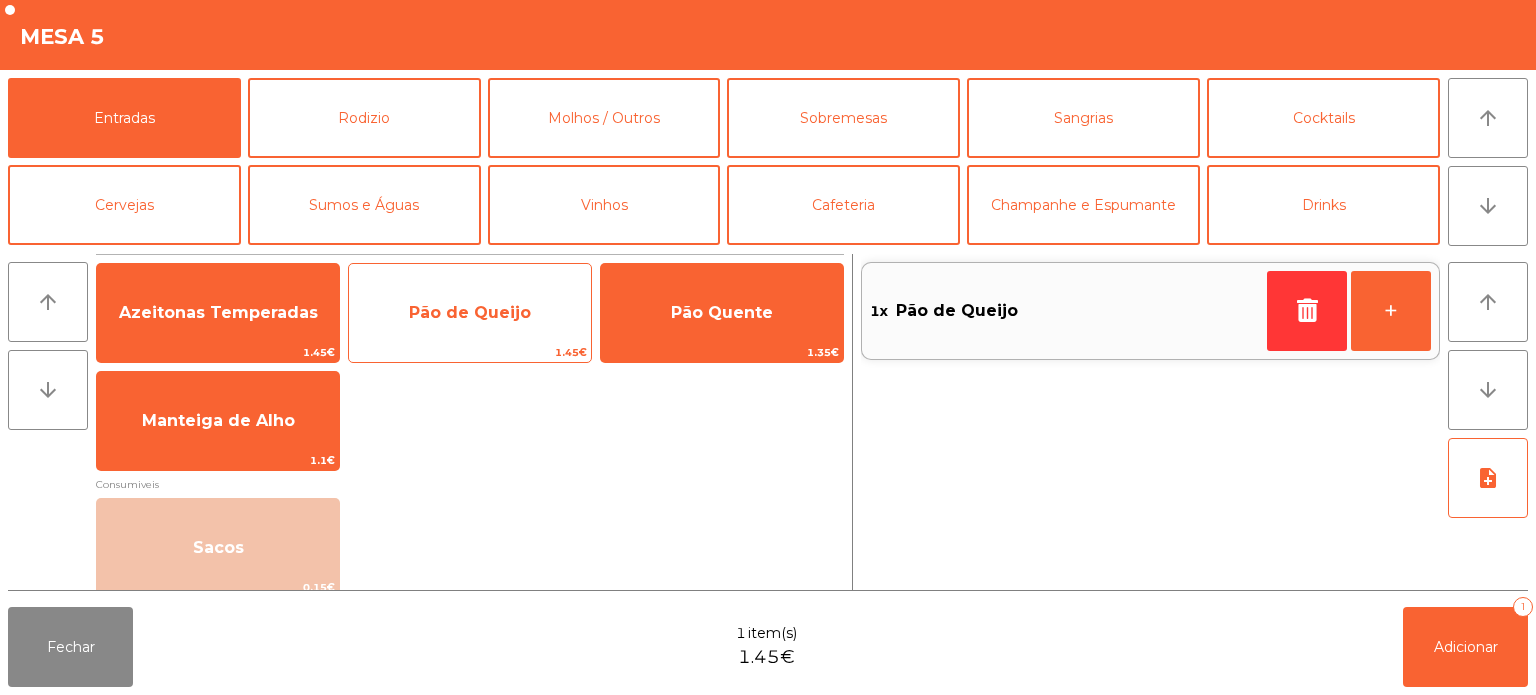 click on "Pão de Queijo" 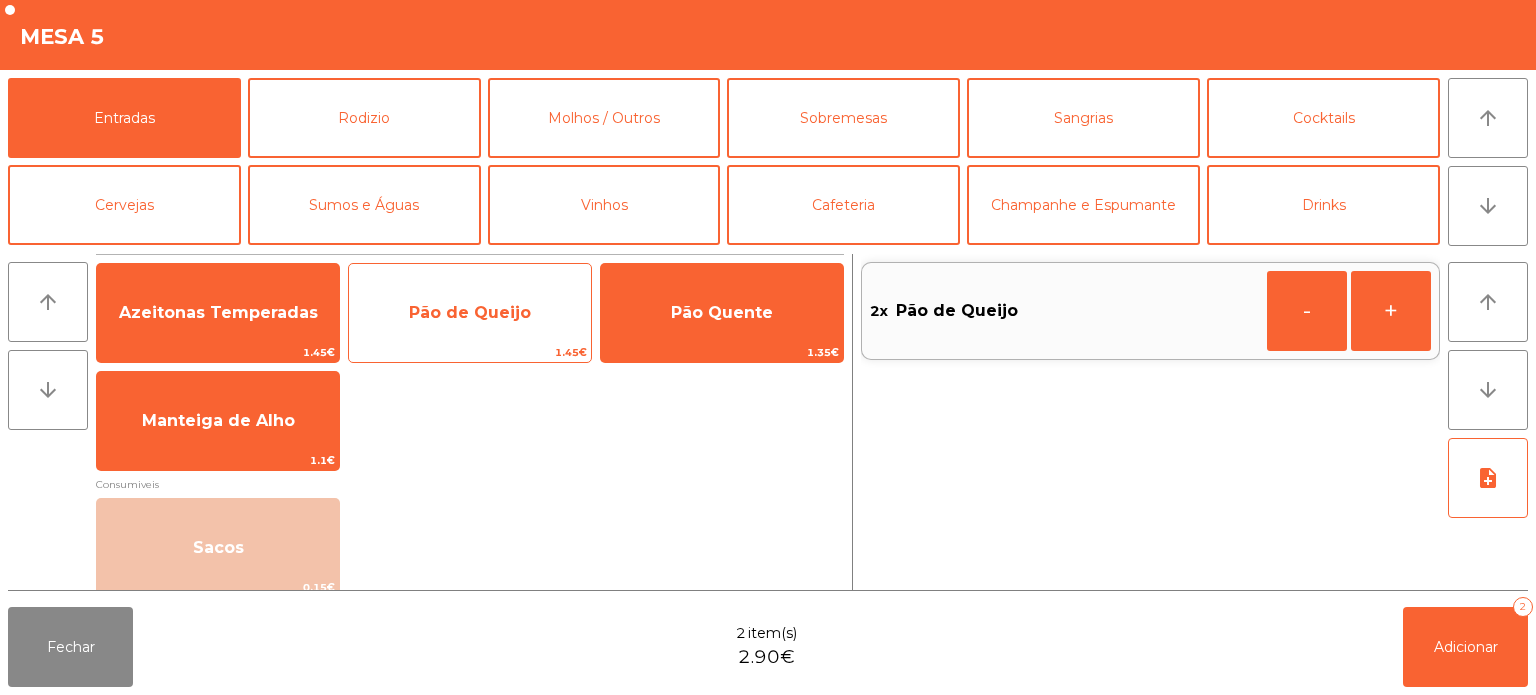 click on "Pão de Queijo" 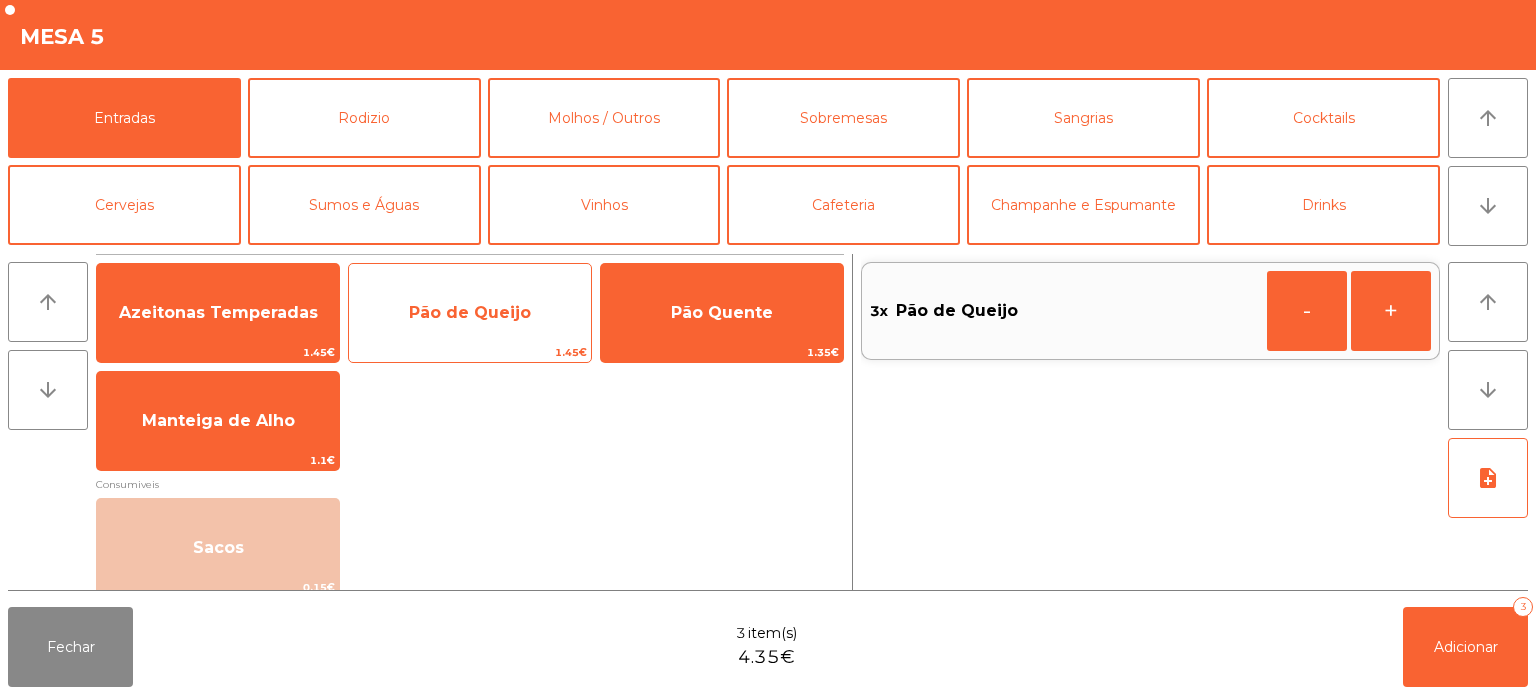 click on "Pão de Queijo" 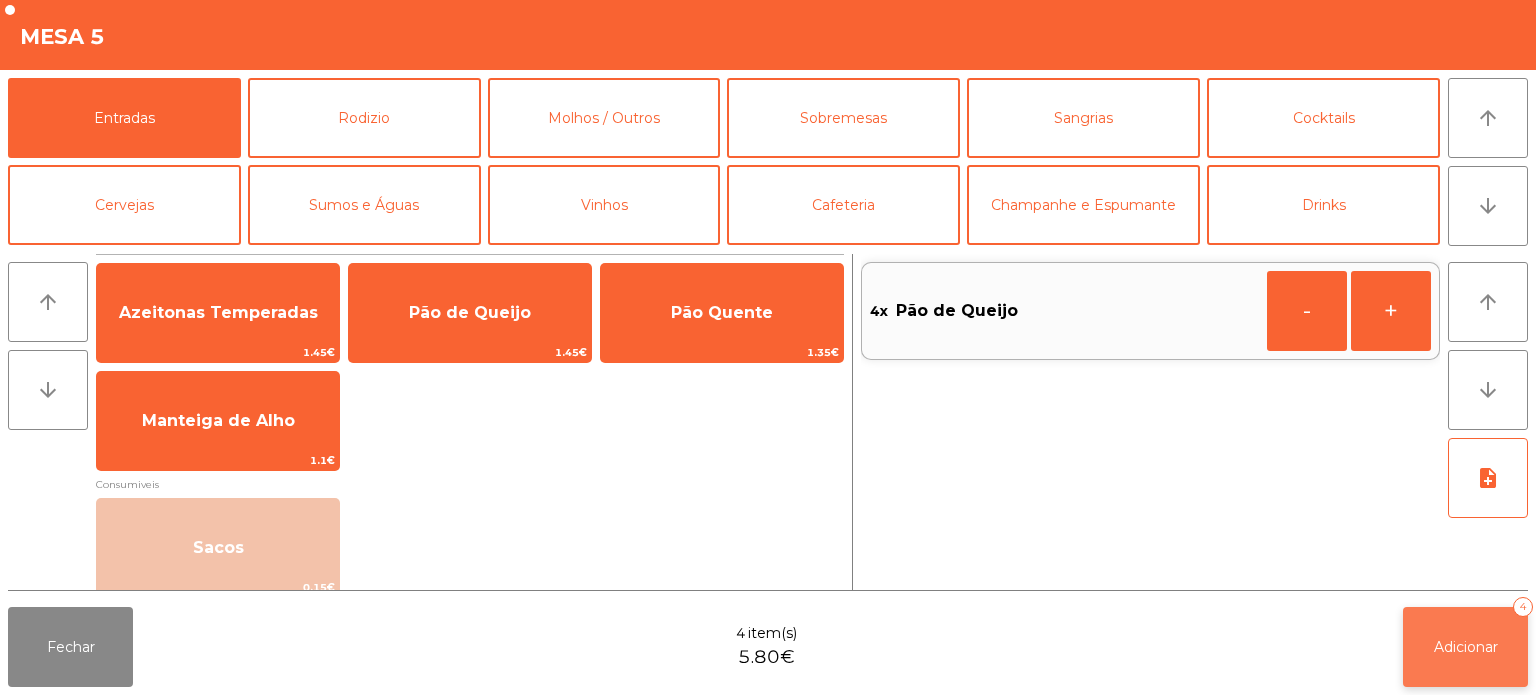 click on "Adicionar   4" 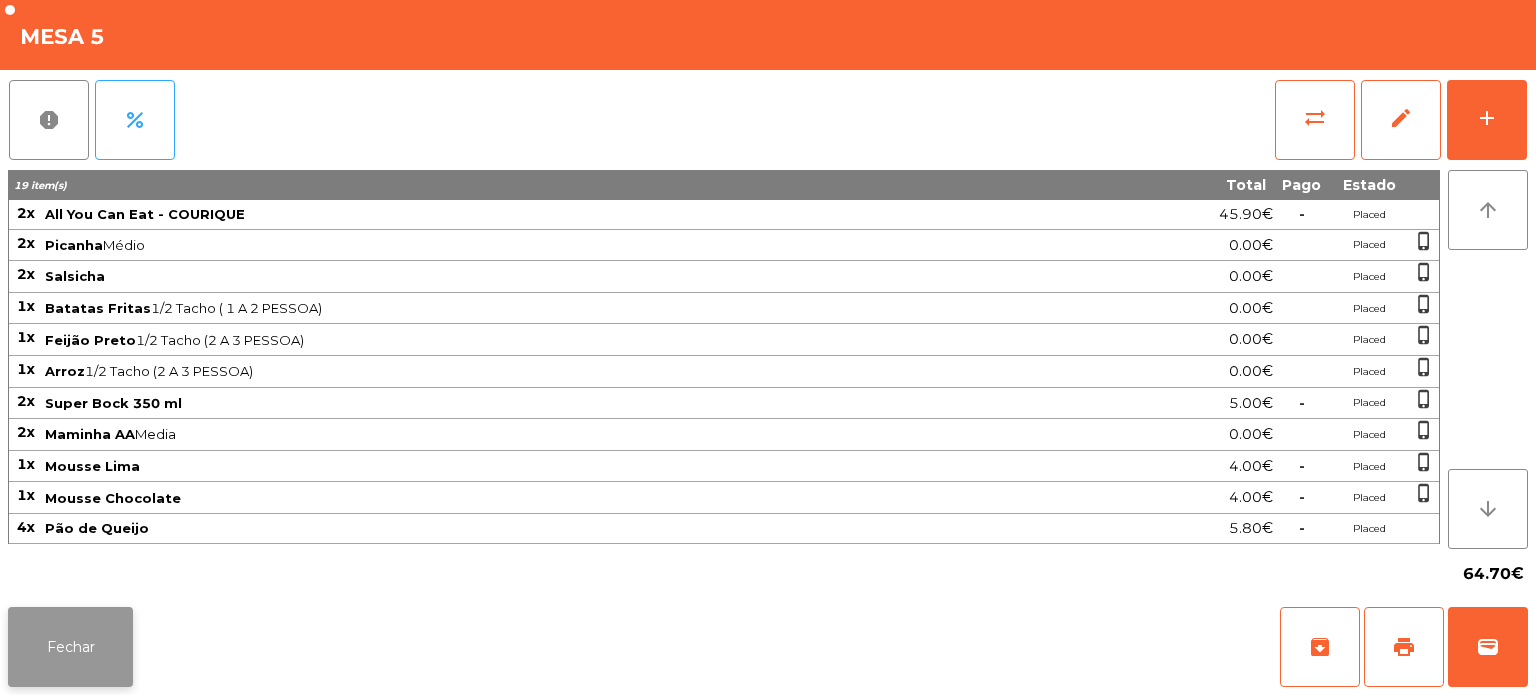 click on "Fechar" 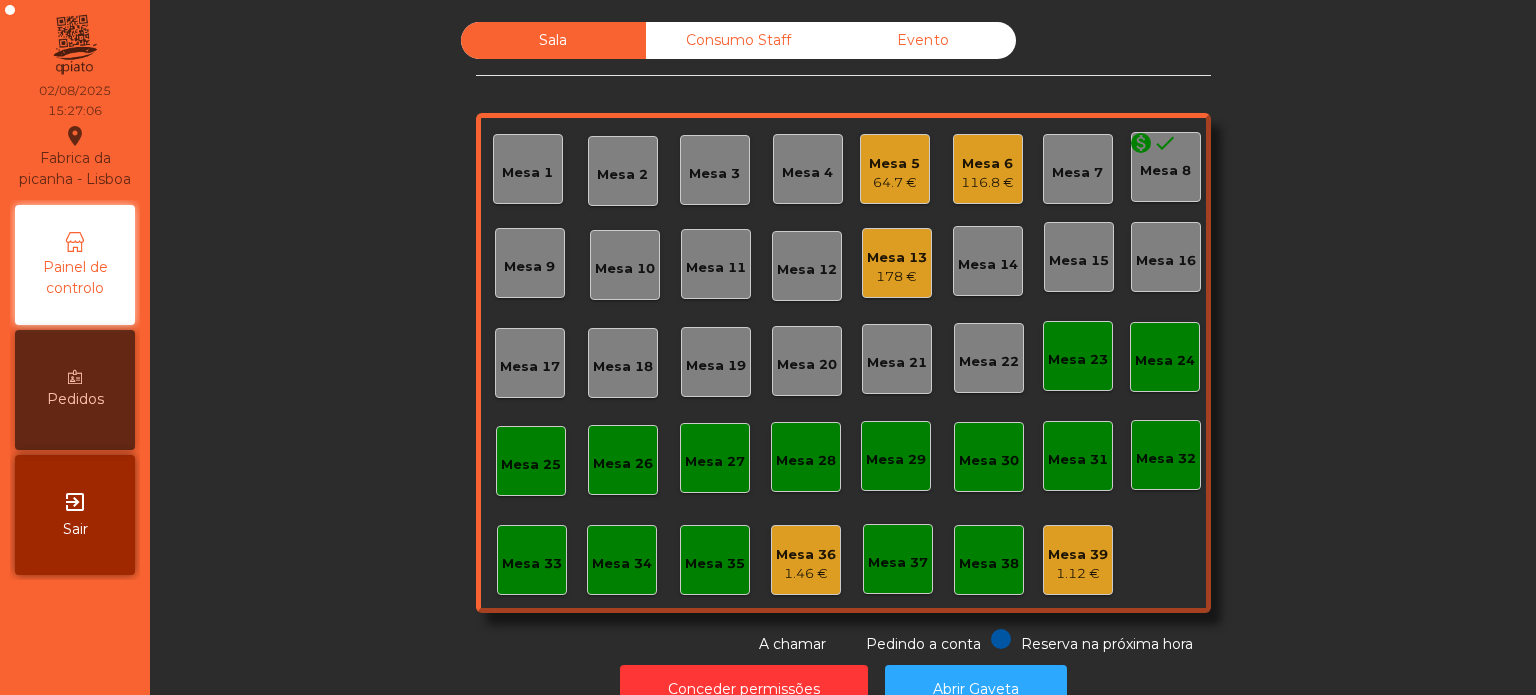 click on "Mesa 13   178 €" 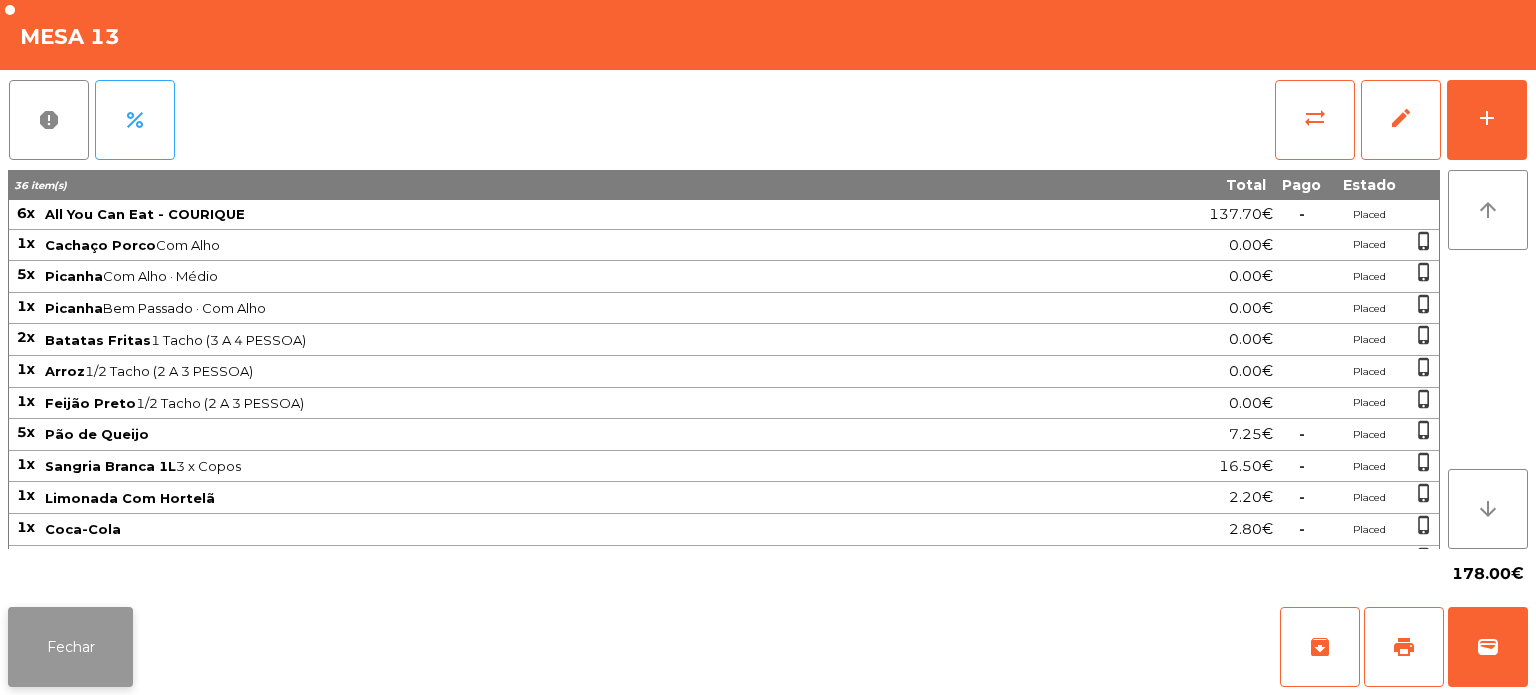 click on "Fechar" 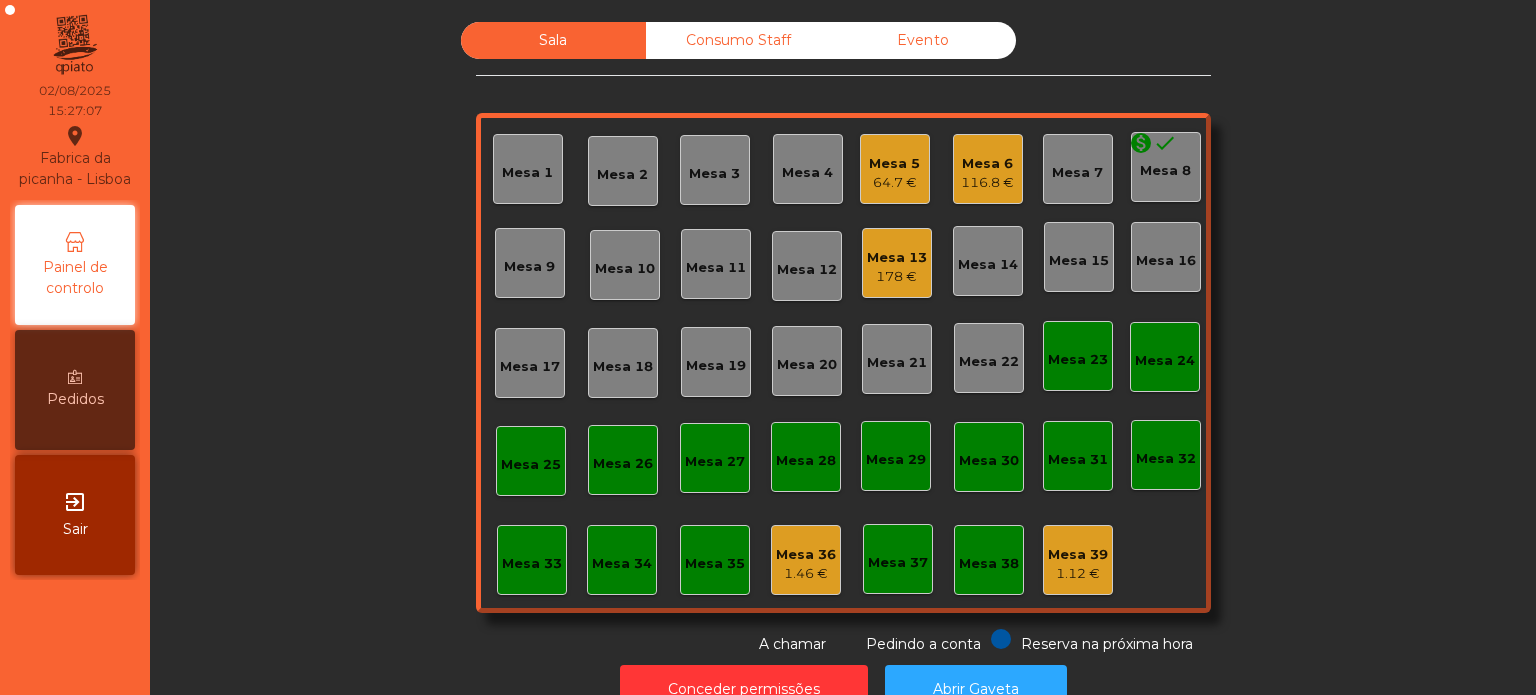 click on "Mesa 13   178 €" 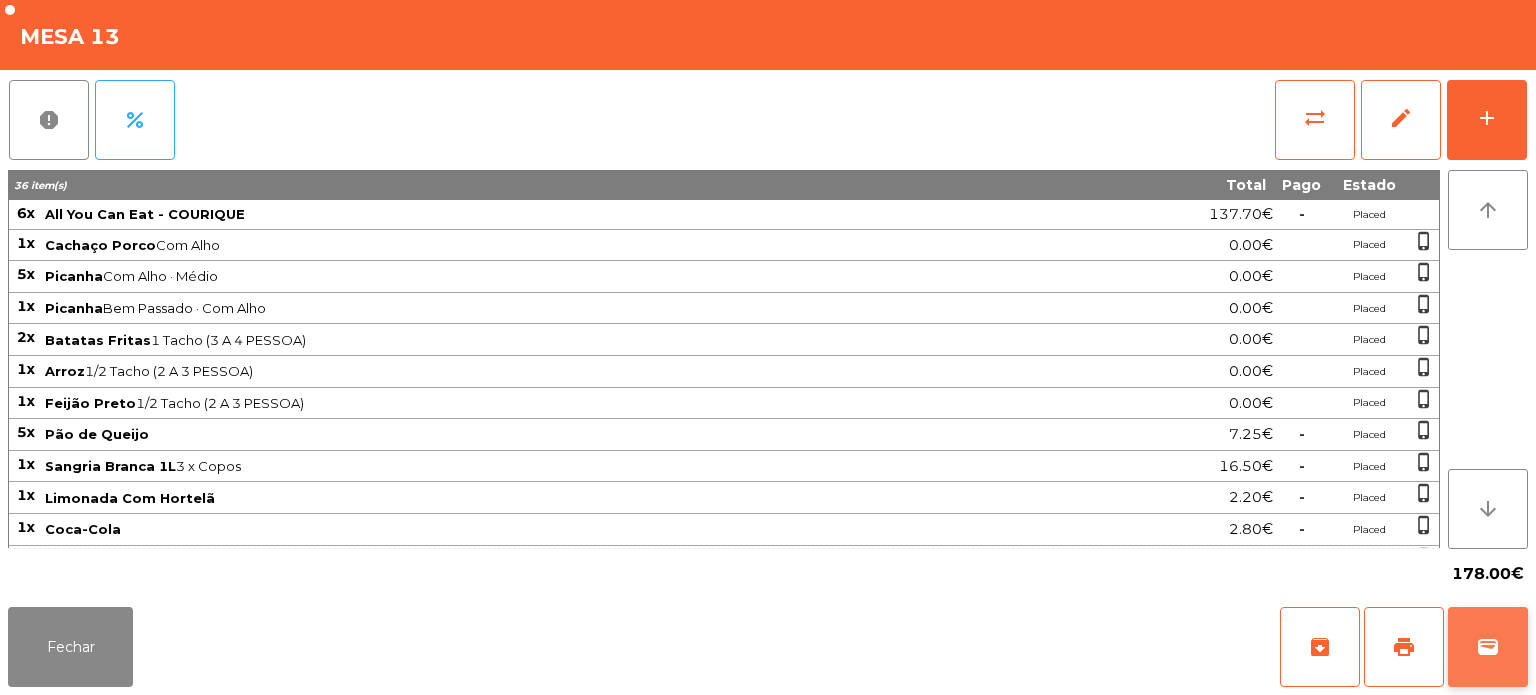 click on "wallet" 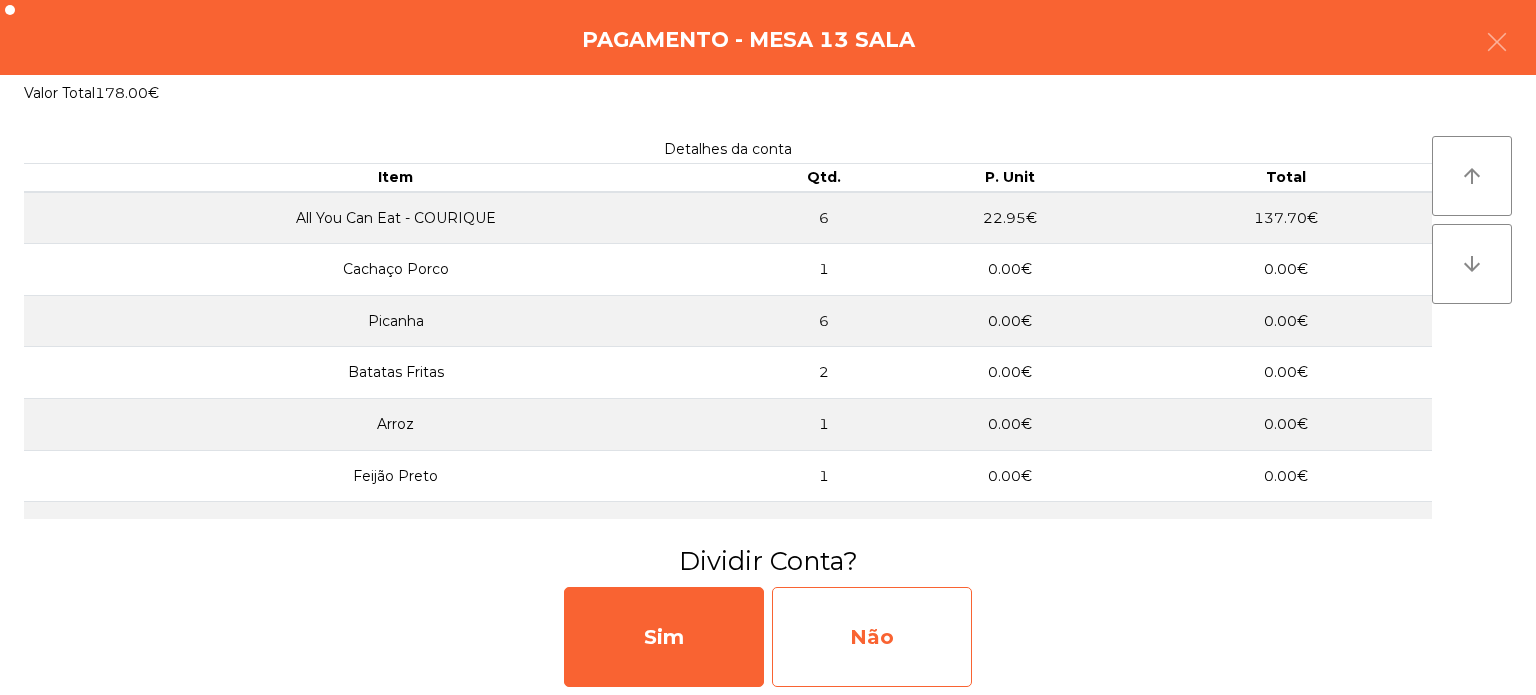 click on "Não" 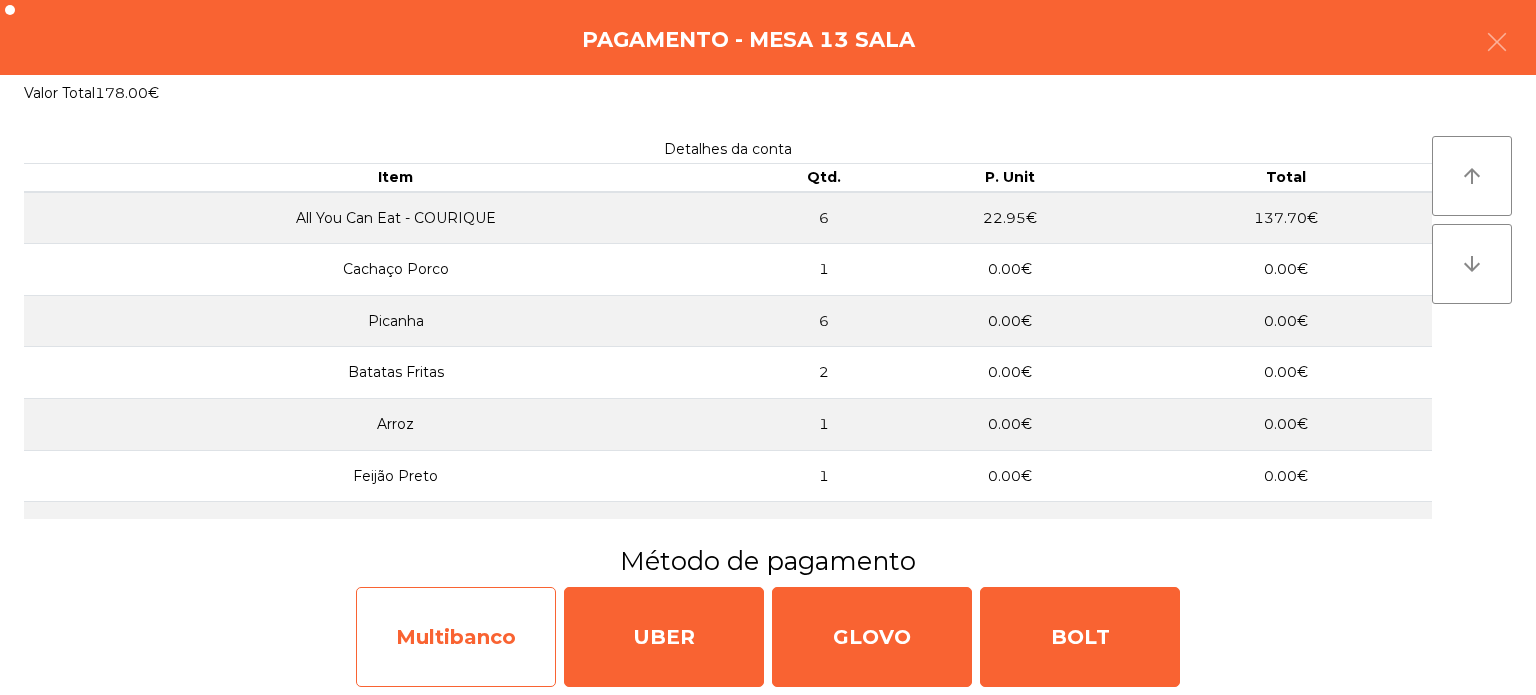click on "Multibanco" 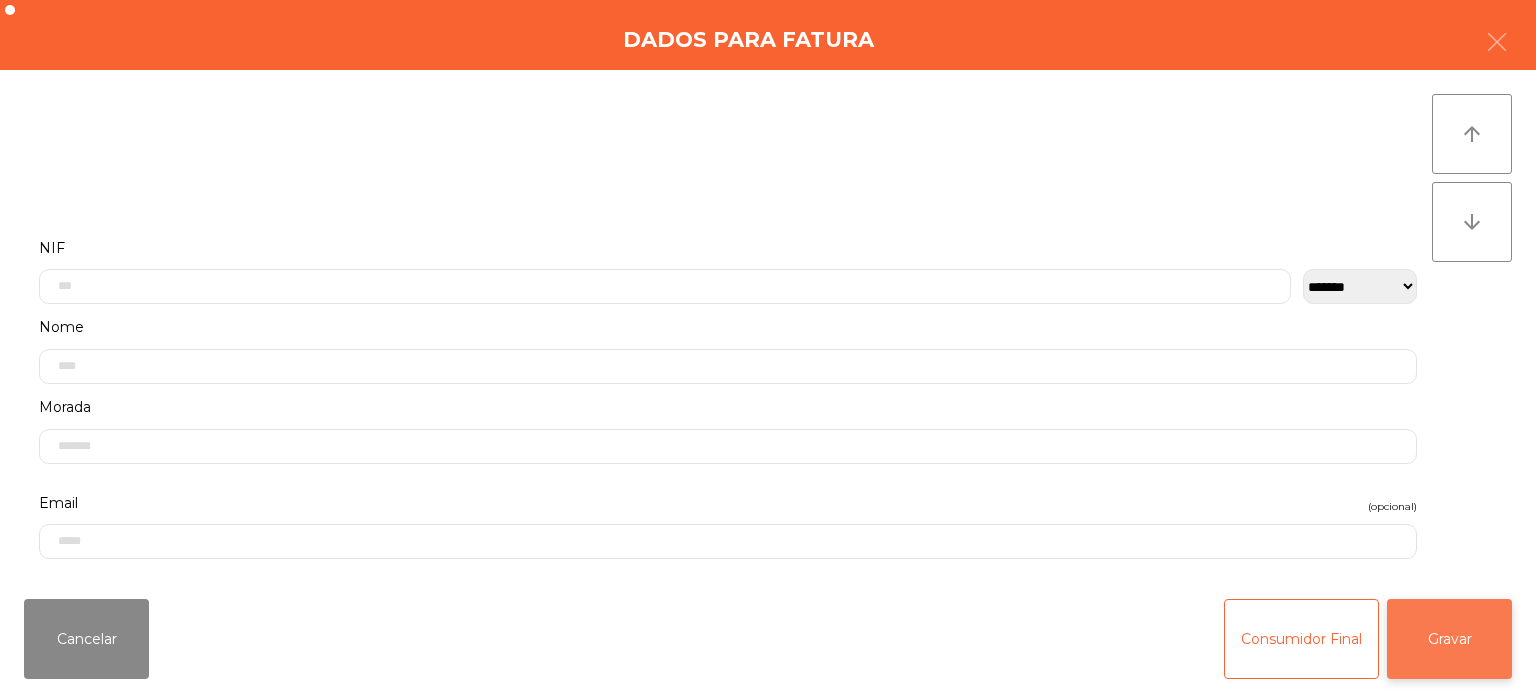 click on "Gravar" 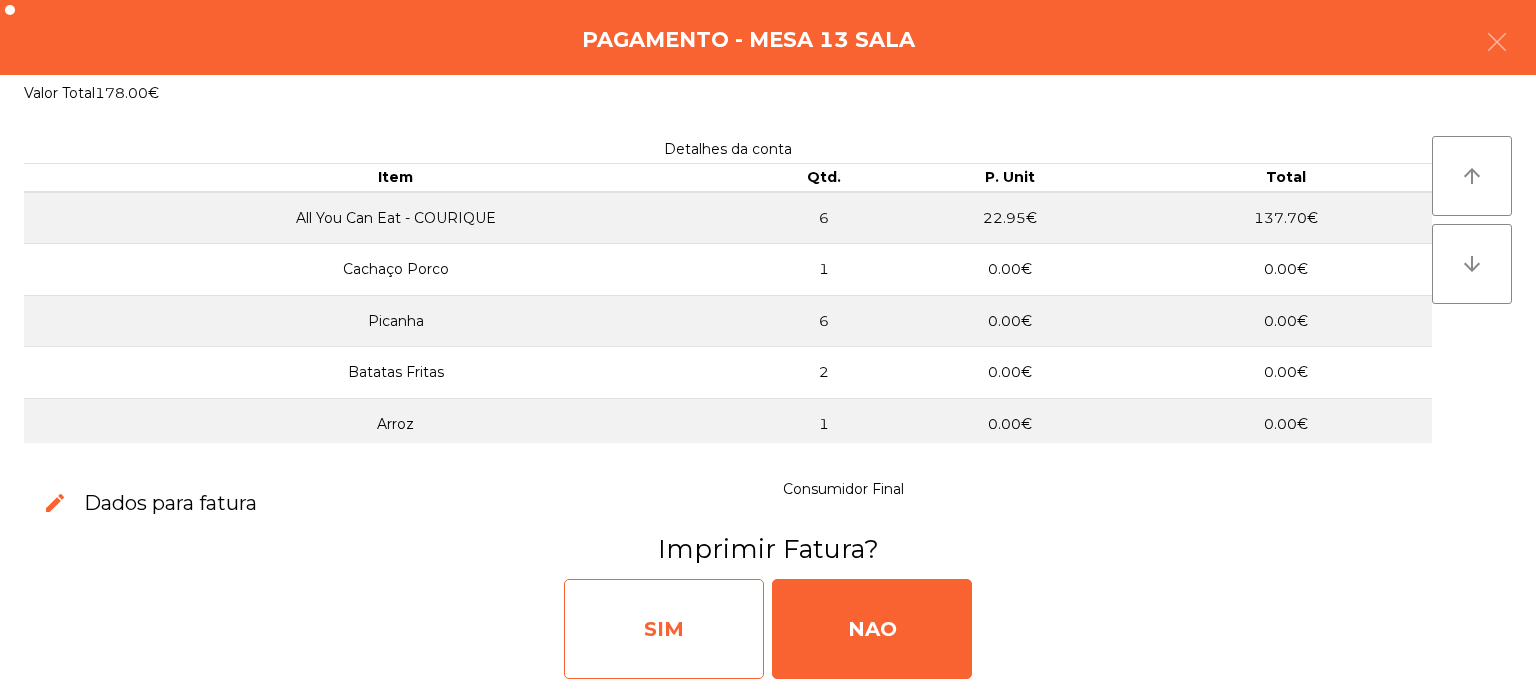 click on "SIM" 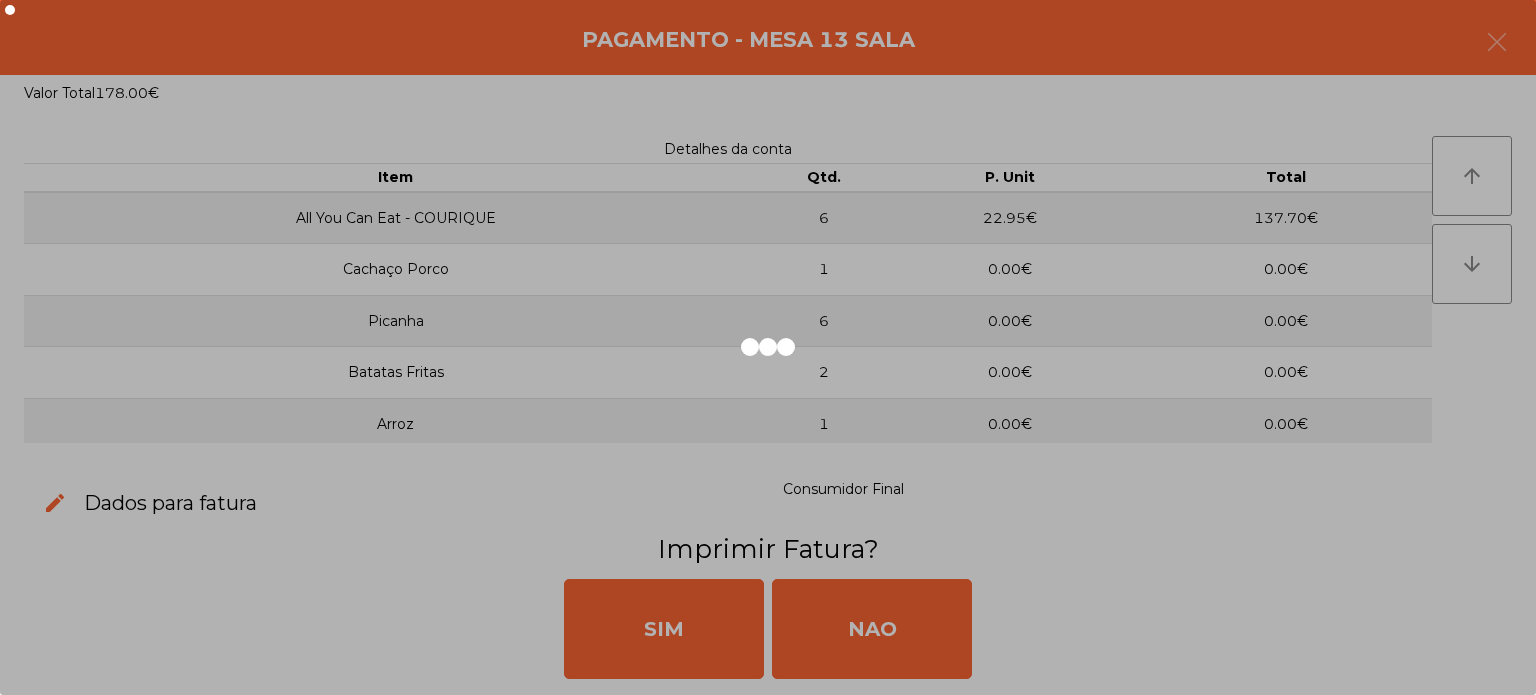 click 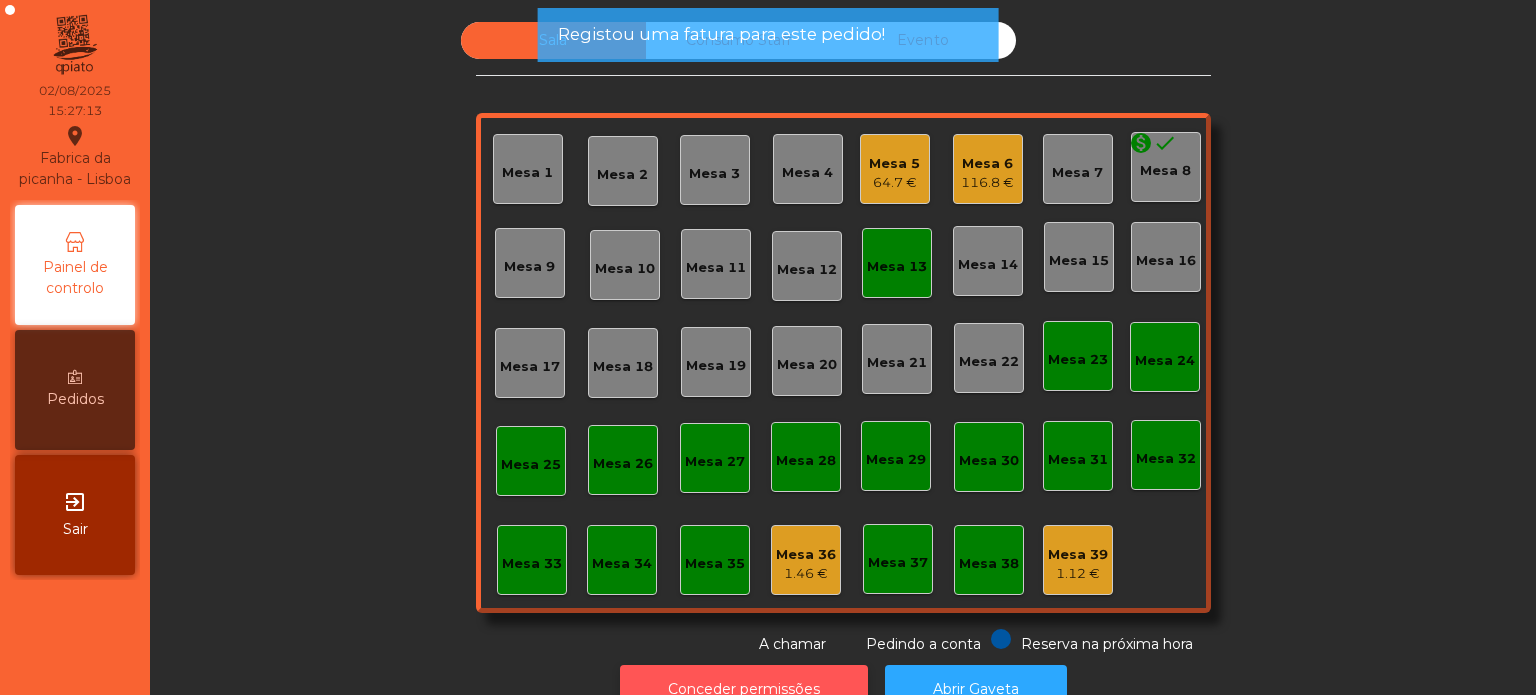 click on "Conceder permissões" 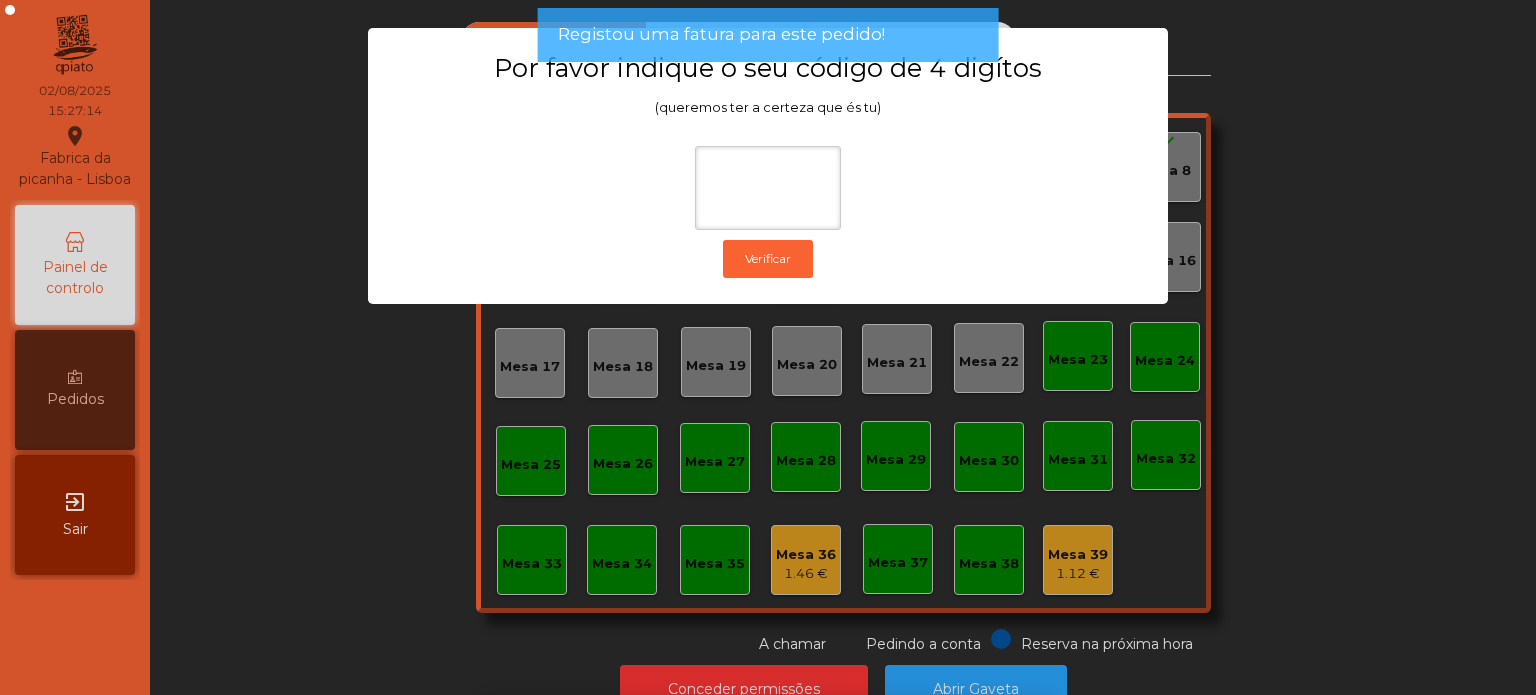 click on "Por favor indique o seu código de 4 digítos (queremos ter a certeza que és tu)  Verificar" 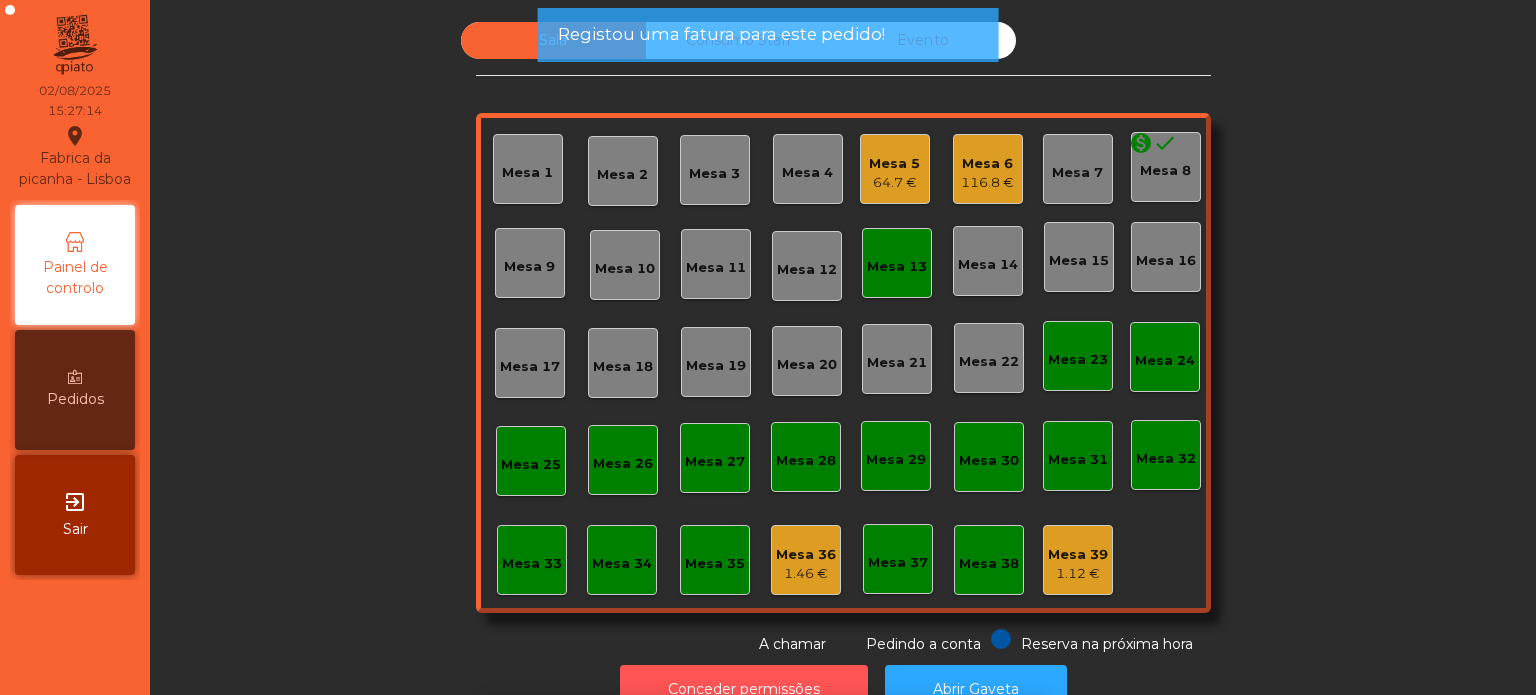 scroll, scrollTop: 33, scrollLeft: 0, axis: vertical 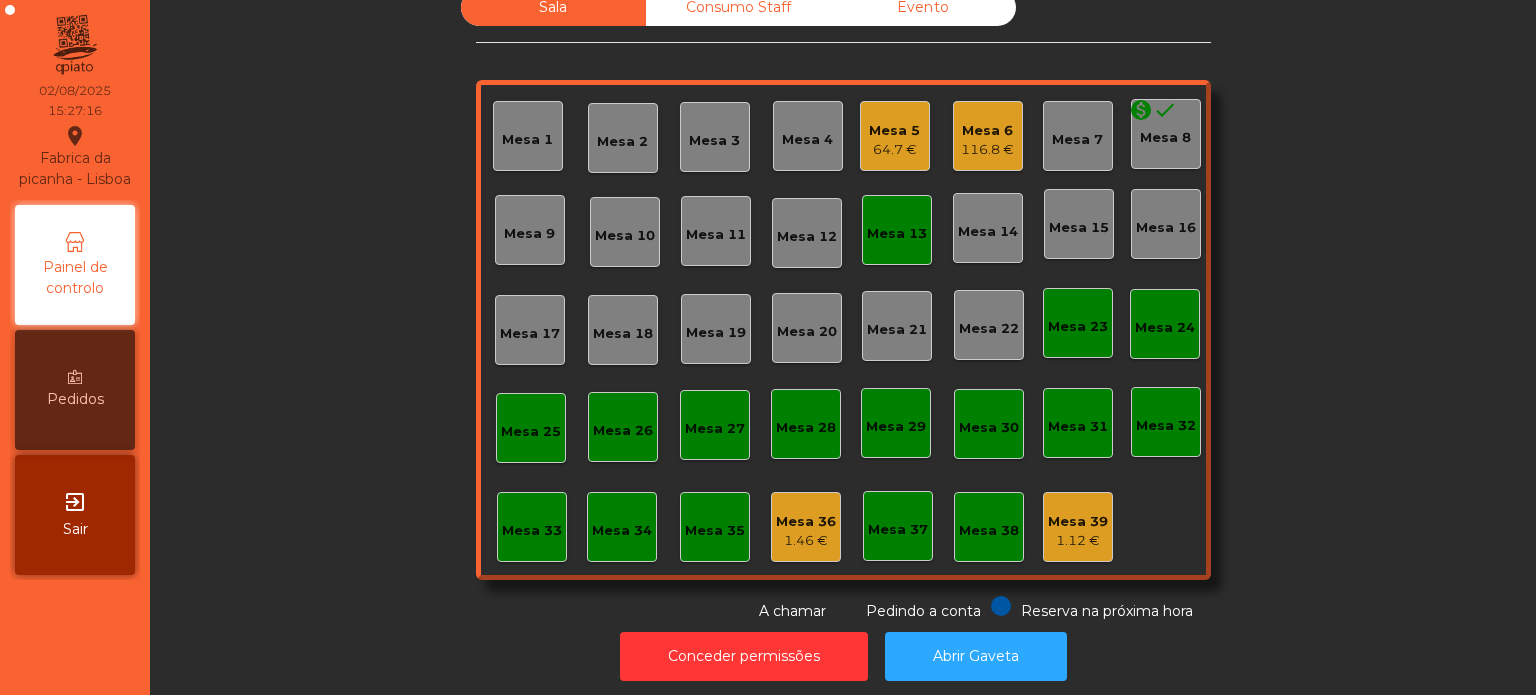 click on "Mesa 13" 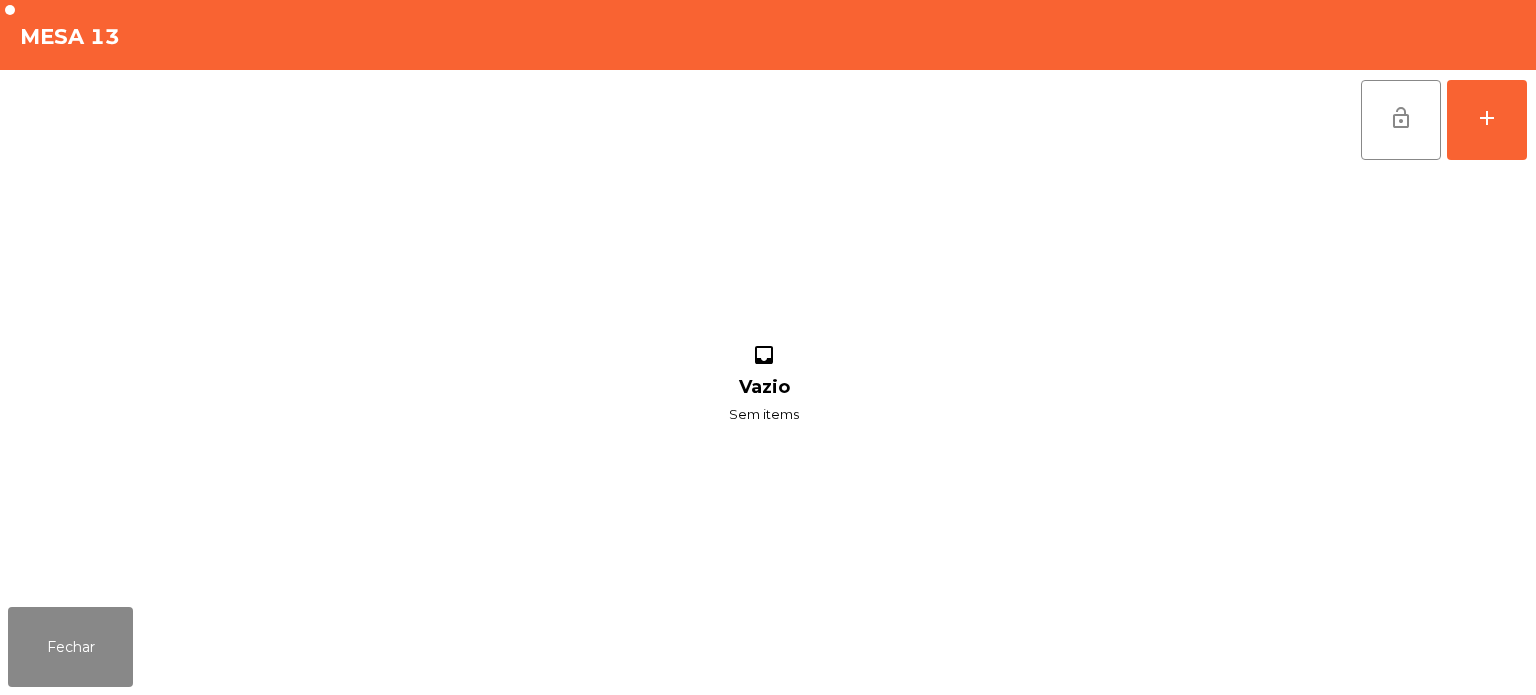click on "lock_open   add" 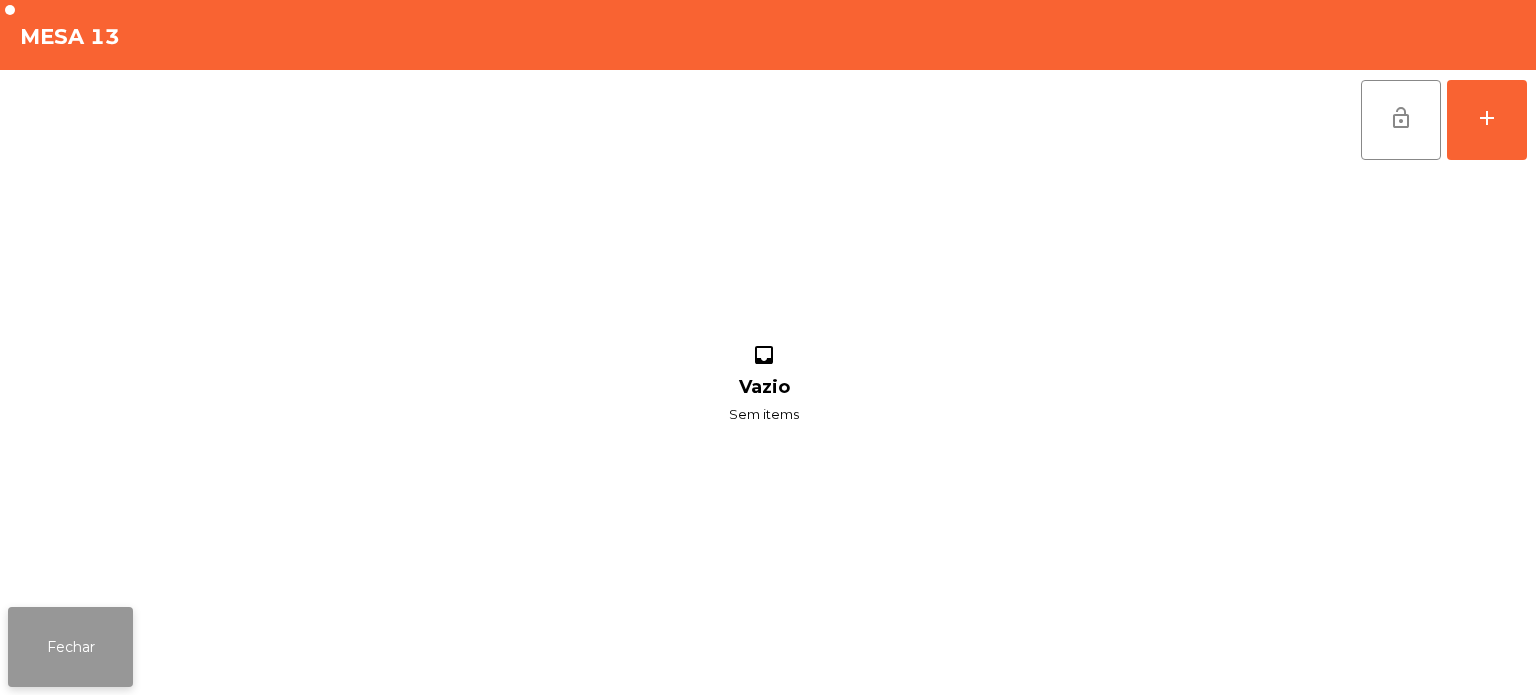 click on "Fechar" 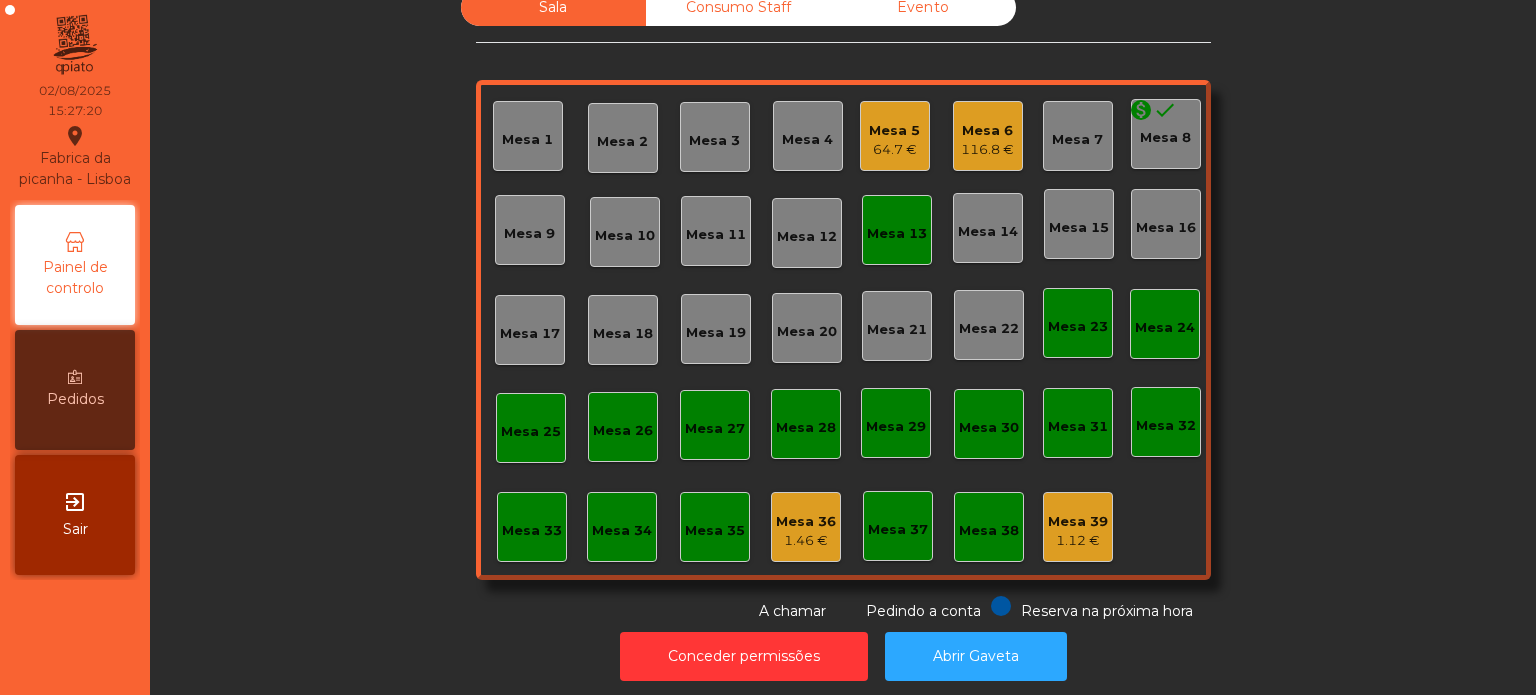 click on "Mesa 14" 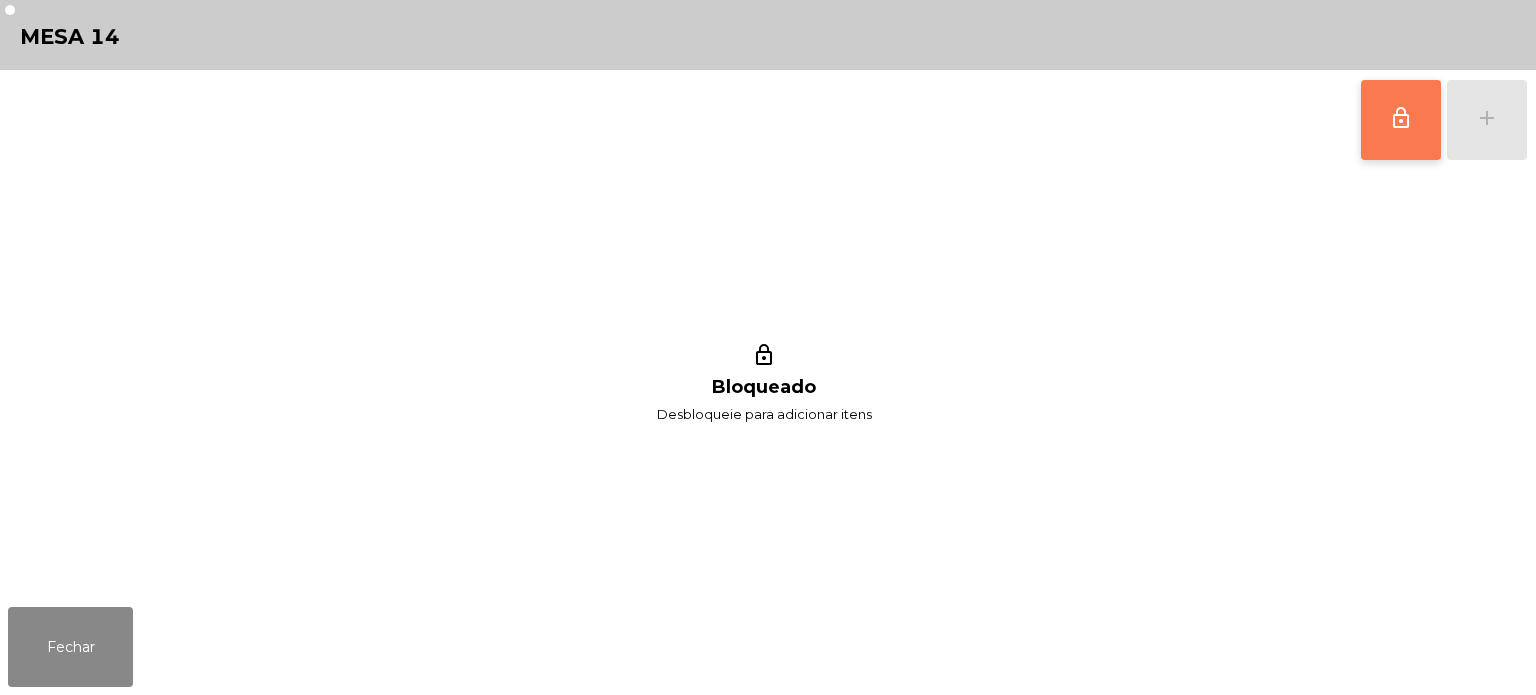 click on "lock_outline" 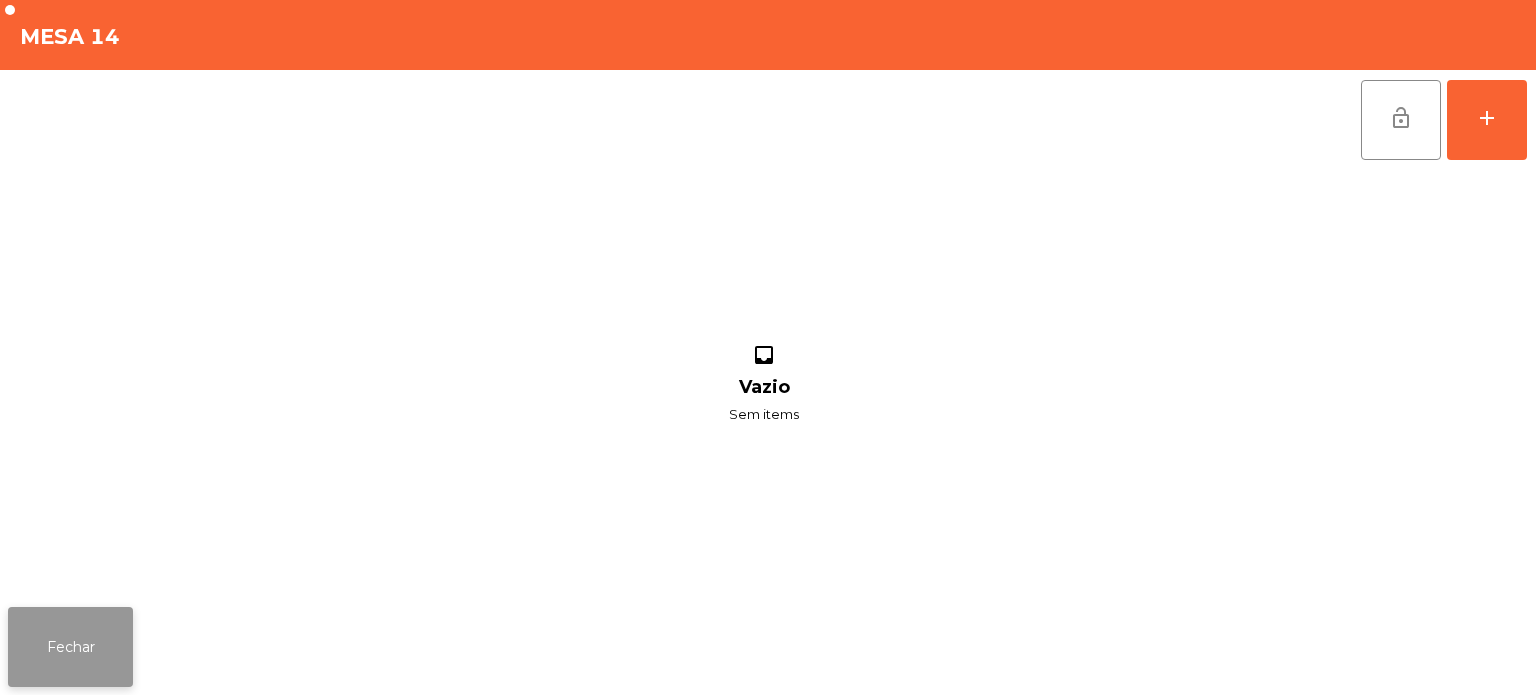 click on "Fechar" 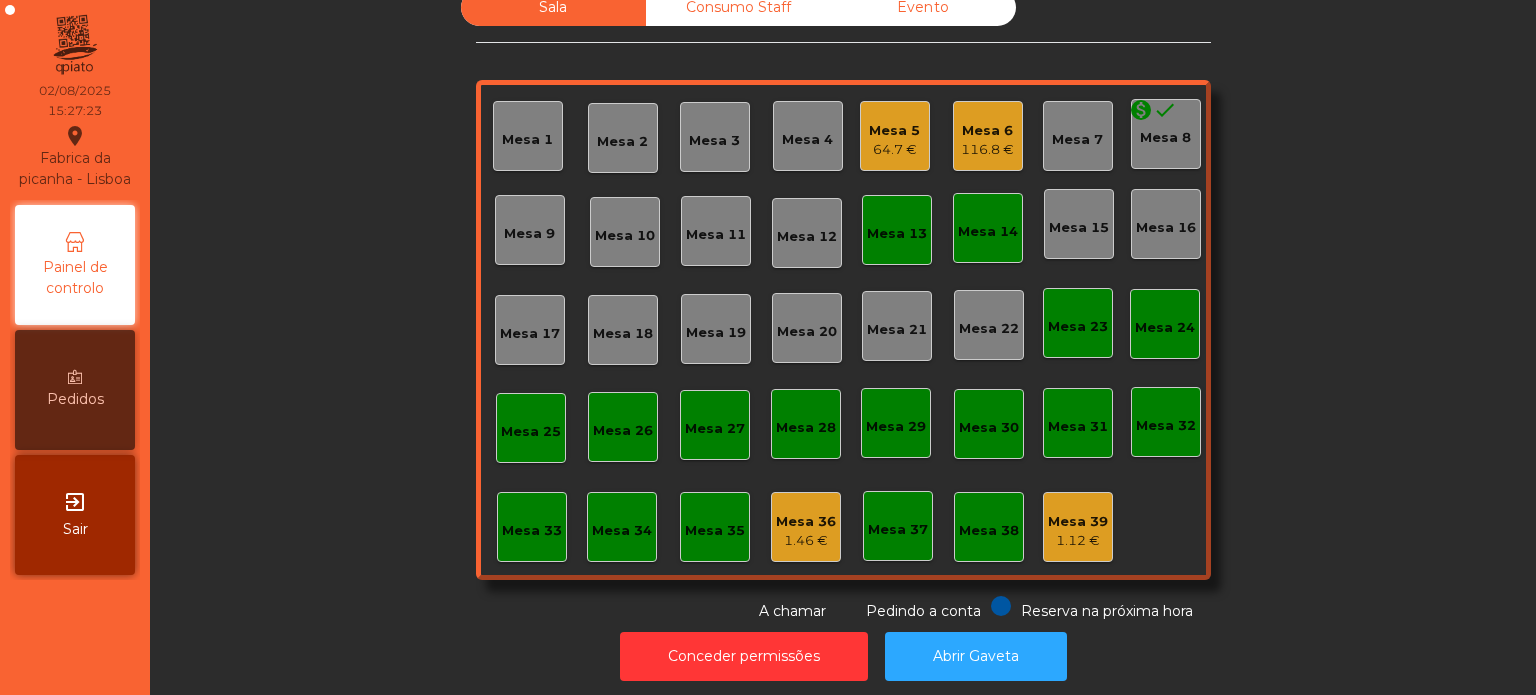 click on "Mesa 14" 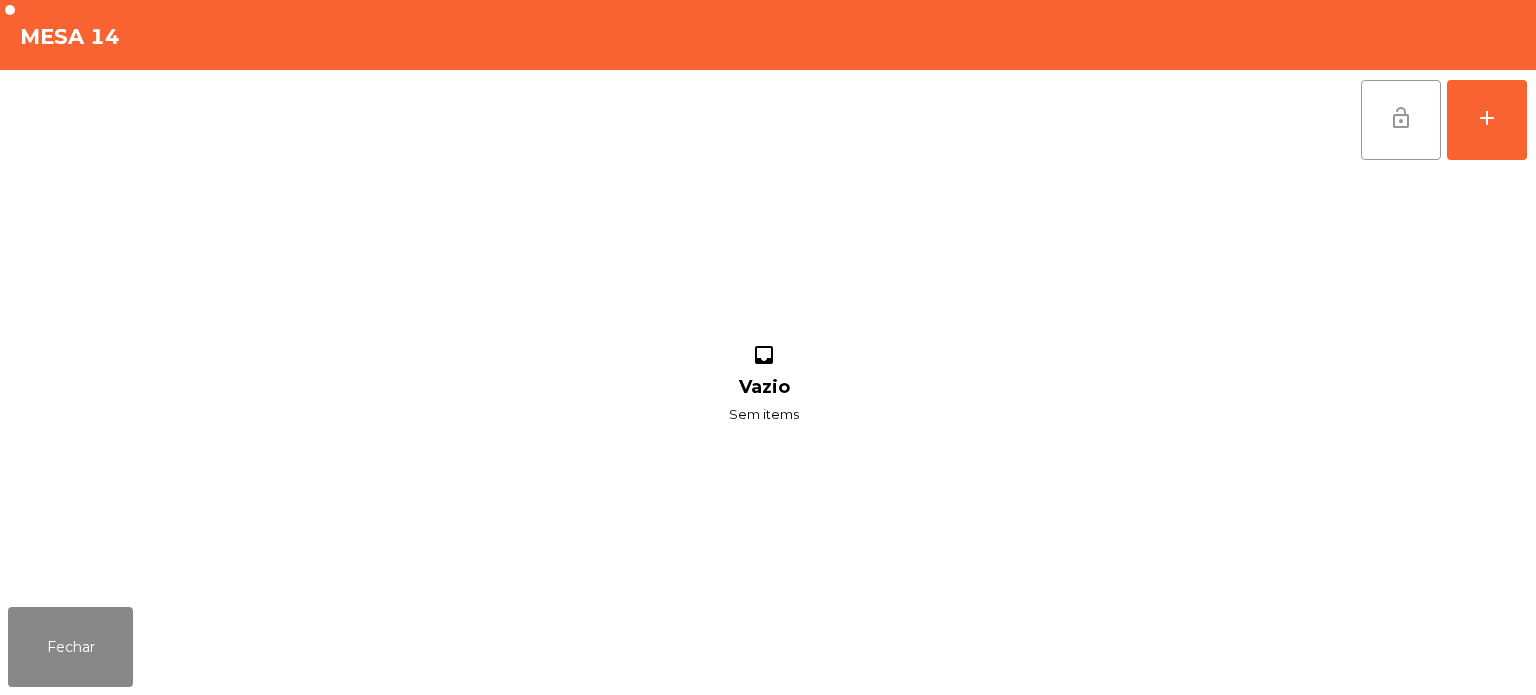 click on "lock_open" 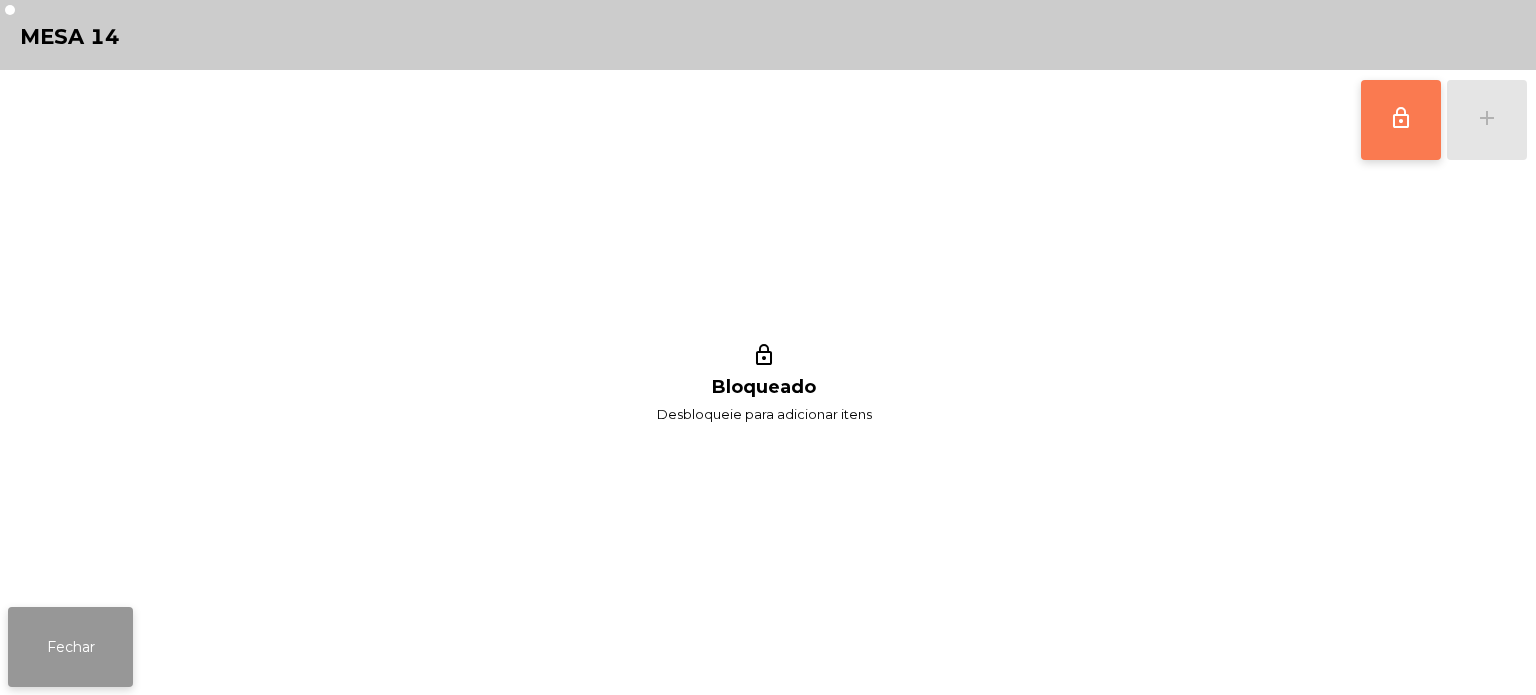 click on "Fechar" 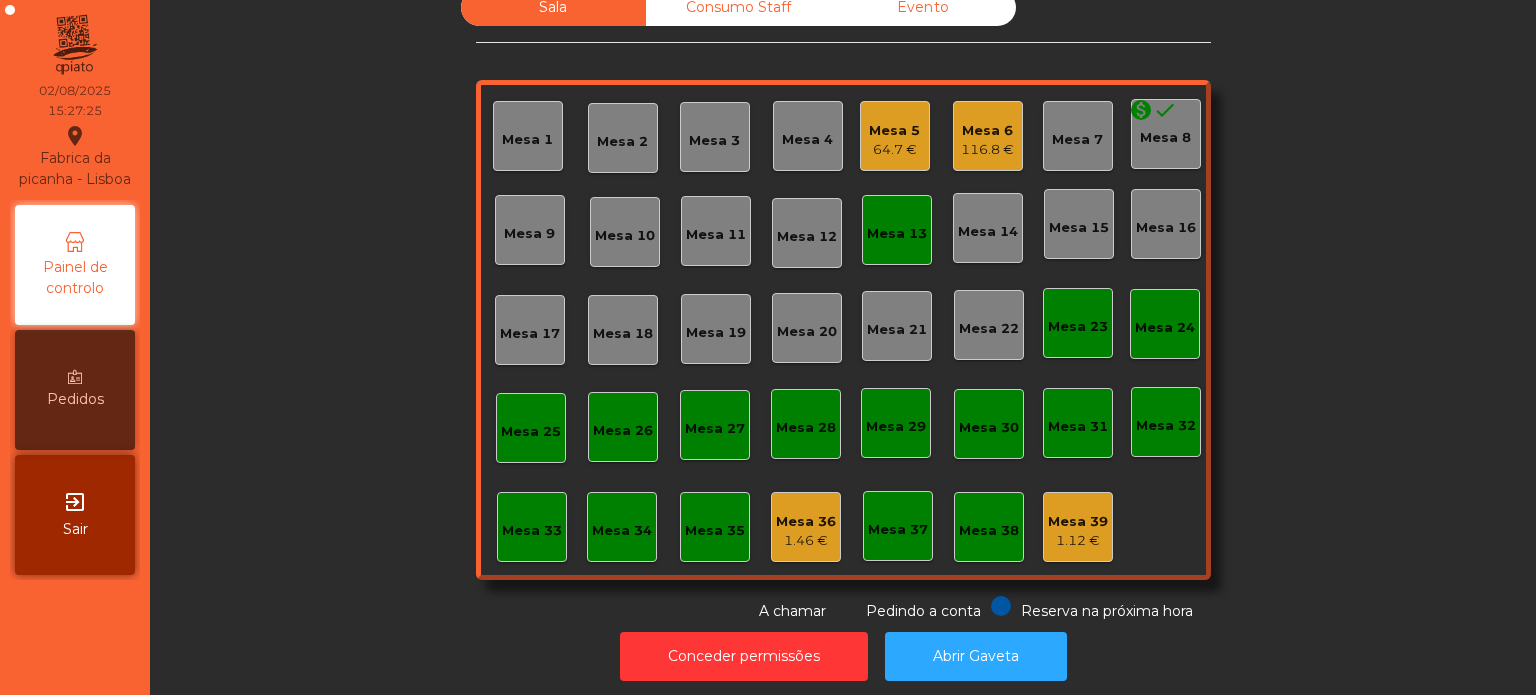 click on "Mesa 13" 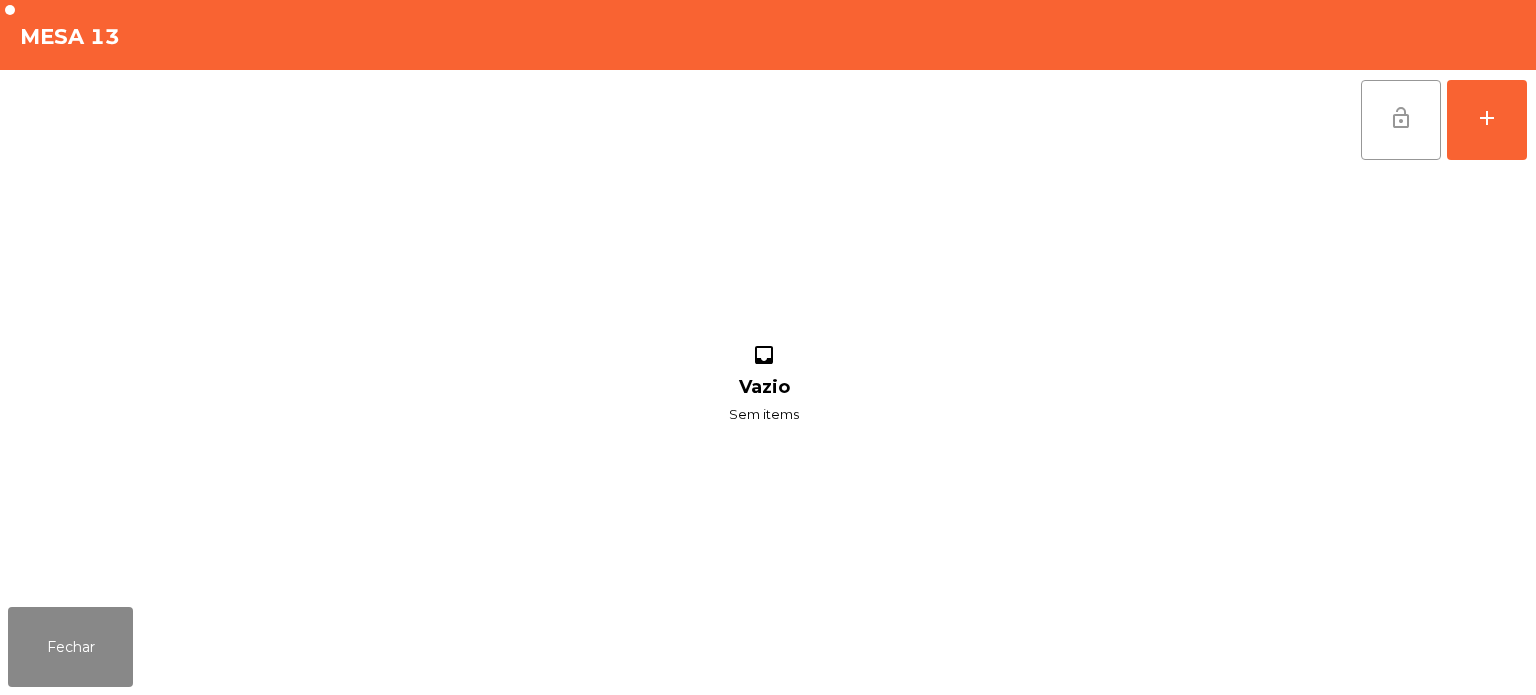 click on "lock_open" 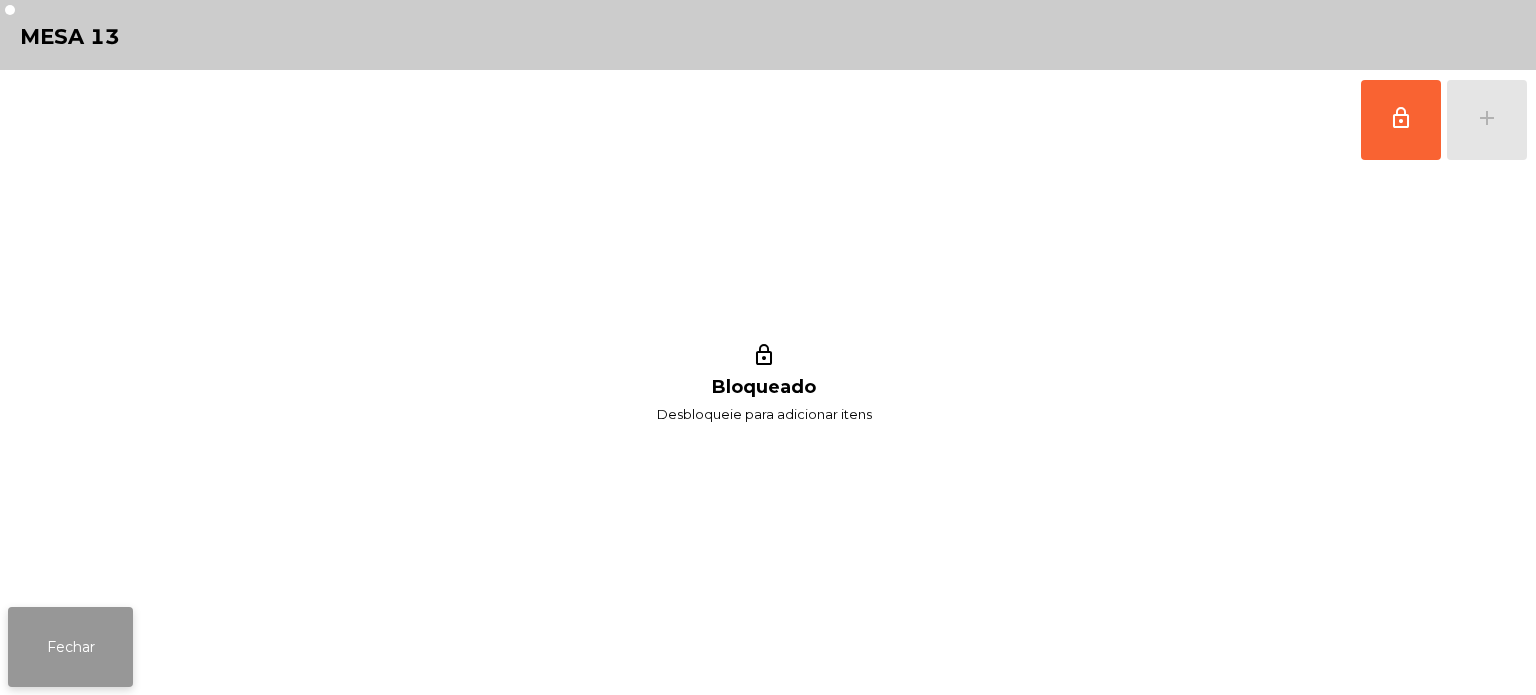 click on "Fechar" 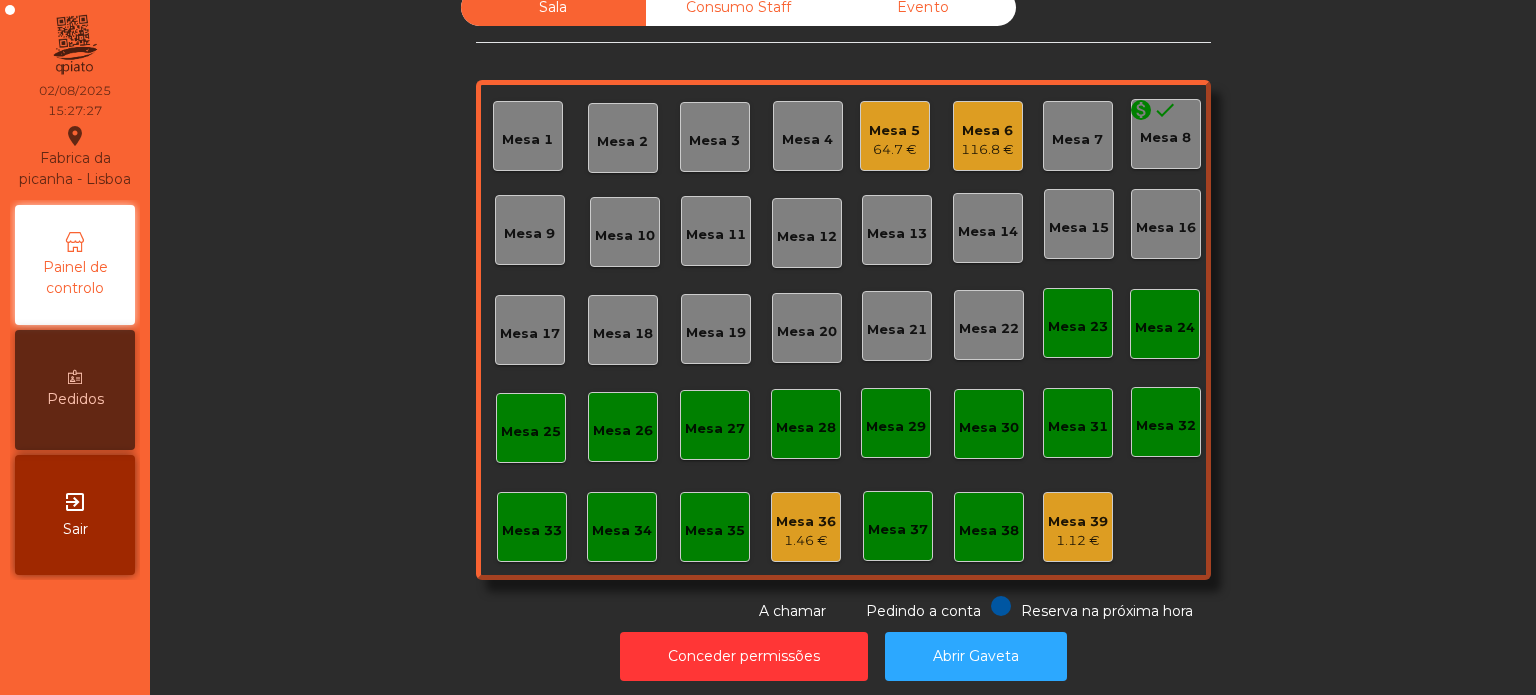 scroll, scrollTop: 0, scrollLeft: 0, axis: both 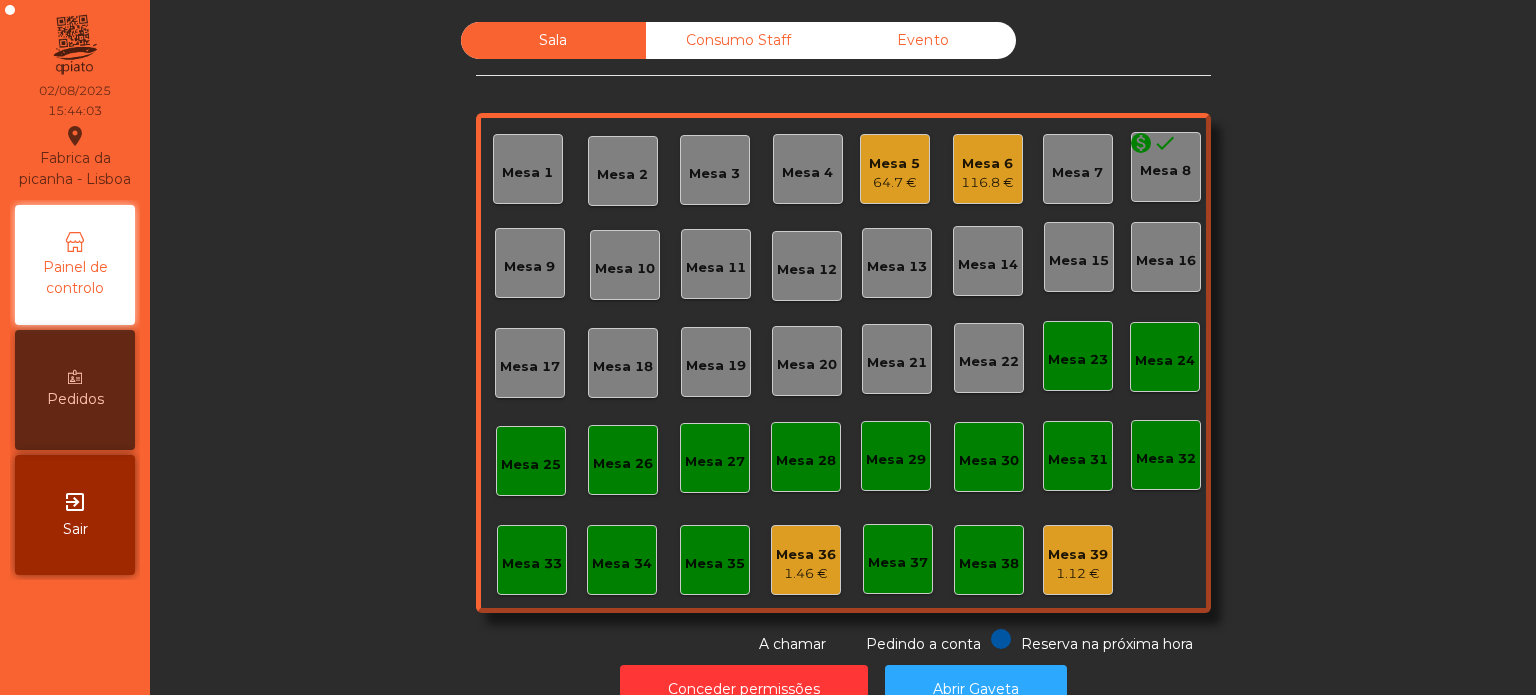 click on "Consumo Staff" 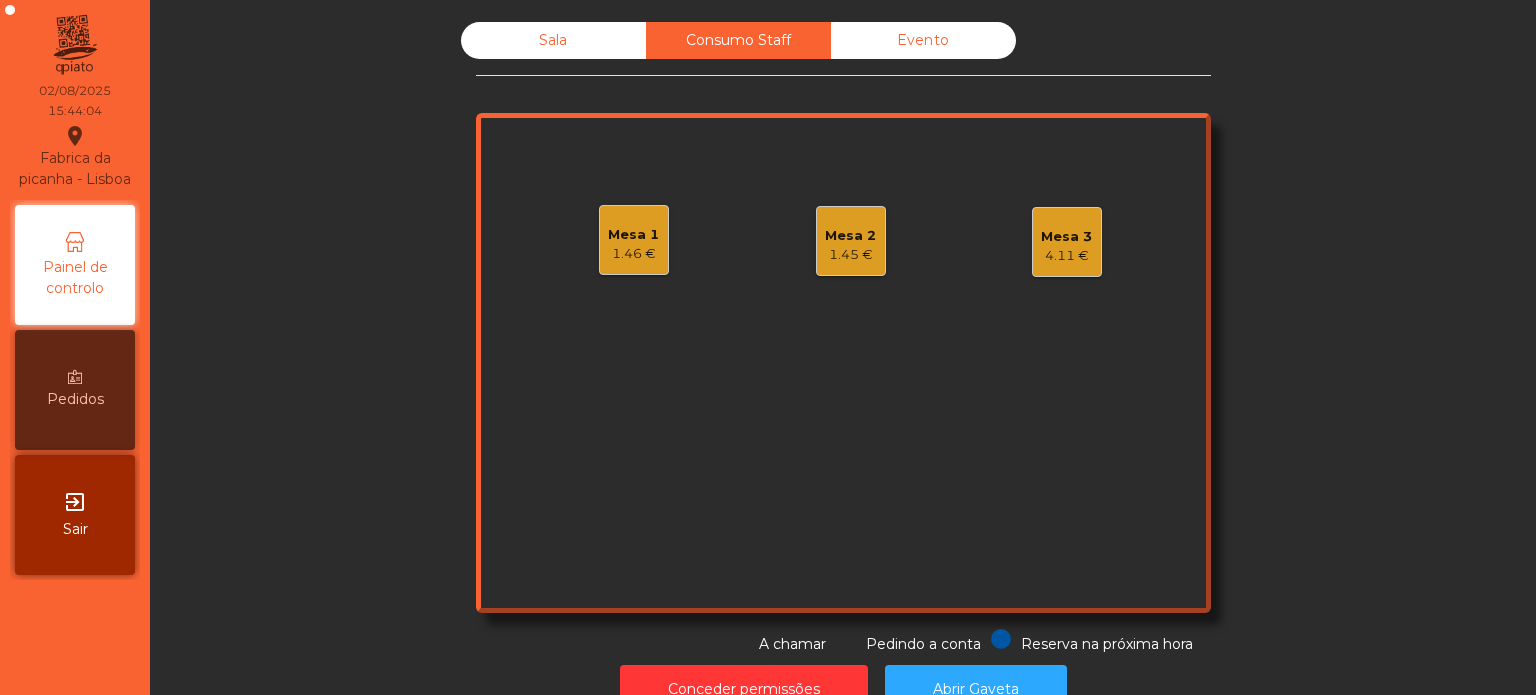 click on "Mesa 3   4.11 €" 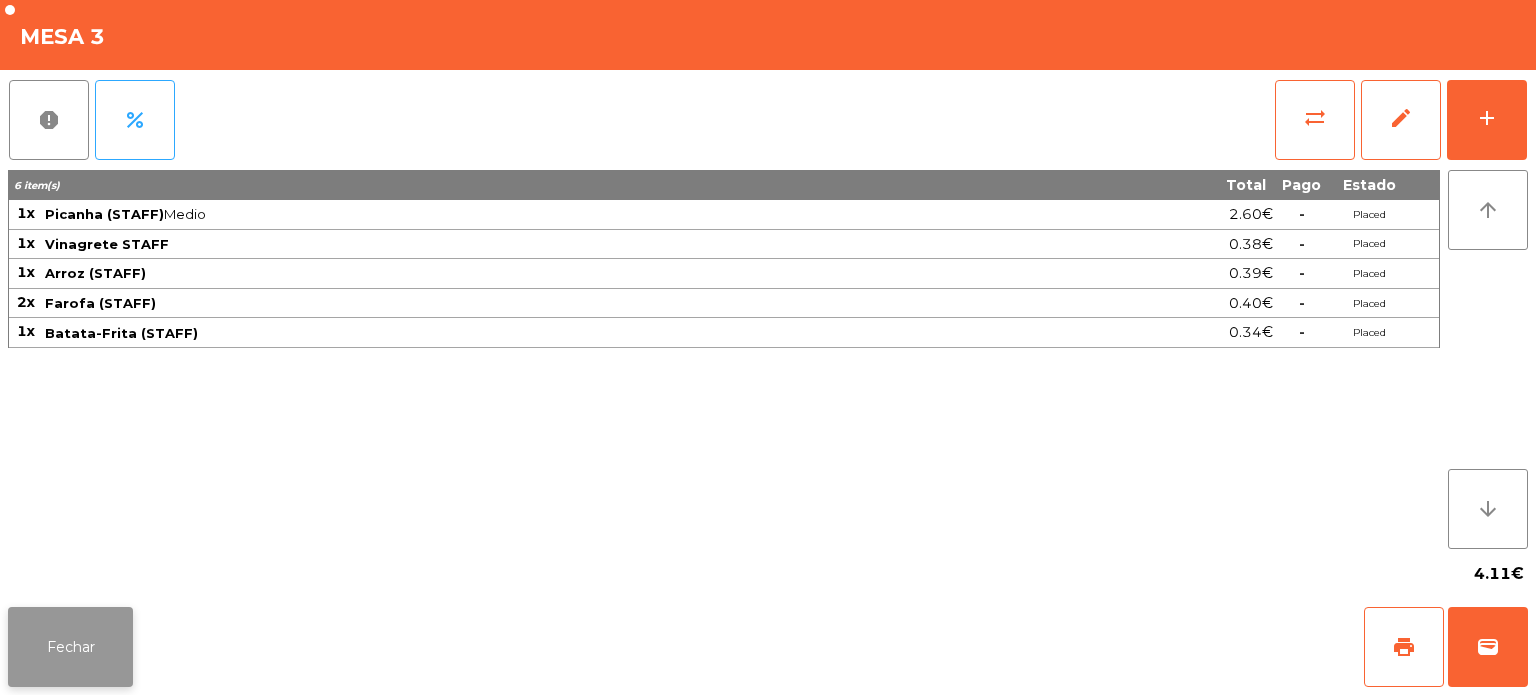 click on "Fechar" 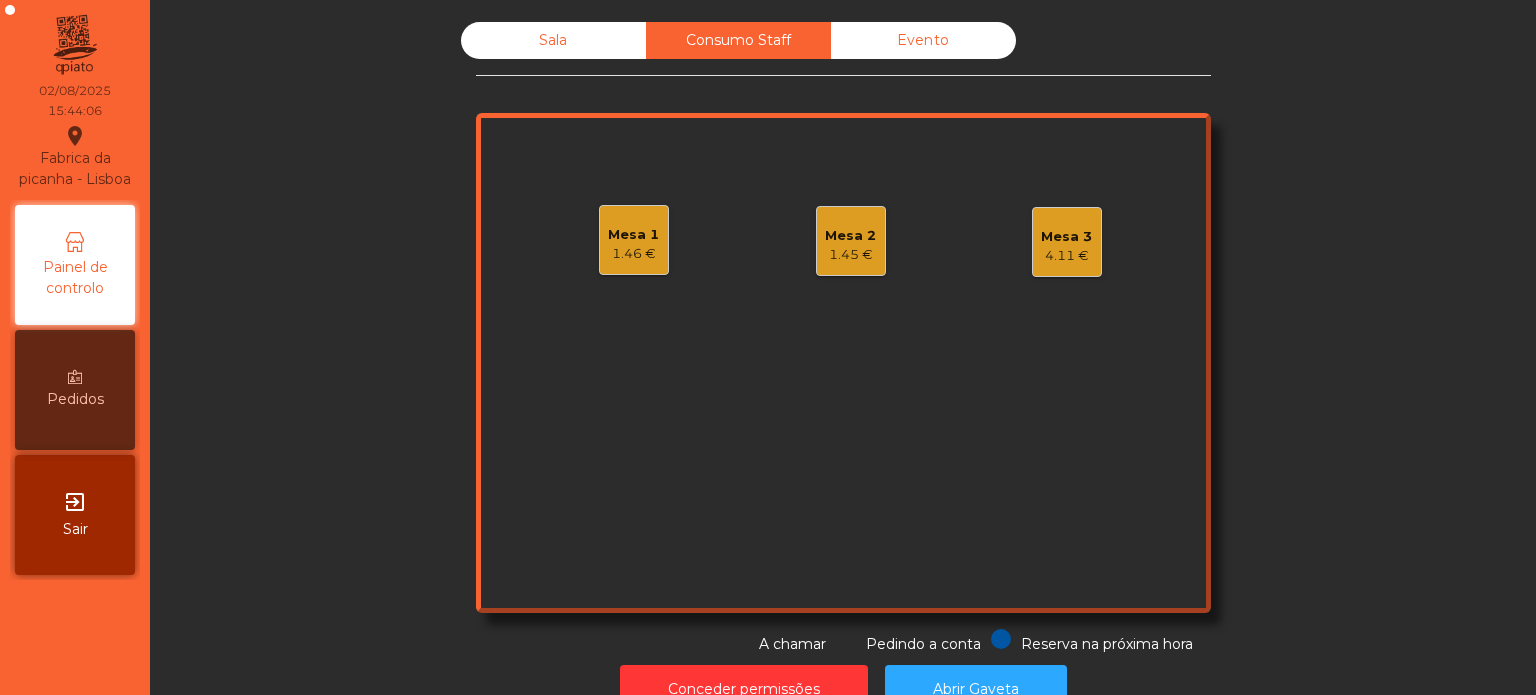 click on "Mesa 2   1.45 €" 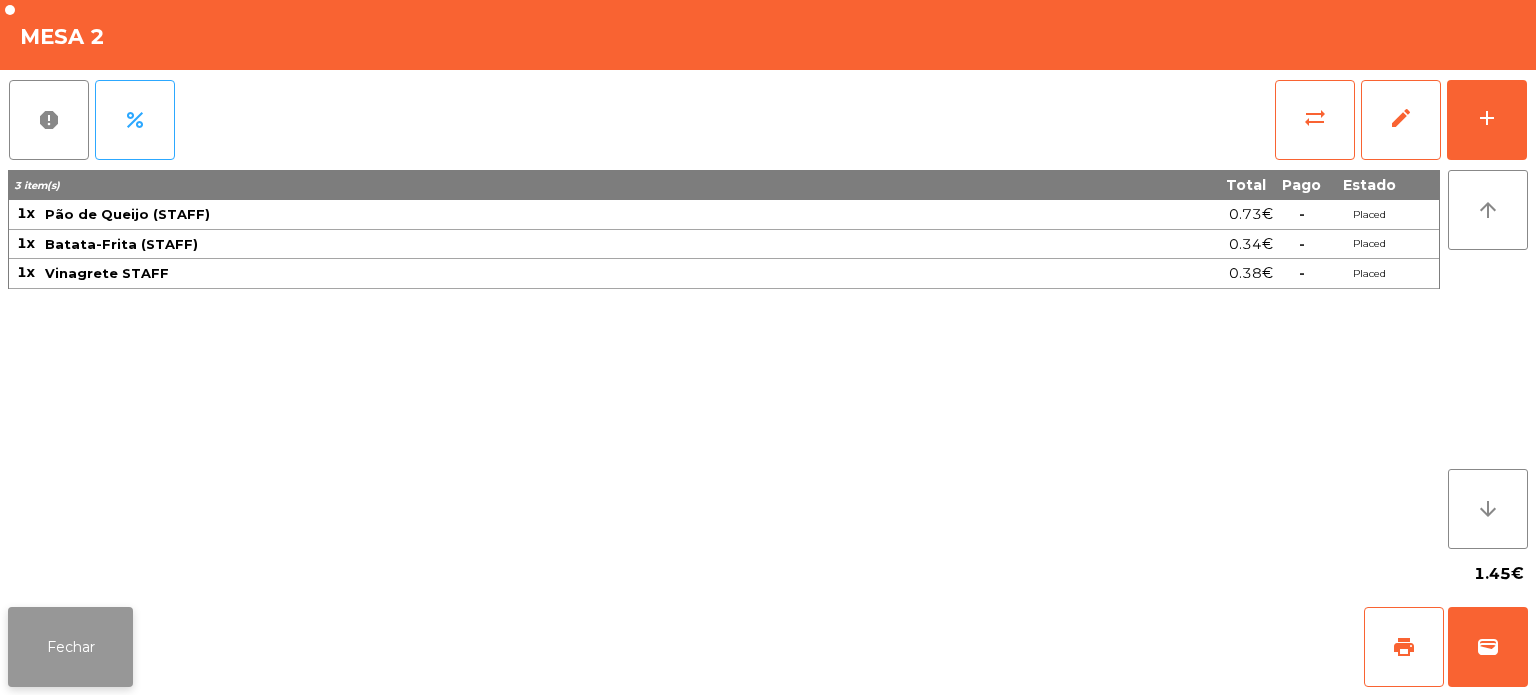 click on "Fechar" 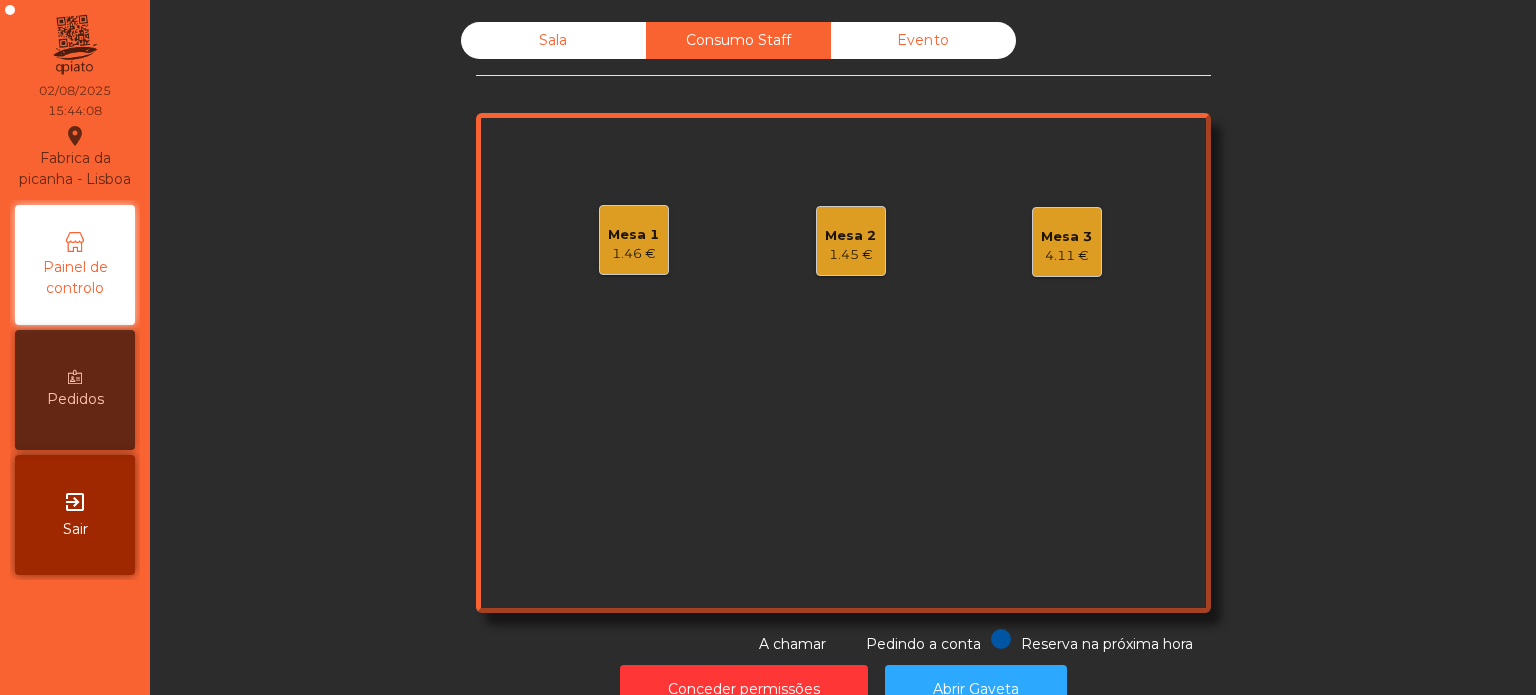click on "Sala" 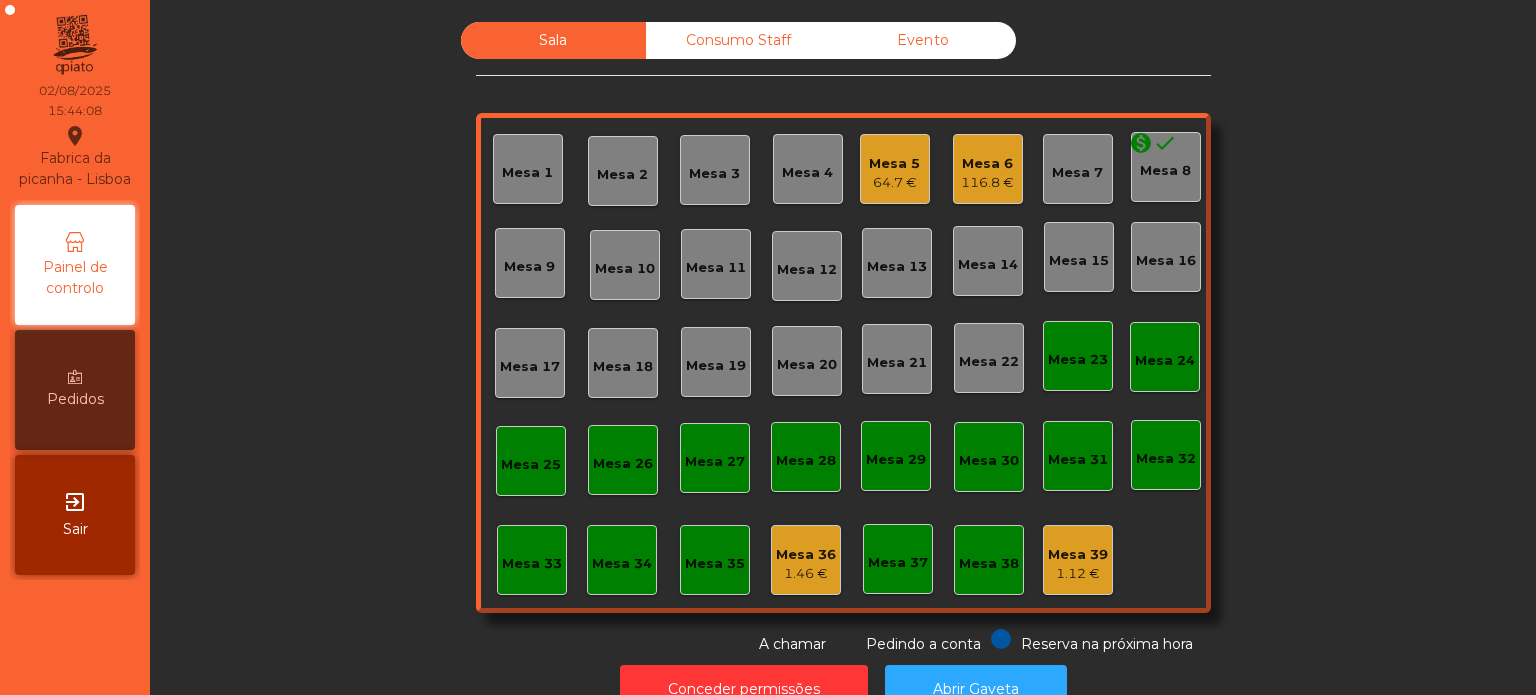 click on "Mesa 36   1.46 €" 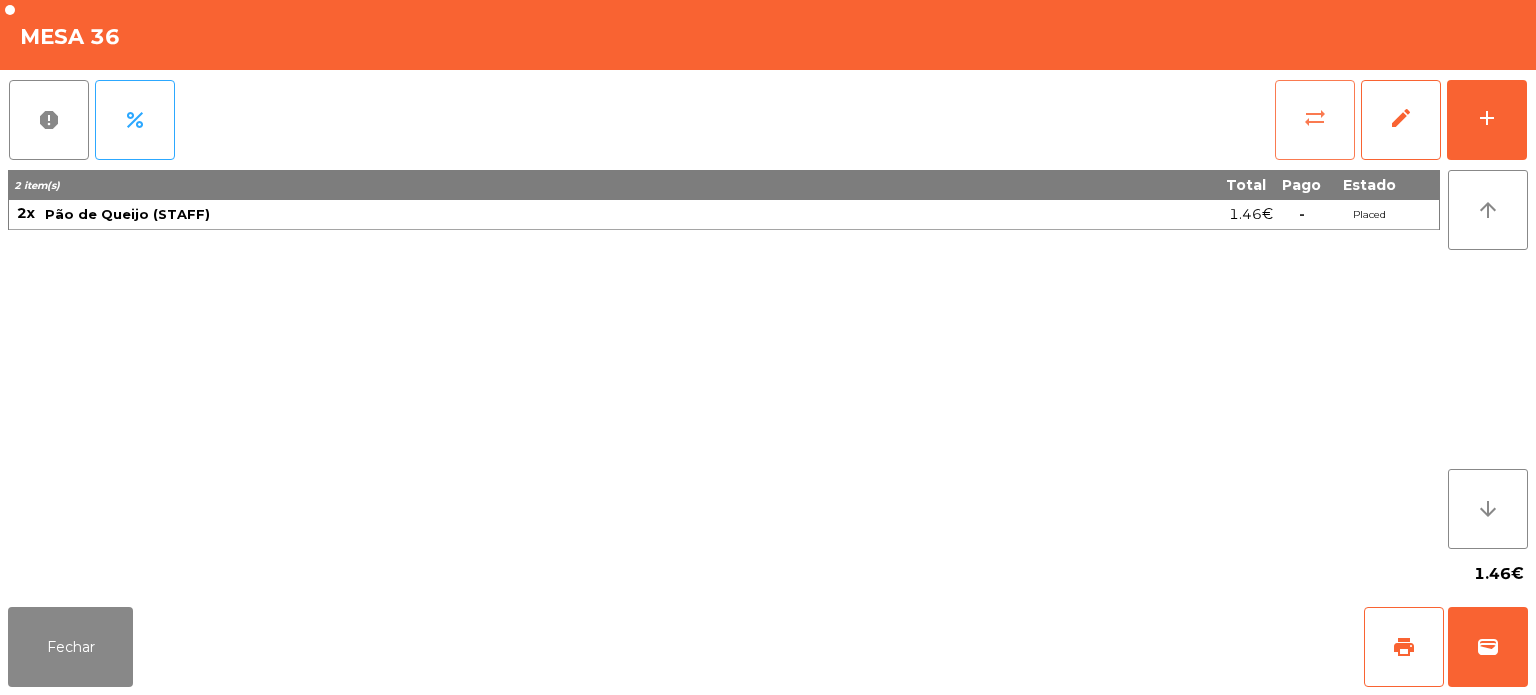 click on "sync_alt" 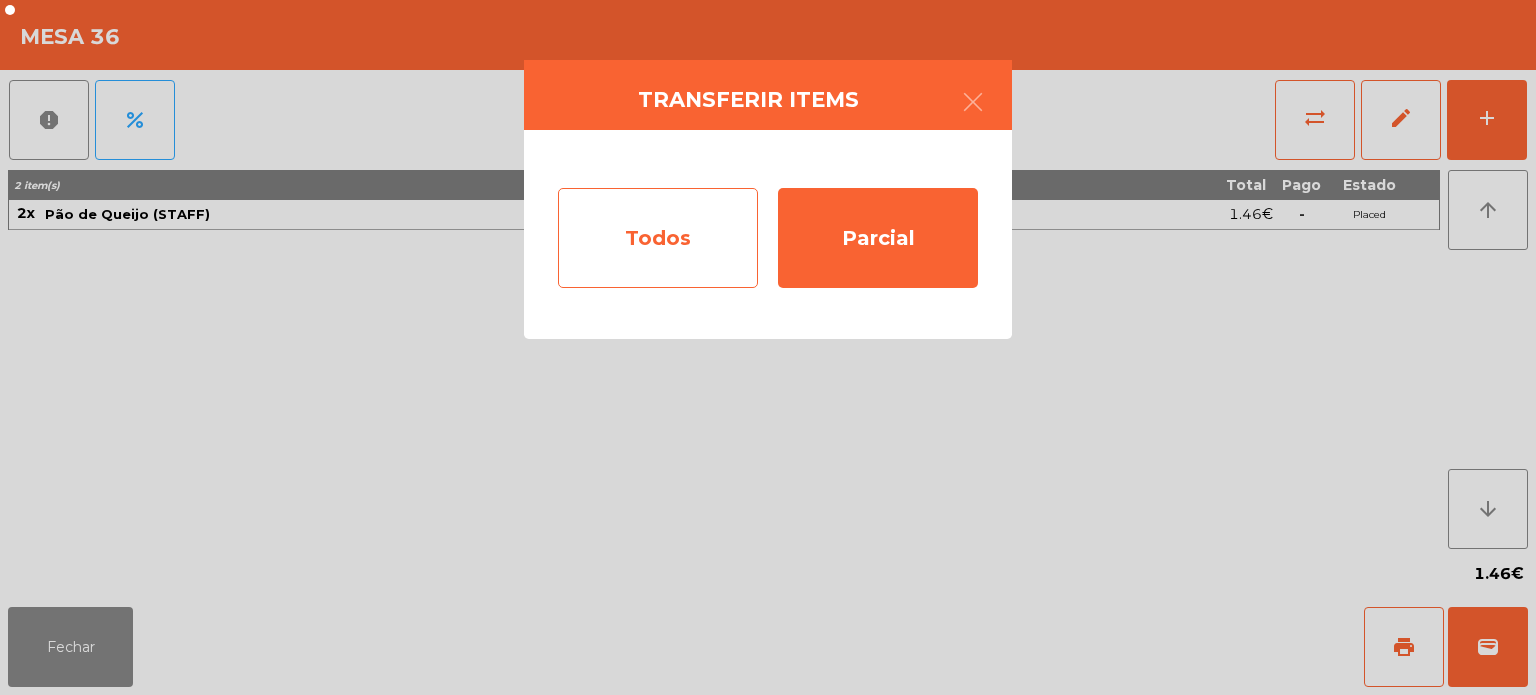 click on "Todos" 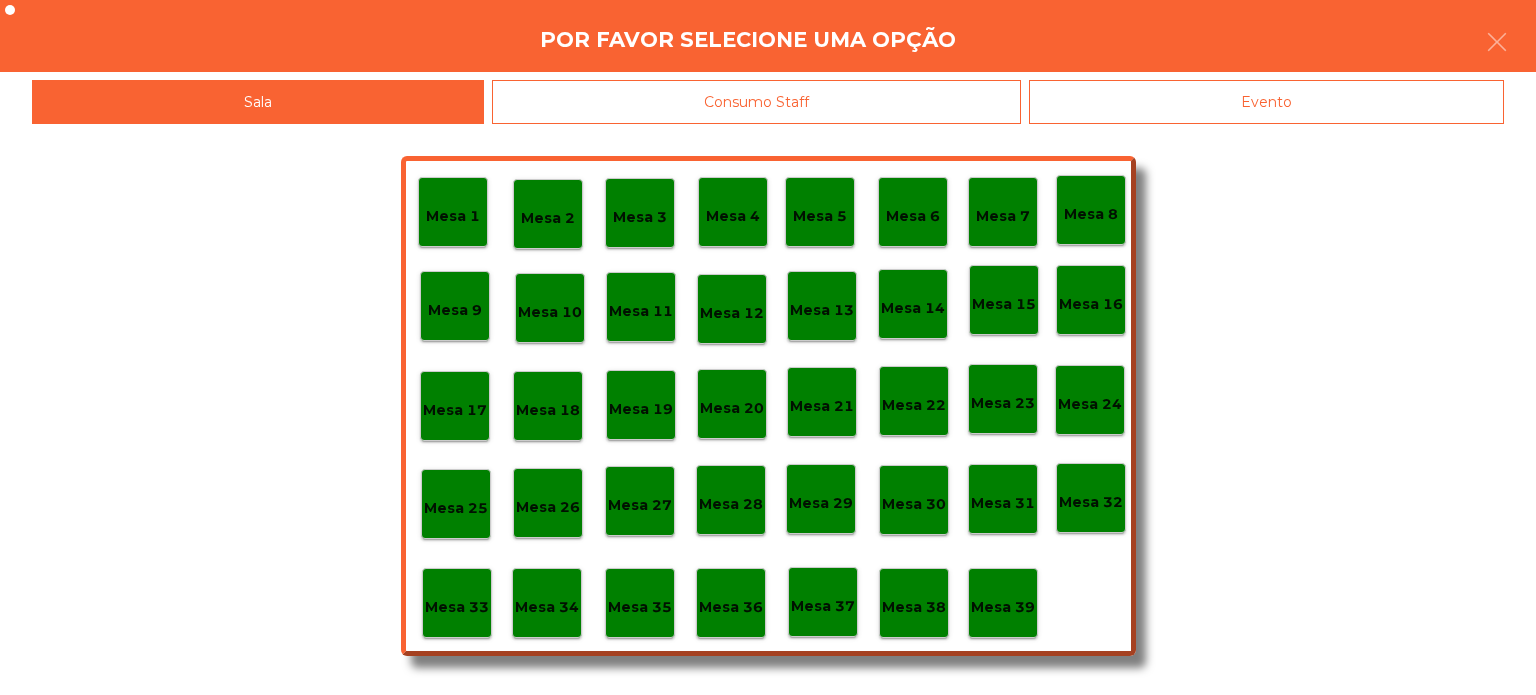 click on "Consumo Staff" 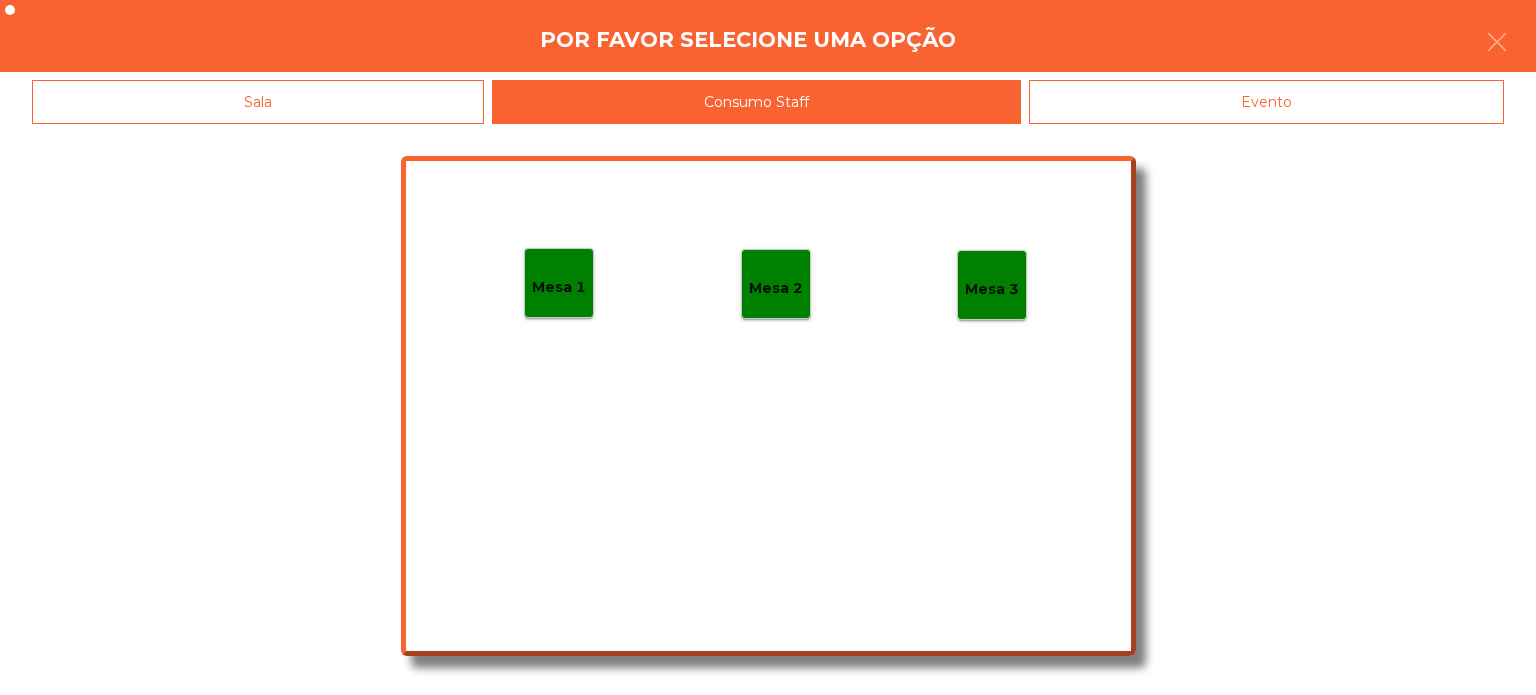 click on "Mesa 3" 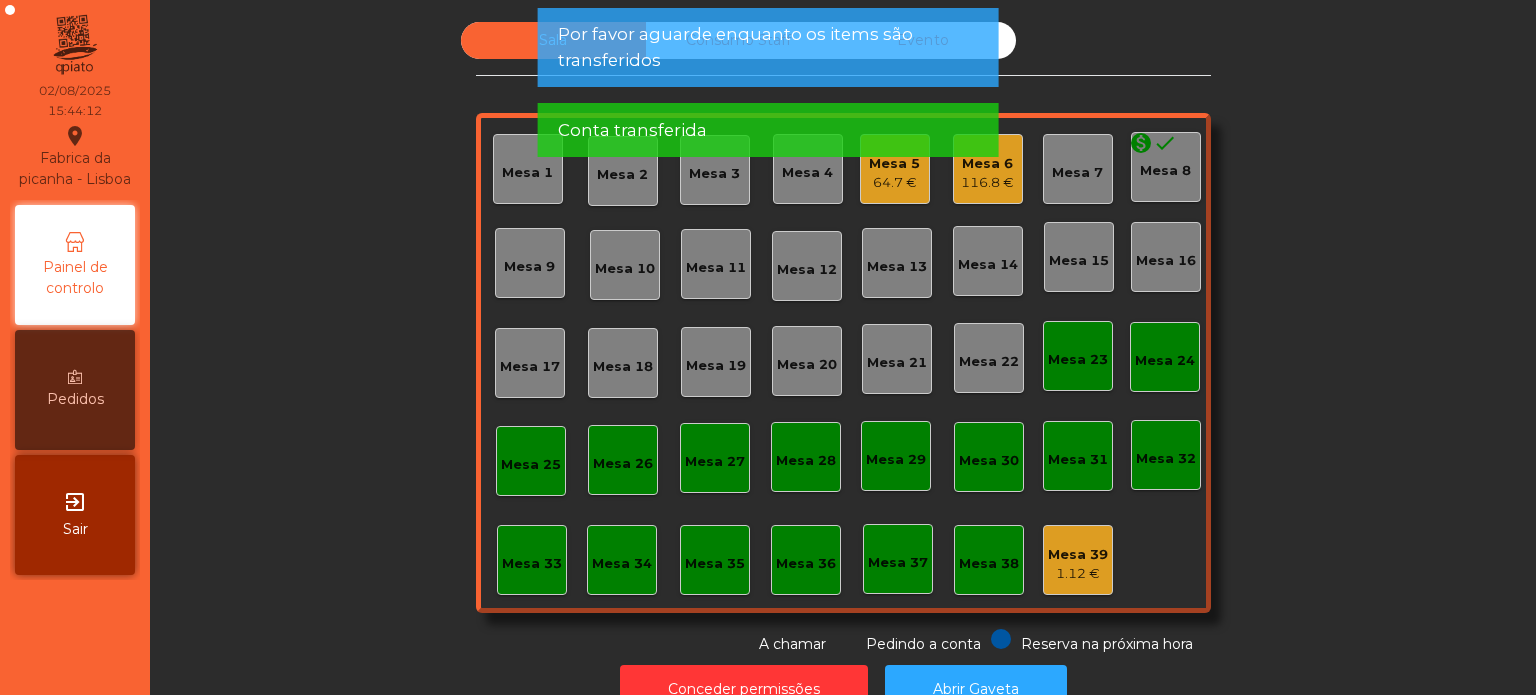 click on "Conta transferida" 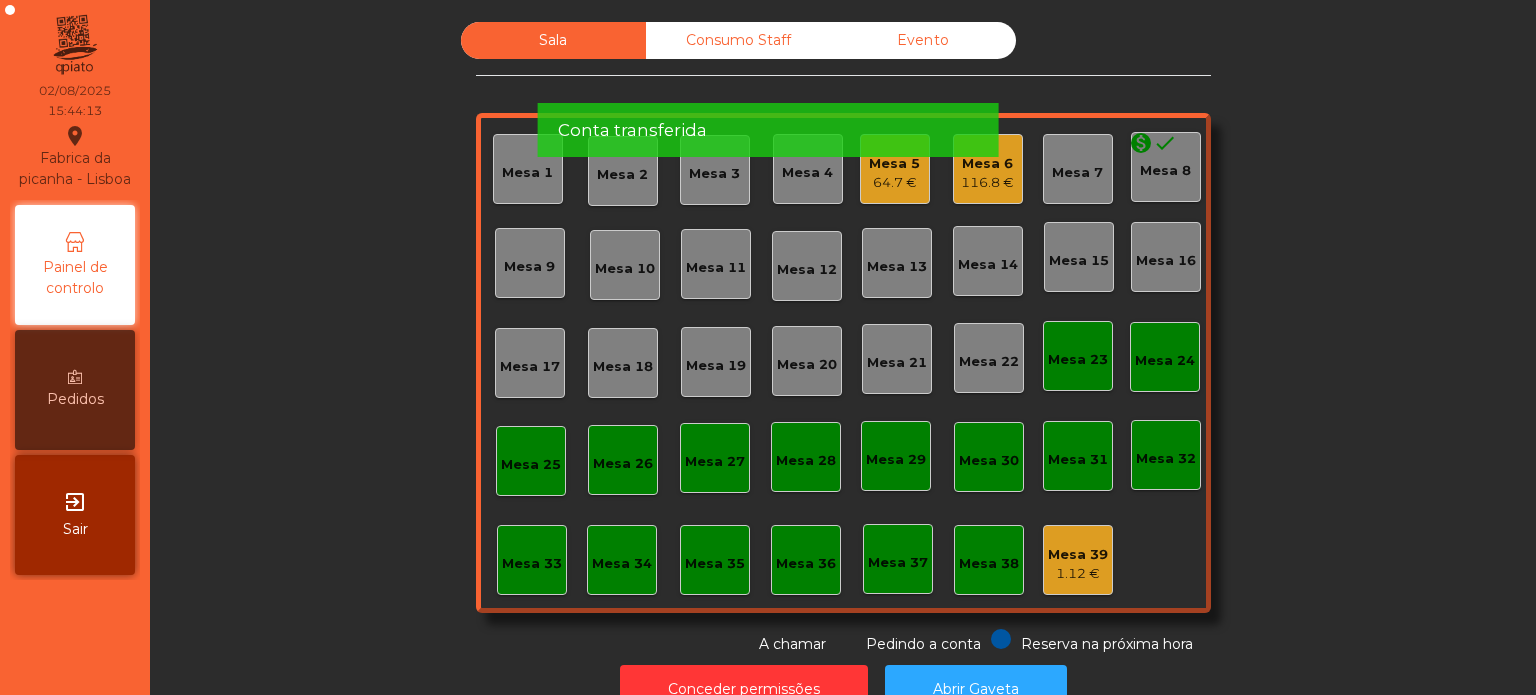 click on "Por favor aguarde enquanto os items são transferidos" 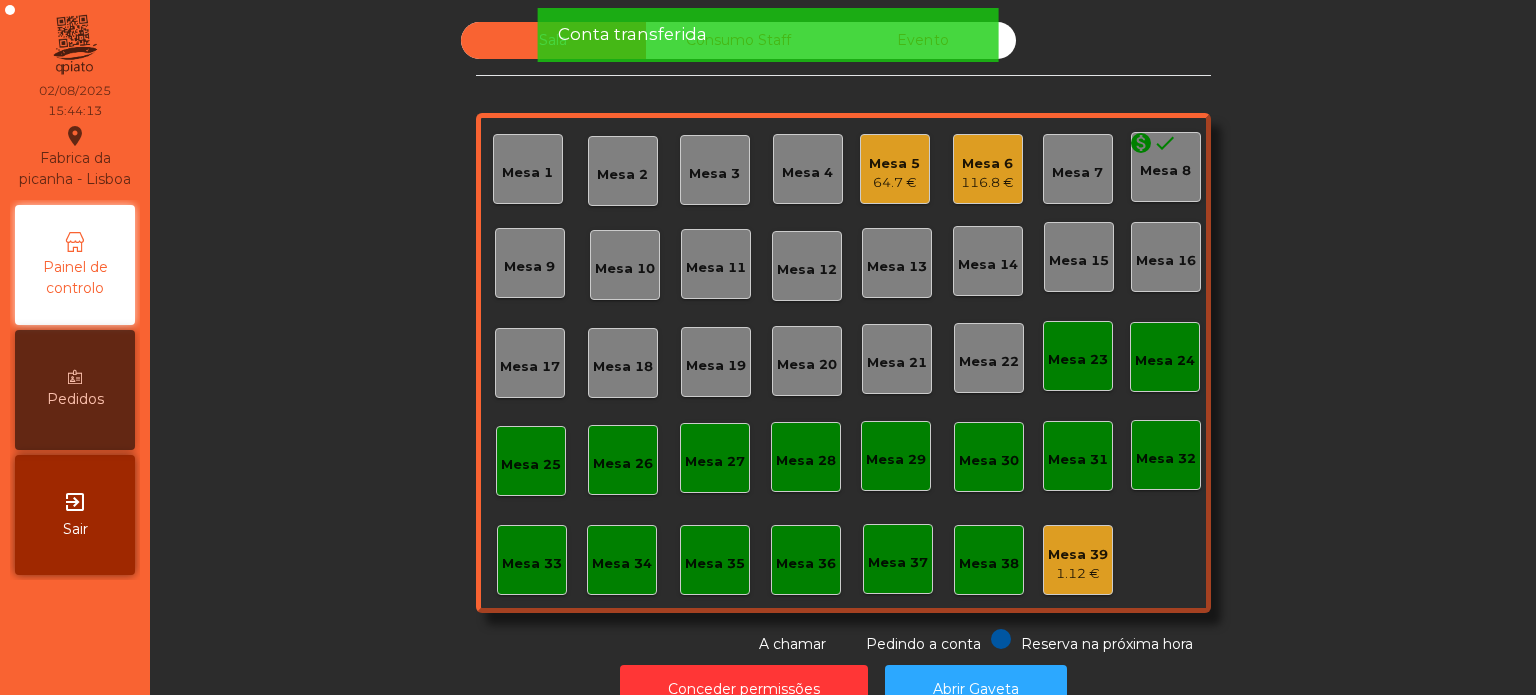 click on "Conta transferida" 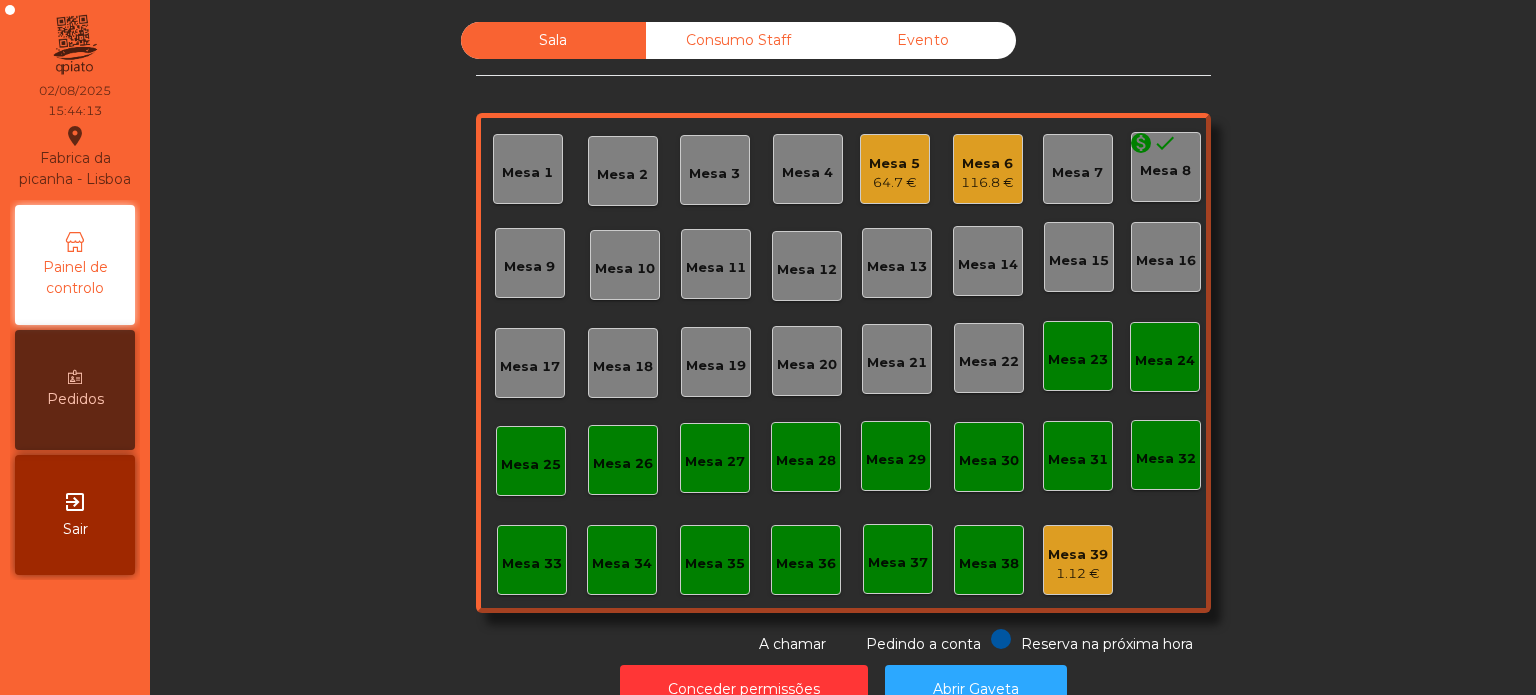 click on "Conta transferida" 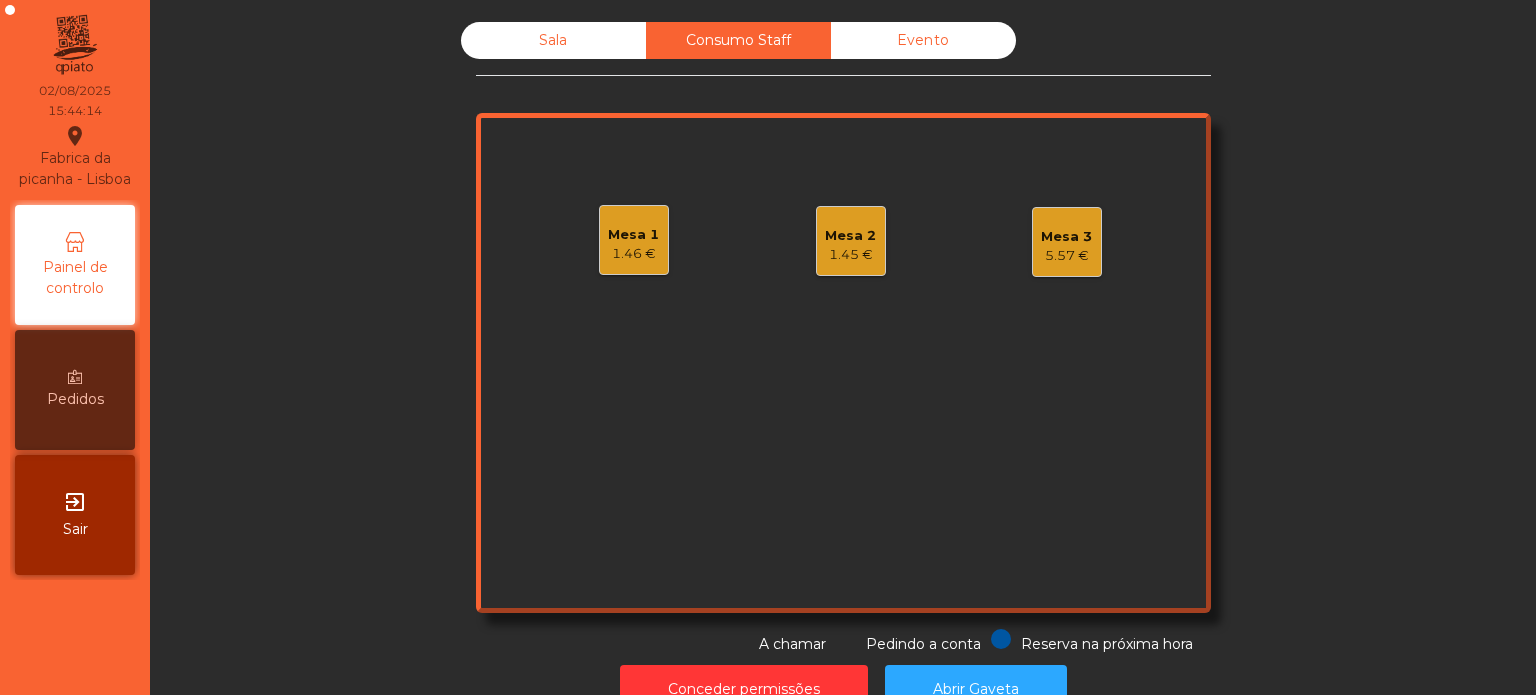 click on "Mesa 3   5.57 €" 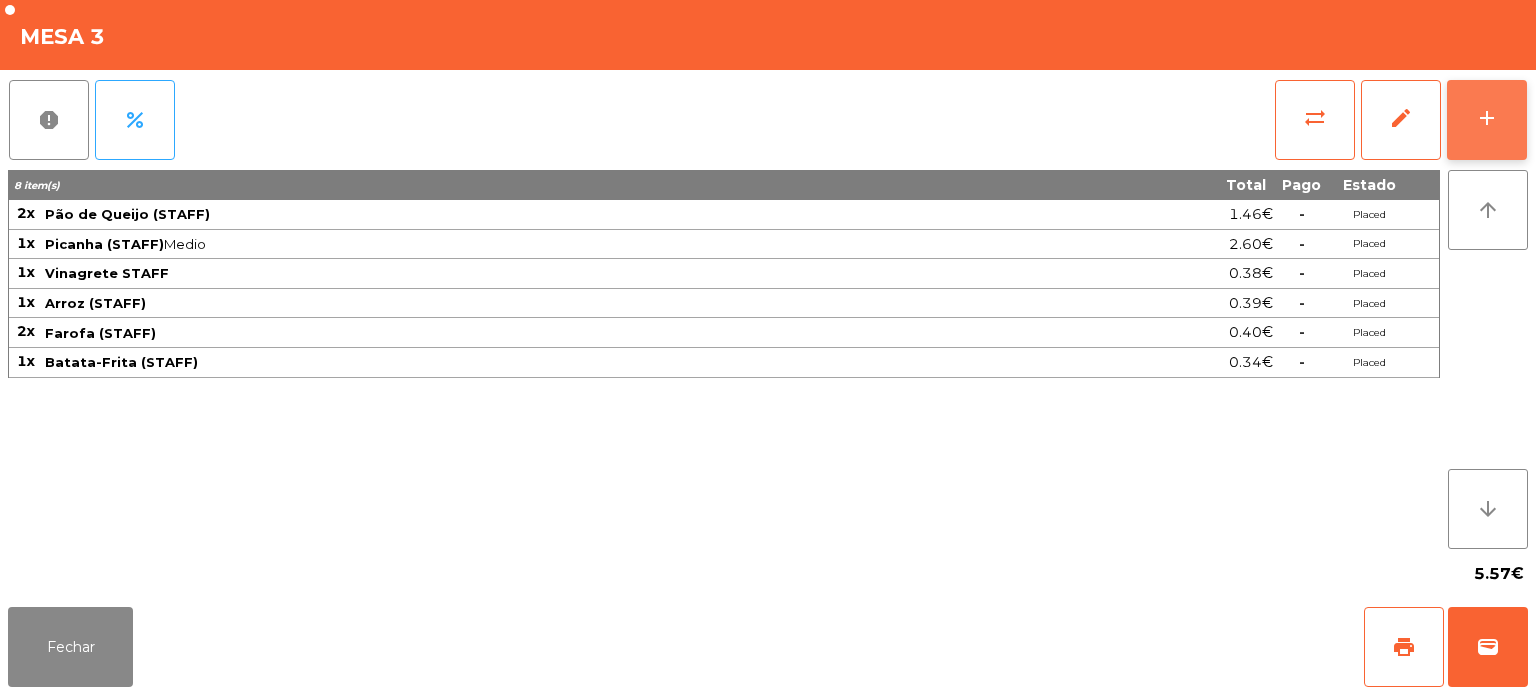 click on "add" 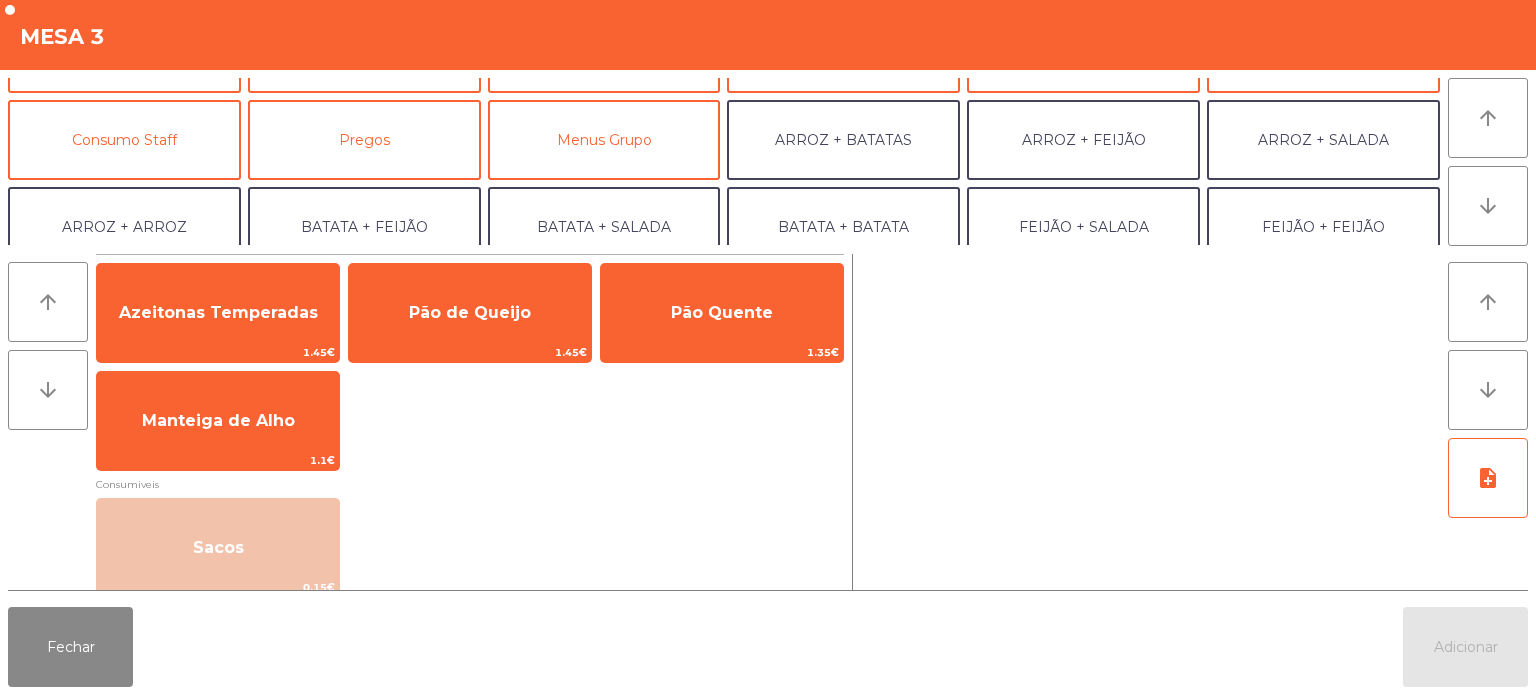 scroll, scrollTop: 171, scrollLeft: 0, axis: vertical 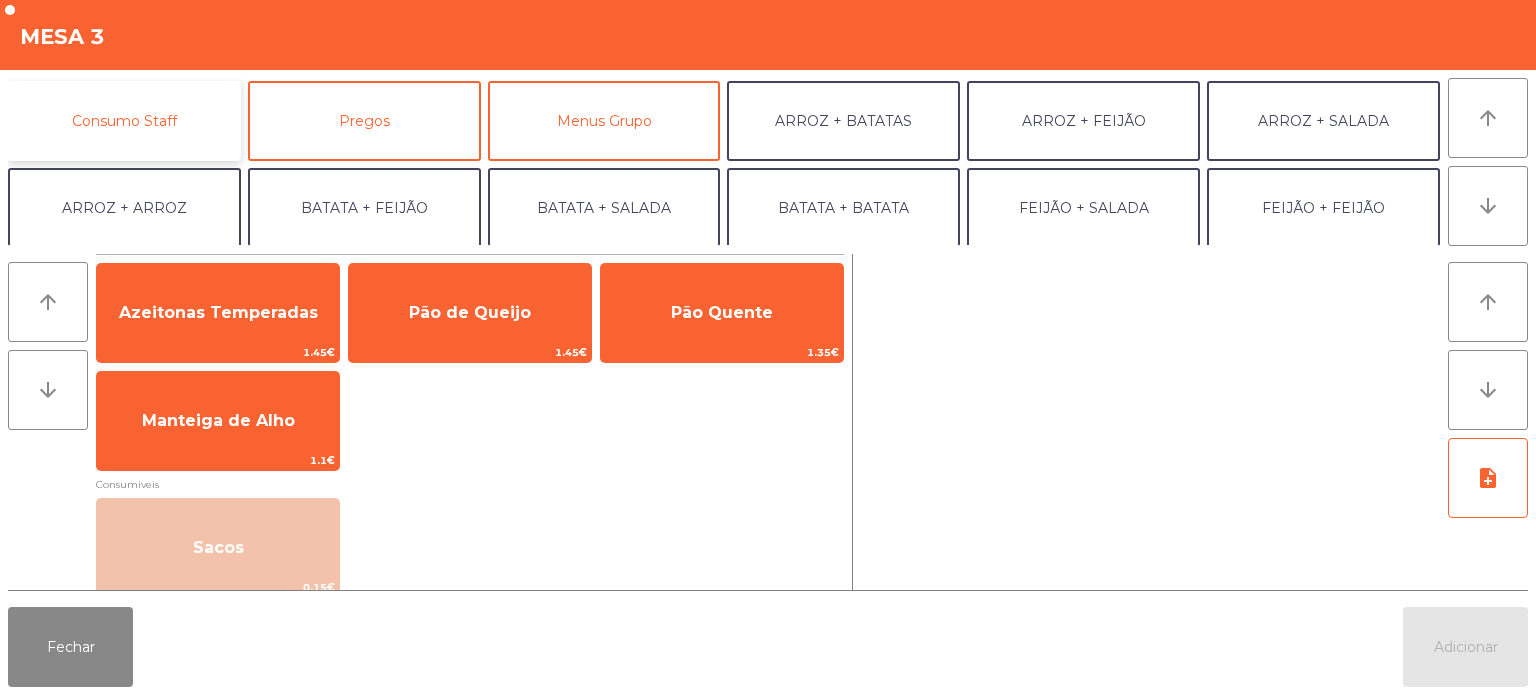 click on "Consumo Staff" 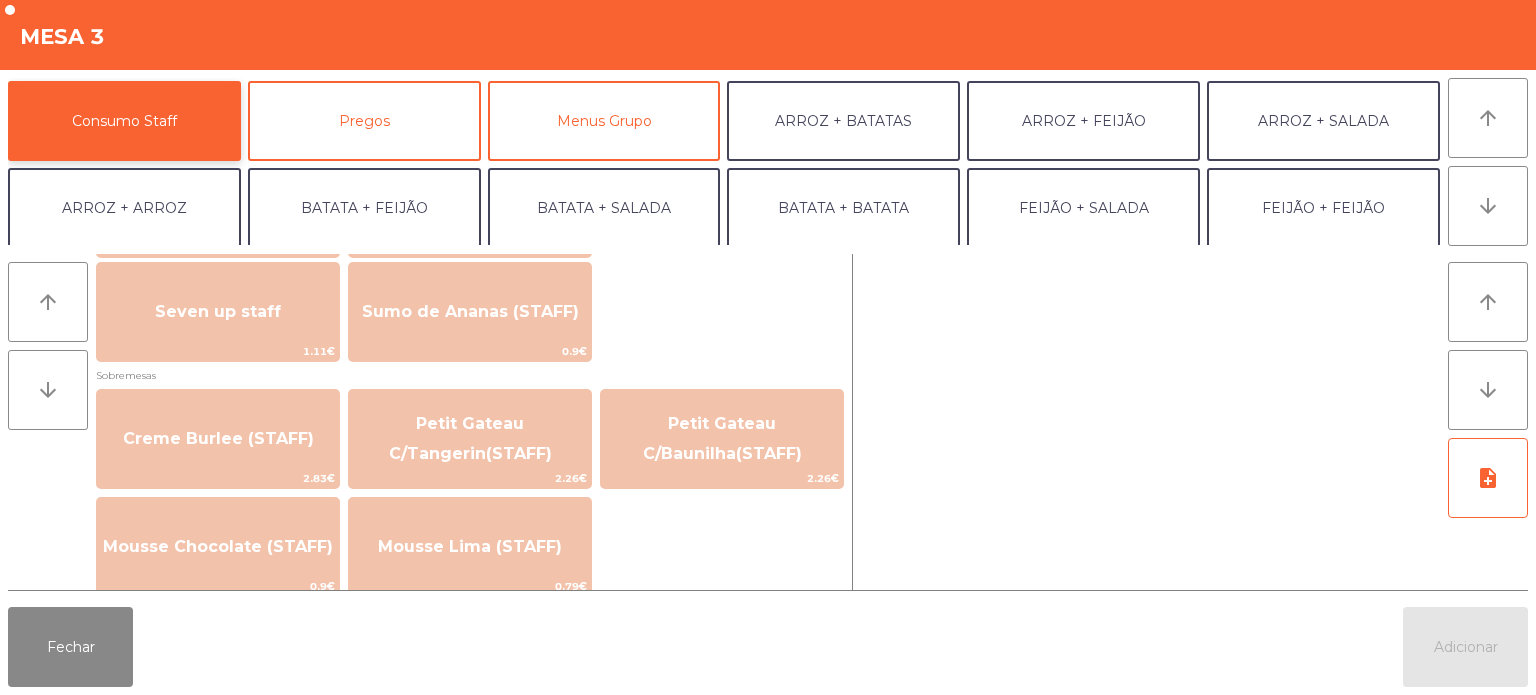 scroll, scrollTop: 1281, scrollLeft: 0, axis: vertical 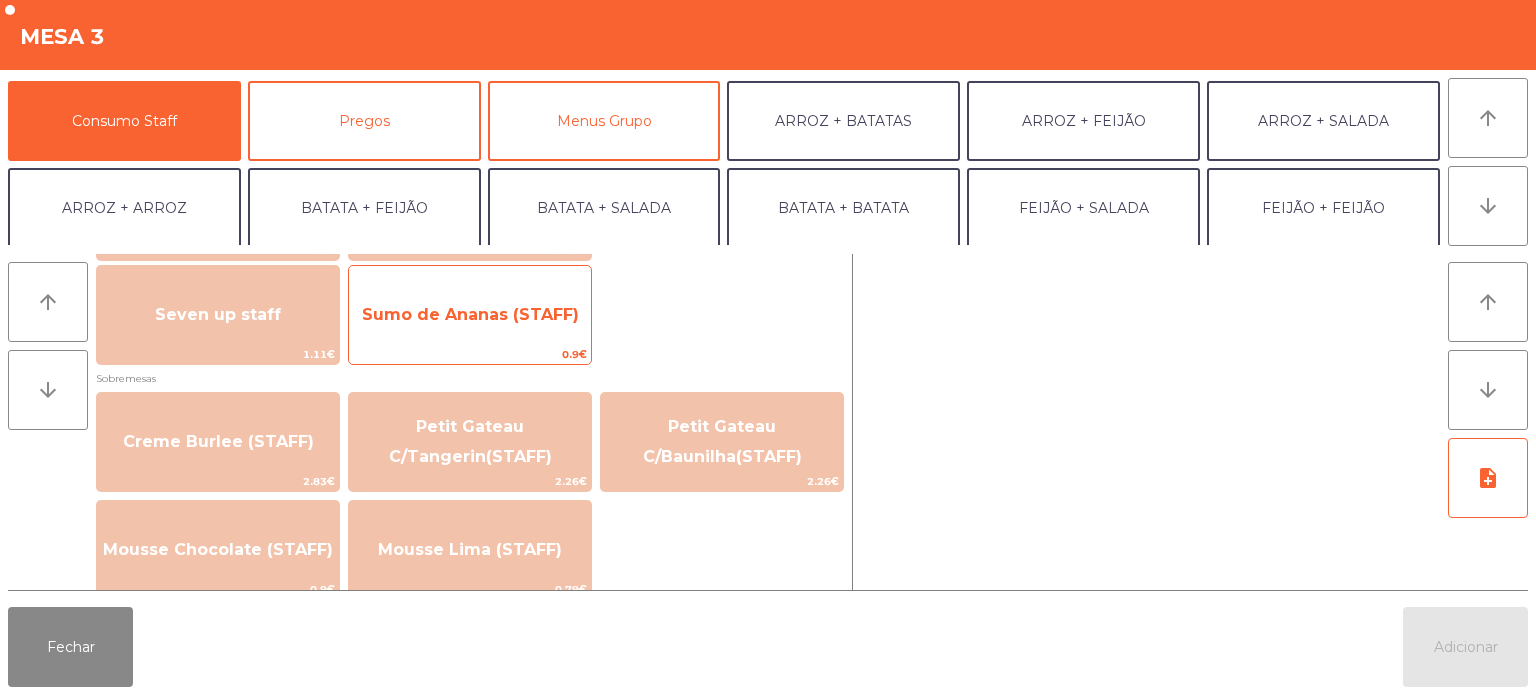 click on "Sumo de Ananas (STAFF)" 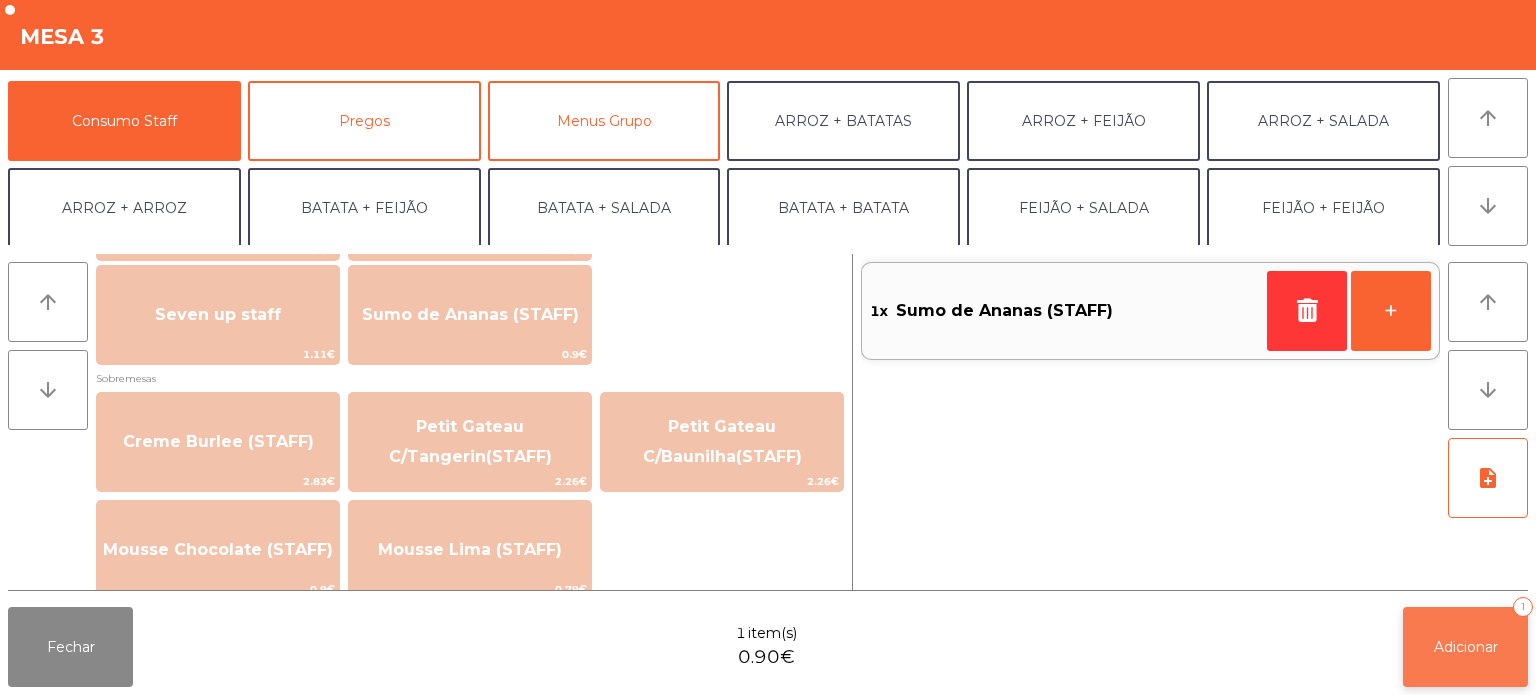 click on "Adicionar   1" 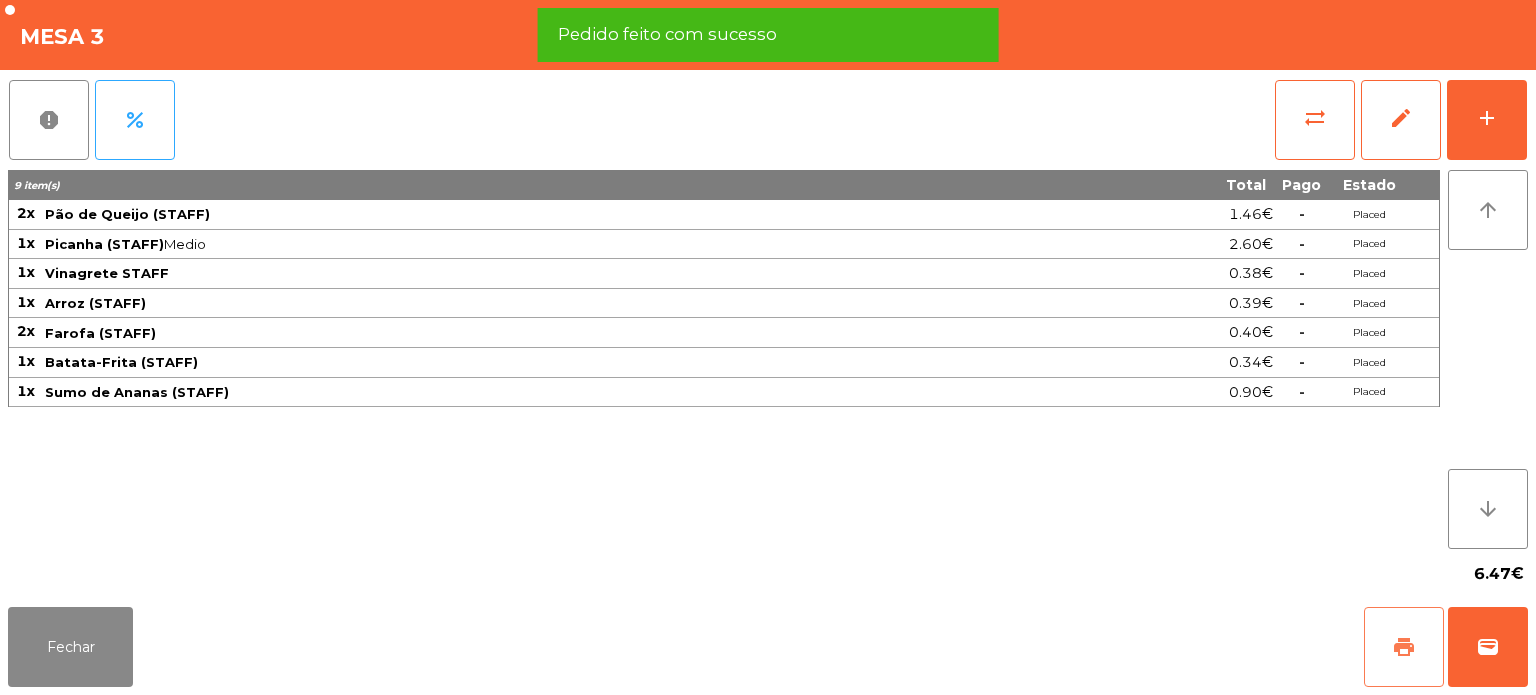 click on "print" 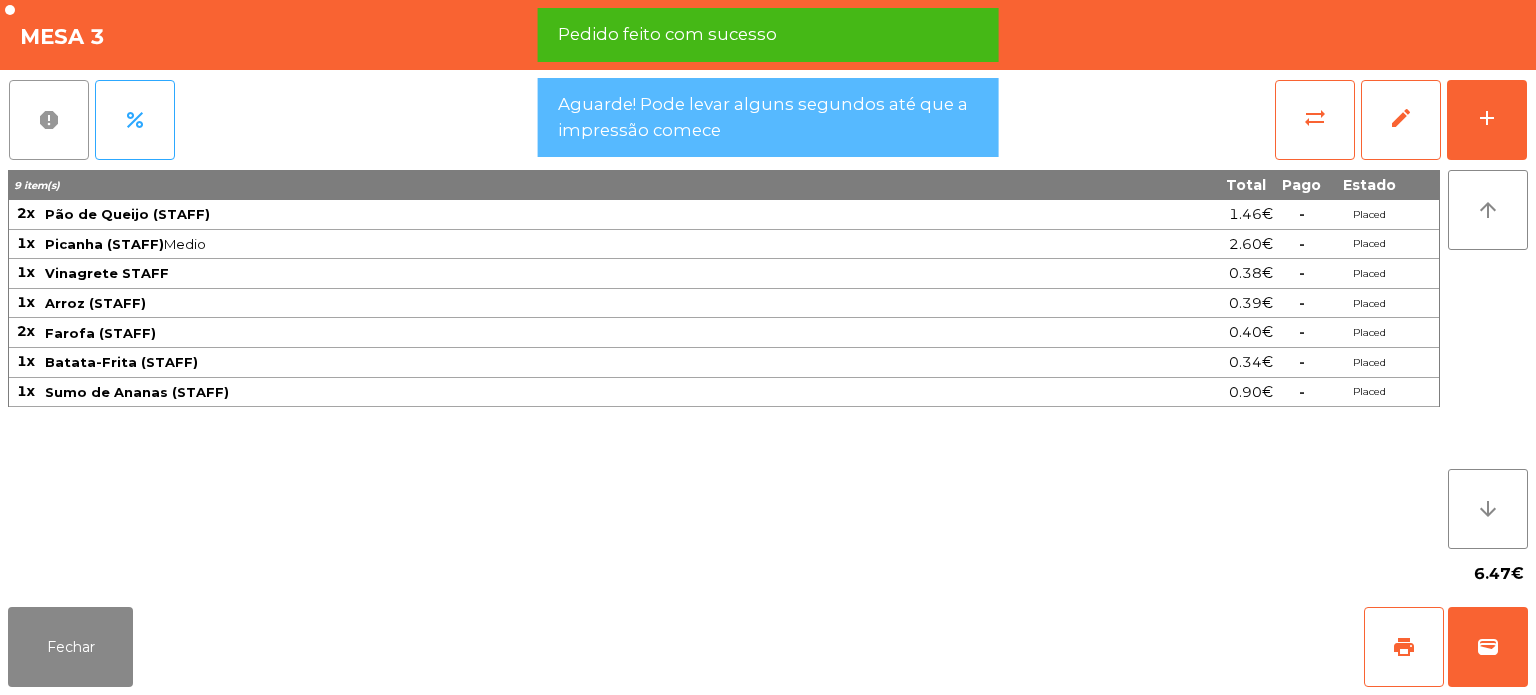 click on "report" 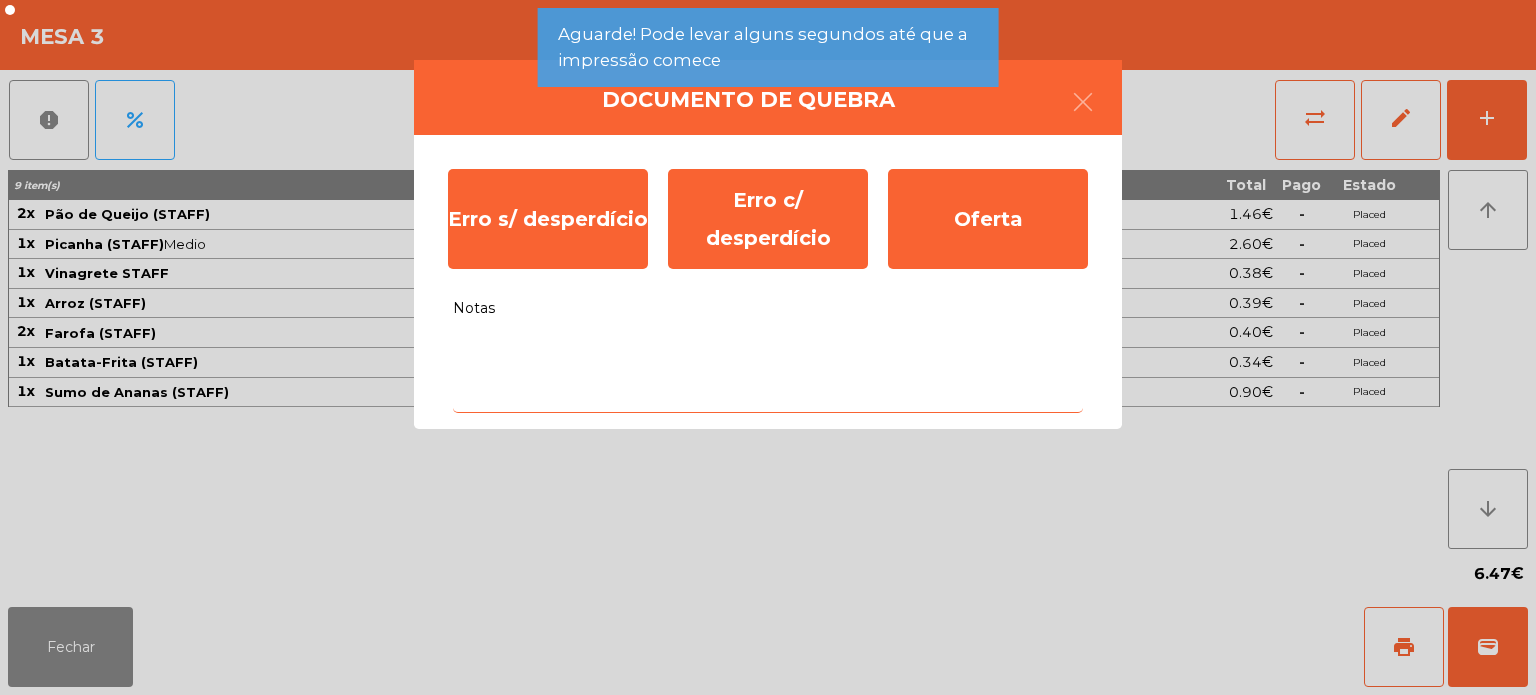 click on "Notas" at bounding box center [768, 371] 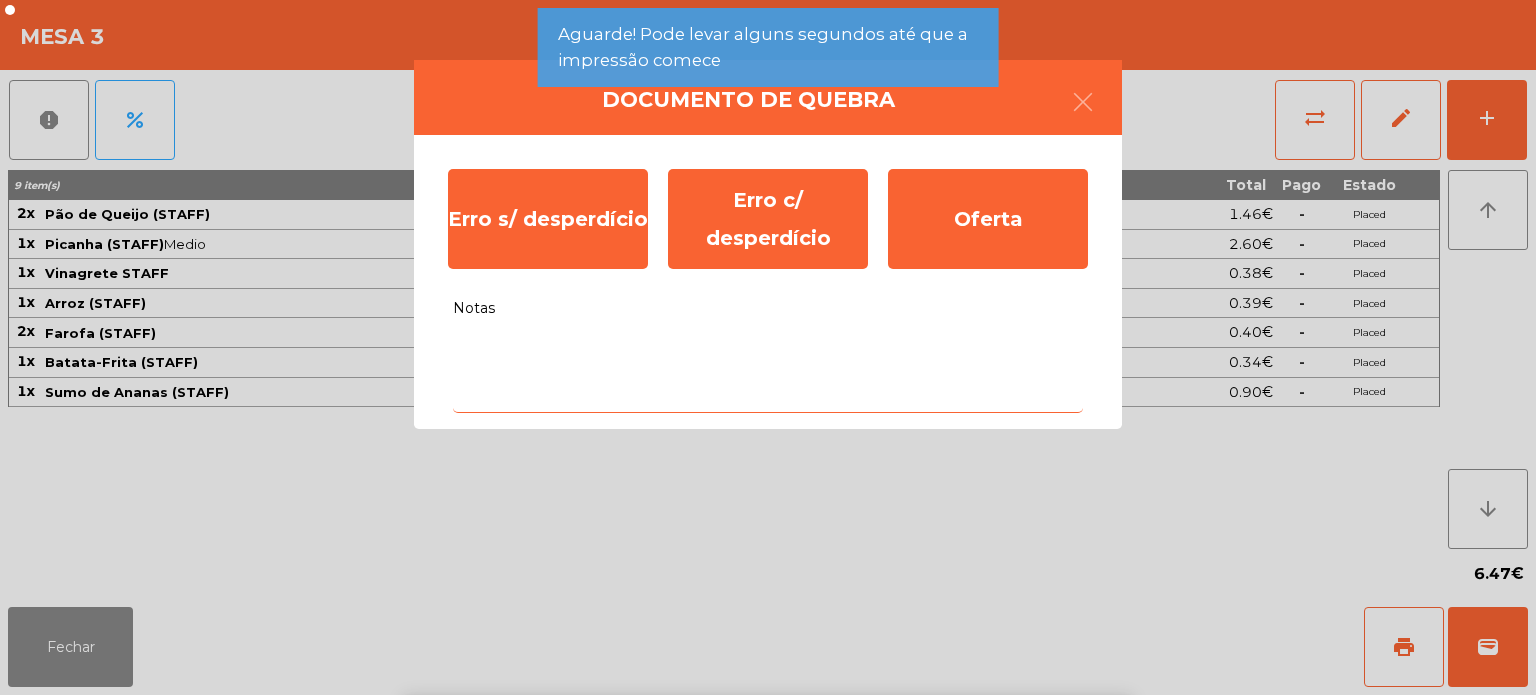 click on "b" at bounding box center (743, 863) 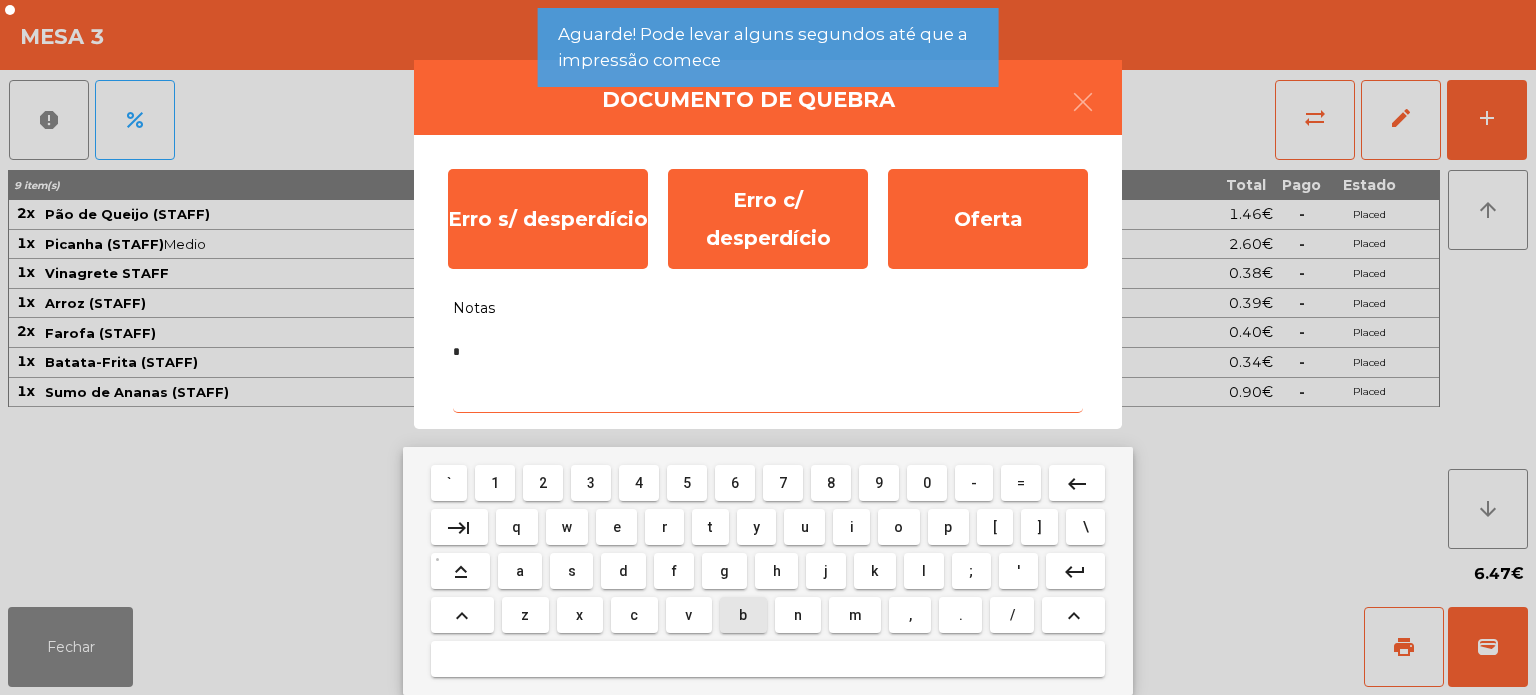 click on "h" at bounding box center [776, 571] 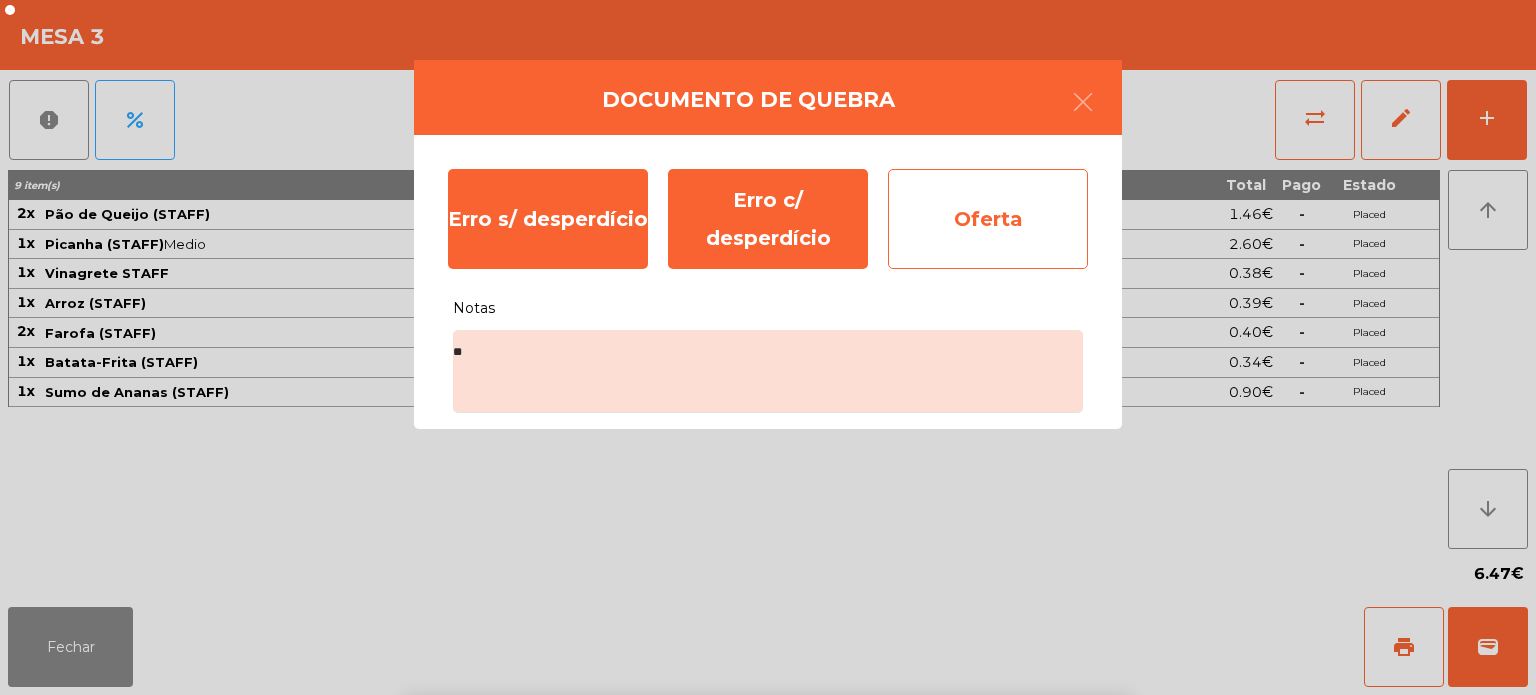 click on "Oferta" 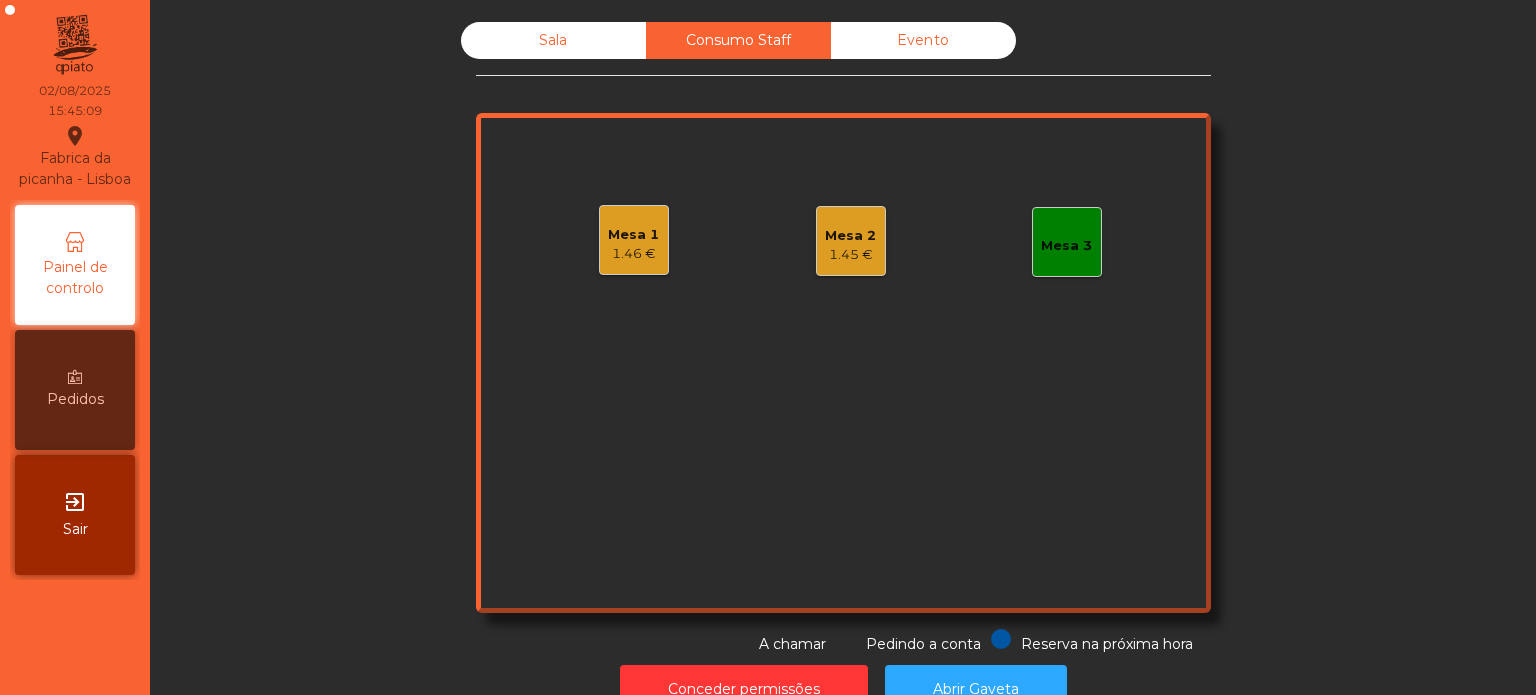 click on "Pedindo a conta" 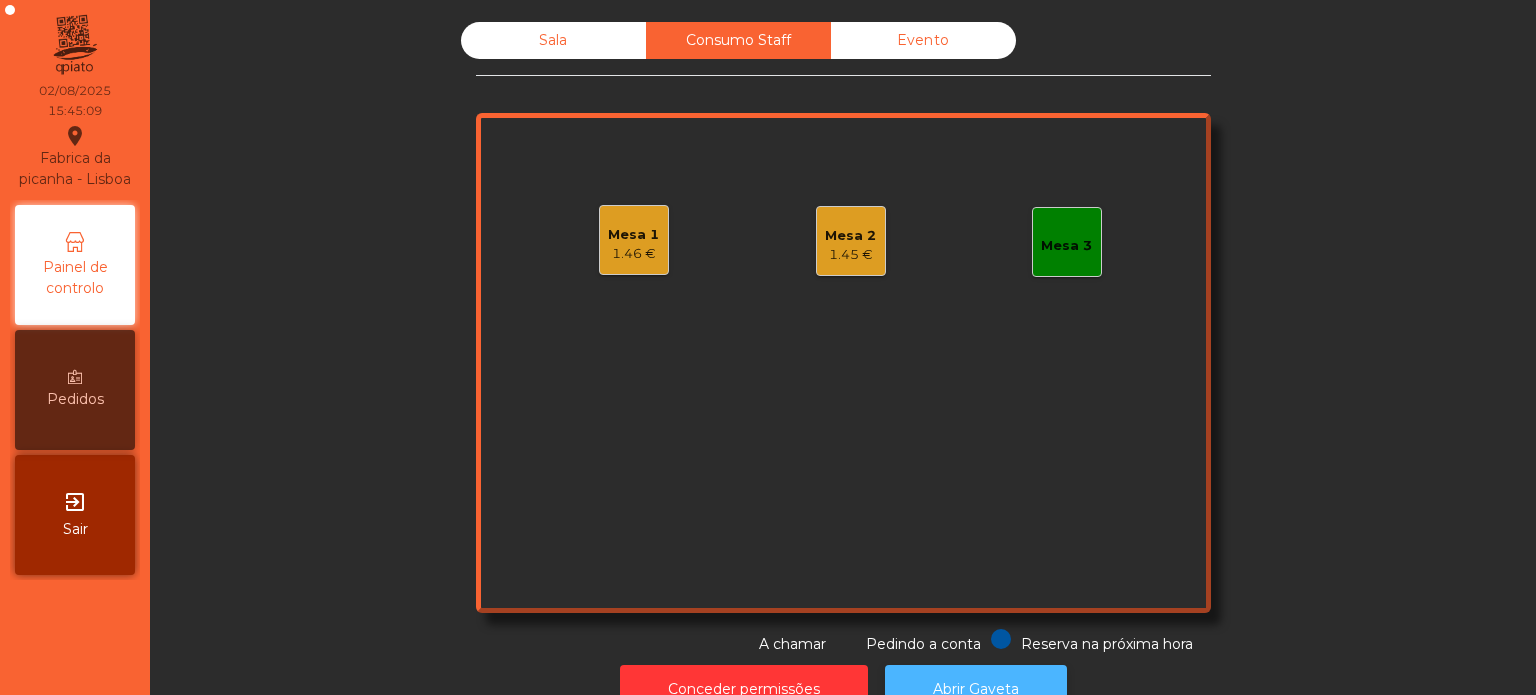 click on "Abrir Gaveta" 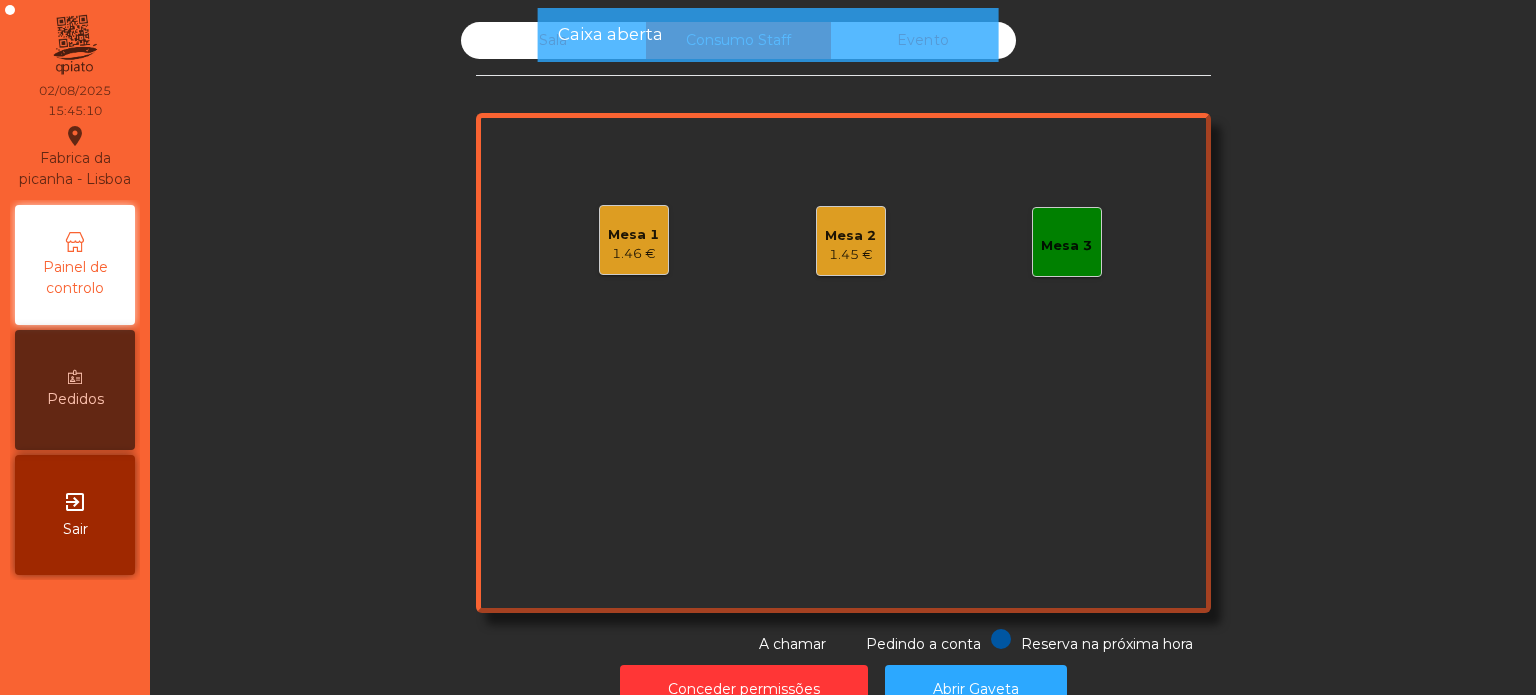 click on "Caixa aberta" 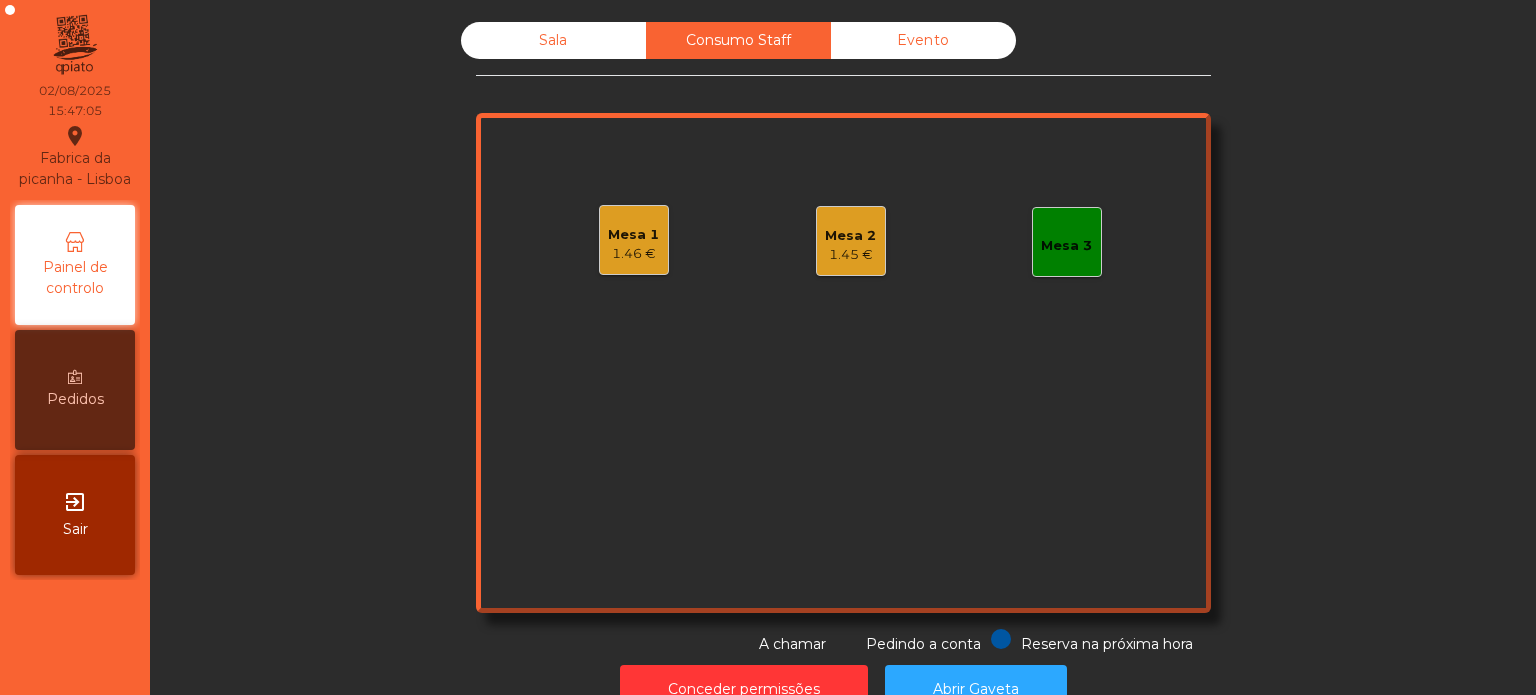 click on "Sala" 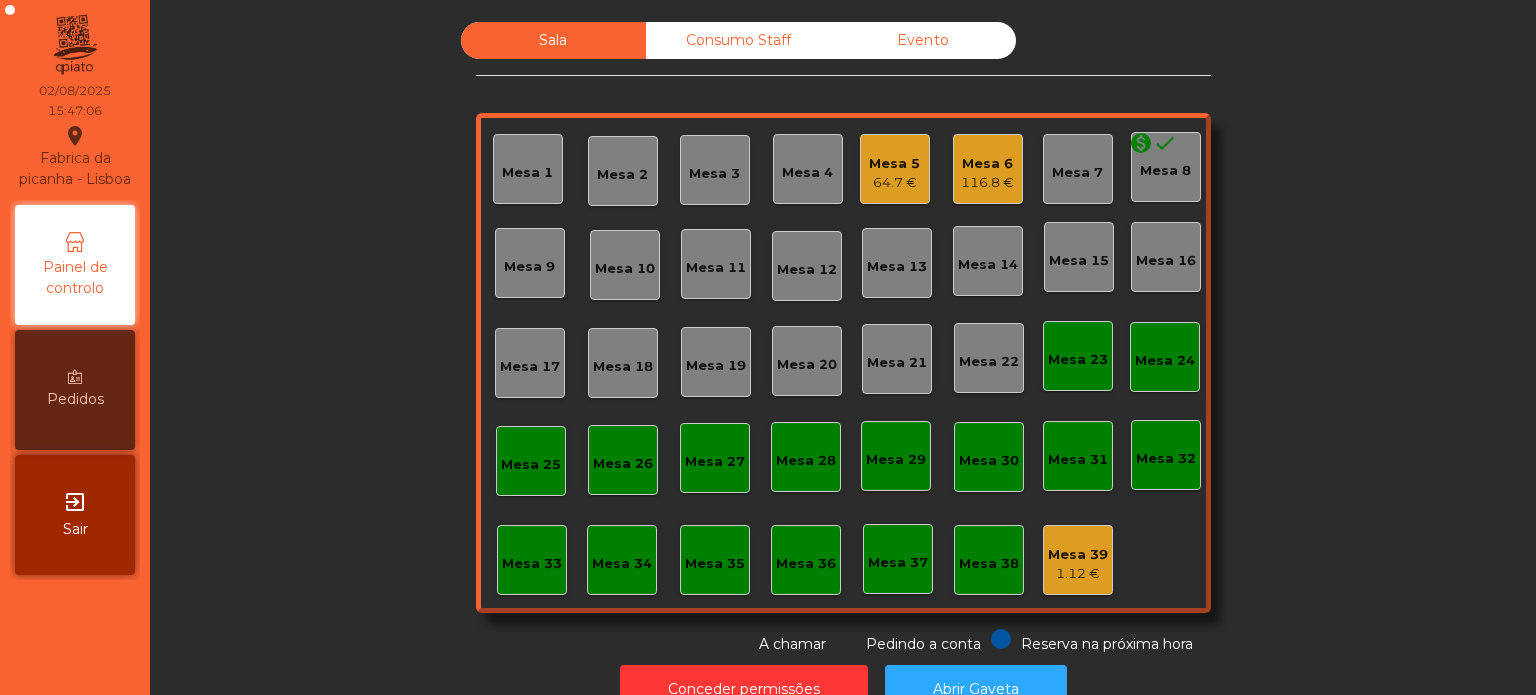 click on "64.7 €" 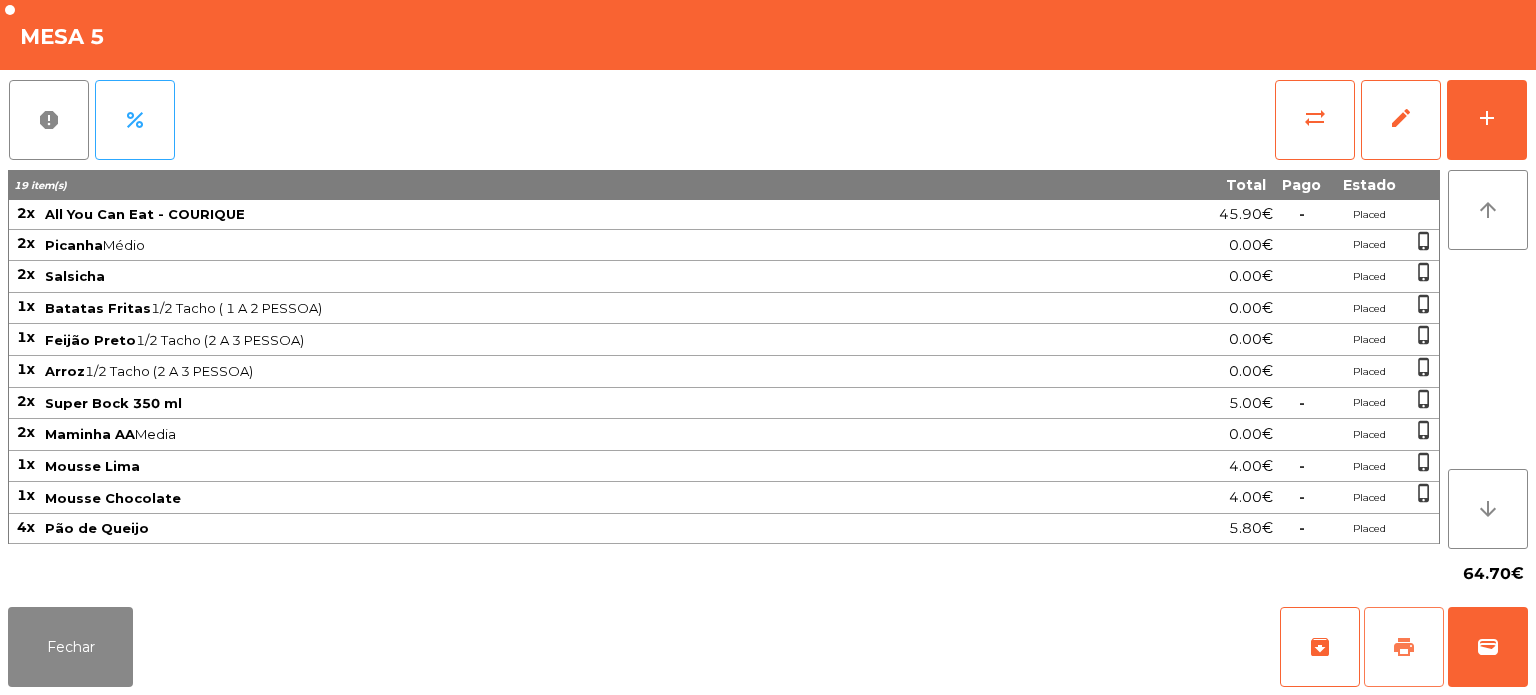 click on "print" 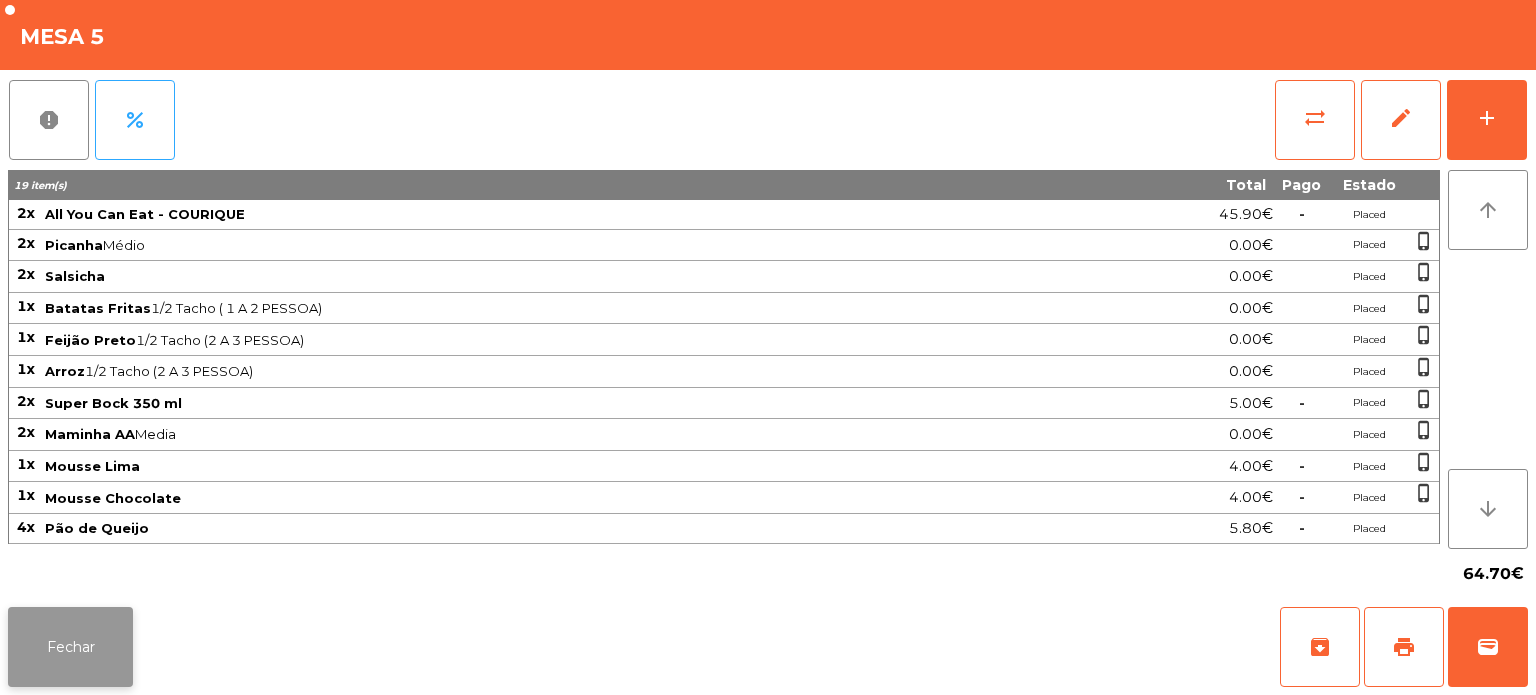 click on "Fechar" 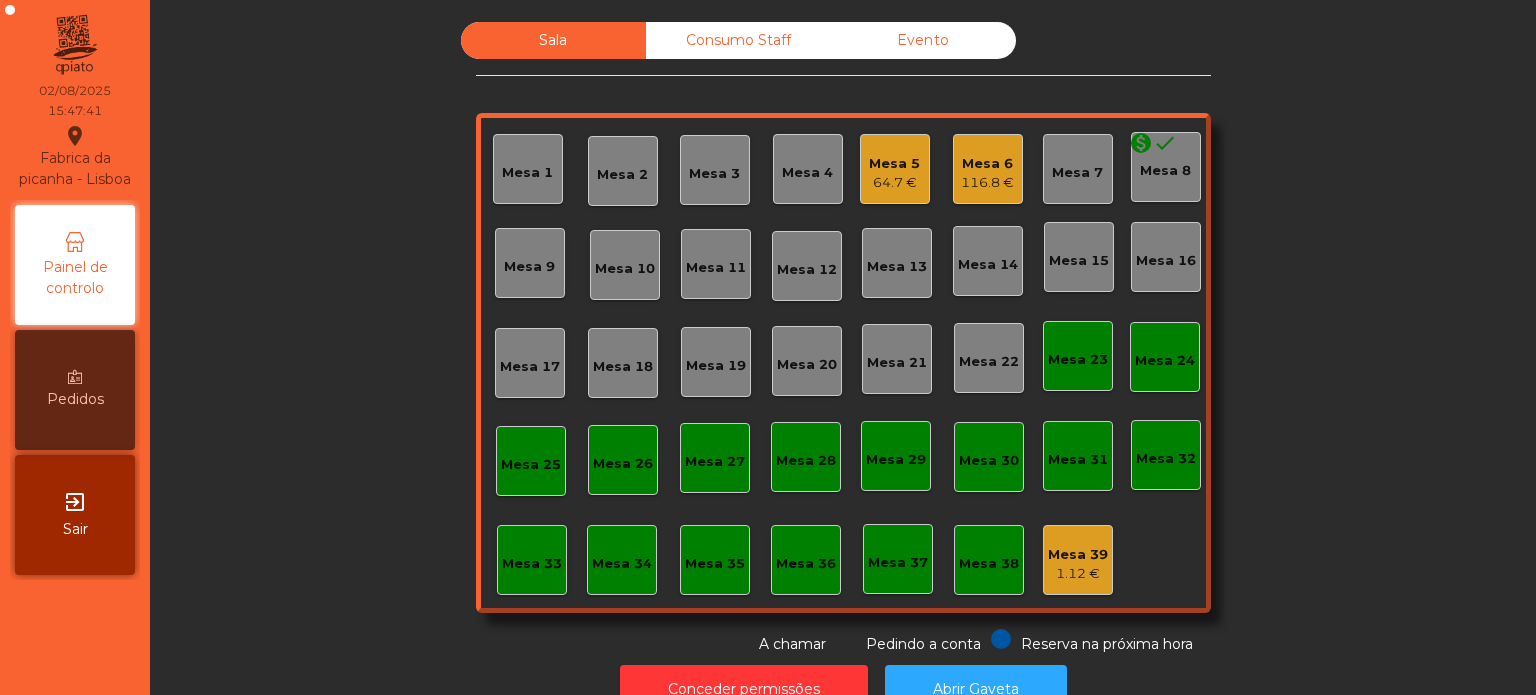 click on "Mesa 6" 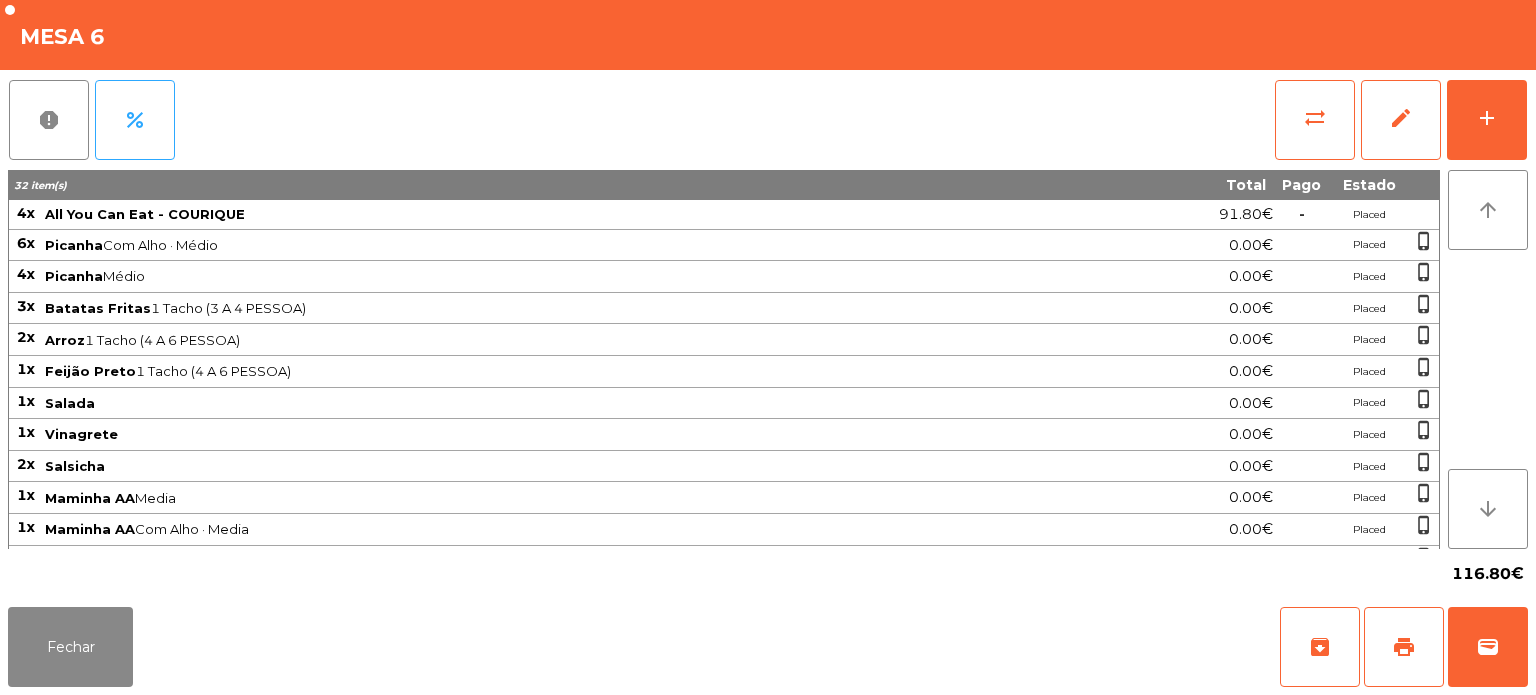 scroll, scrollTop: 113, scrollLeft: 0, axis: vertical 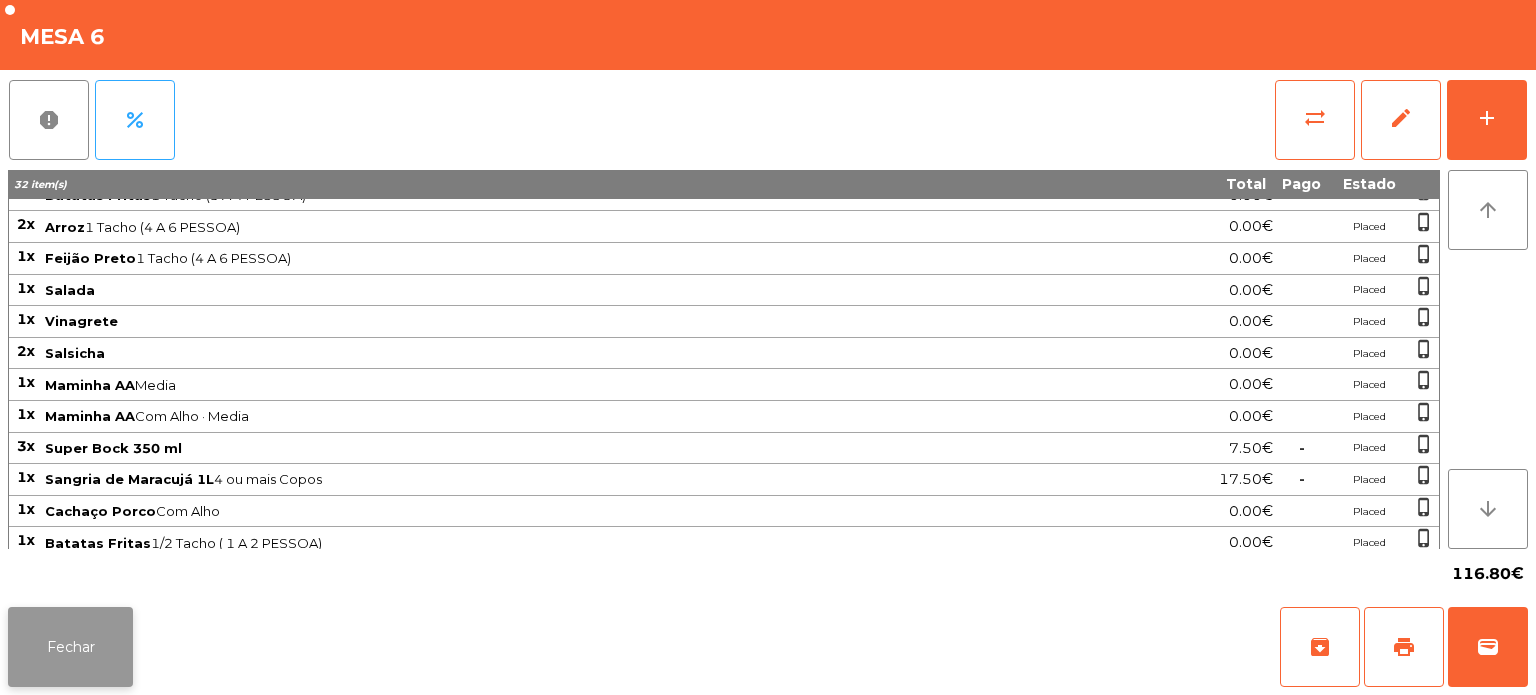 click on "Fechar" 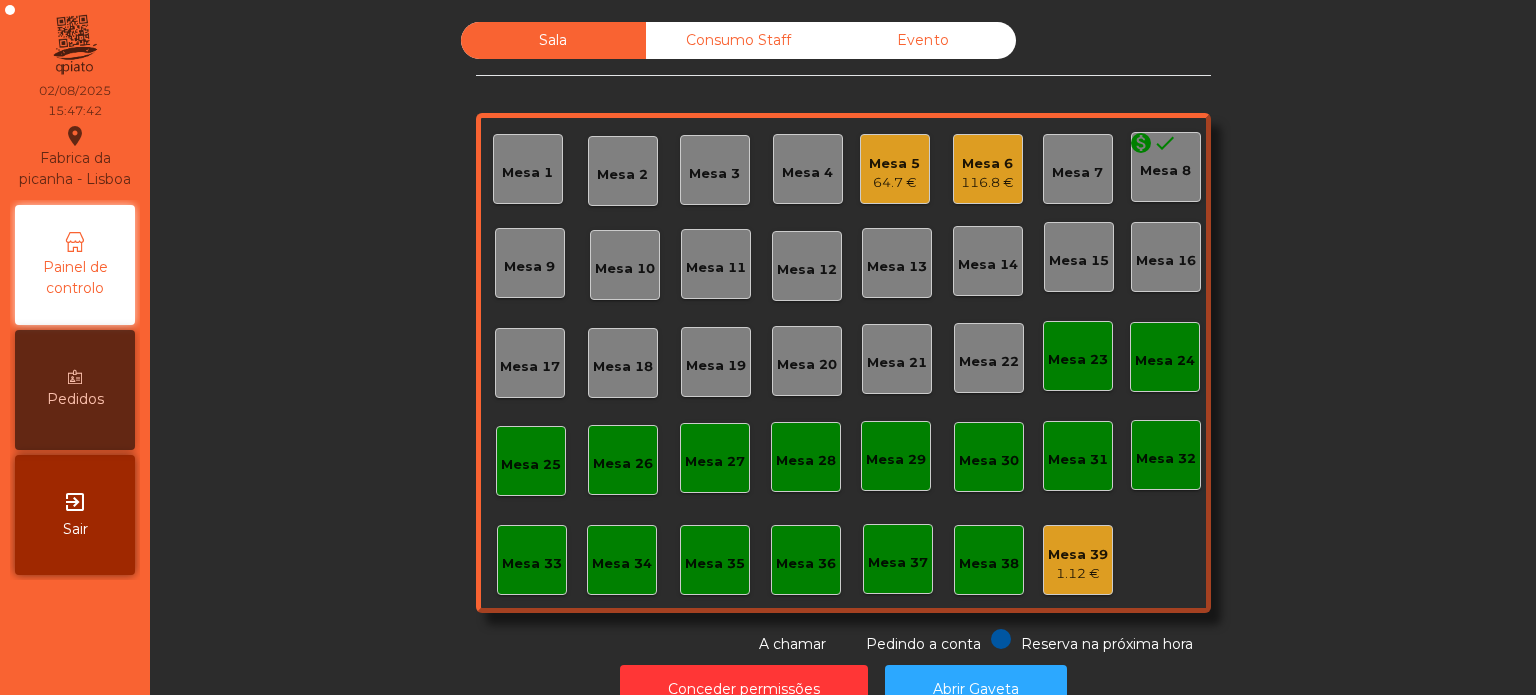 click on "Mesa 5" 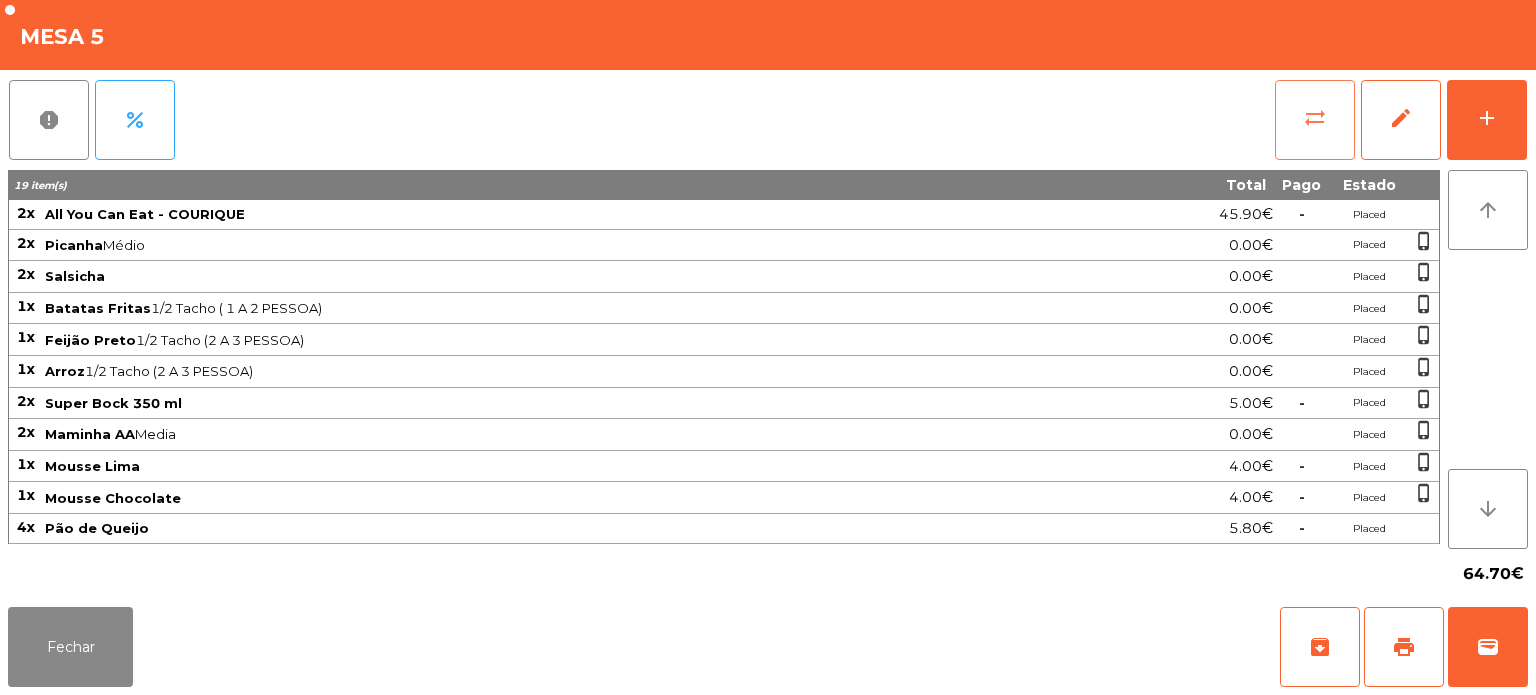 click on "sync_alt" 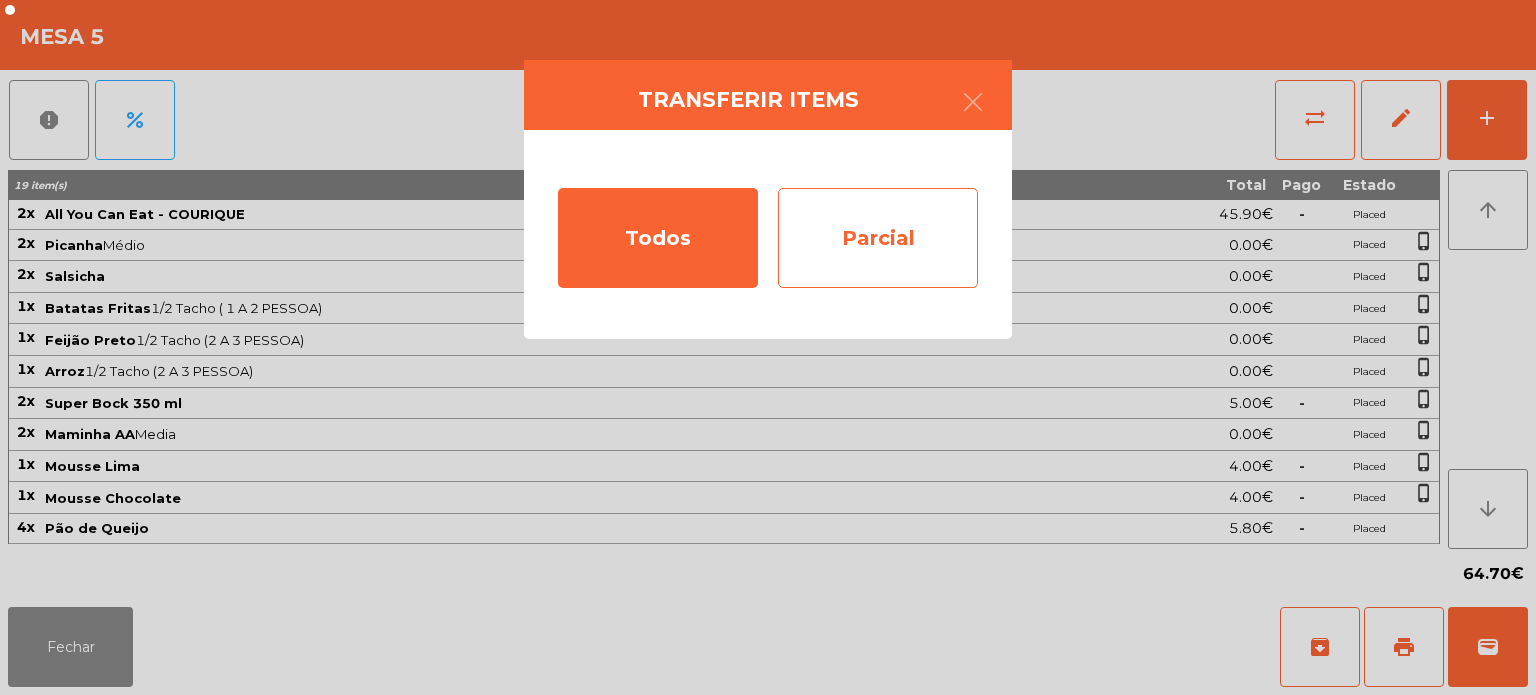 click on "Parcial" 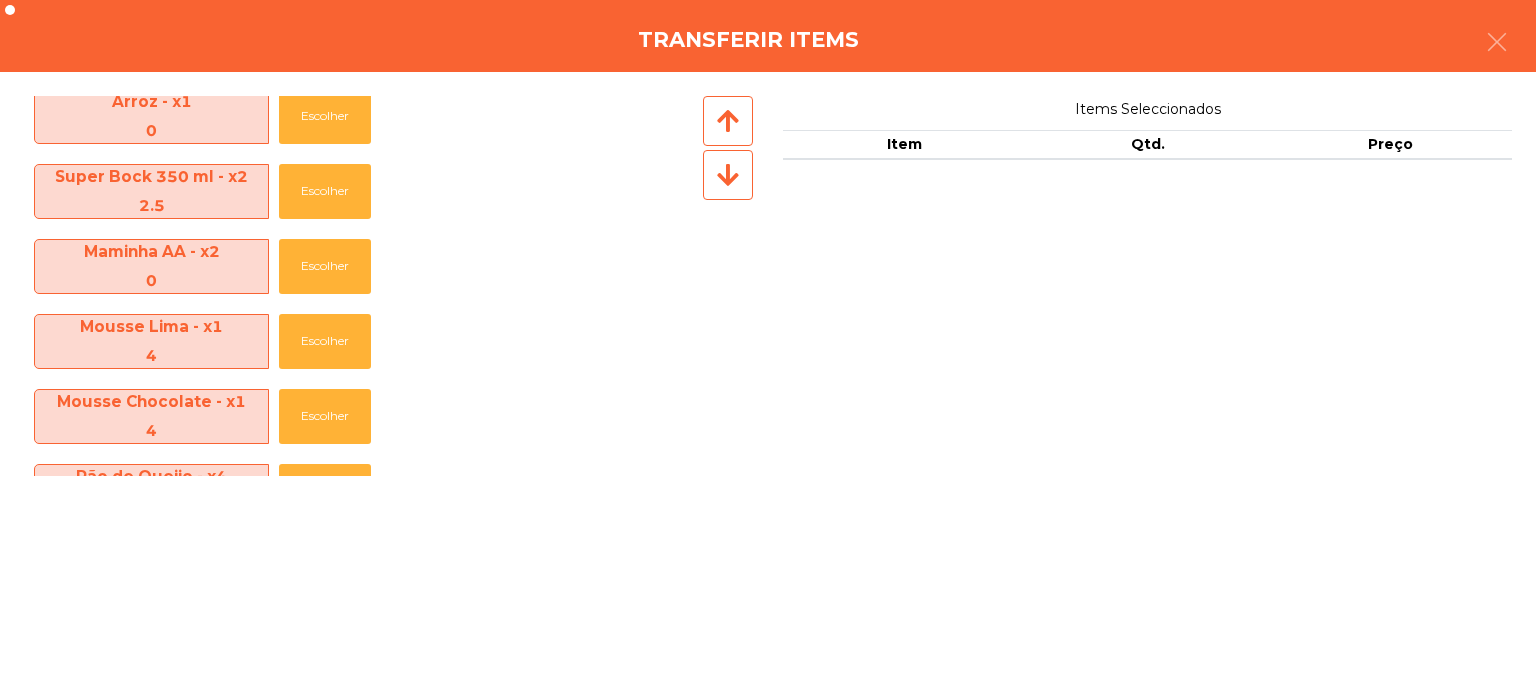 scroll, scrollTop: 444, scrollLeft: 0, axis: vertical 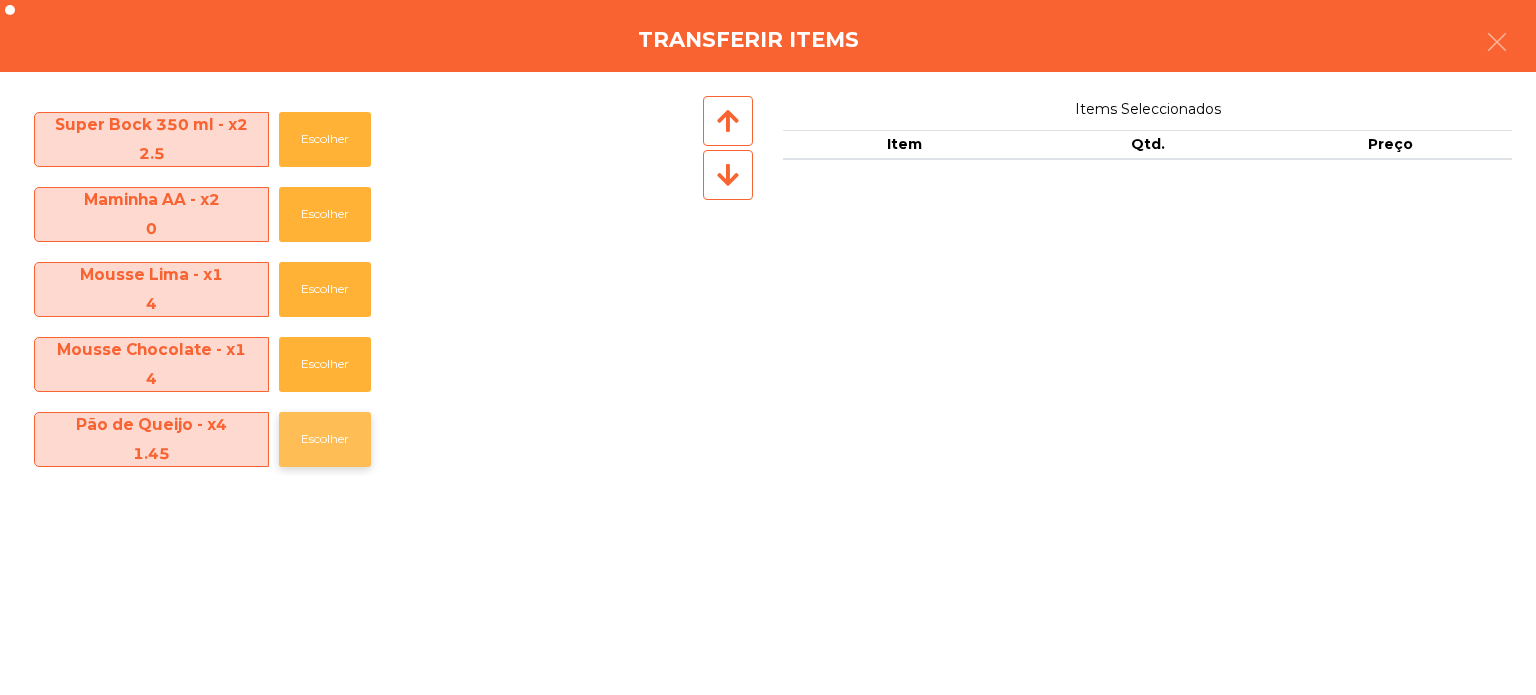 click on "Escolher" 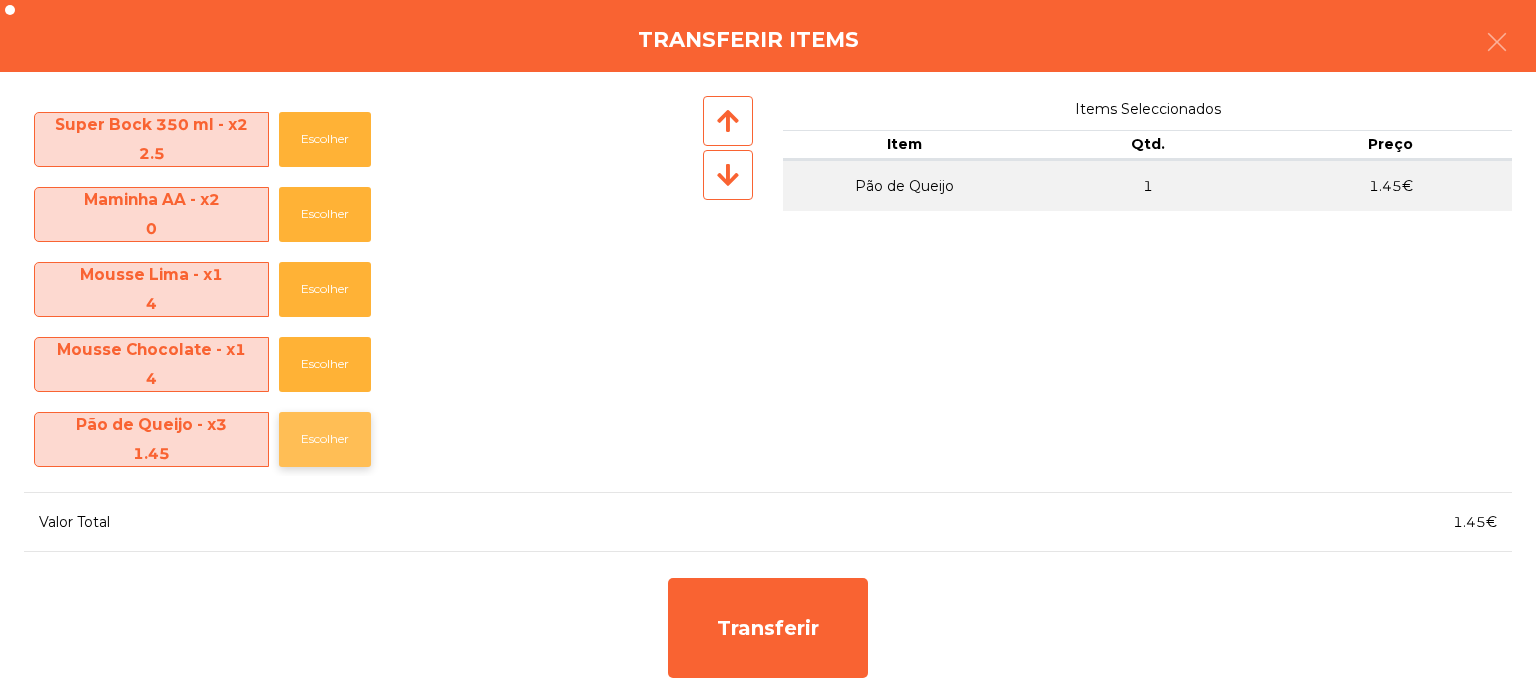 click on "Escolher" 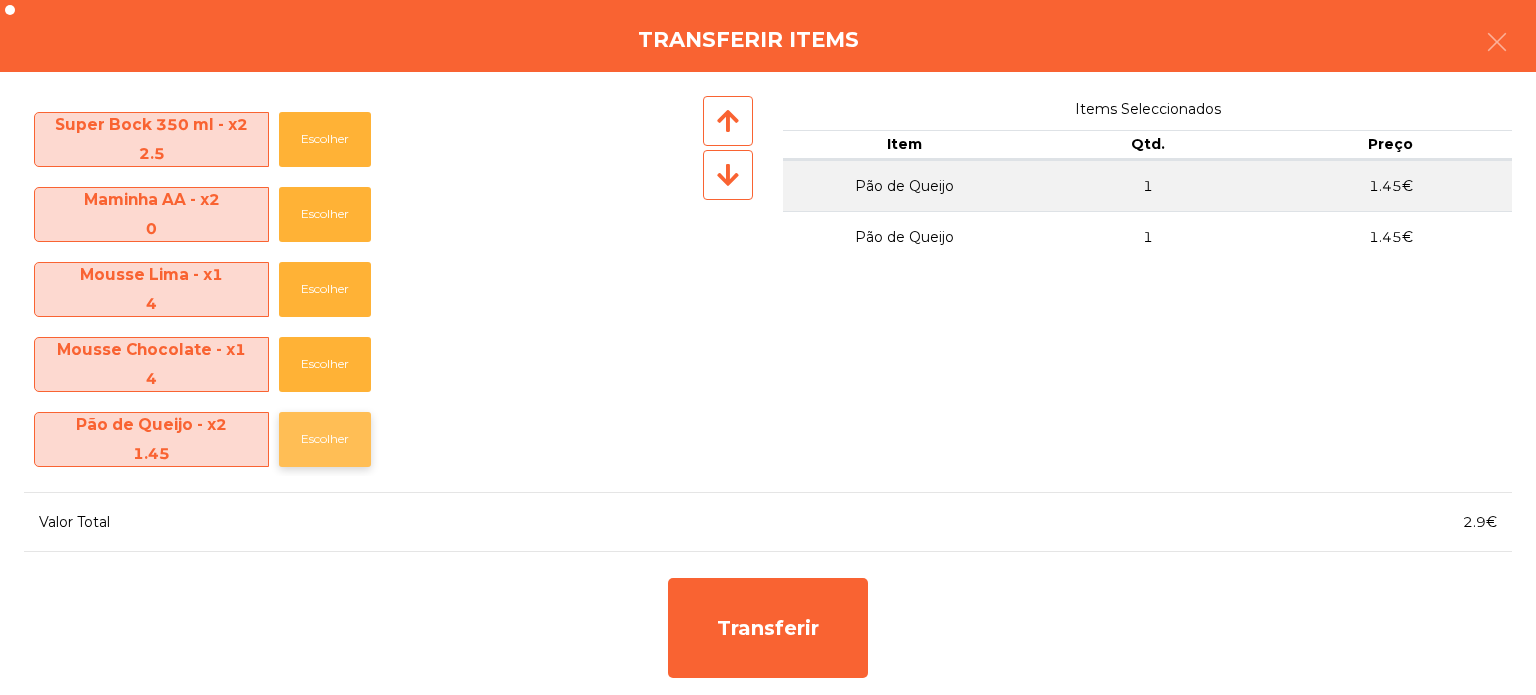 click on "Escolher" 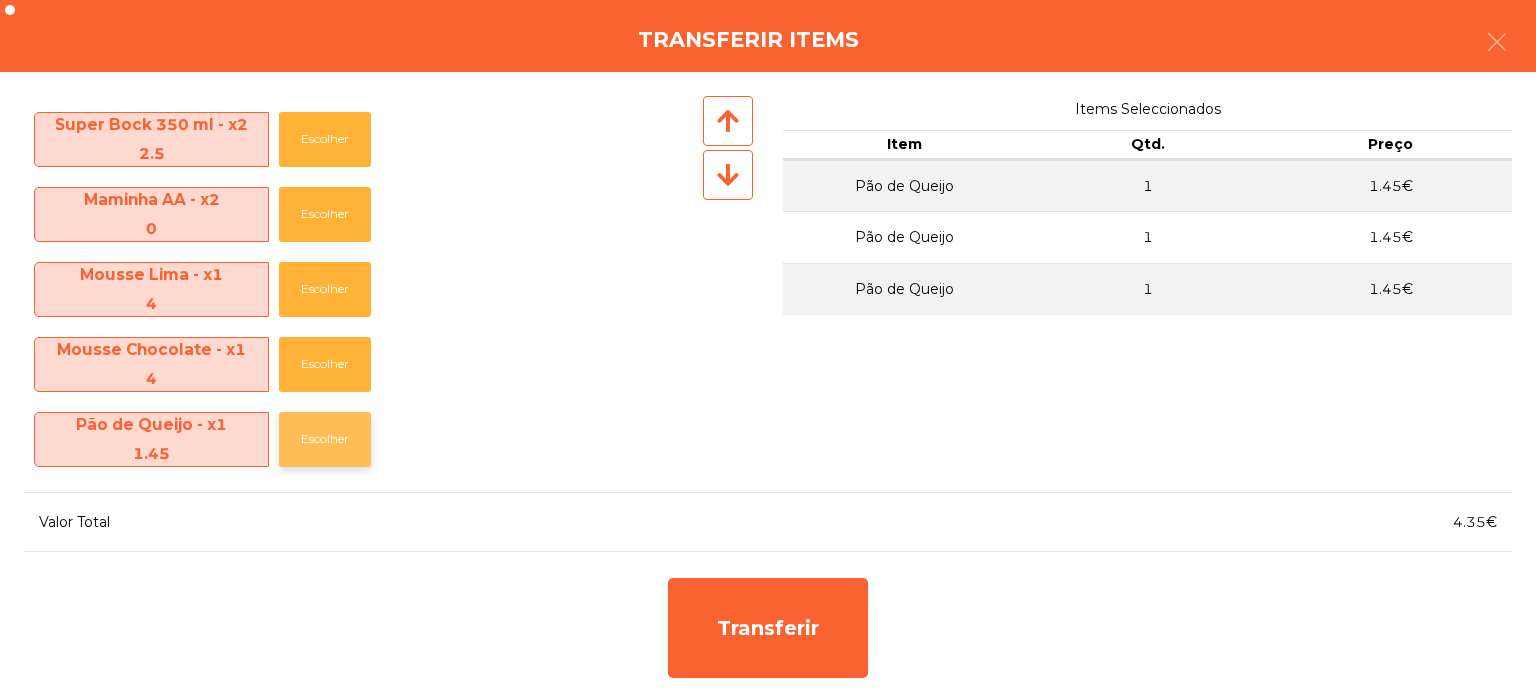 click on "Escolher" 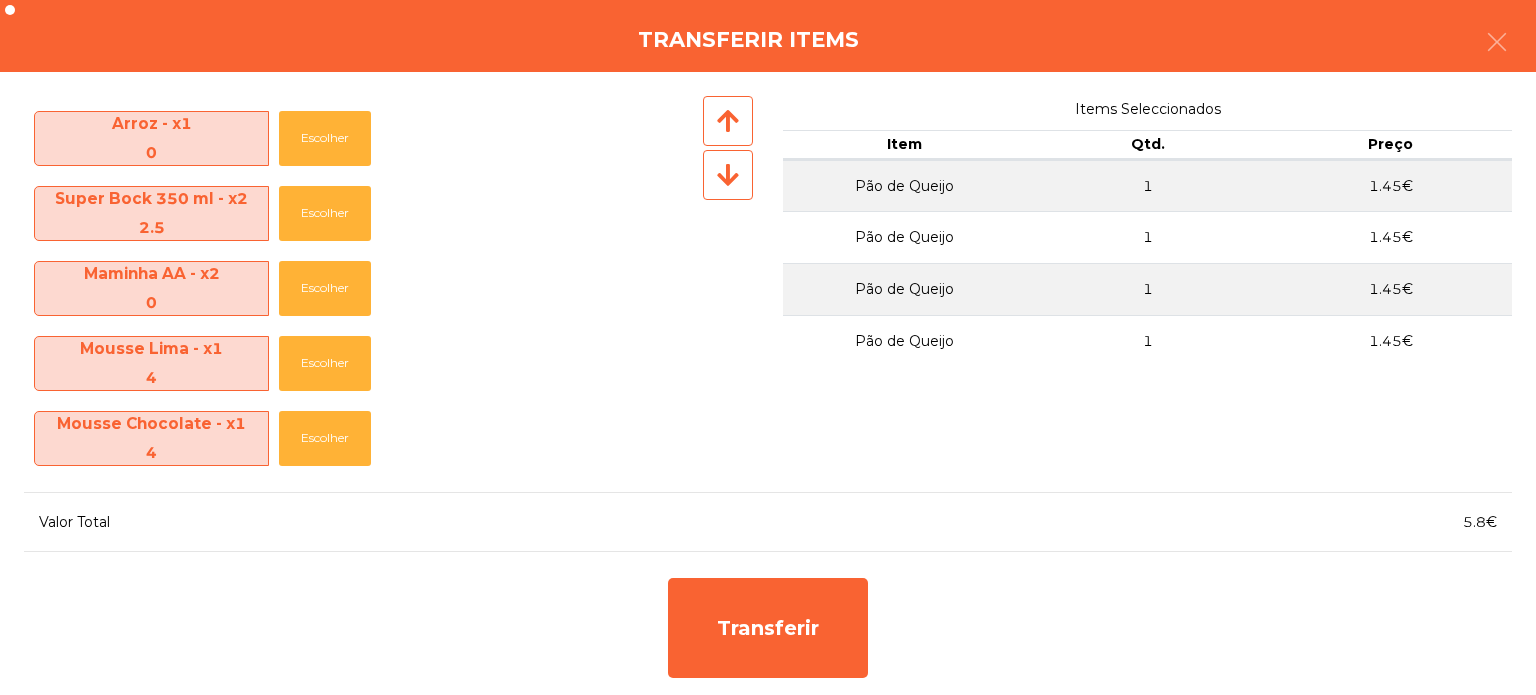 scroll, scrollTop: 370, scrollLeft: 0, axis: vertical 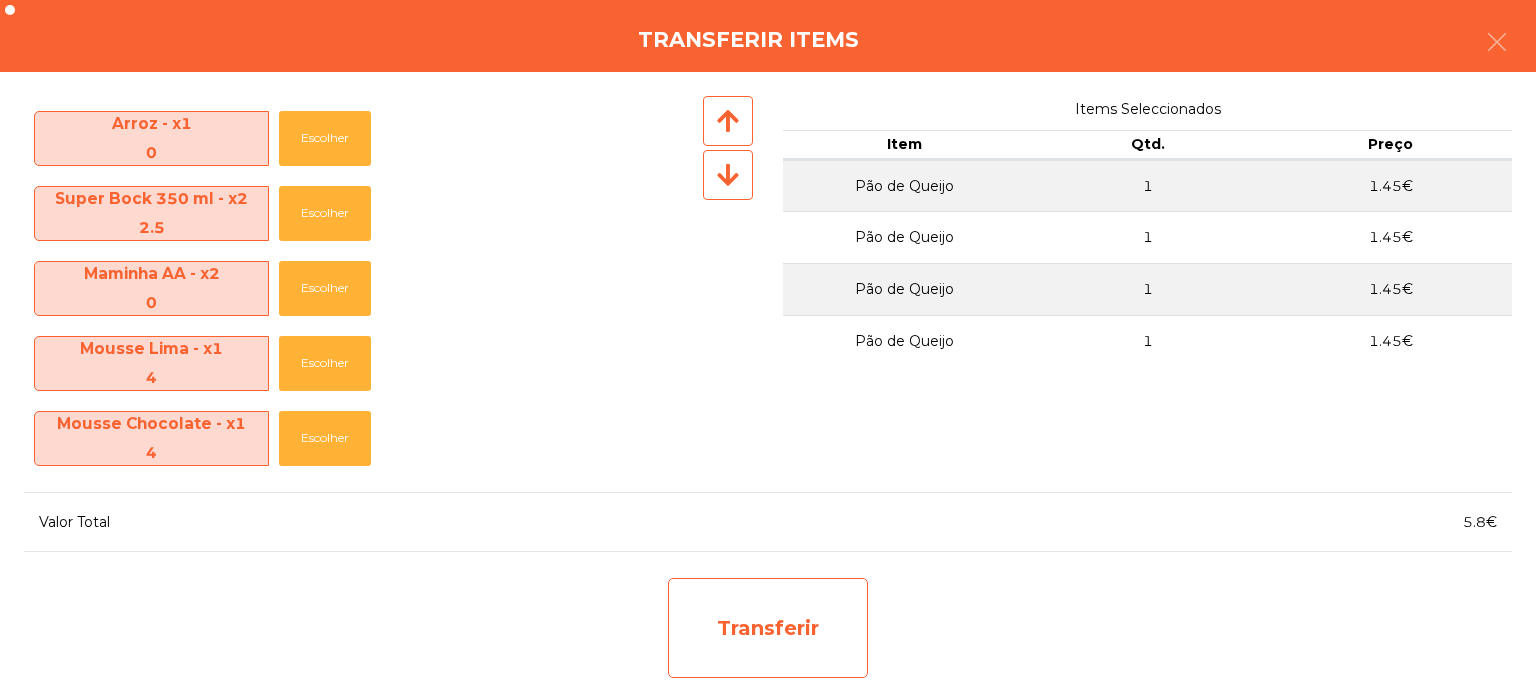 click on "Transferir" 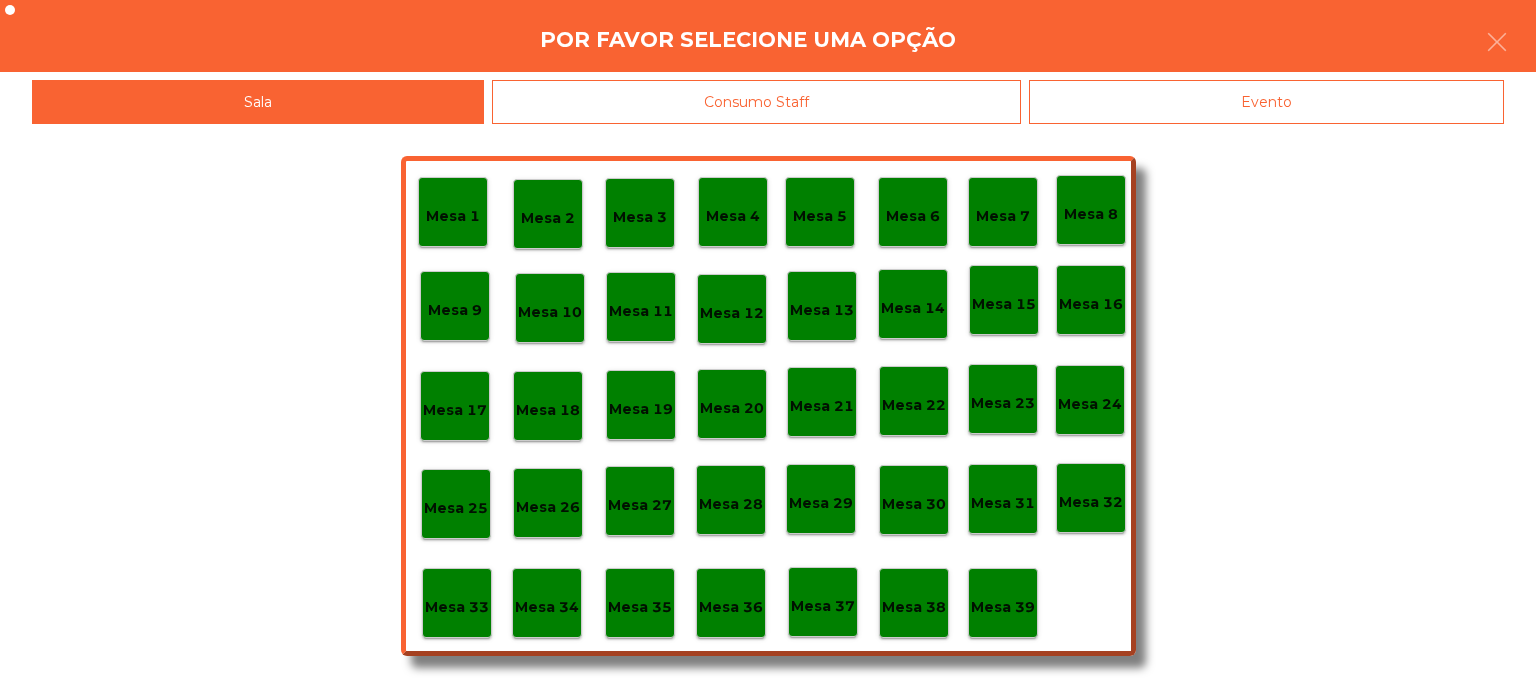 click on "Mesa 6" 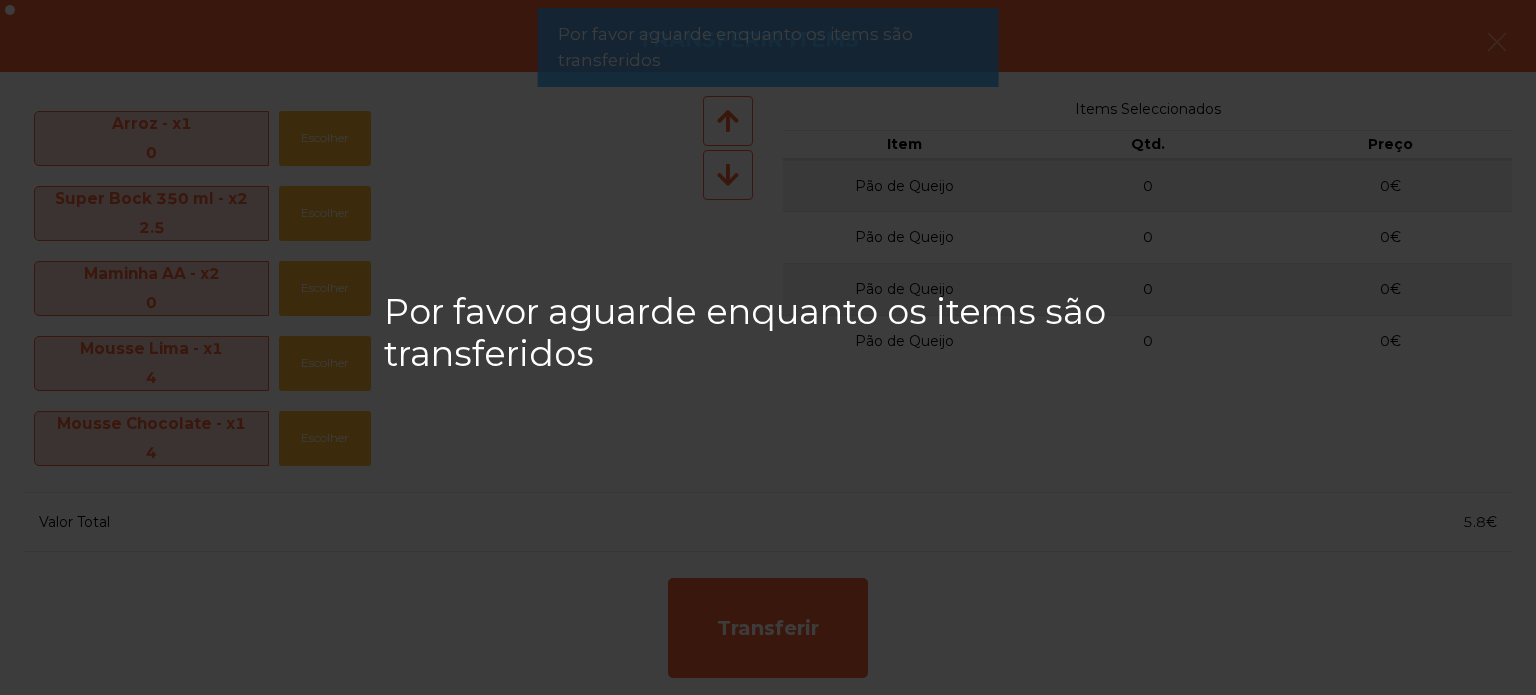 click on "Por favor aguarde enquanto os items são transferidos" 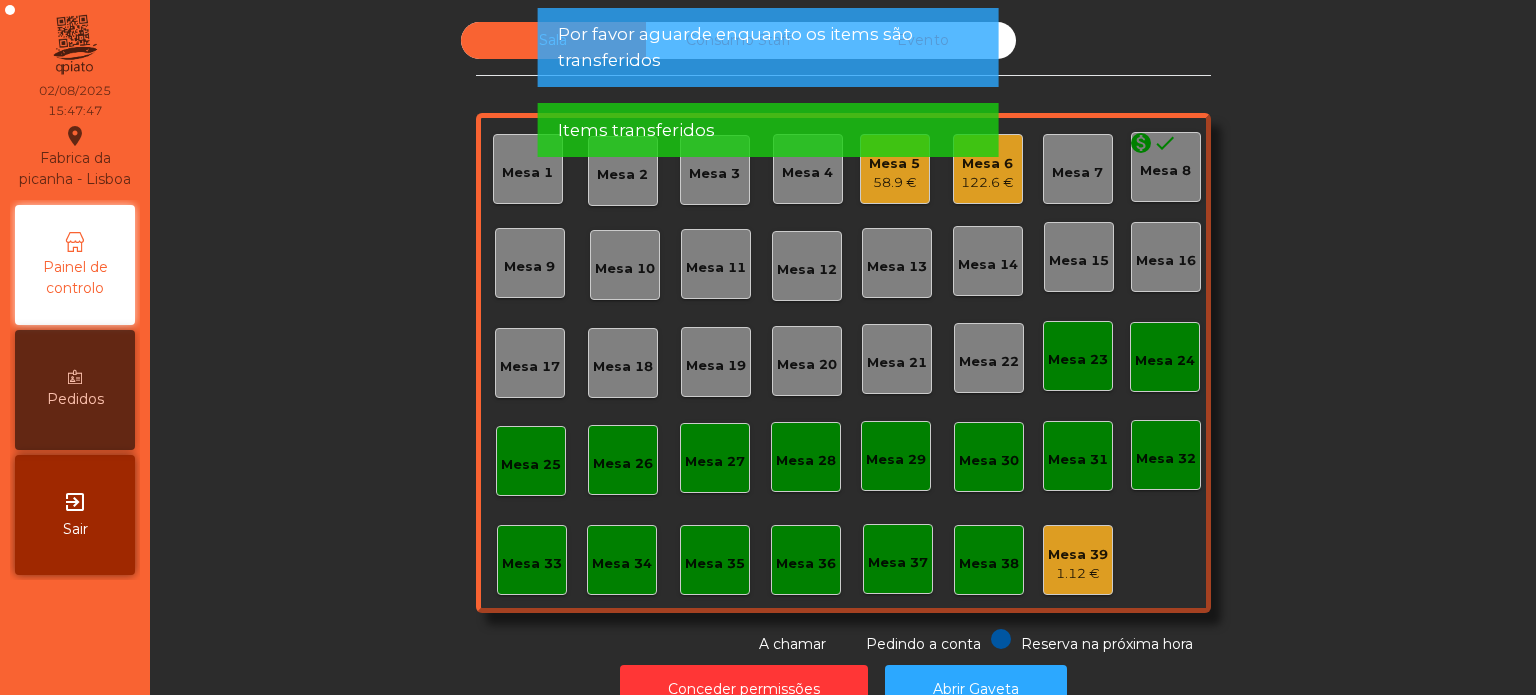 click on "Items transferidos" 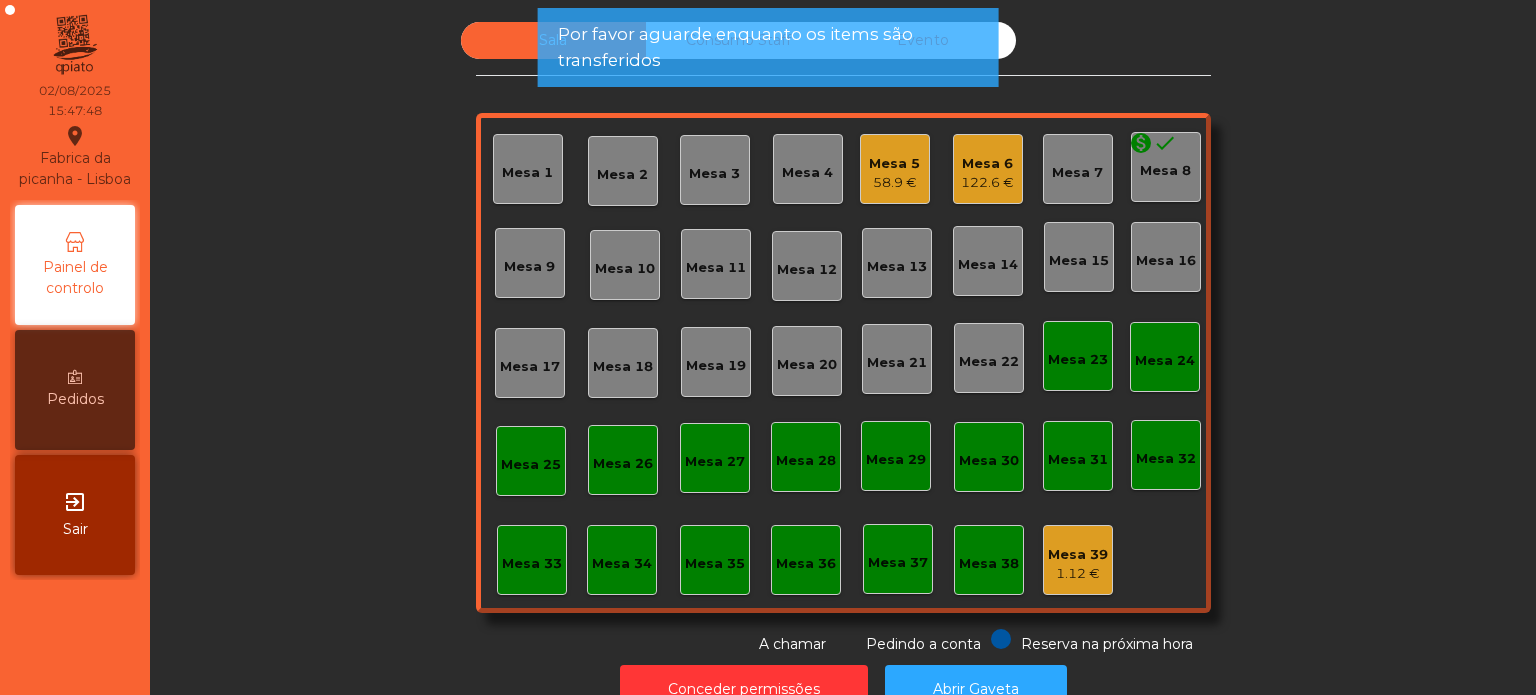 click on "58.9 €" 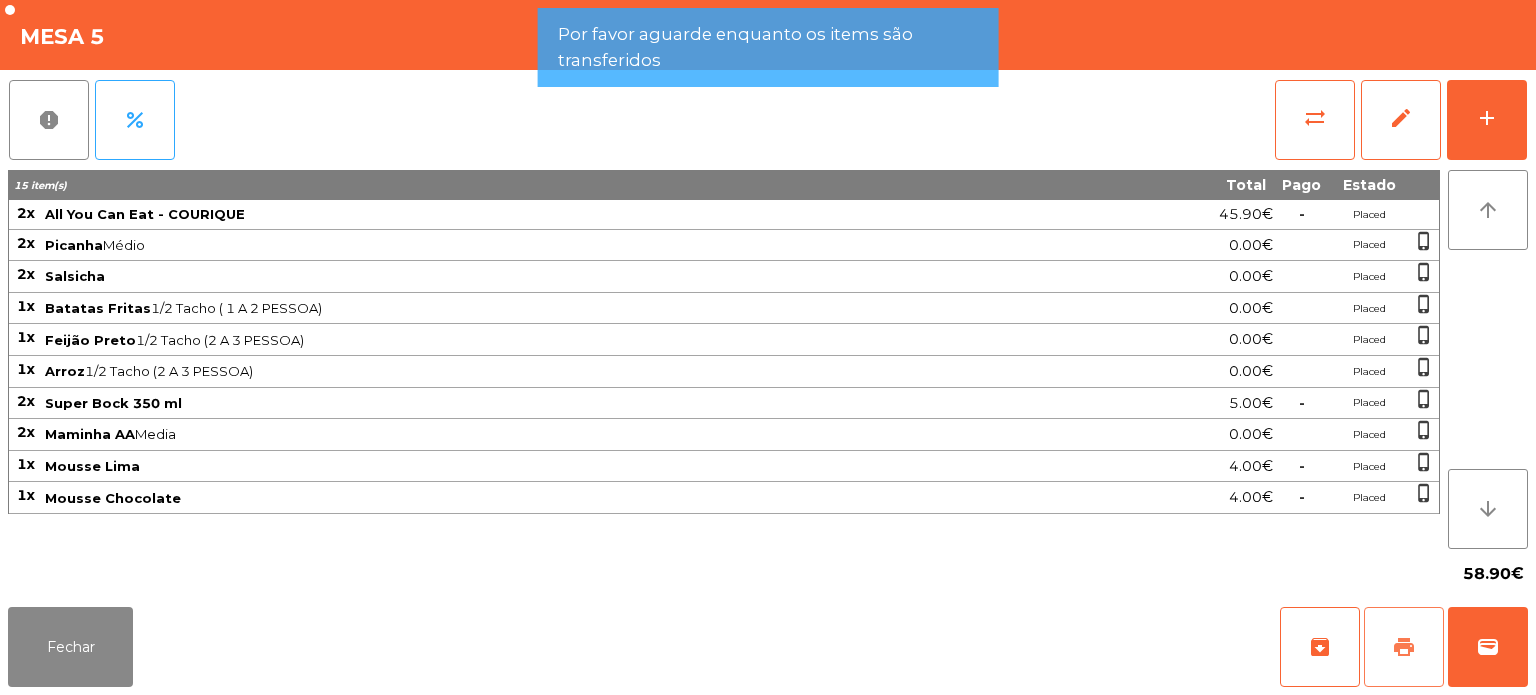 click on "print" 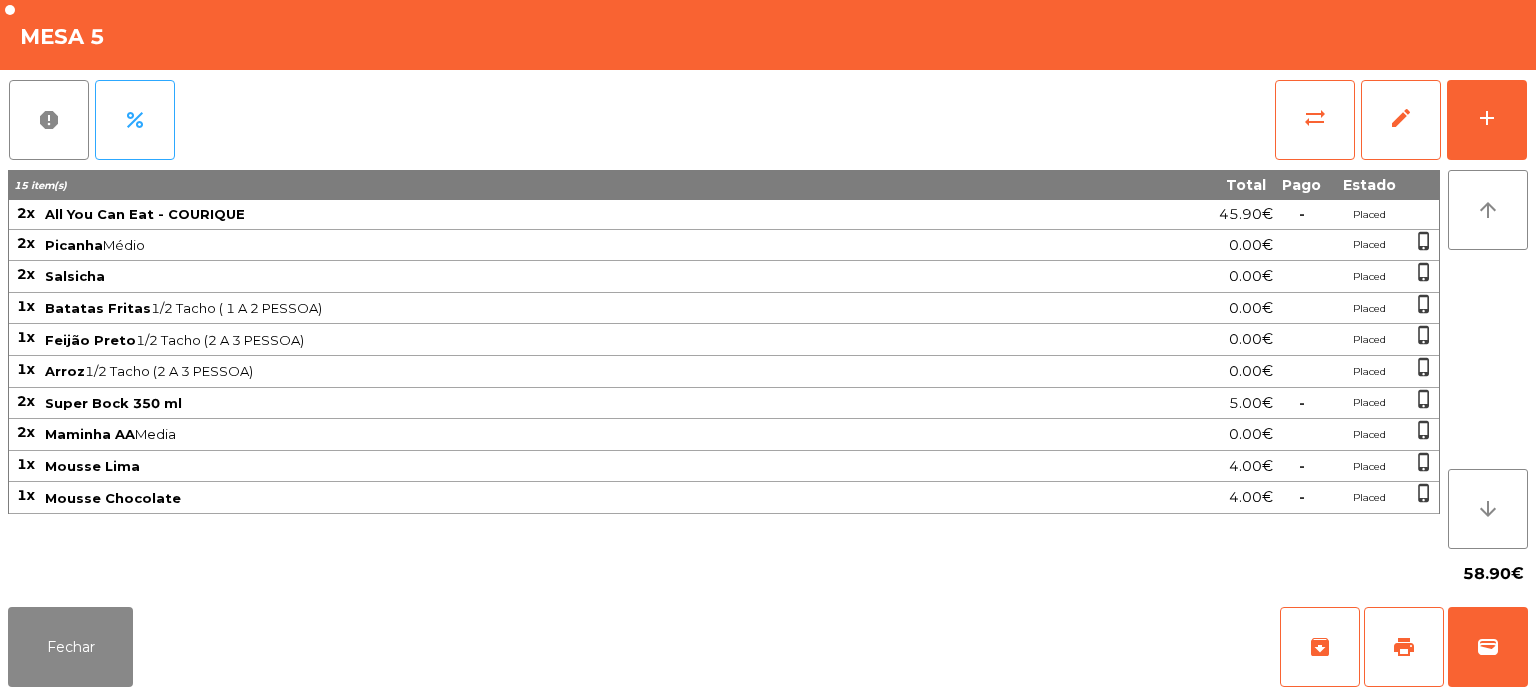 click on "-" 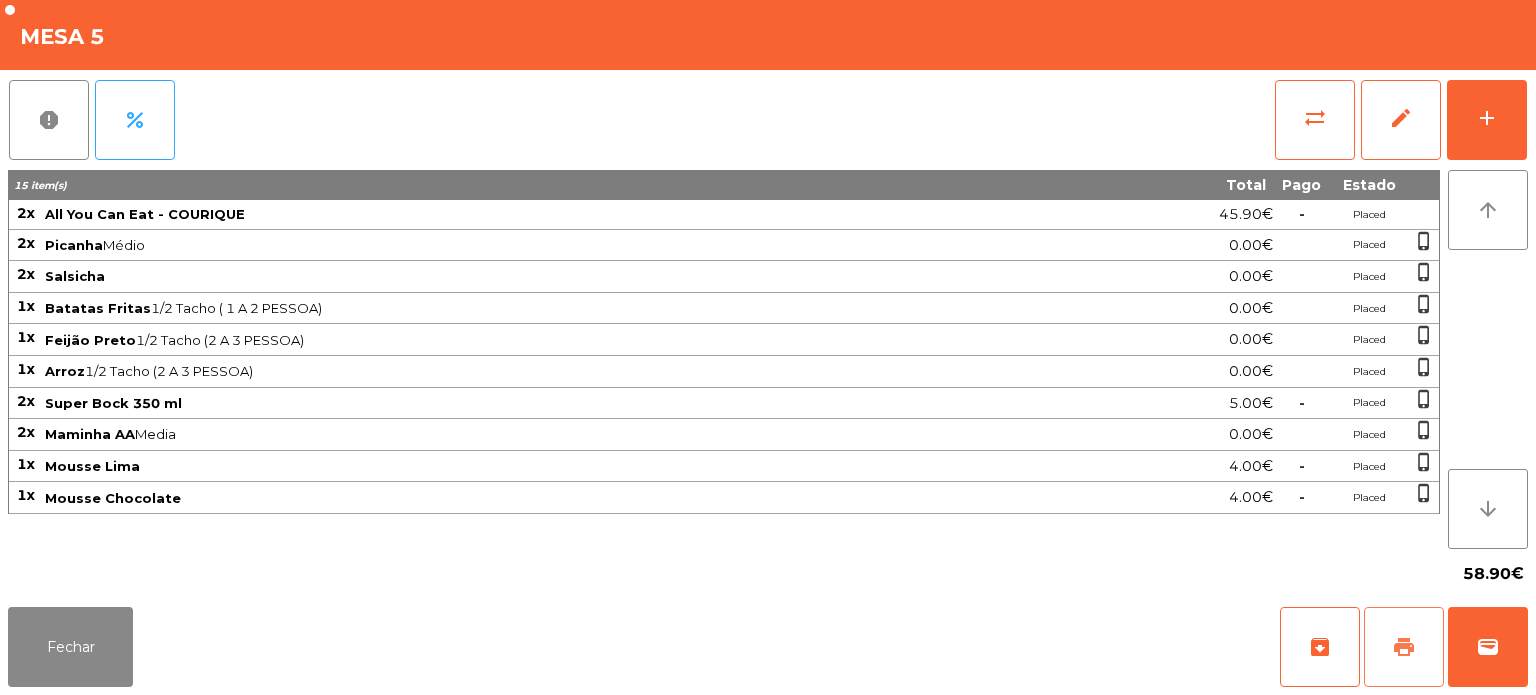 click on "print" 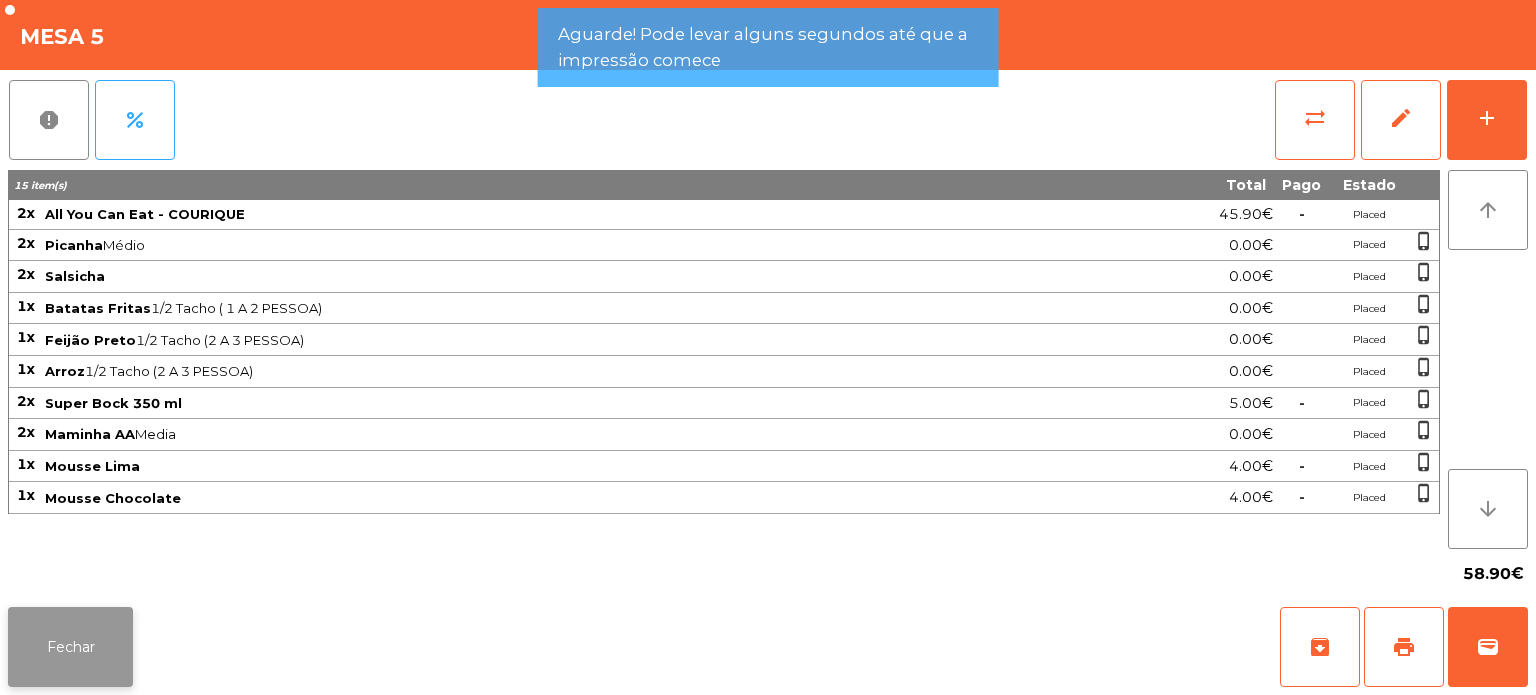 click on "Fechar" 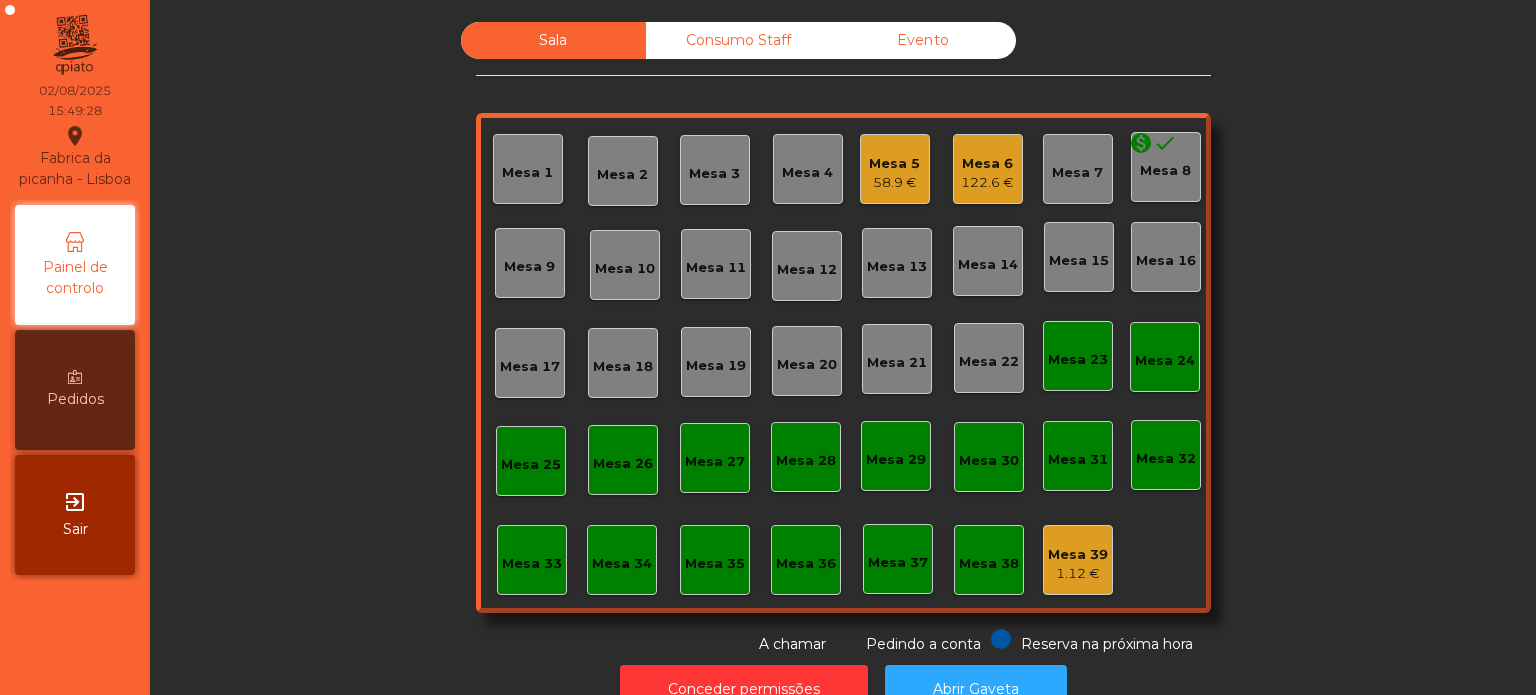 click on "Mesa 6" 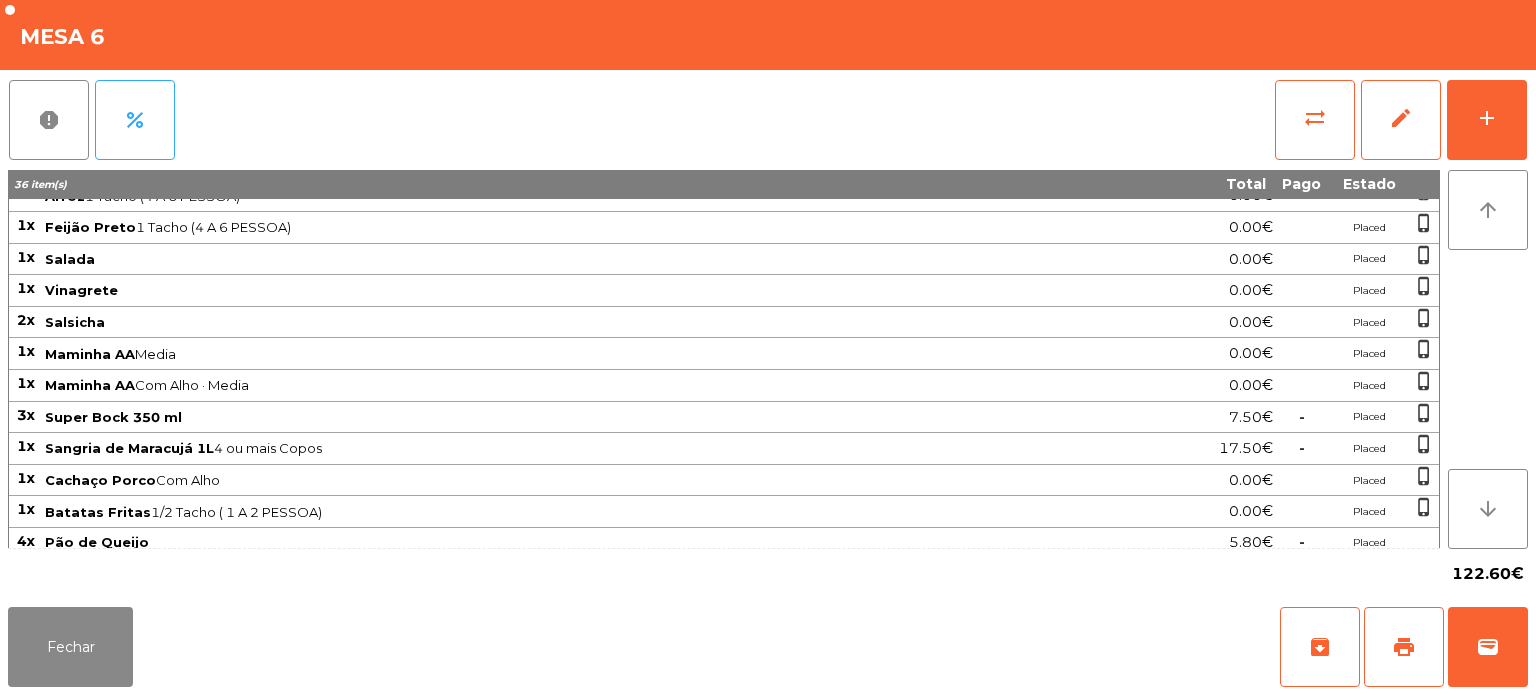 scroll, scrollTop: 0, scrollLeft: 0, axis: both 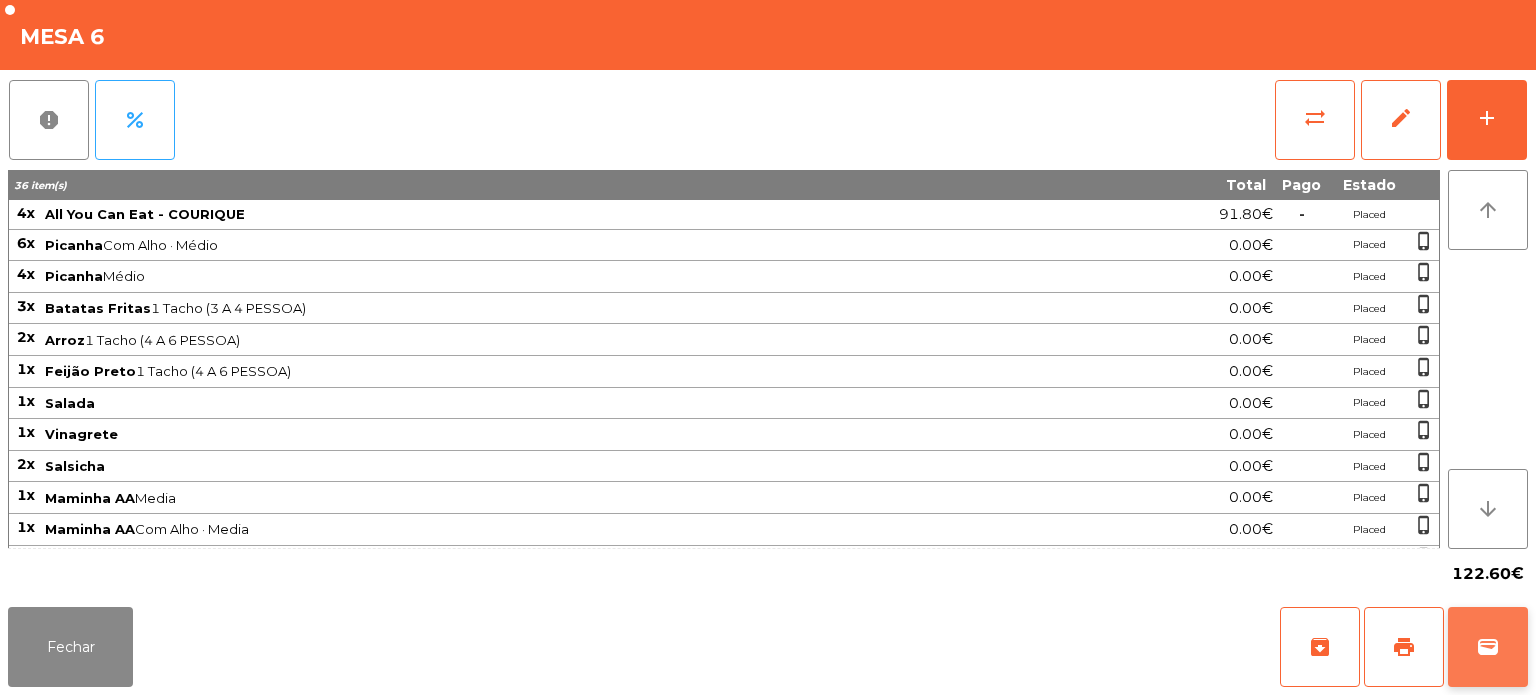 click on "wallet" 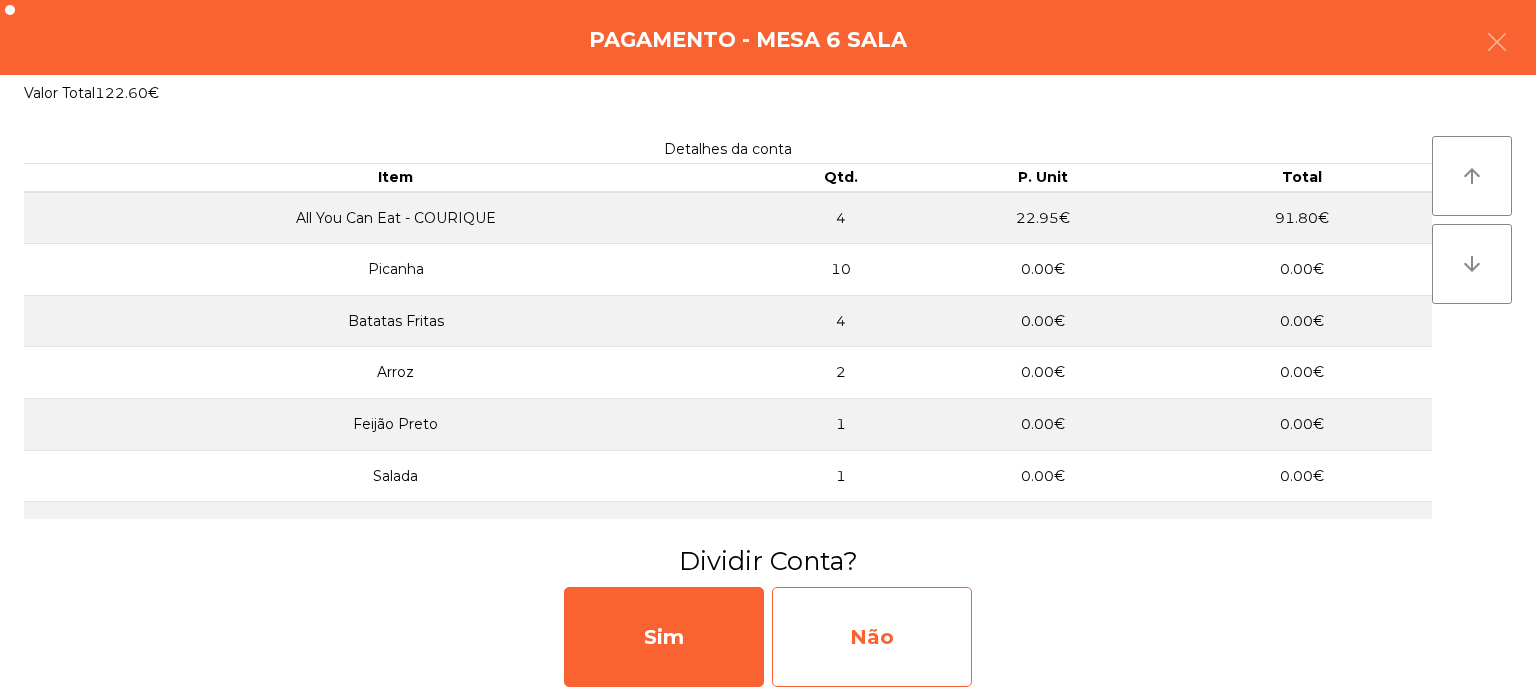 click on "Não" 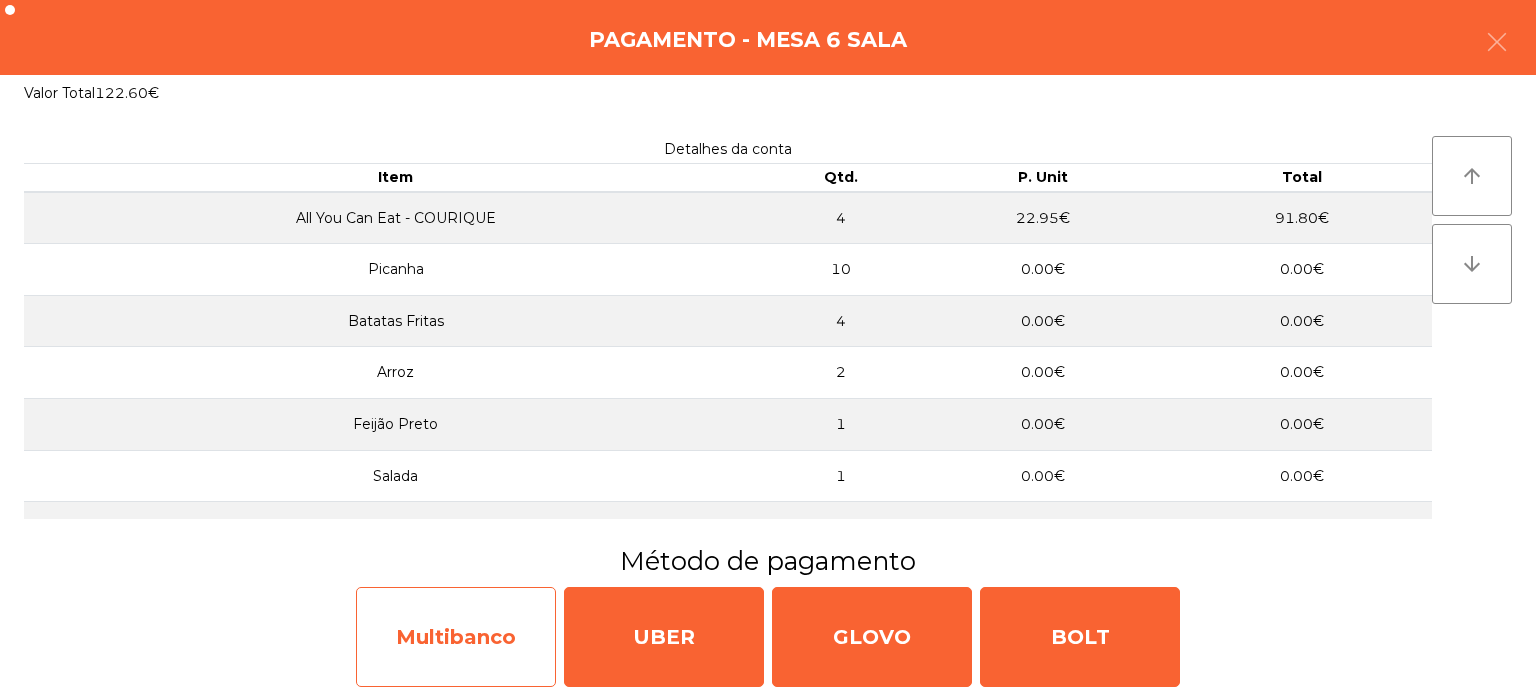 click on "Multibanco" 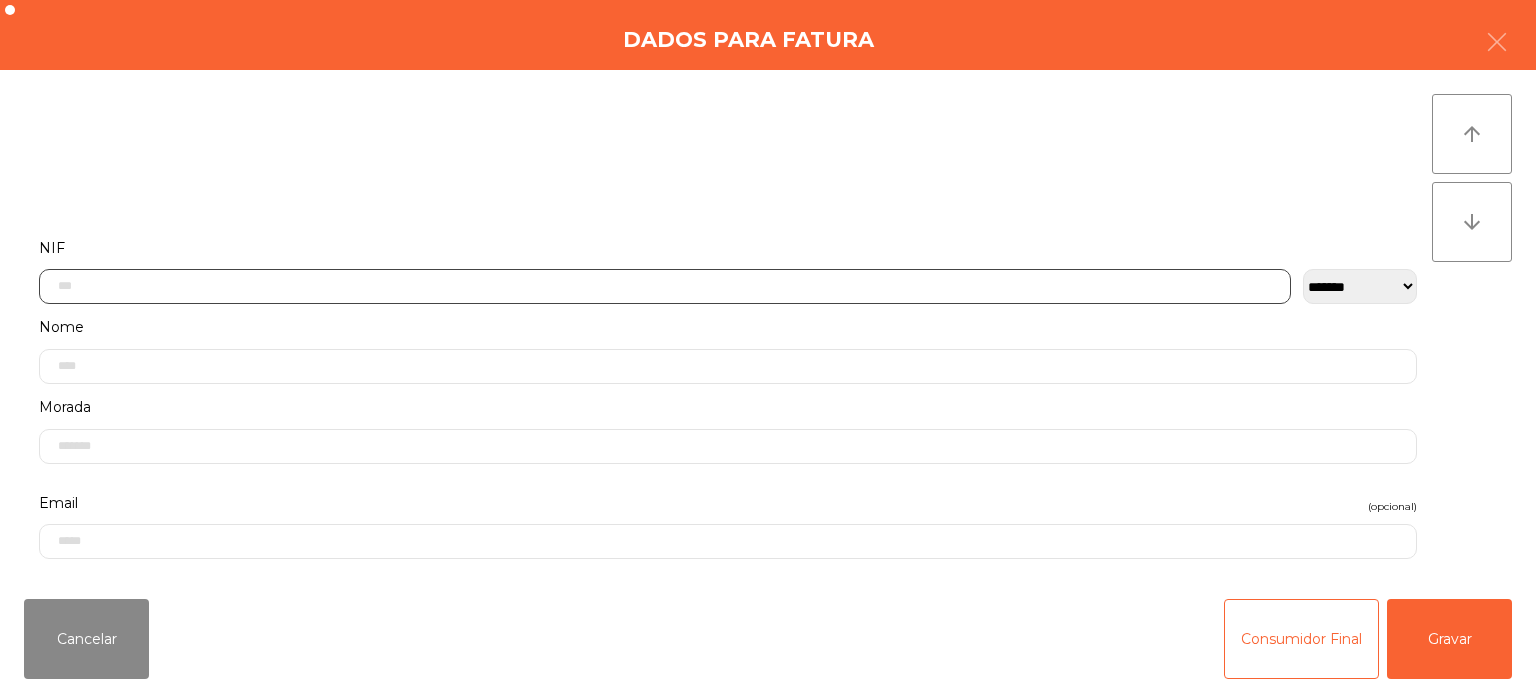 click 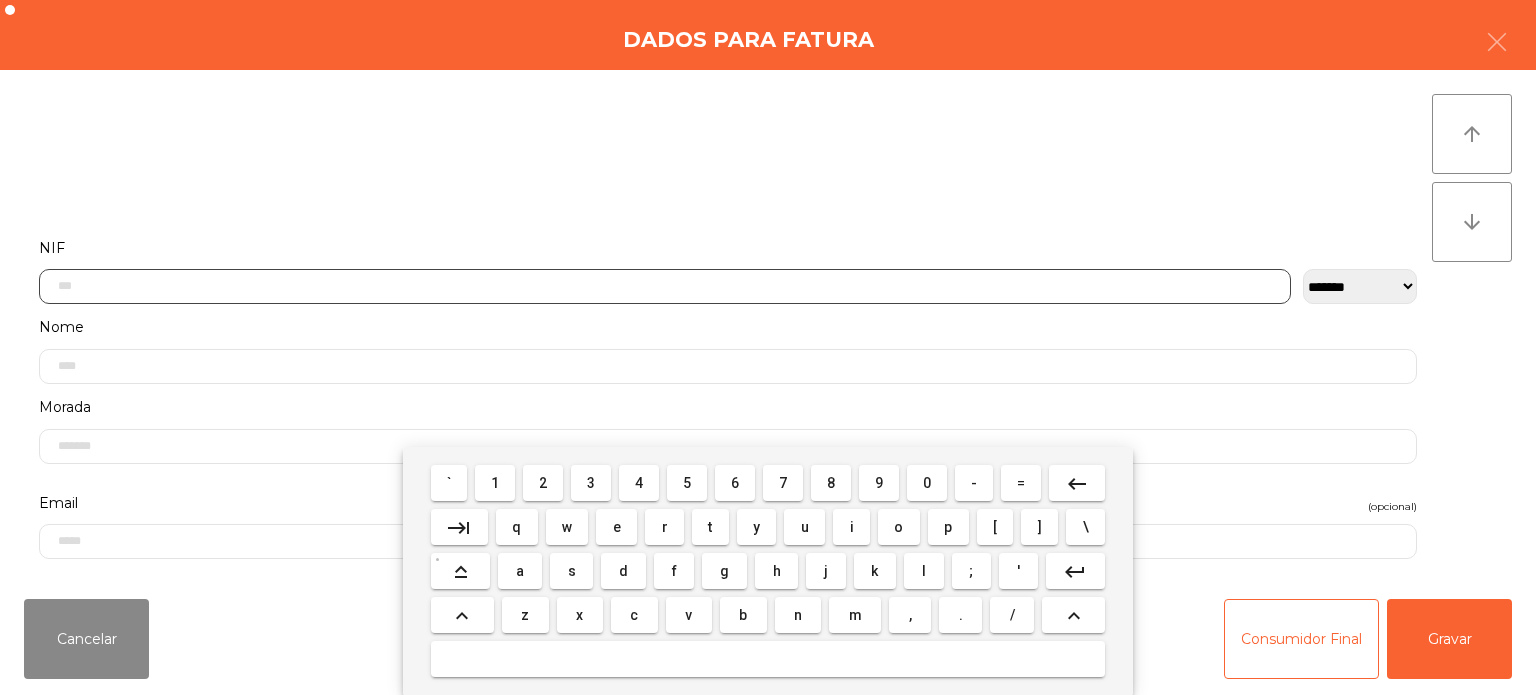 scroll, scrollTop: 139, scrollLeft: 0, axis: vertical 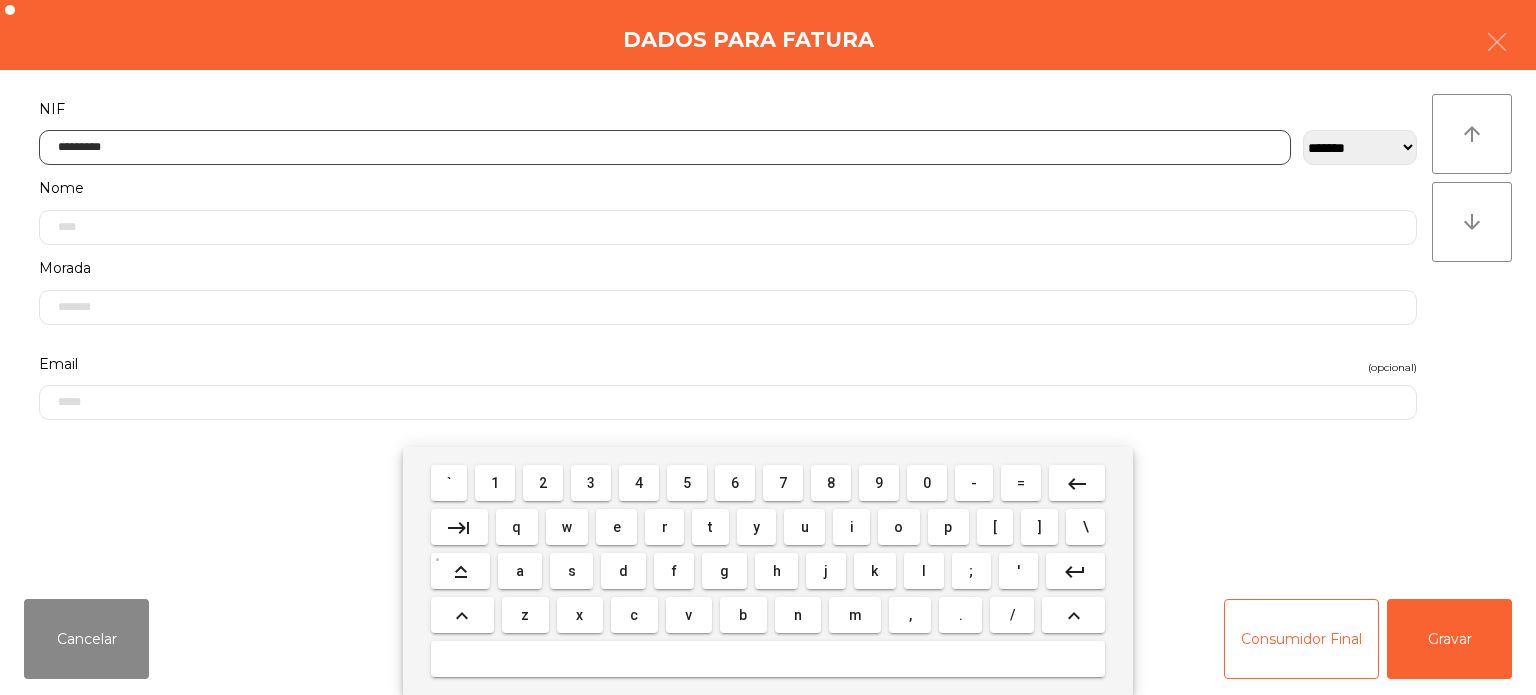 type on "*********" 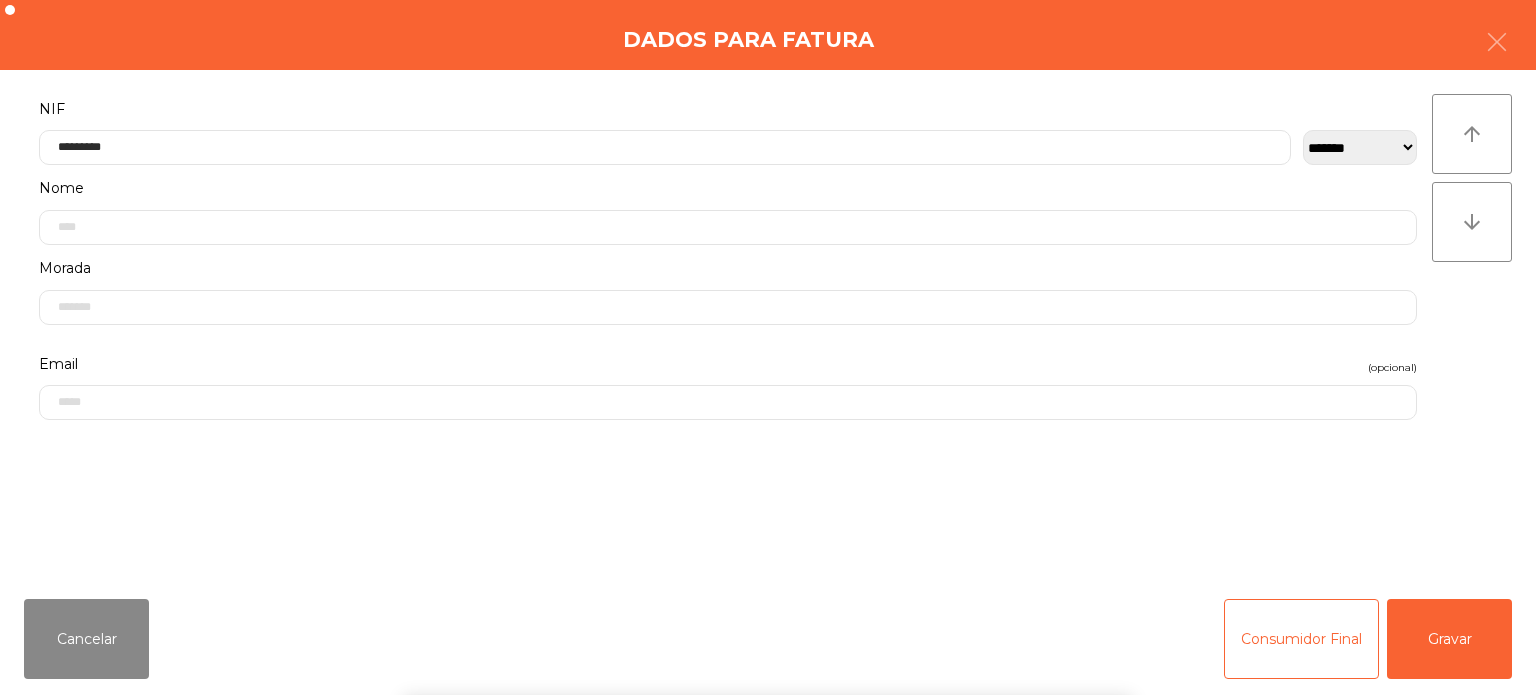 click on "` 1 2 3 4 5 6 7 8 9 0 - = keyboard_backspace keyboard_tab q w e r t y u i o p [ ] \ keyboard_capslock a s d f g h j k l ; ' keyboard_return keyboard_arrow_up z x c v b n m , . / keyboard_arrow_up" at bounding box center (768, 571) 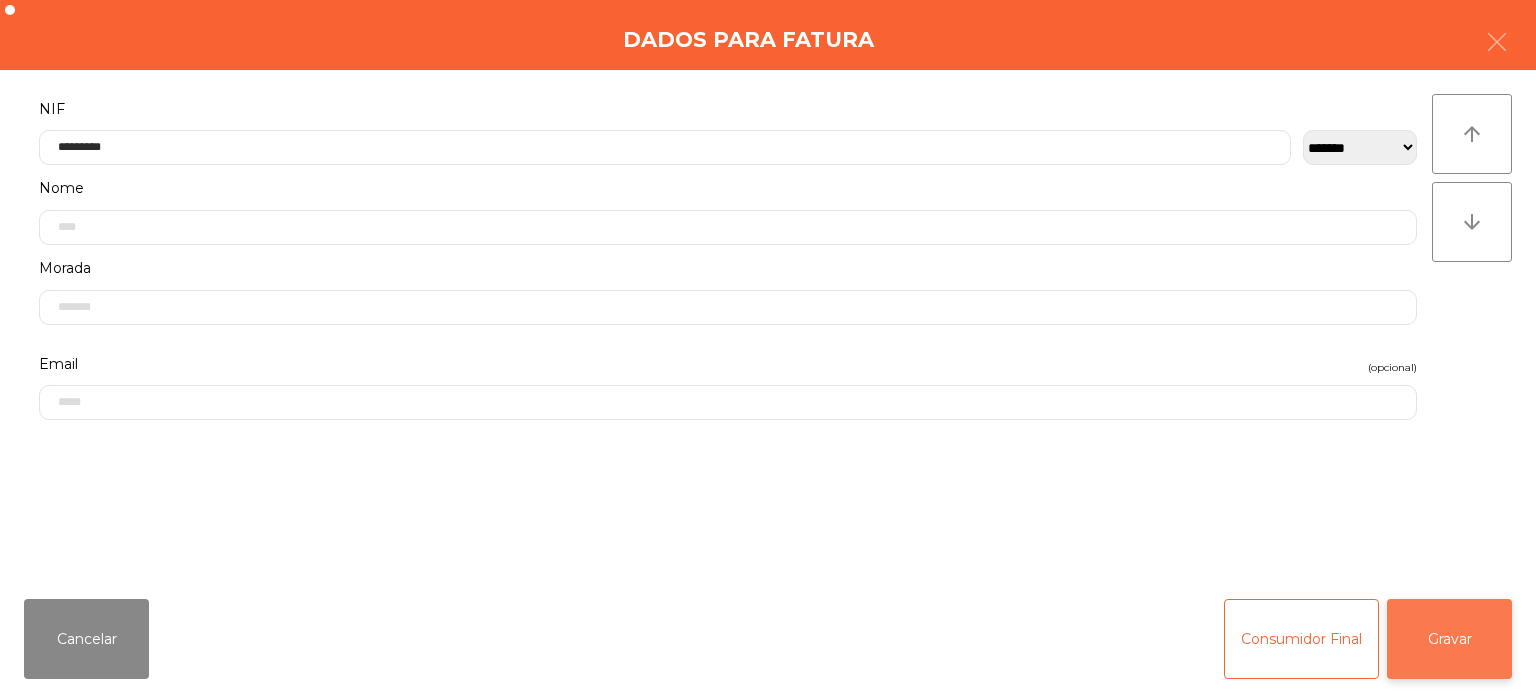 click on "Gravar" 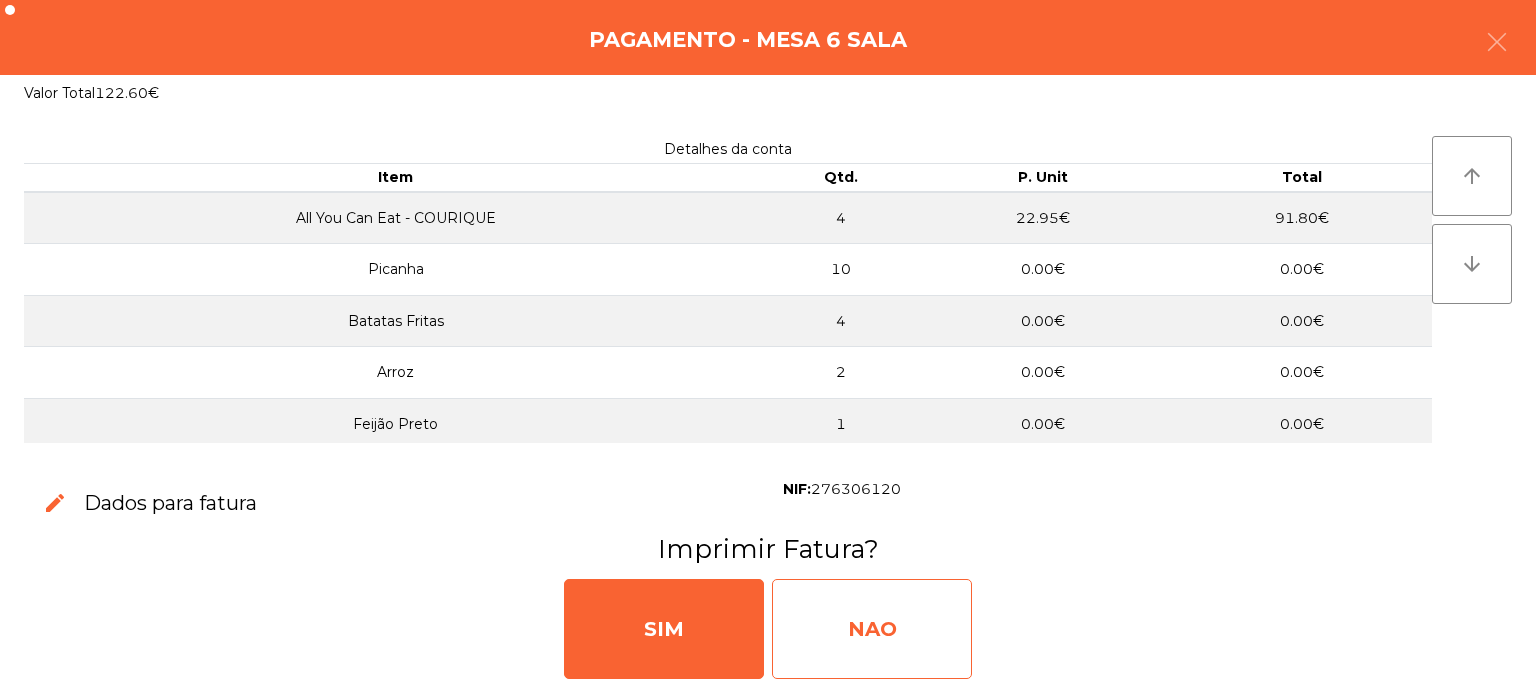 click on "NAO" 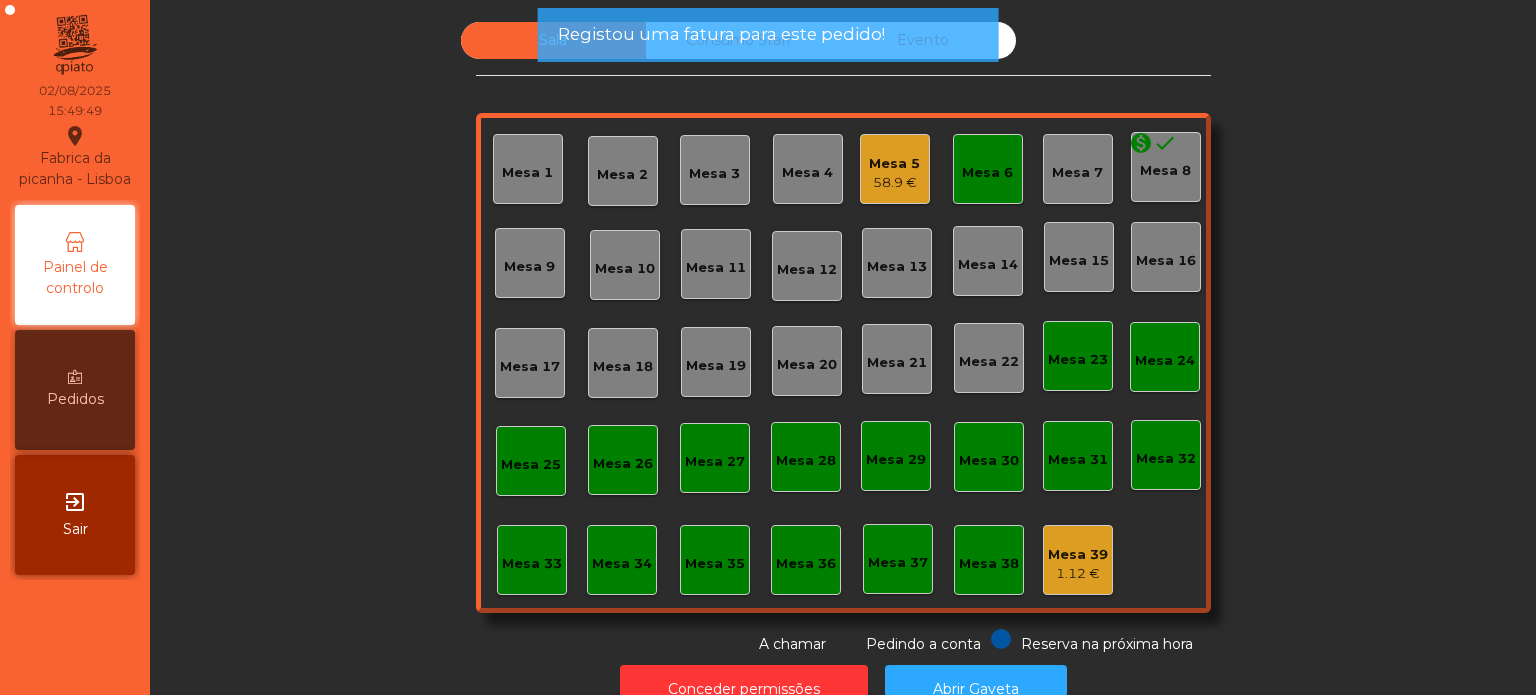 click on "Mesa 6" 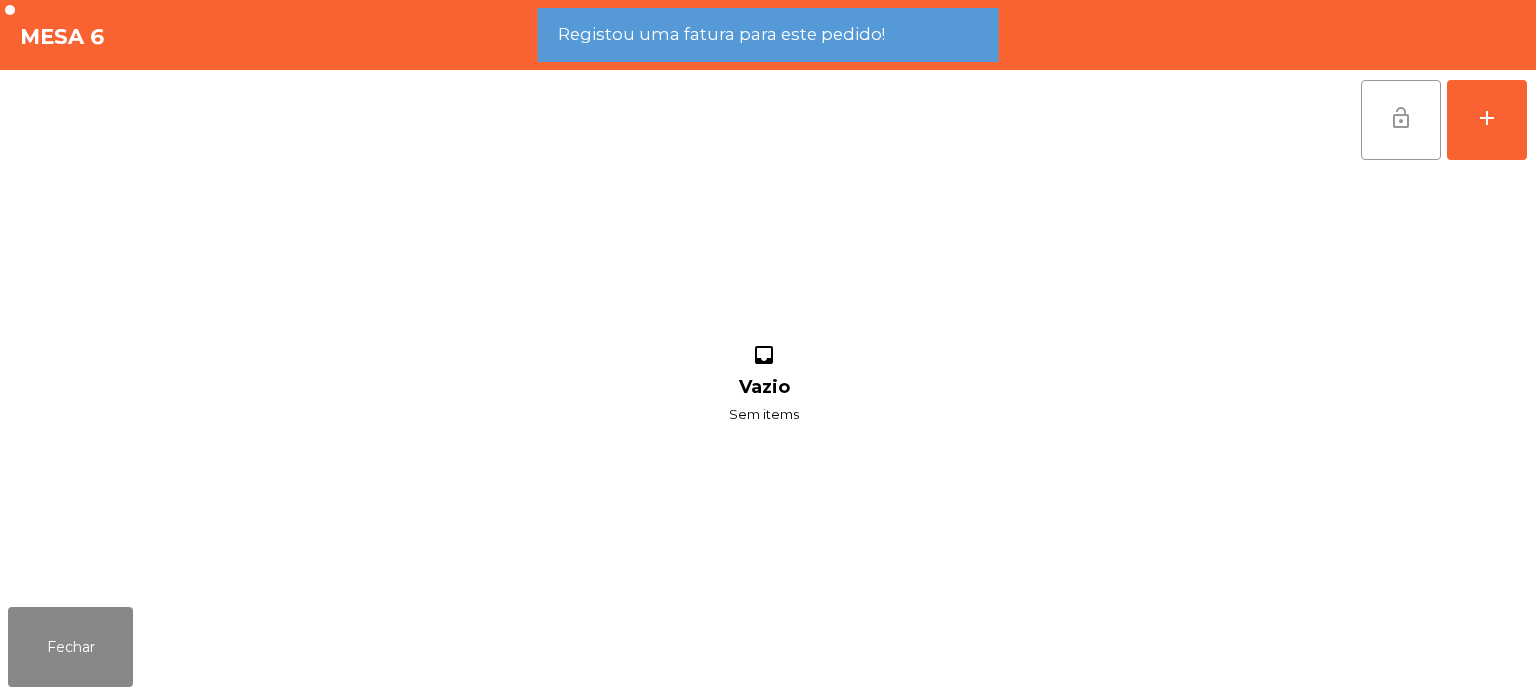 click on "lock_open" 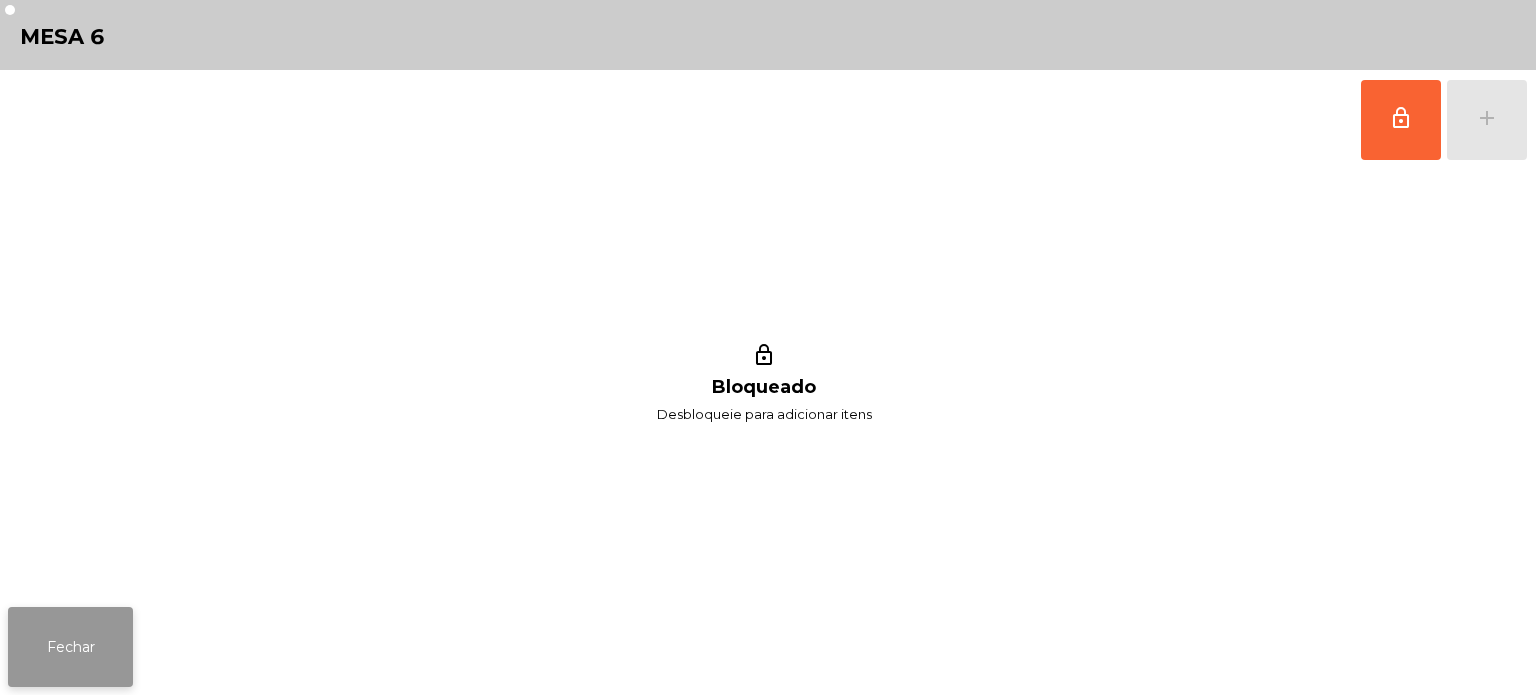 click on "Fechar" 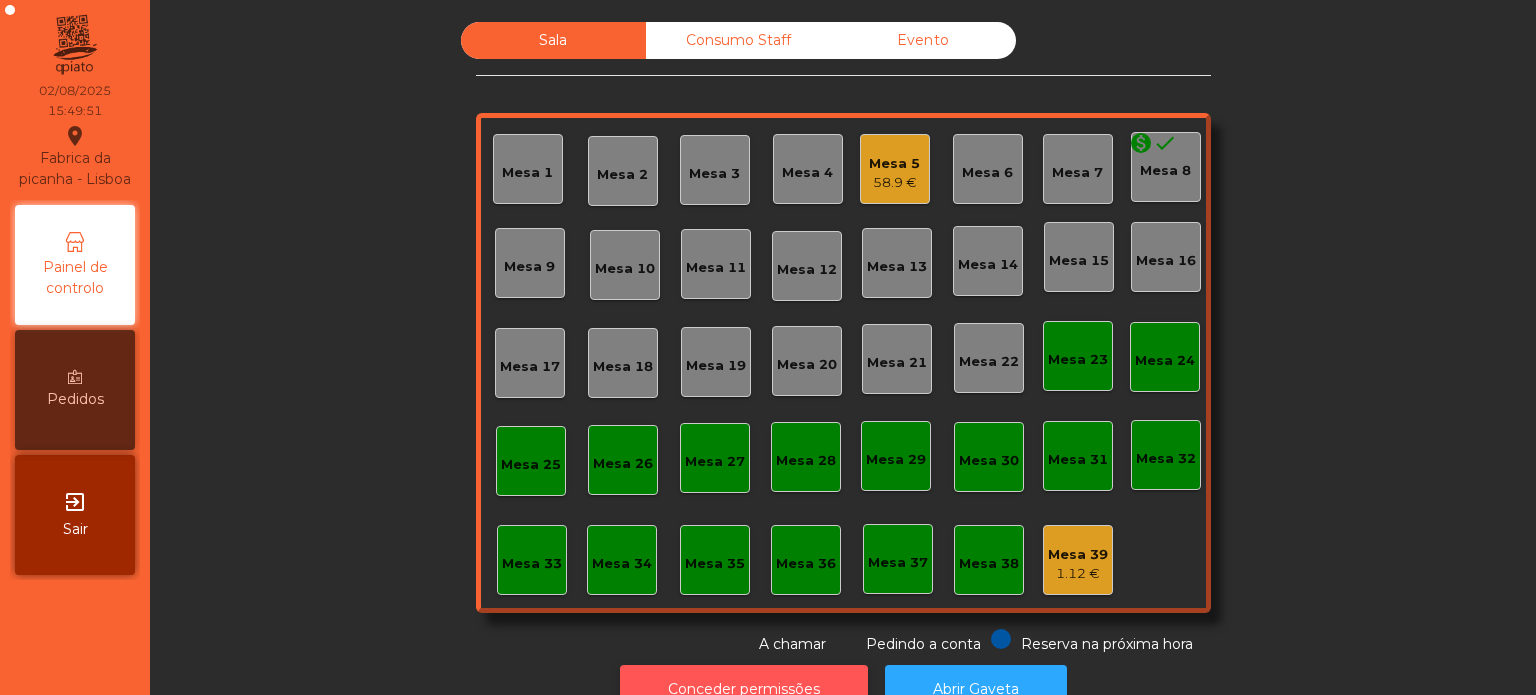 click on "Conceder permissões" 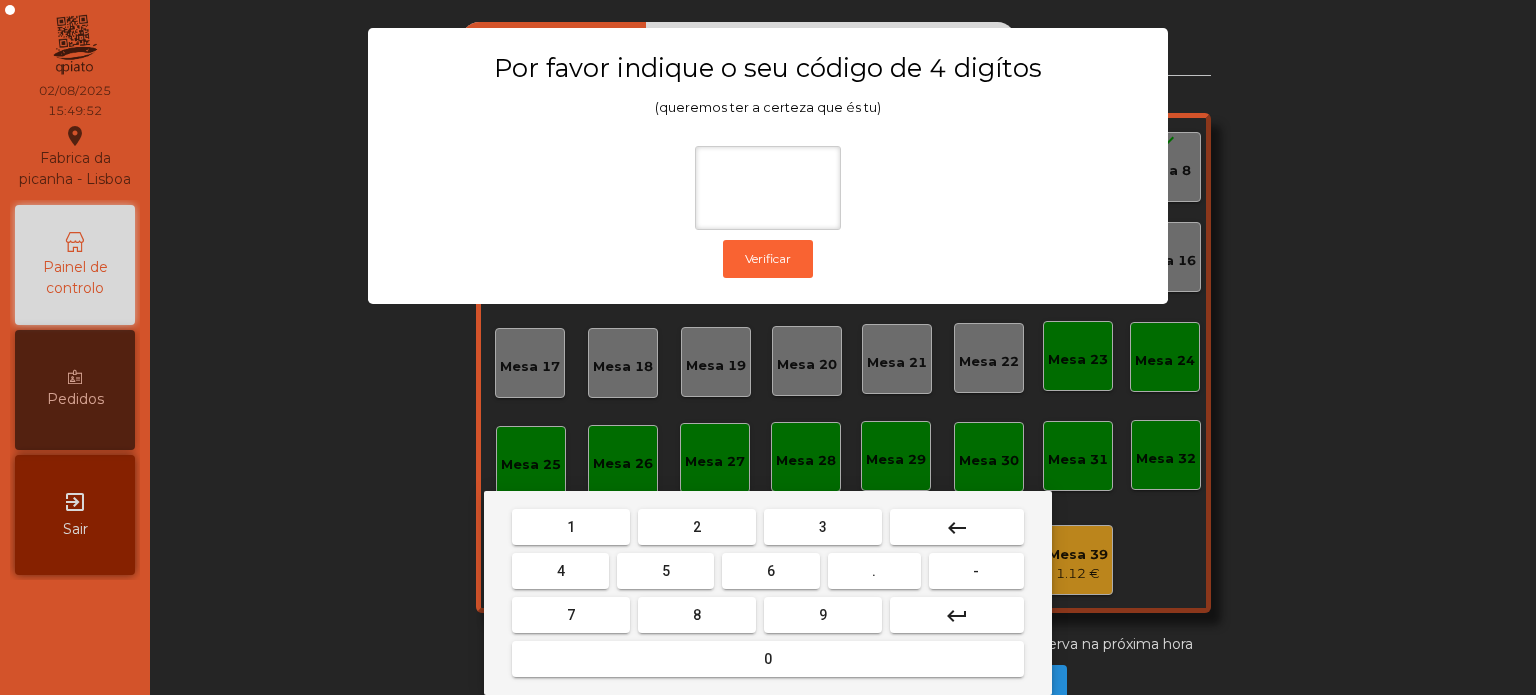 click on "1" at bounding box center [571, 527] 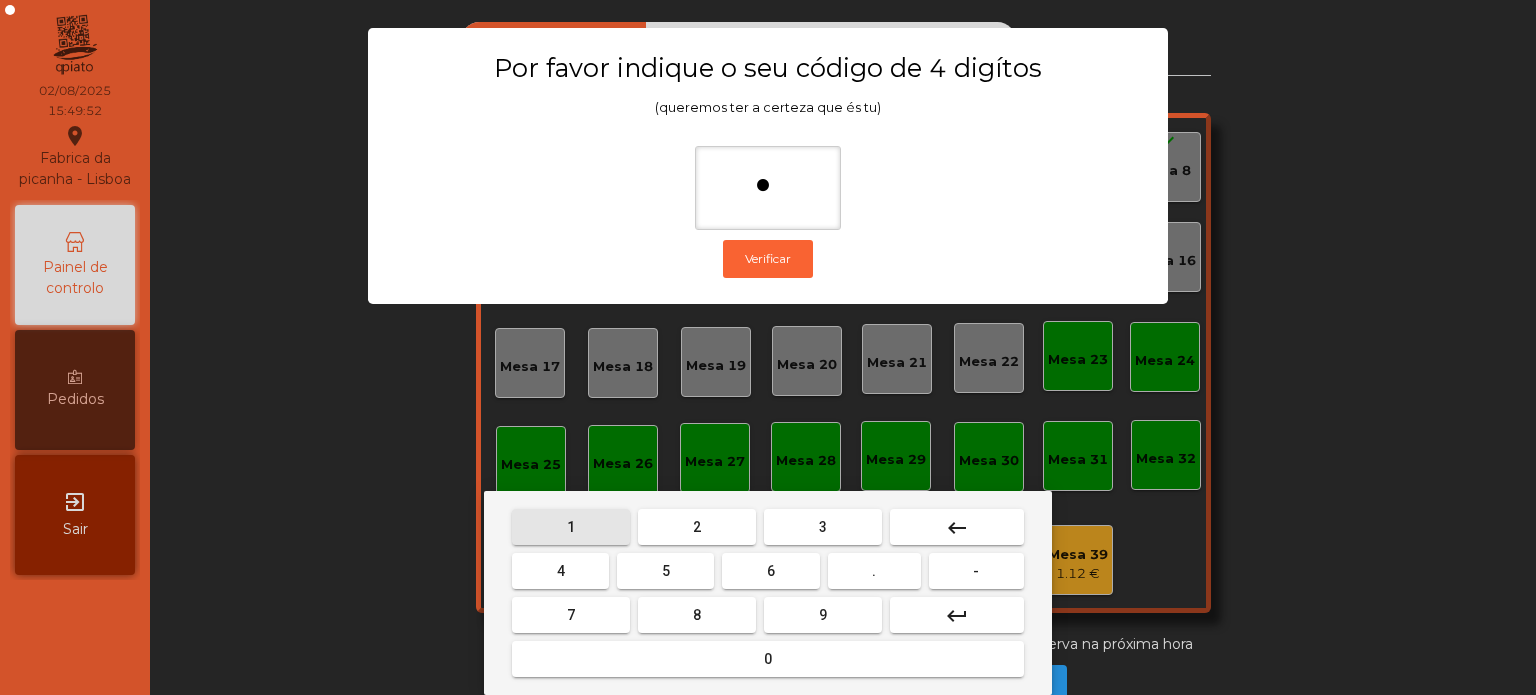 click on "3" at bounding box center (823, 527) 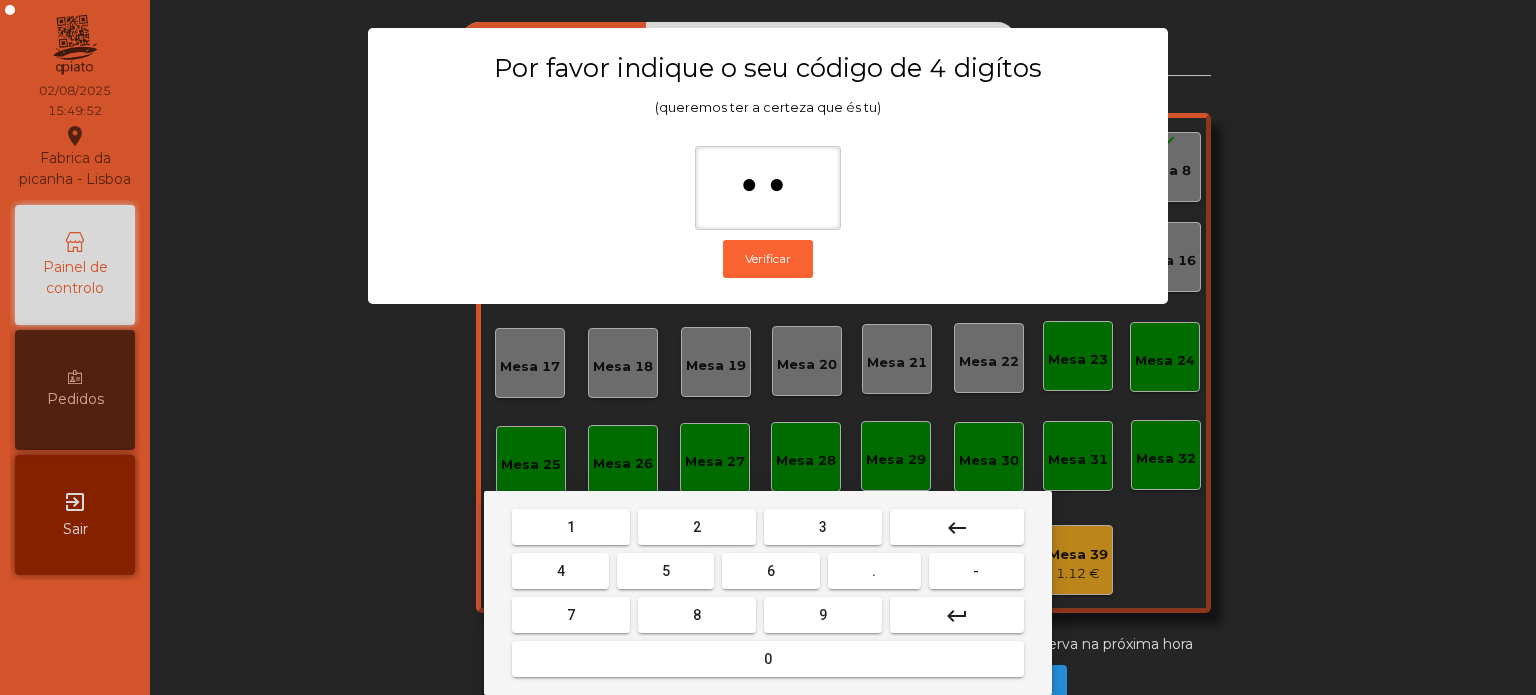 click on "5" at bounding box center (665, 571) 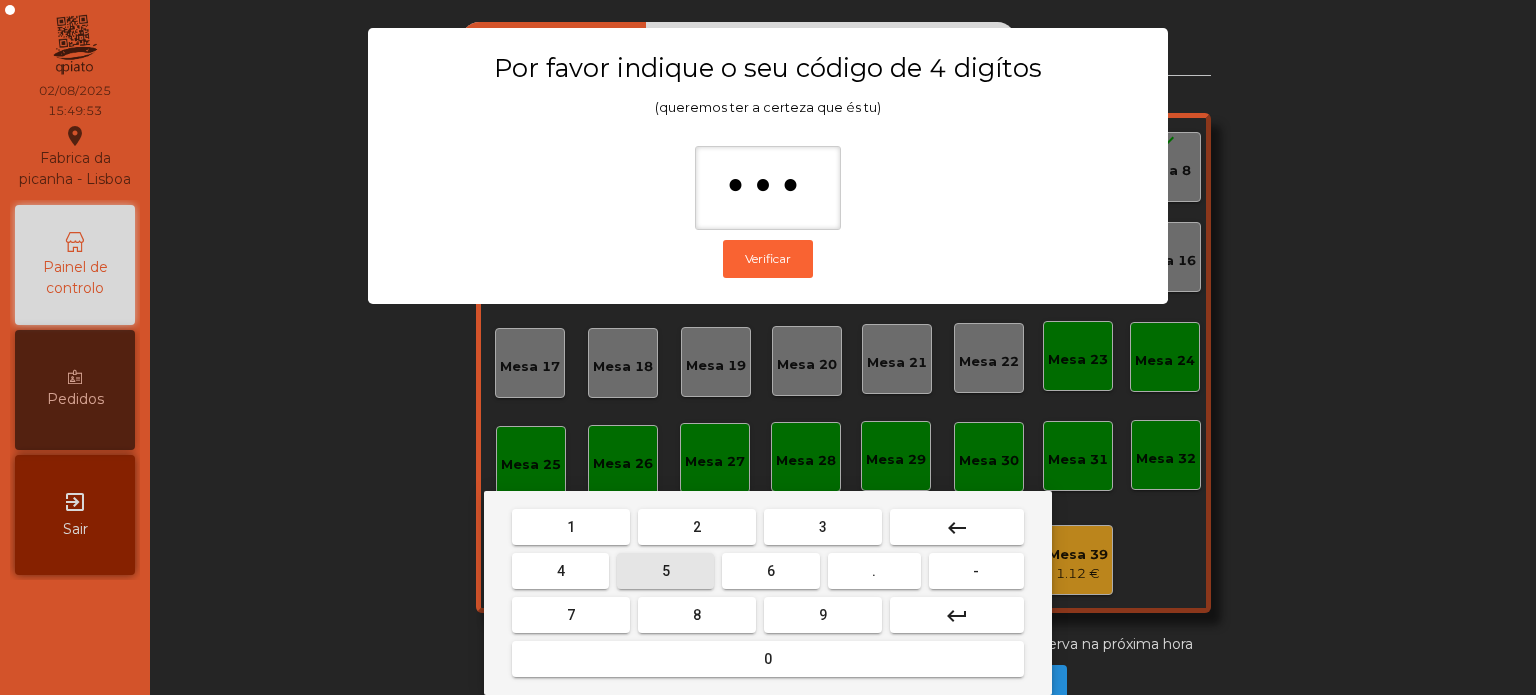 click on "0" at bounding box center (768, 659) 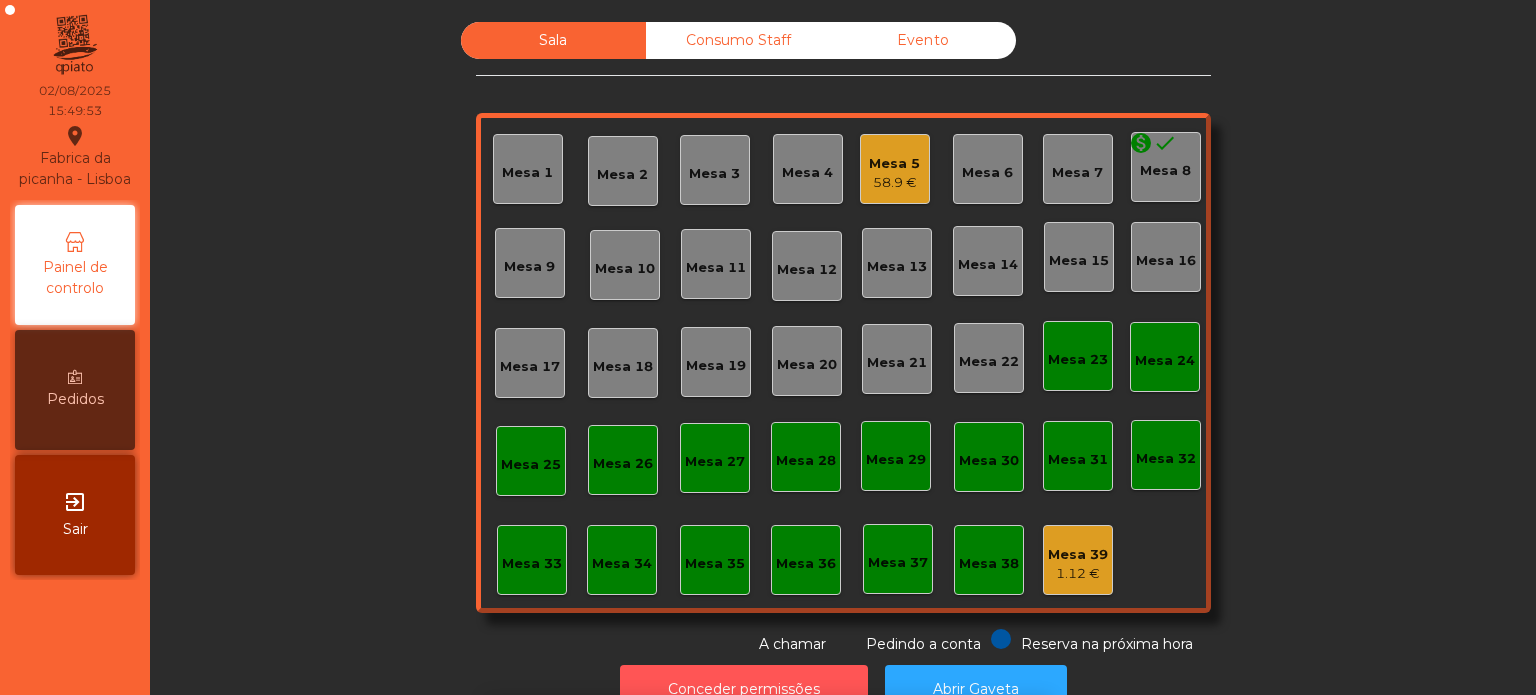 scroll, scrollTop: 33, scrollLeft: 0, axis: vertical 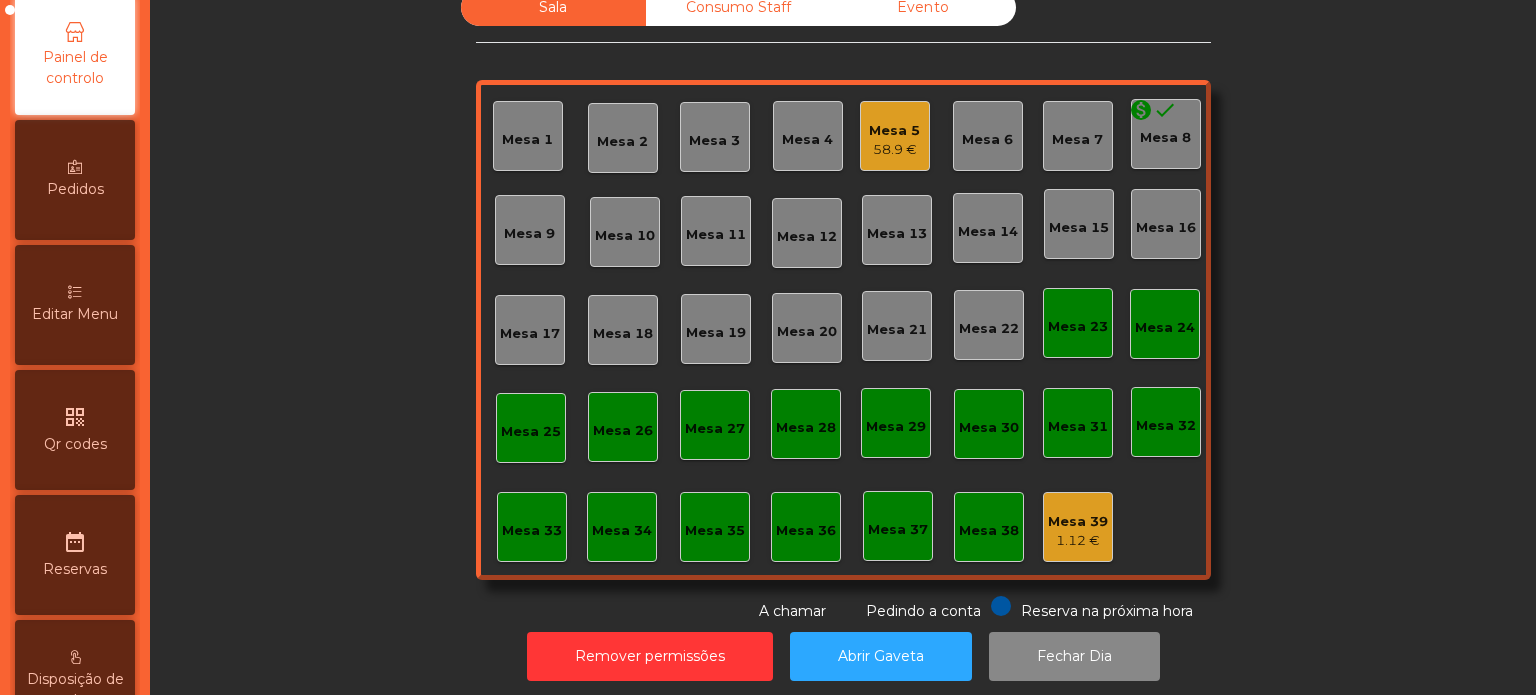 click on "Editar Menu" at bounding box center [75, 305] 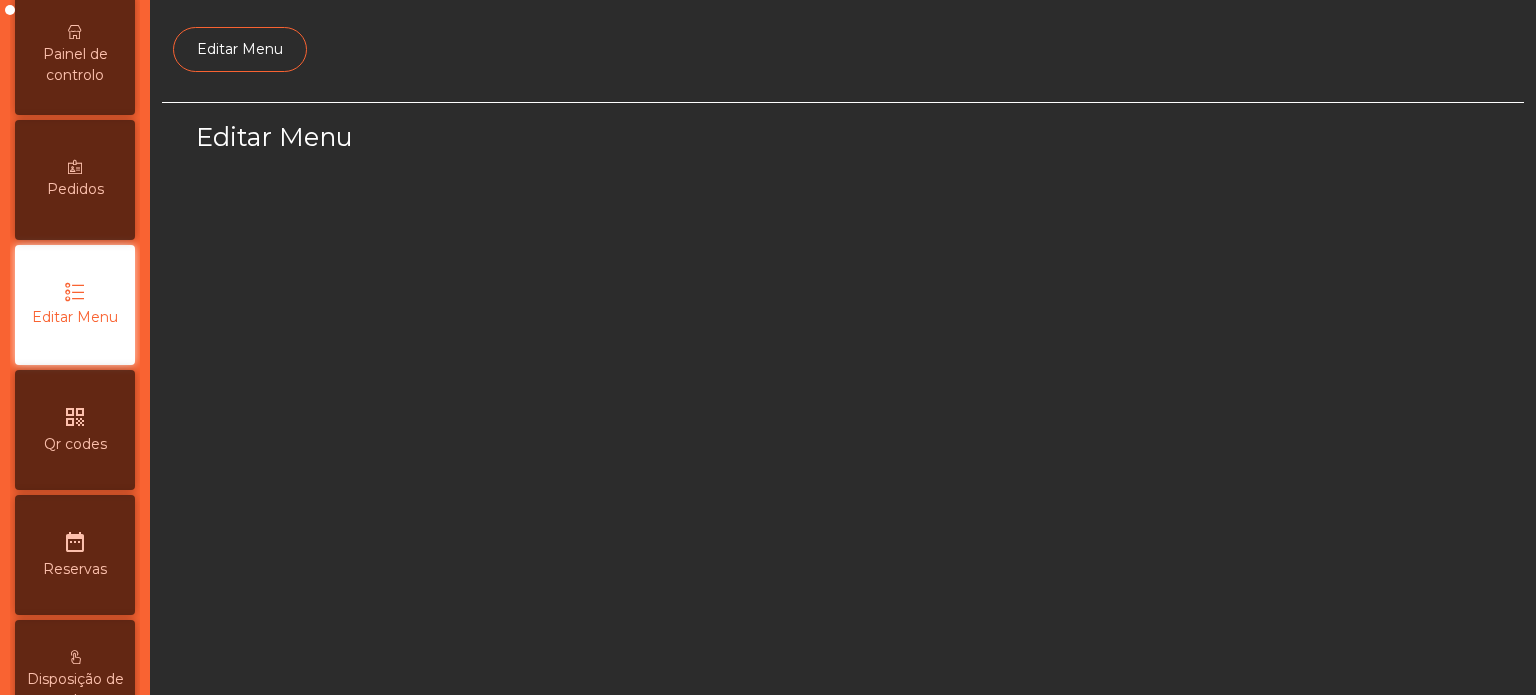 scroll, scrollTop: 0, scrollLeft: 0, axis: both 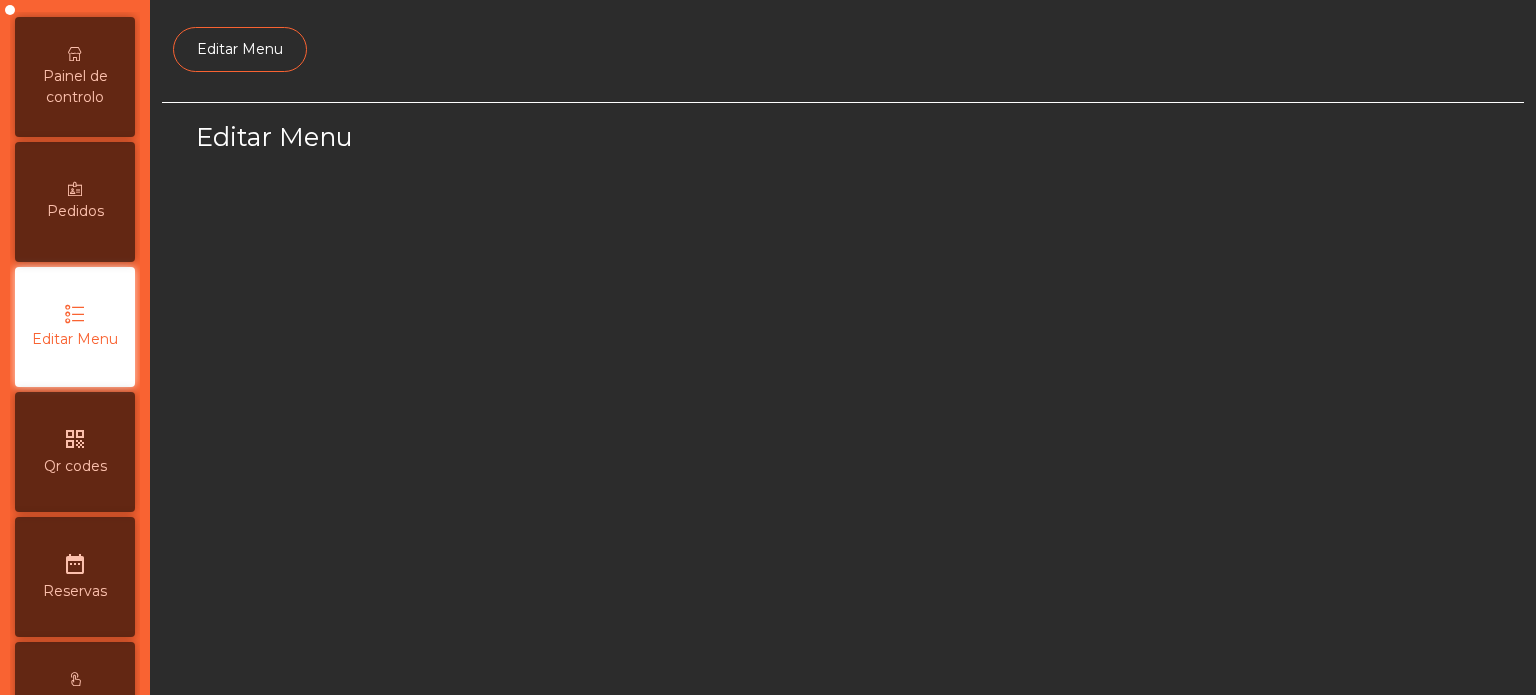 select on "*" 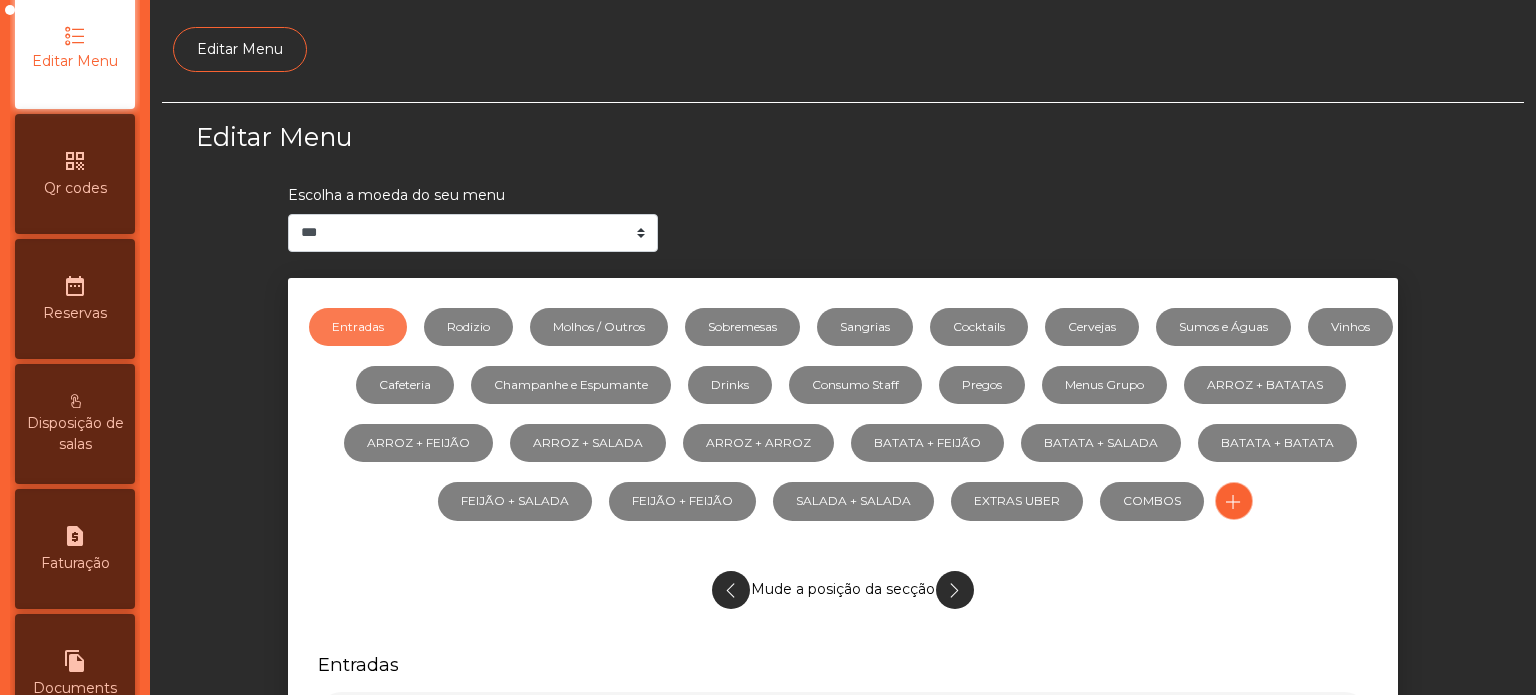 click on "request_page  Faturação" at bounding box center [75, 549] 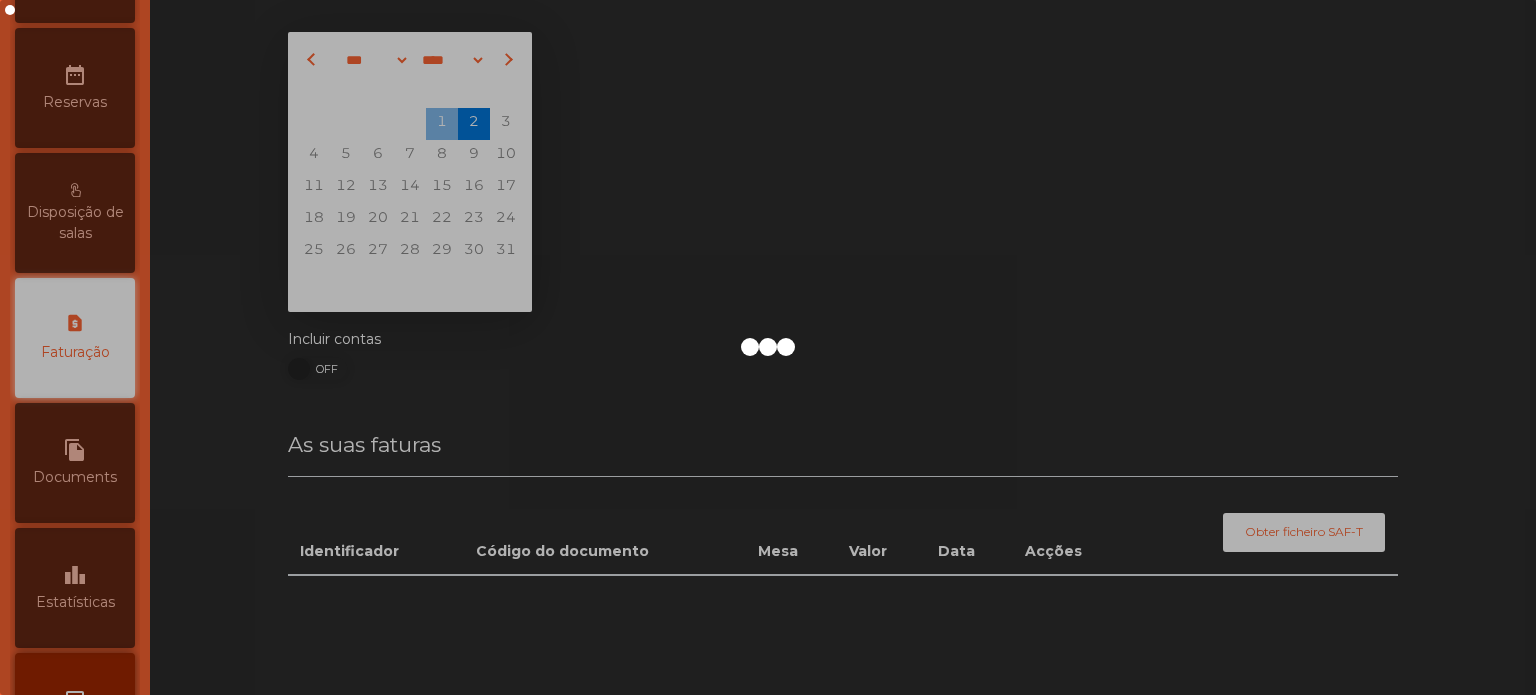 scroll, scrollTop: 688, scrollLeft: 0, axis: vertical 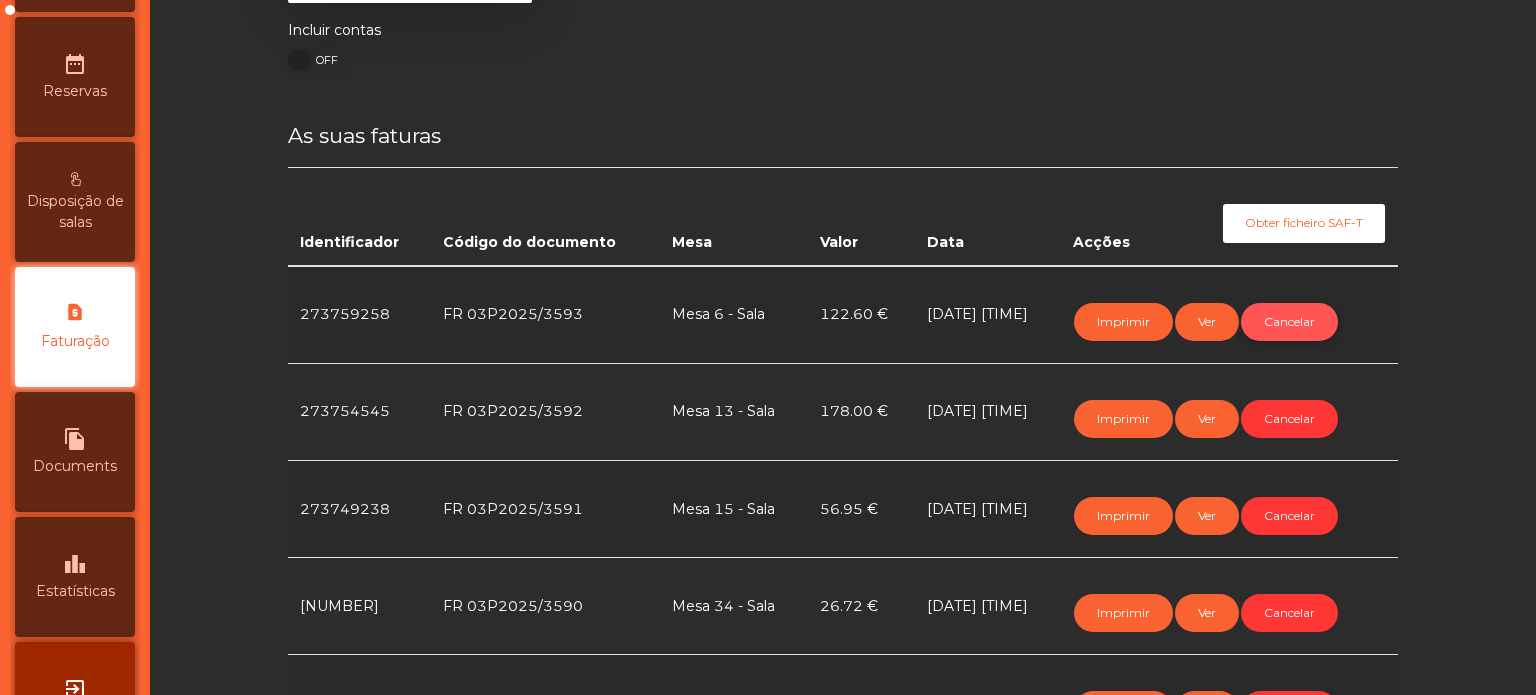 click on "Cancelar" 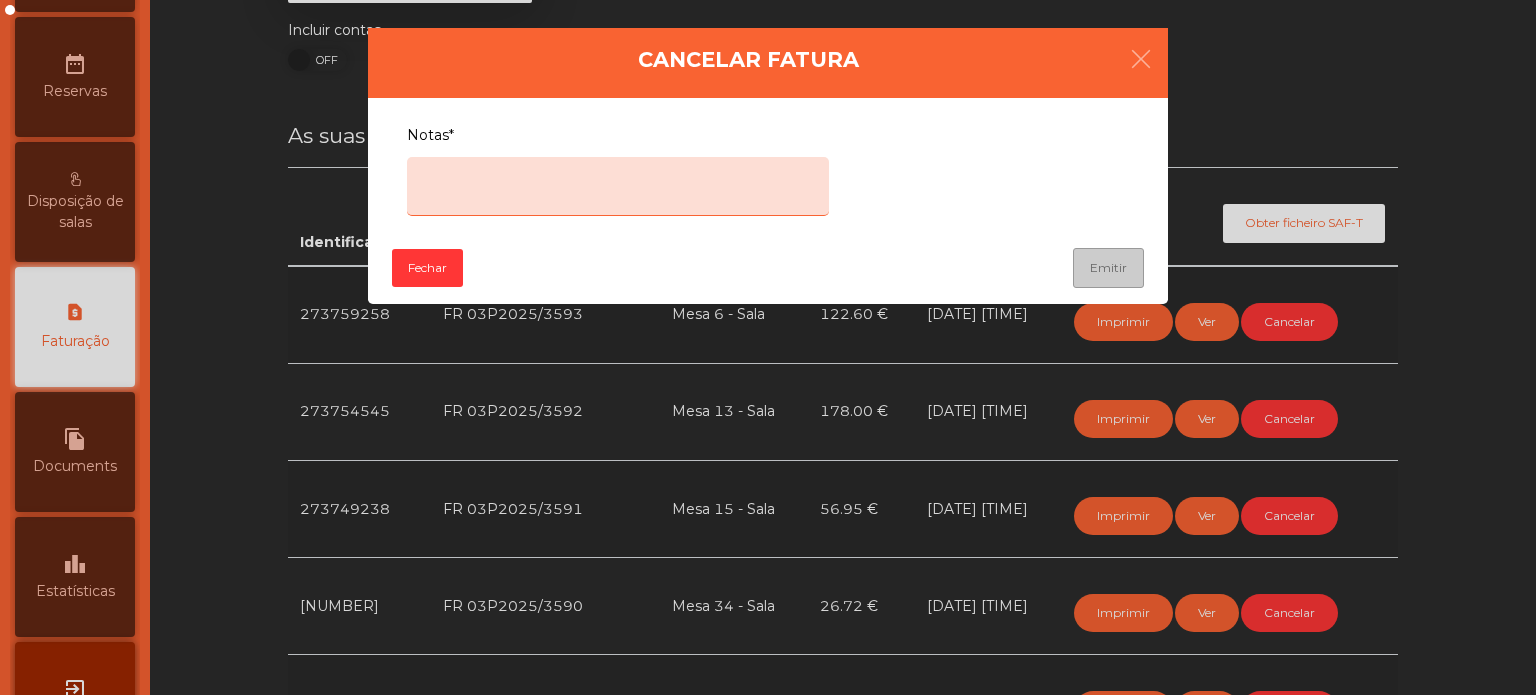 click on "Notas*" at bounding box center (618, 186) 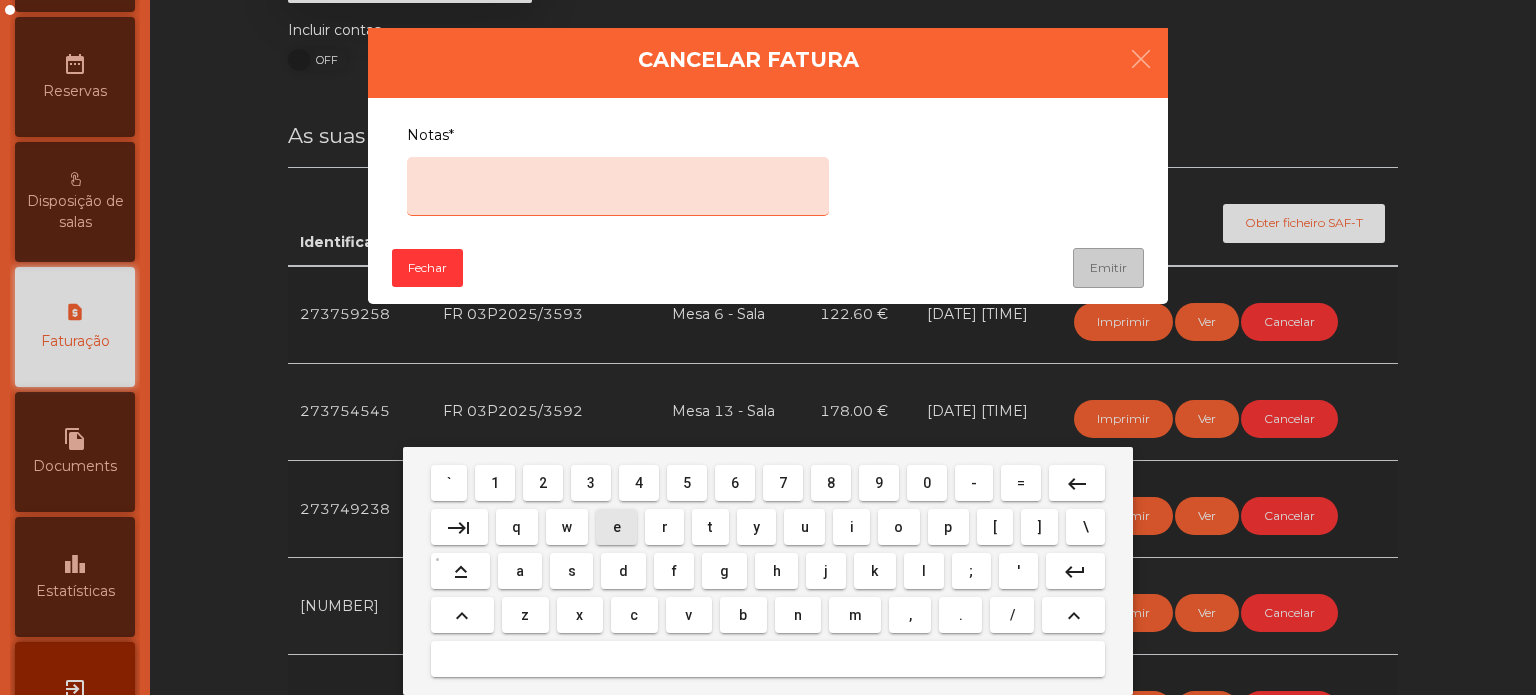 click on "e" at bounding box center [617, 527] 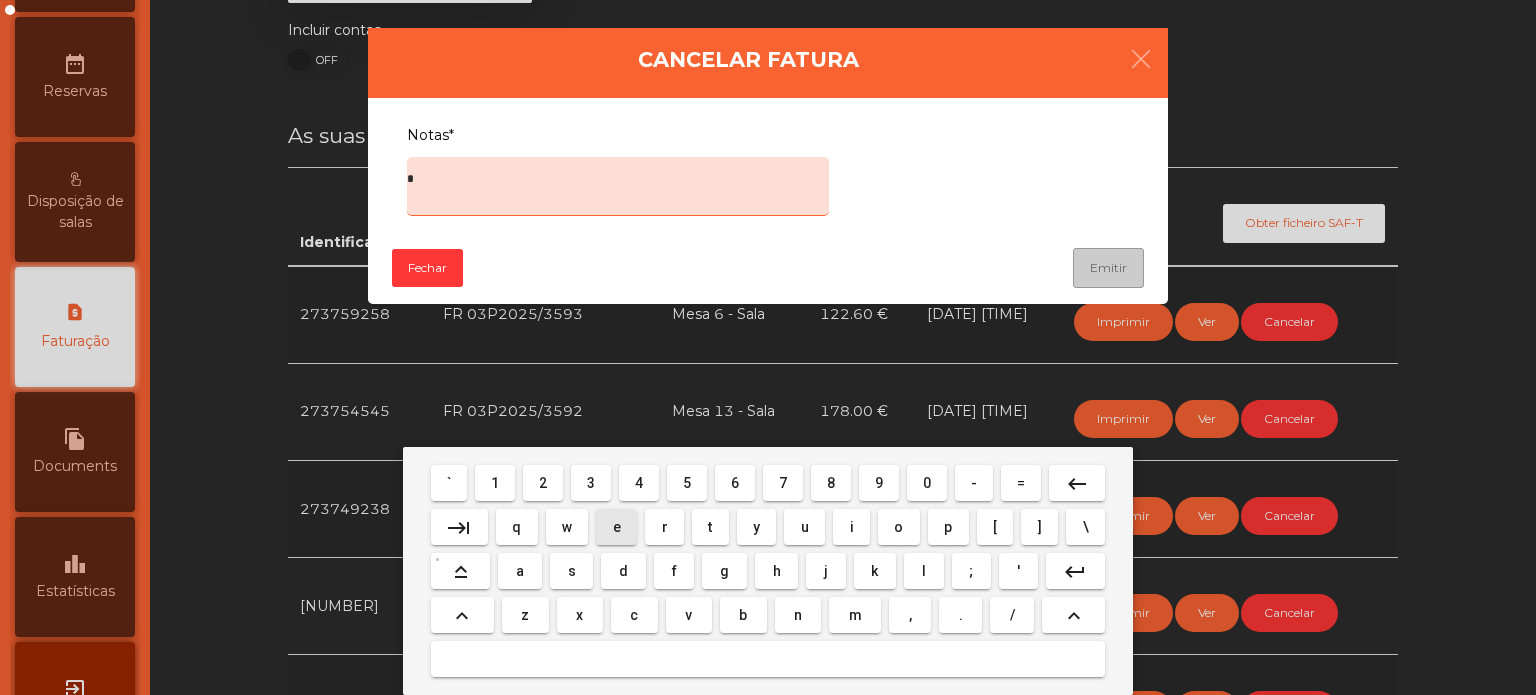 click on "r" at bounding box center (665, 527) 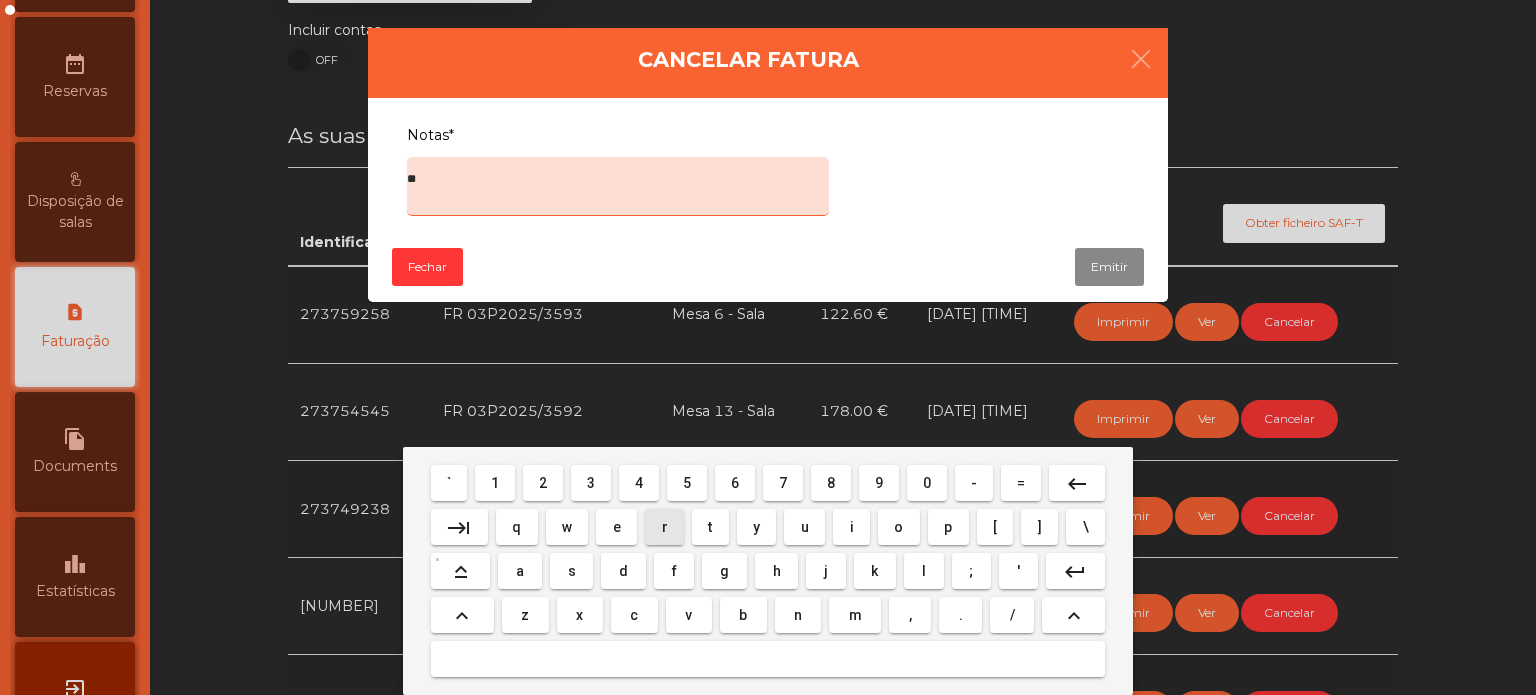 click on "r" at bounding box center [664, 527] 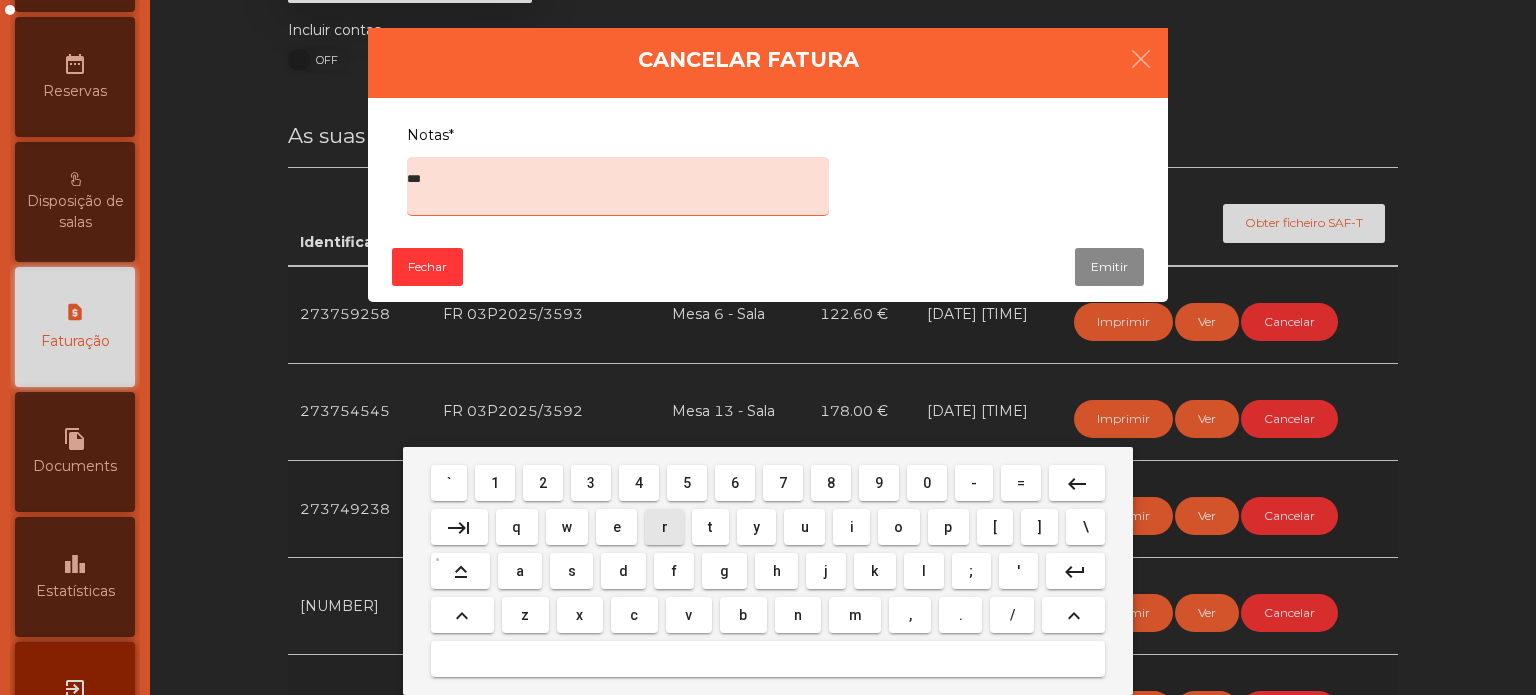 click on "p" at bounding box center (948, 527) 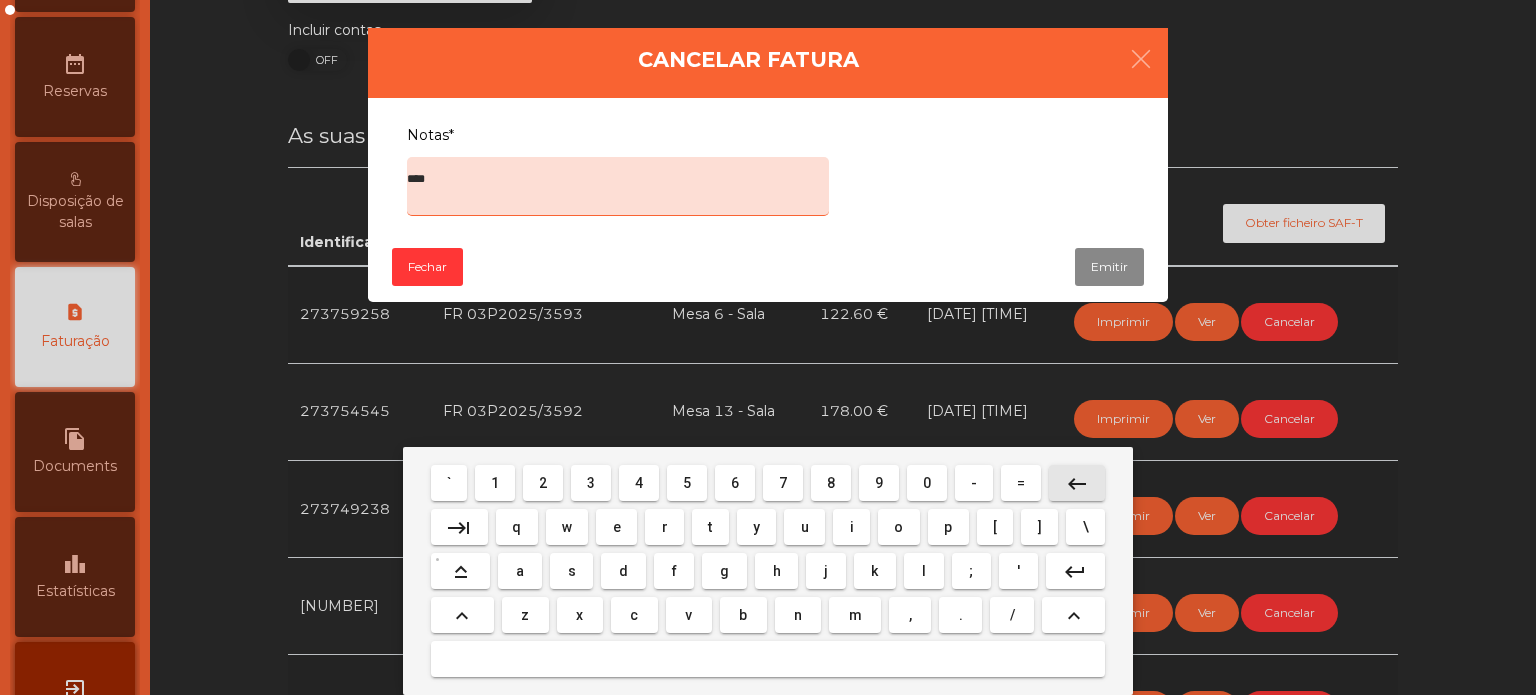 click on "keyboard_backspace" at bounding box center (1077, 483) 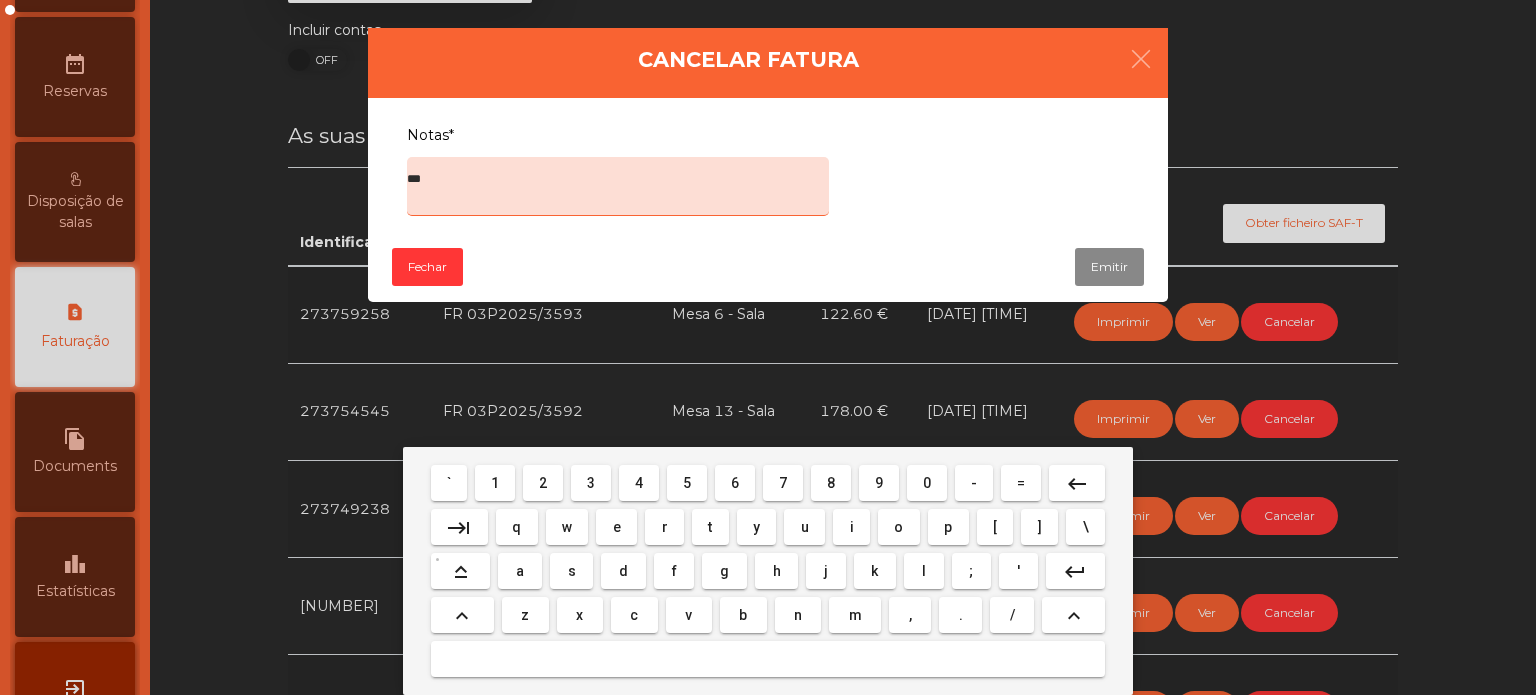 click on "o" at bounding box center (898, 527) 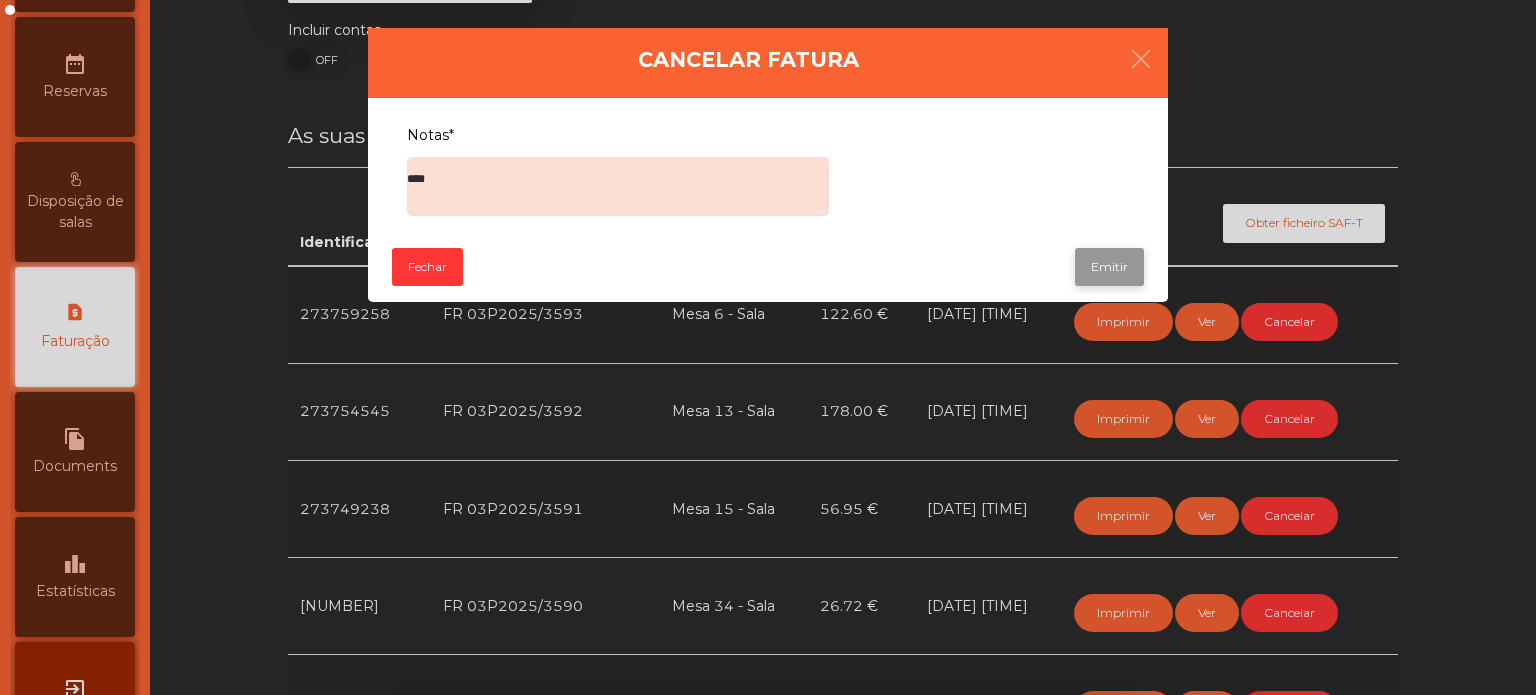 click on "Emitir" 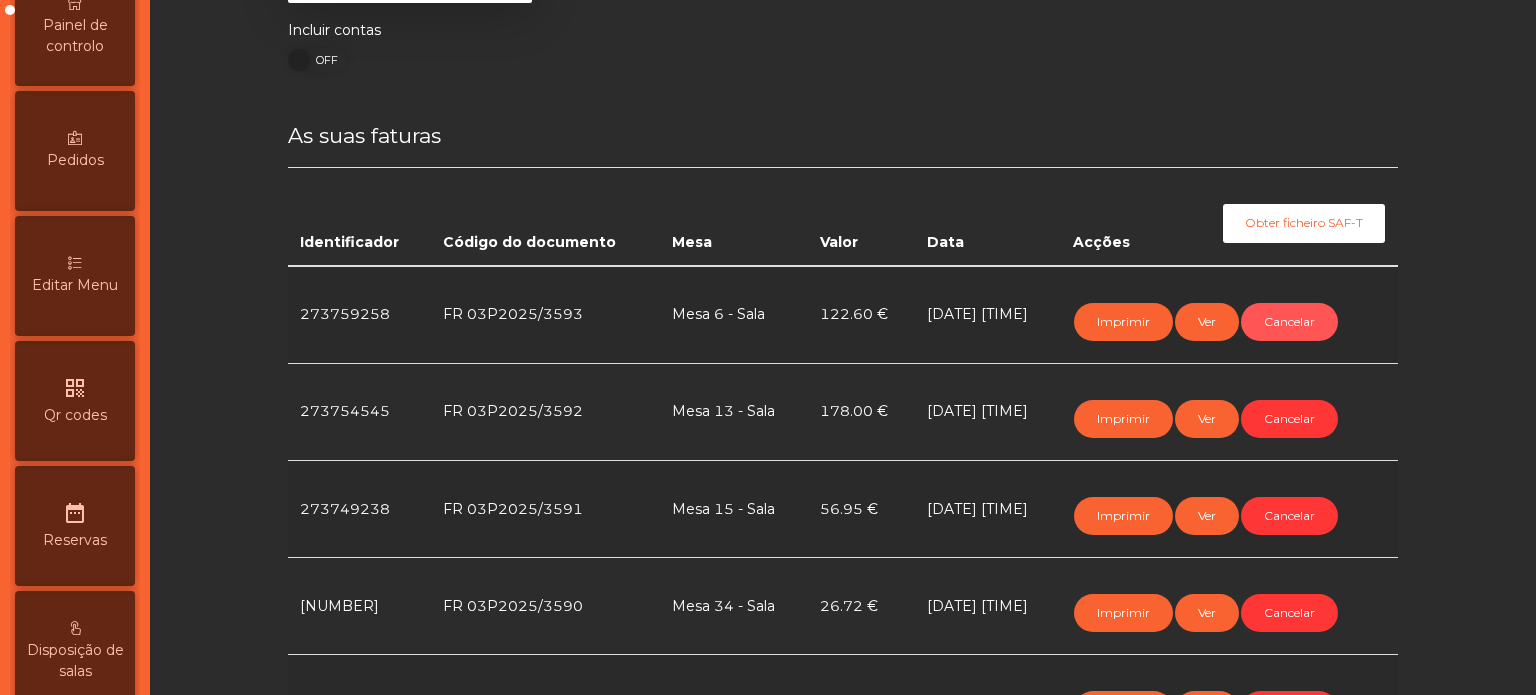 scroll, scrollTop: 0, scrollLeft: 0, axis: both 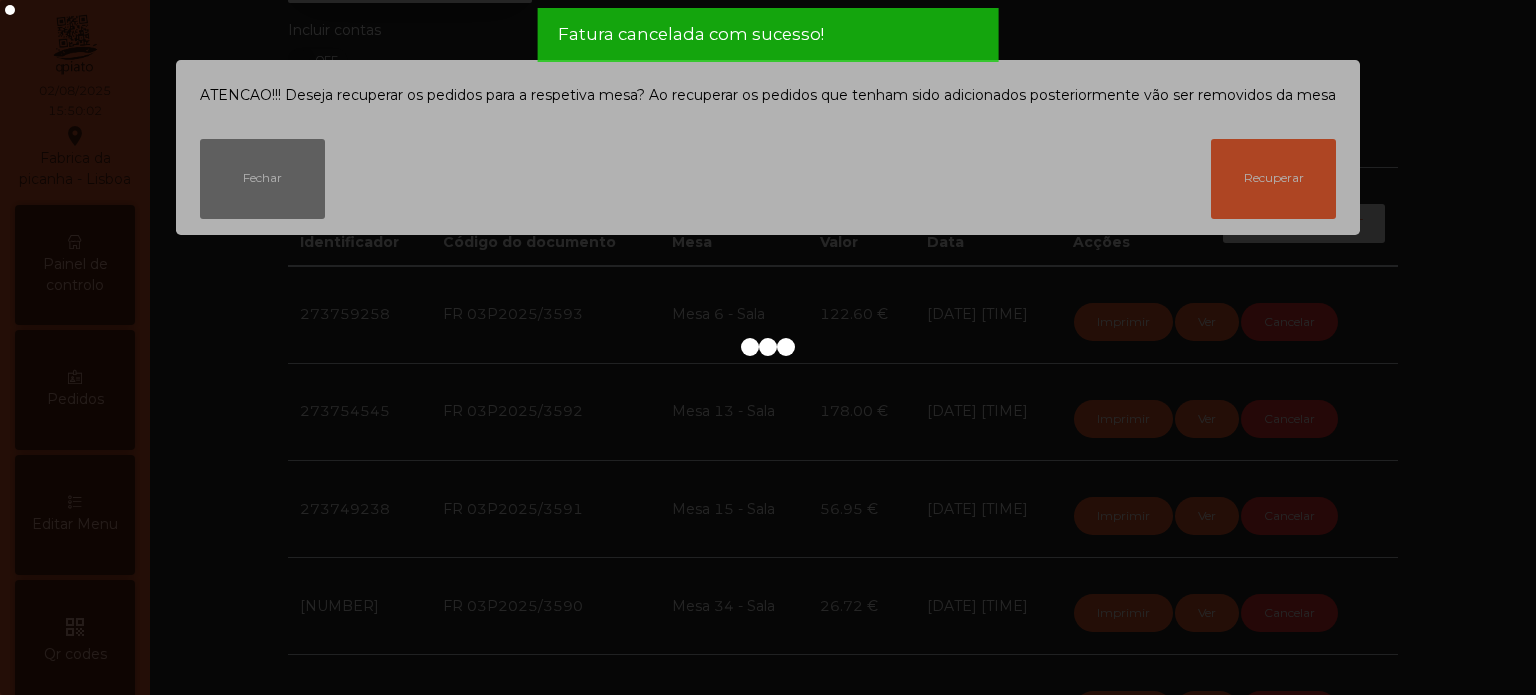 click 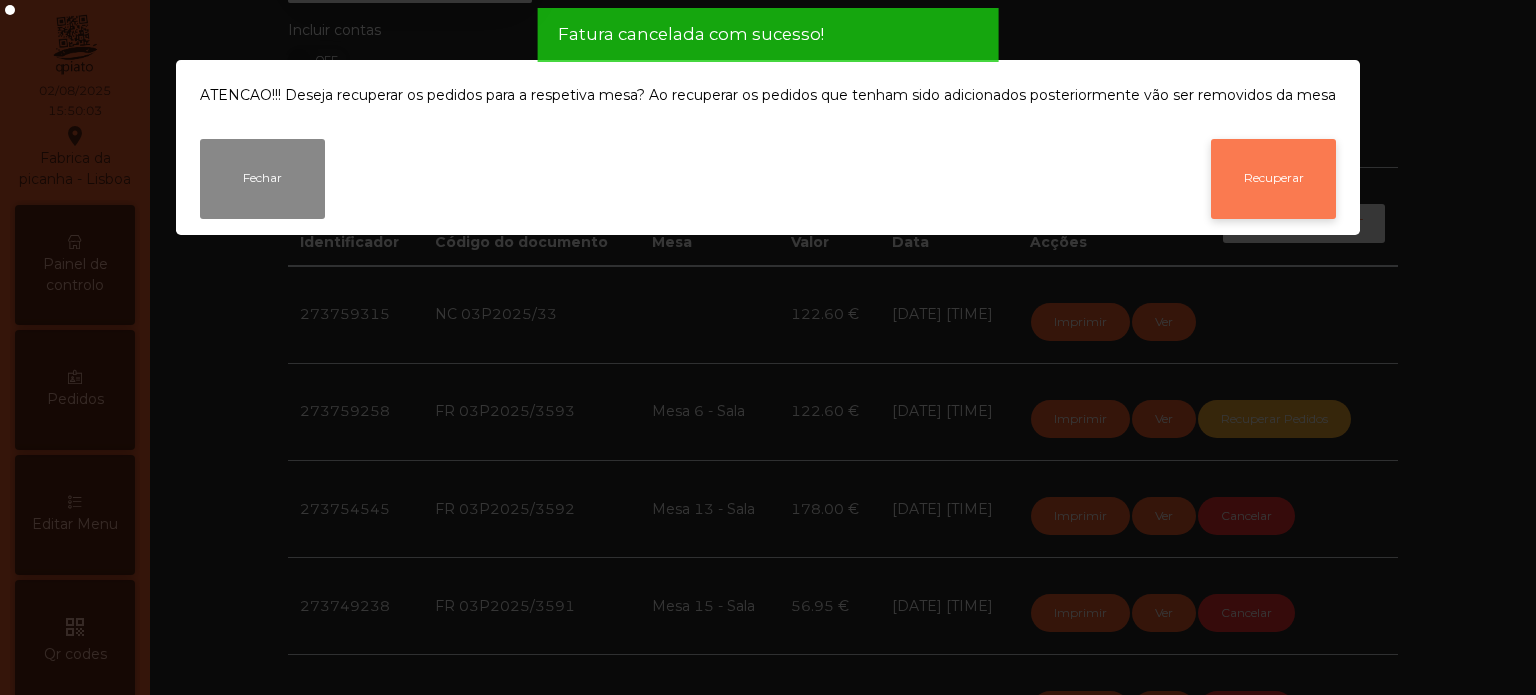 click on "Recuperar" 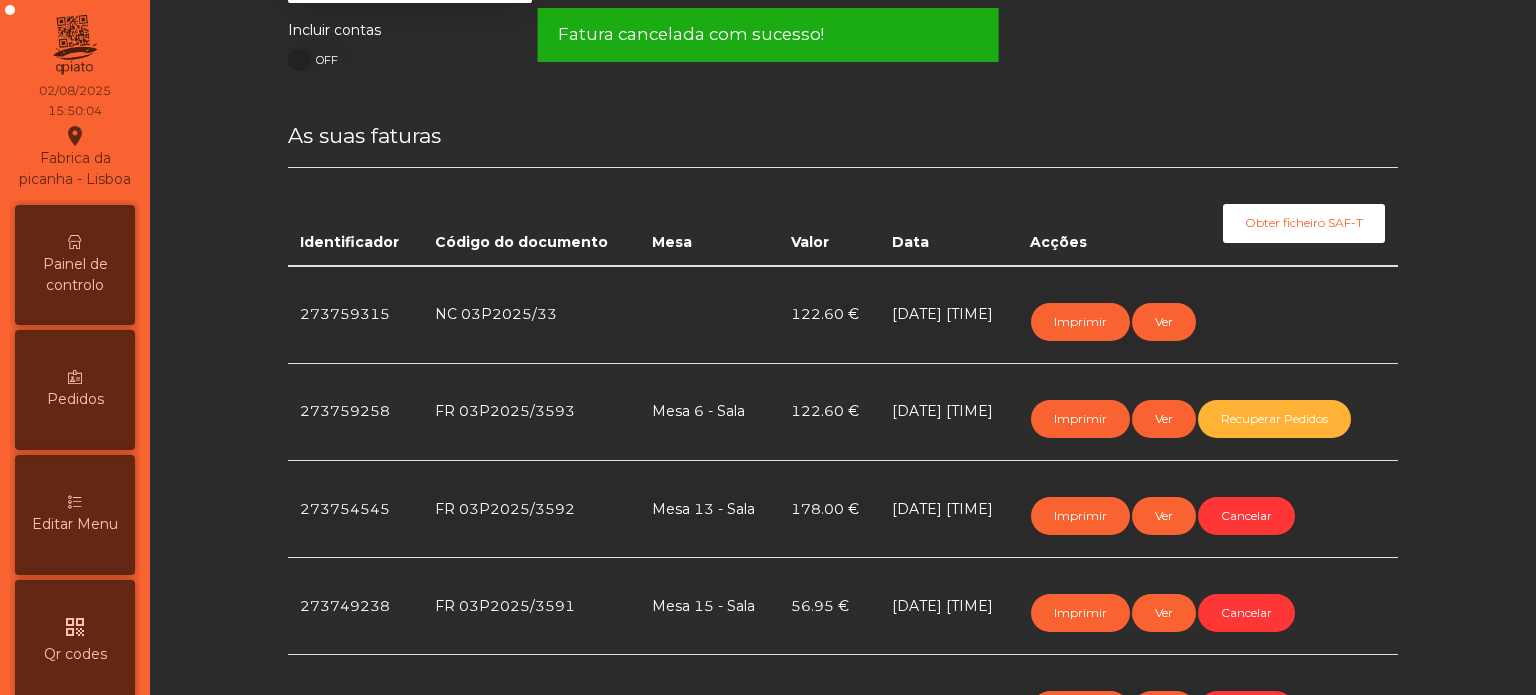 click on "Painel de controlo" at bounding box center (75, 275) 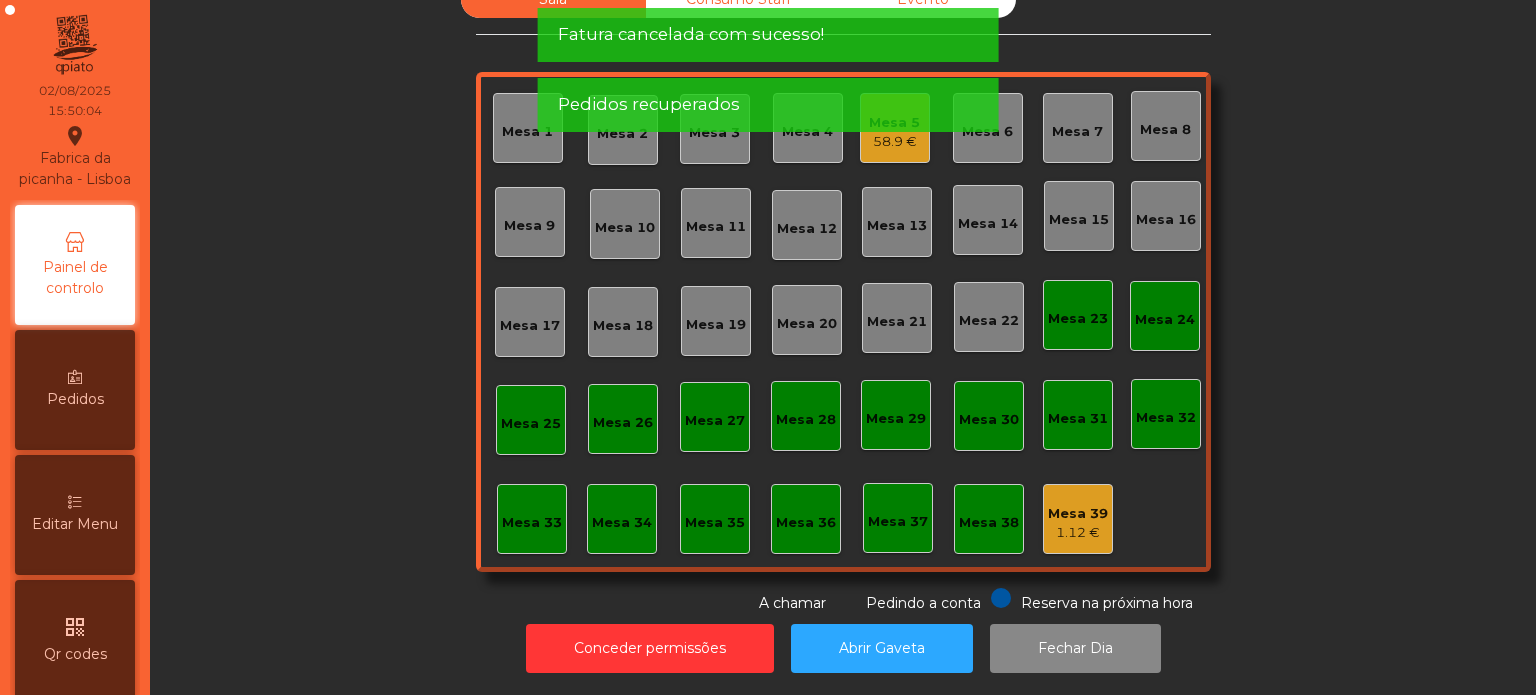scroll, scrollTop: 55, scrollLeft: 0, axis: vertical 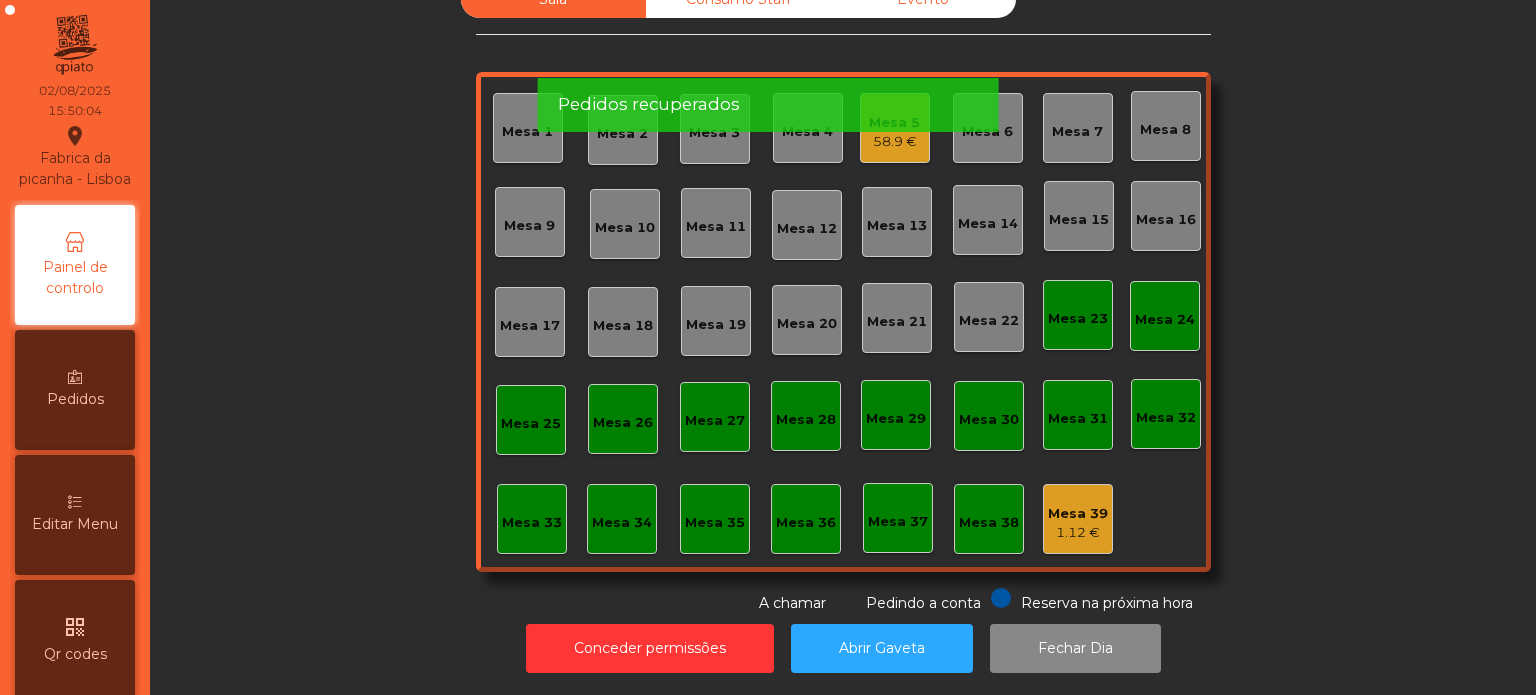 click on "Mesa 5" 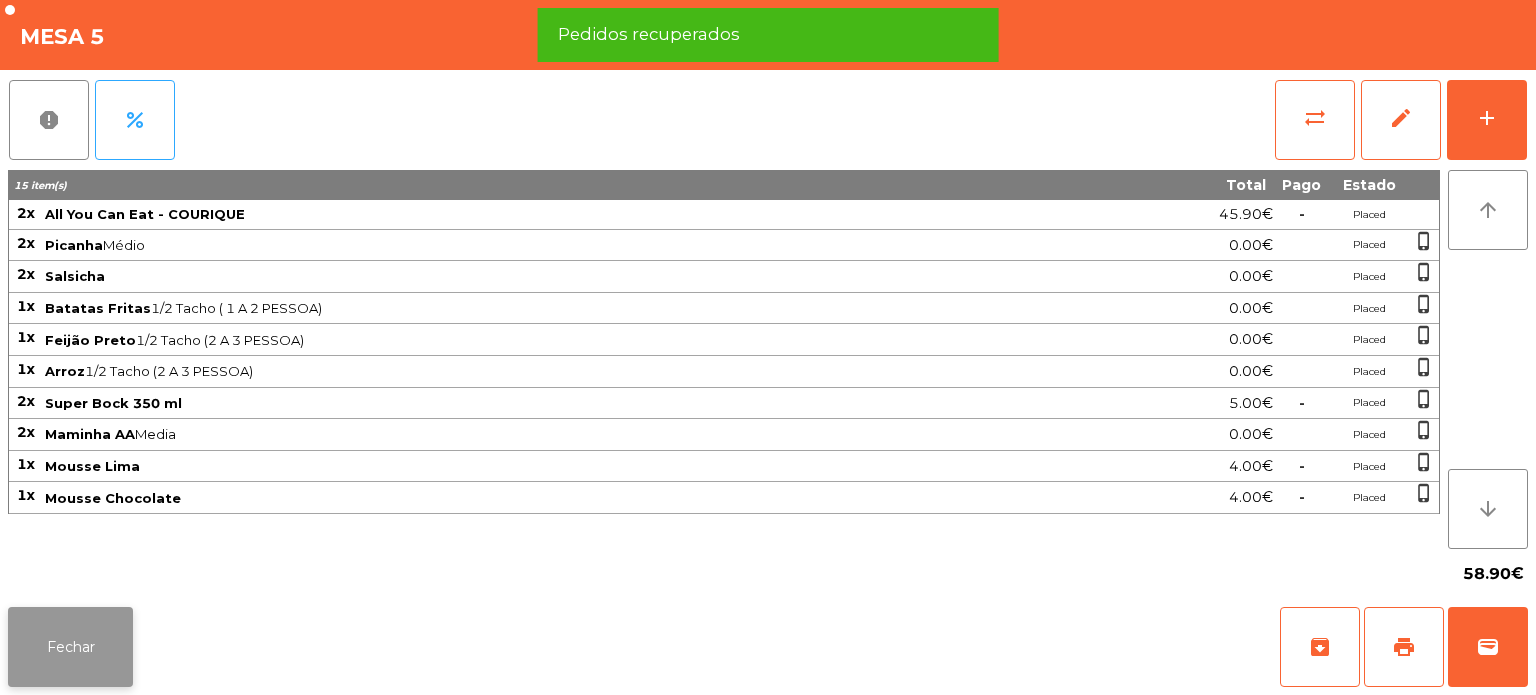click on "Fechar" 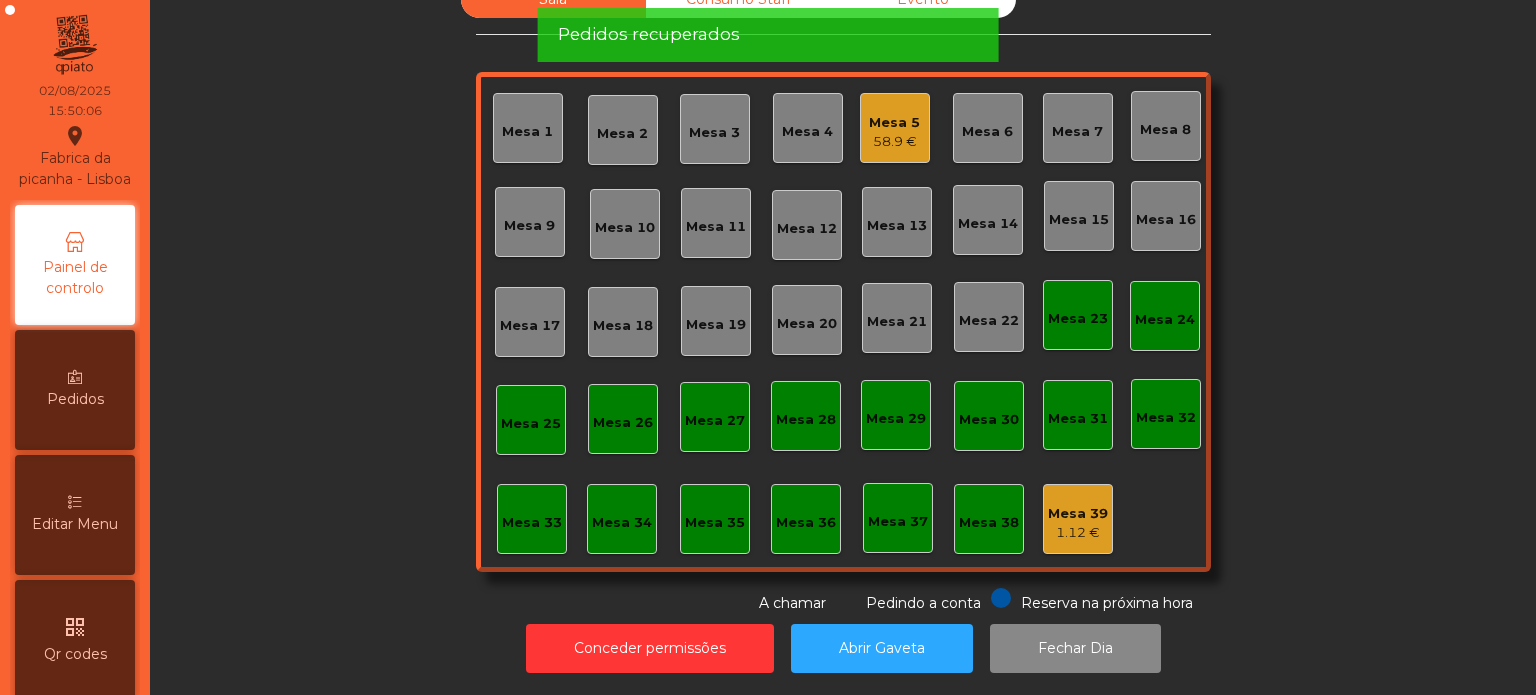 click on "Mesa 6" 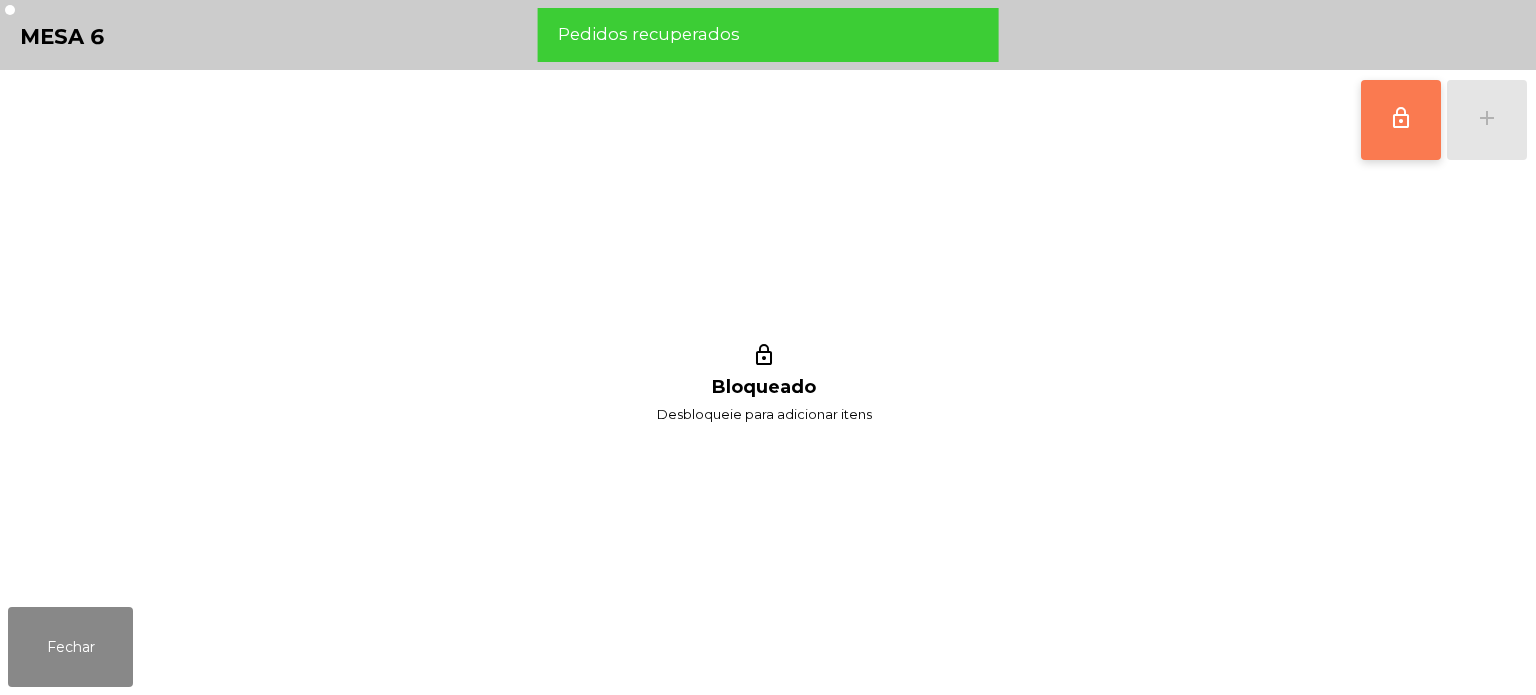 click on "lock_outline" 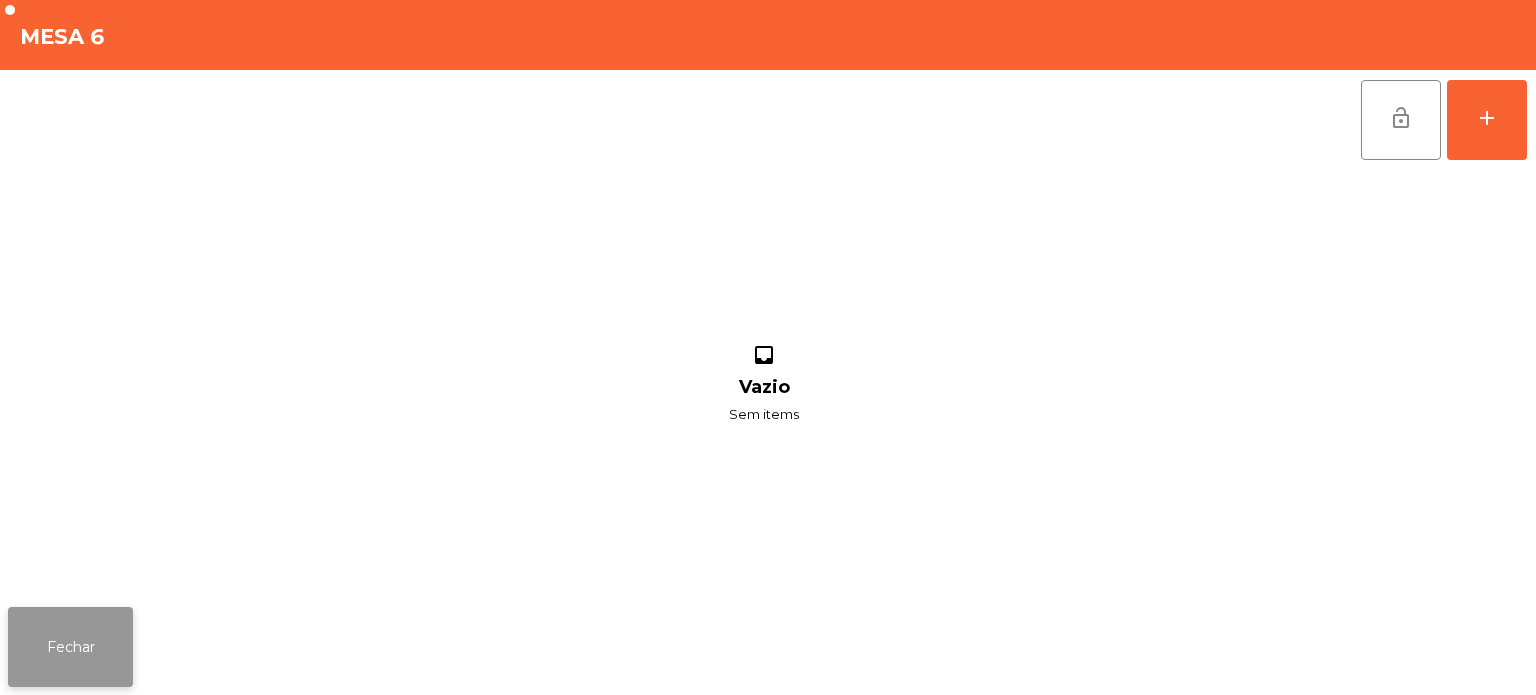 click on "Fechar" 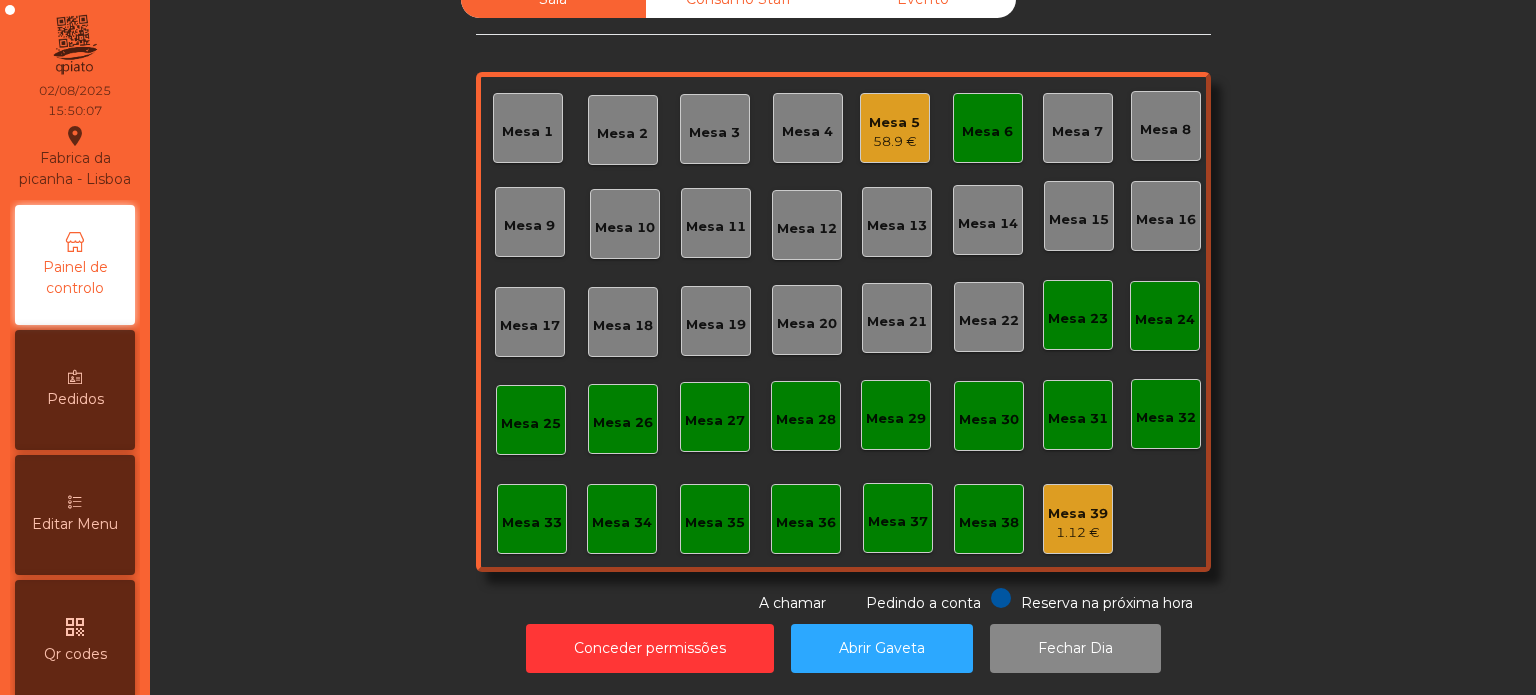 click on "Mesa 5" 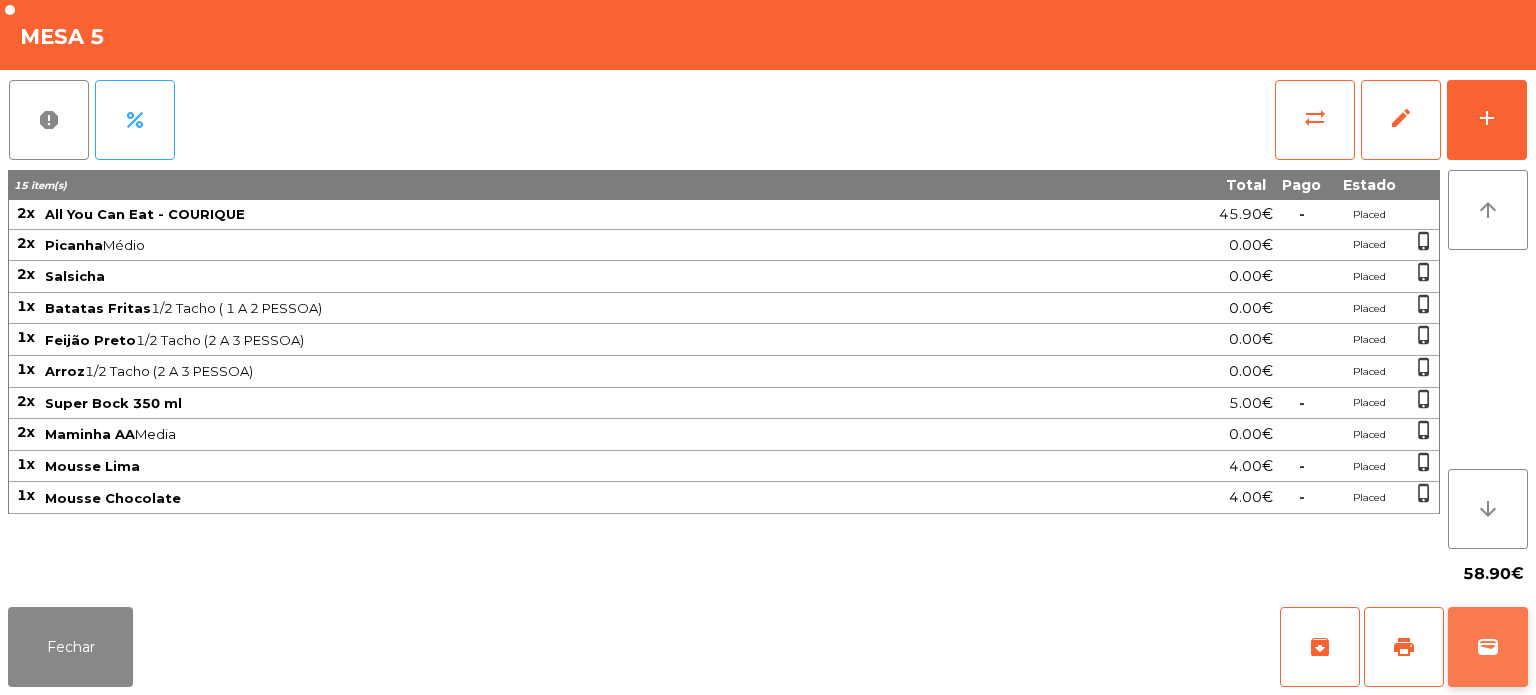 click on "wallet" 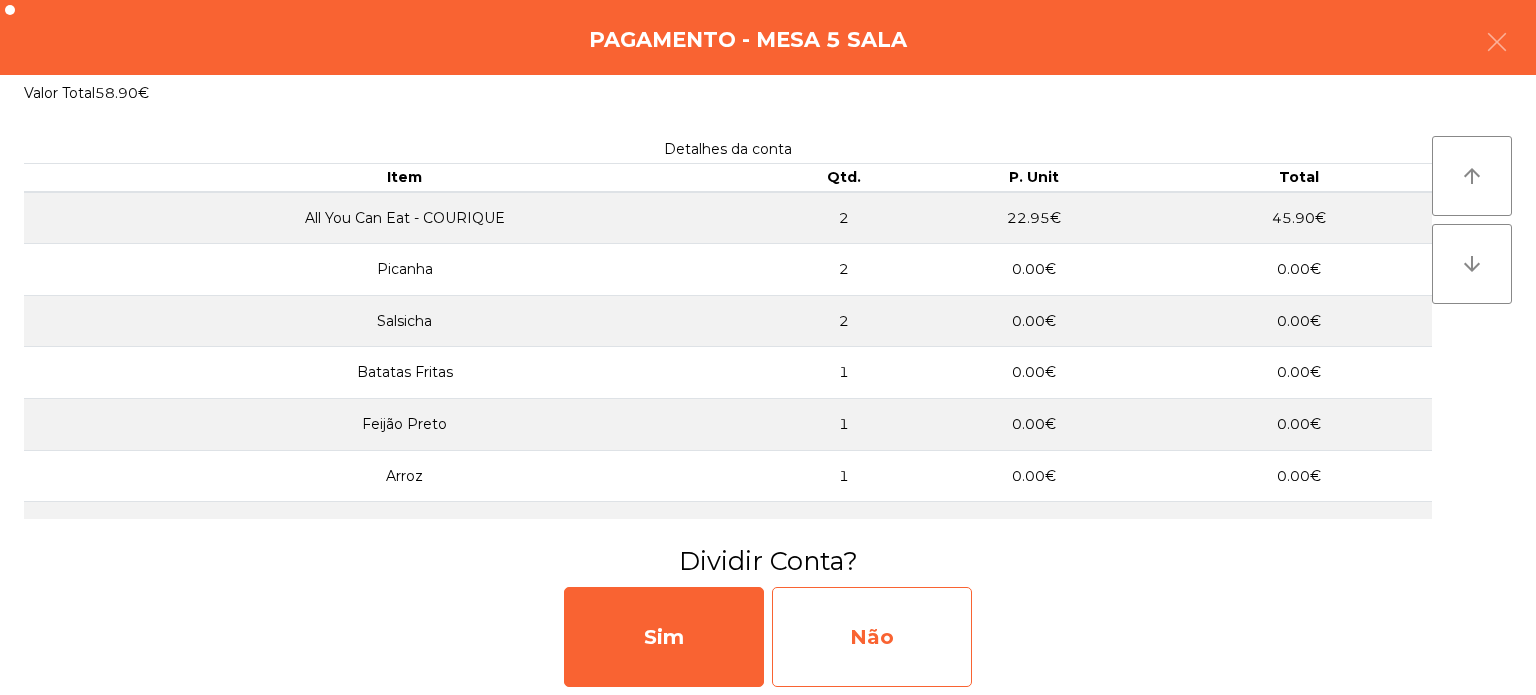 click on "Não" 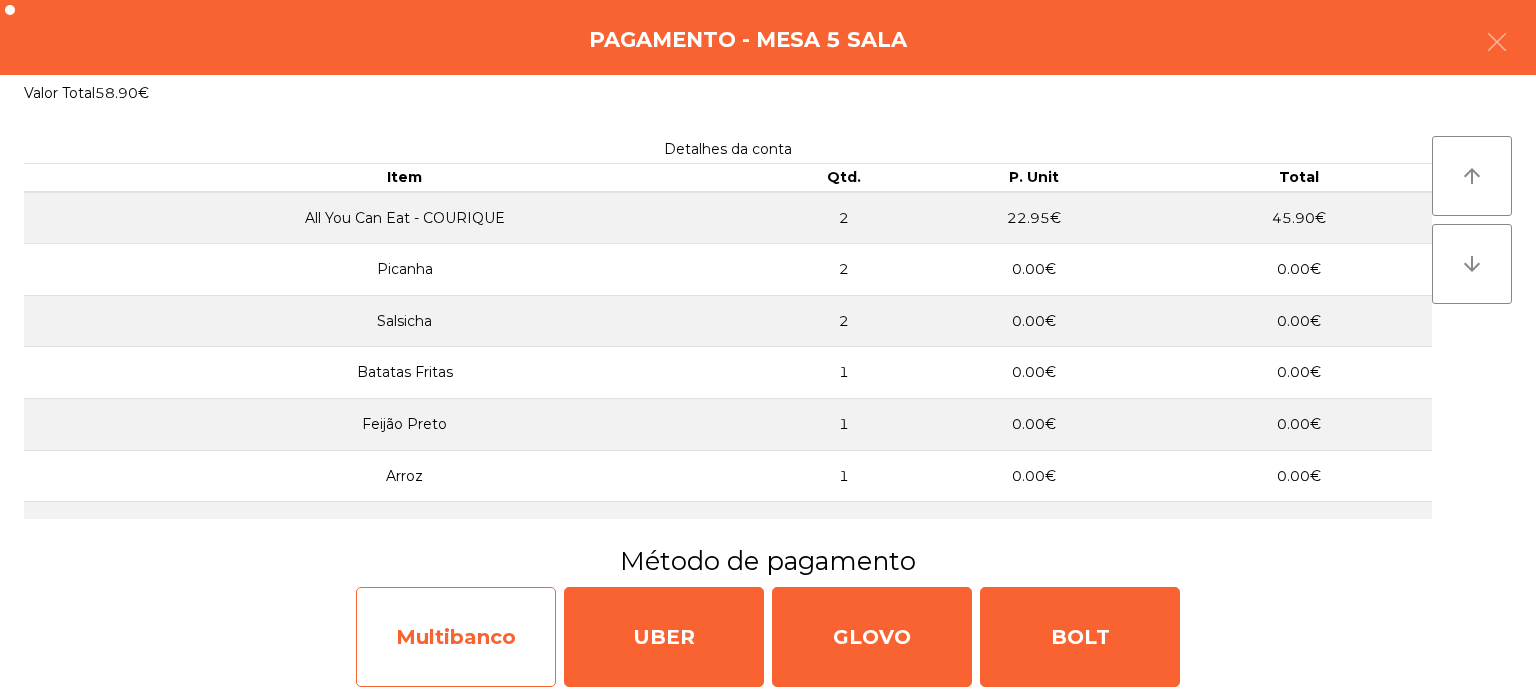 click on "Multibanco" 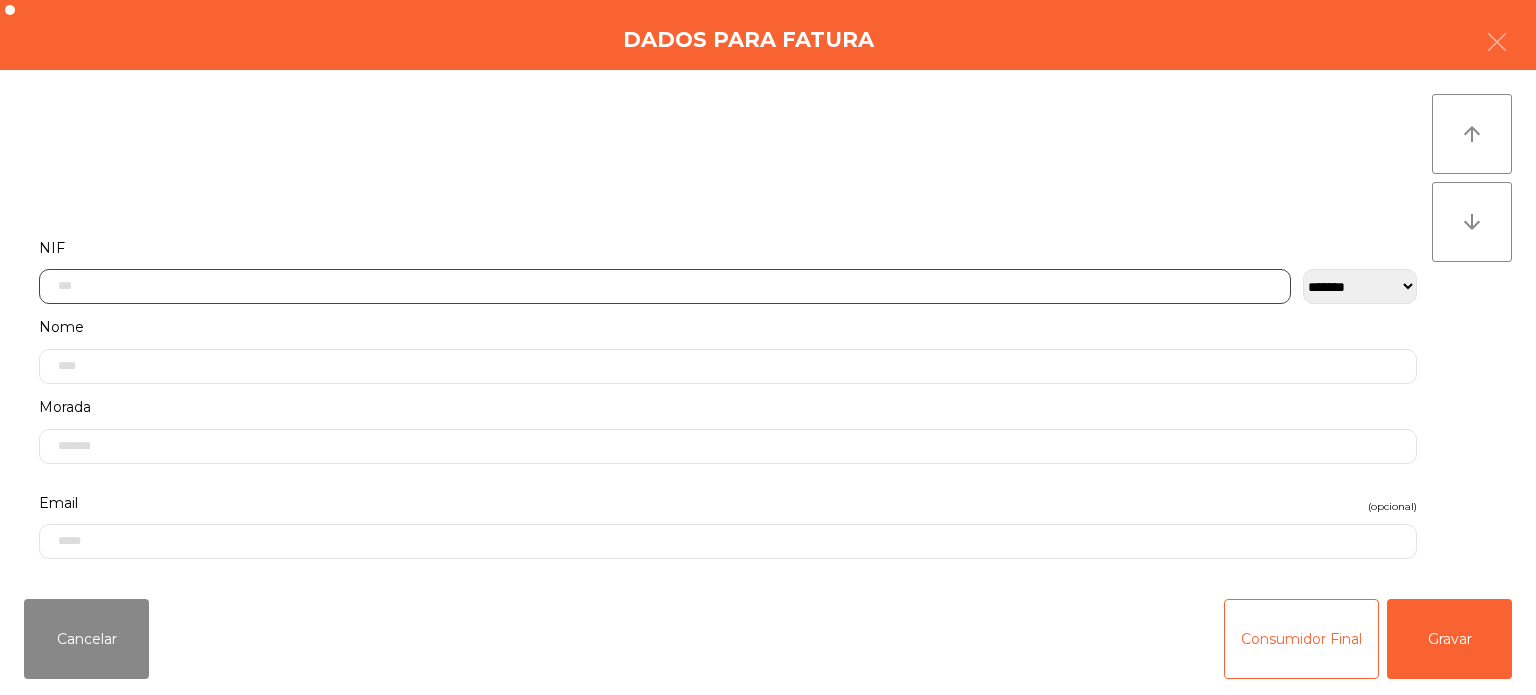 click 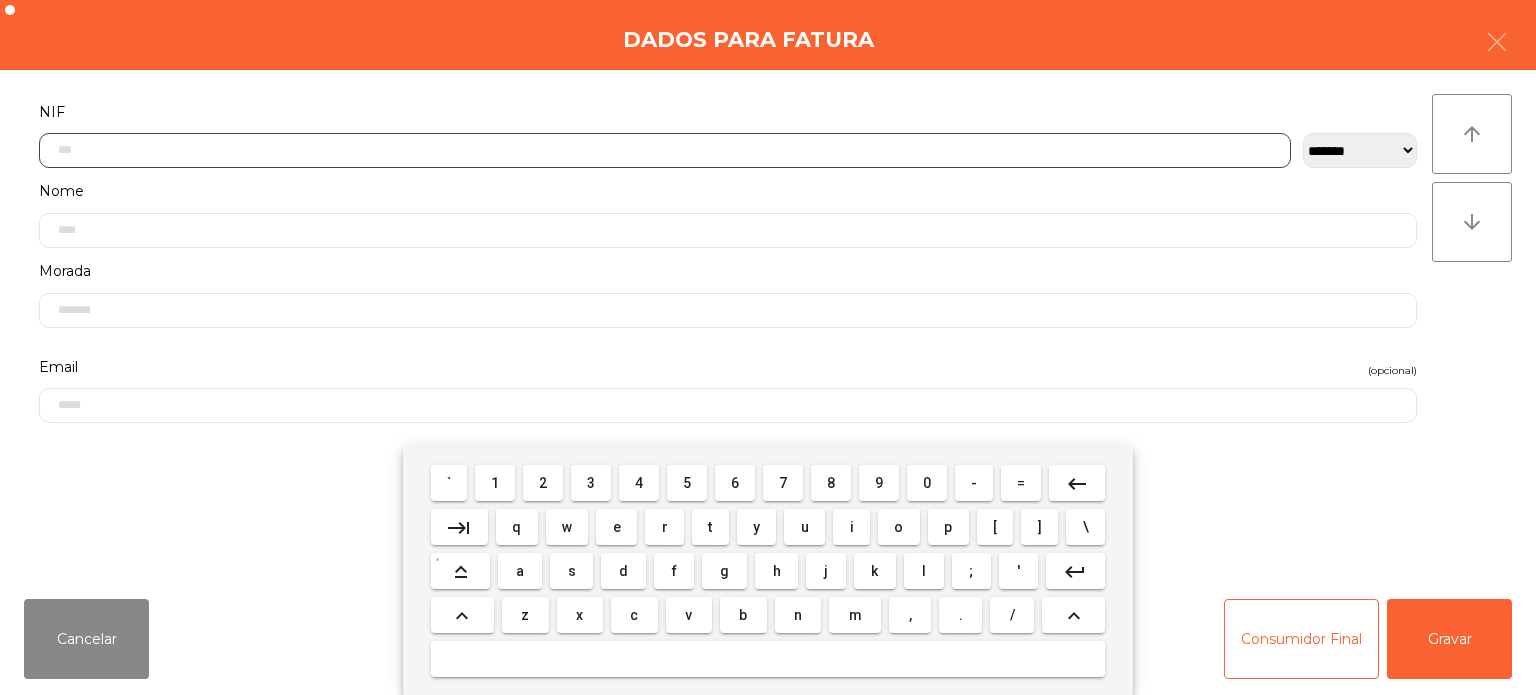 scroll, scrollTop: 139, scrollLeft: 0, axis: vertical 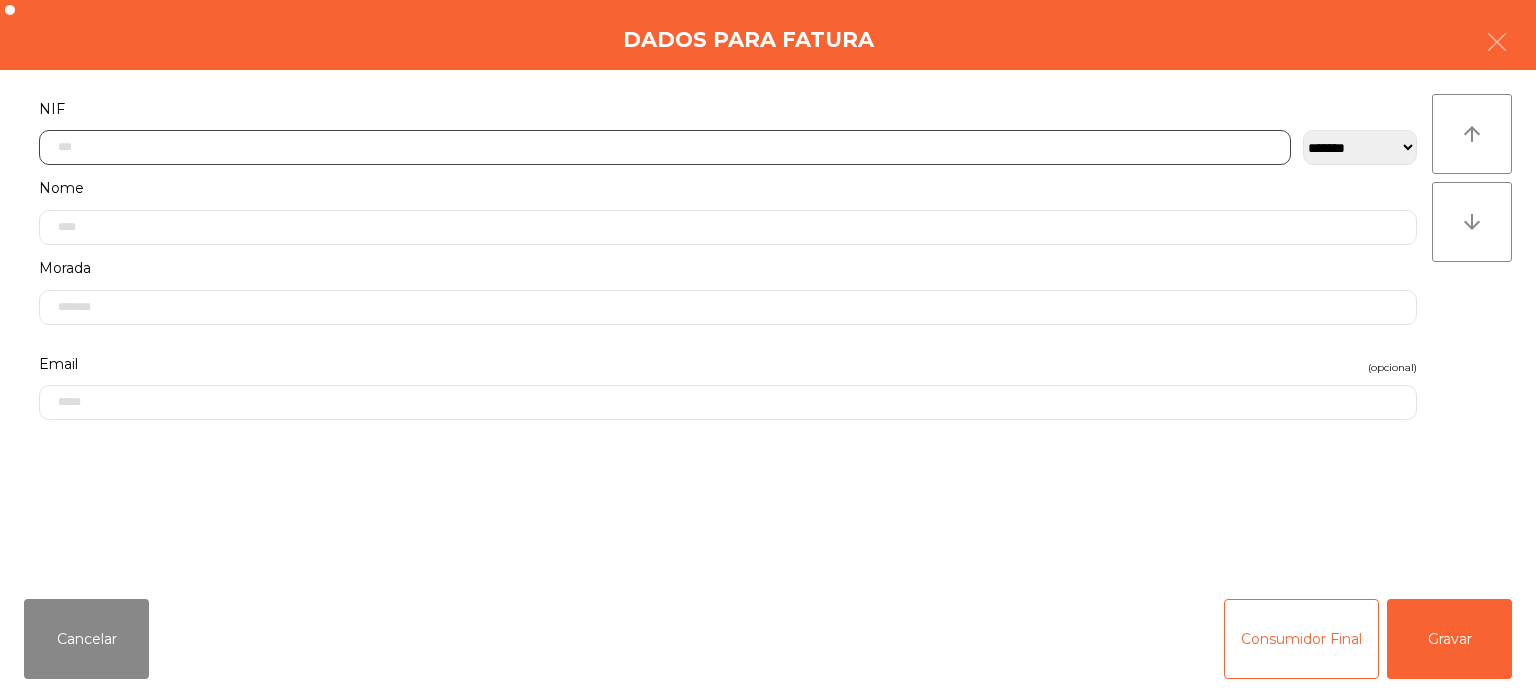 click 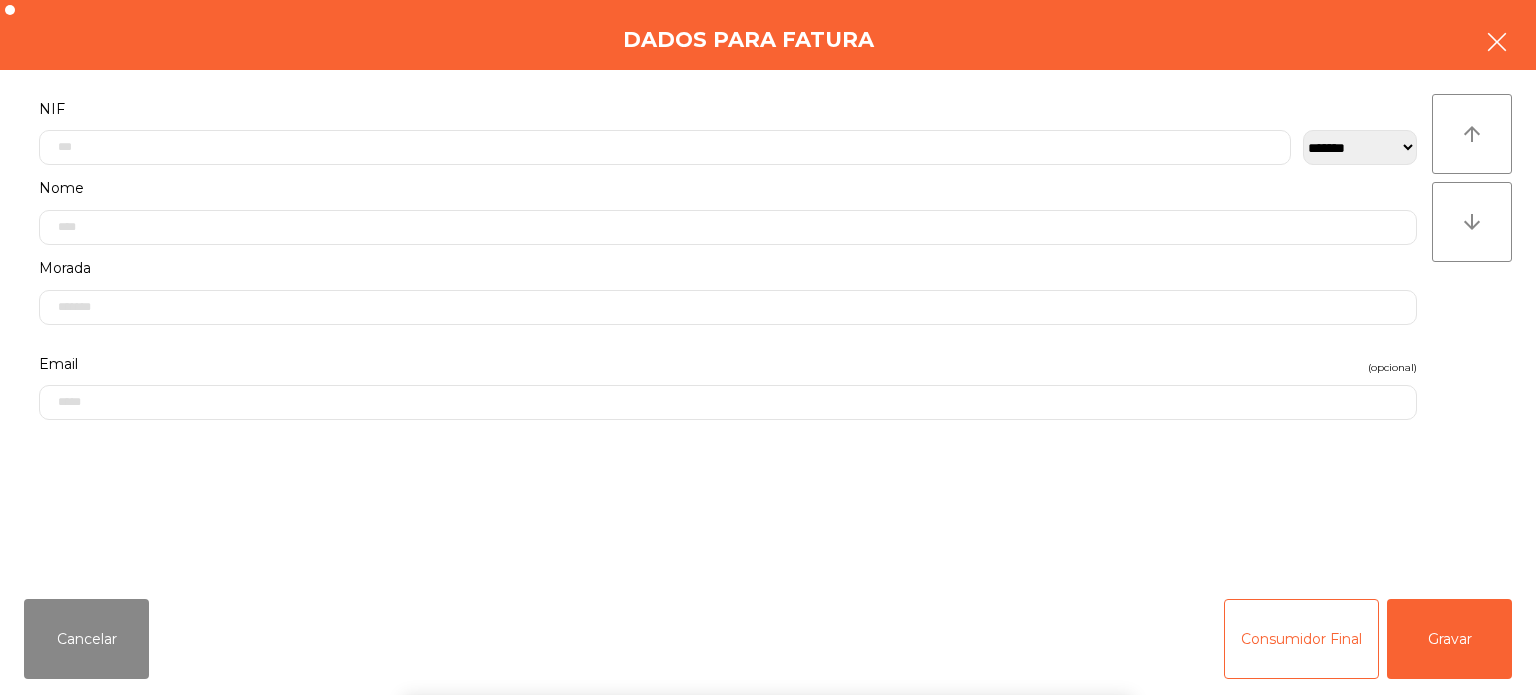 click 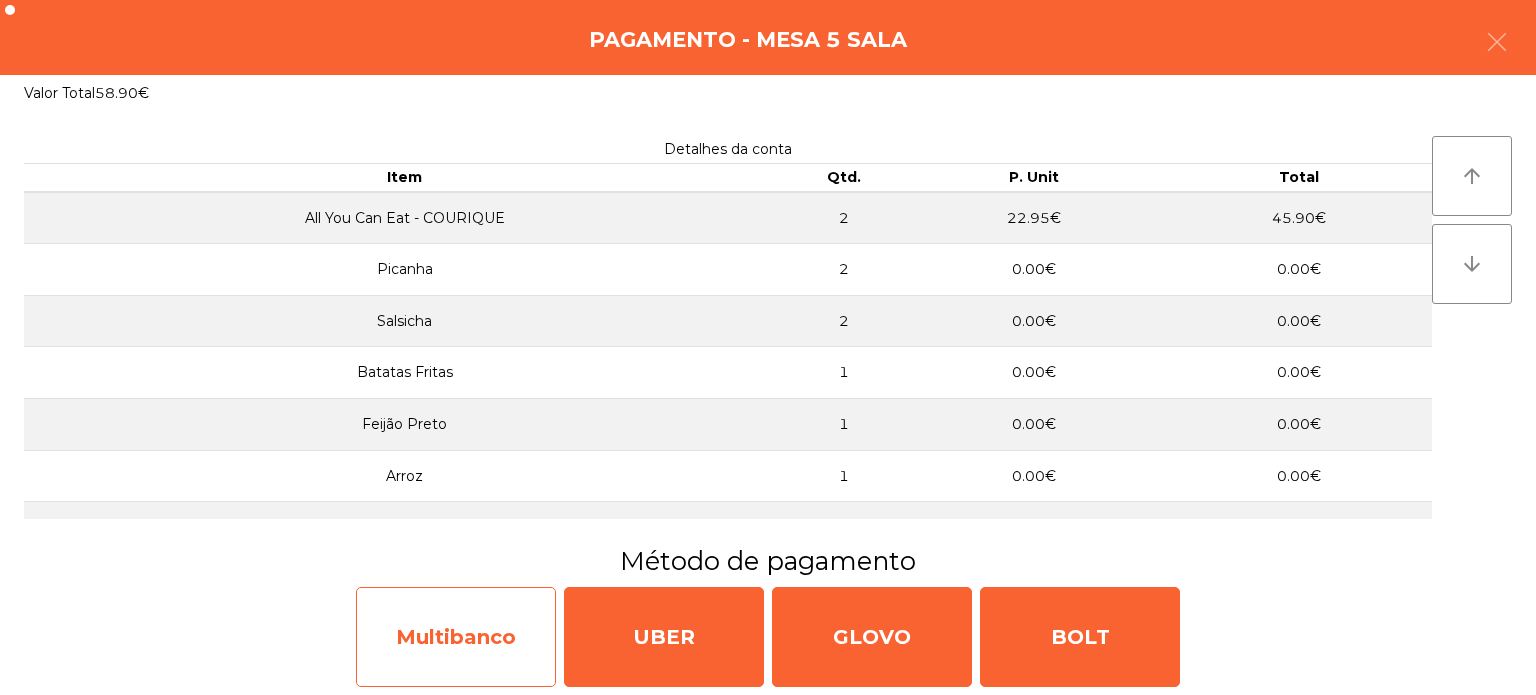 click on "Multibanco" 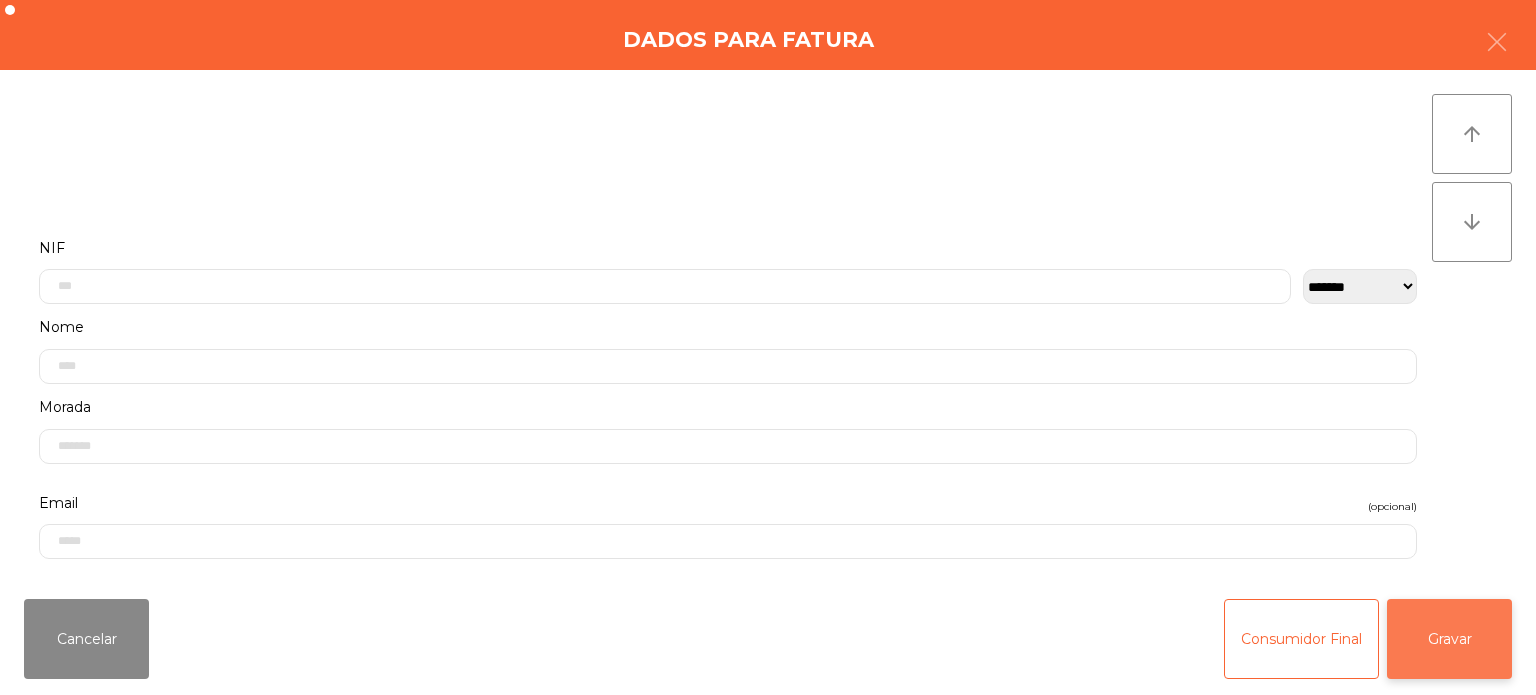 click on "Gravar" 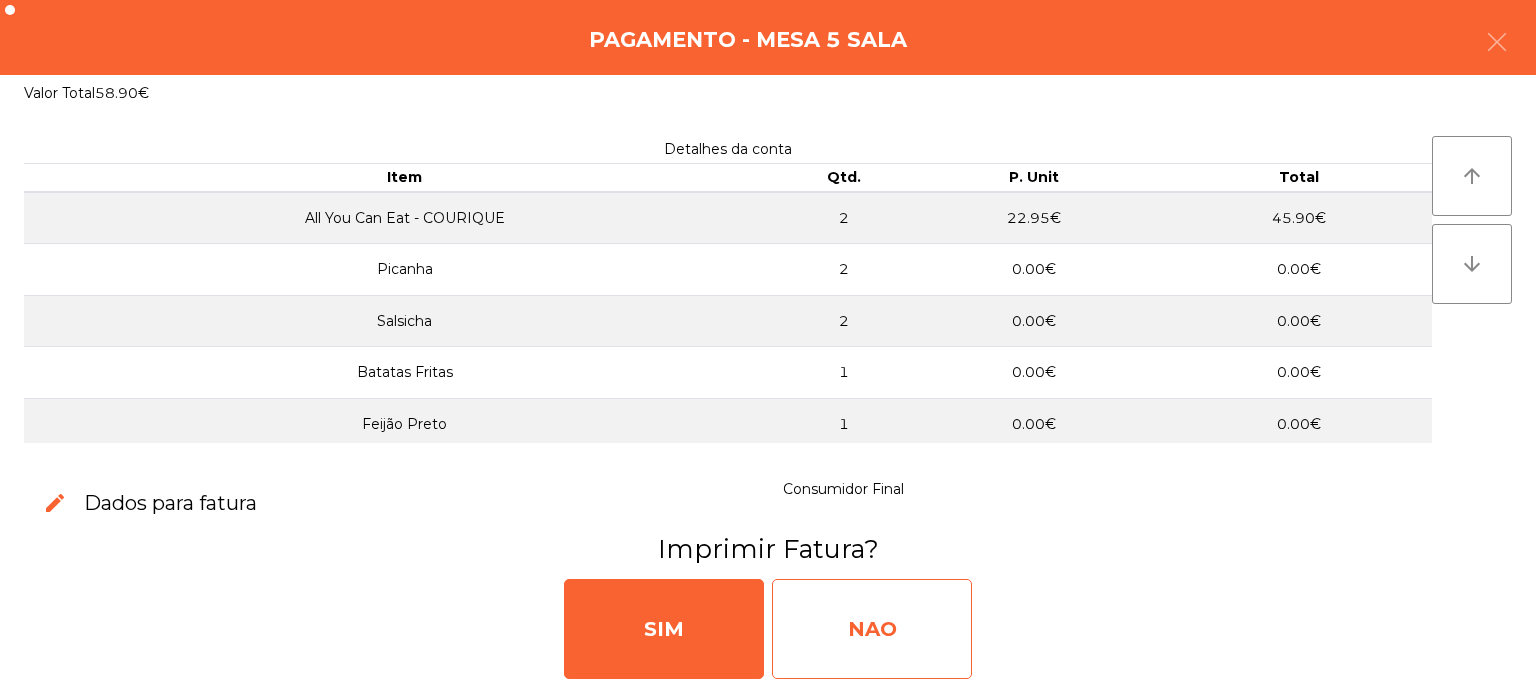 click on "NAO" 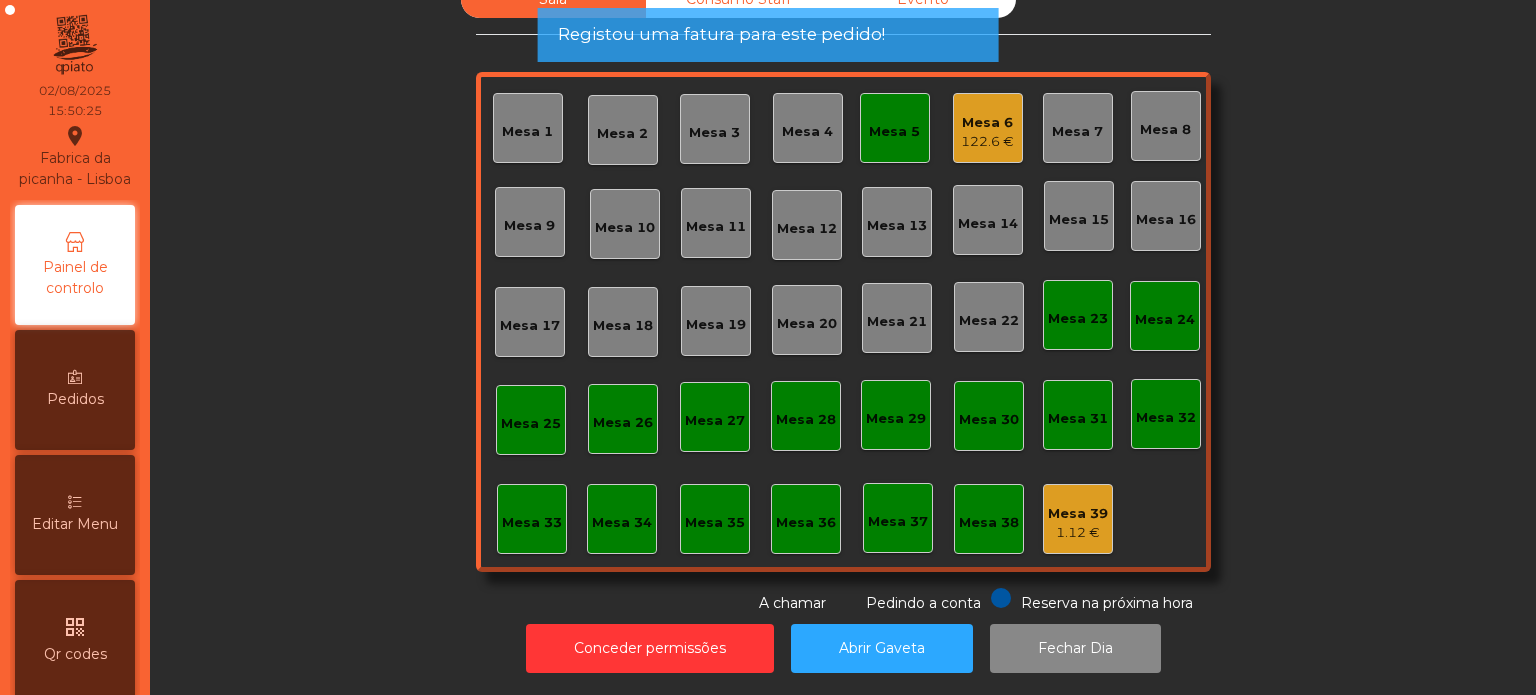 click on "Mesa 5" 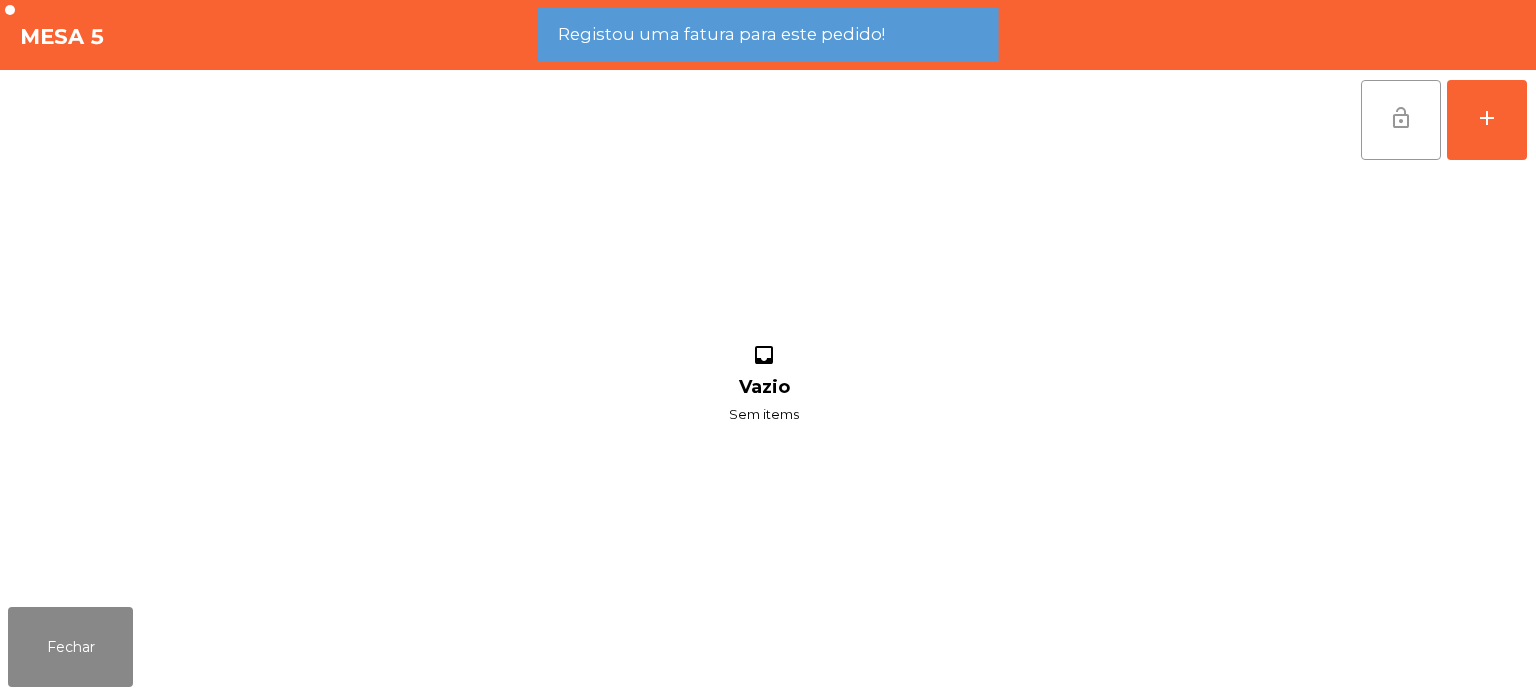 click on "lock_open" 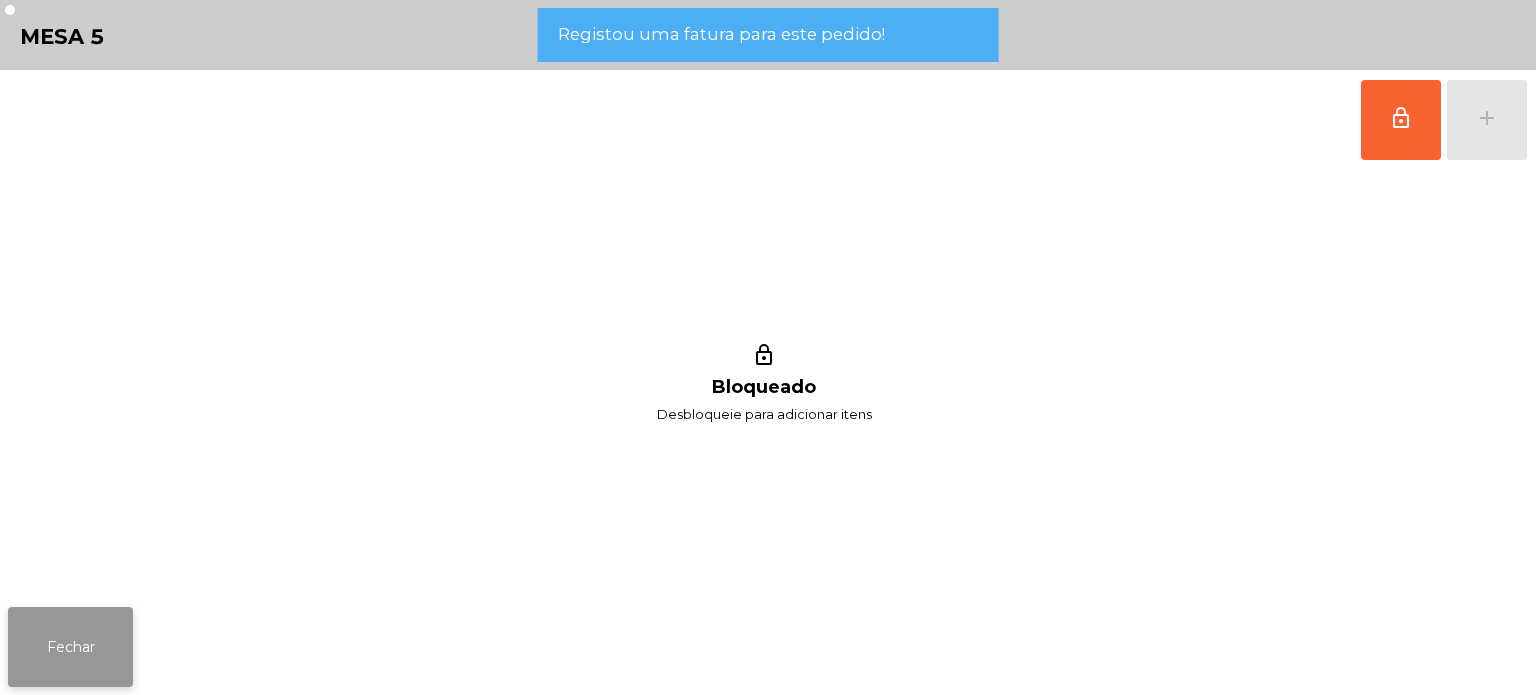 click on "Fechar" 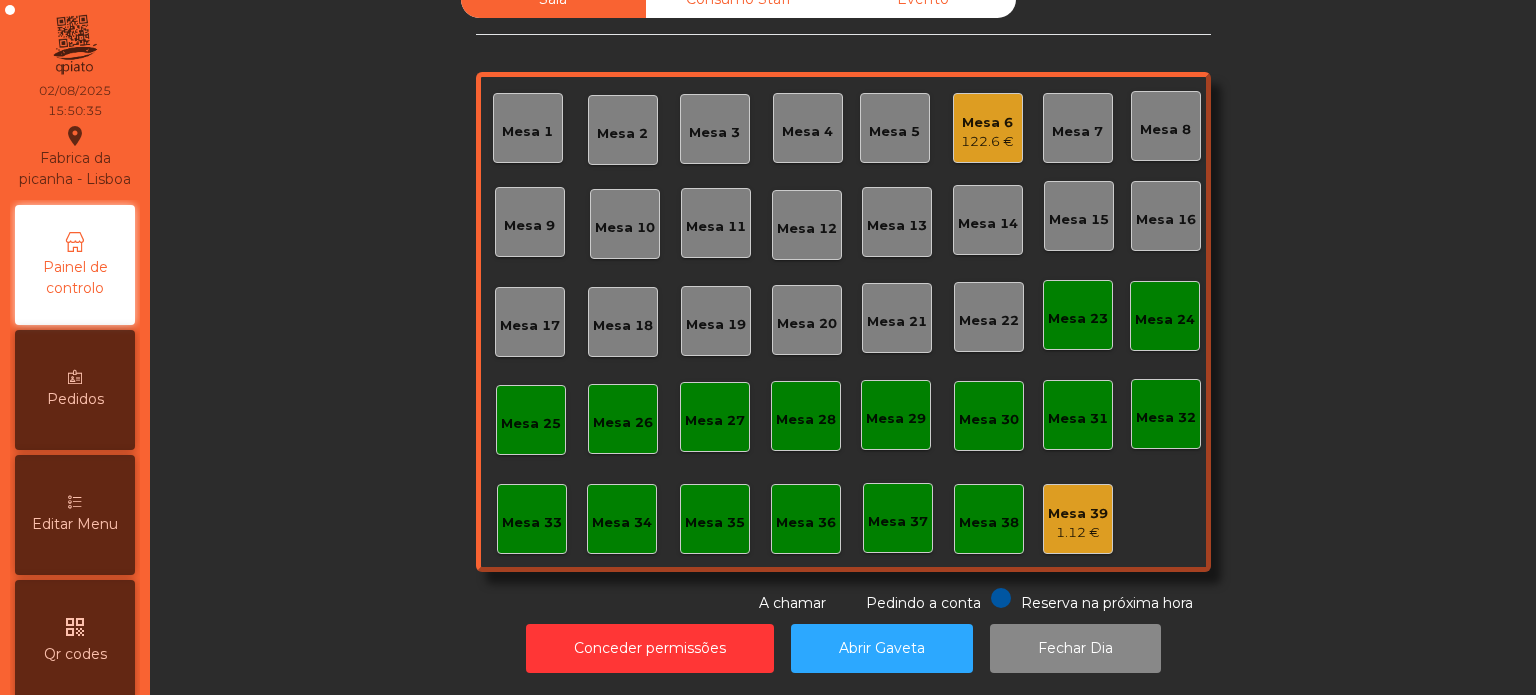scroll, scrollTop: 0, scrollLeft: 0, axis: both 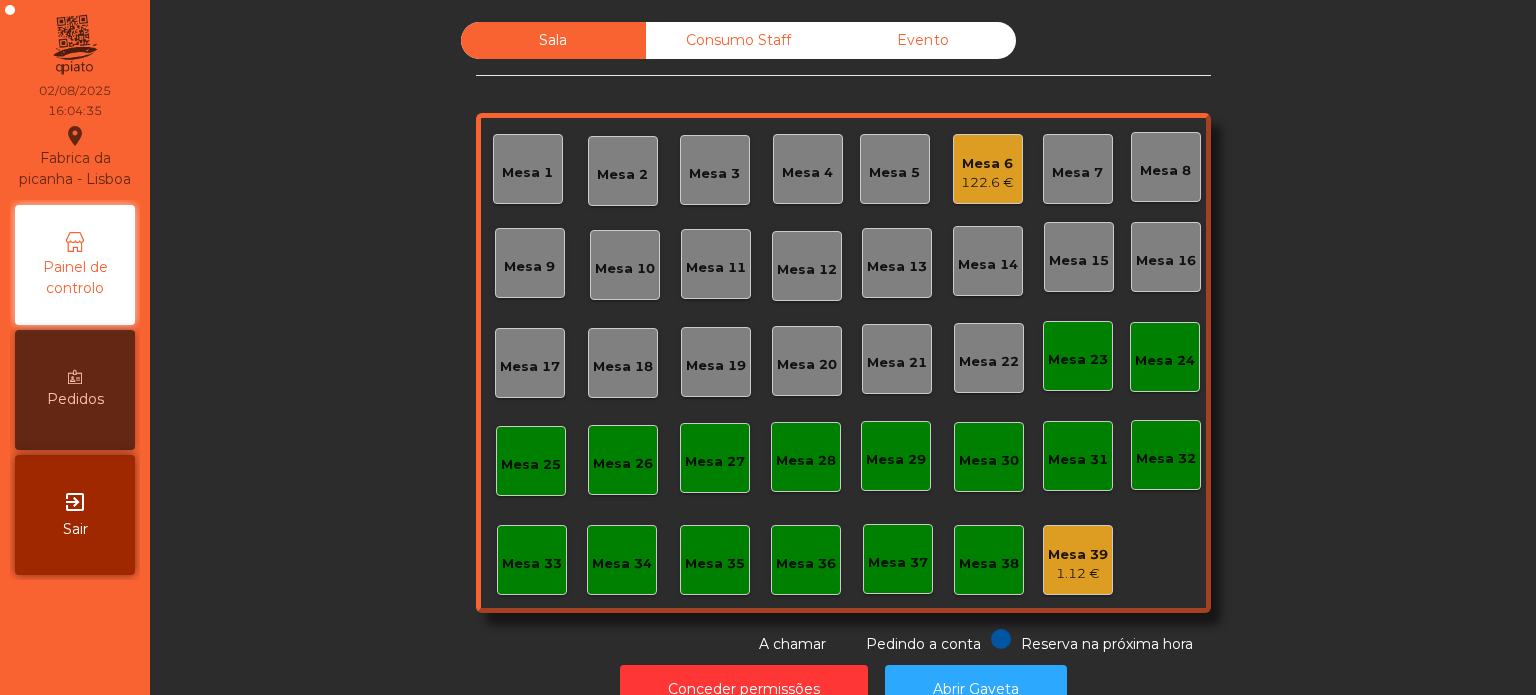 click on "122.6 €" 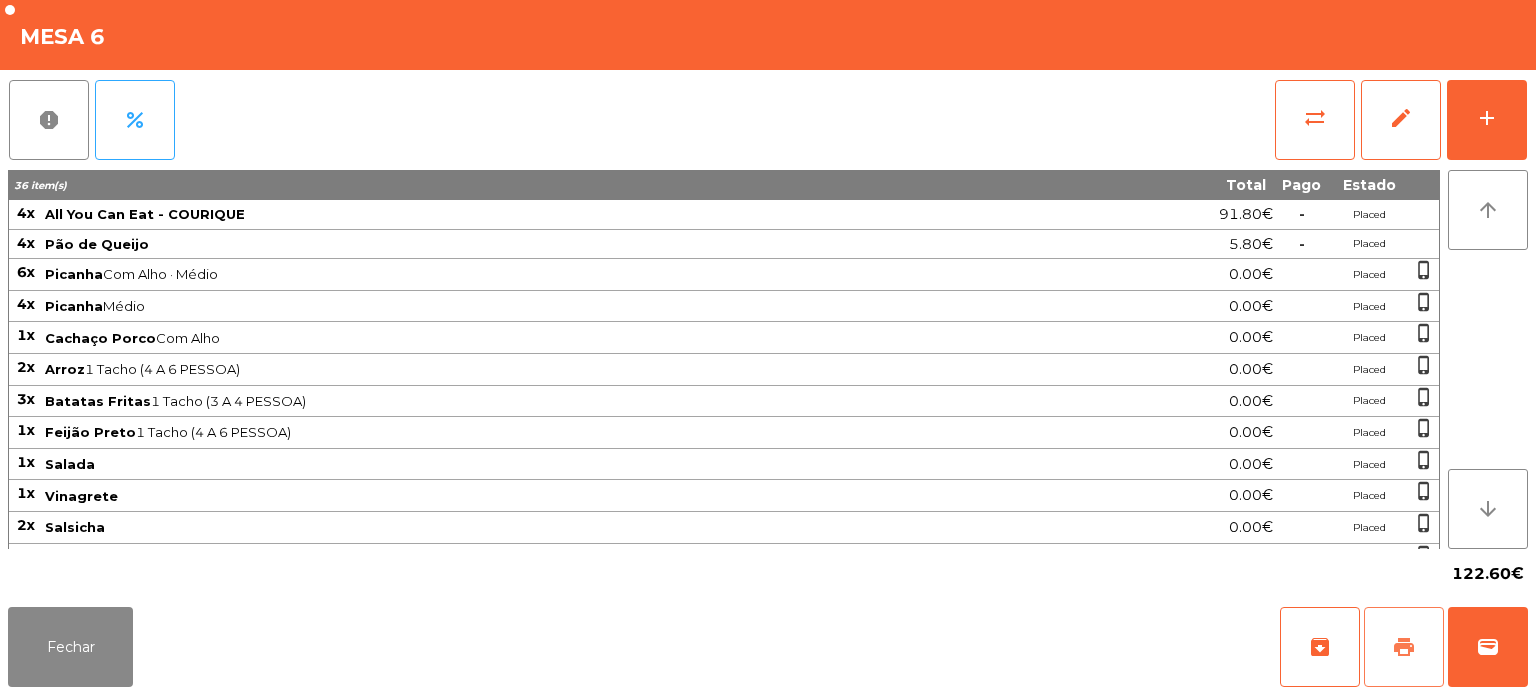 click on "print" 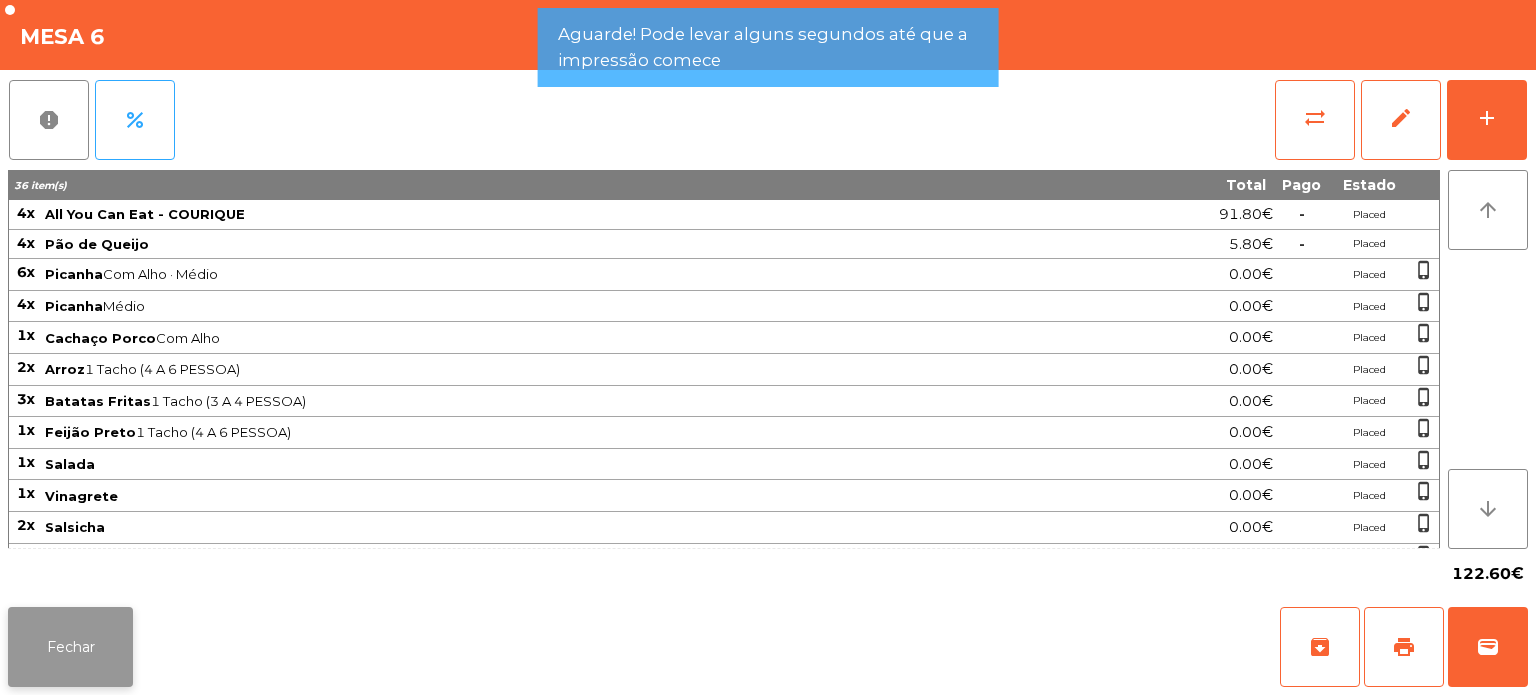click on "Fechar" 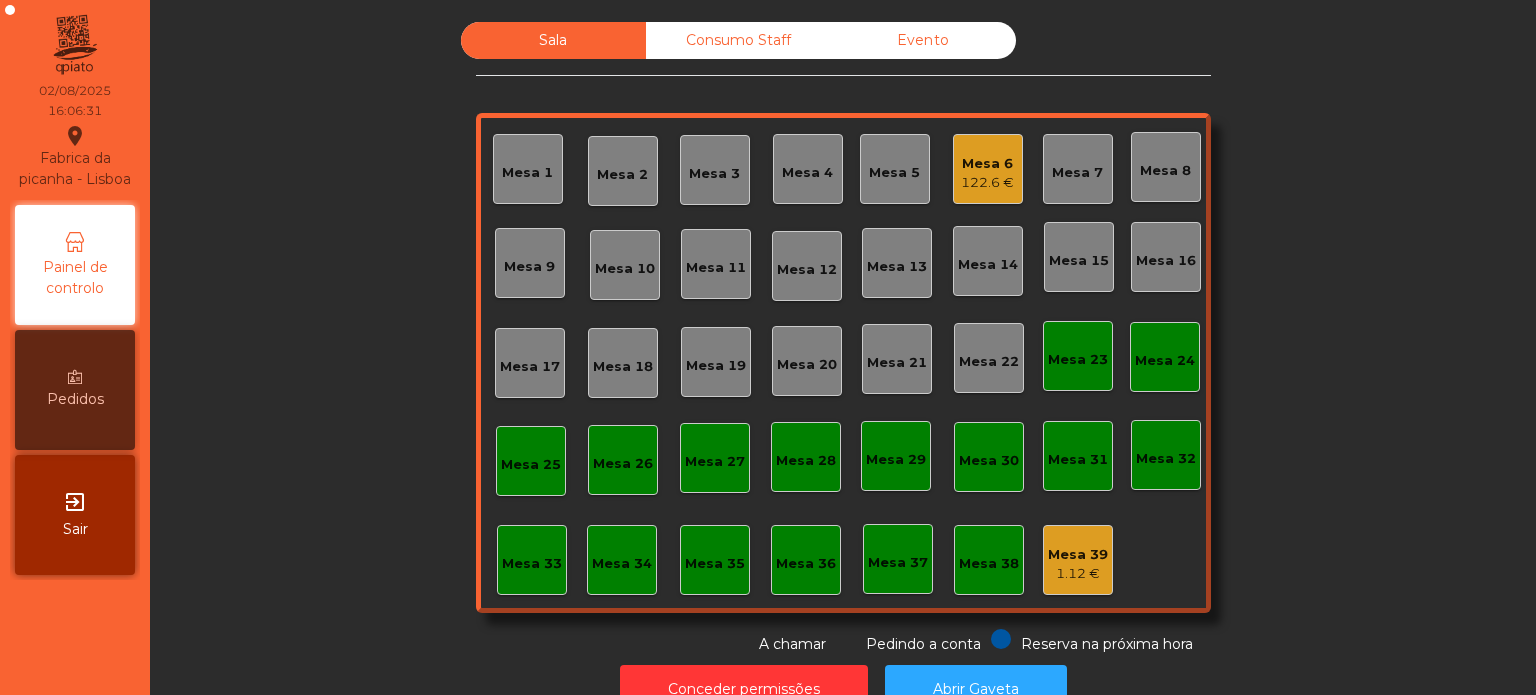 click on "122.6 €" 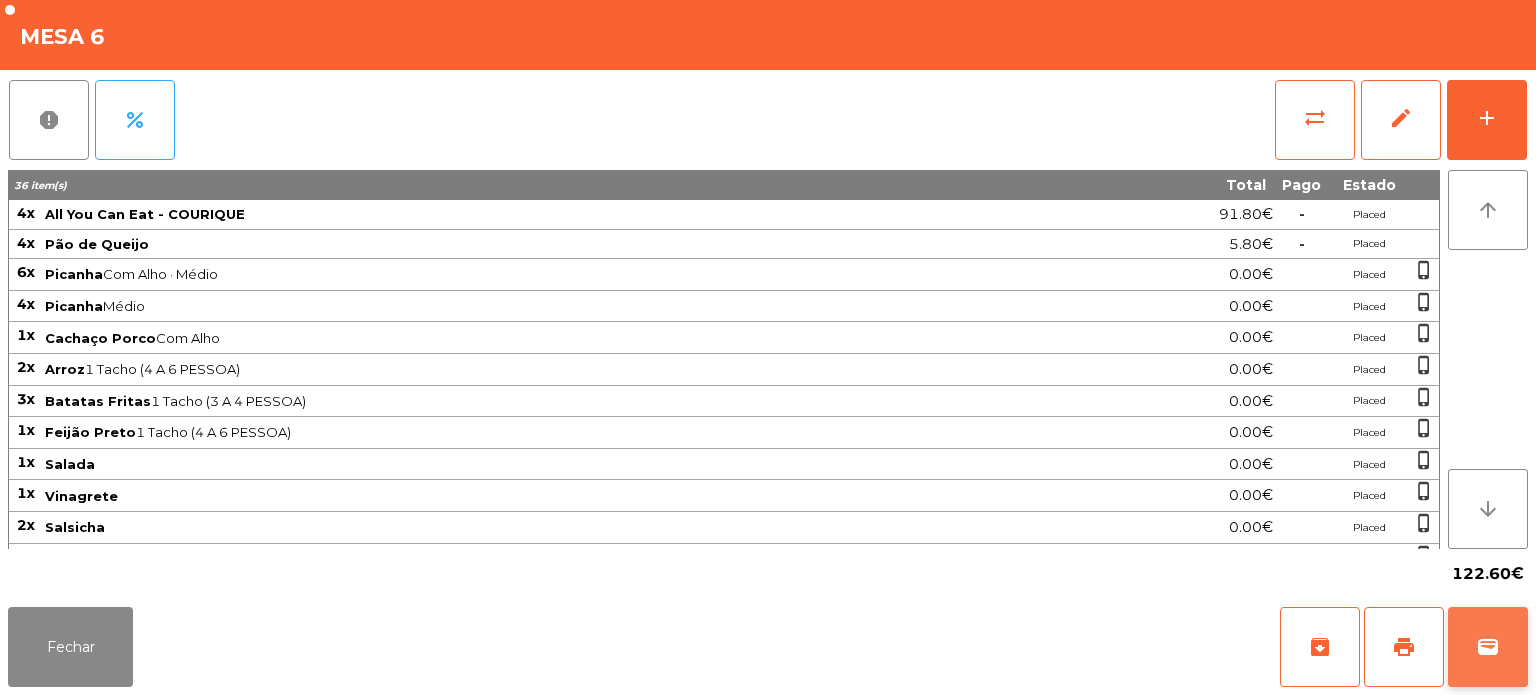 click on "wallet" 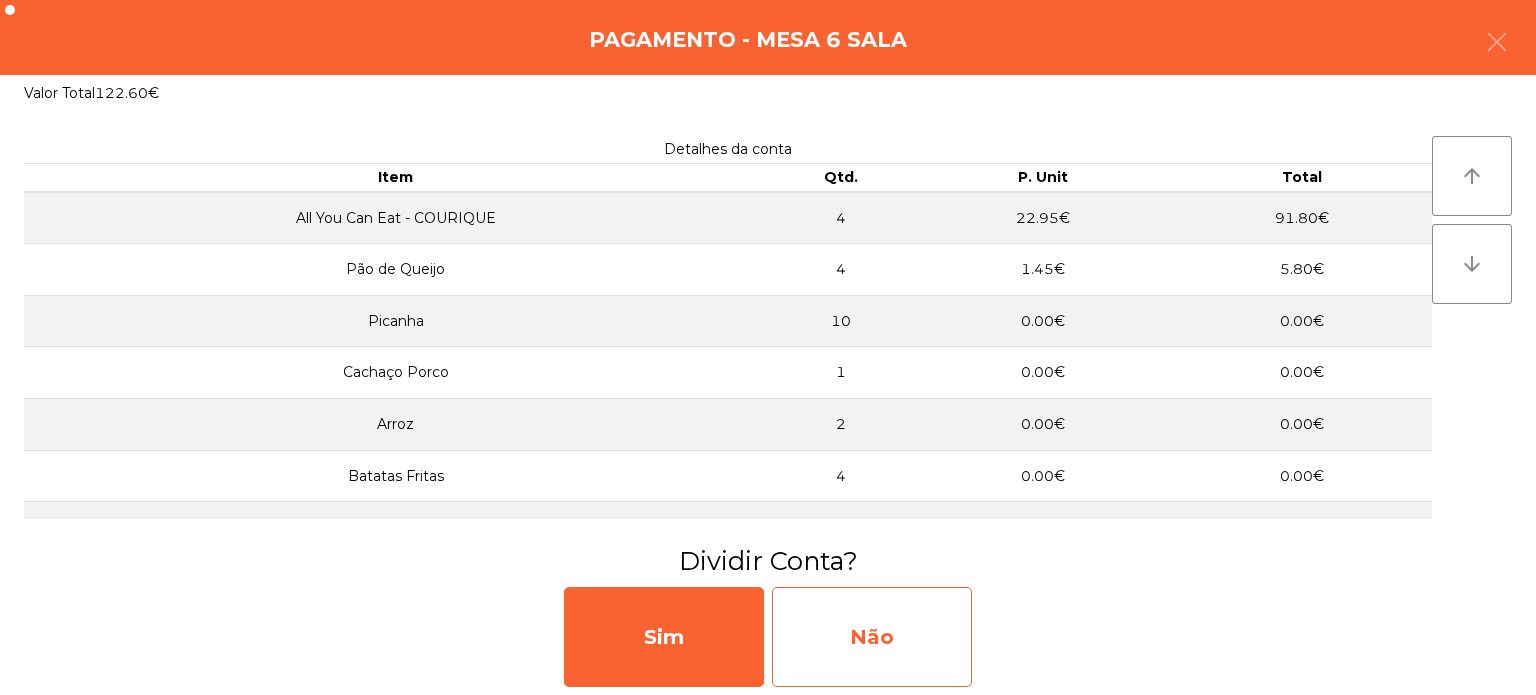 click on "Não" 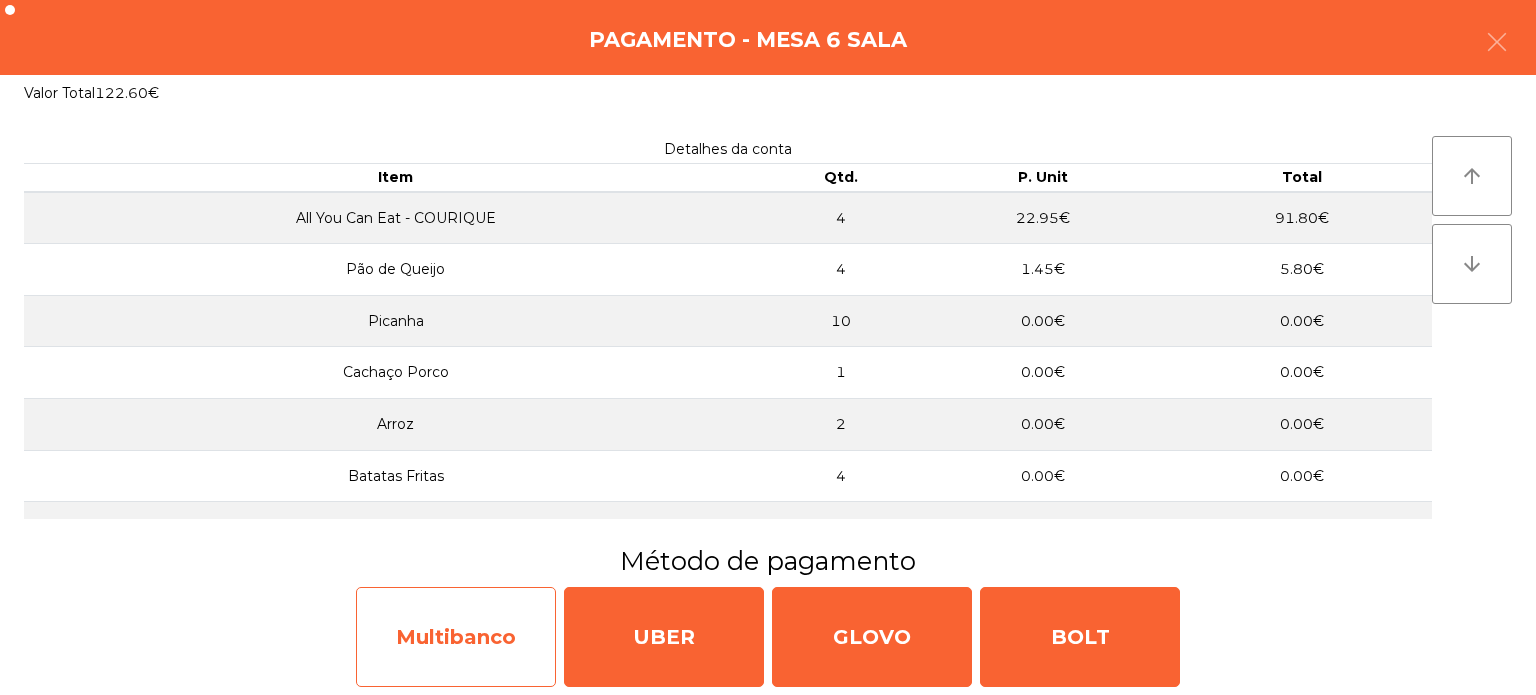 click on "Multibanco" 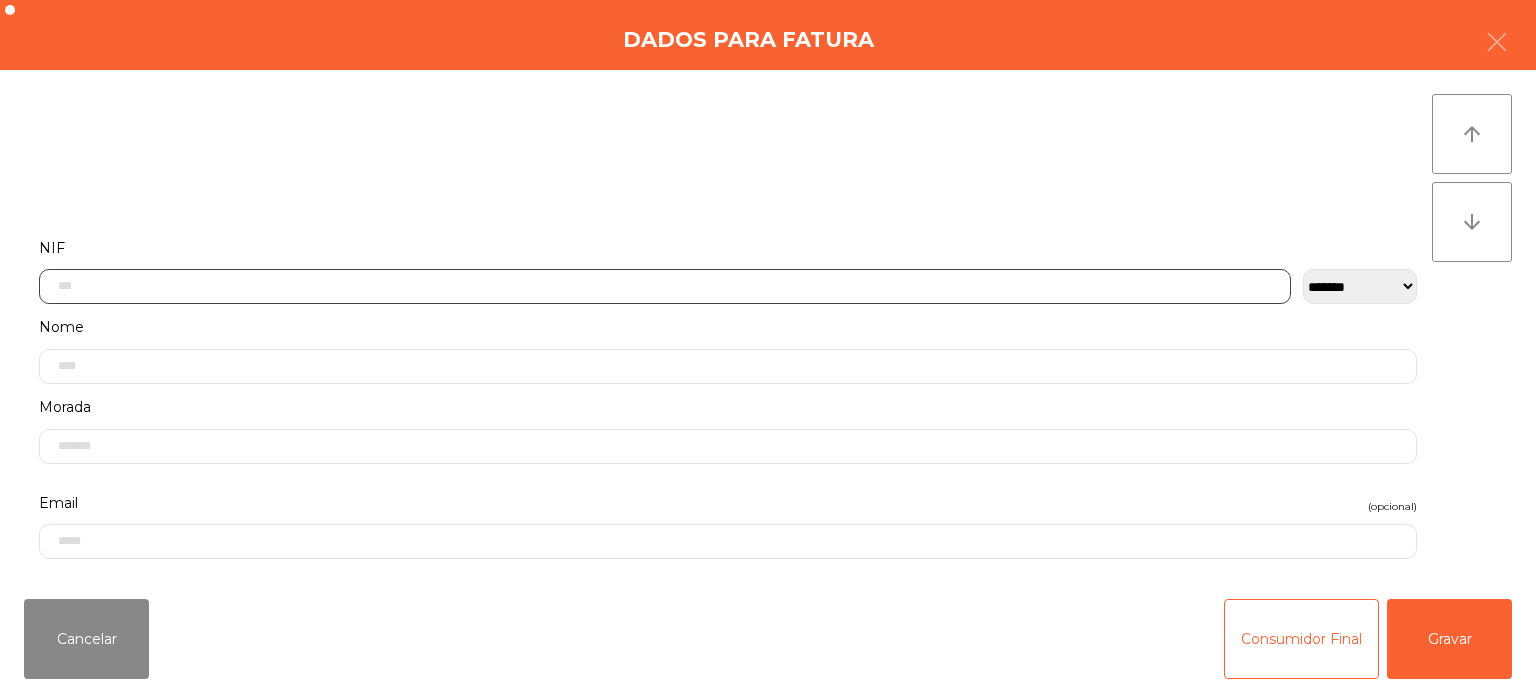 click 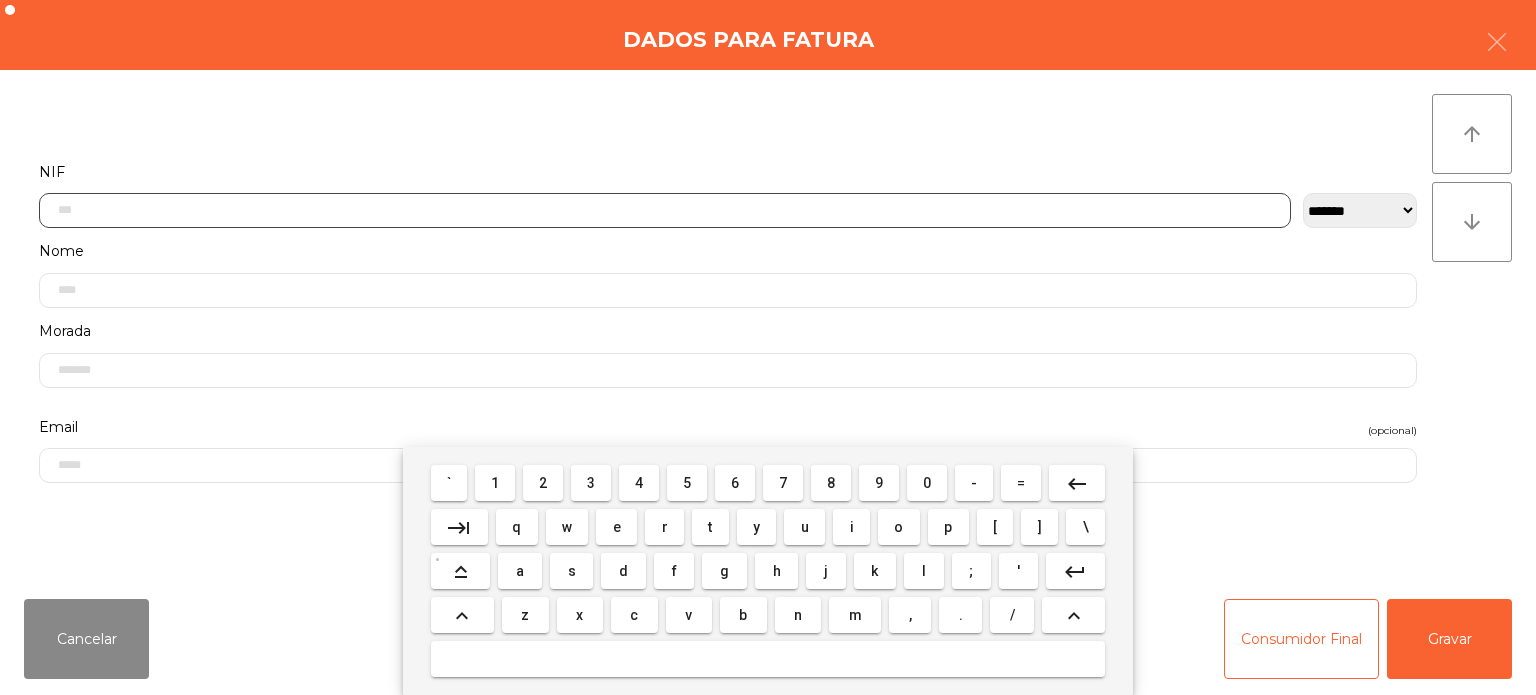 scroll, scrollTop: 139, scrollLeft: 0, axis: vertical 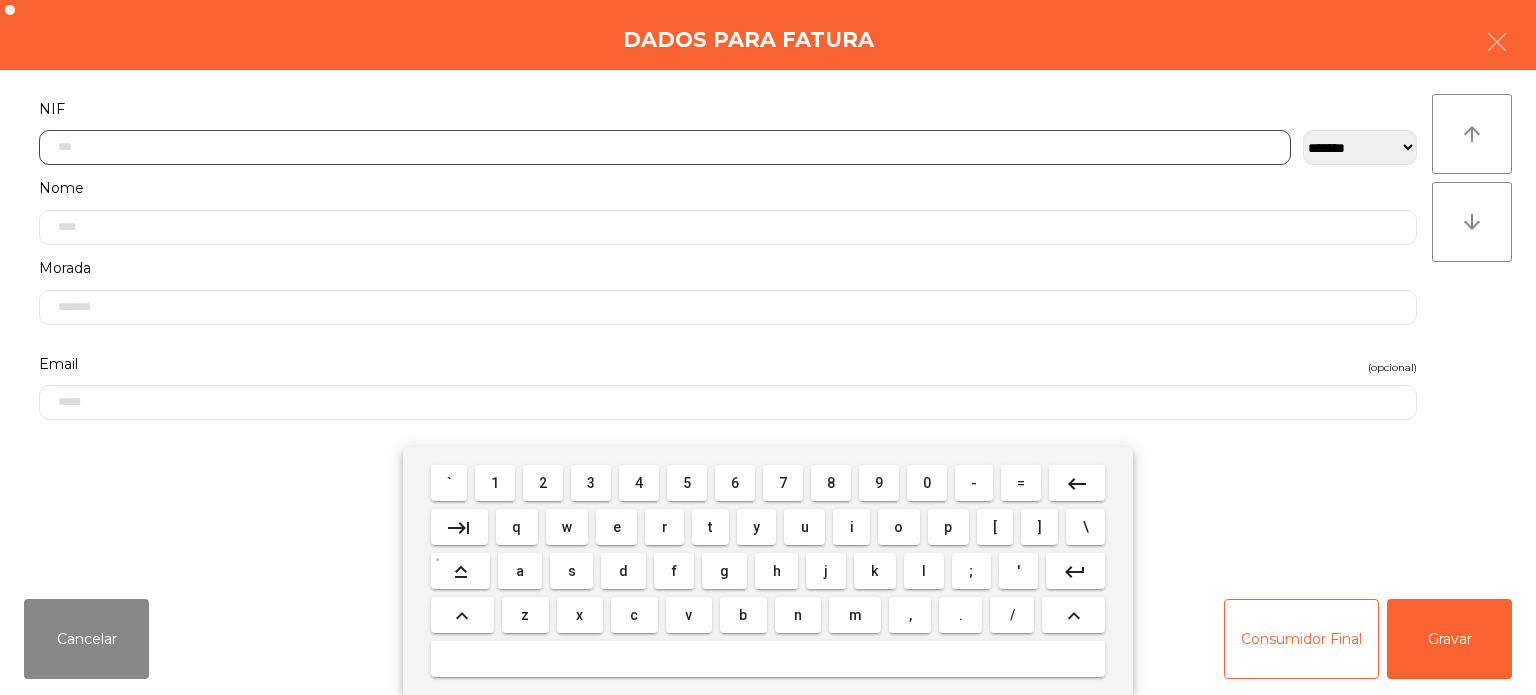 click 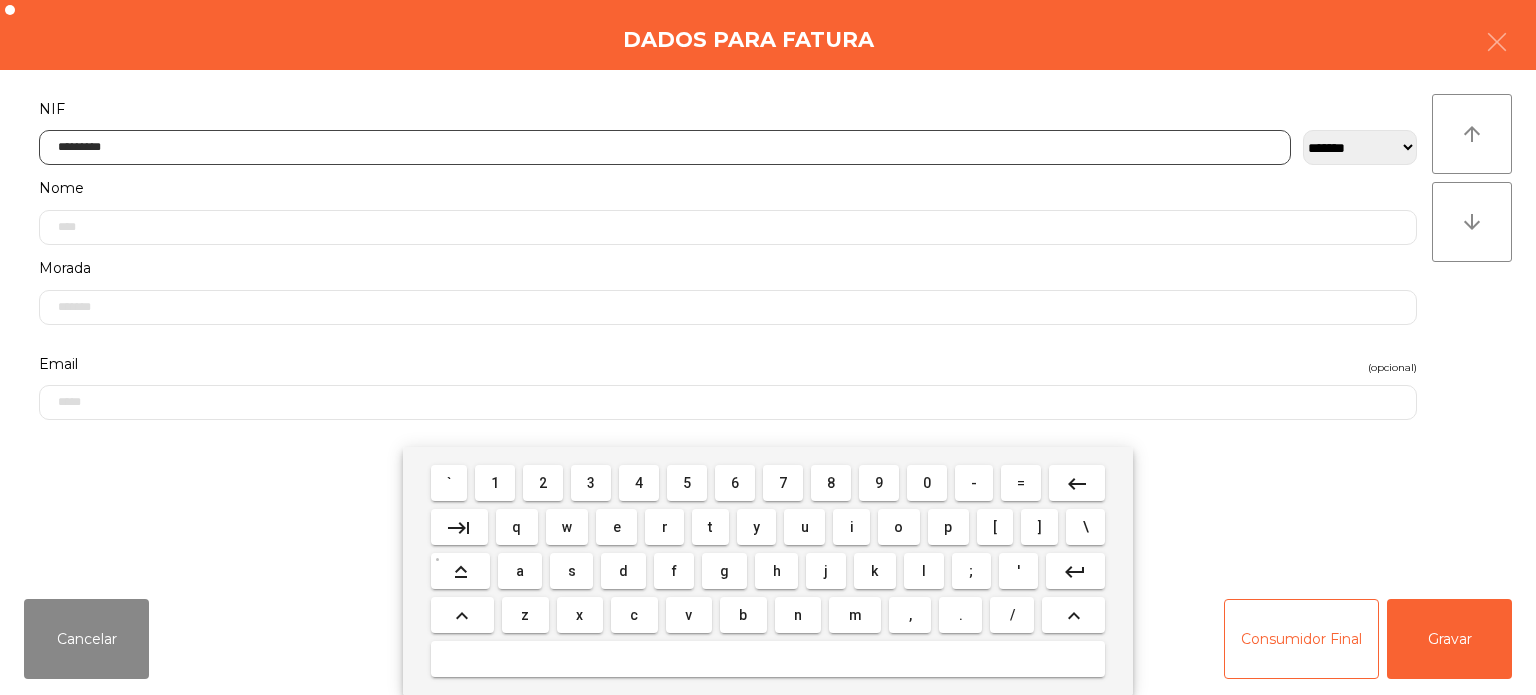 type on "*********" 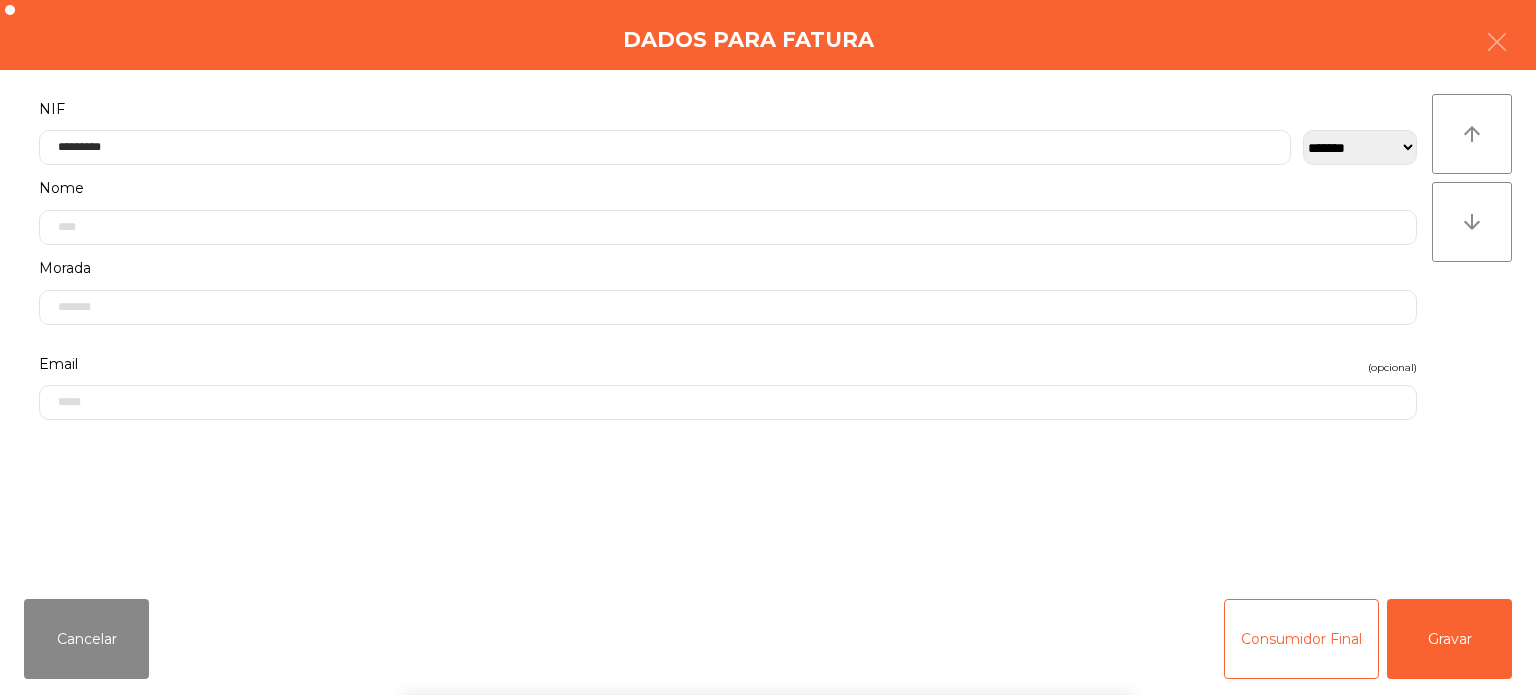 click on "` 1 2 3 4 5 6 7 8 9 0 - = keyboard_backspace keyboard_tab q w e r t y u i o p [ ] \ keyboard_capslock a s d f g h j k l ; ' keyboard_return keyboard_arrow_up z x c v b n m , . / keyboard_arrow_up" at bounding box center [768, 571] 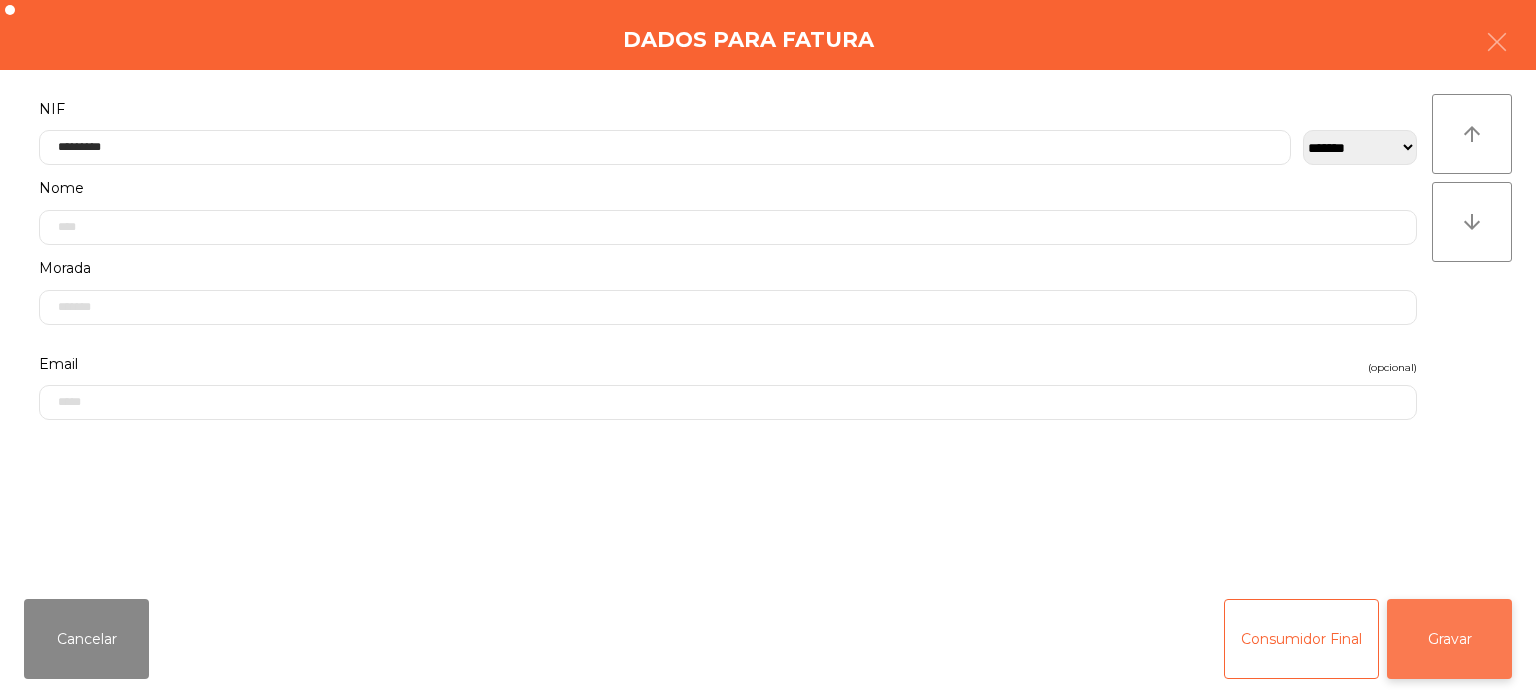 click on "Gravar" 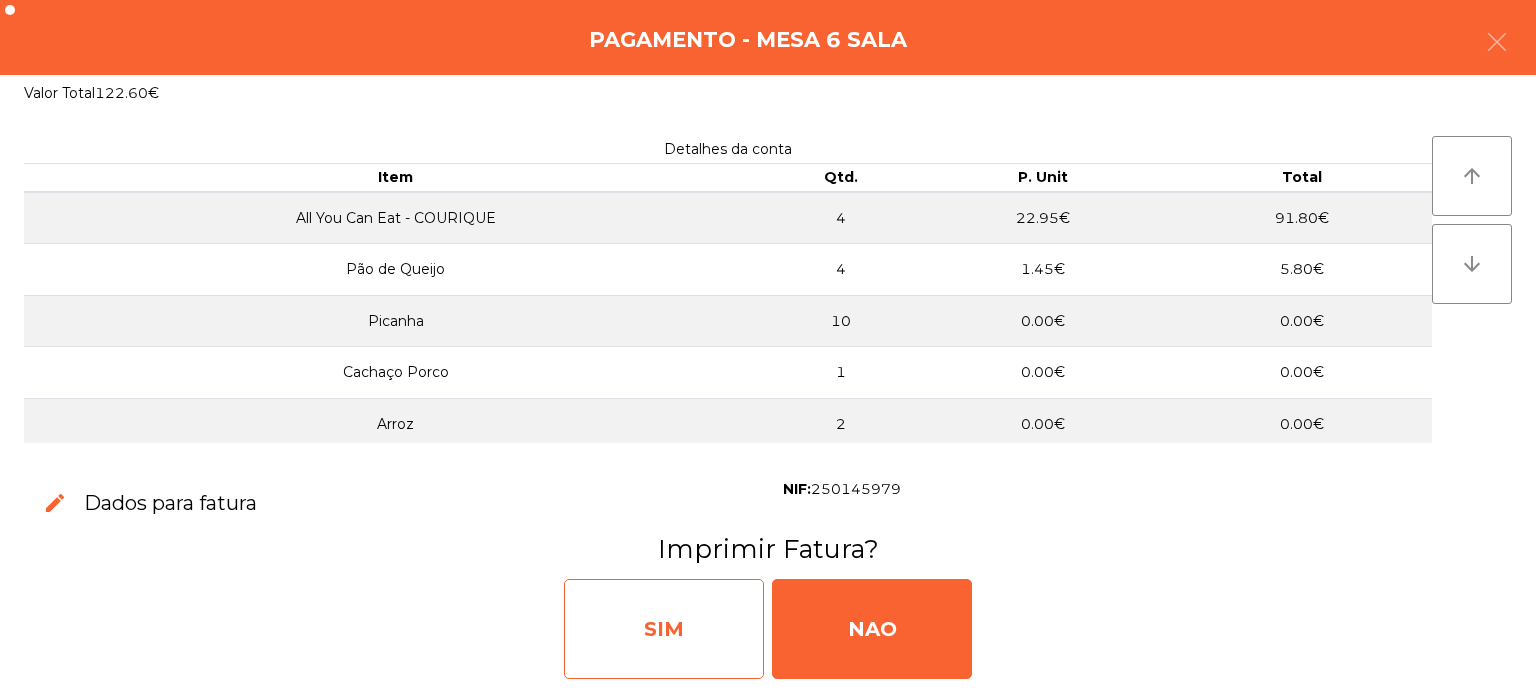 click on "SIM" 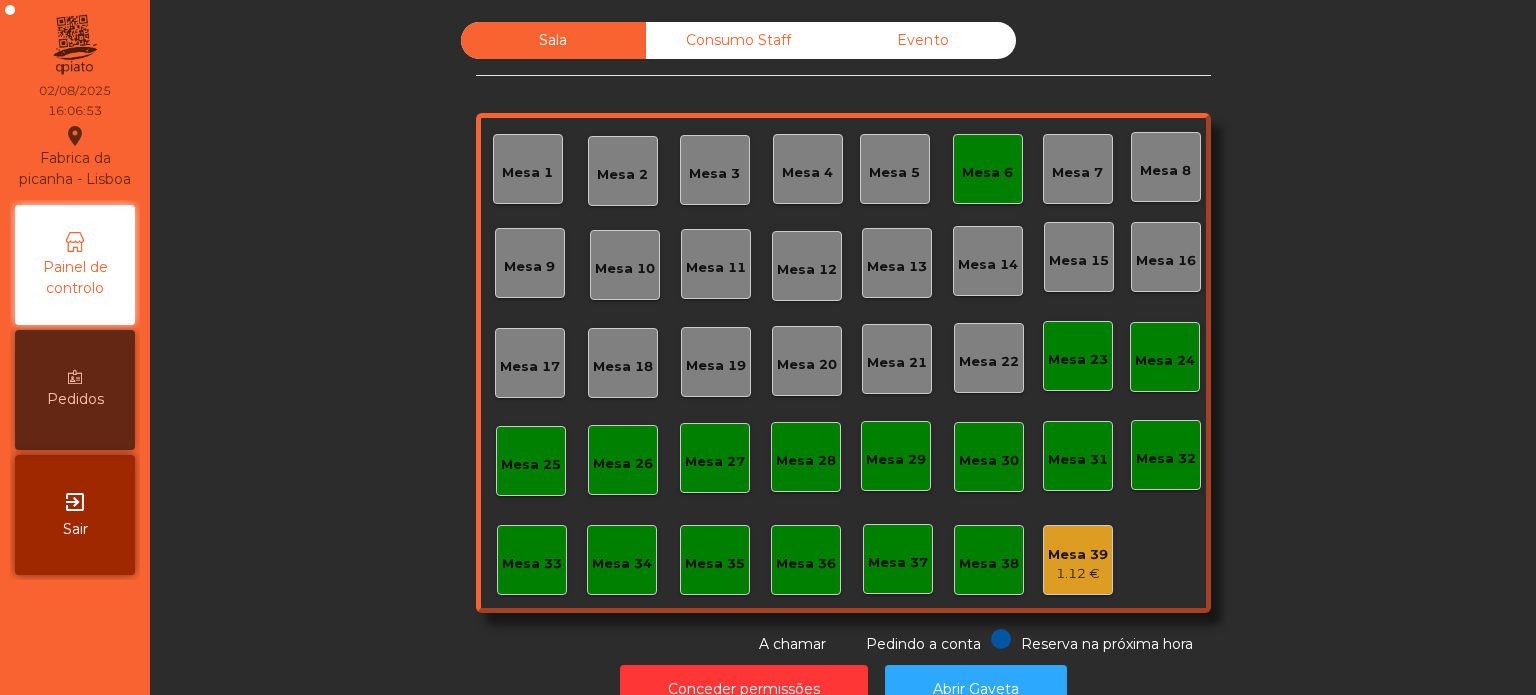 click on "Mesa 6" 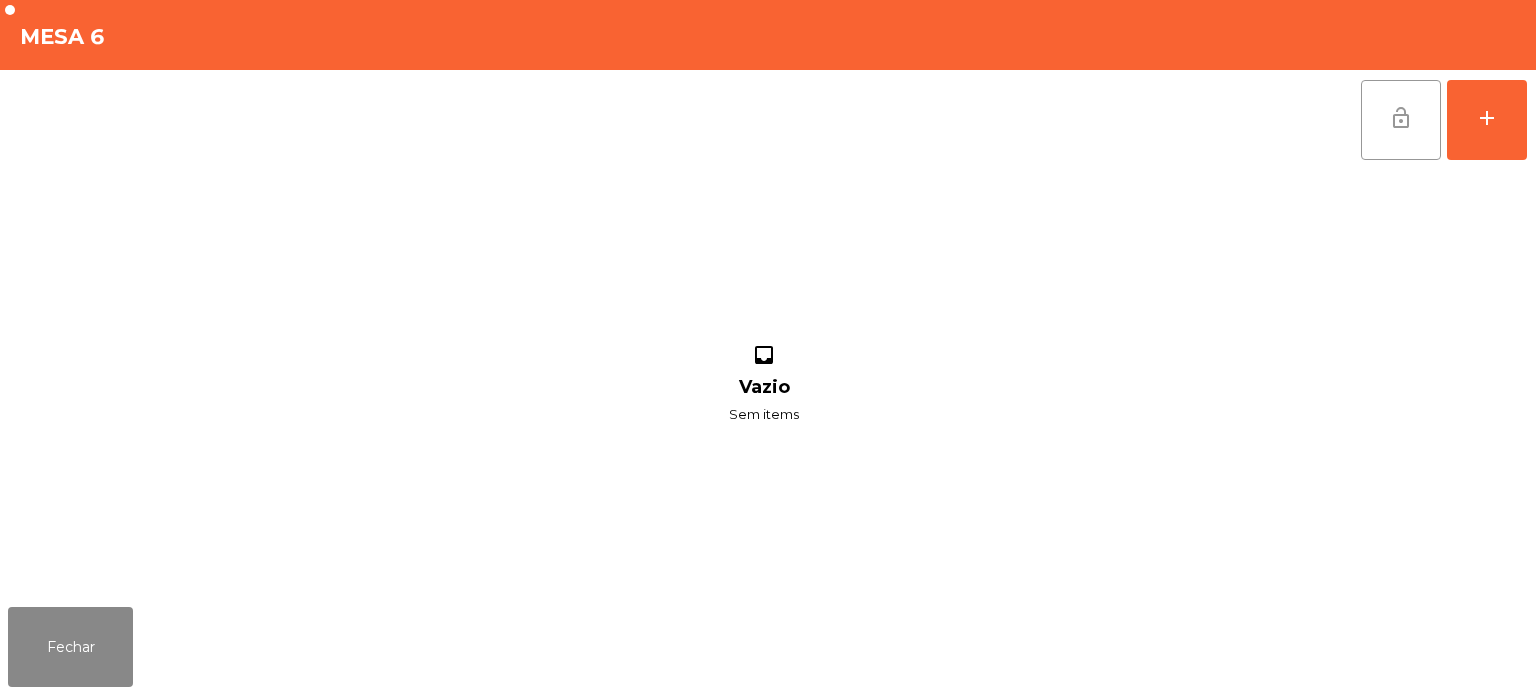 click on "lock_open" 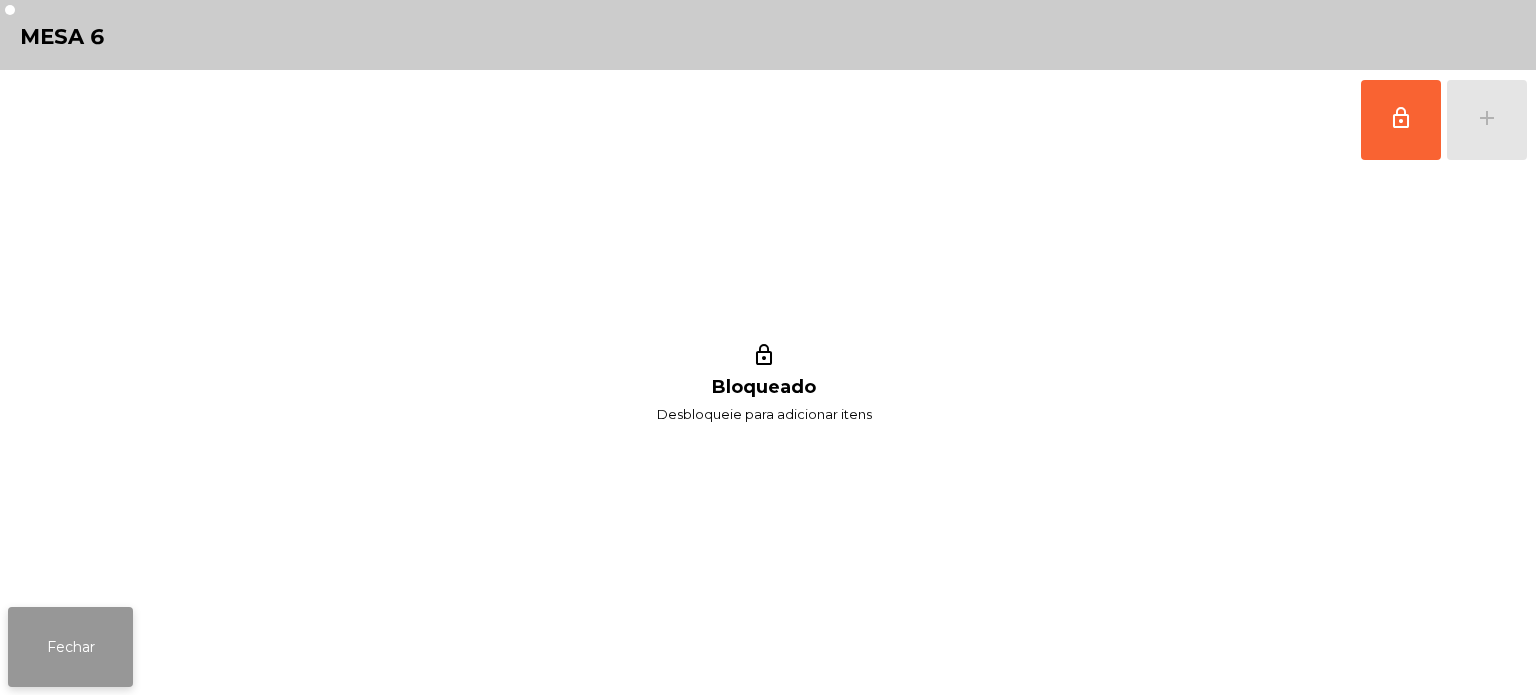 click on "Fechar" 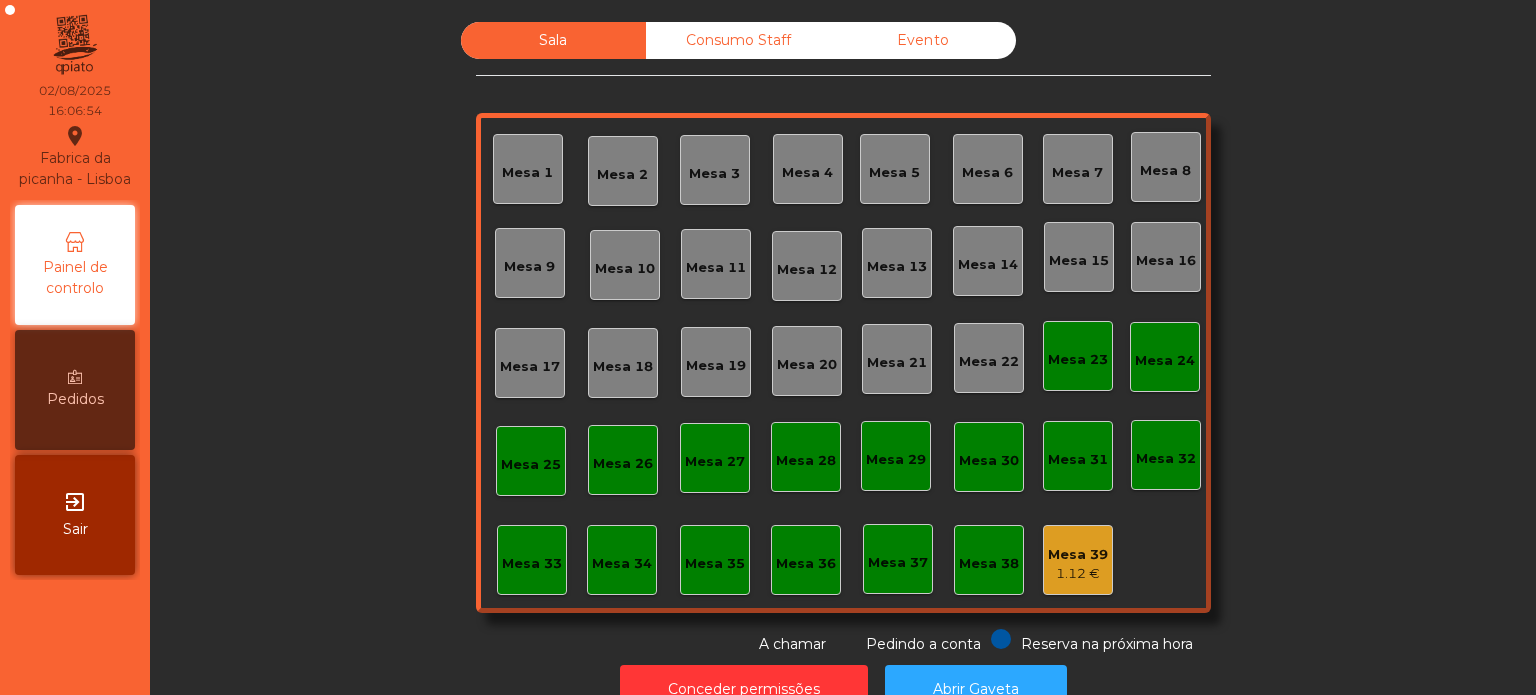click on "Consumo Staff" 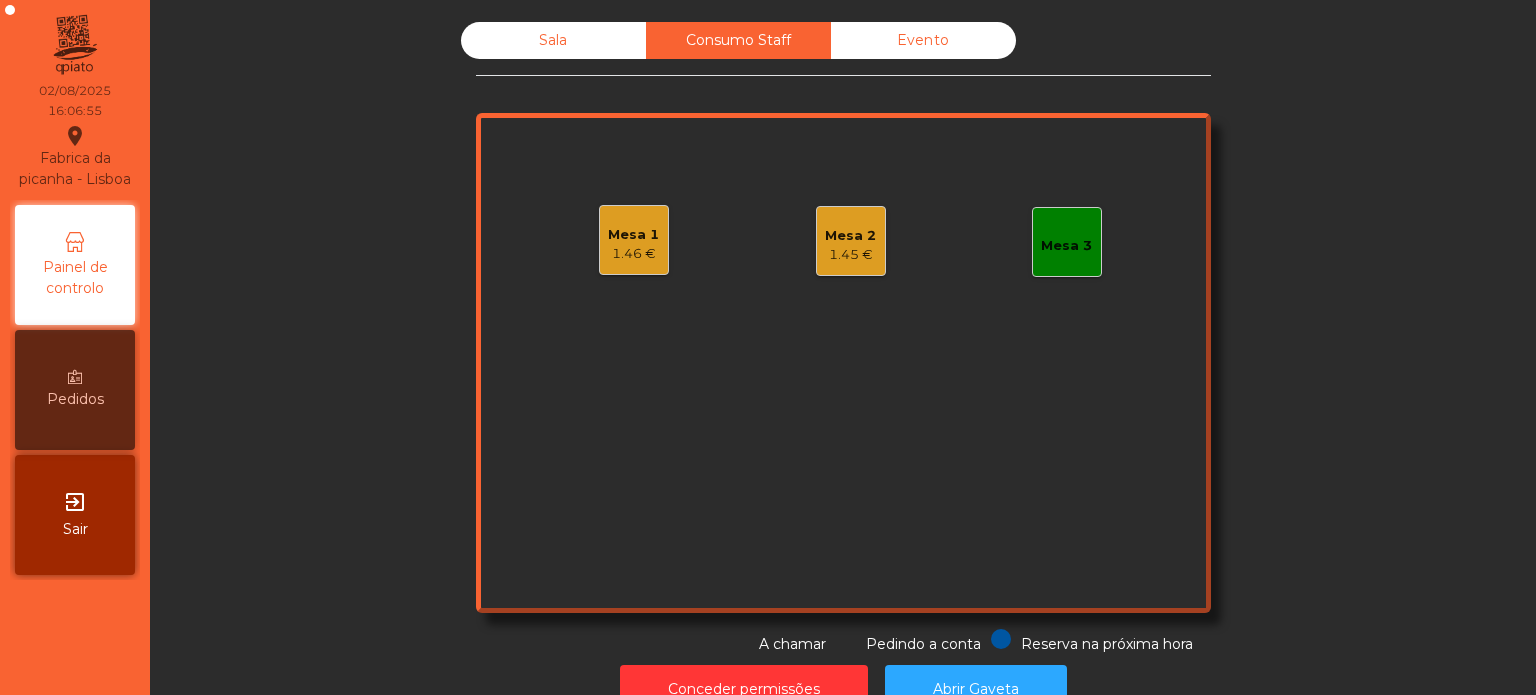 click on "Evento" 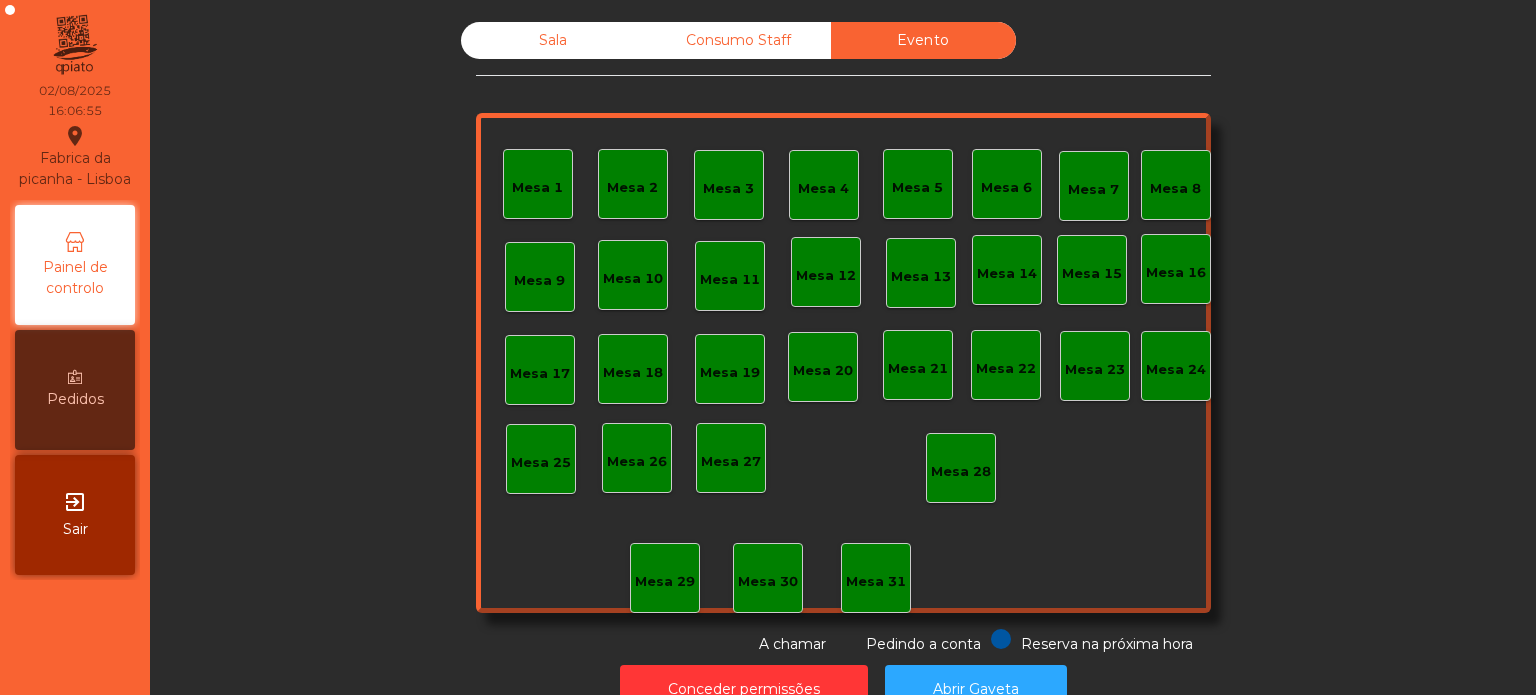 click on "Sala" 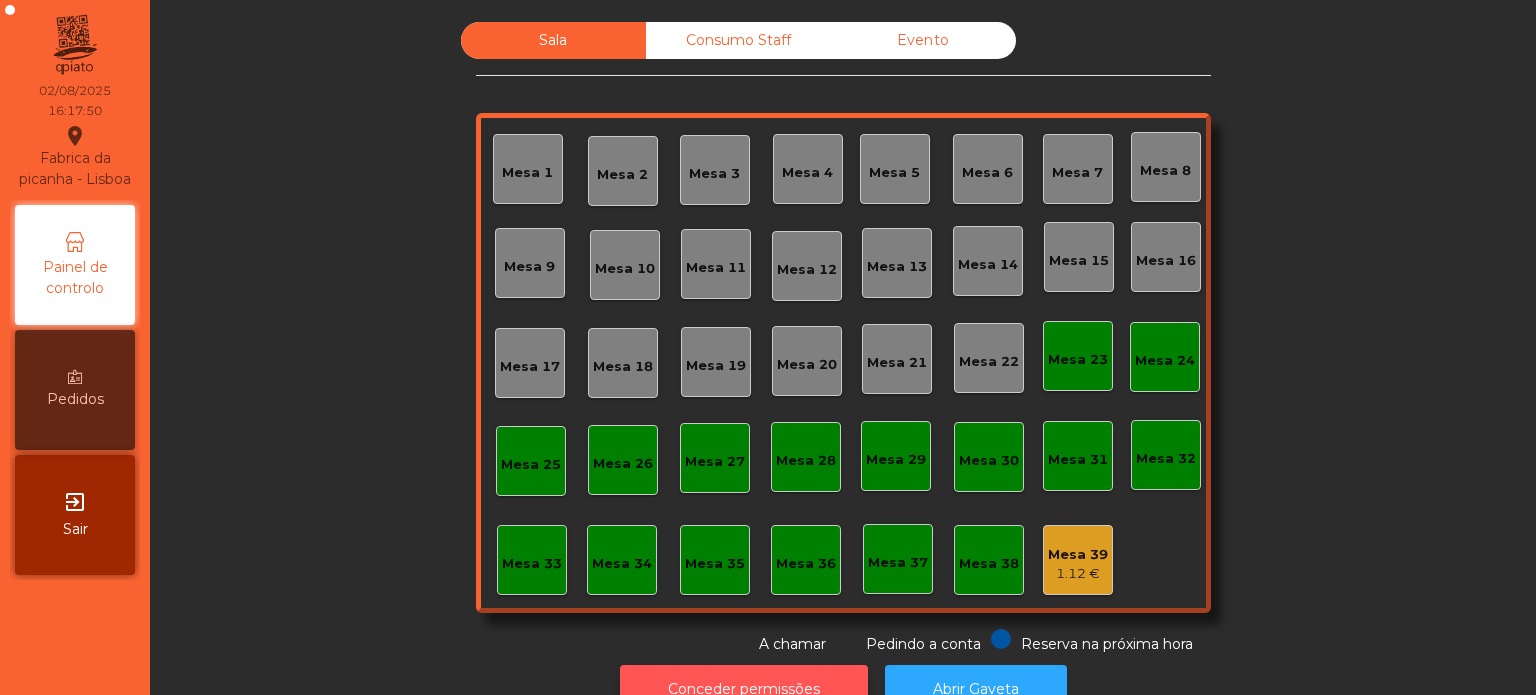 click on "Conceder permissões" 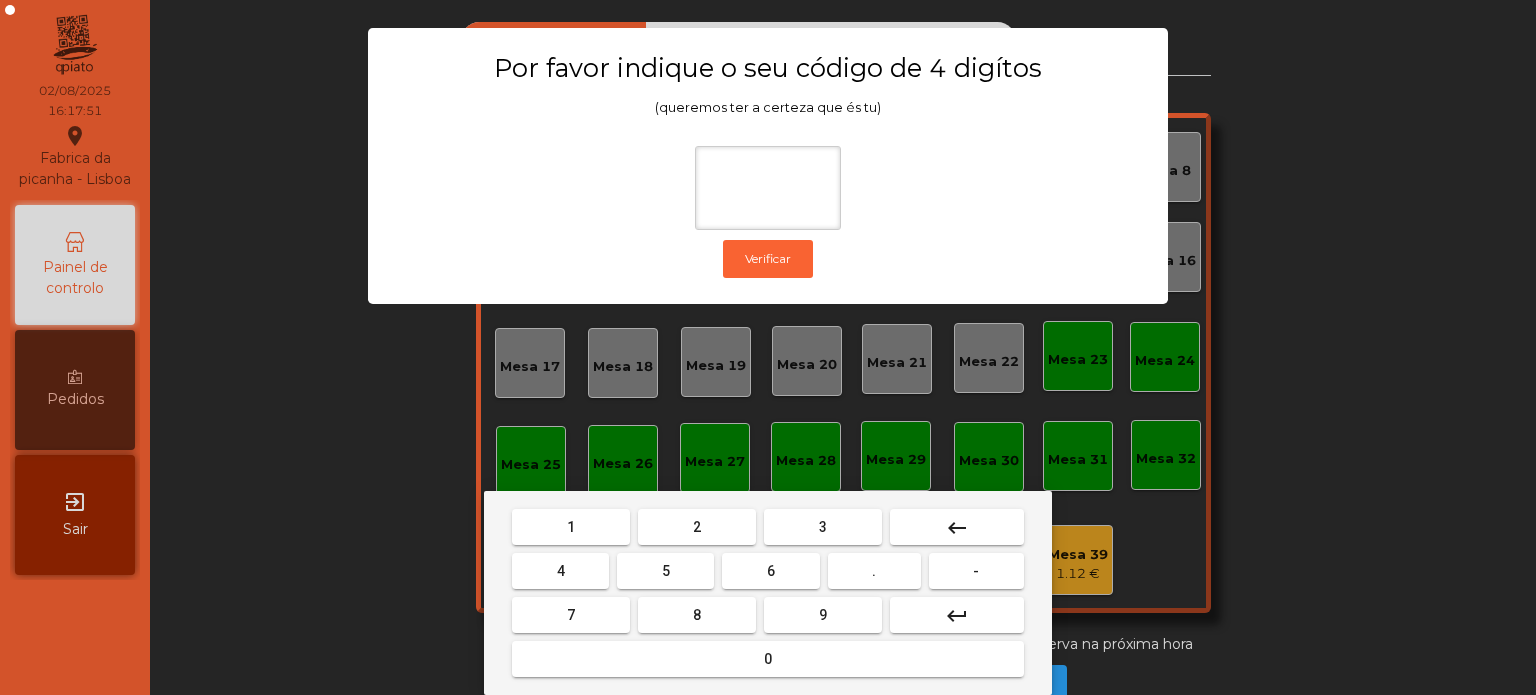 click on "1" at bounding box center [571, 527] 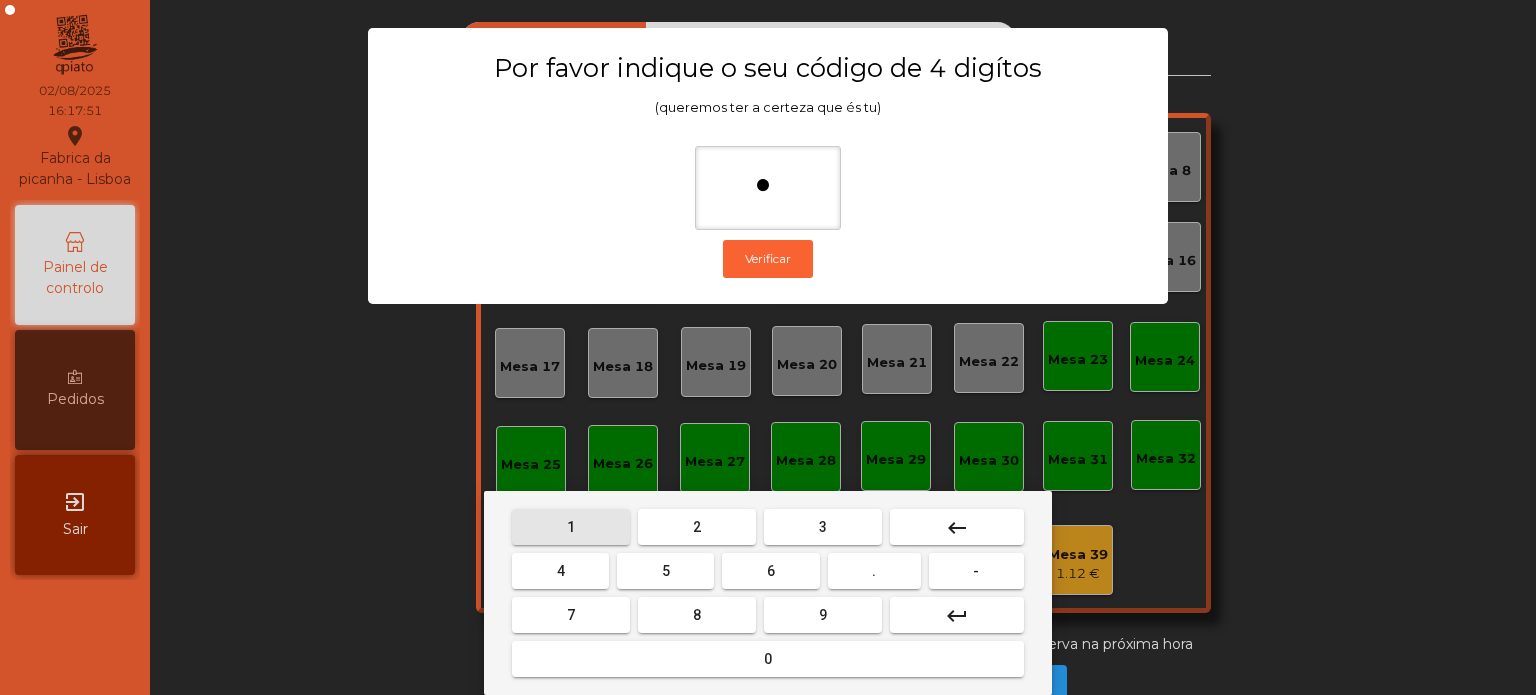 click on "3" at bounding box center (823, 527) 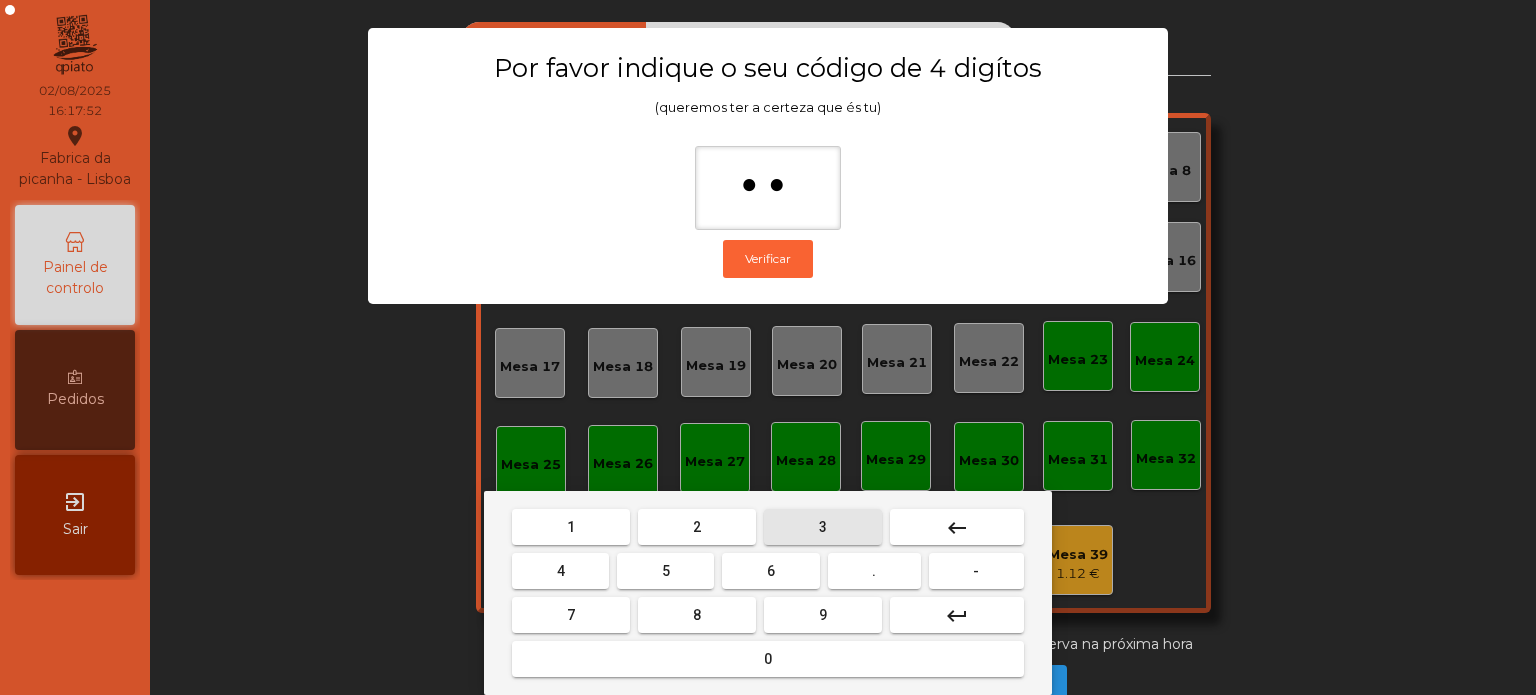 click on "5" at bounding box center [665, 571] 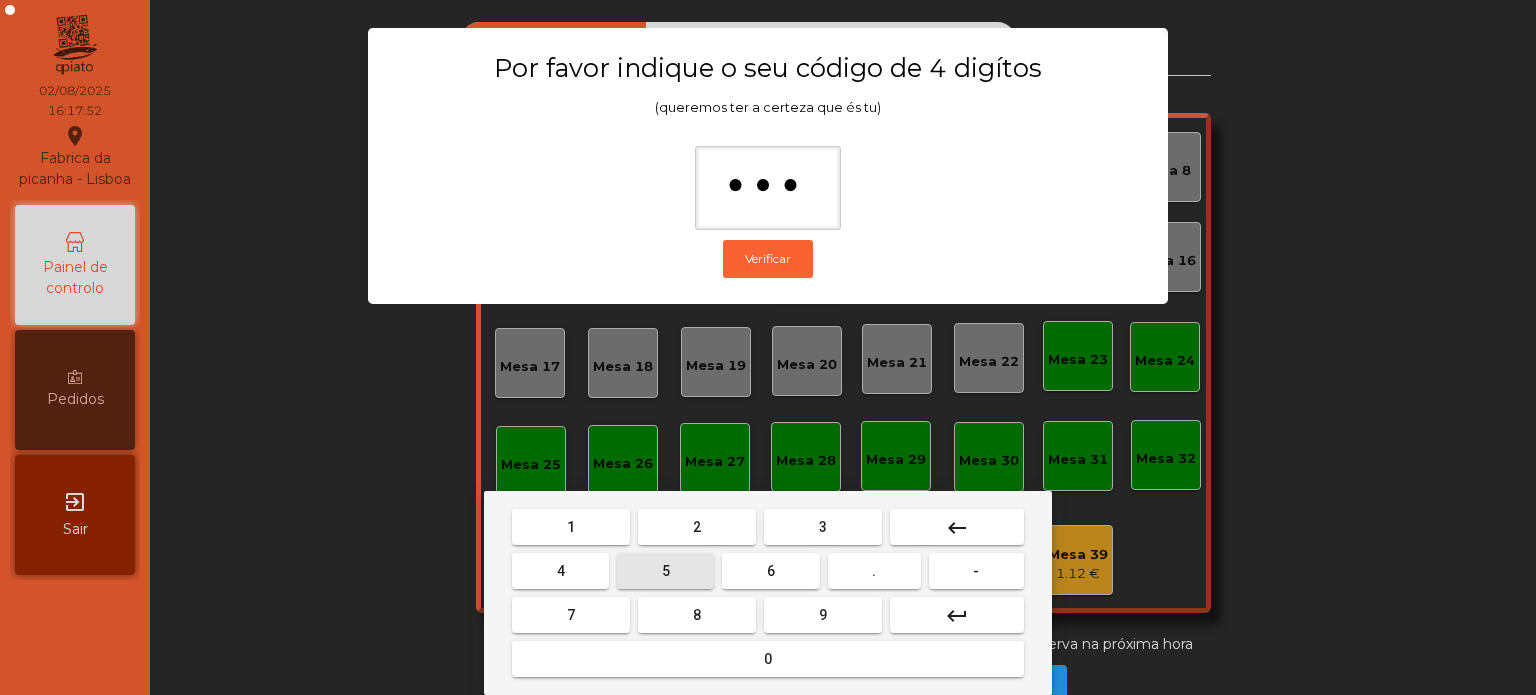 click on "0" at bounding box center [768, 659] 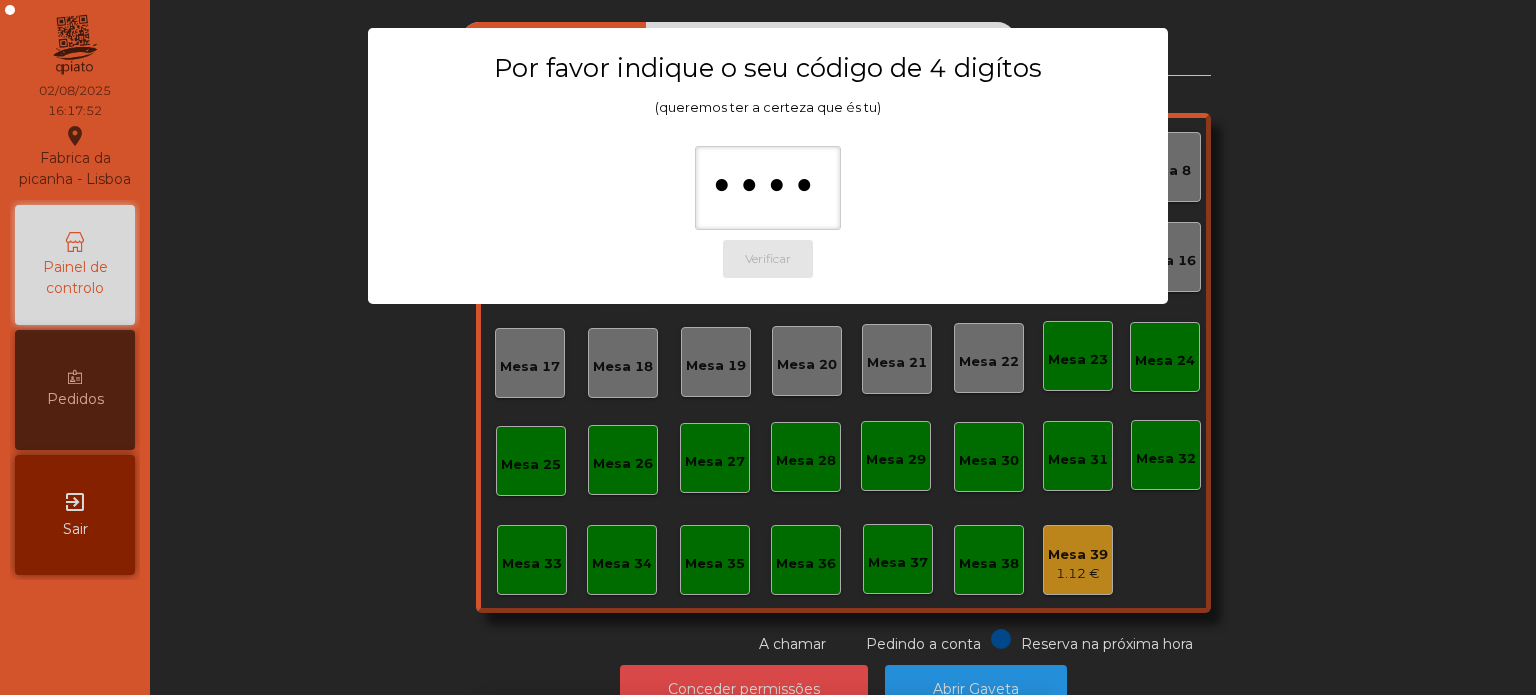 scroll, scrollTop: 33, scrollLeft: 0, axis: vertical 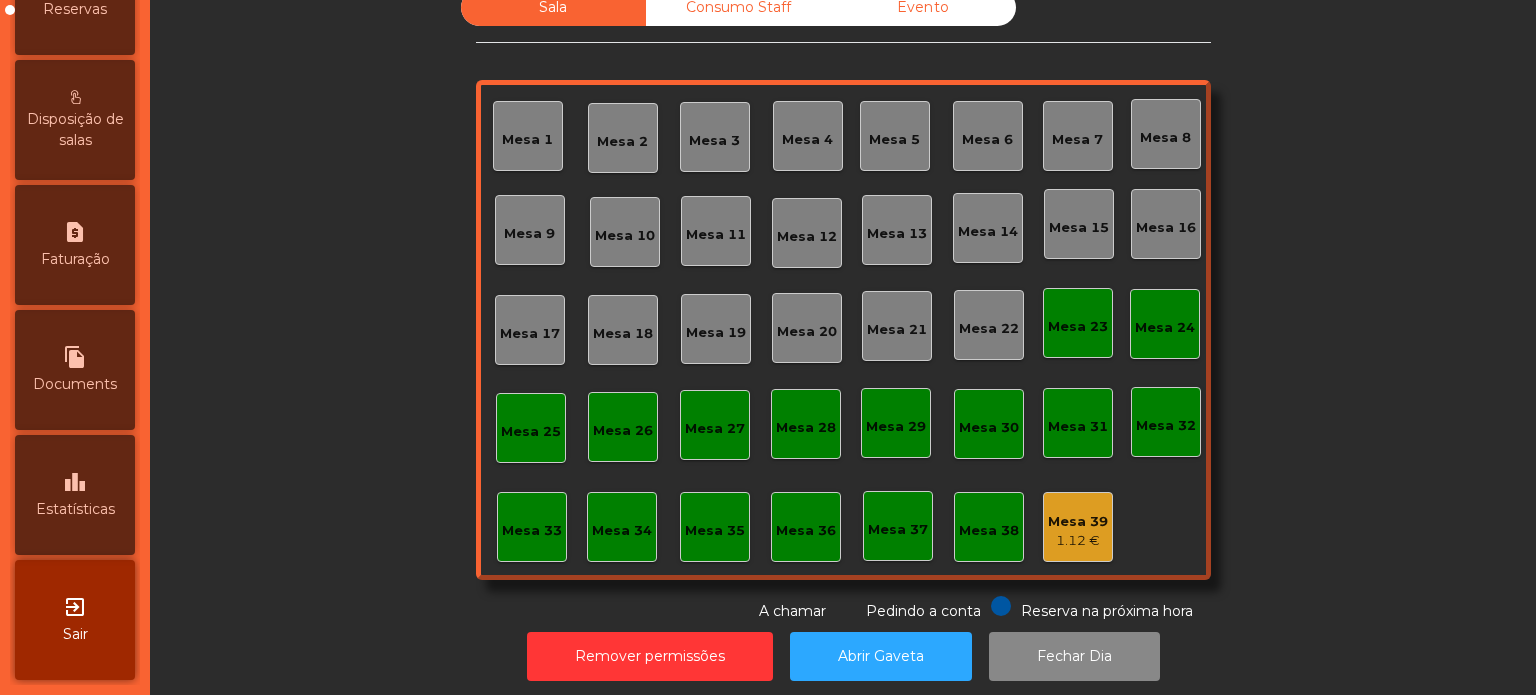 click on "leaderboard" at bounding box center [75, 482] 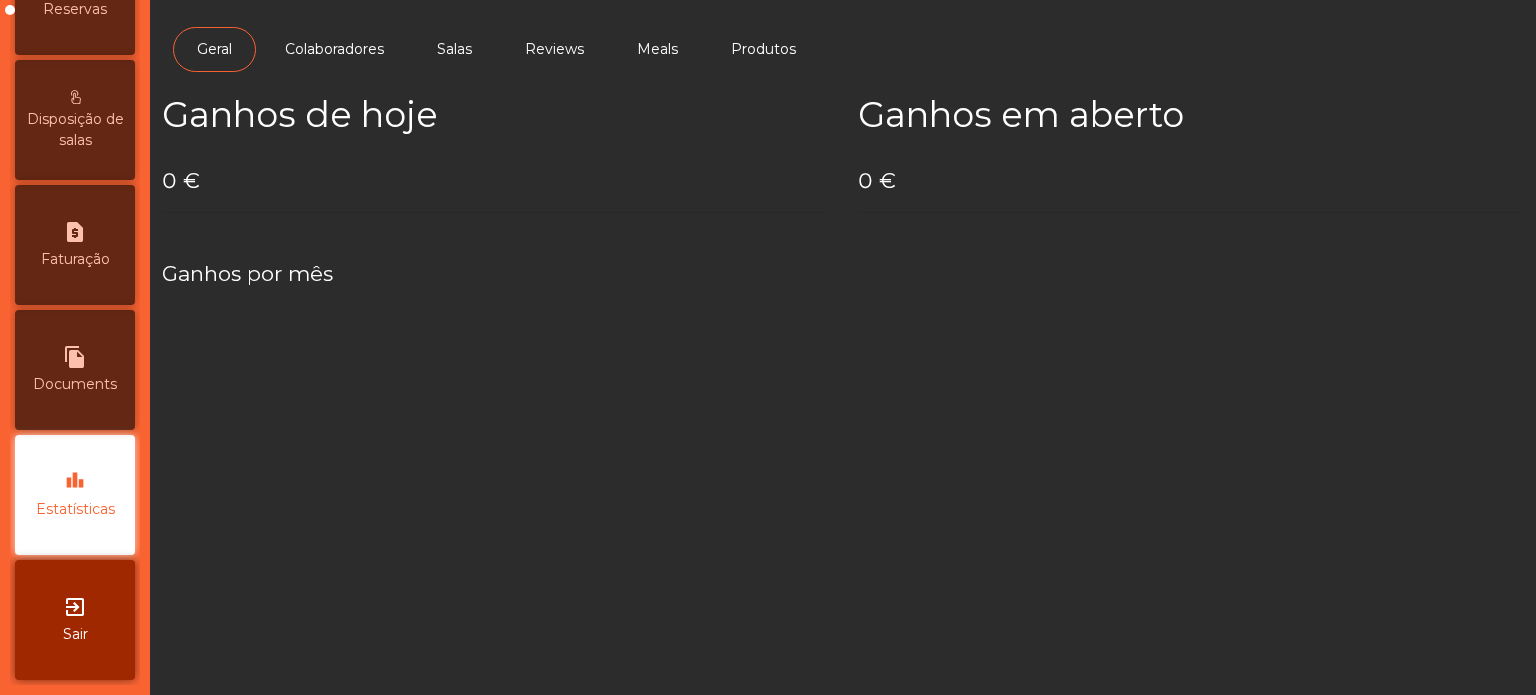 scroll, scrollTop: 0, scrollLeft: 0, axis: both 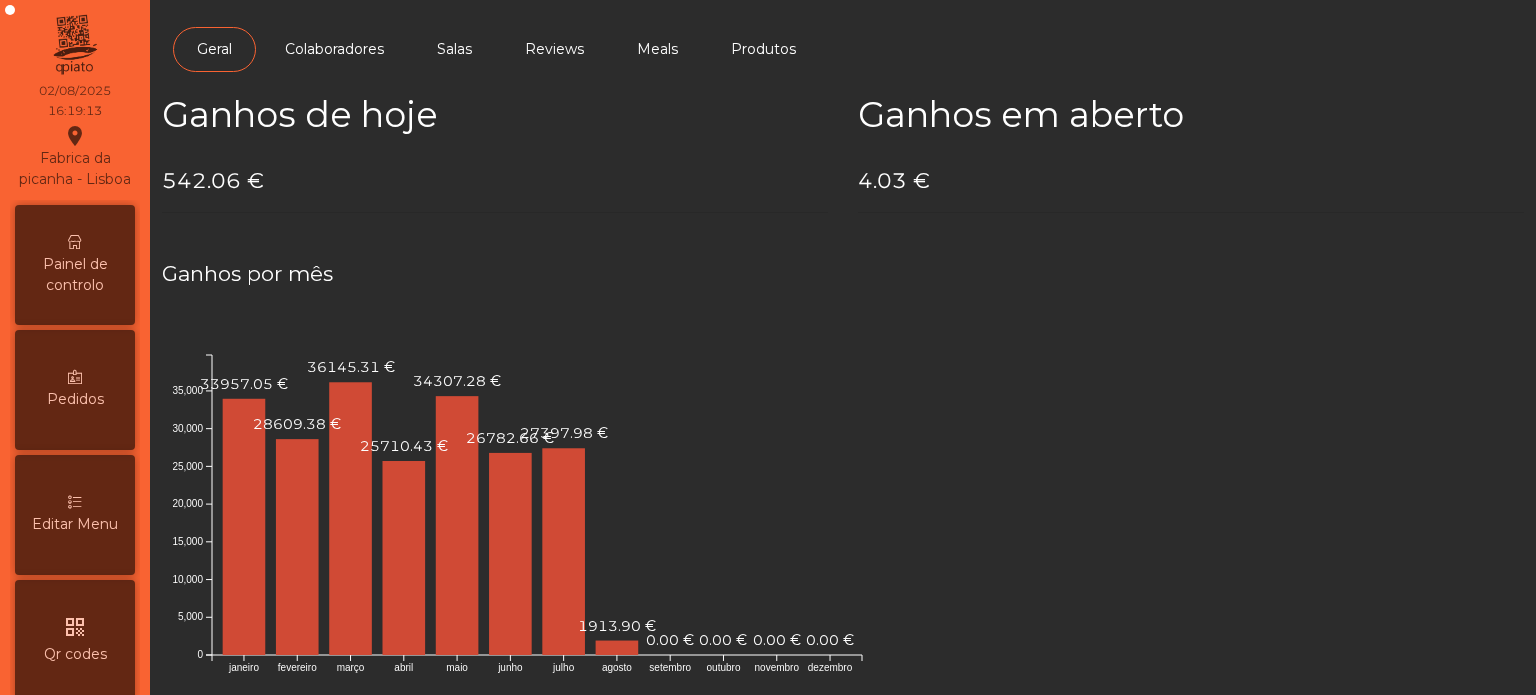 click on "Painel de controlo" at bounding box center (75, 265) 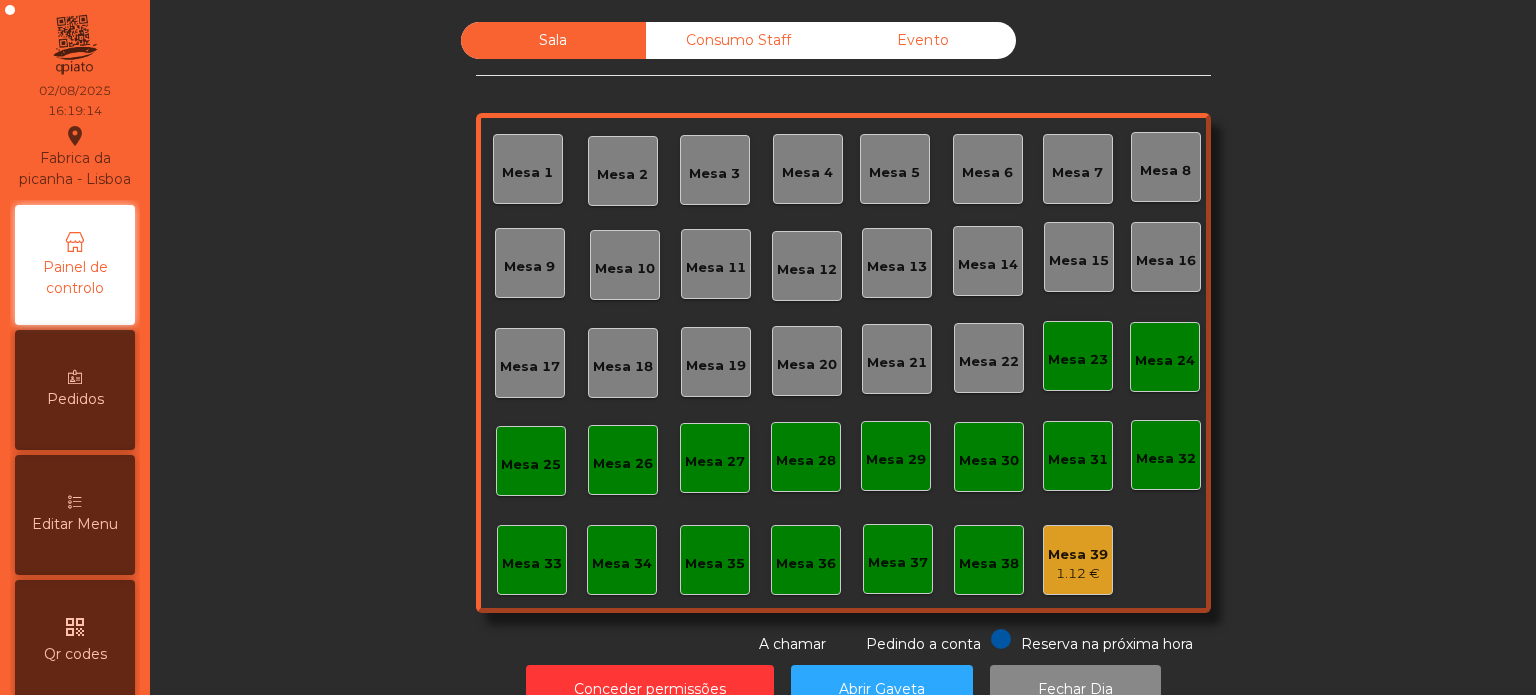 click on "Consumo Staff" 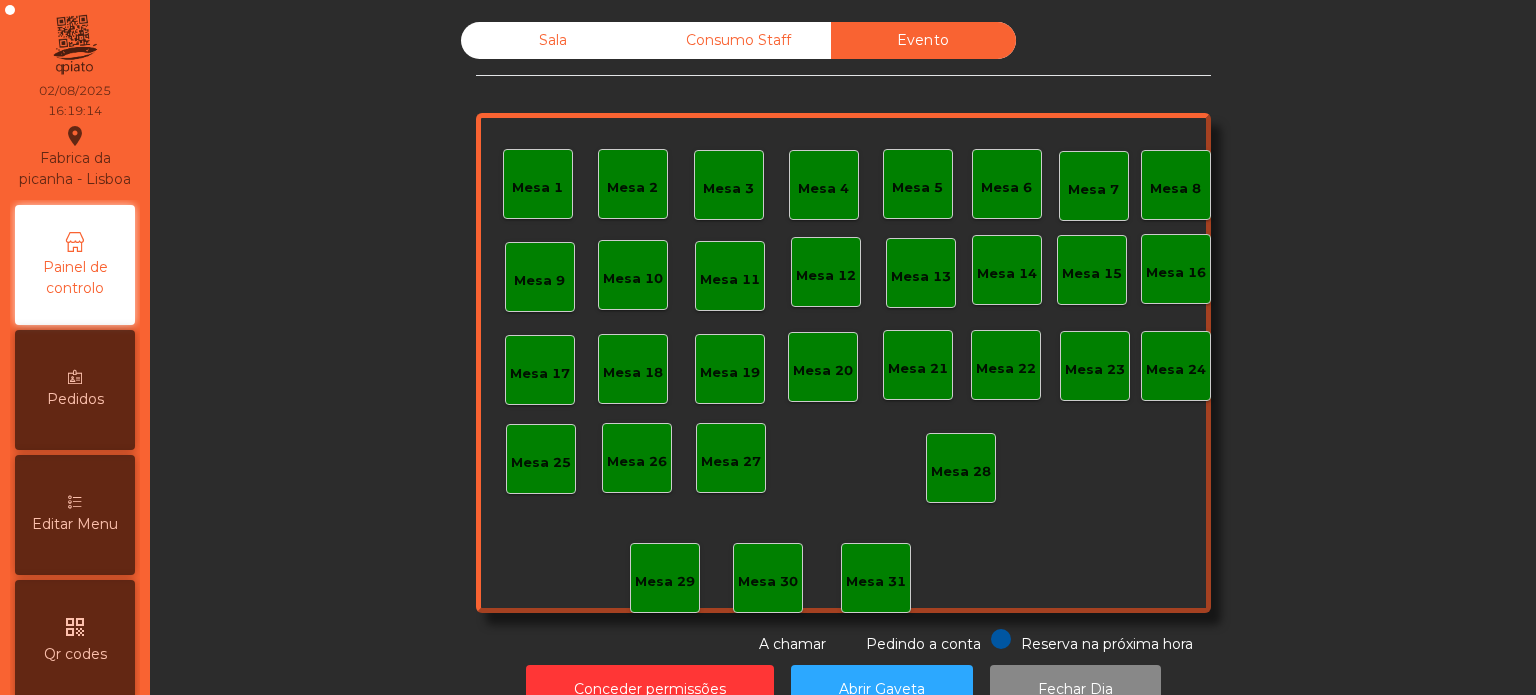click on "Sala" 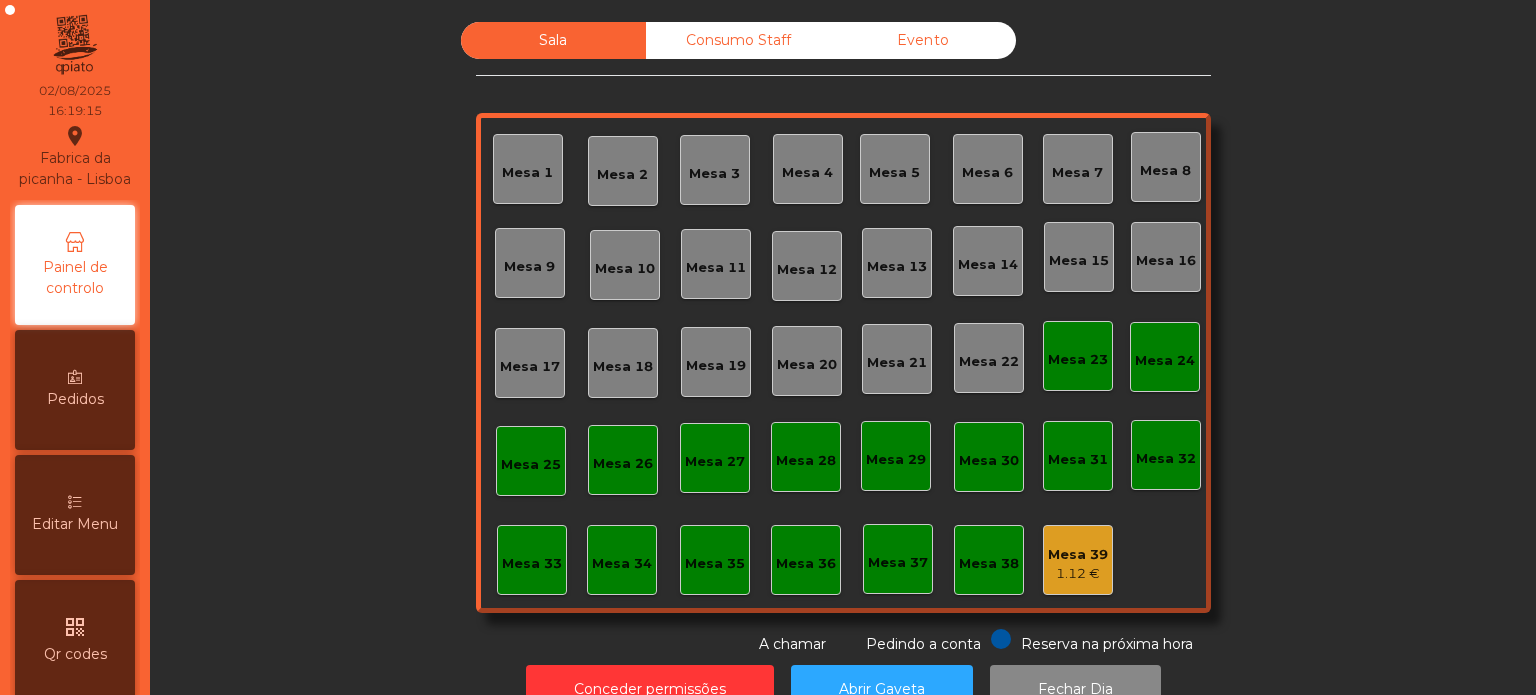 click on "Consumo Staff" 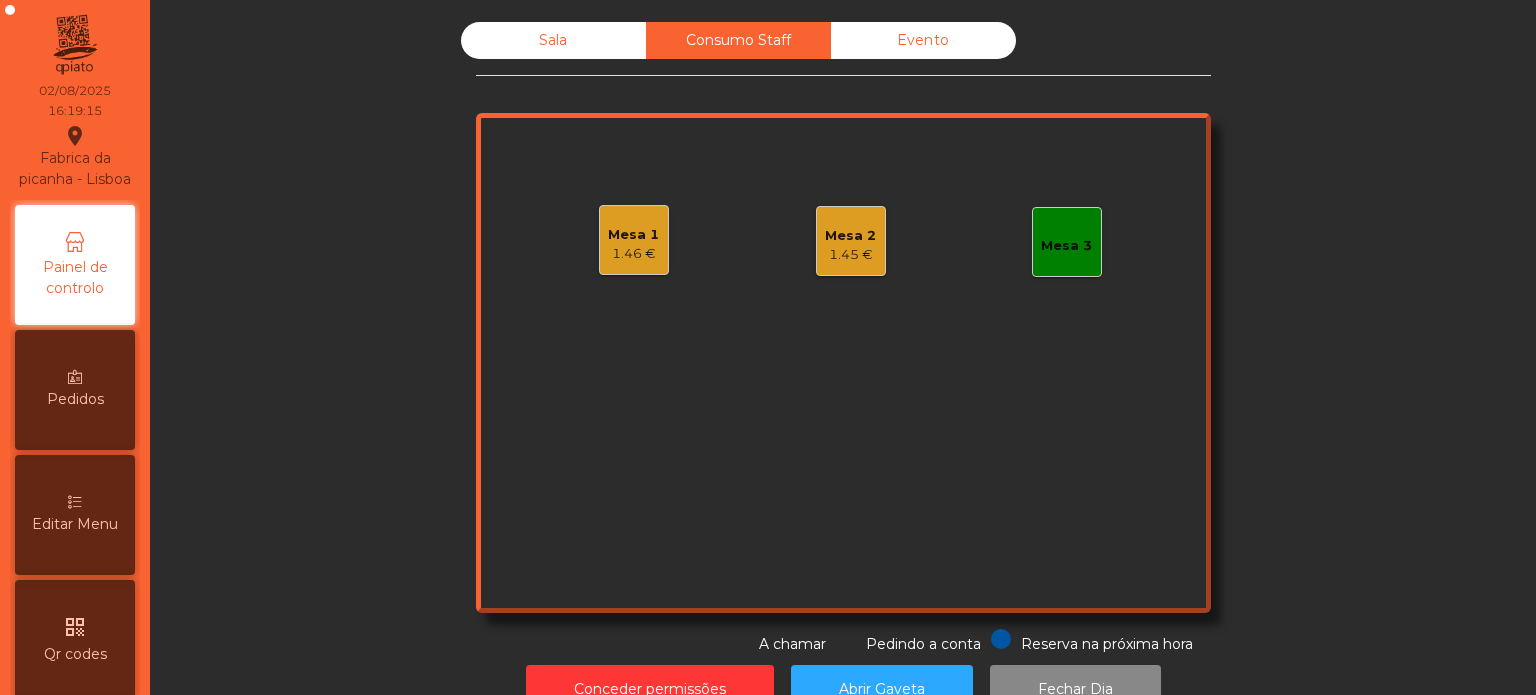click on "1.45 €" 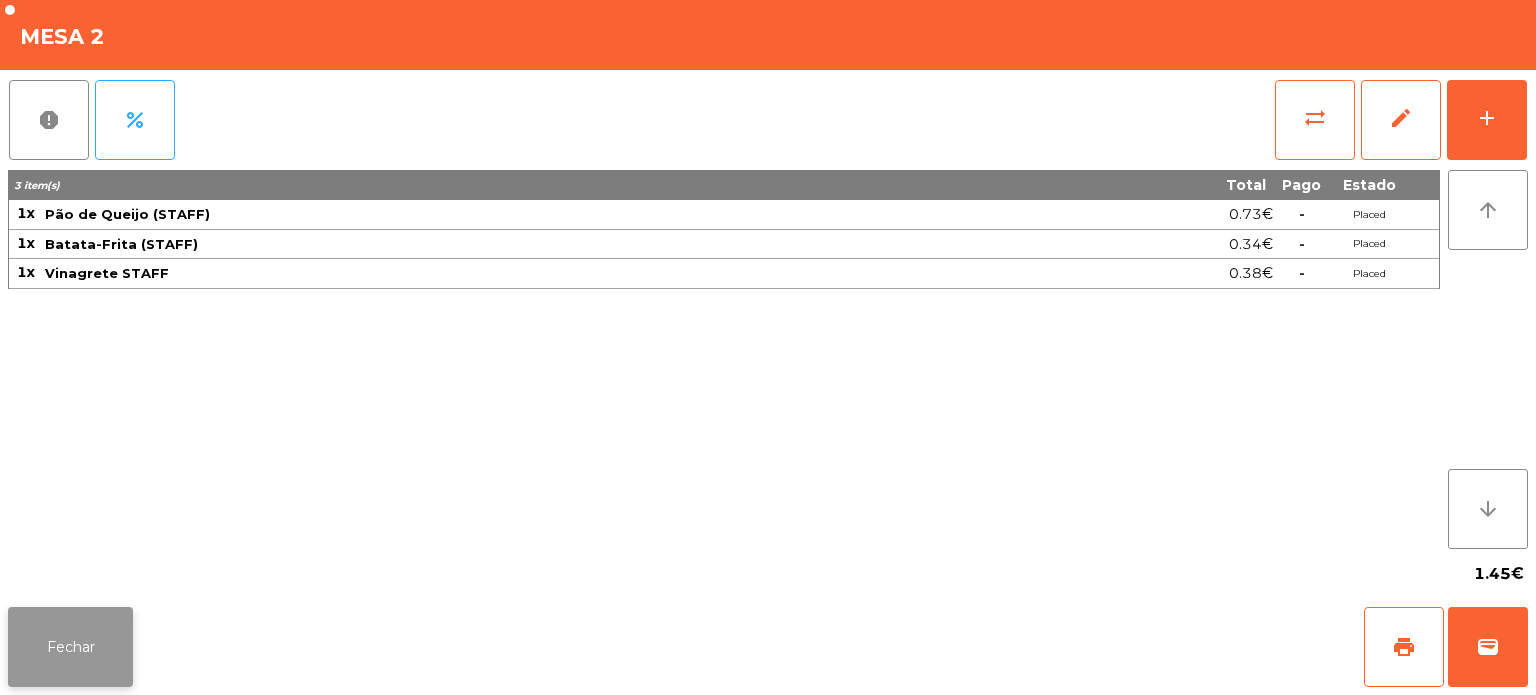 click on "Fechar" 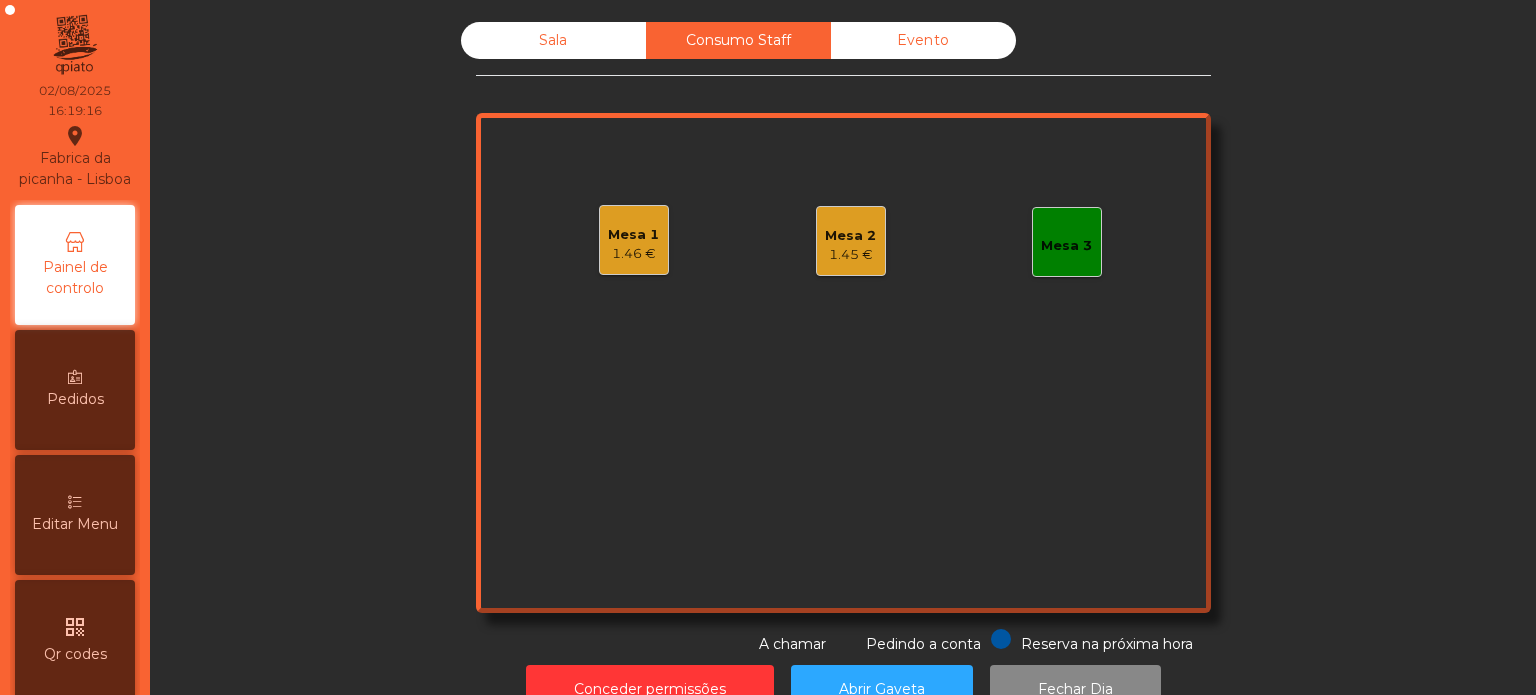 click on "Mesa 1" 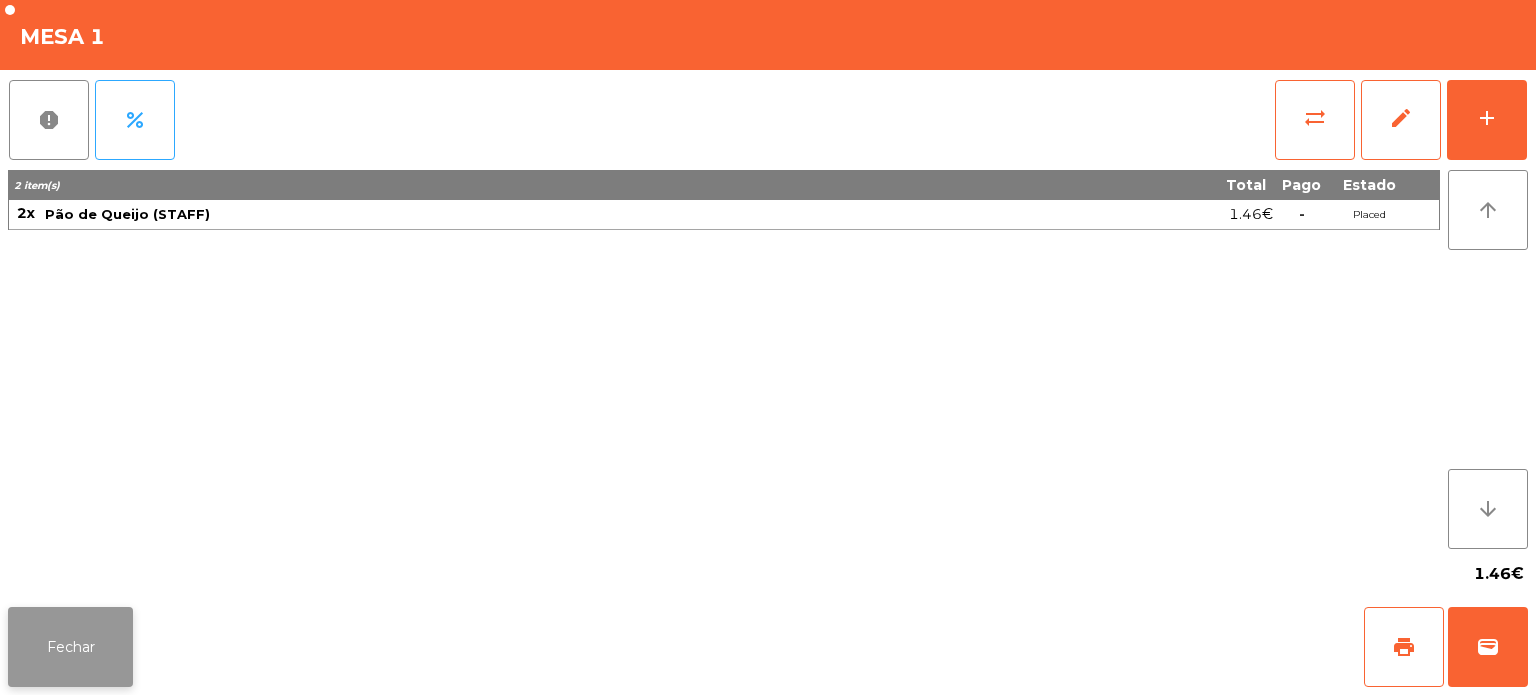 click on "Fechar" 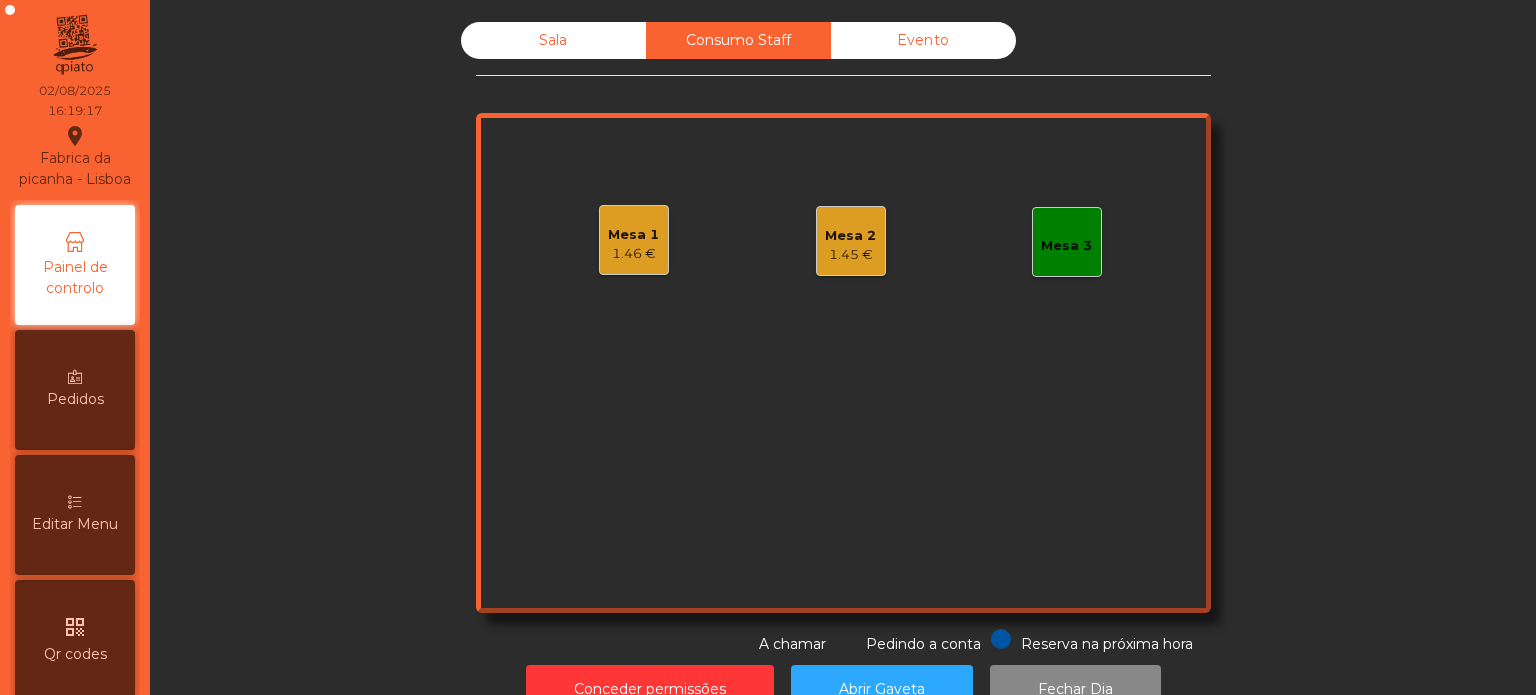 click on "Sala" 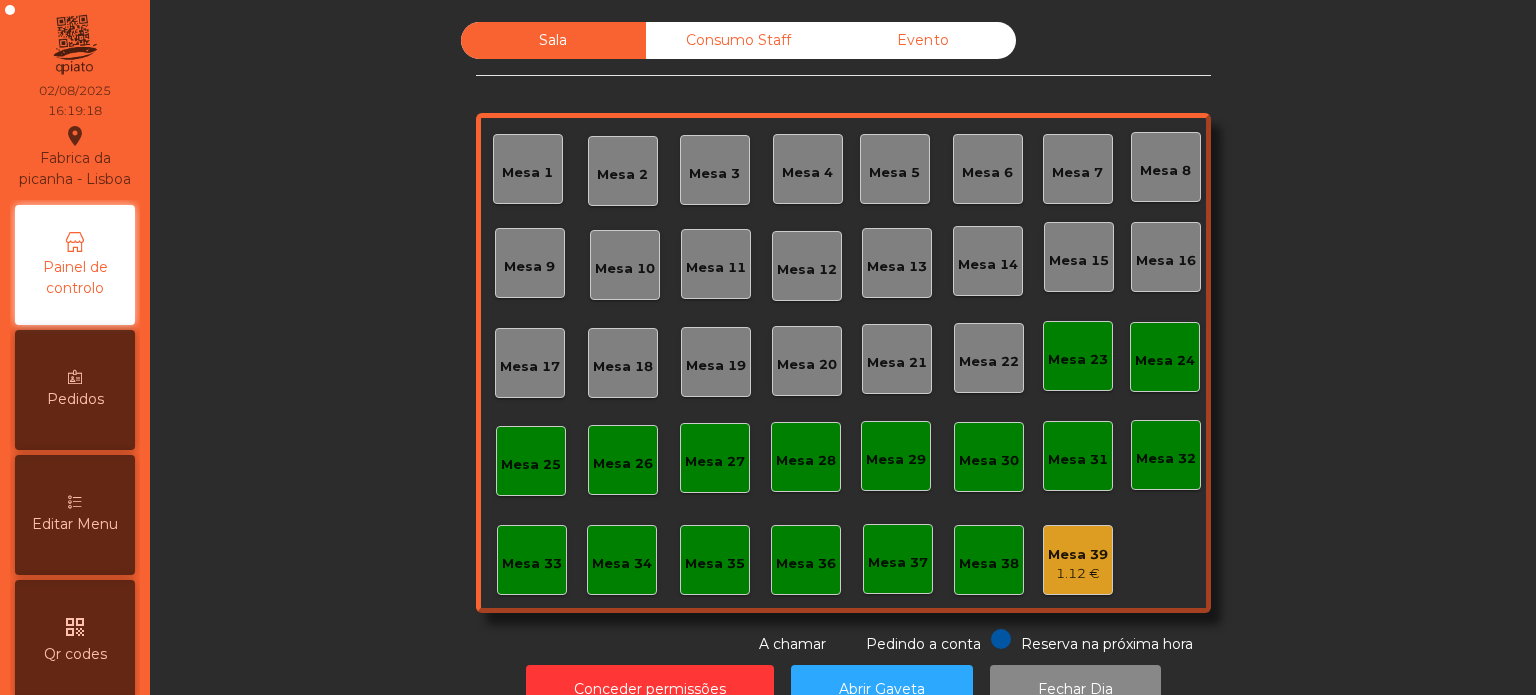 click on "Mesa 39" 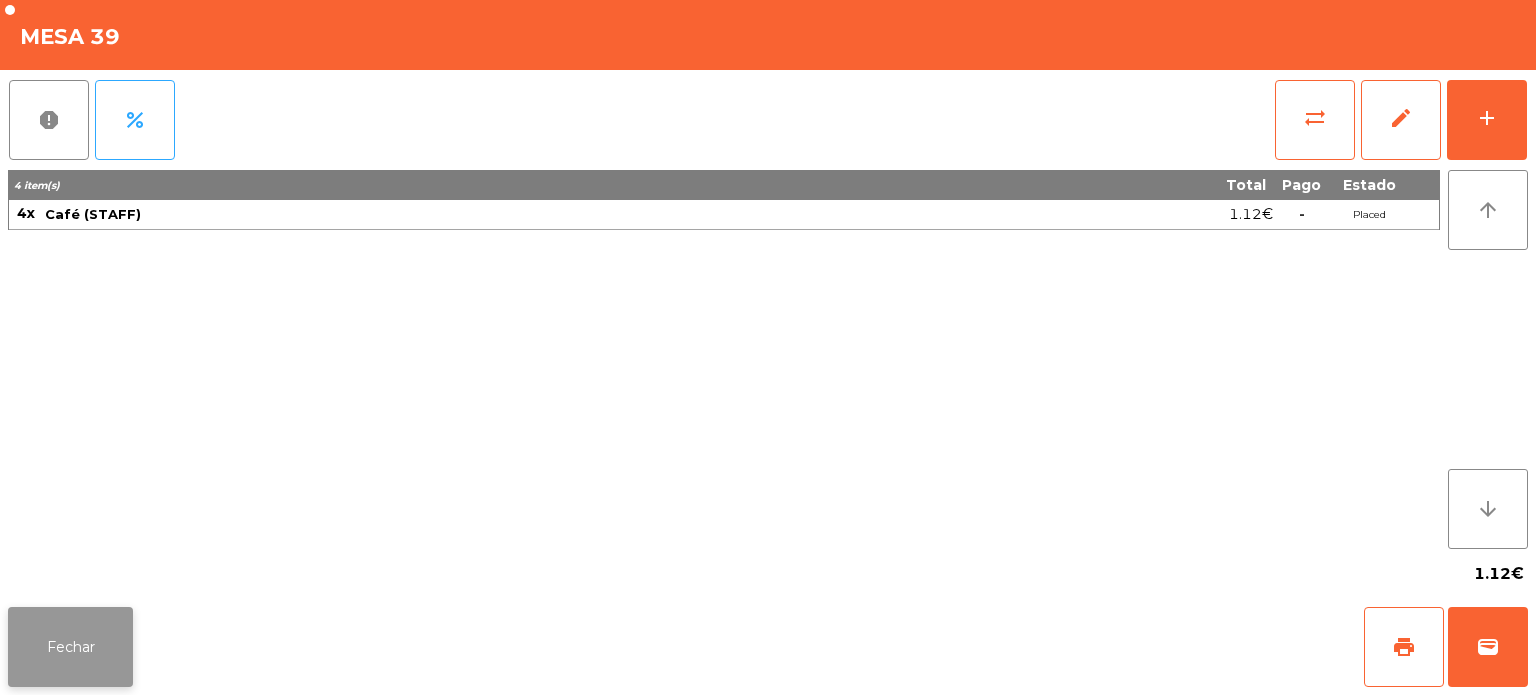 click on "Fechar" 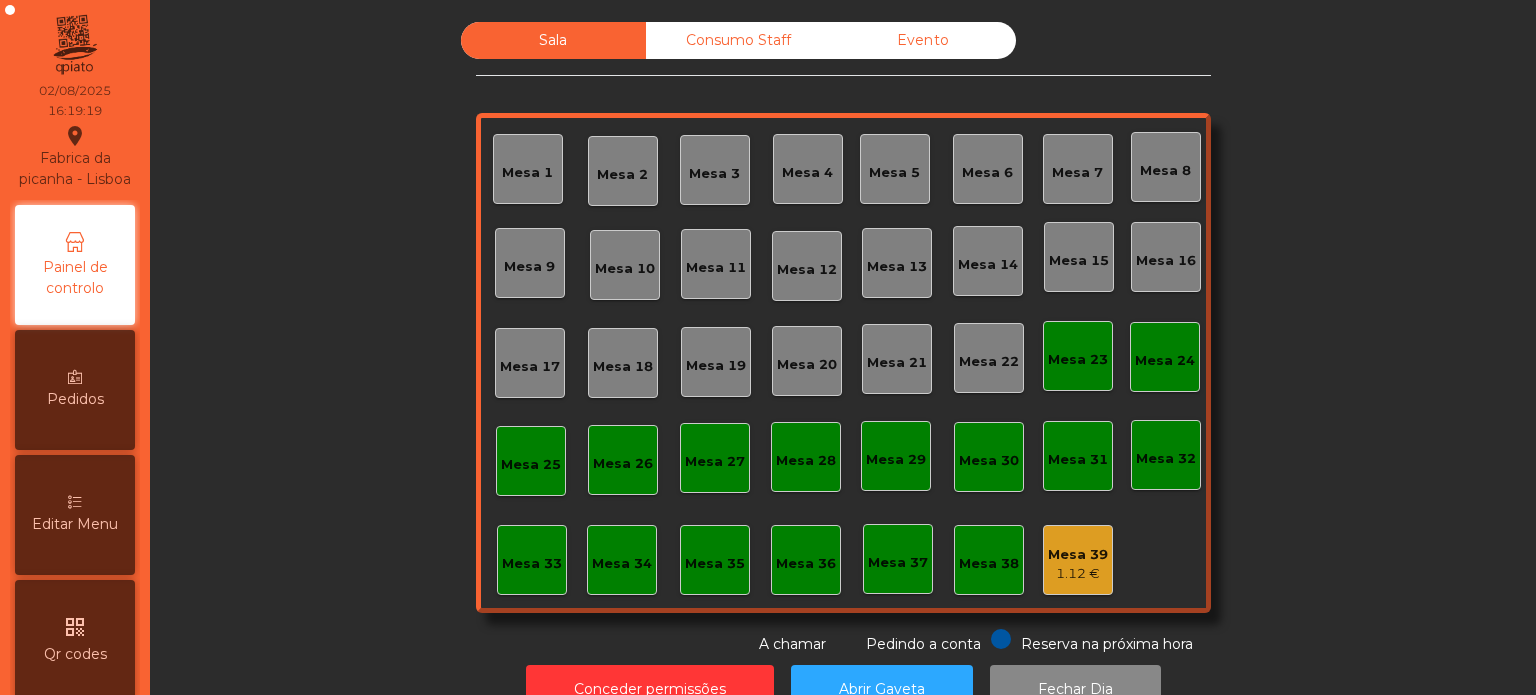 click on "1.12 €" 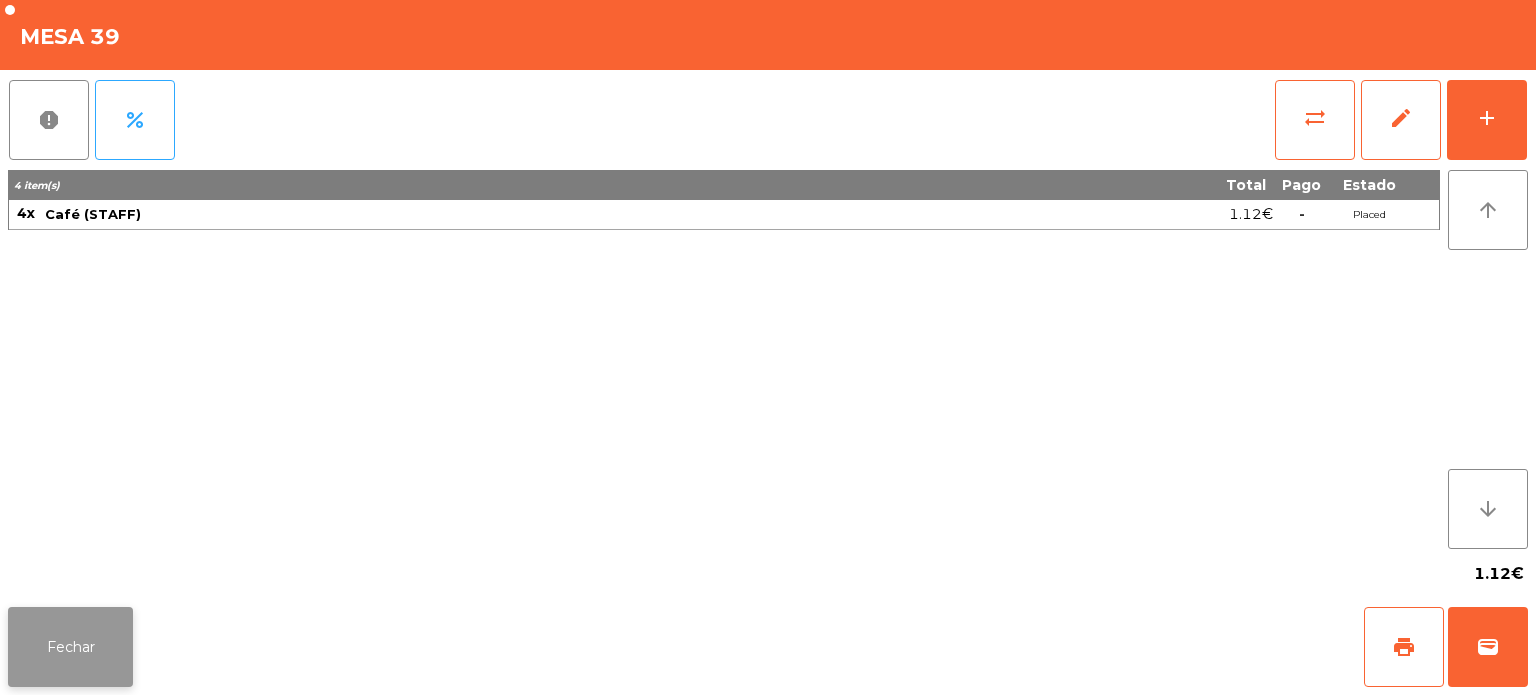 click on "Fechar" 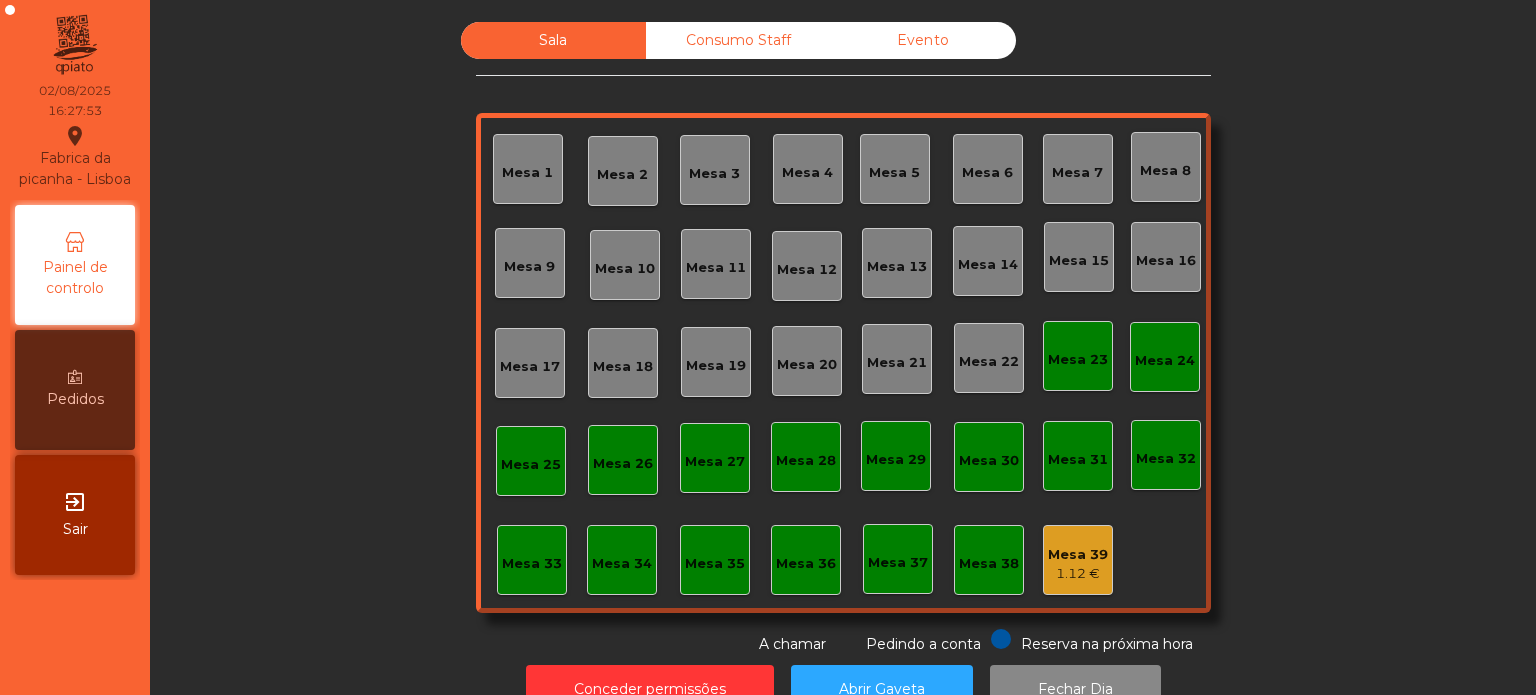 scroll, scrollTop: 0, scrollLeft: 0, axis: both 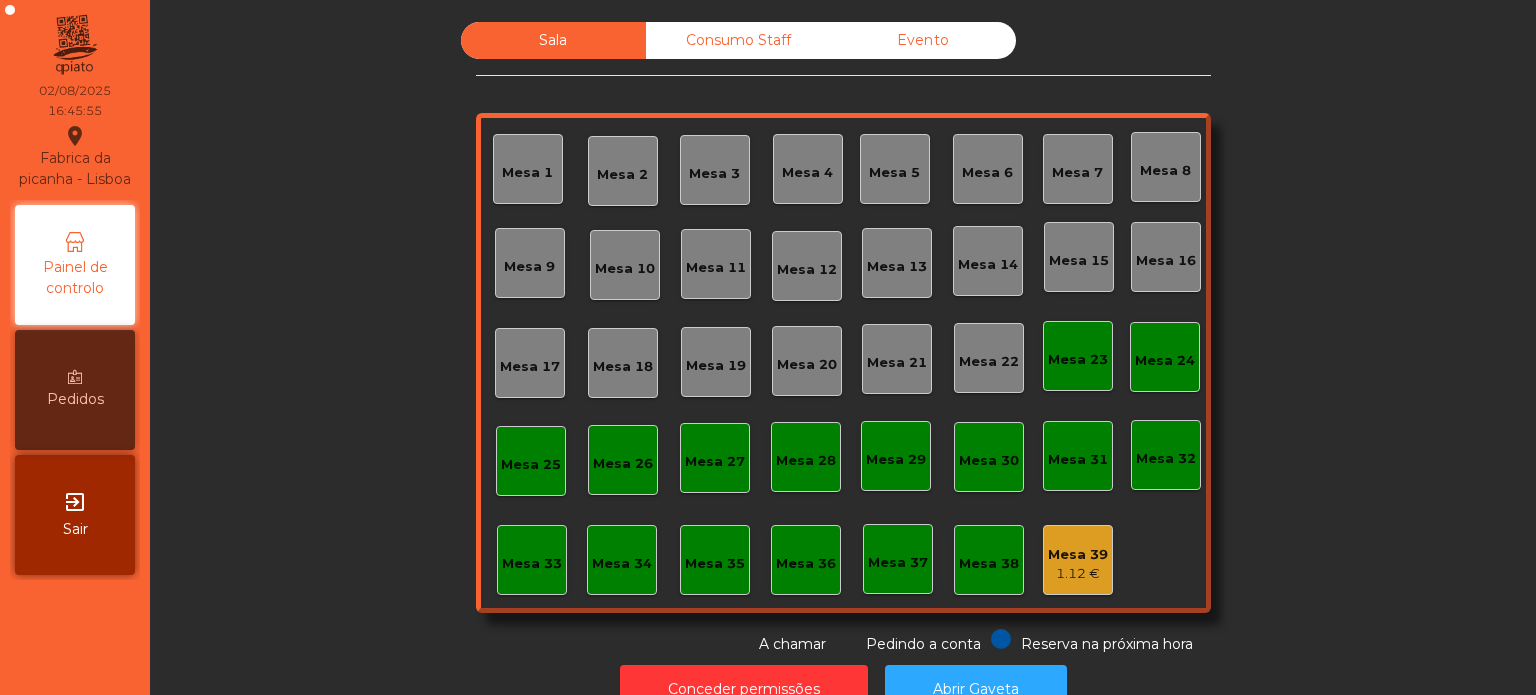 click on "Consumo Staff" 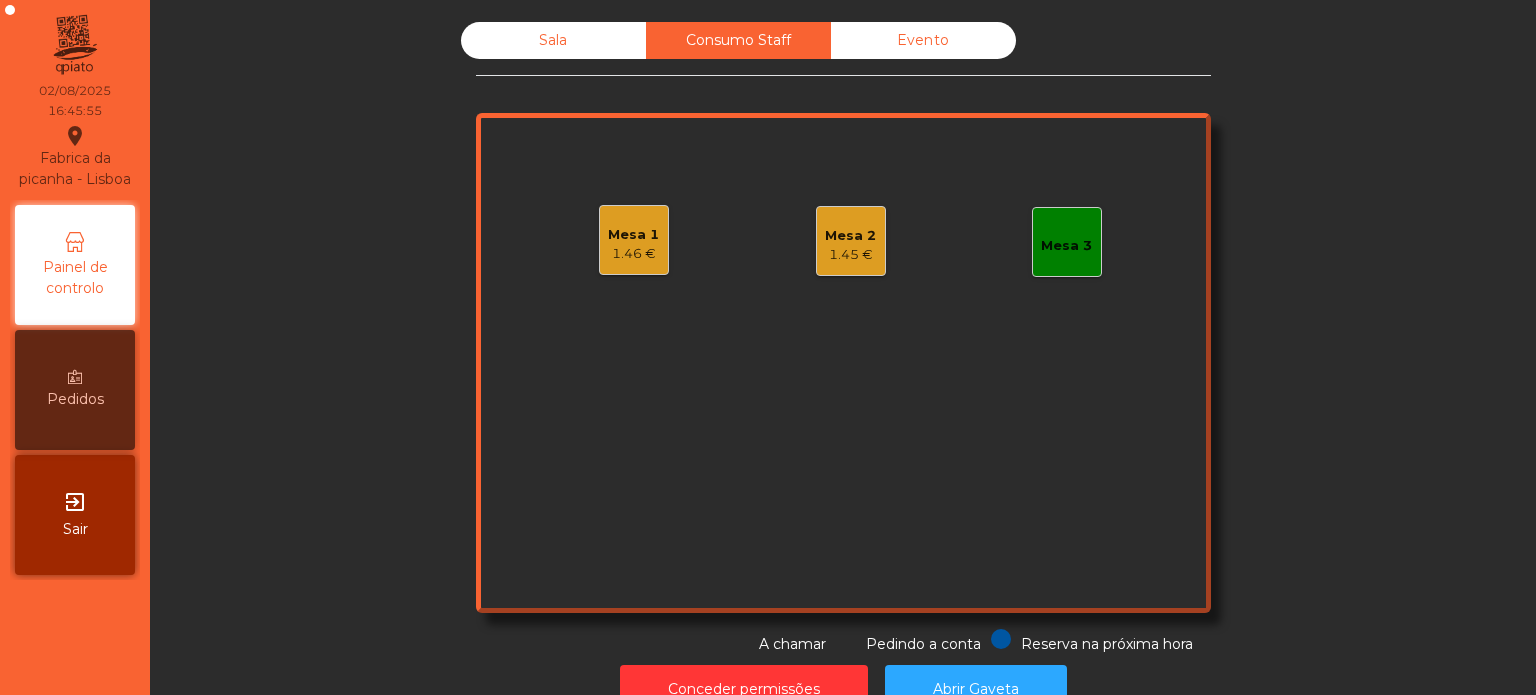 click on "Evento" 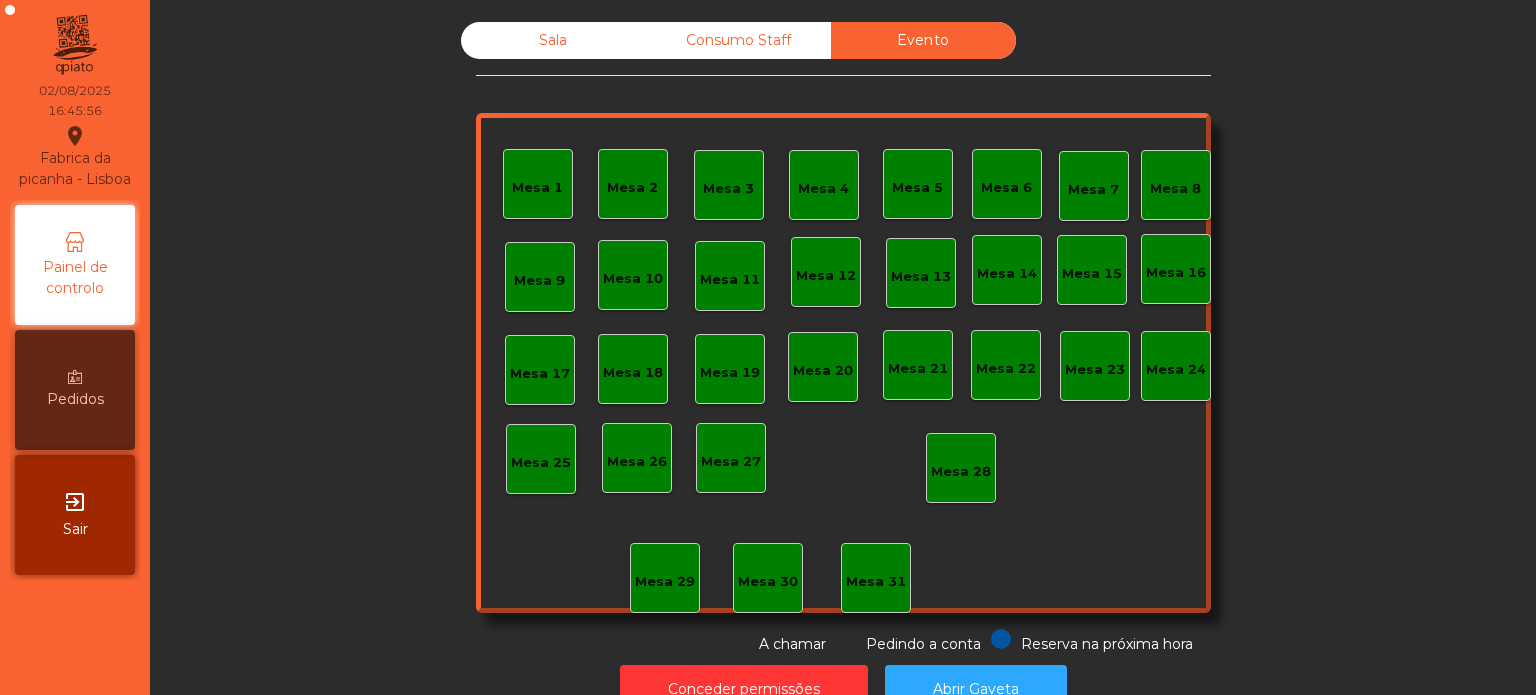 click on "Sala" 